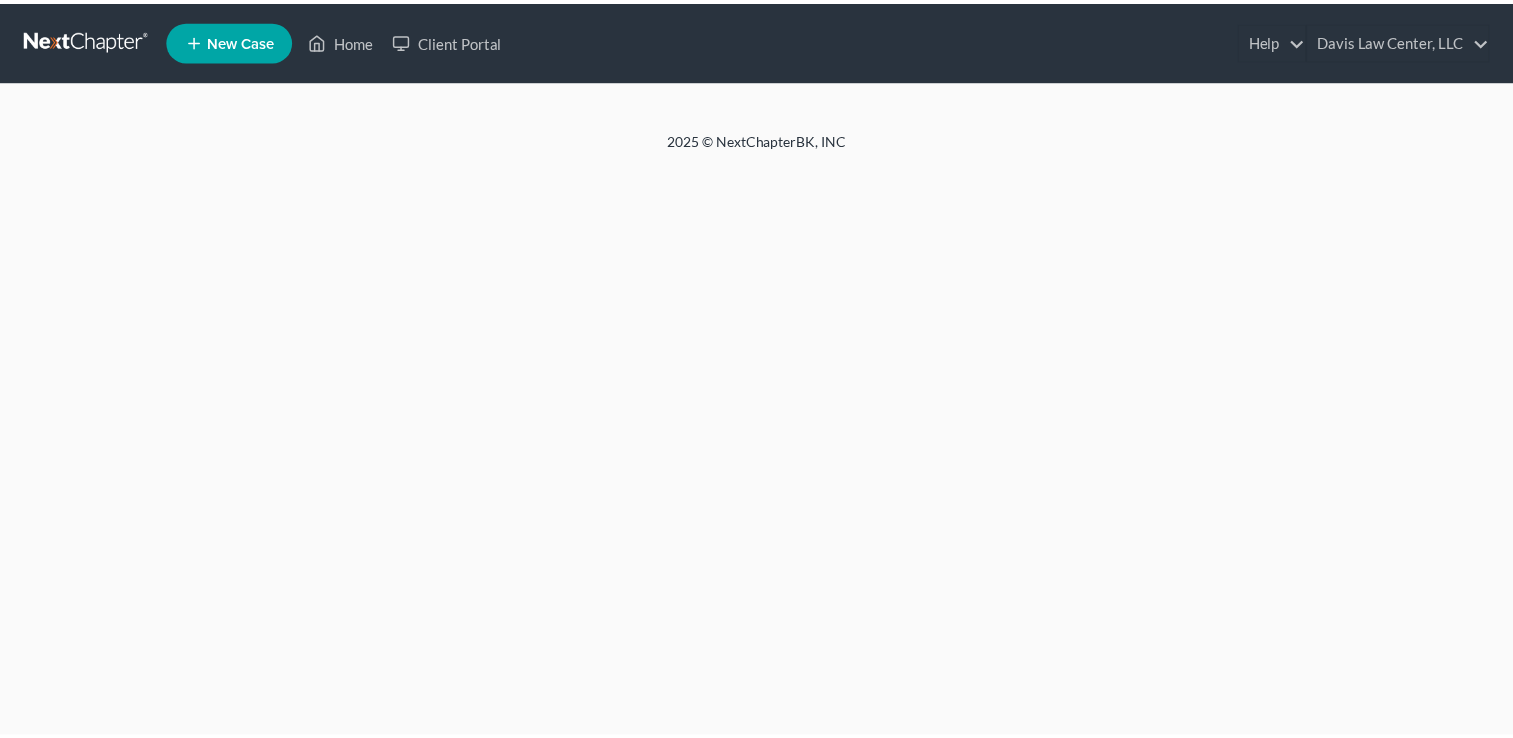 scroll, scrollTop: 0, scrollLeft: 0, axis: both 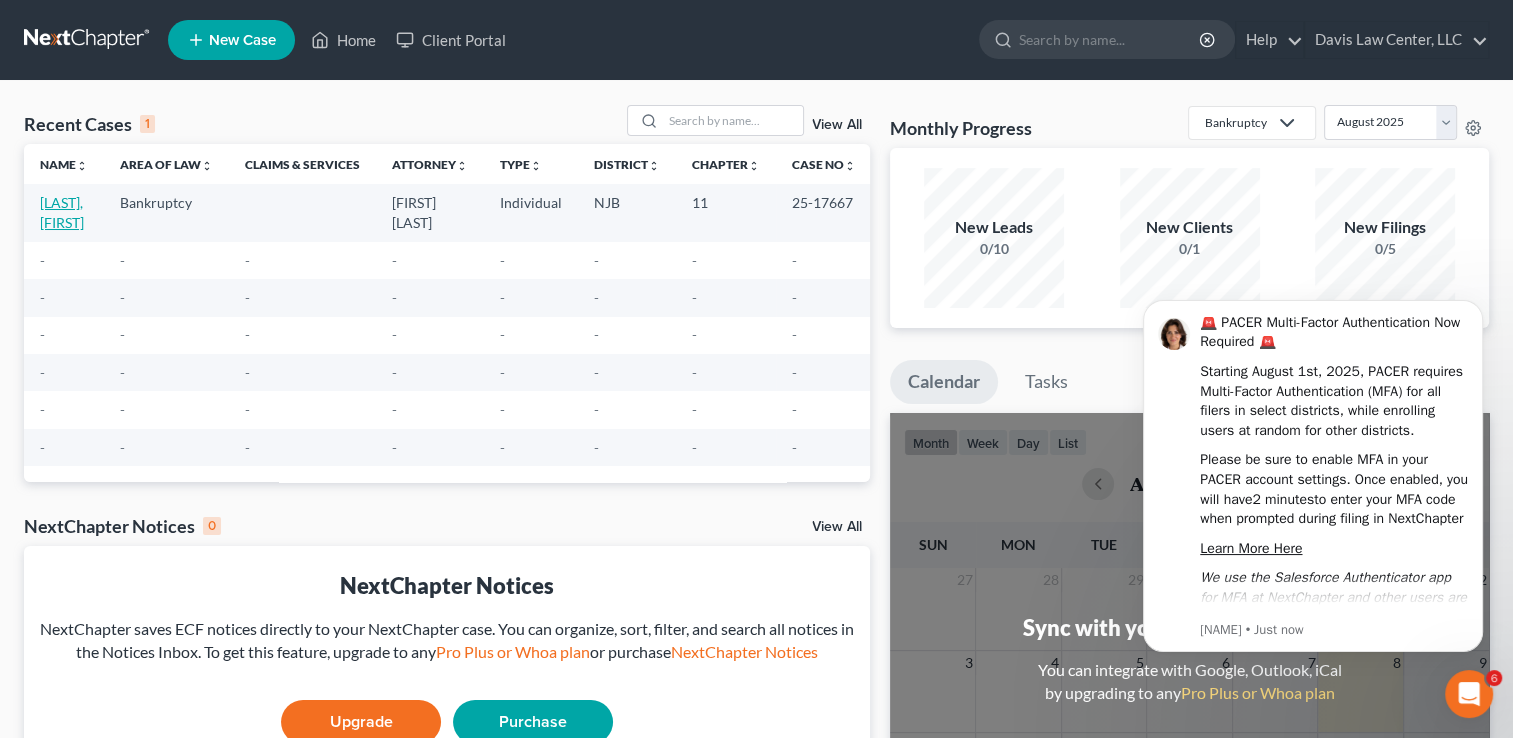 click on "[LAST], [FIRST]" at bounding box center [62, 212] 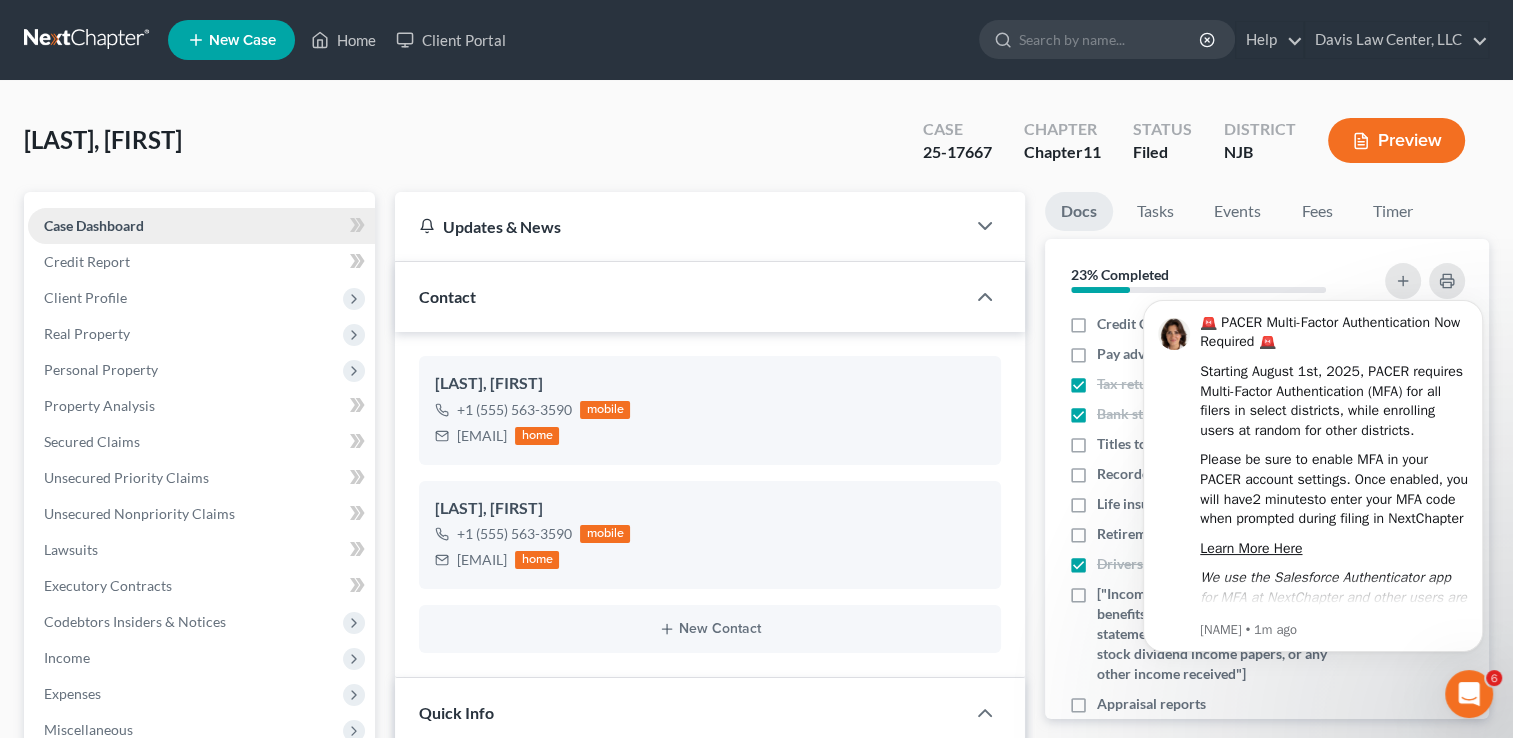click on "Case Dashboard" at bounding box center (94, 225) 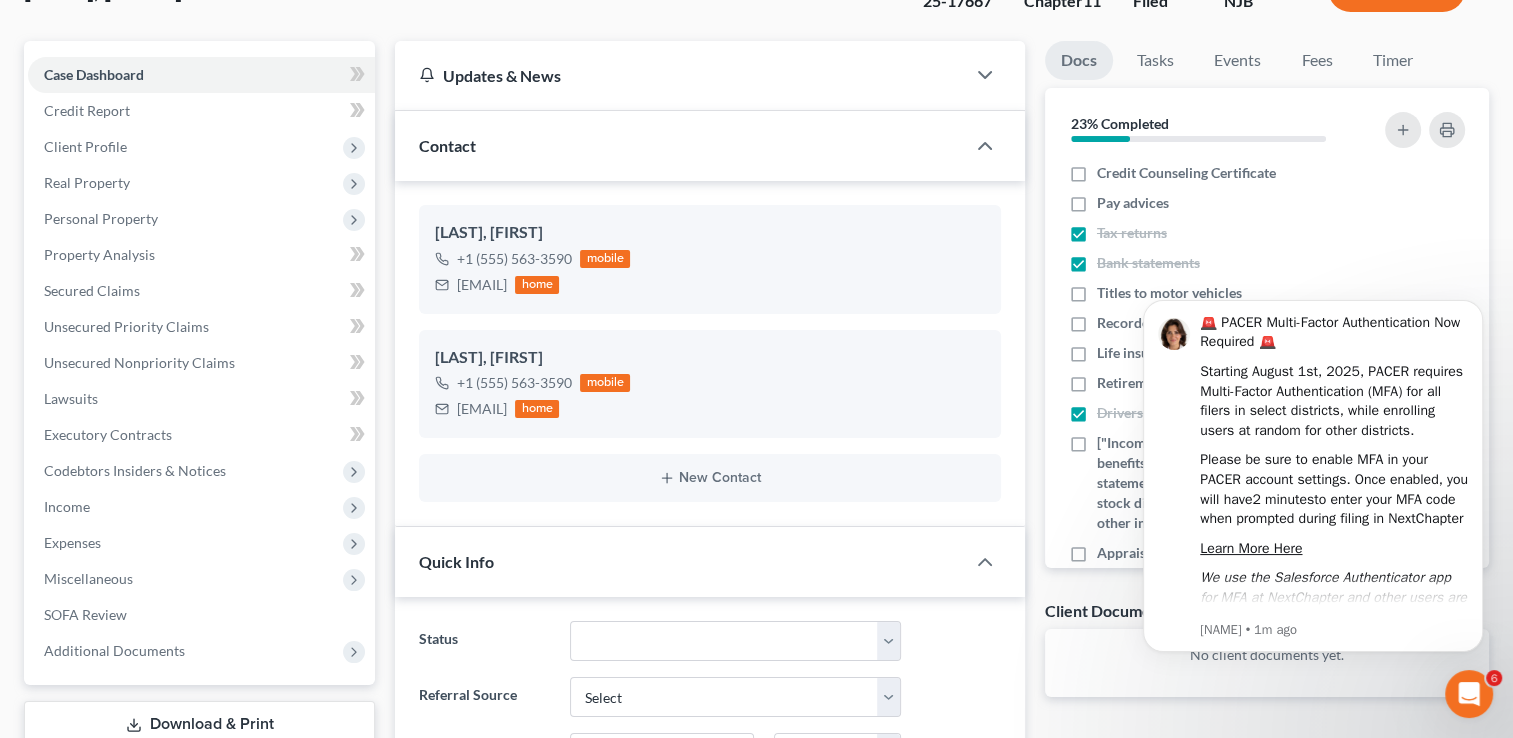 scroll, scrollTop: 300, scrollLeft: 0, axis: vertical 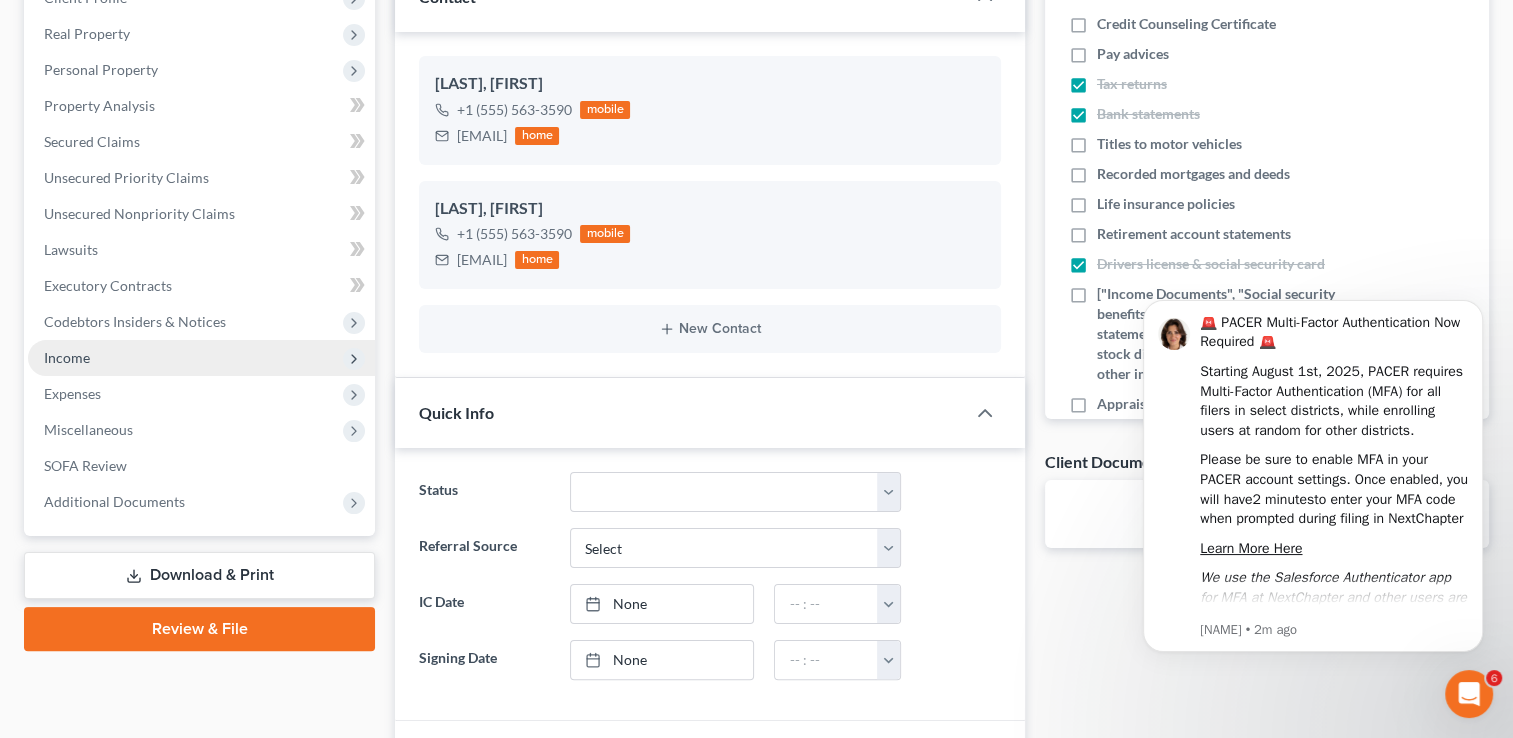 click on "Income" at bounding box center [201, 358] 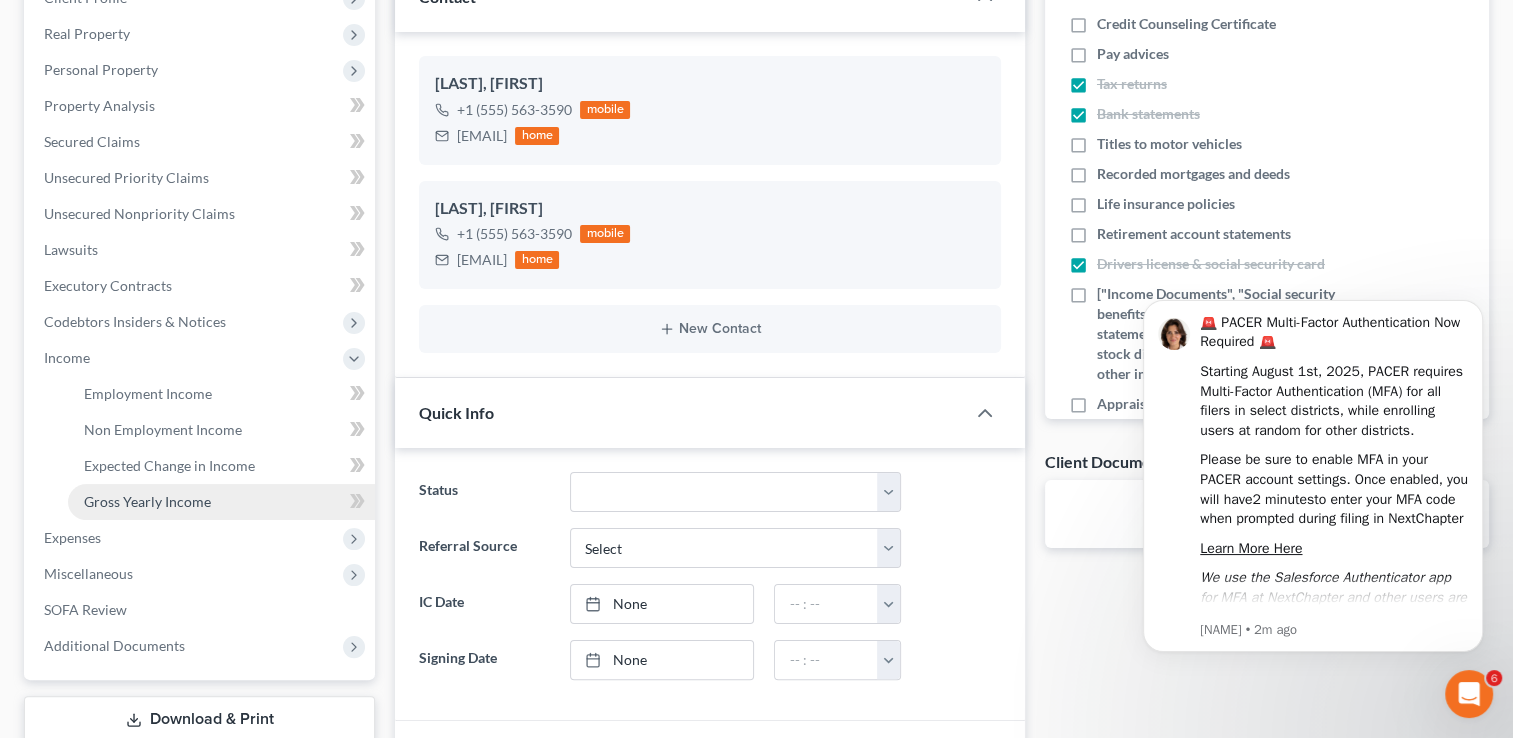 click on "Gross Yearly Income" at bounding box center (221, 502) 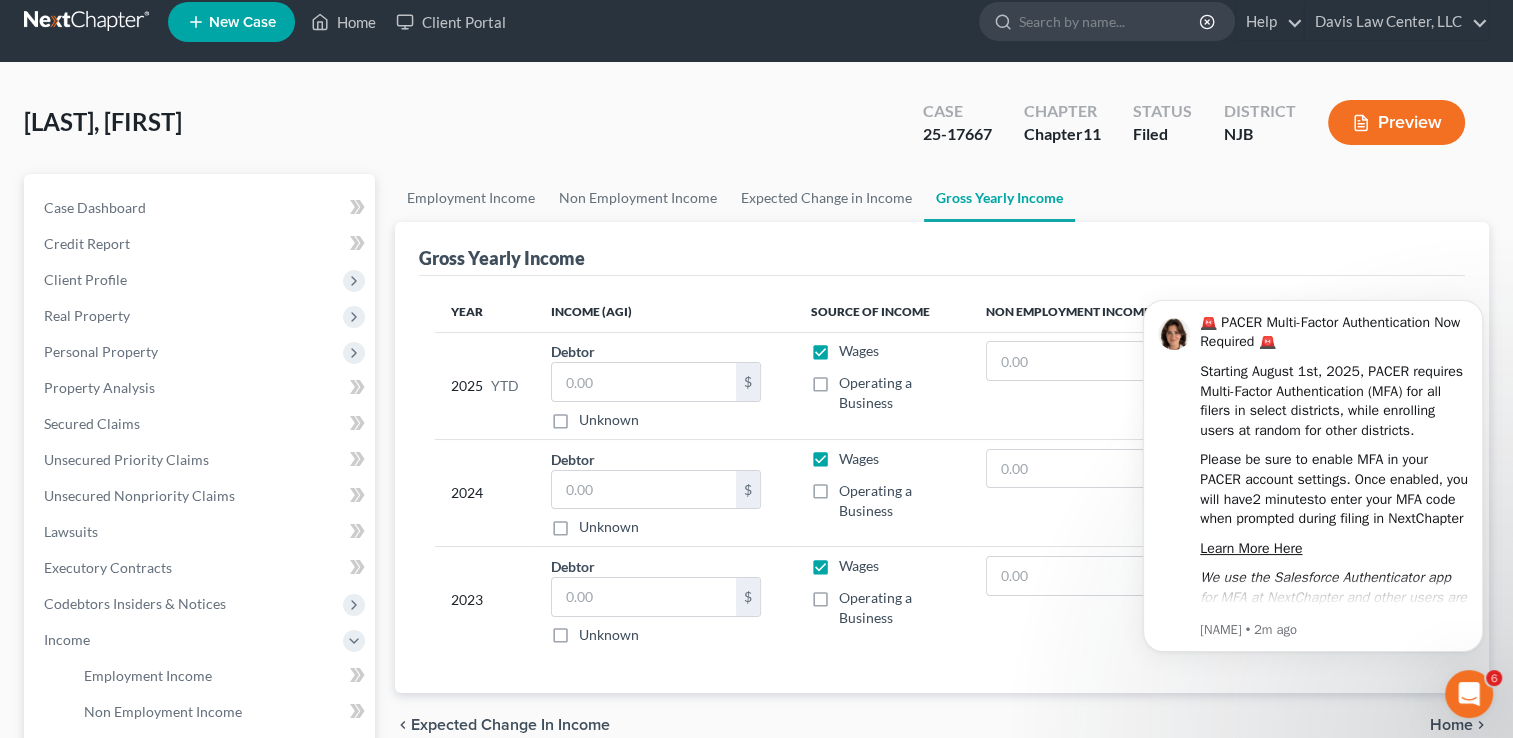 scroll, scrollTop: 0, scrollLeft: 0, axis: both 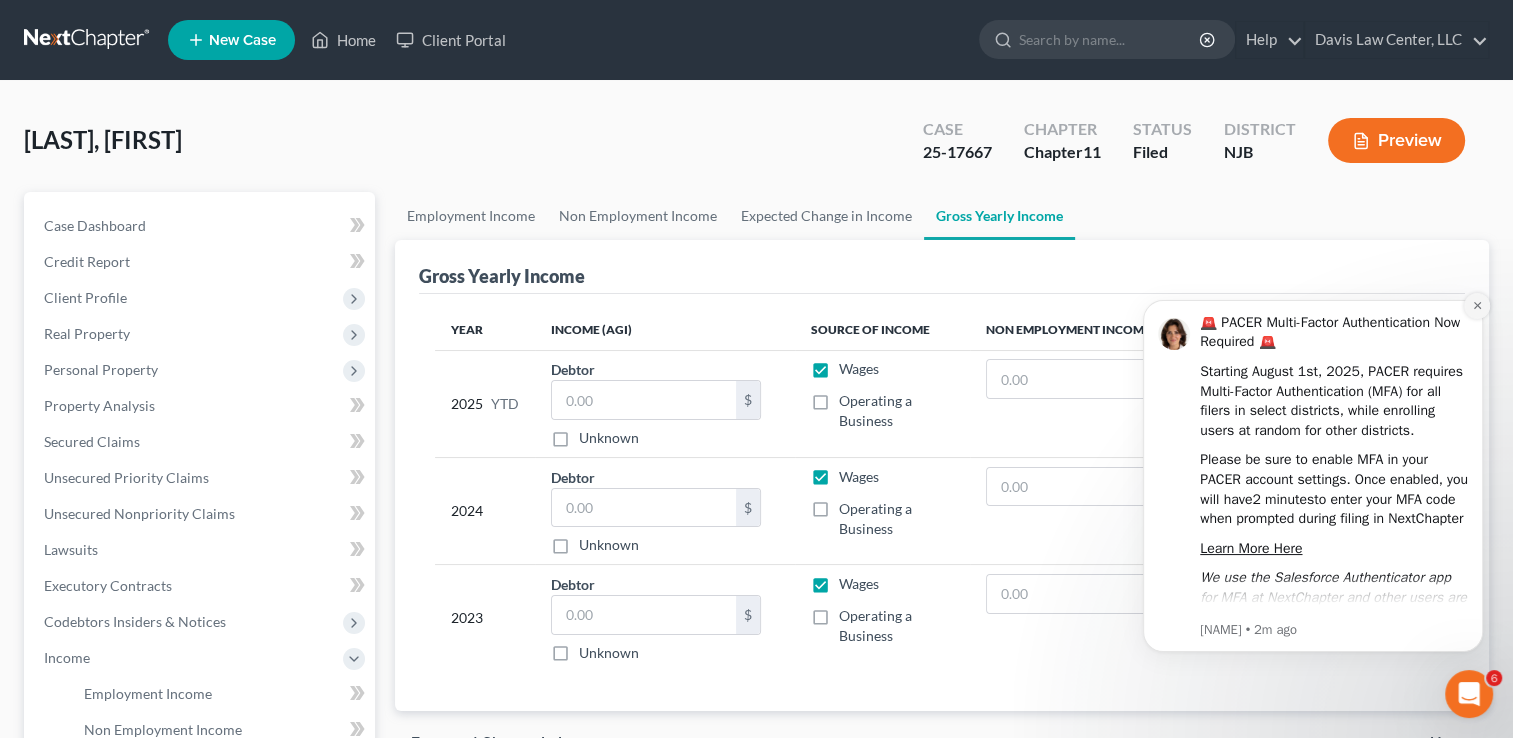 click at bounding box center [1477, 306] 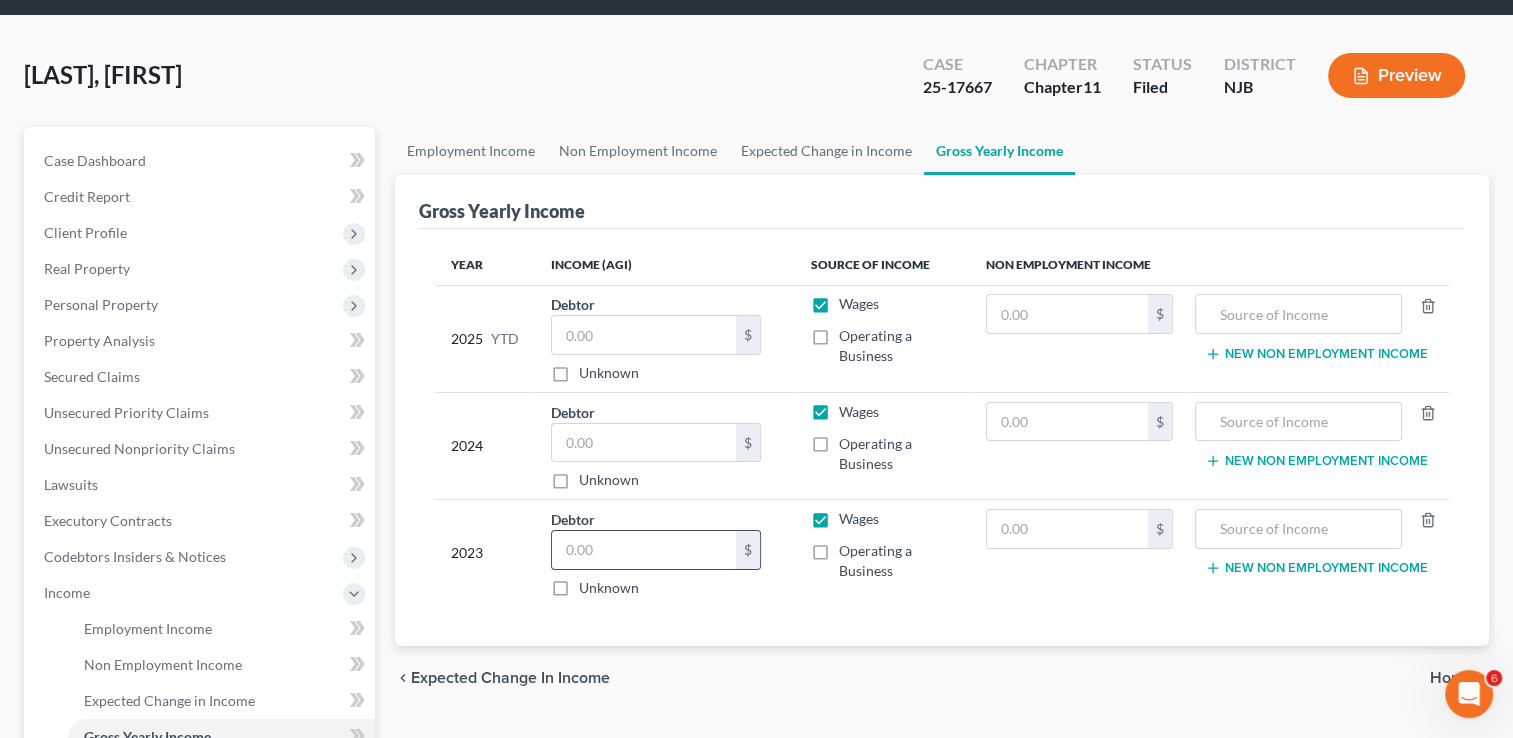 scroll, scrollTop: 100, scrollLeft: 0, axis: vertical 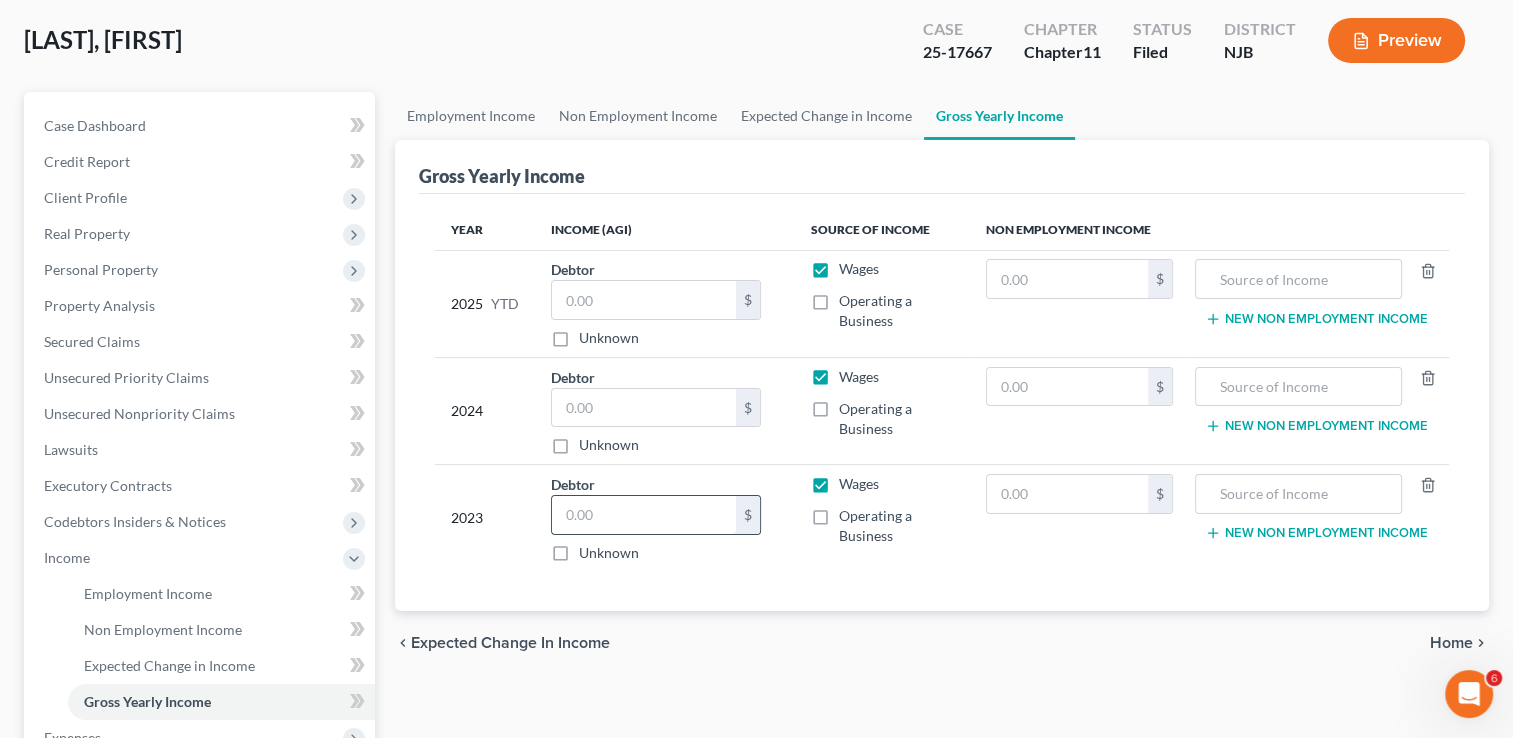click at bounding box center [644, 515] 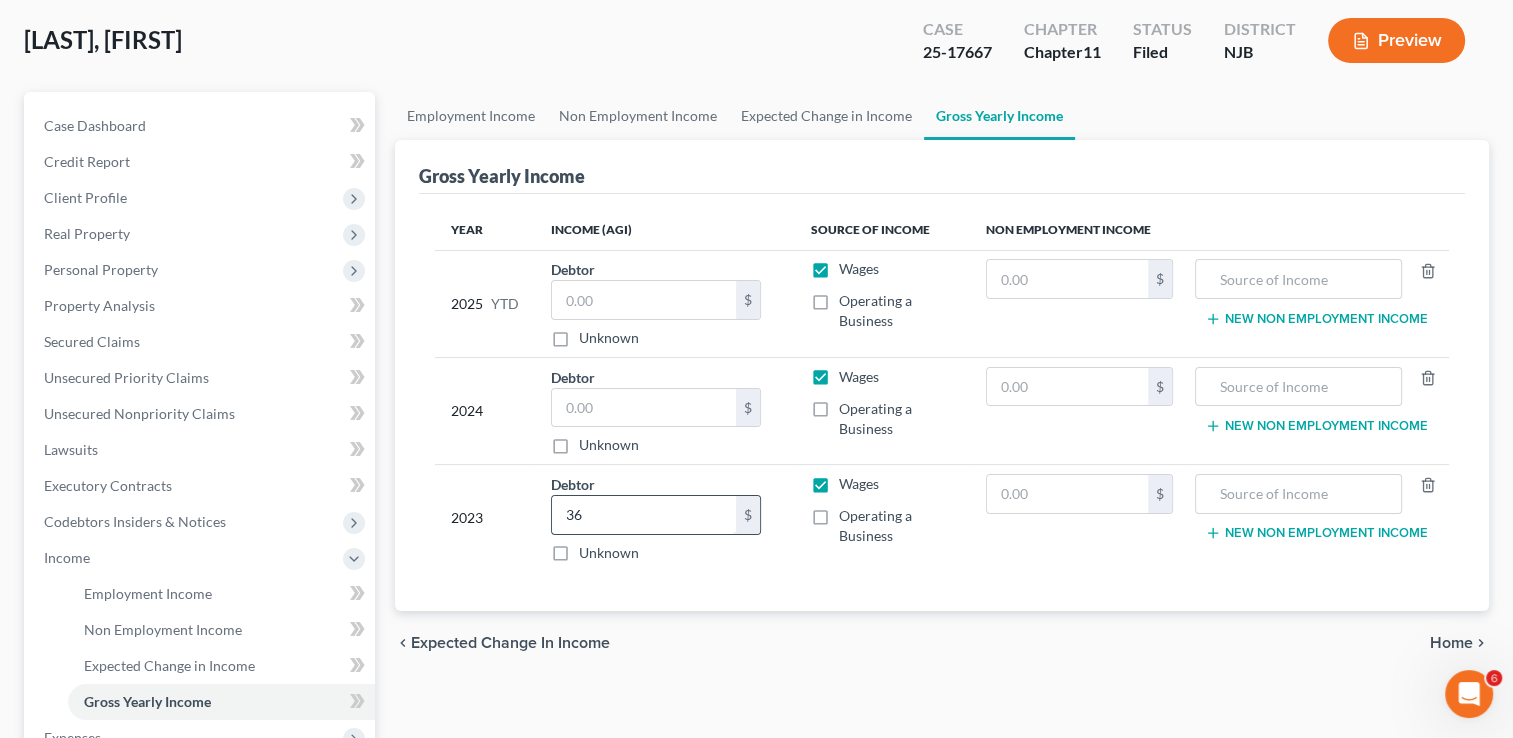 type on "3" 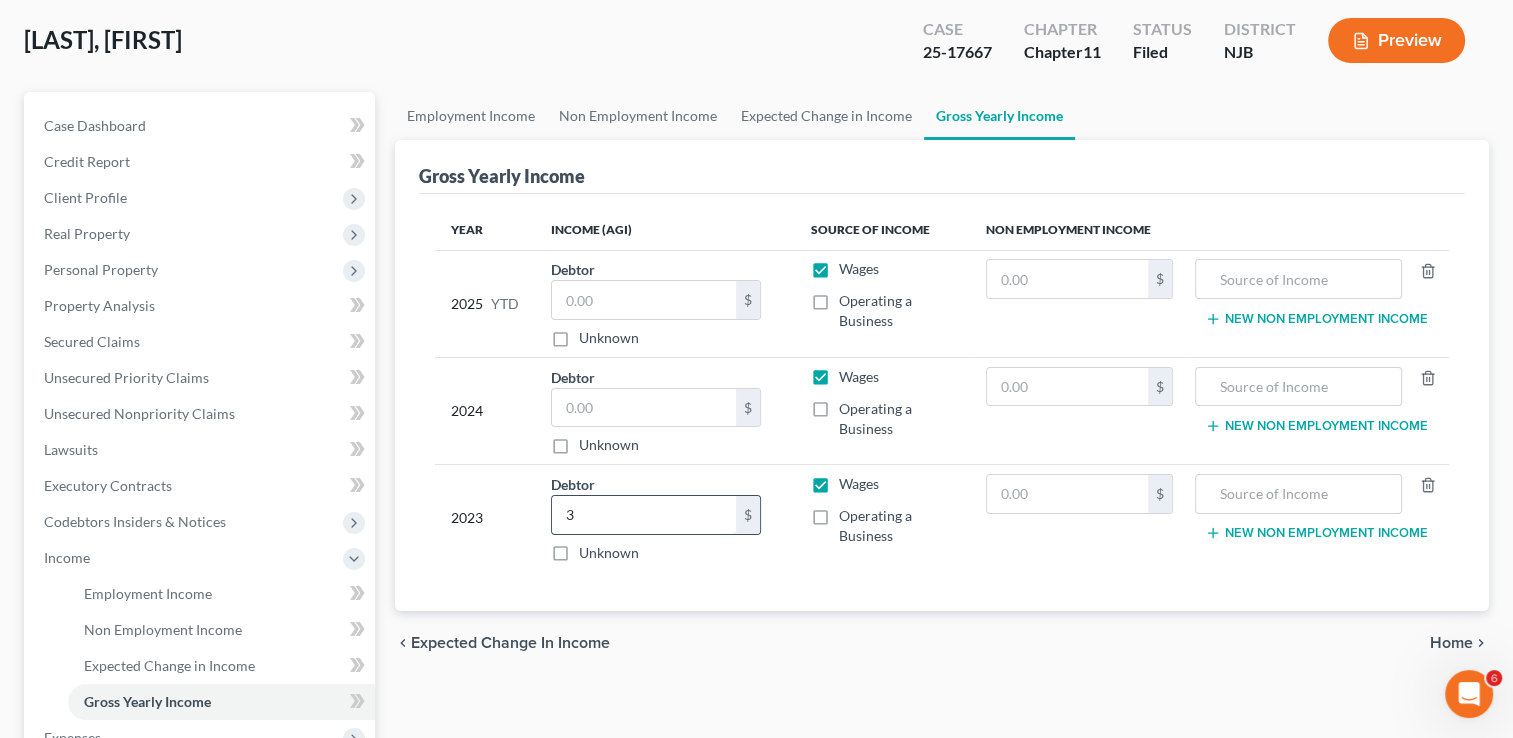 type 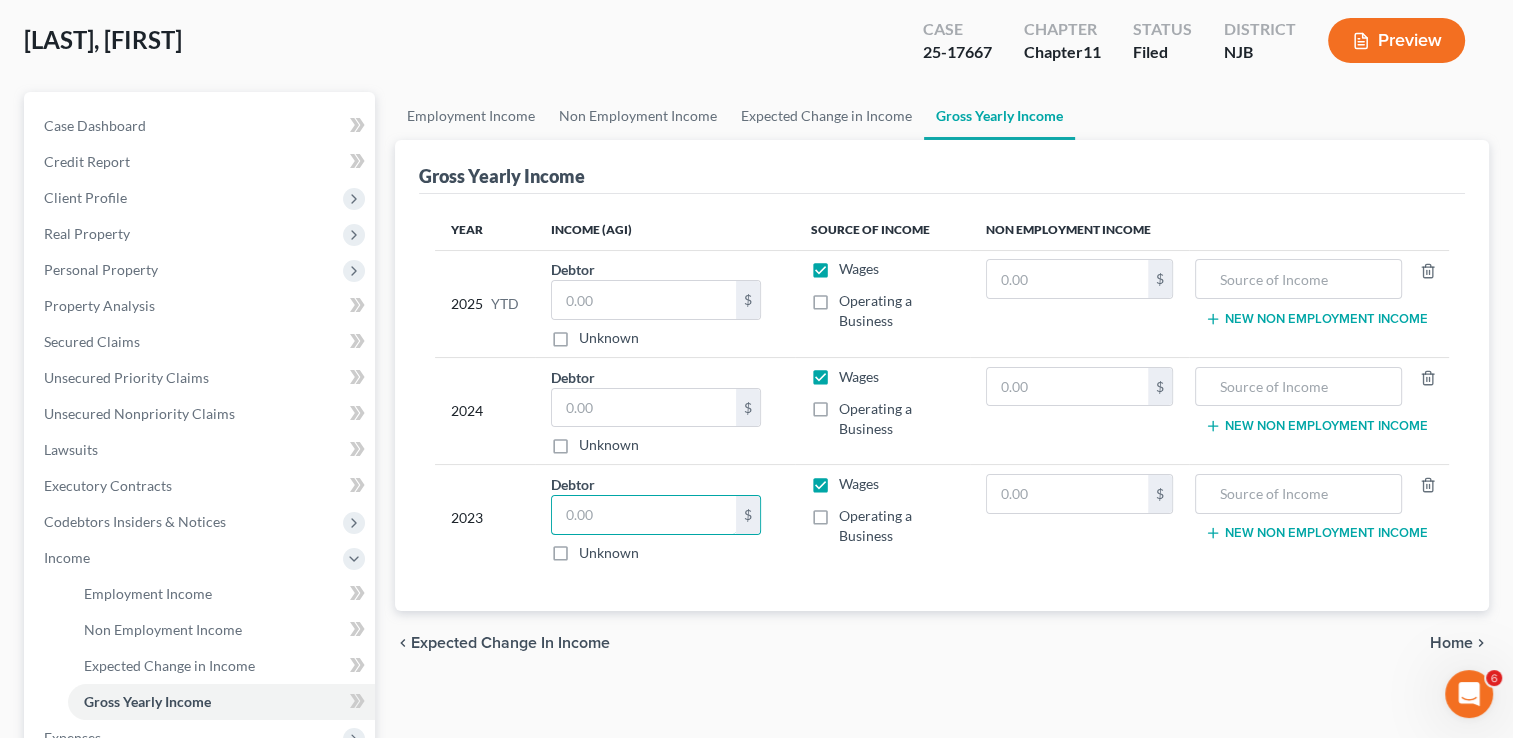scroll, scrollTop: 0, scrollLeft: 0, axis: both 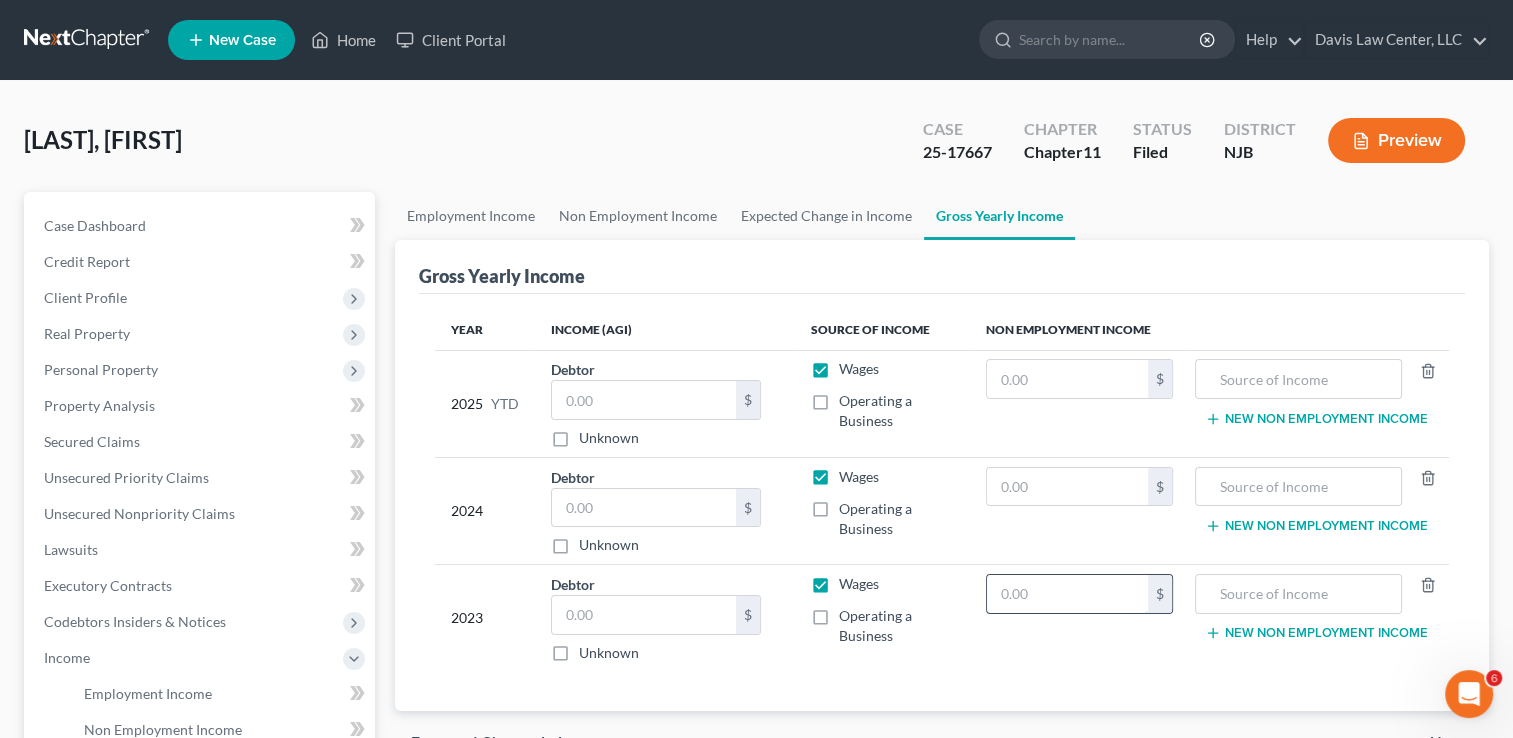 click at bounding box center (1067, 594) 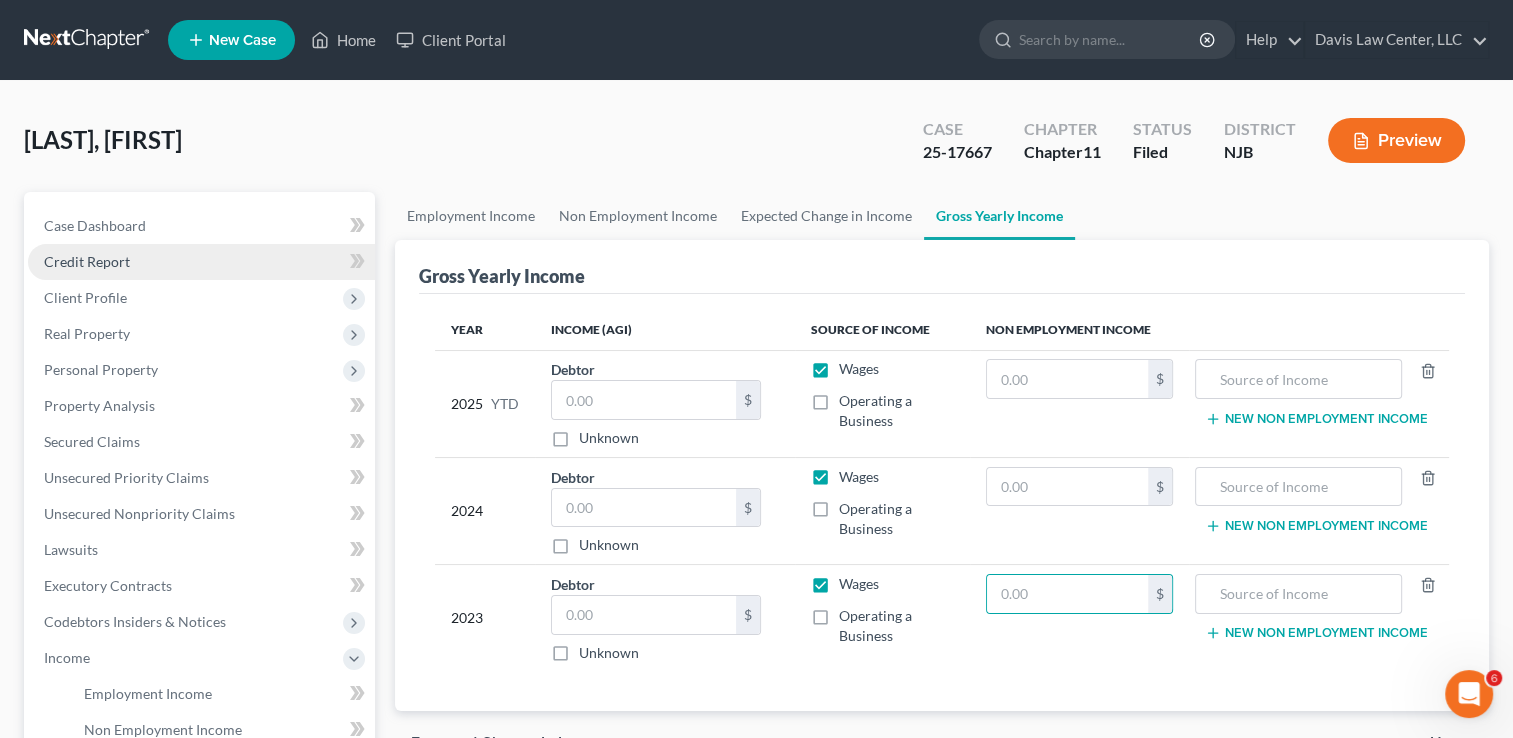 click on "Credit Report" at bounding box center (87, 261) 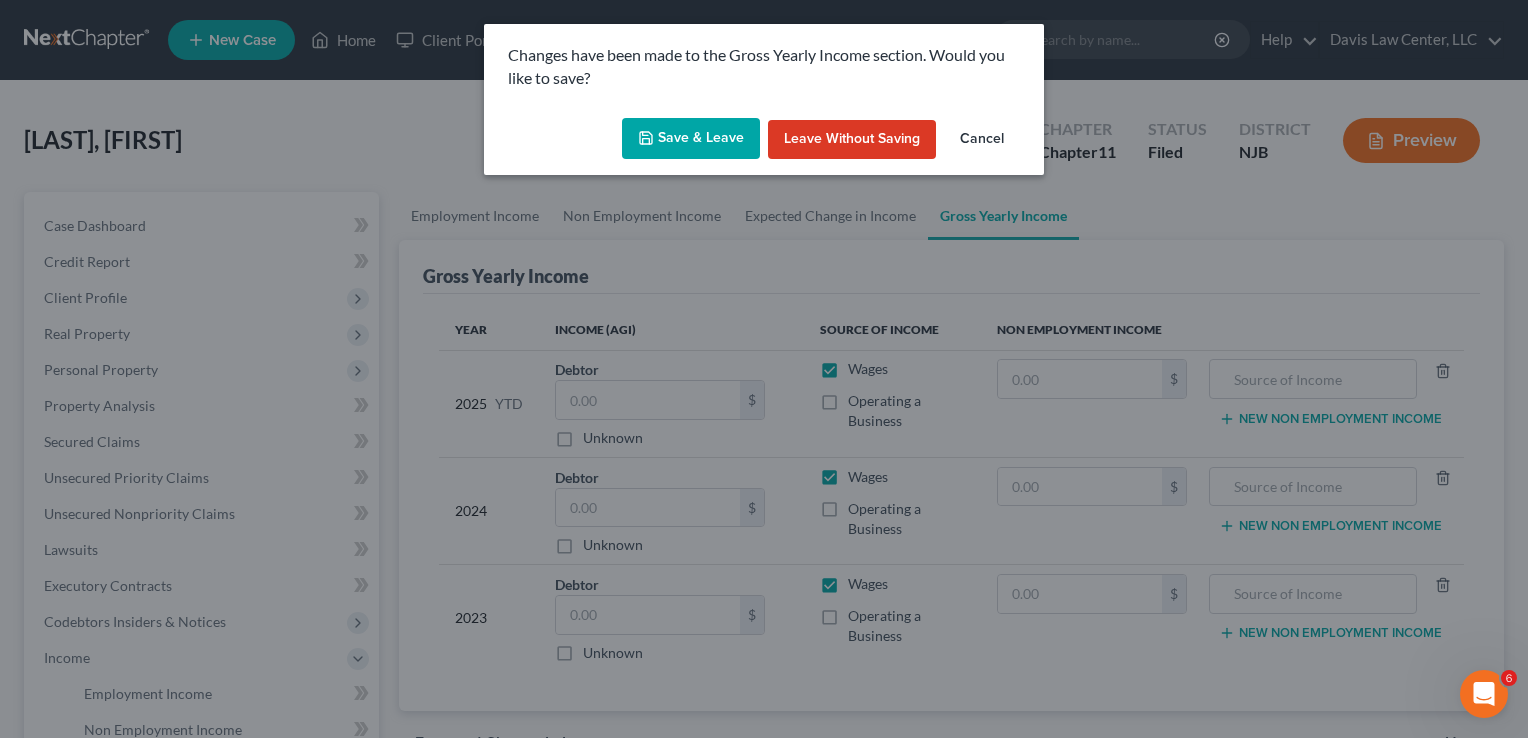 click on "Cancel" at bounding box center [982, 140] 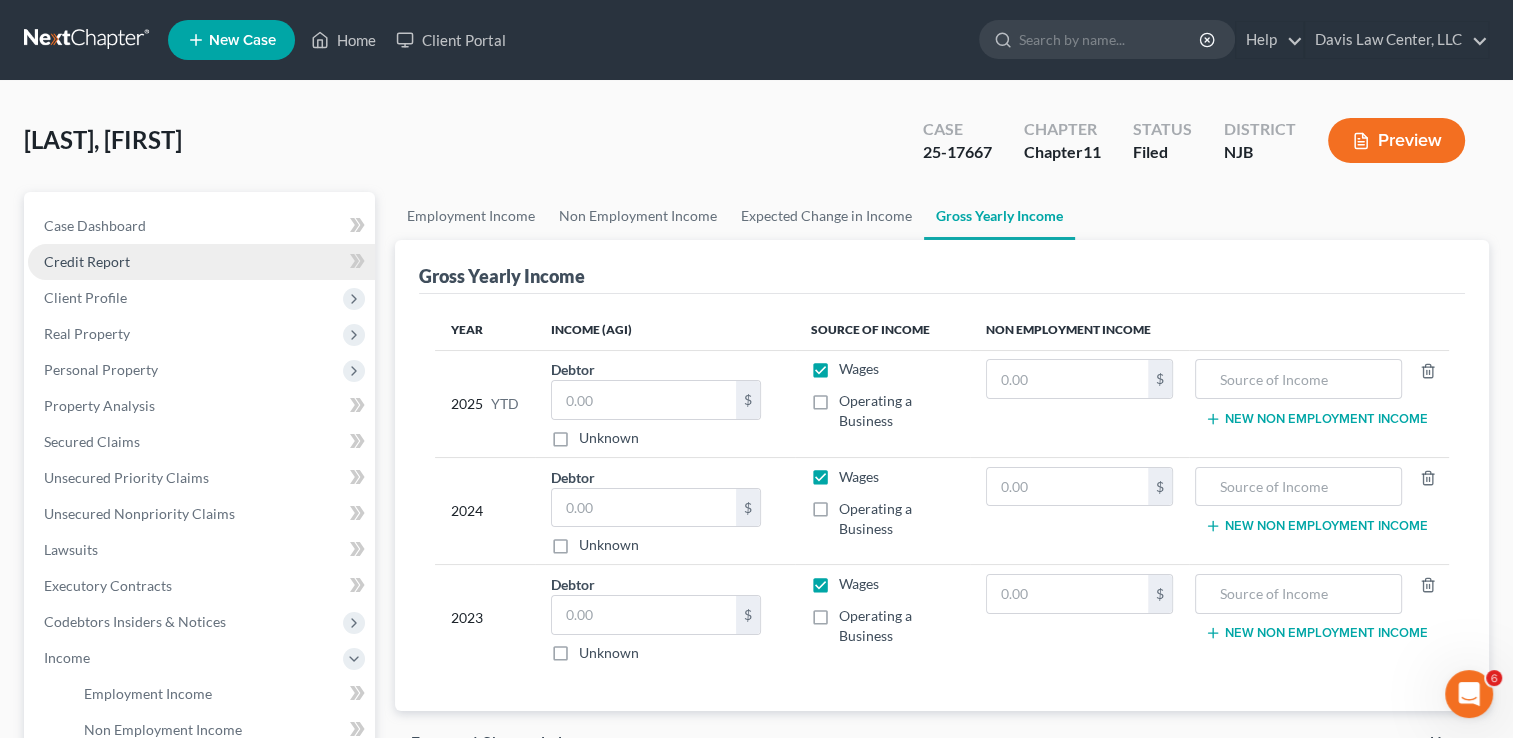 click on "Credit Report" at bounding box center (87, 261) 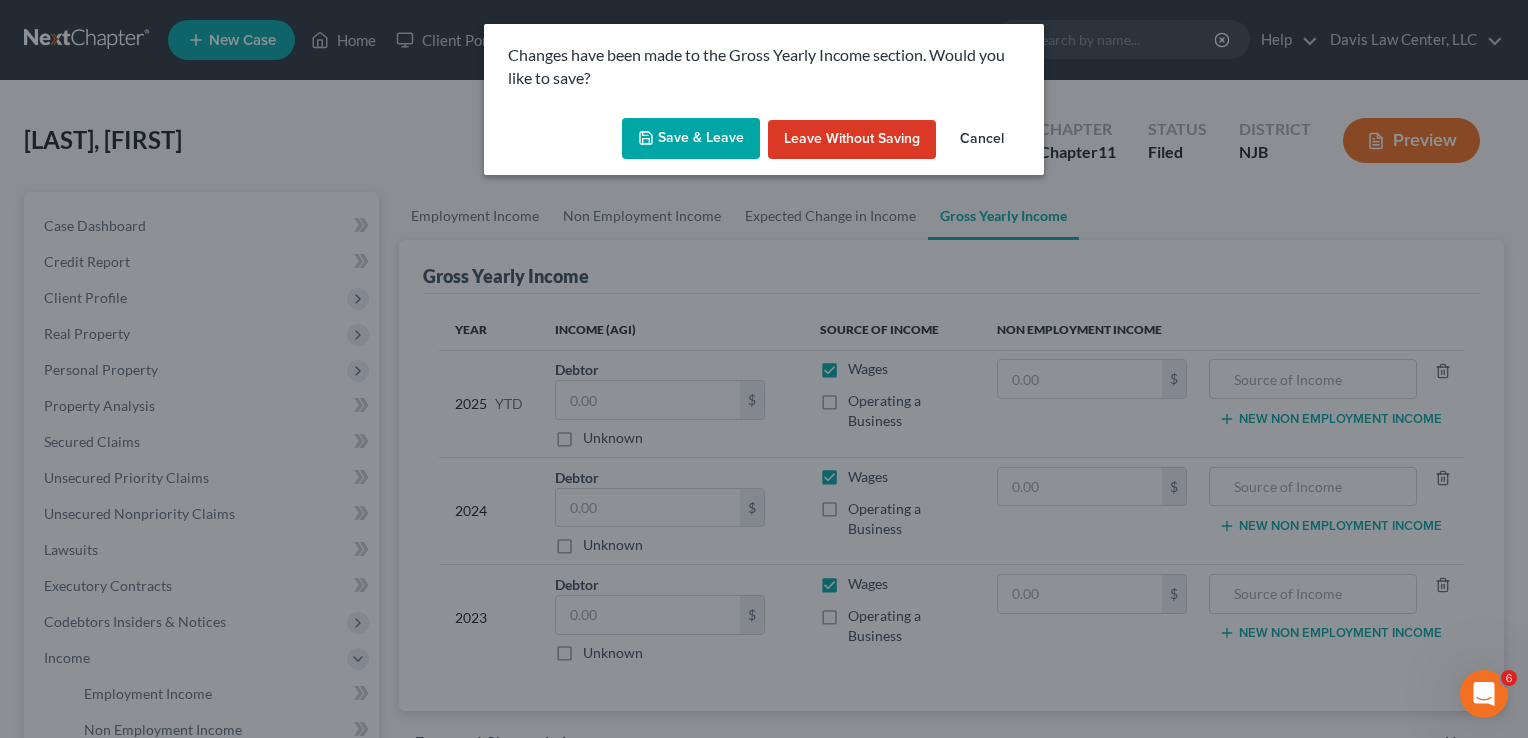 click on "Cancel" at bounding box center (982, 140) 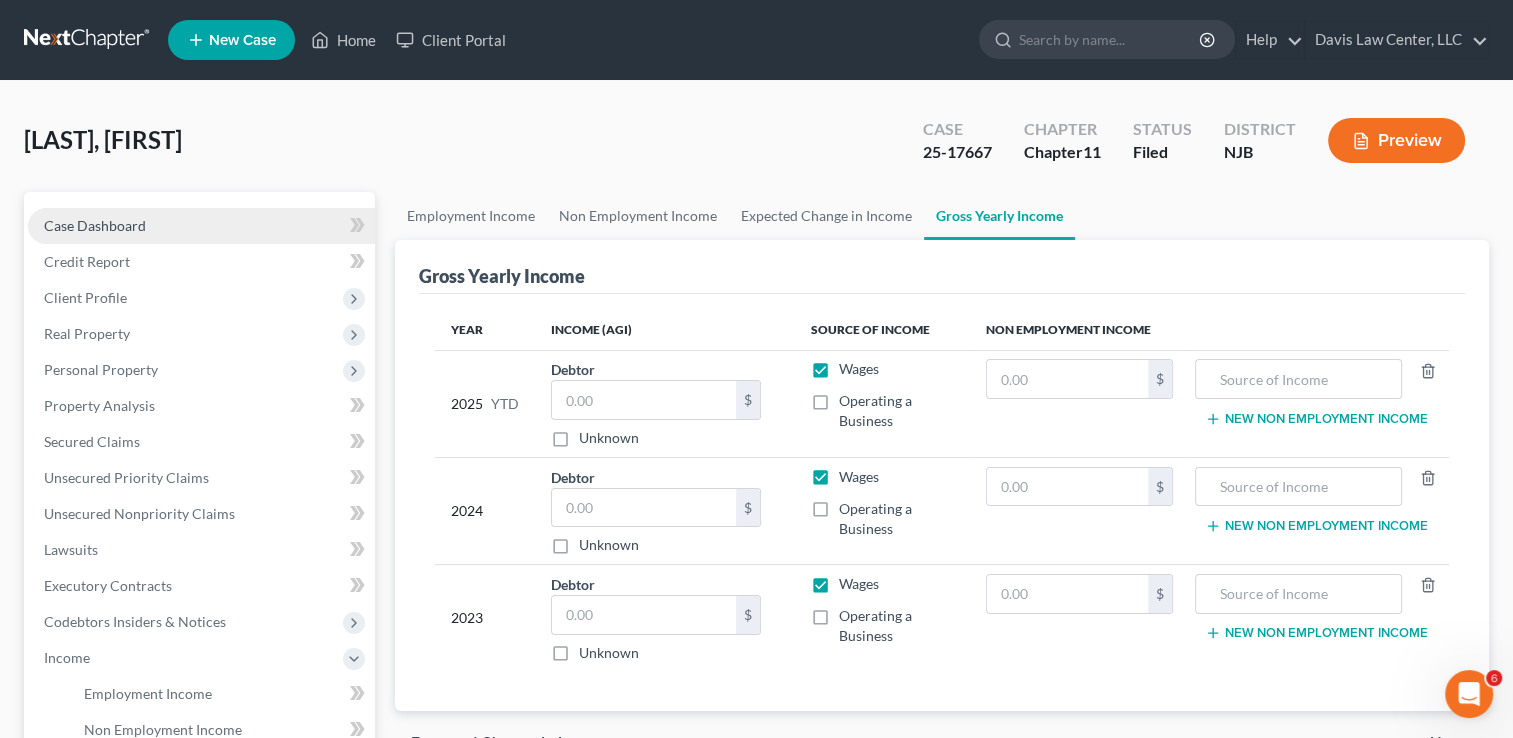 click on "Case Dashboard" at bounding box center (95, 225) 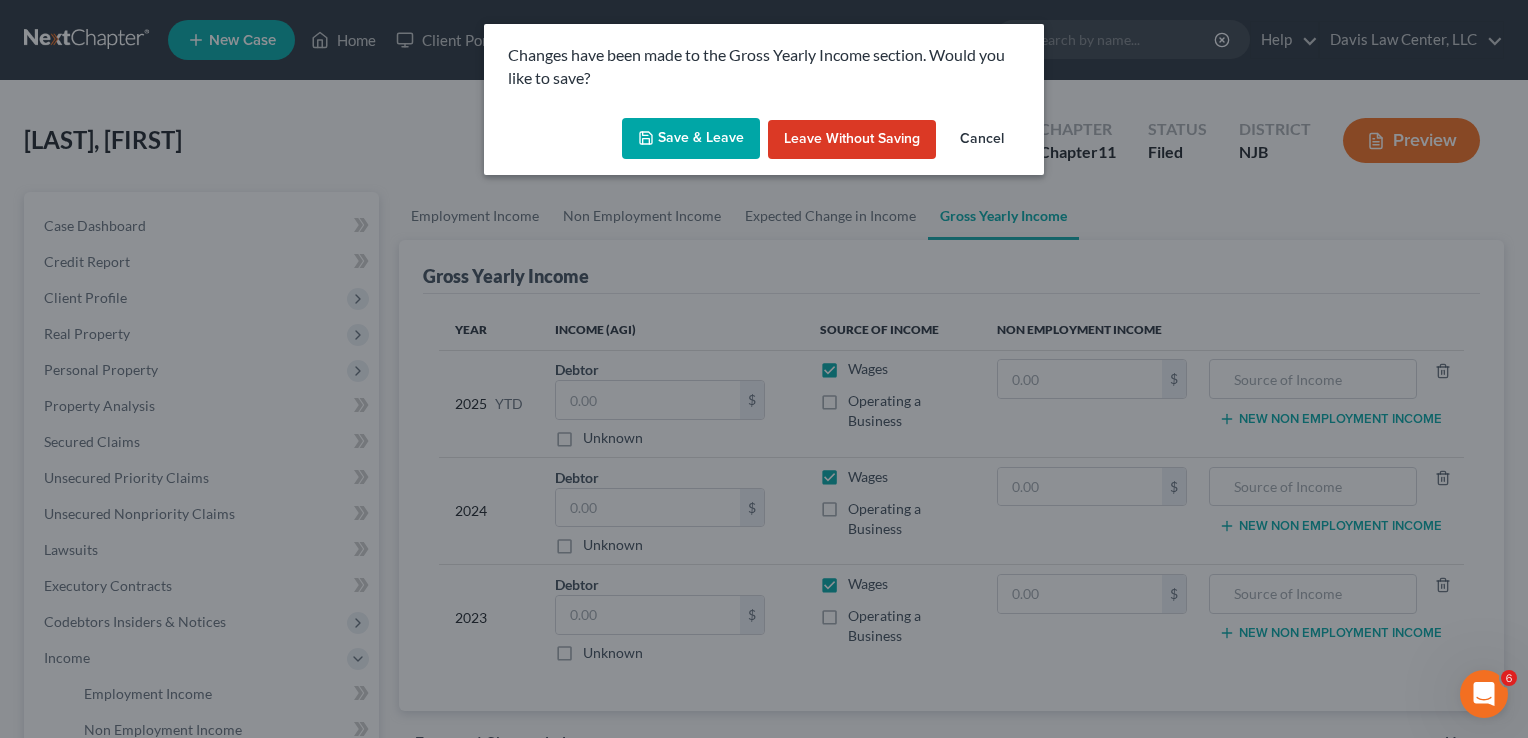 click on "Cancel" at bounding box center [982, 140] 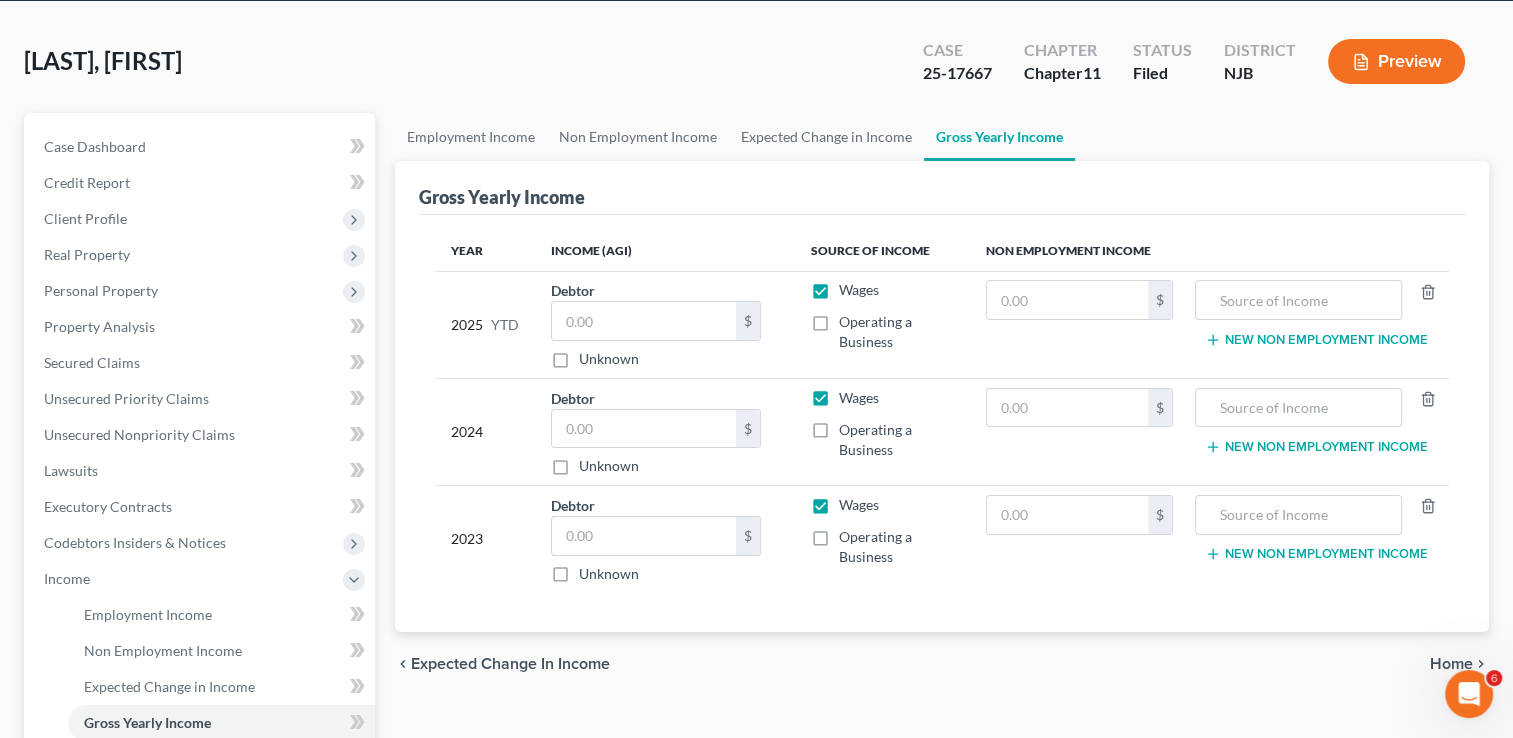scroll, scrollTop: 200, scrollLeft: 0, axis: vertical 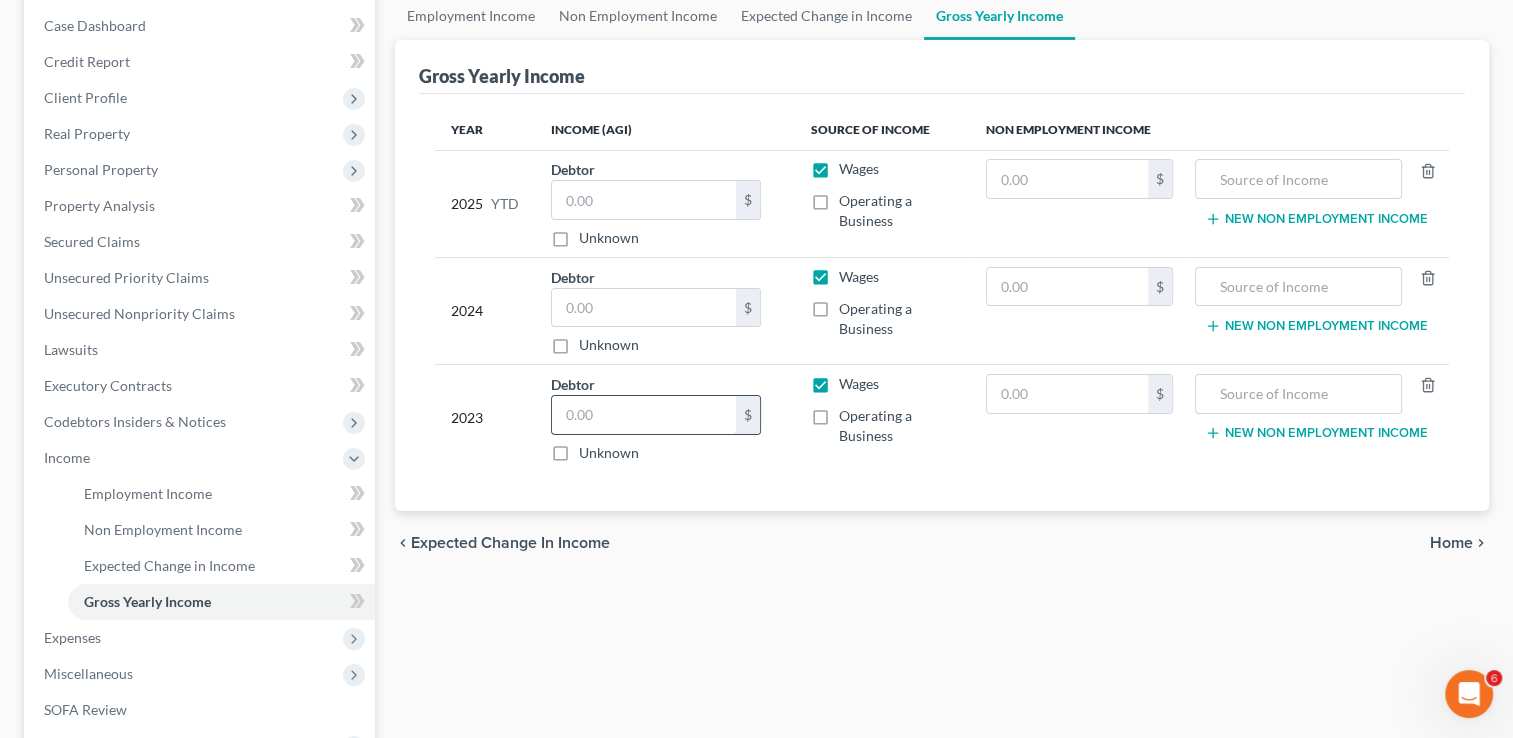 click at bounding box center [644, 415] 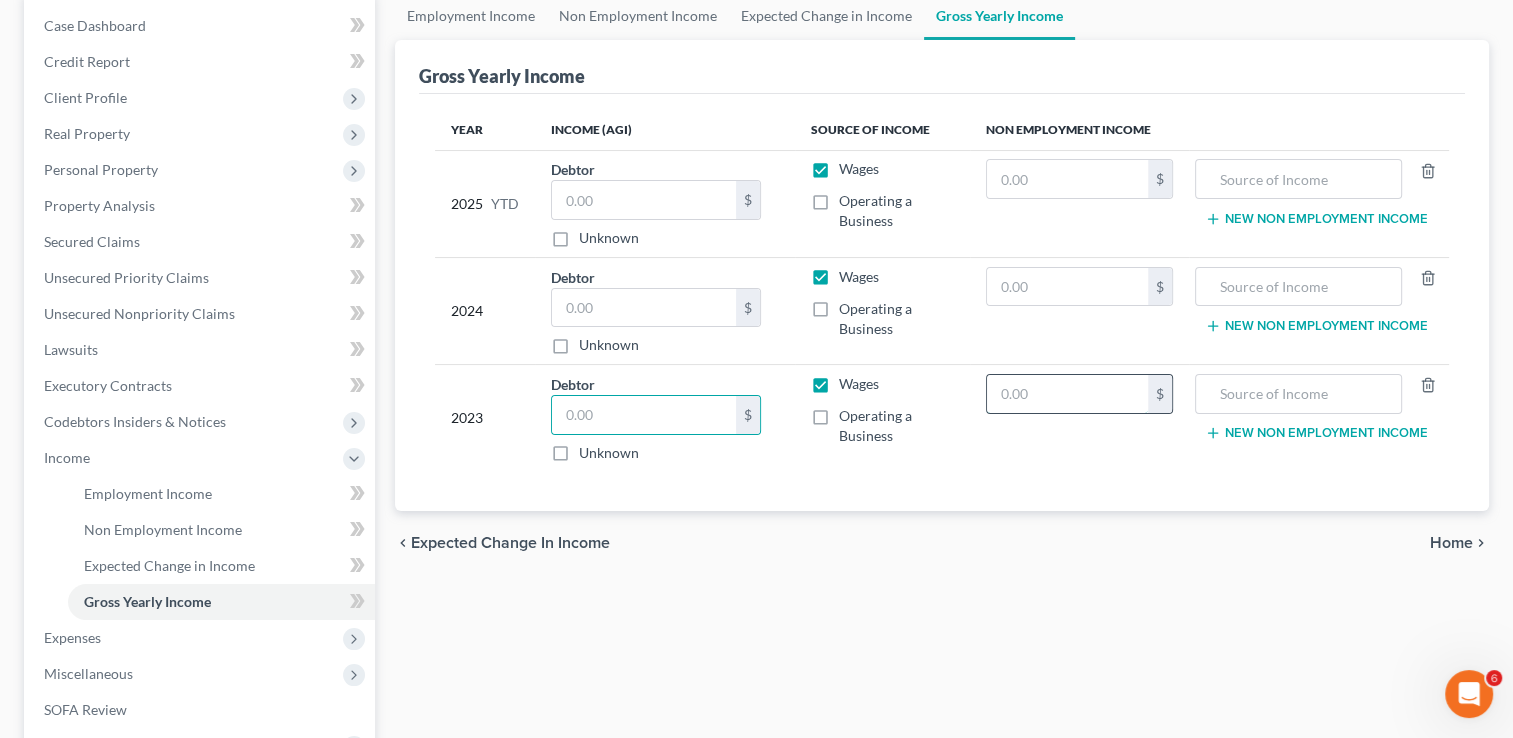 click at bounding box center [1067, 394] 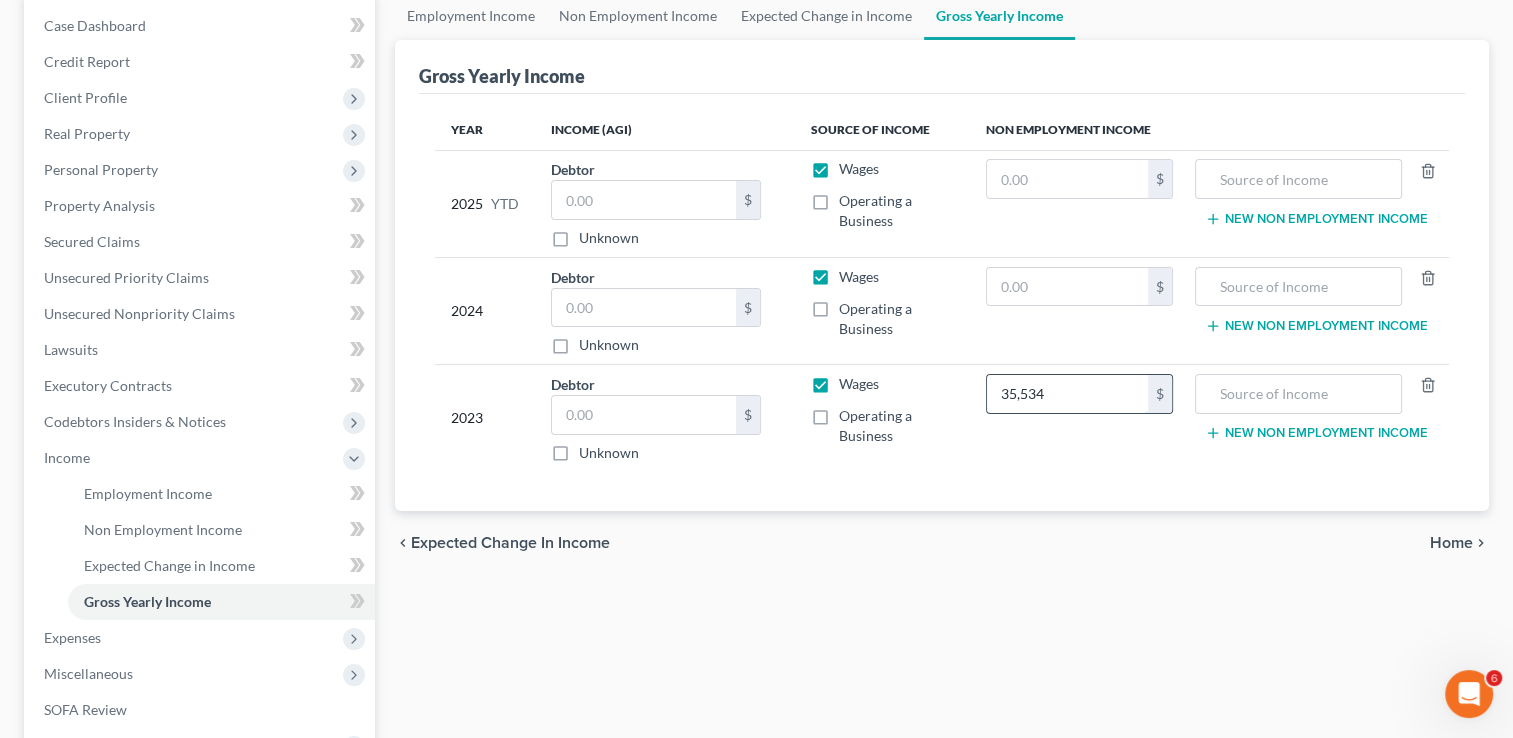 click on "35,534" at bounding box center (1067, 394) 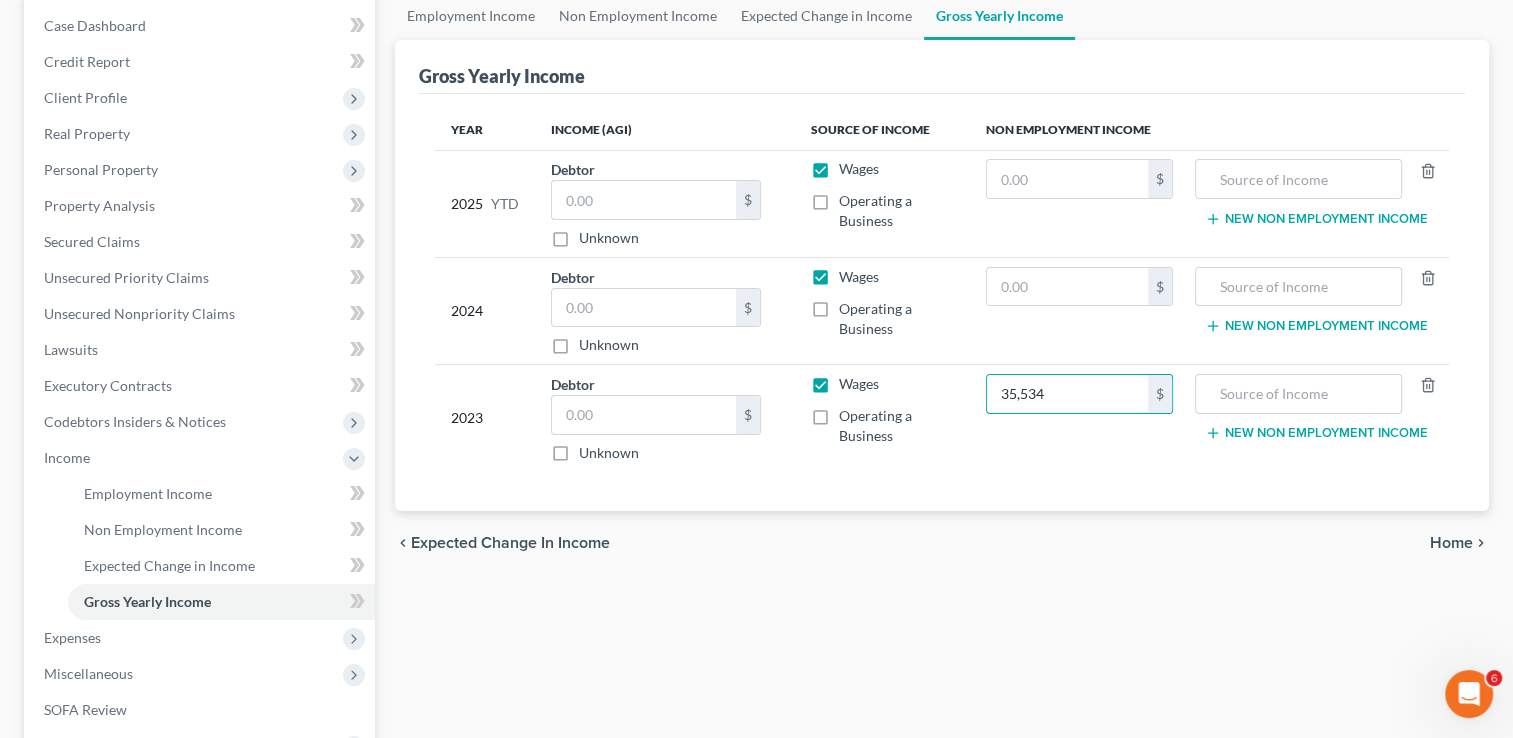 drag, startPoint x: 1054, startPoint y: 390, endPoint x: 992, endPoint y: 390, distance: 62 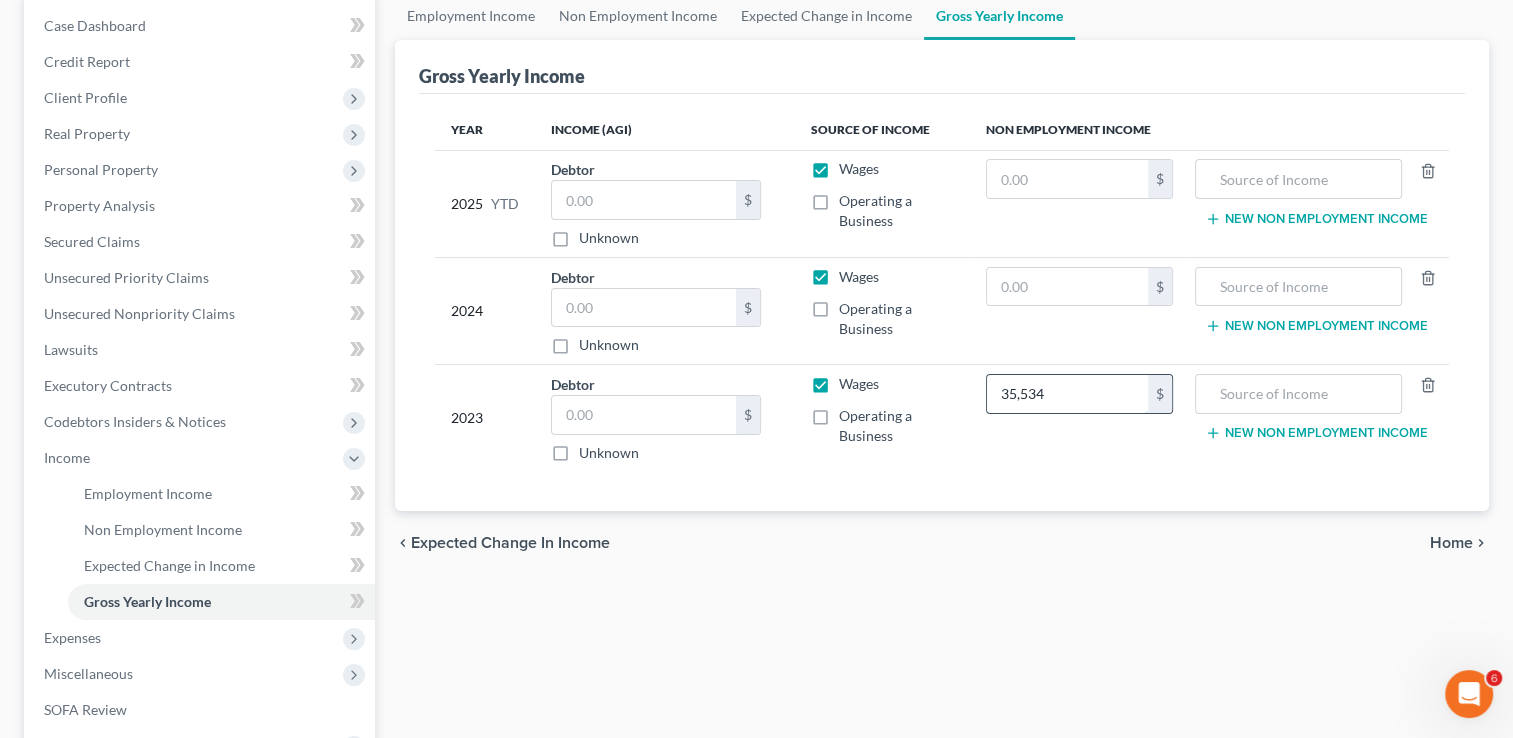 click on "35,534 $" at bounding box center (1079, 418) 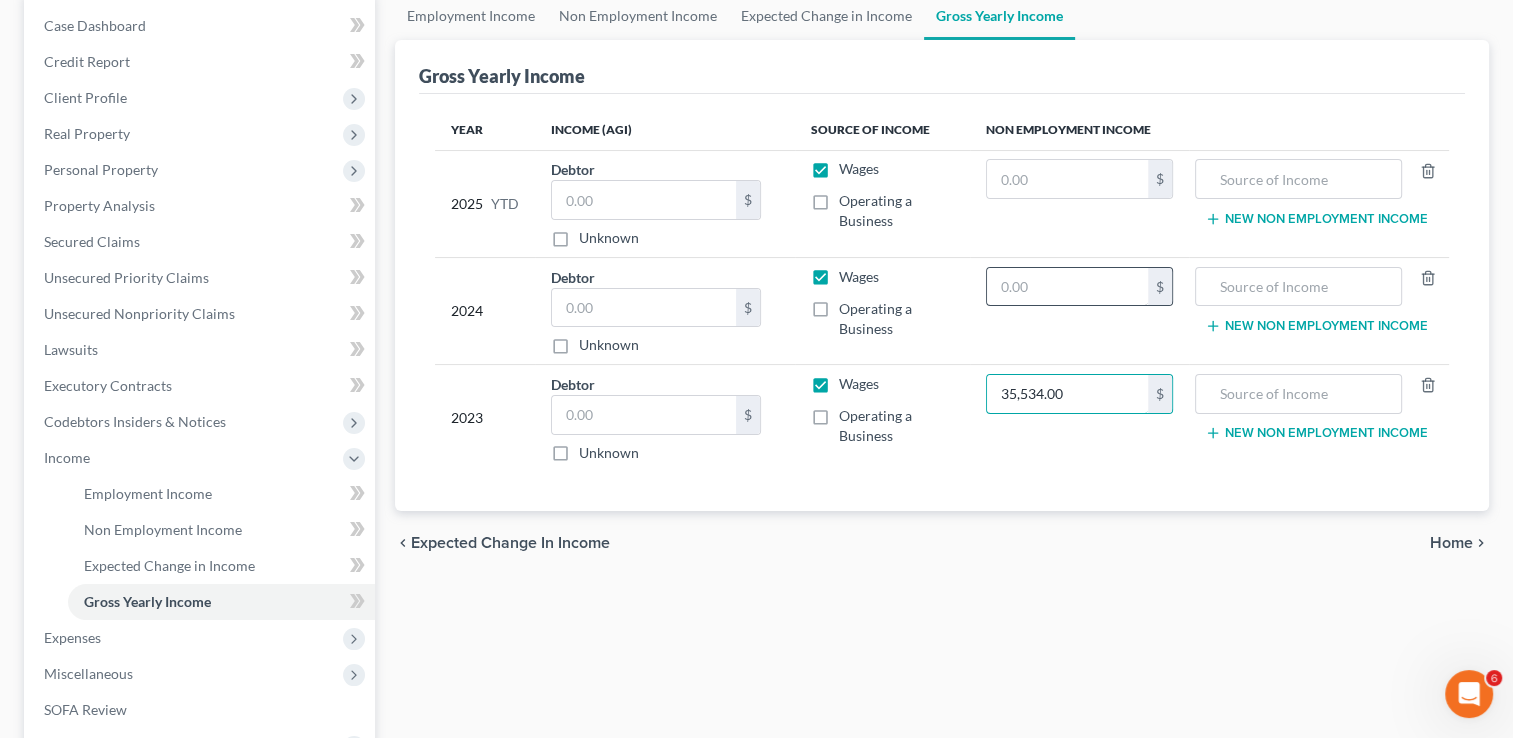 type on "35,534.00" 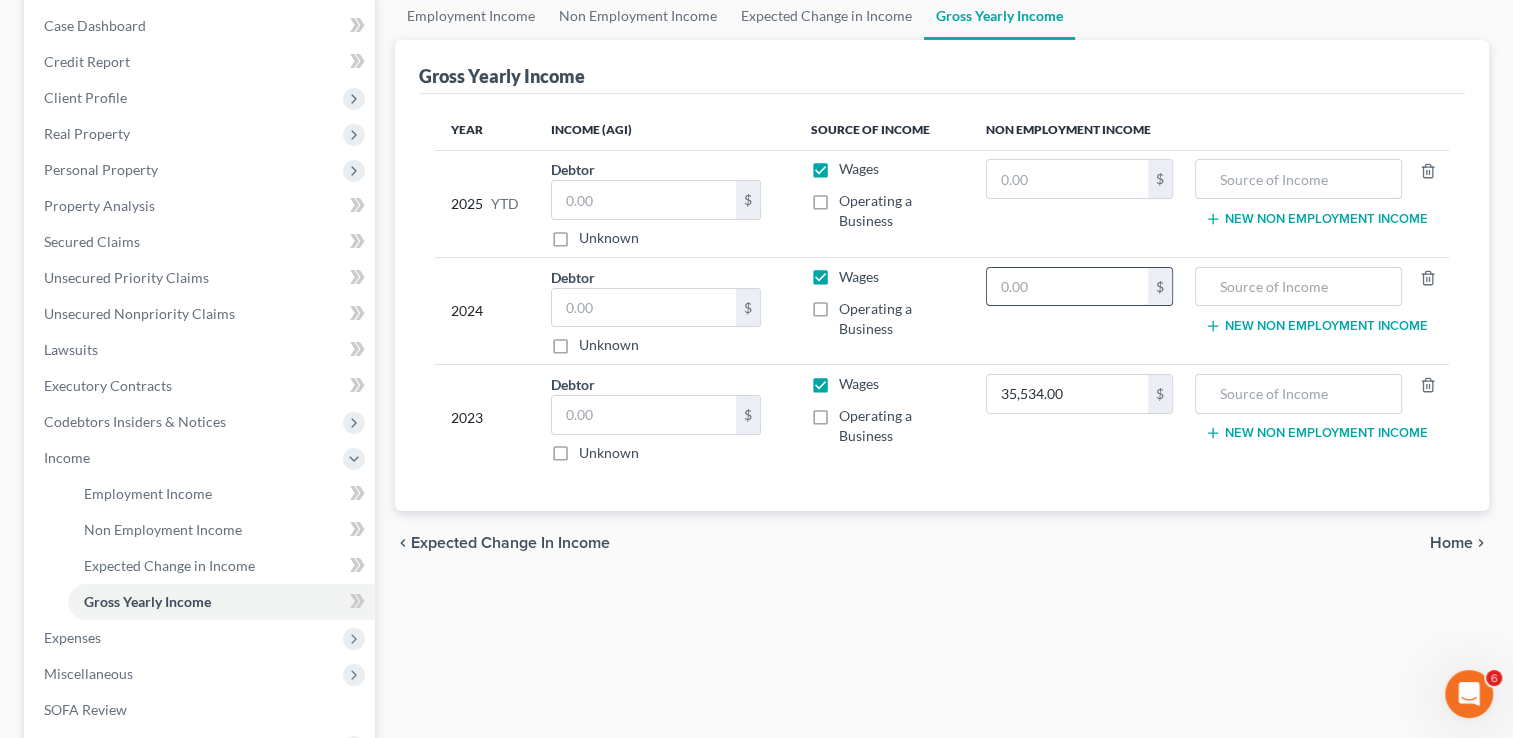 click at bounding box center [1067, 287] 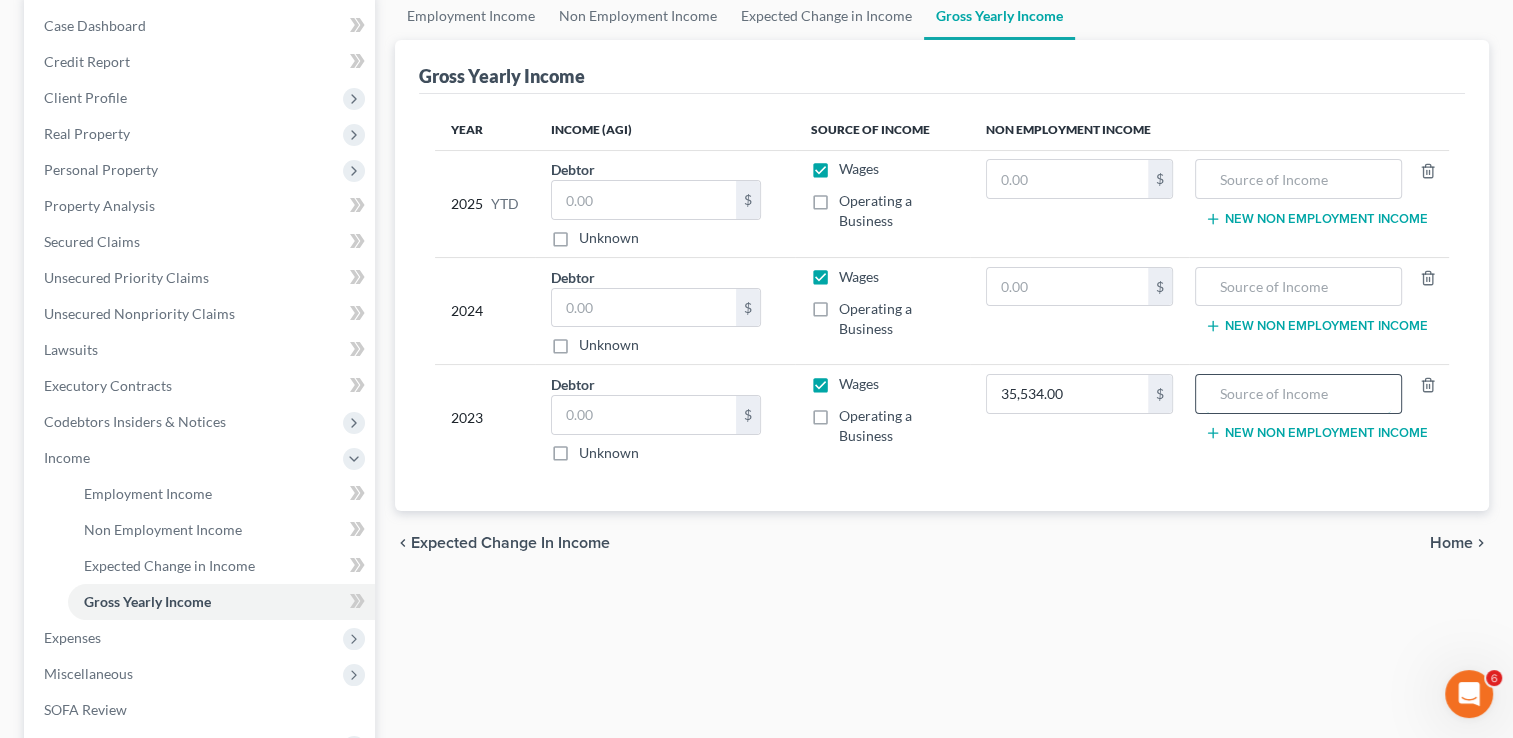 click at bounding box center (1298, 394) 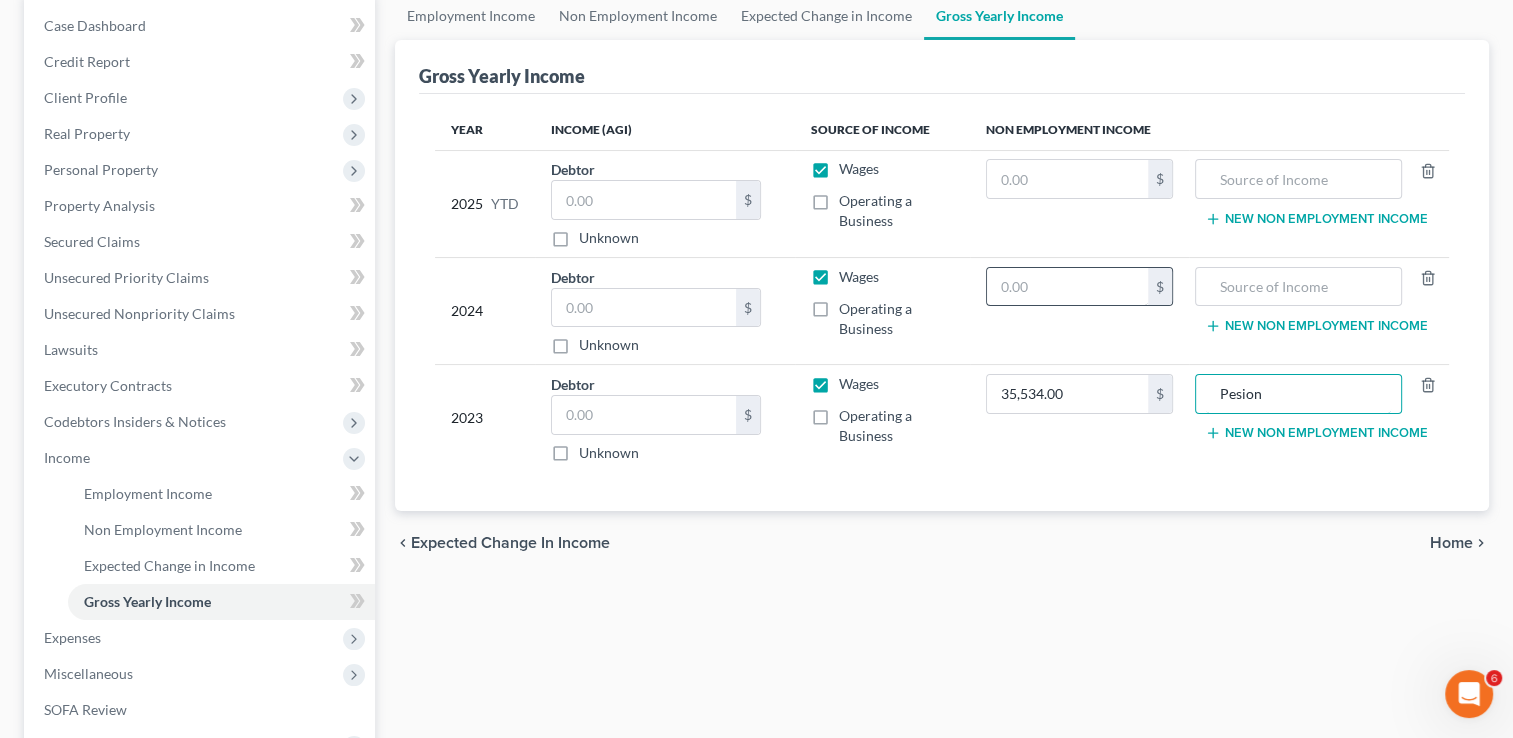 type on "Pesion" 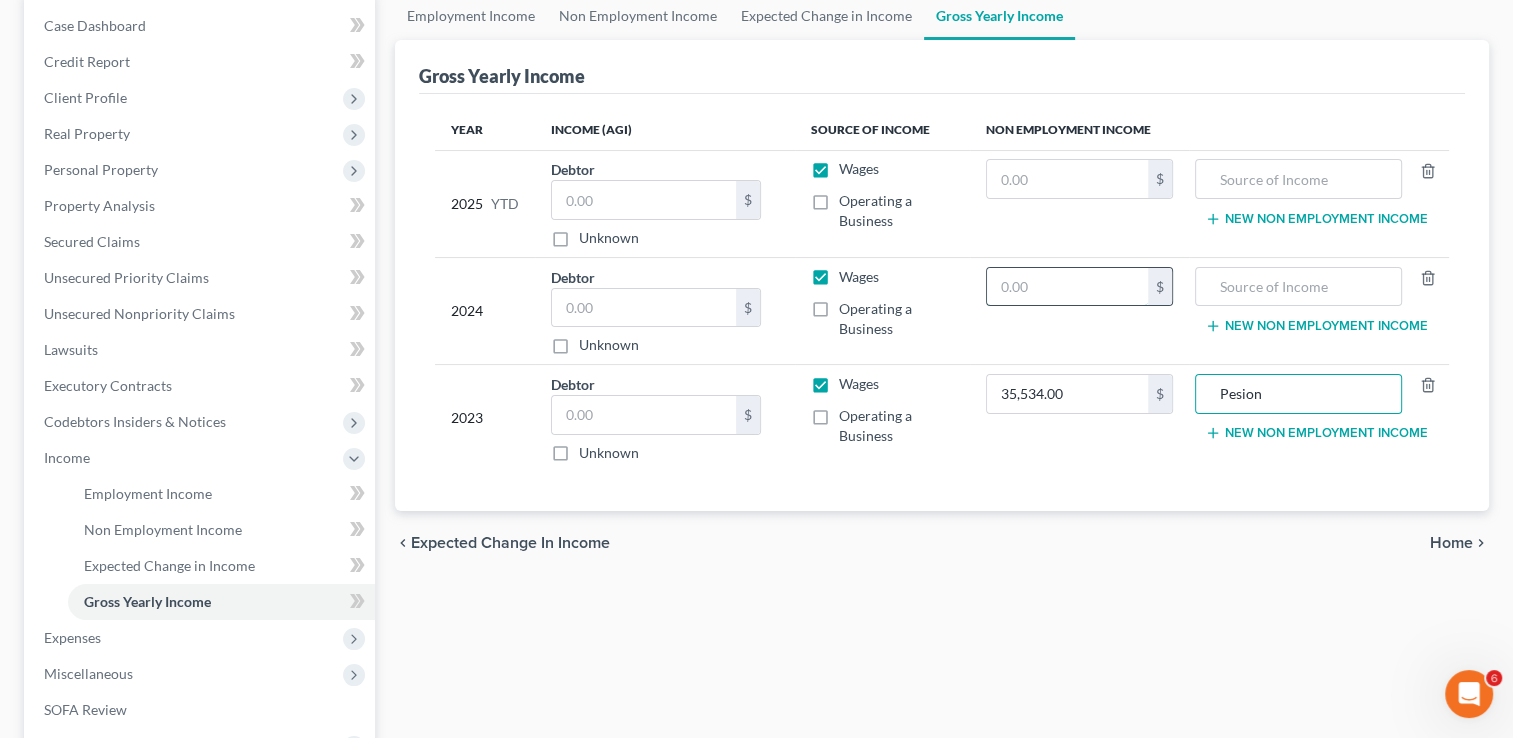 click at bounding box center [1067, 287] 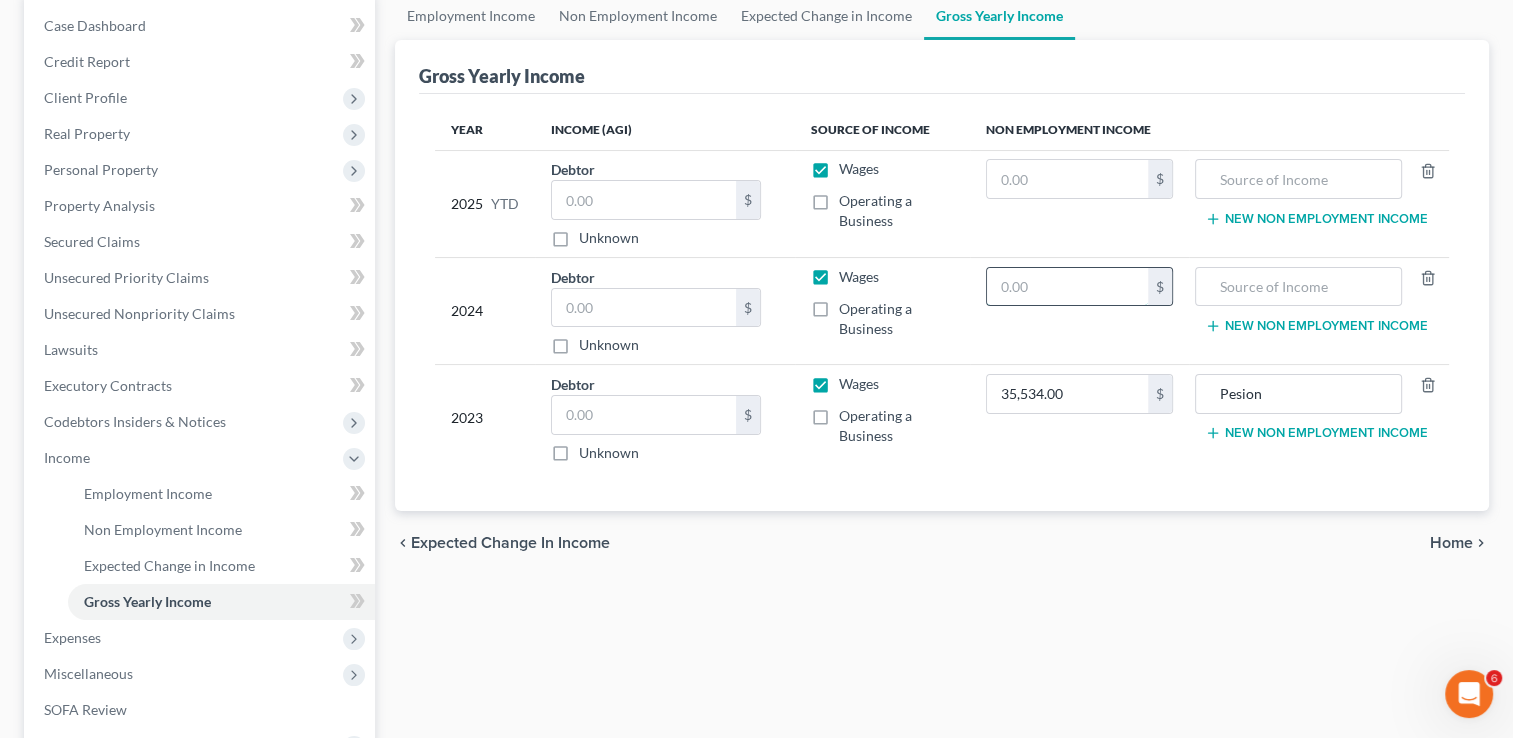 click at bounding box center (1067, 287) 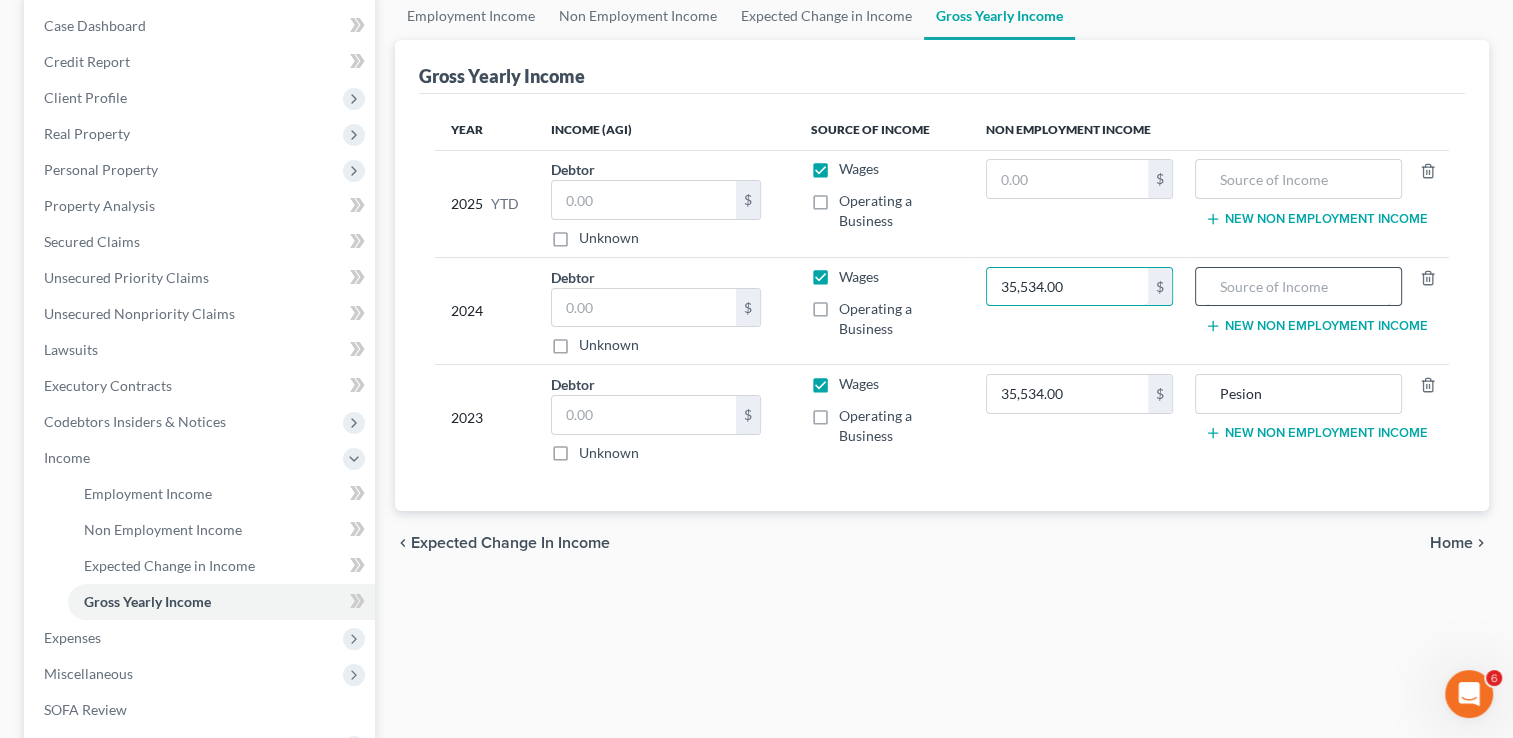 type on "35,534.00" 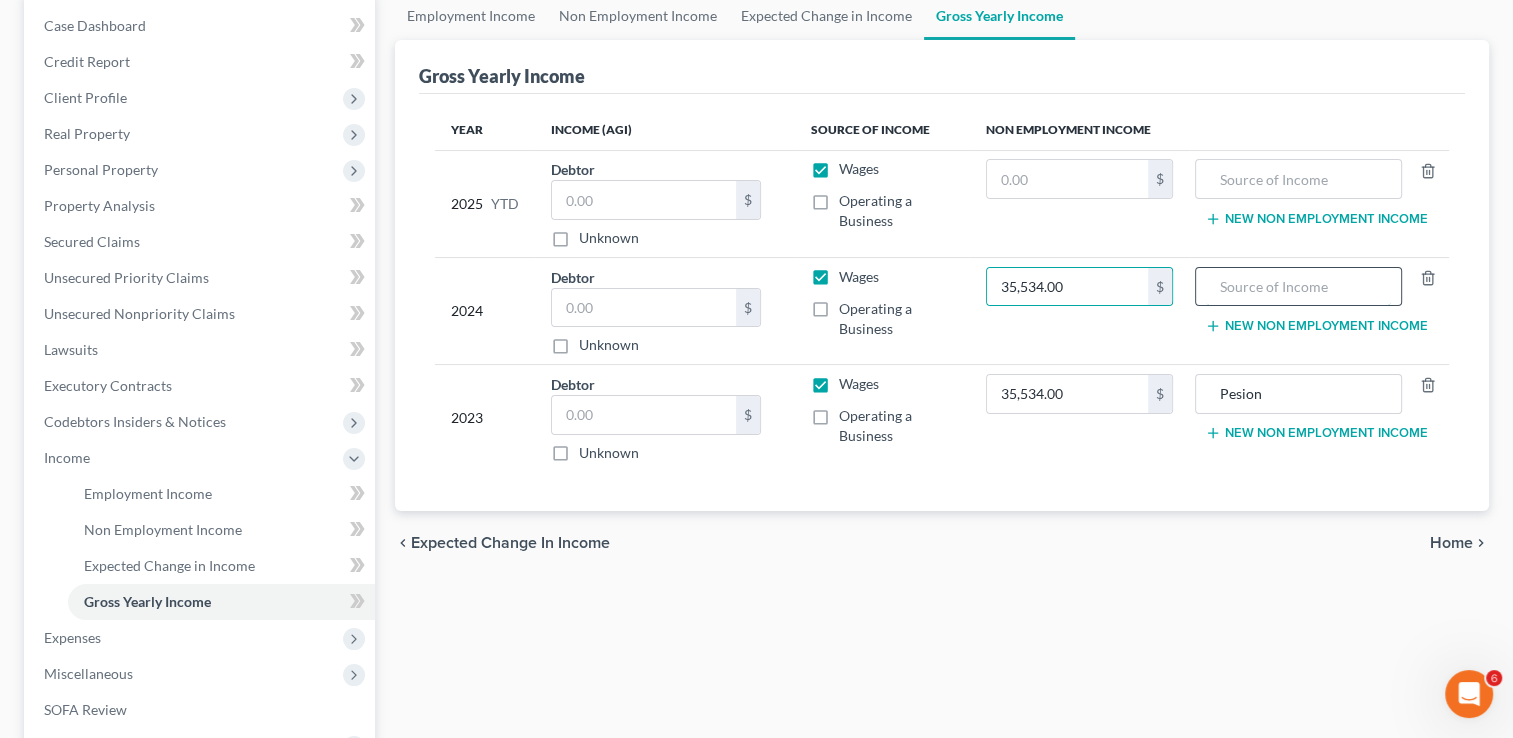 click at bounding box center [1298, 287] 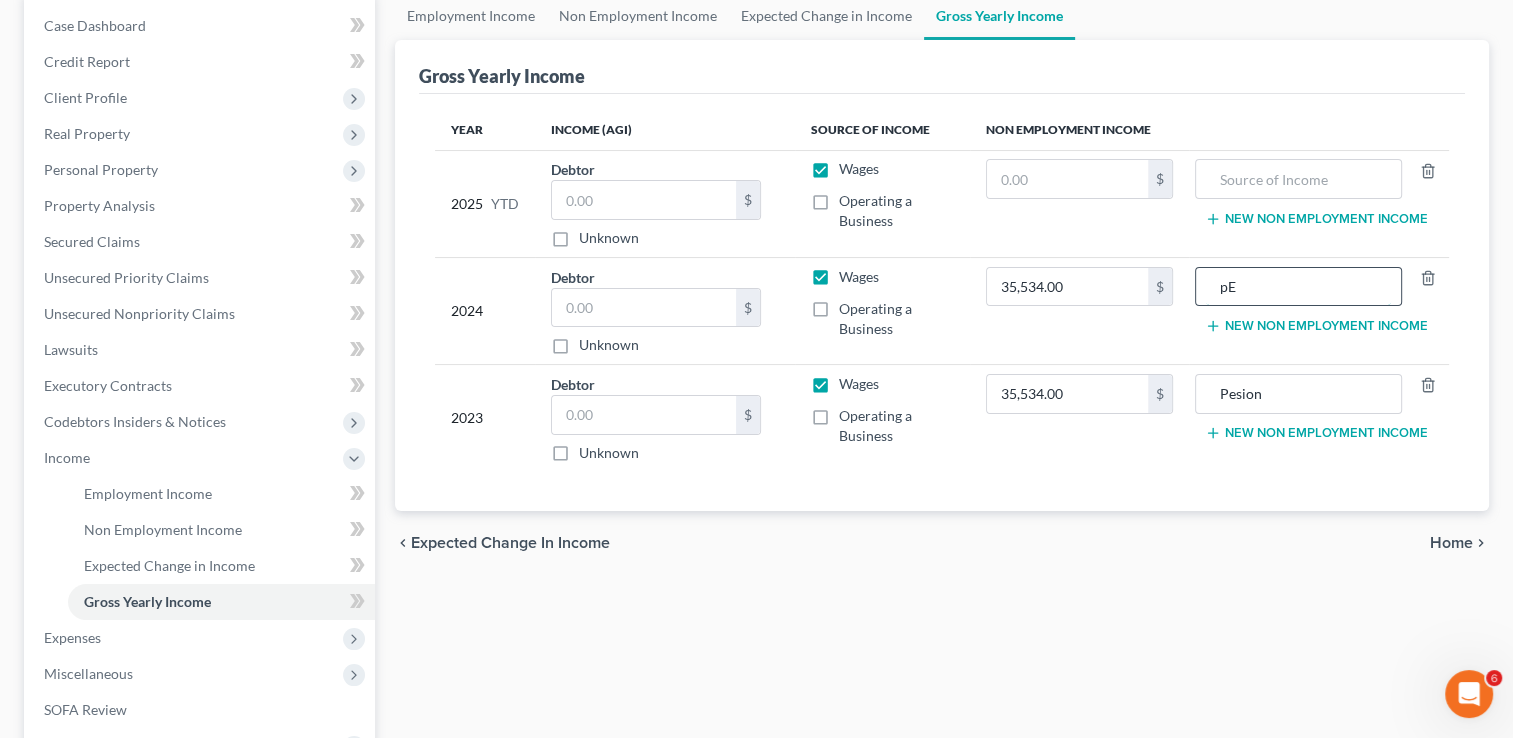 type on "p" 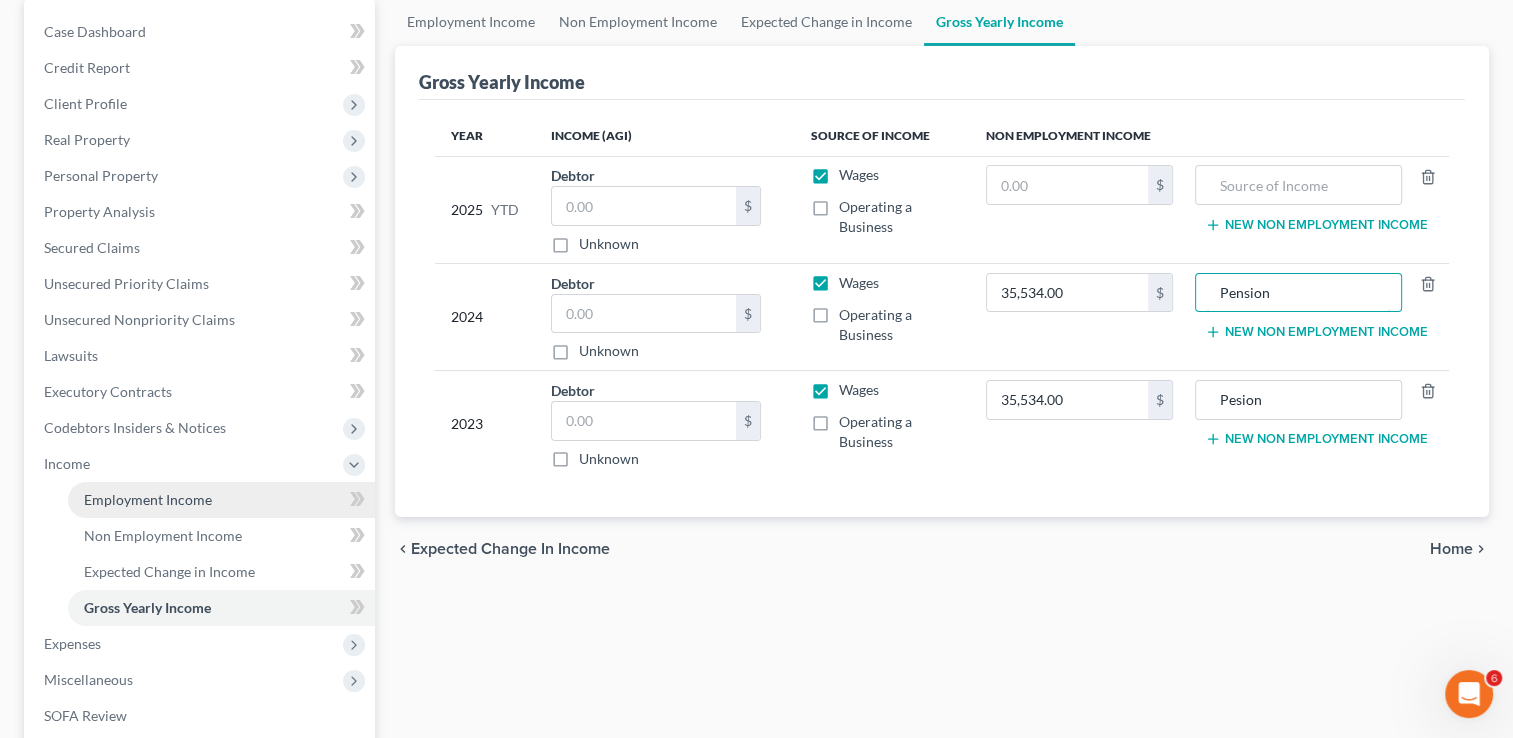 scroll, scrollTop: 200, scrollLeft: 0, axis: vertical 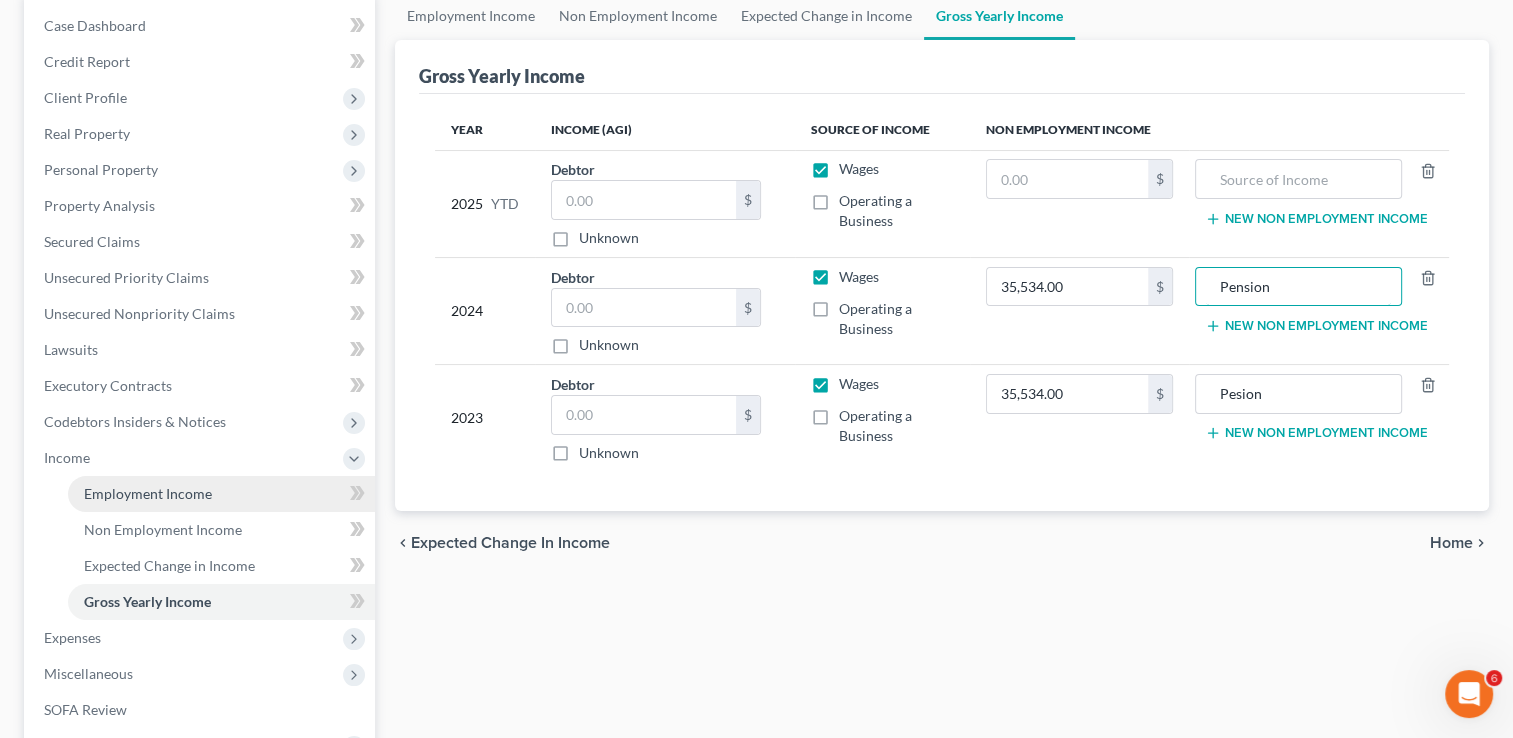 type on "Pension" 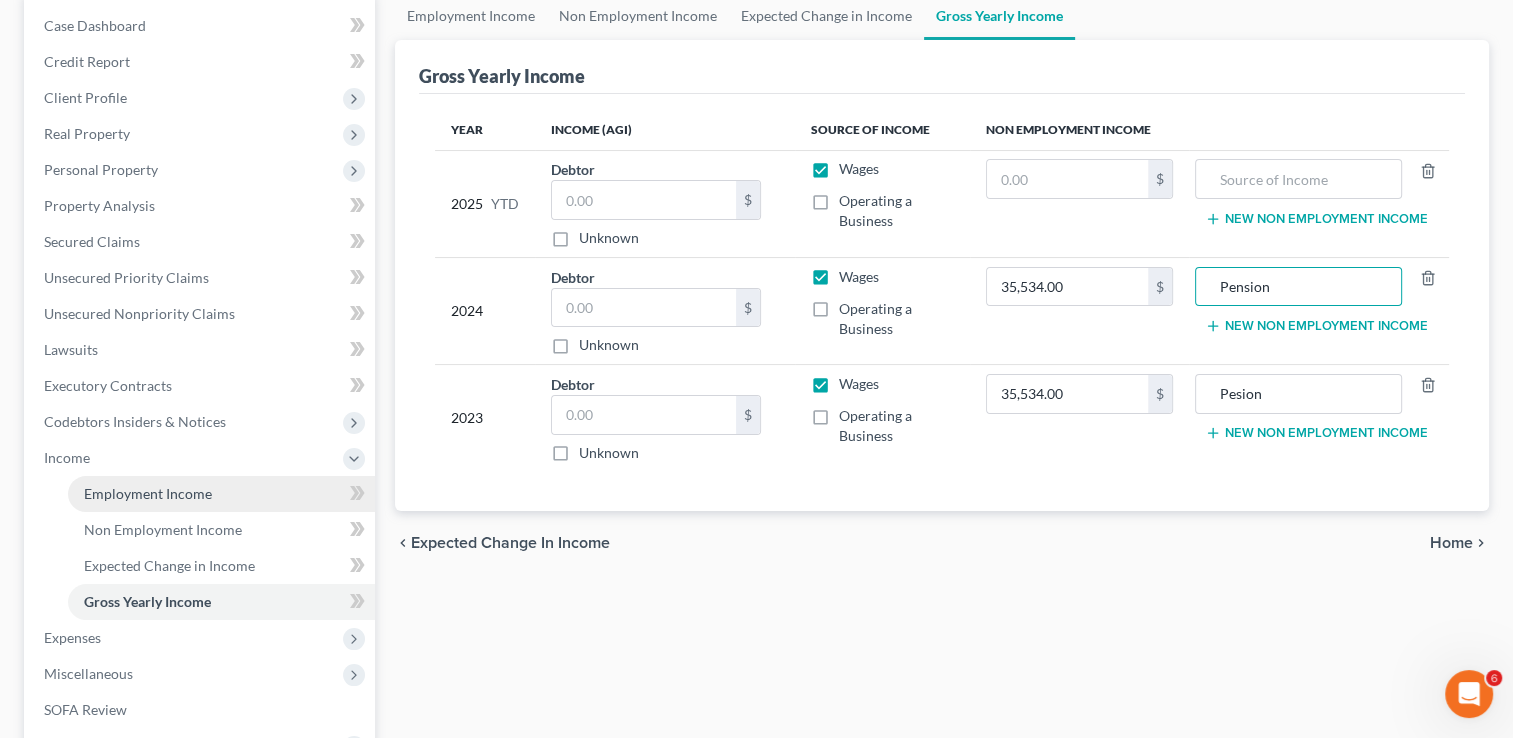 click on "Employment Income" at bounding box center (148, 493) 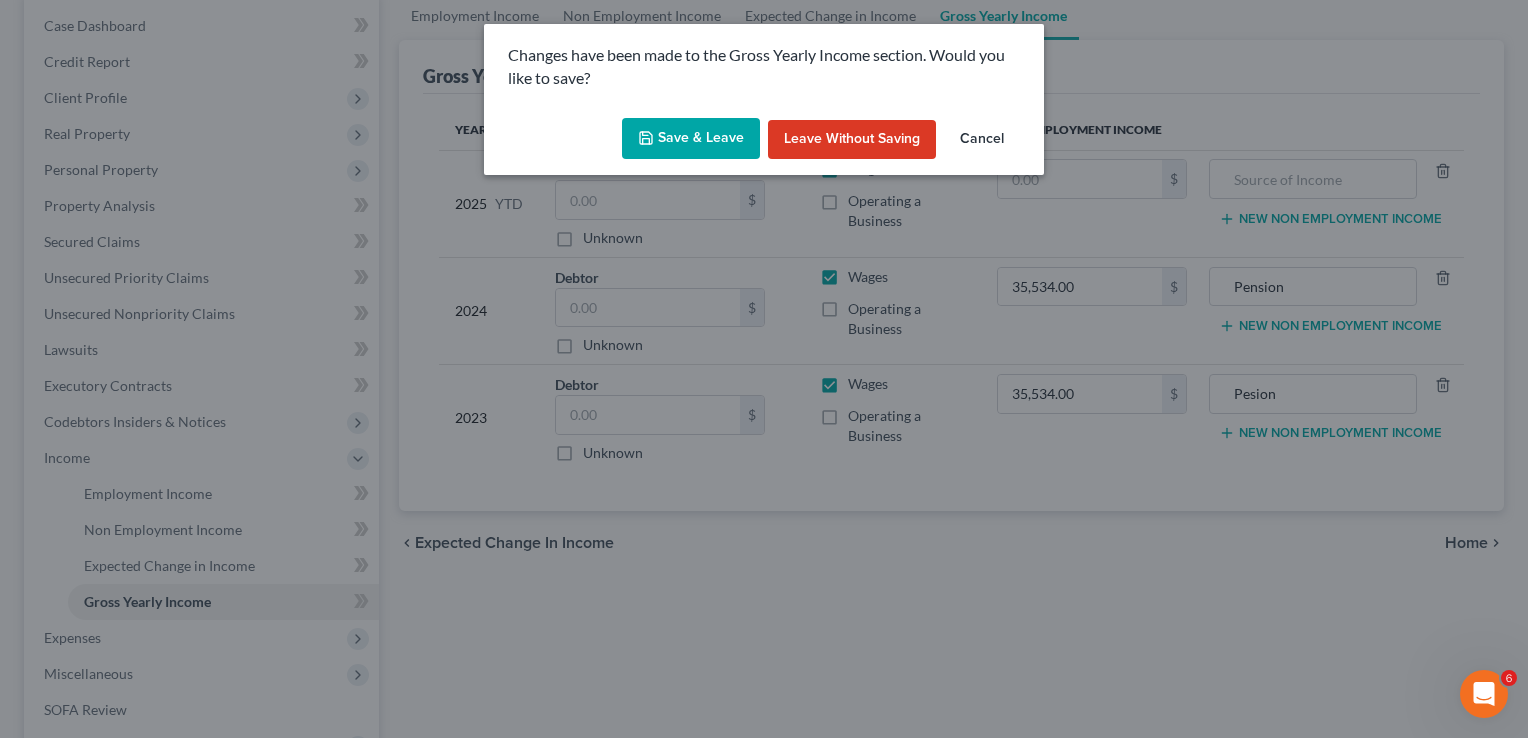 click on "Save & Leave" at bounding box center (691, 139) 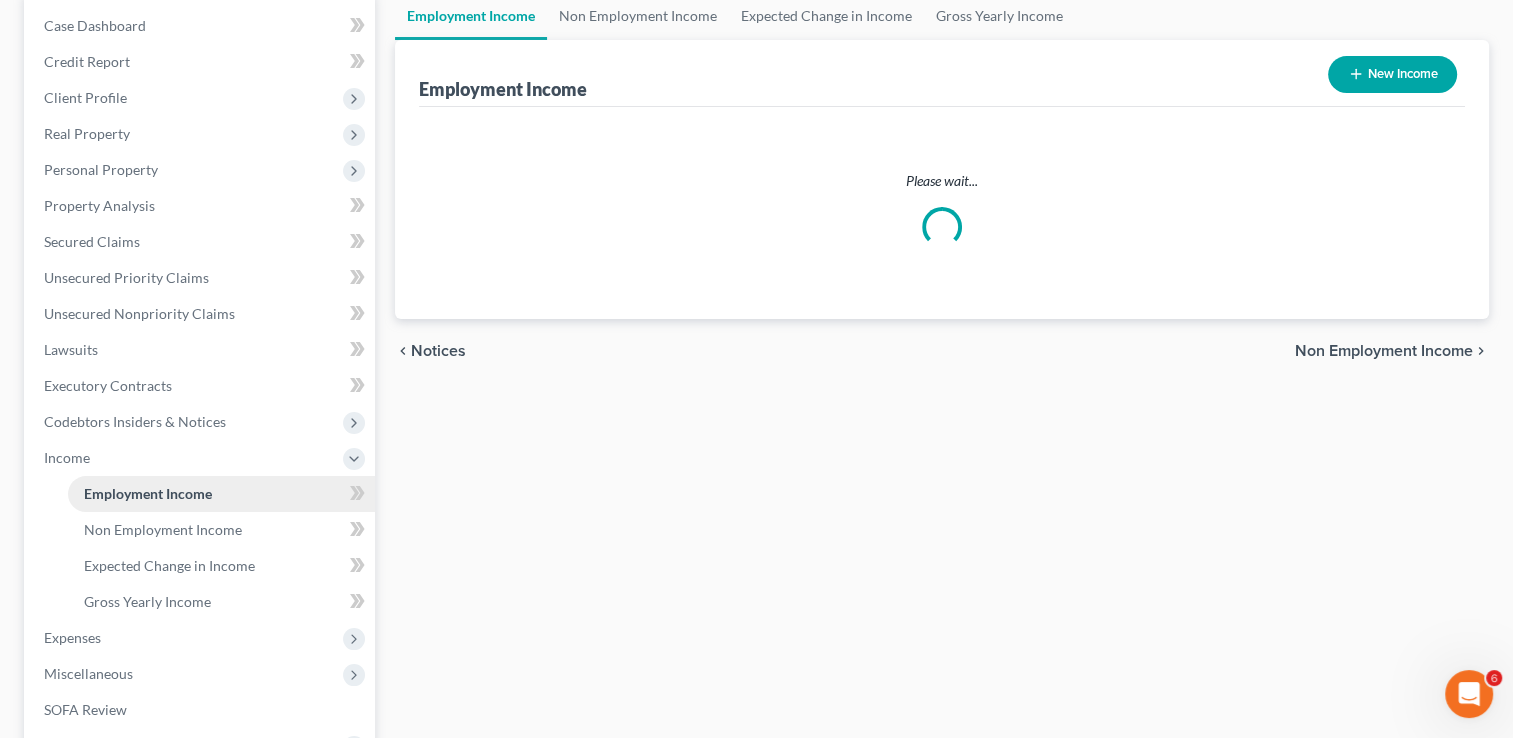 scroll, scrollTop: 56, scrollLeft: 0, axis: vertical 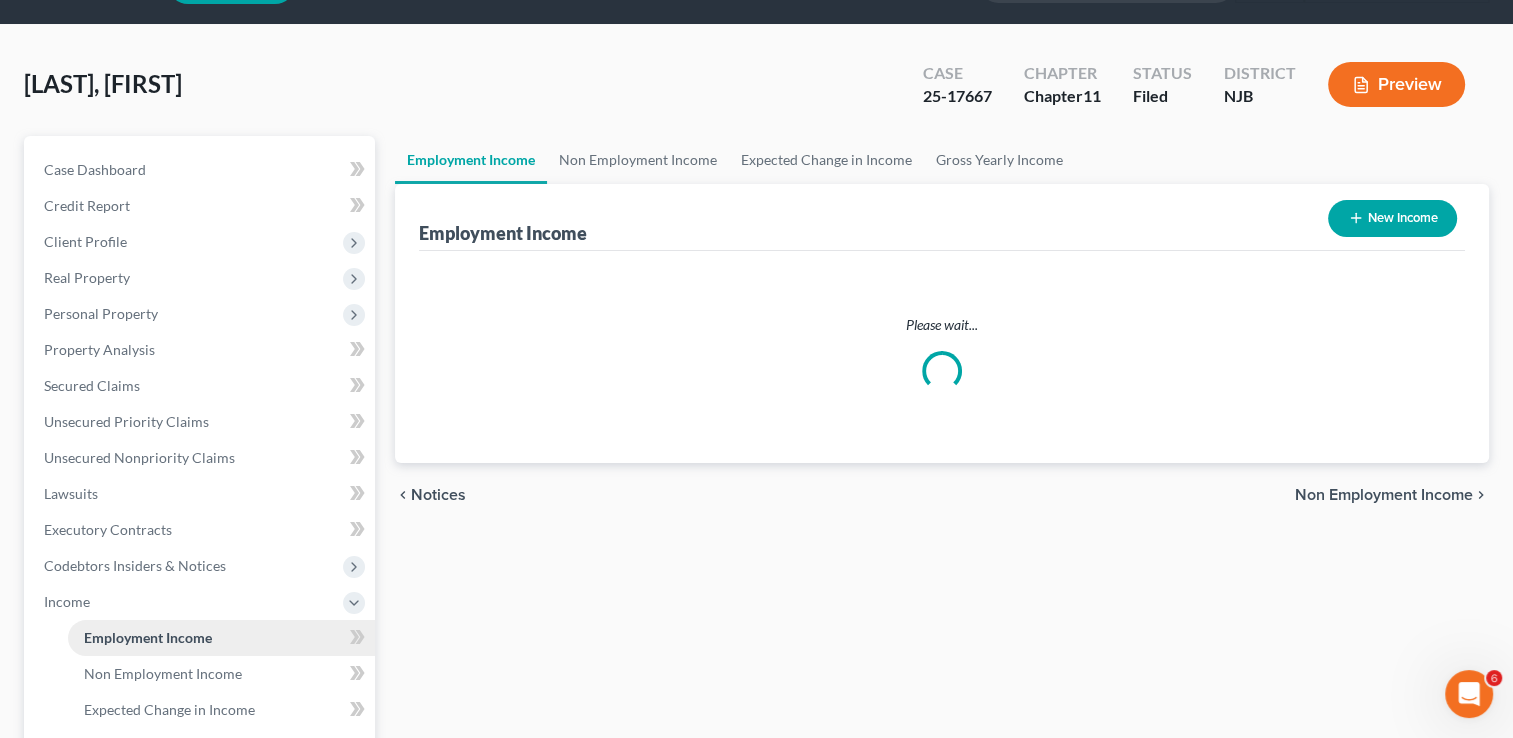 click on "Case Dashboard
Payments
Invoices
Payments
Payments
Credit Report
Client Profile" at bounding box center [201, 530] 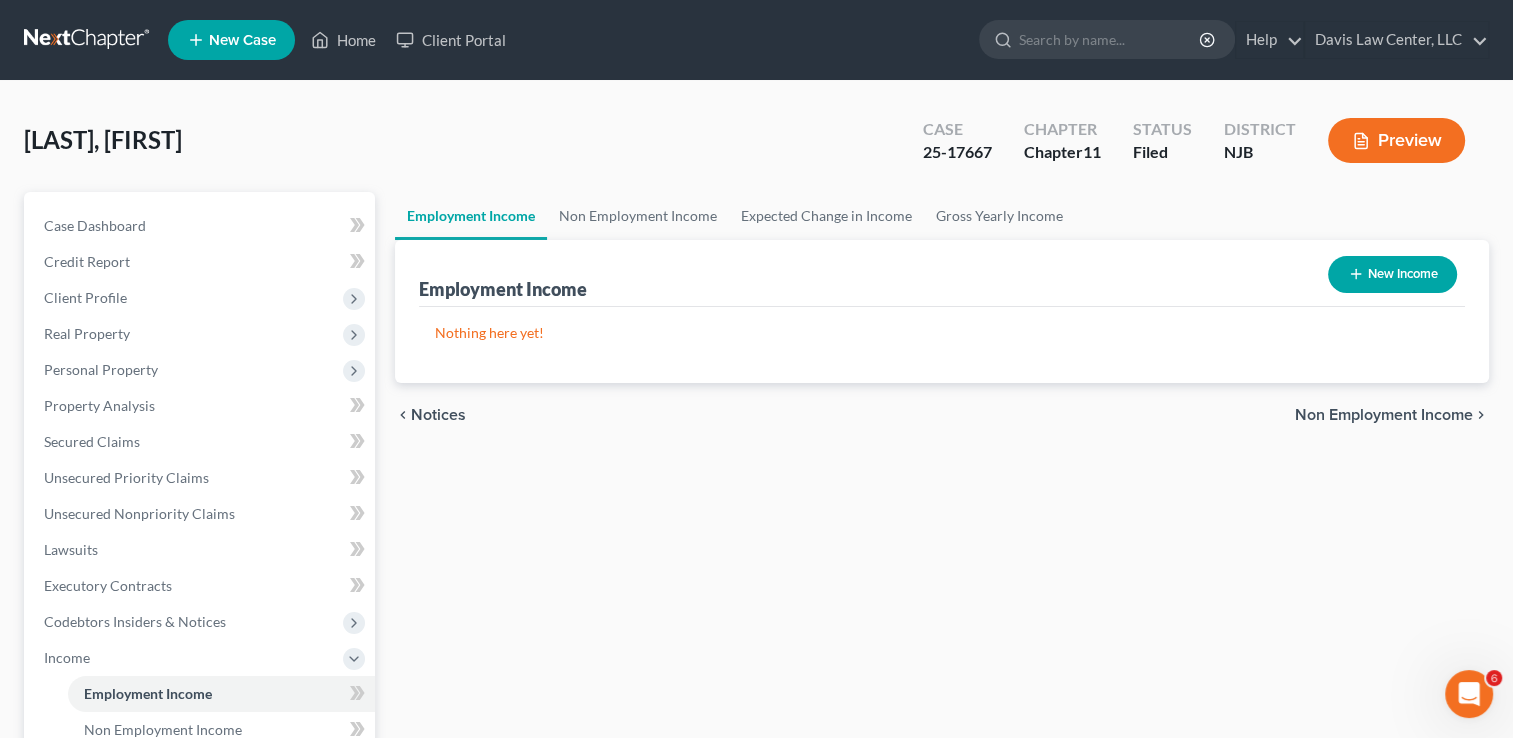 scroll, scrollTop: 300, scrollLeft: 0, axis: vertical 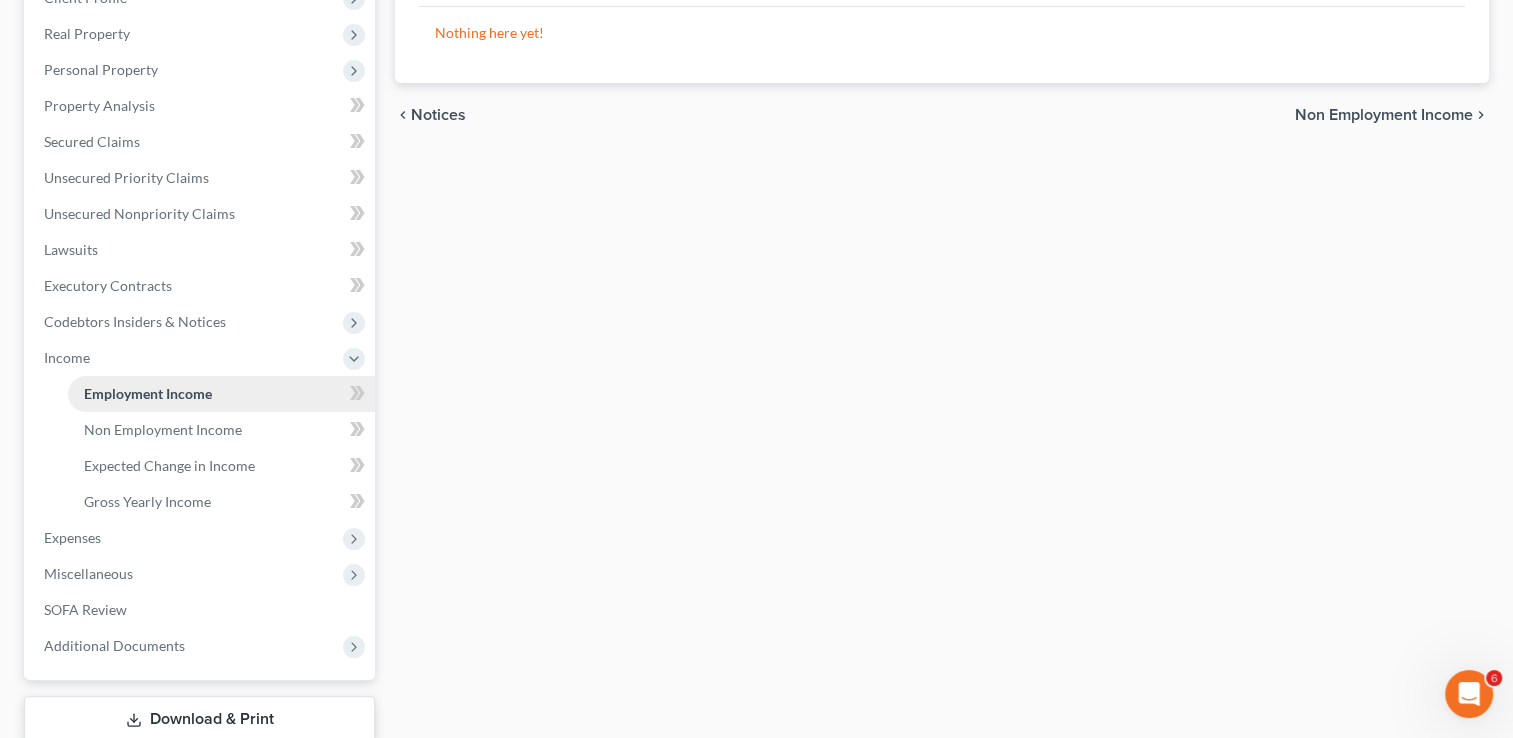 click on "Employment Income" at bounding box center [148, 393] 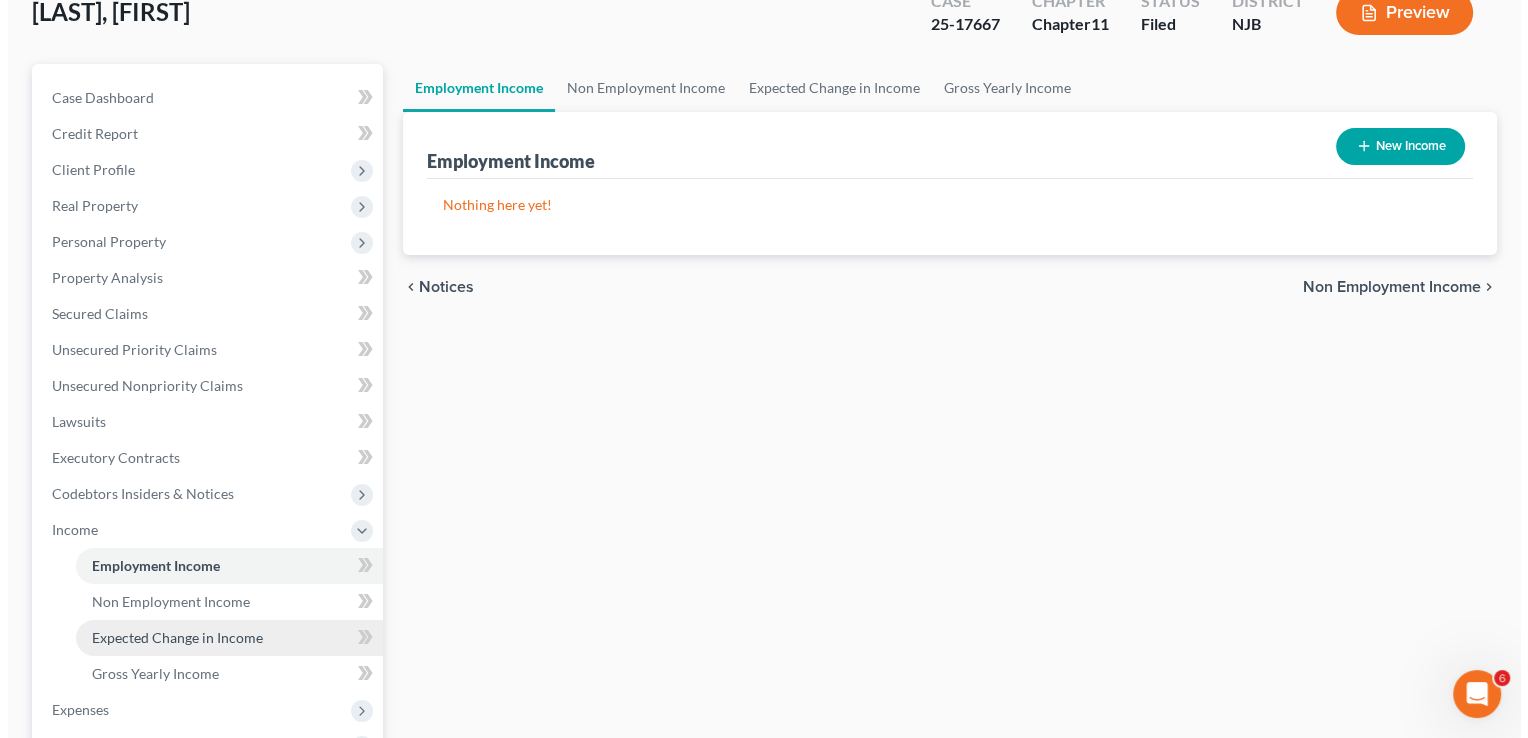 scroll, scrollTop: 200, scrollLeft: 0, axis: vertical 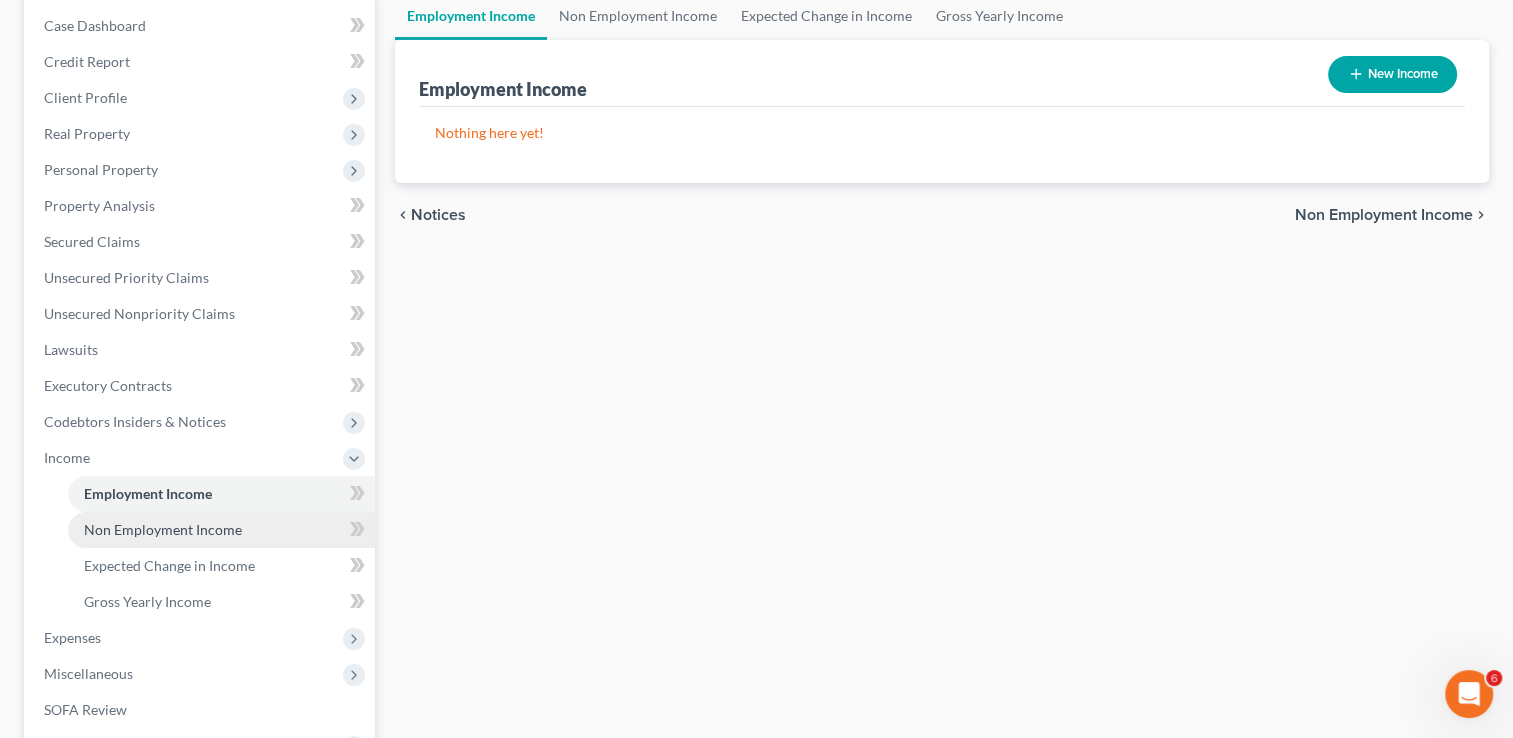 click on "Non Employment Income" at bounding box center (163, 529) 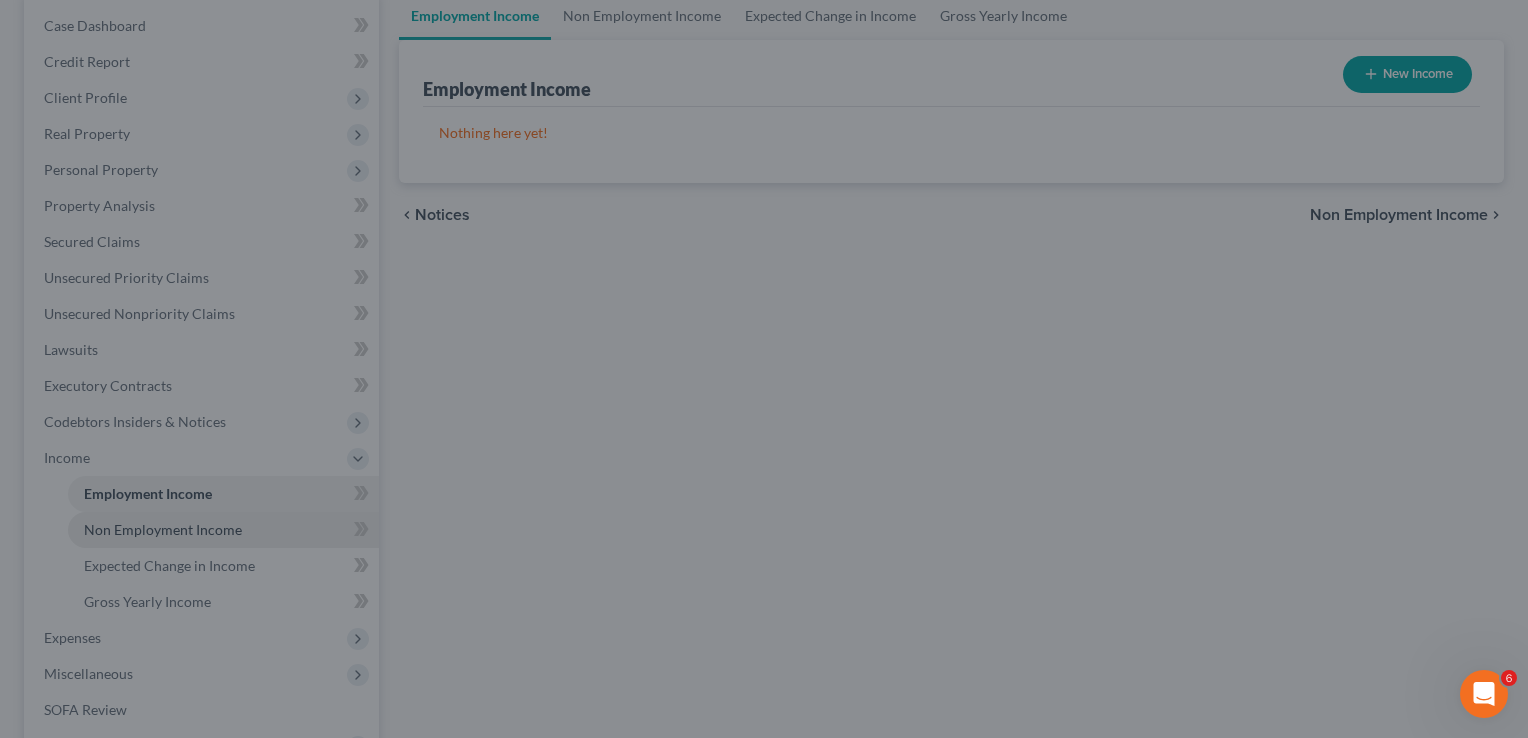 click at bounding box center [764, 369] 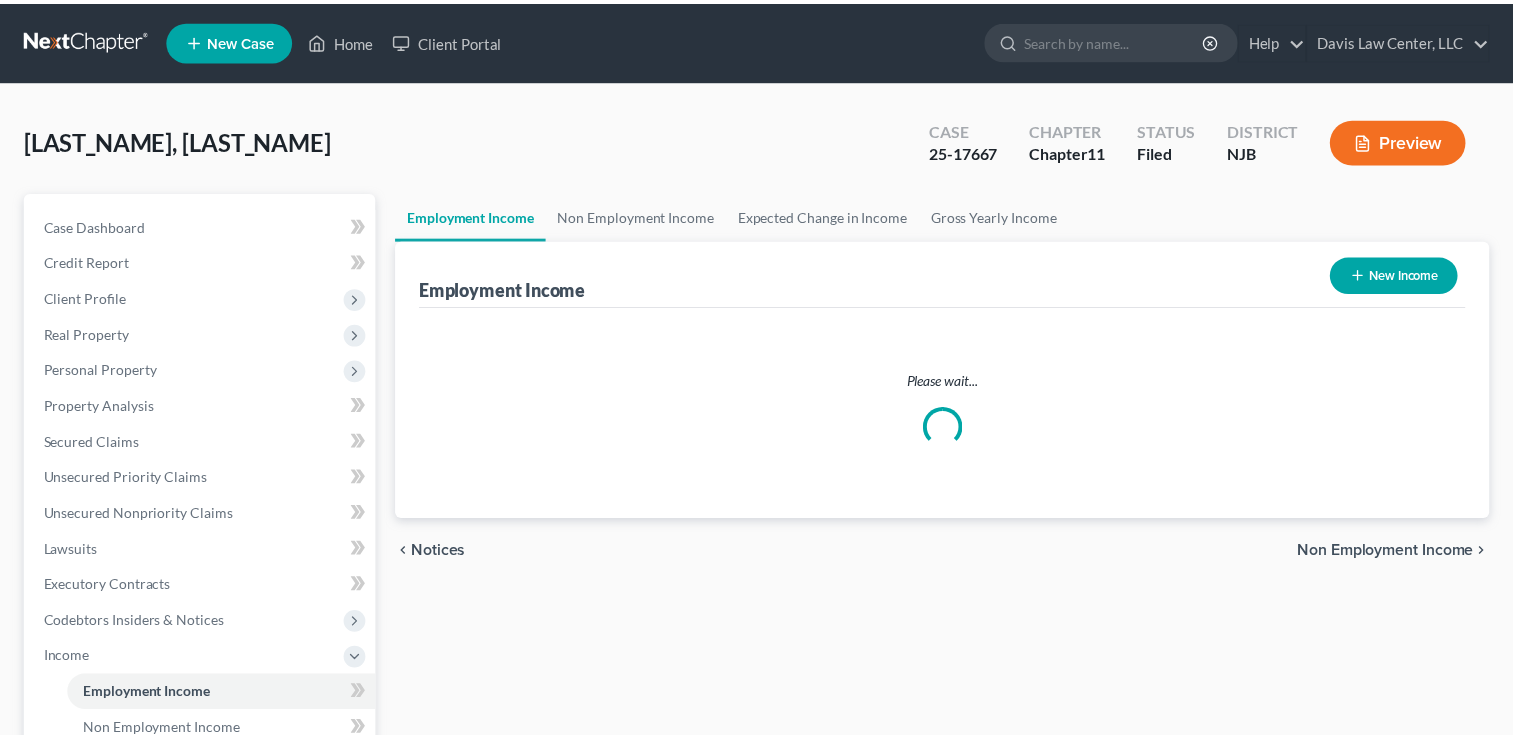 scroll, scrollTop: 200, scrollLeft: 0, axis: vertical 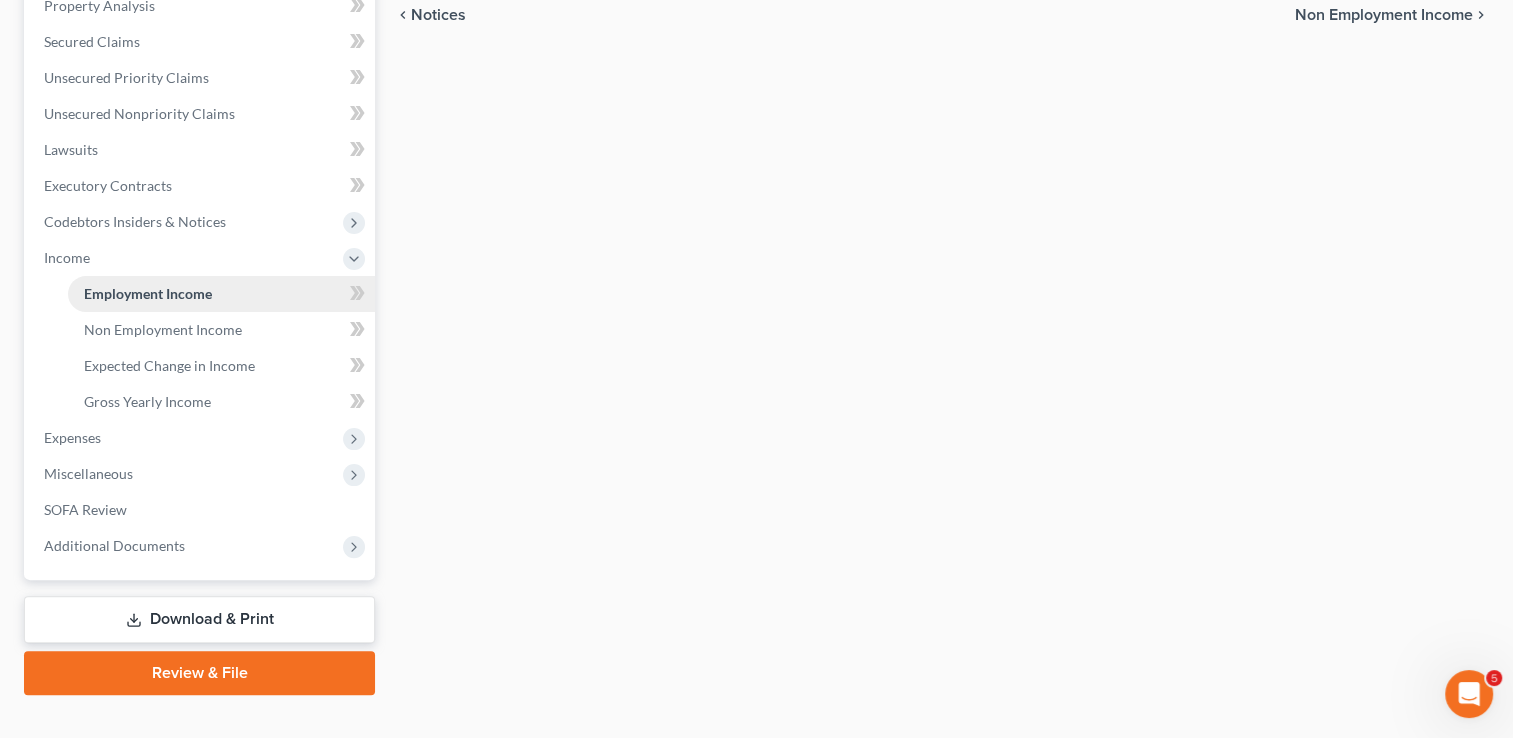 click on "Employment Income" at bounding box center [221, 294] 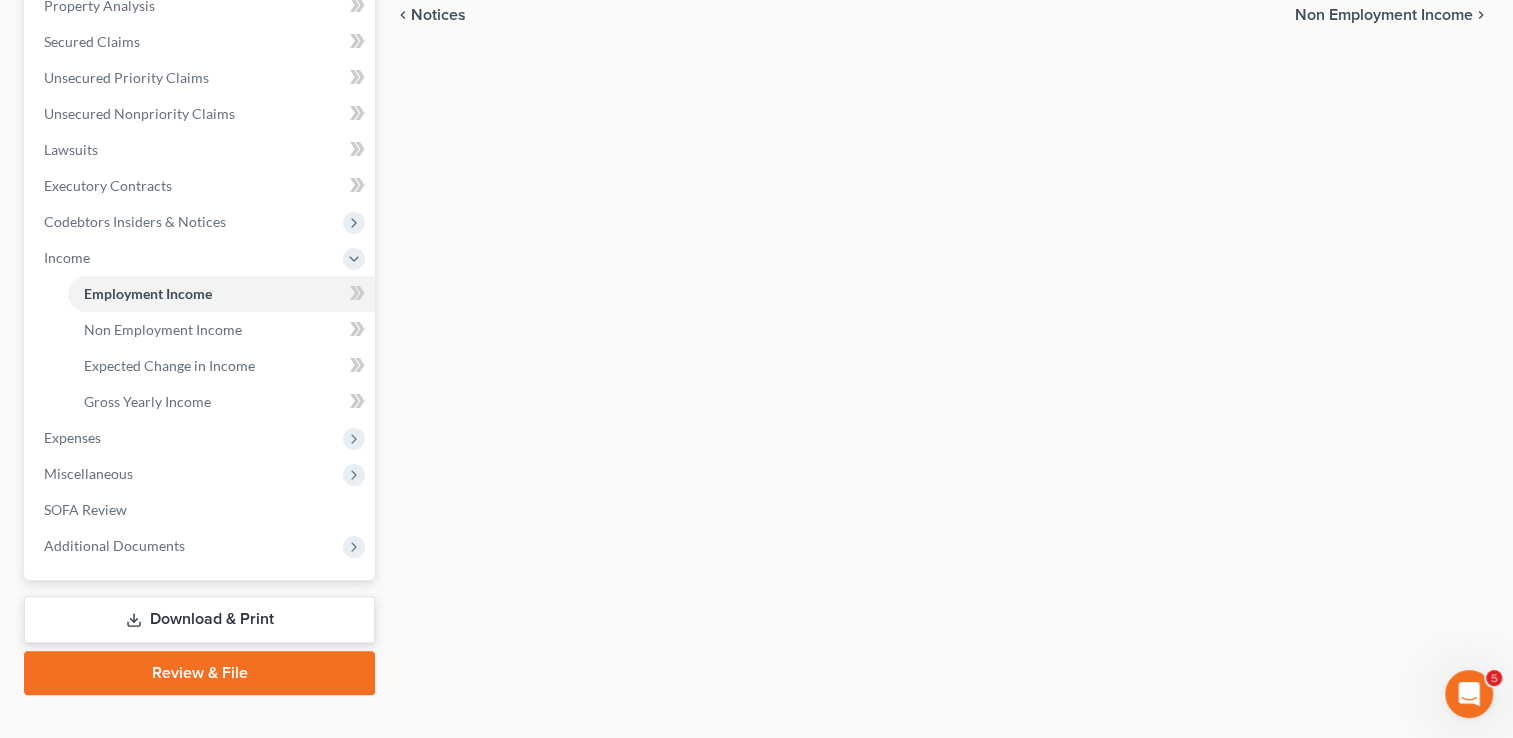 scroll, scrollTop: 100, scrollLeft: 0, axis: vertical 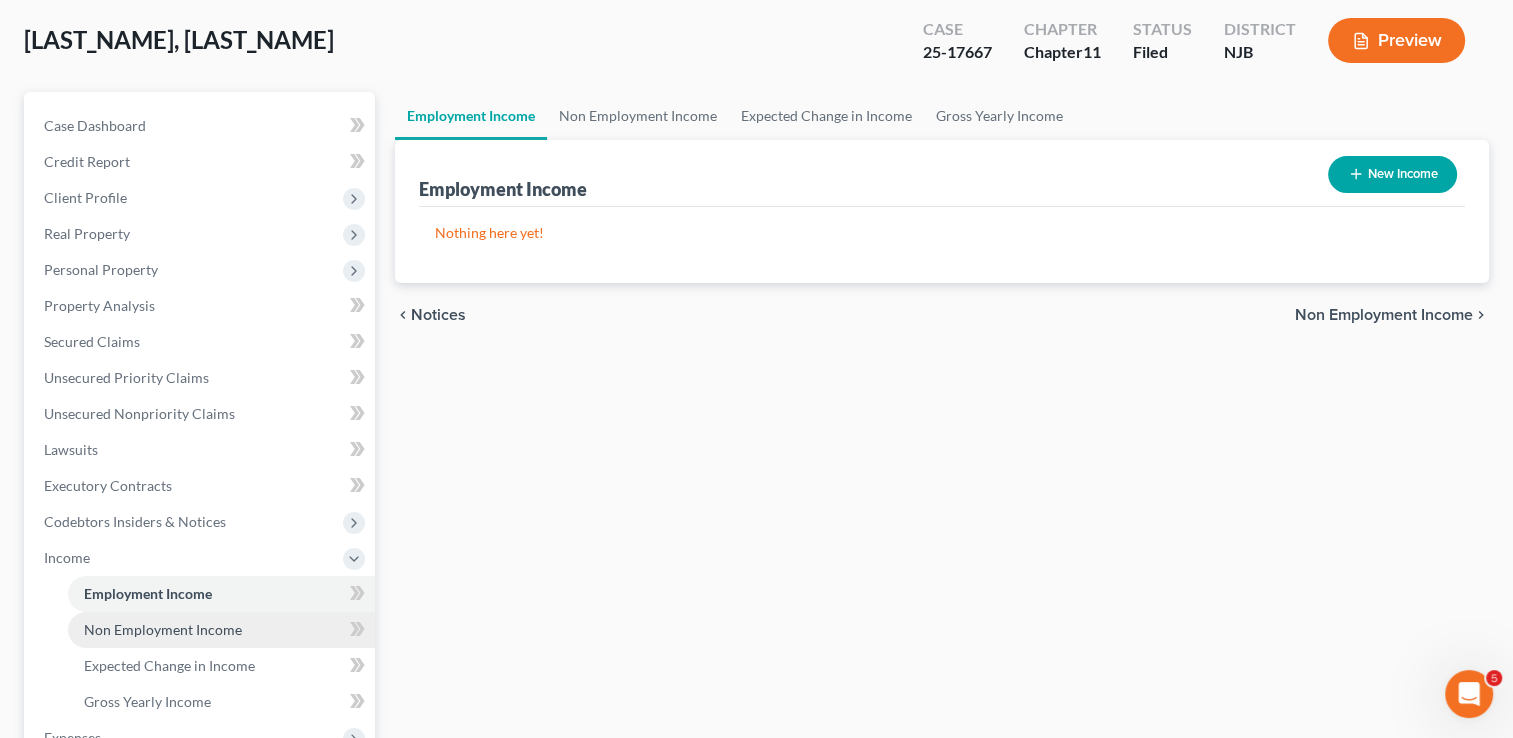 click on "Non Employment Income" at bounding box center (163, 629) 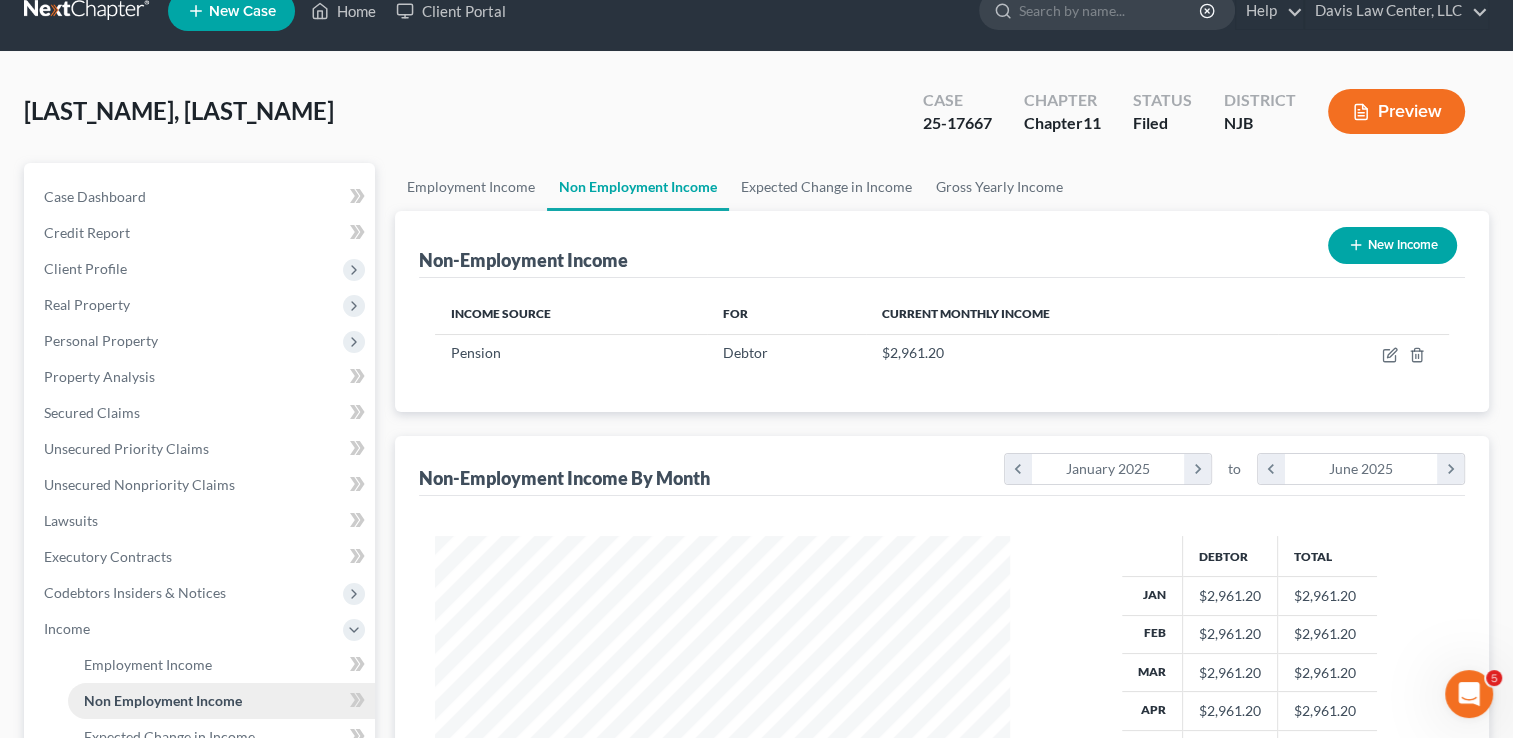 scroll, scrollTop: 0, scrollLeft: 0, axis: both 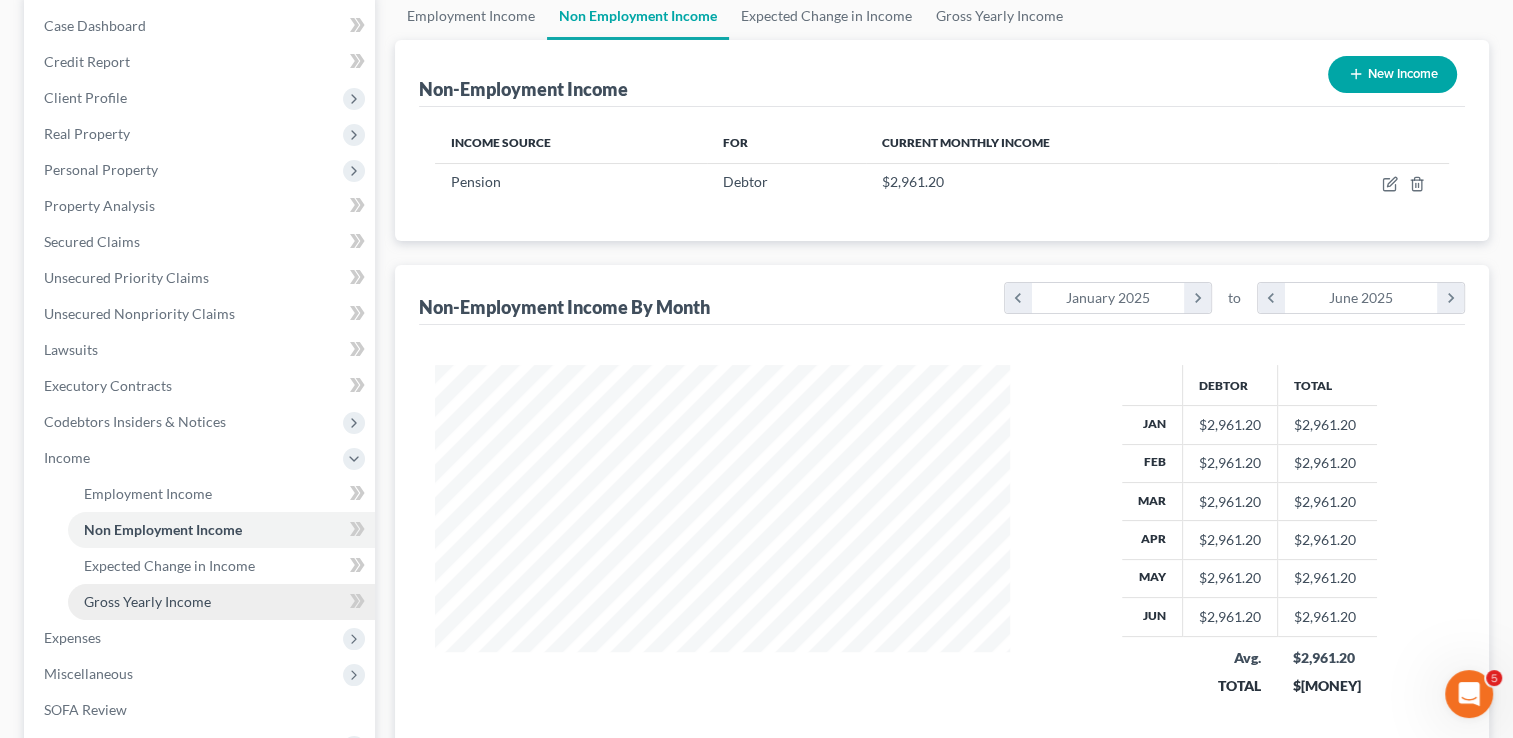 click on "Gross Yearly Income" at bounding box center [147, 601] 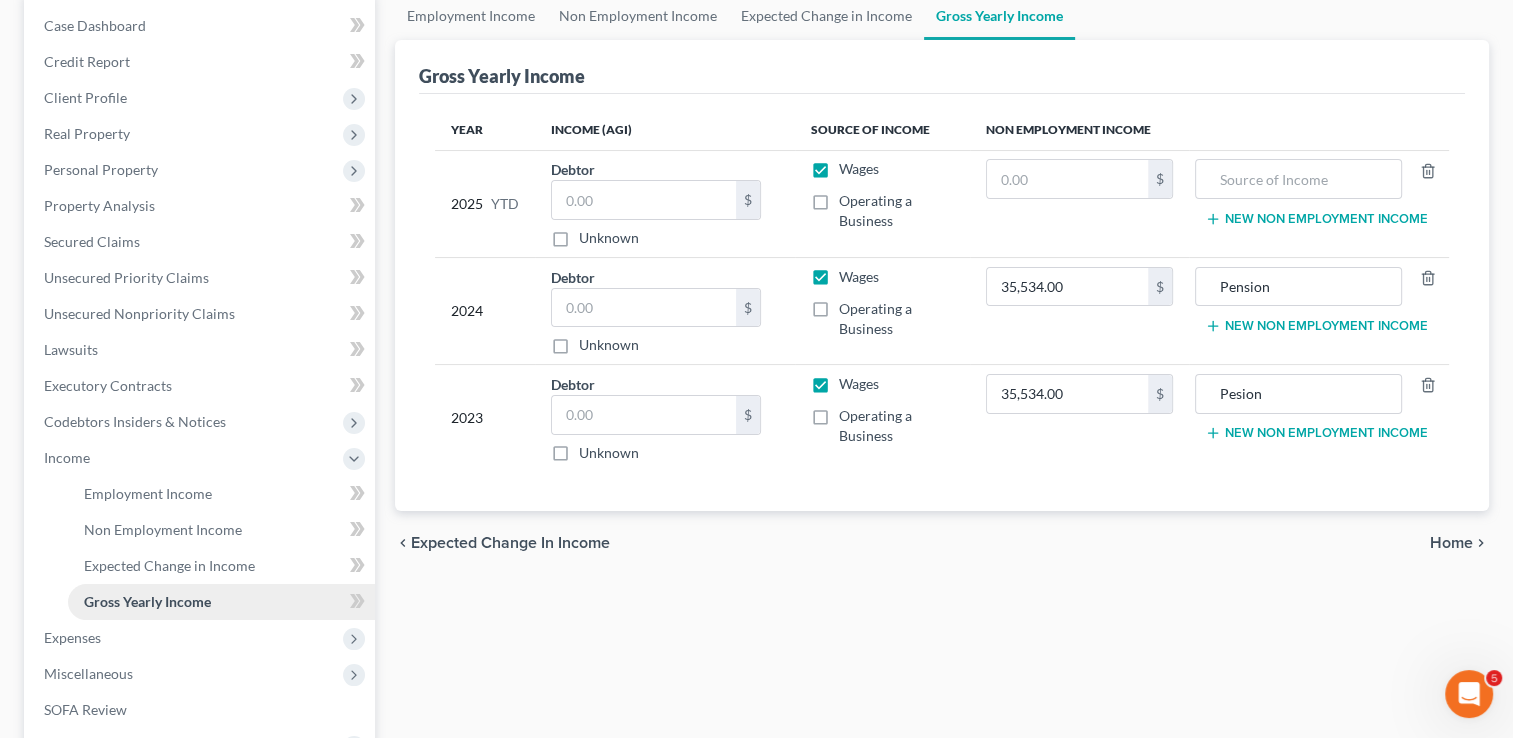scroll, scrollTop: 0, scrollLeft: 0, axis: both 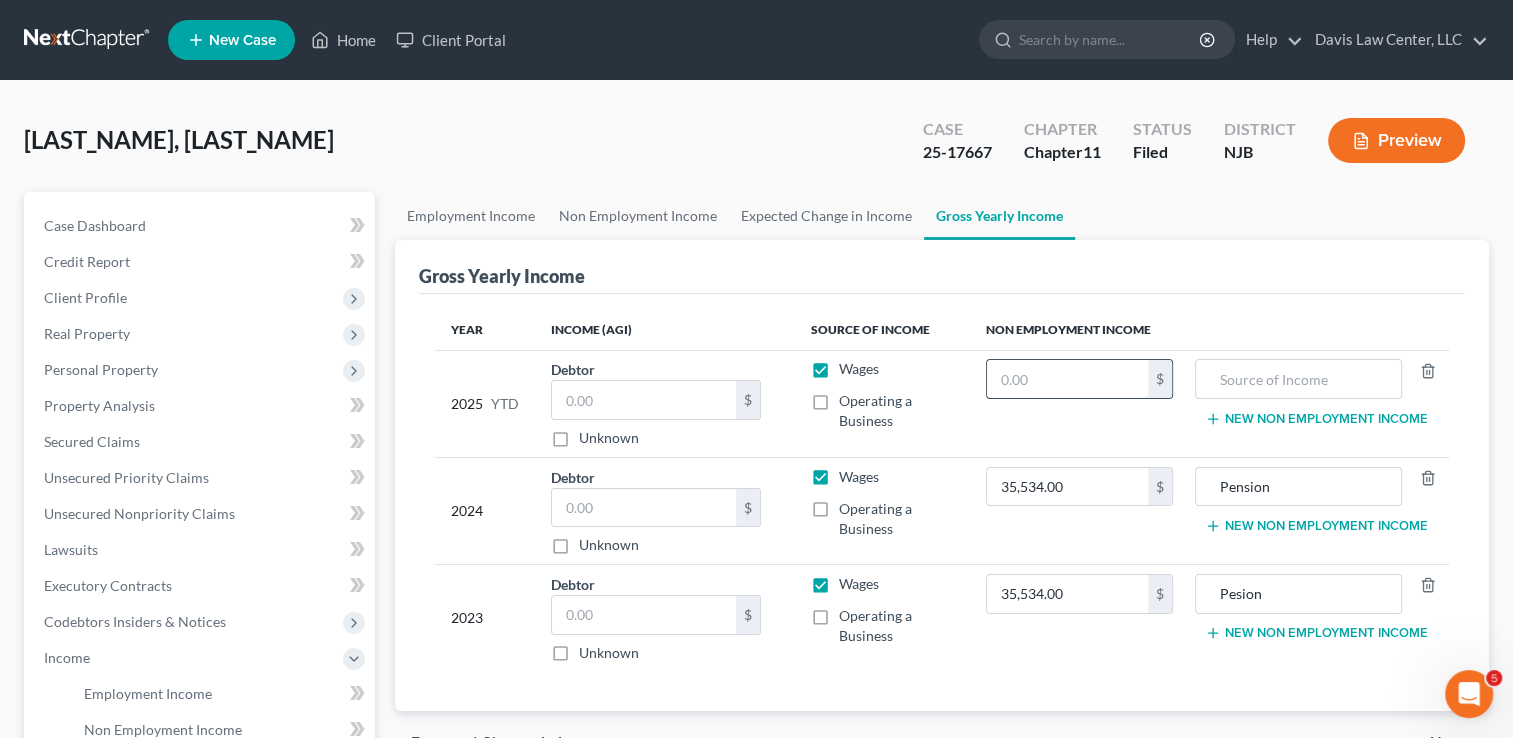 click at bounding box center (1067, 379) 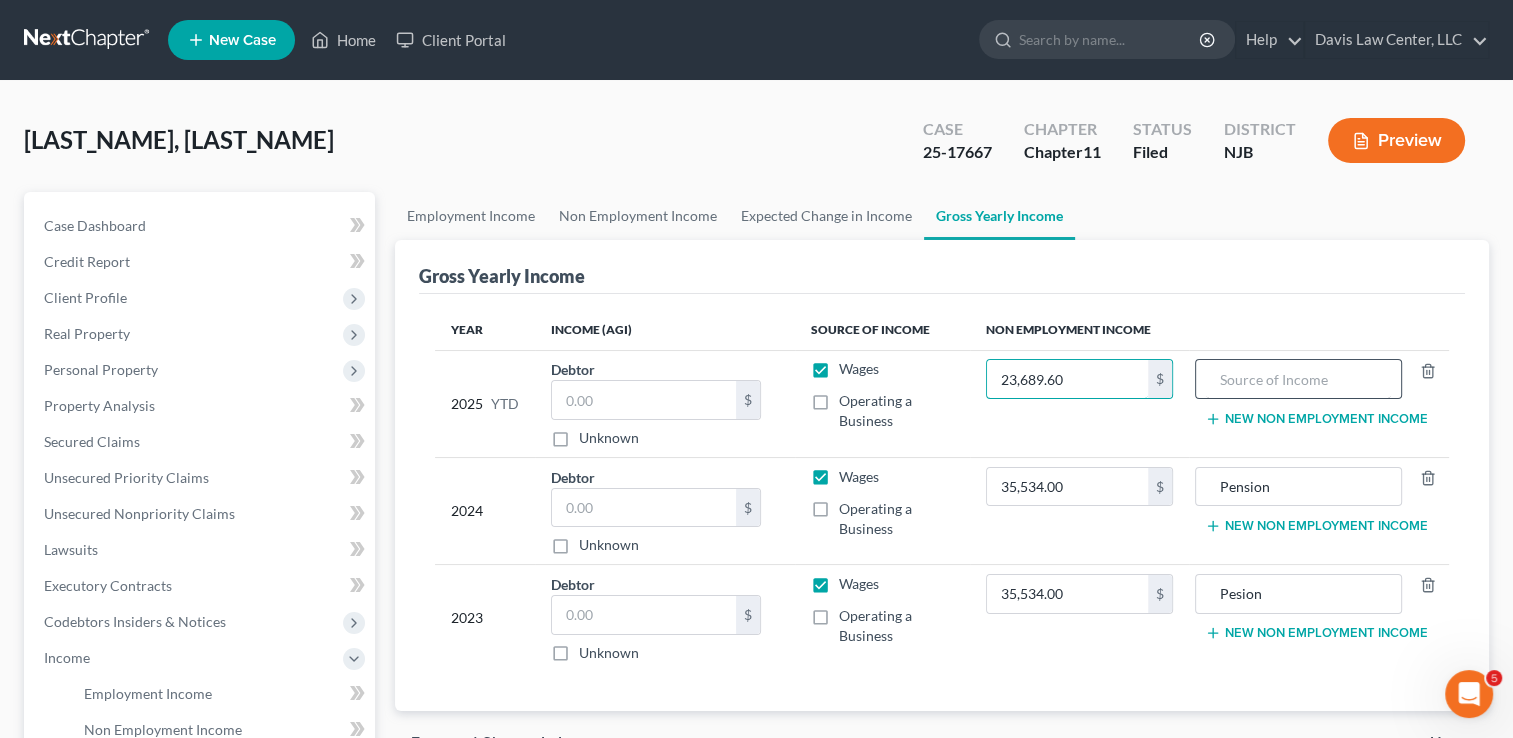 type on "23,689.60" 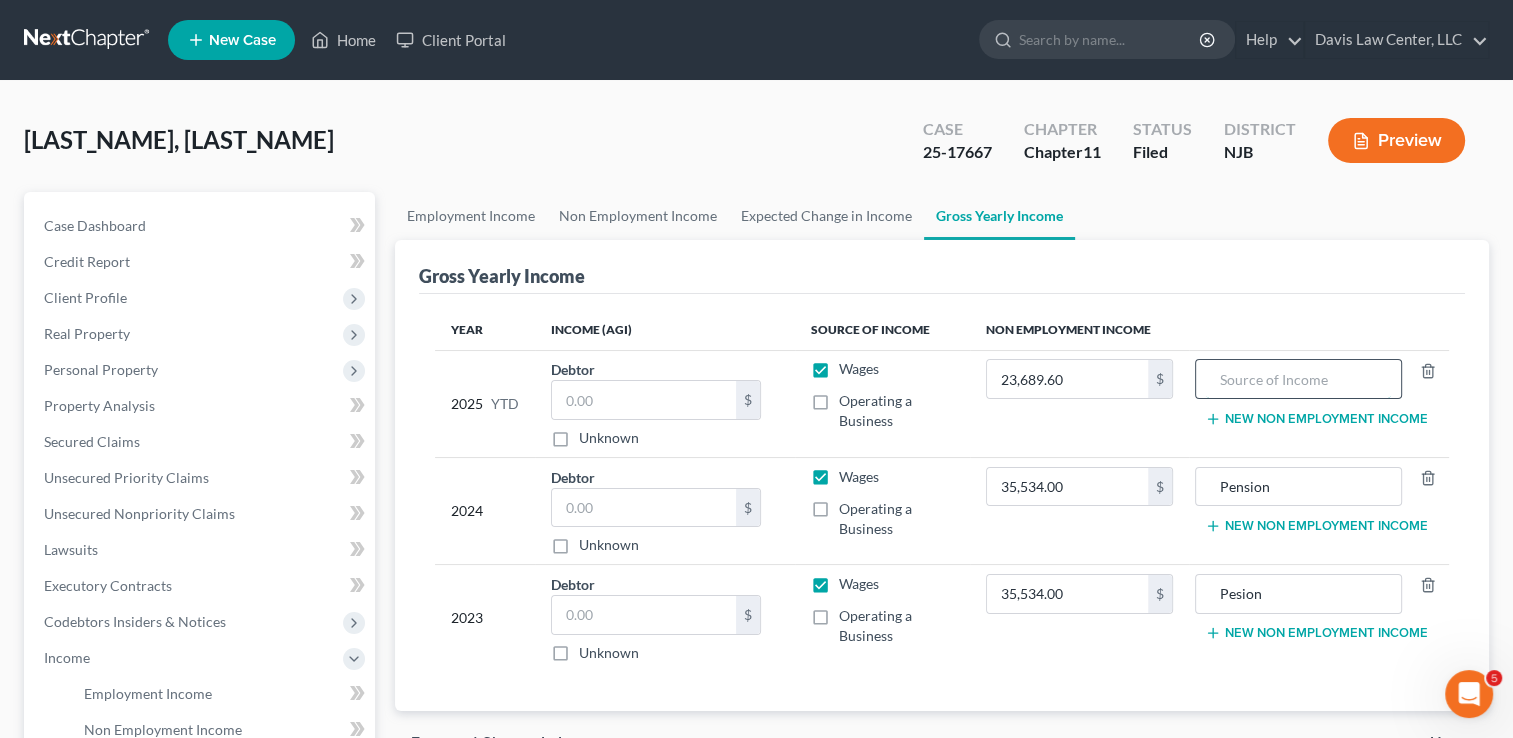 click at bounding box center [1298, 379] 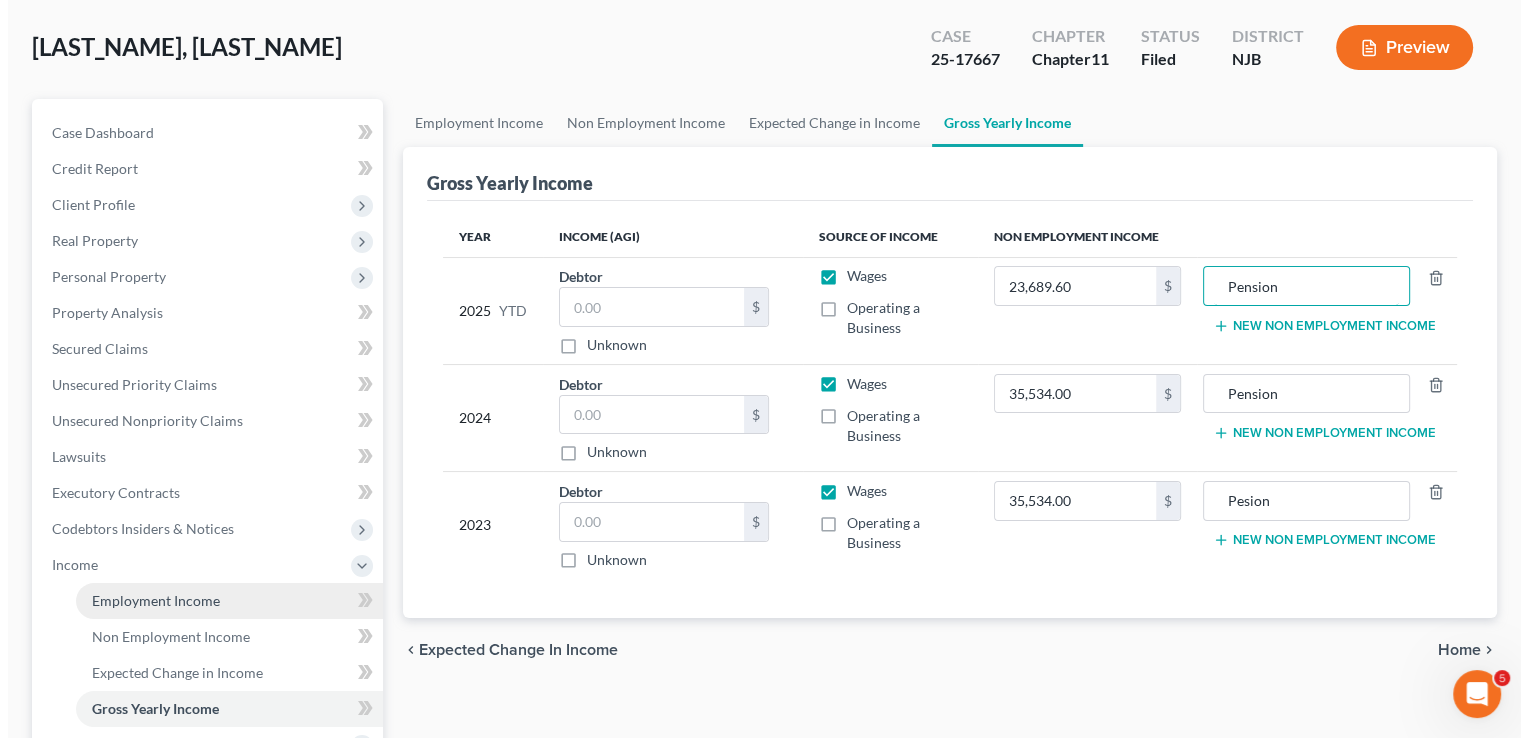 scroll, scrollTop: 200, scrollLeft: 0, axis: vertical 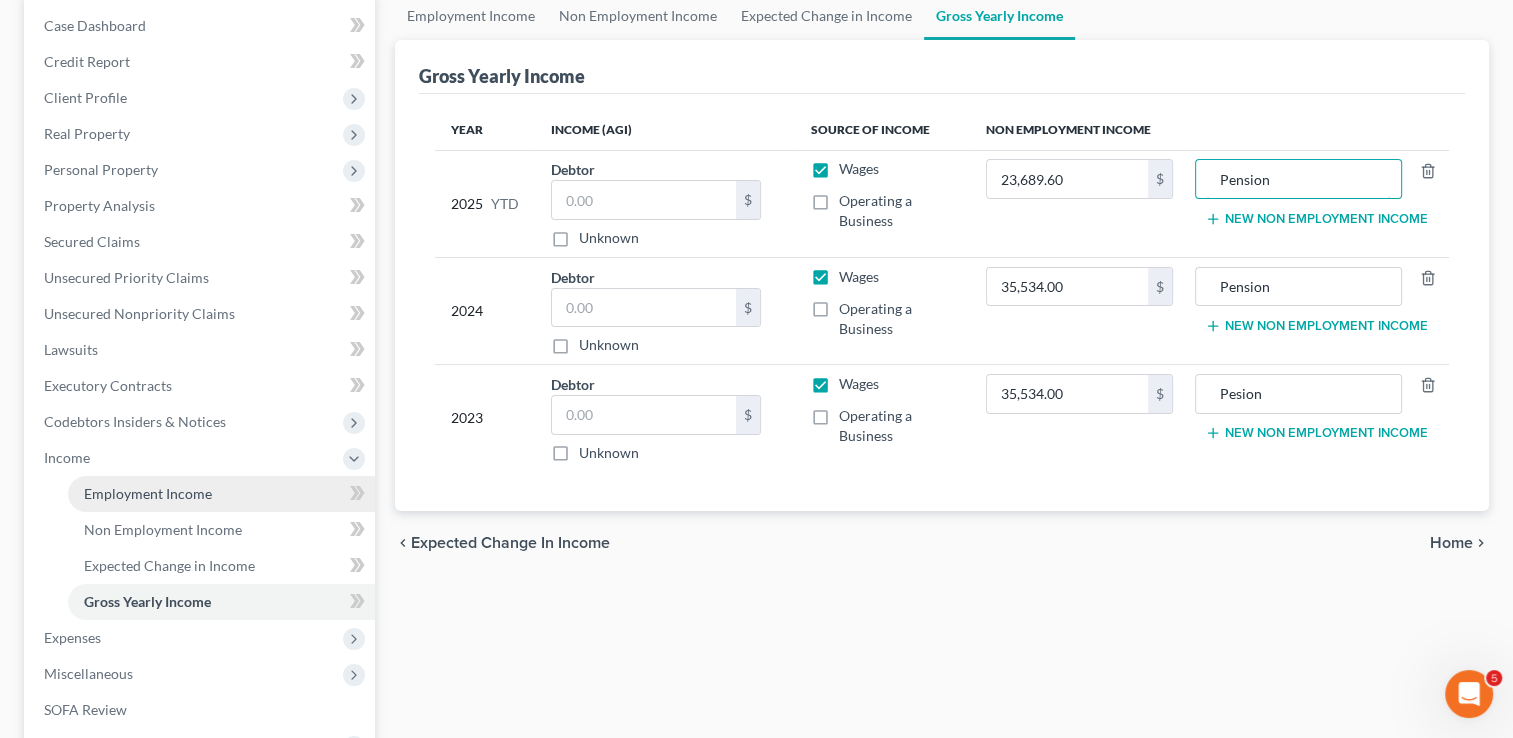 type on "Pension" 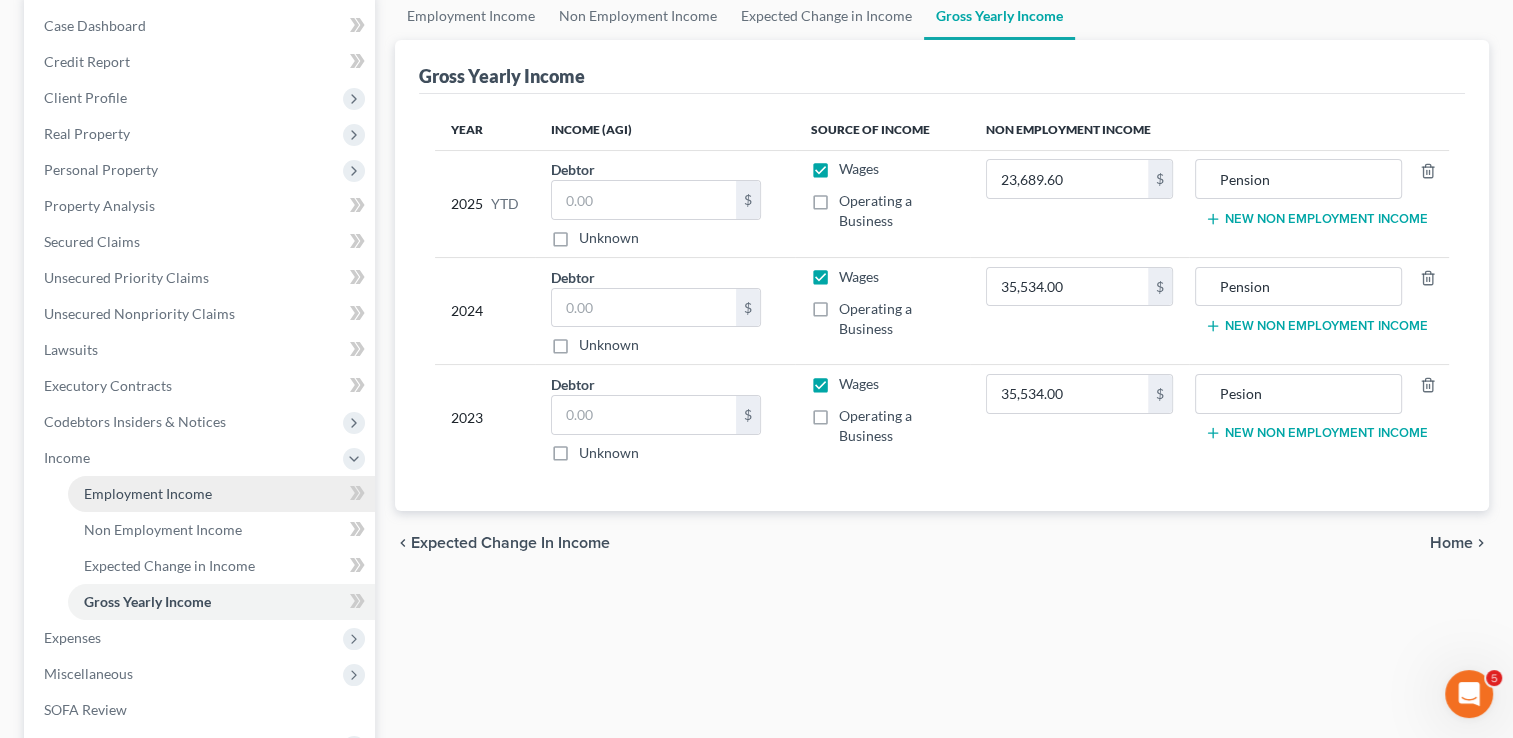 click on "Employment Income" at bounding box center [148, 493] 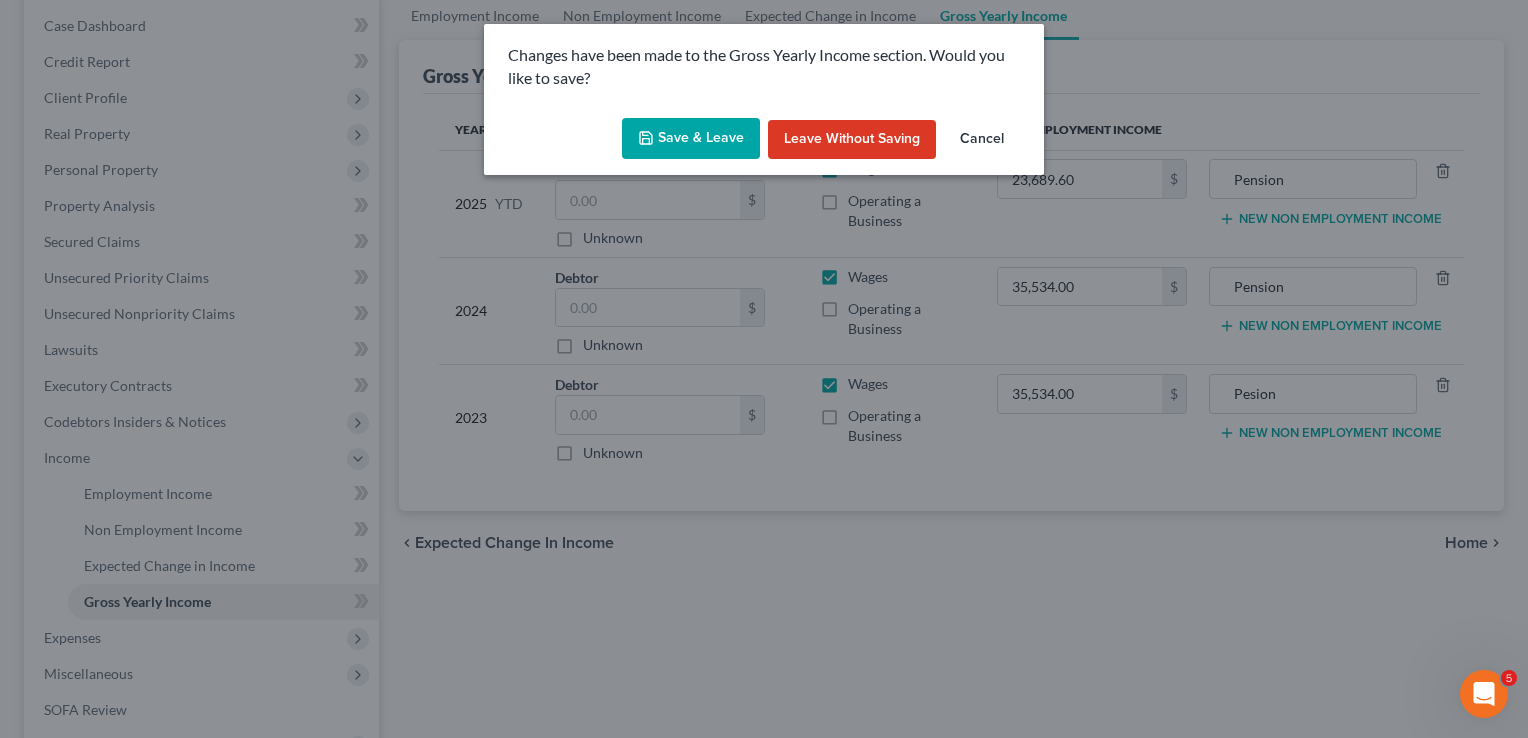 click on "Save & Leave" at bounding box center [691, 139] 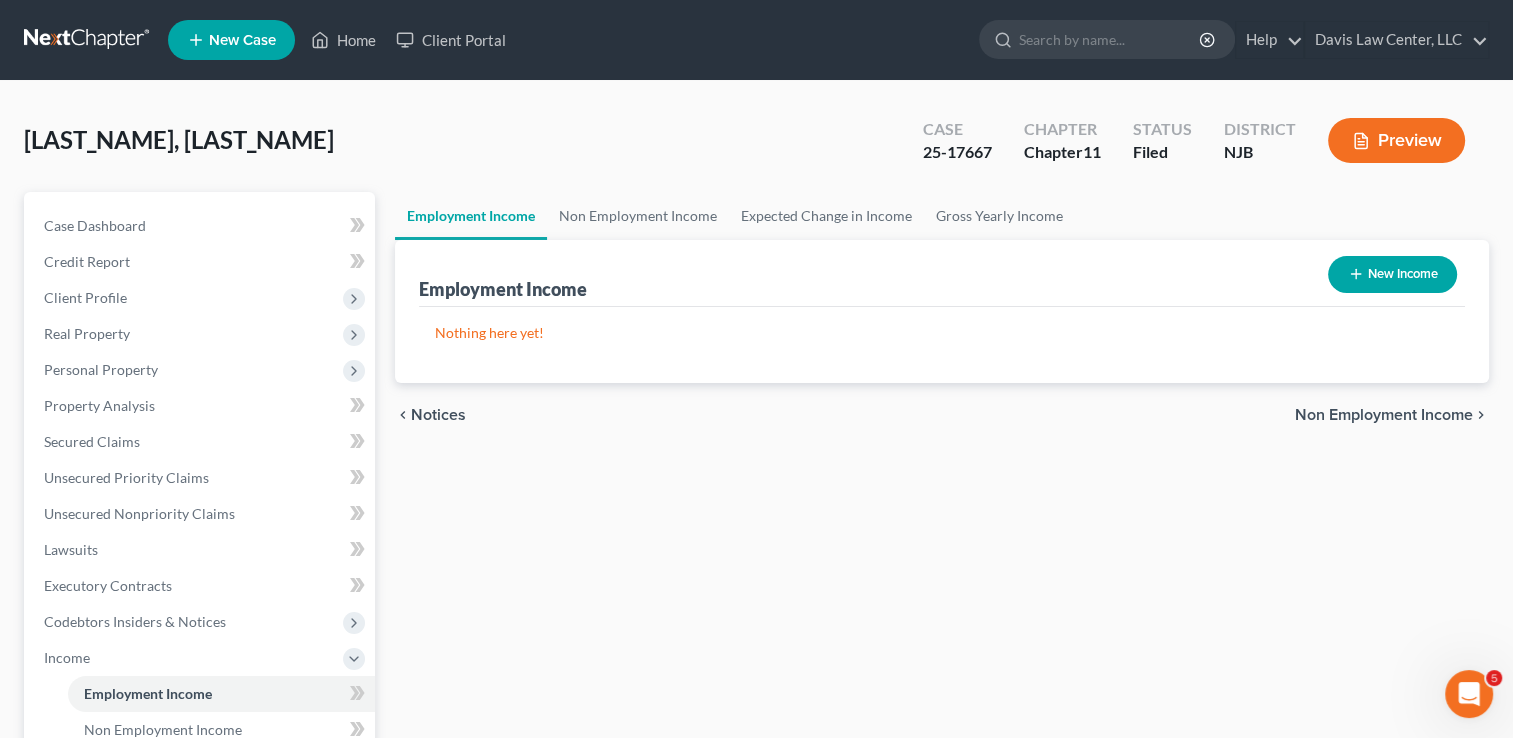 scroll, scrollTop: 0, scrollLeft: 0, axis: both 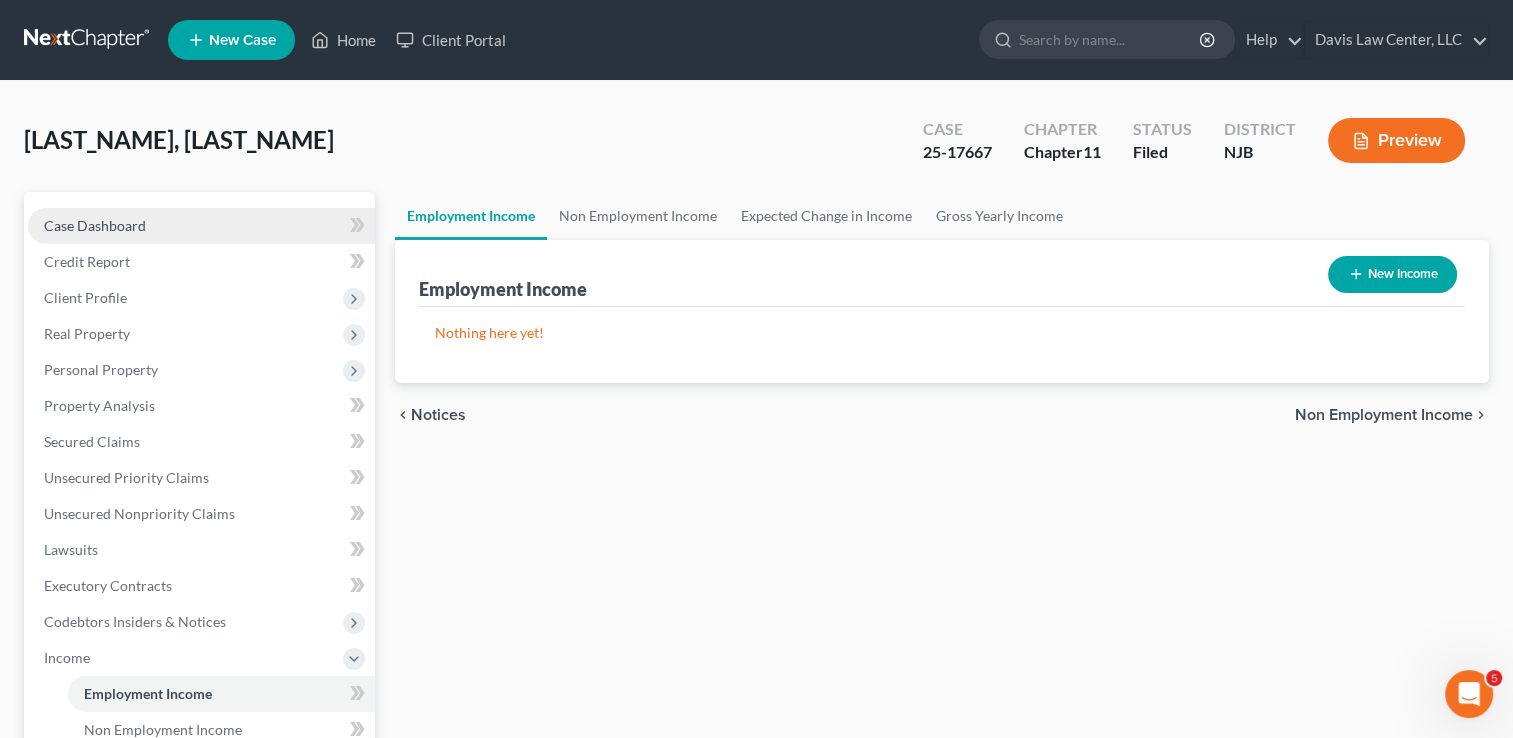 click on "Case Dashboard" at bounding box center [95, 225] 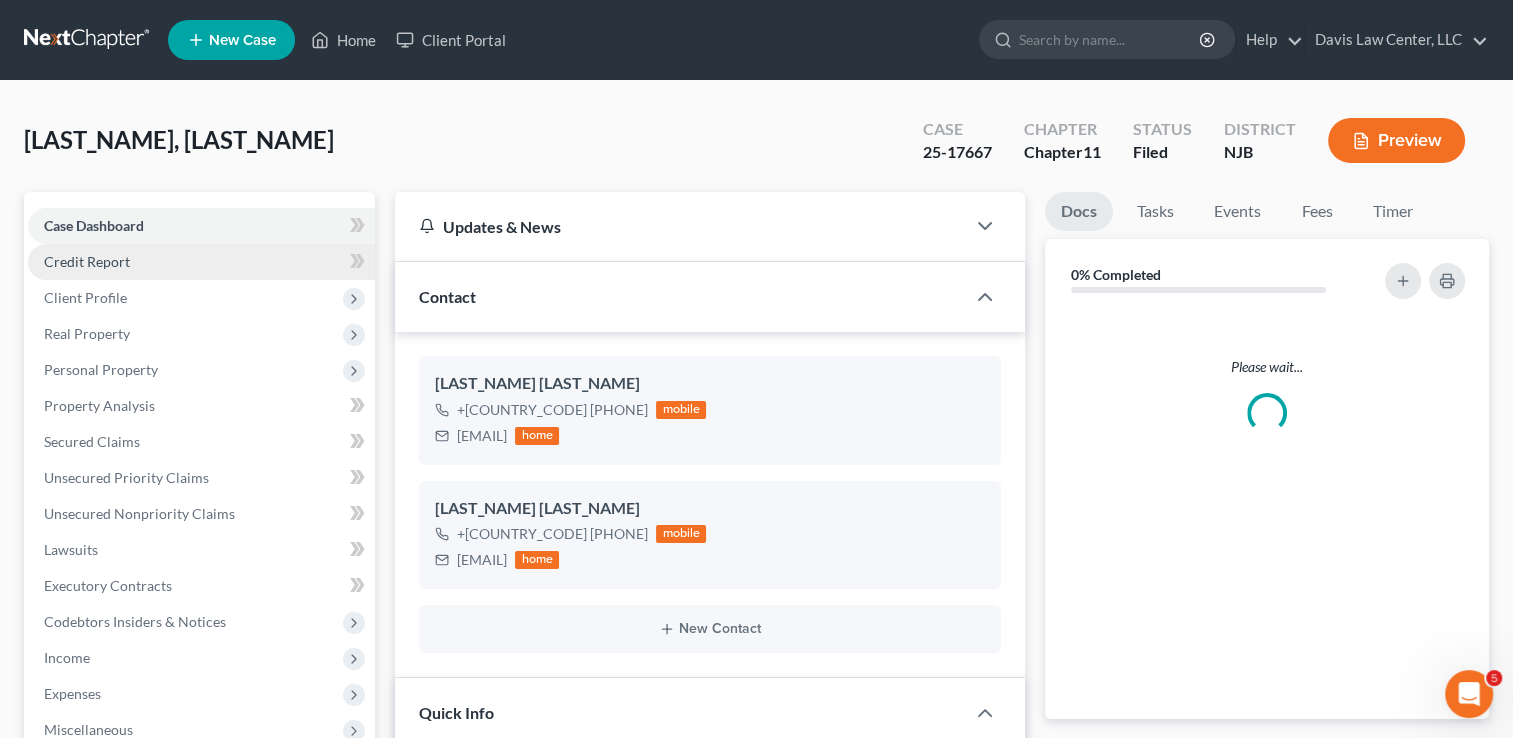 click on "Credit Report" at bounding box center [87, 261] 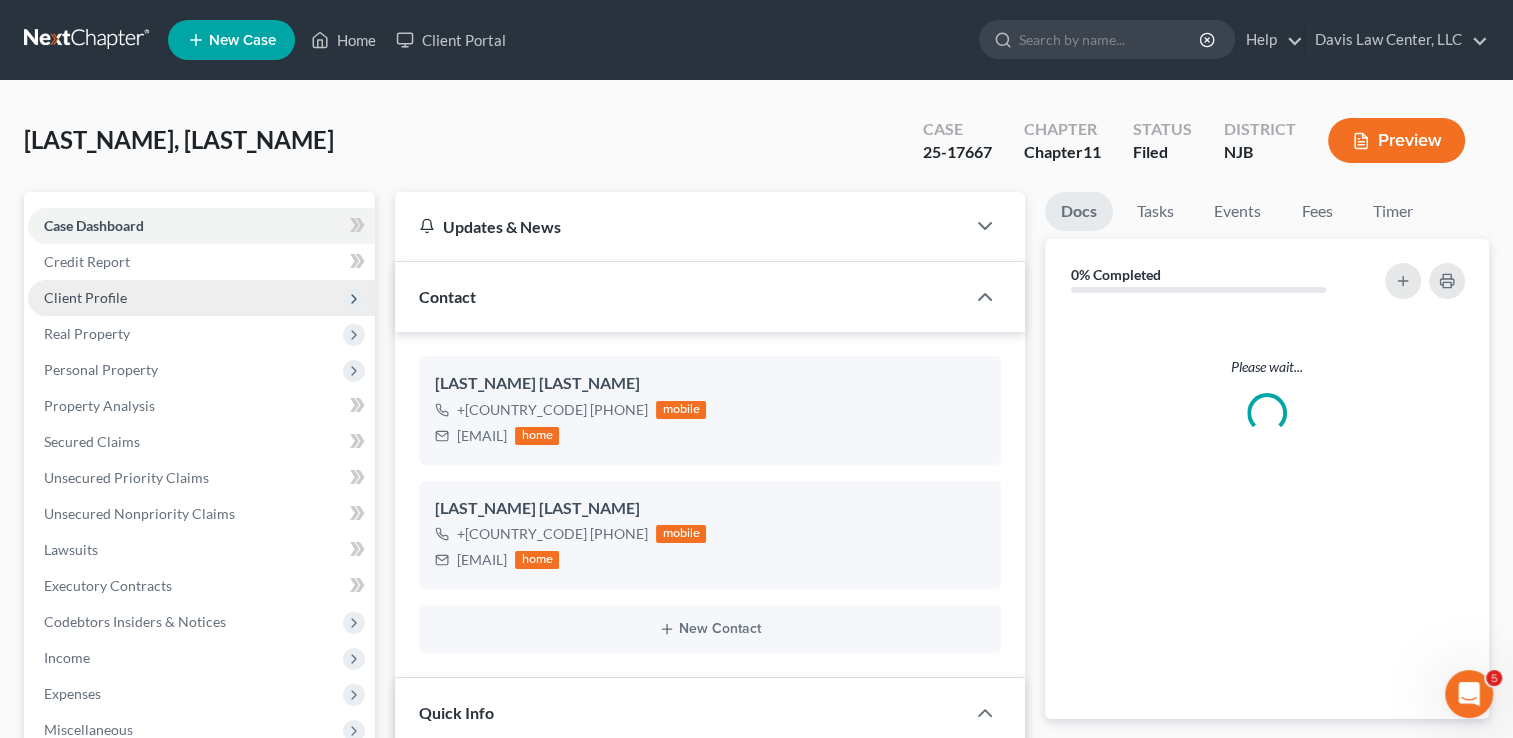 click on "Client Profile" at bounding box center [85, 297] 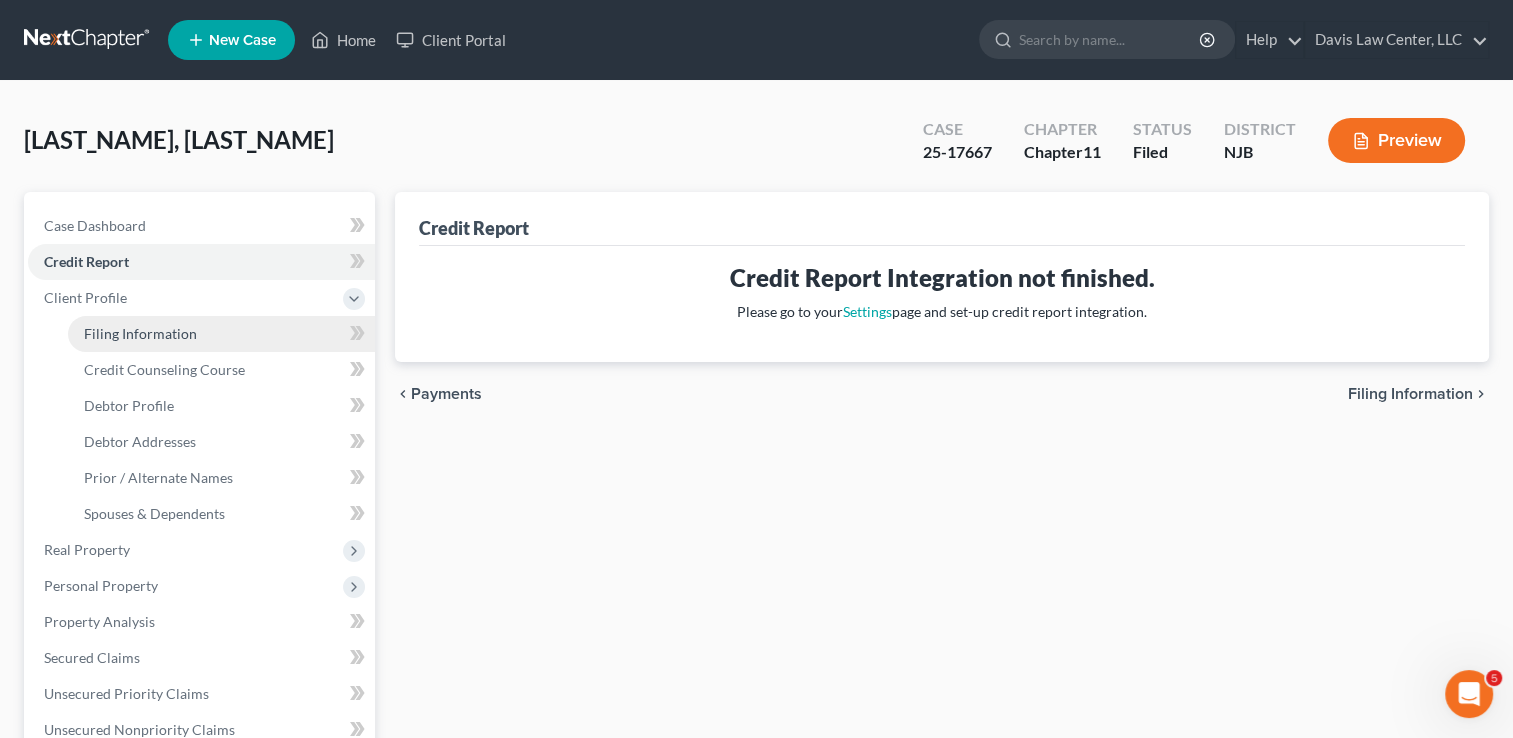 click on "Filing Information" at bounding box center (140, 333) 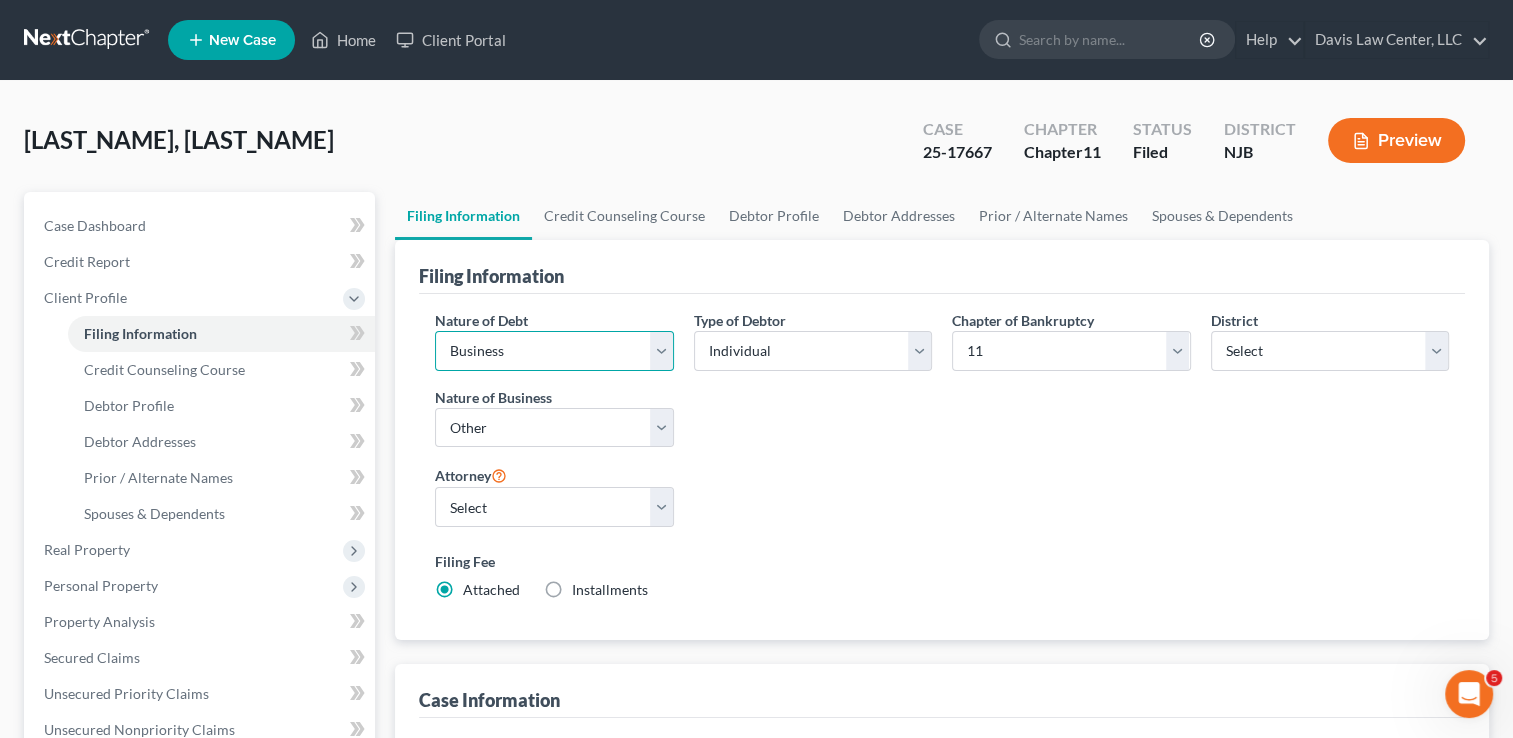 click on "Select Business Consumer Other" at bounding box center [554, 351] 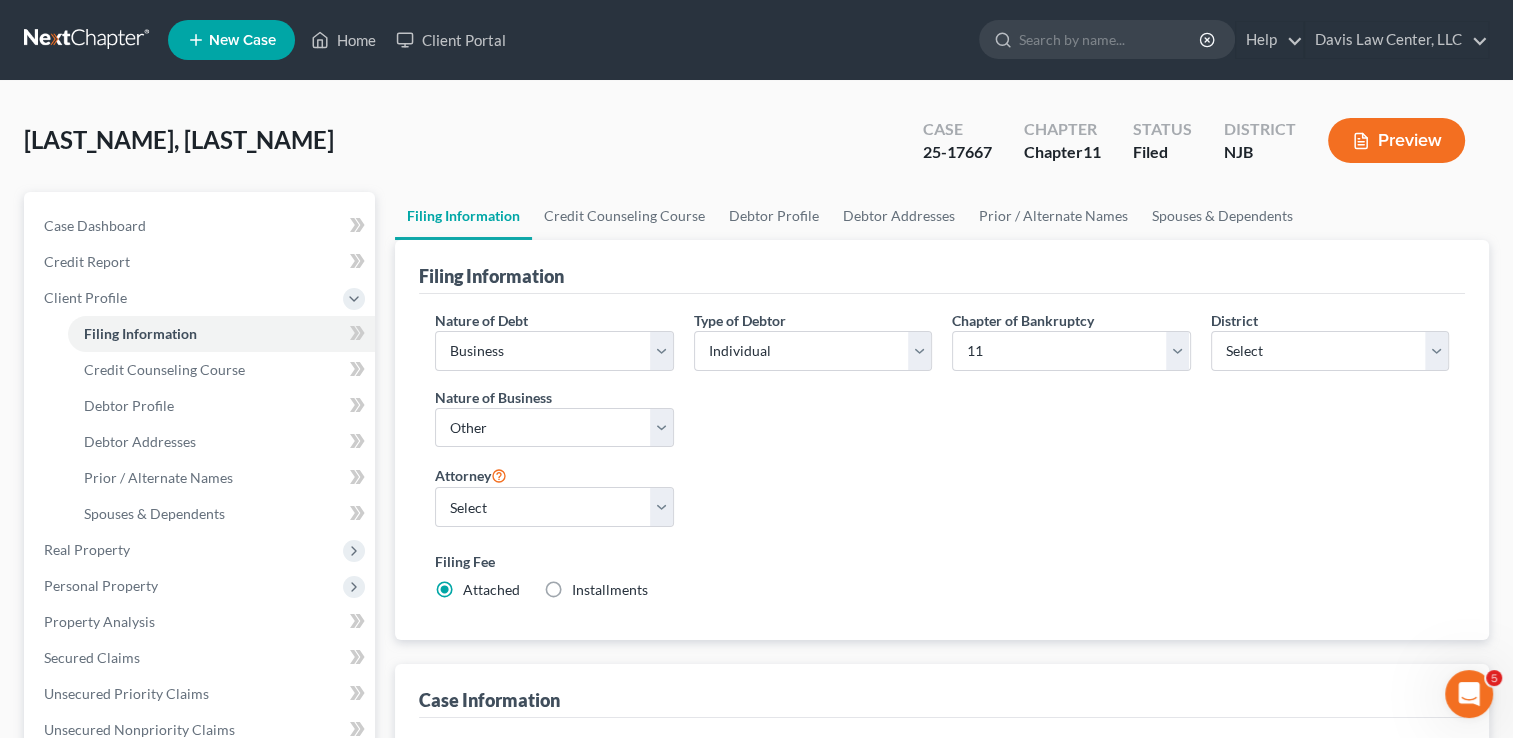 click on "Type of Debtor Select Individual Joint" at bounding box center (813, 387) 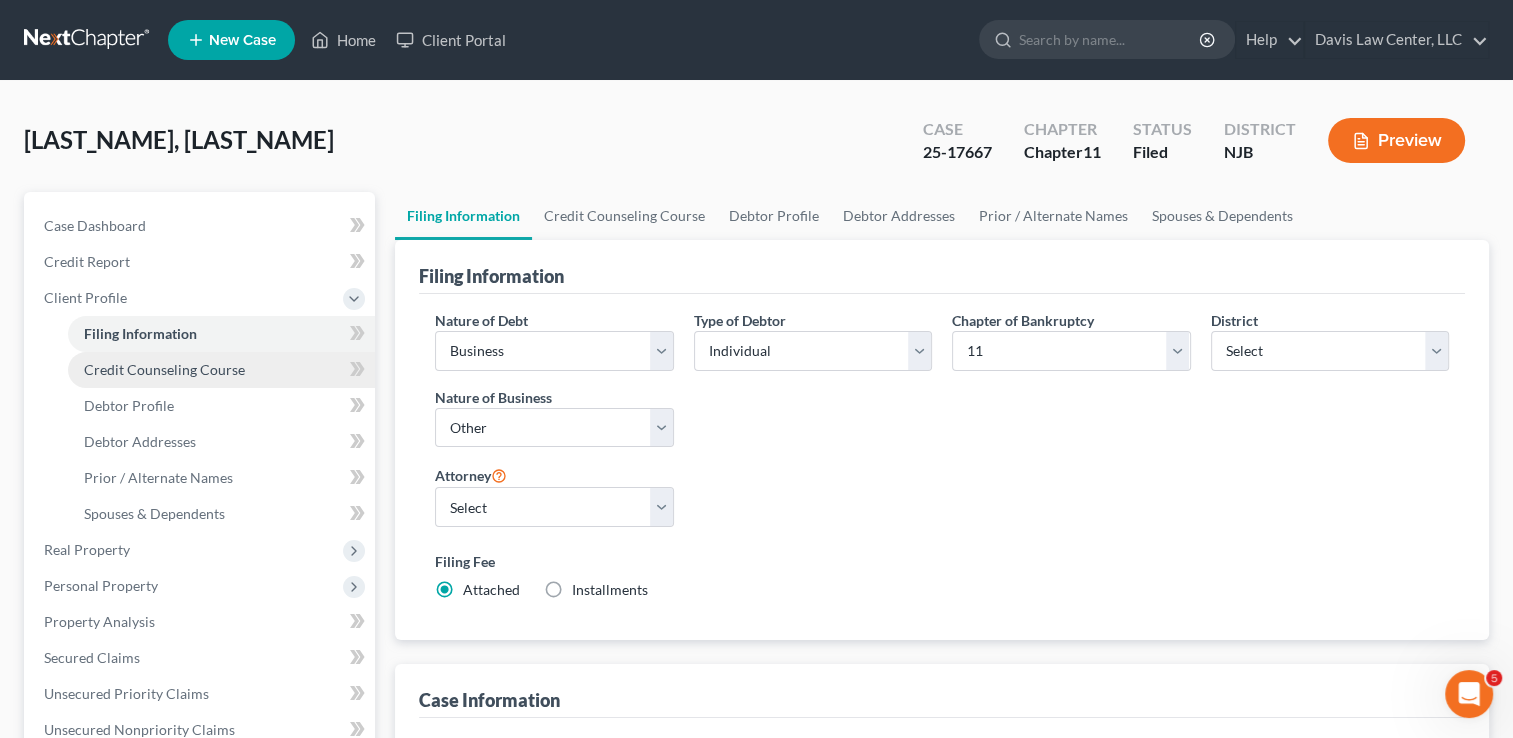 click on "Credit Counseling Course" at bounding box center (164, 369) 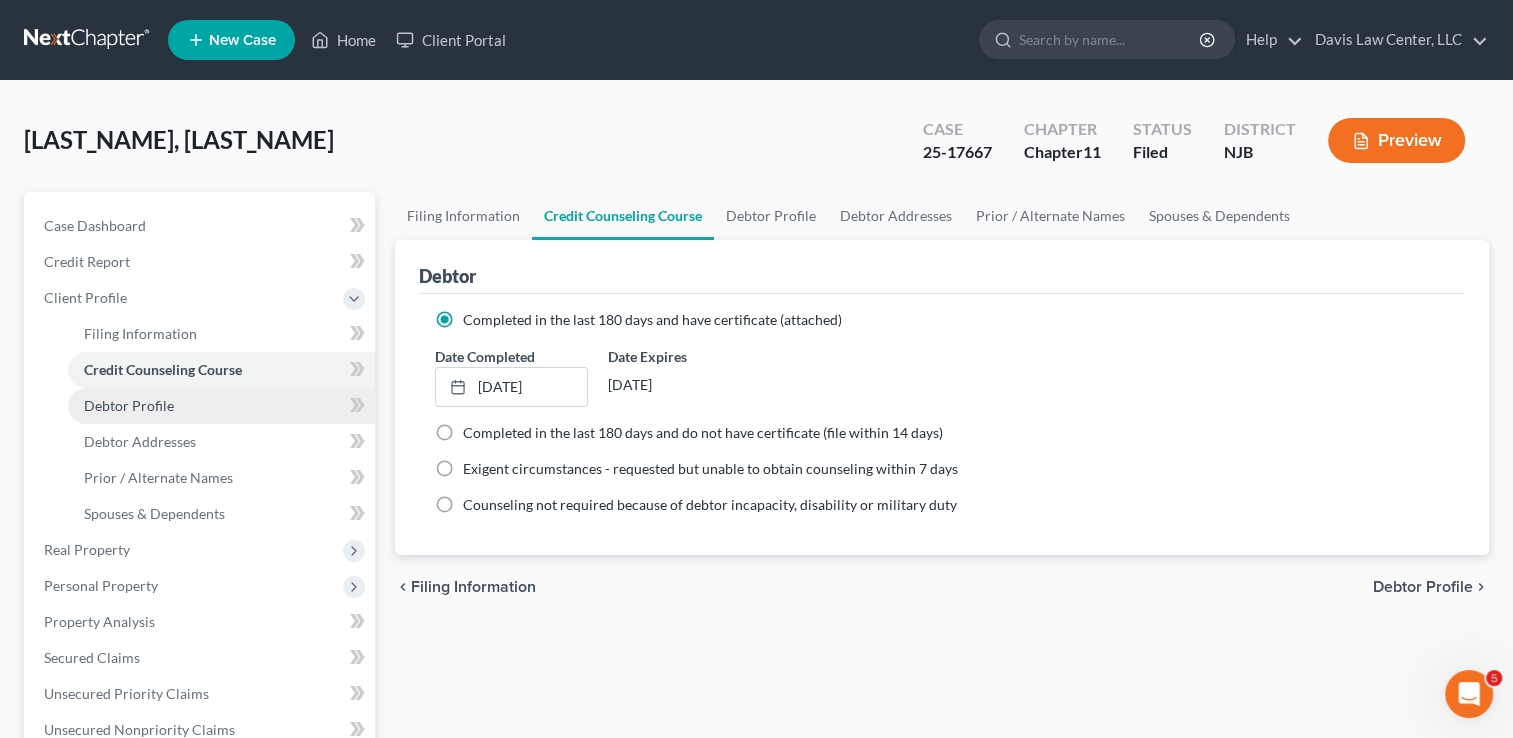click on "Debtor Profile" at bounding box center [221, 406] 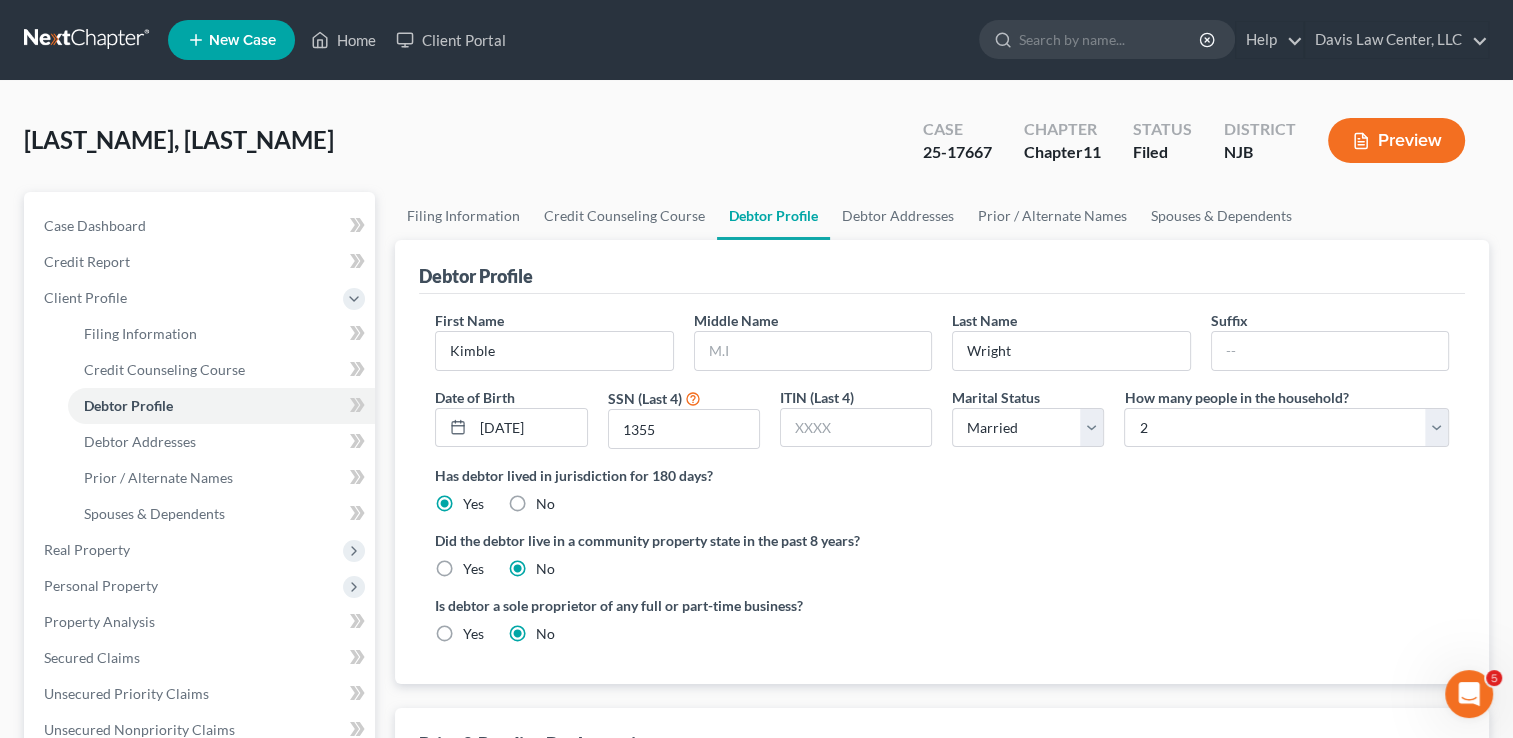 scroll, scrollTop: 100, scrollLeft: 0, axis: vertical 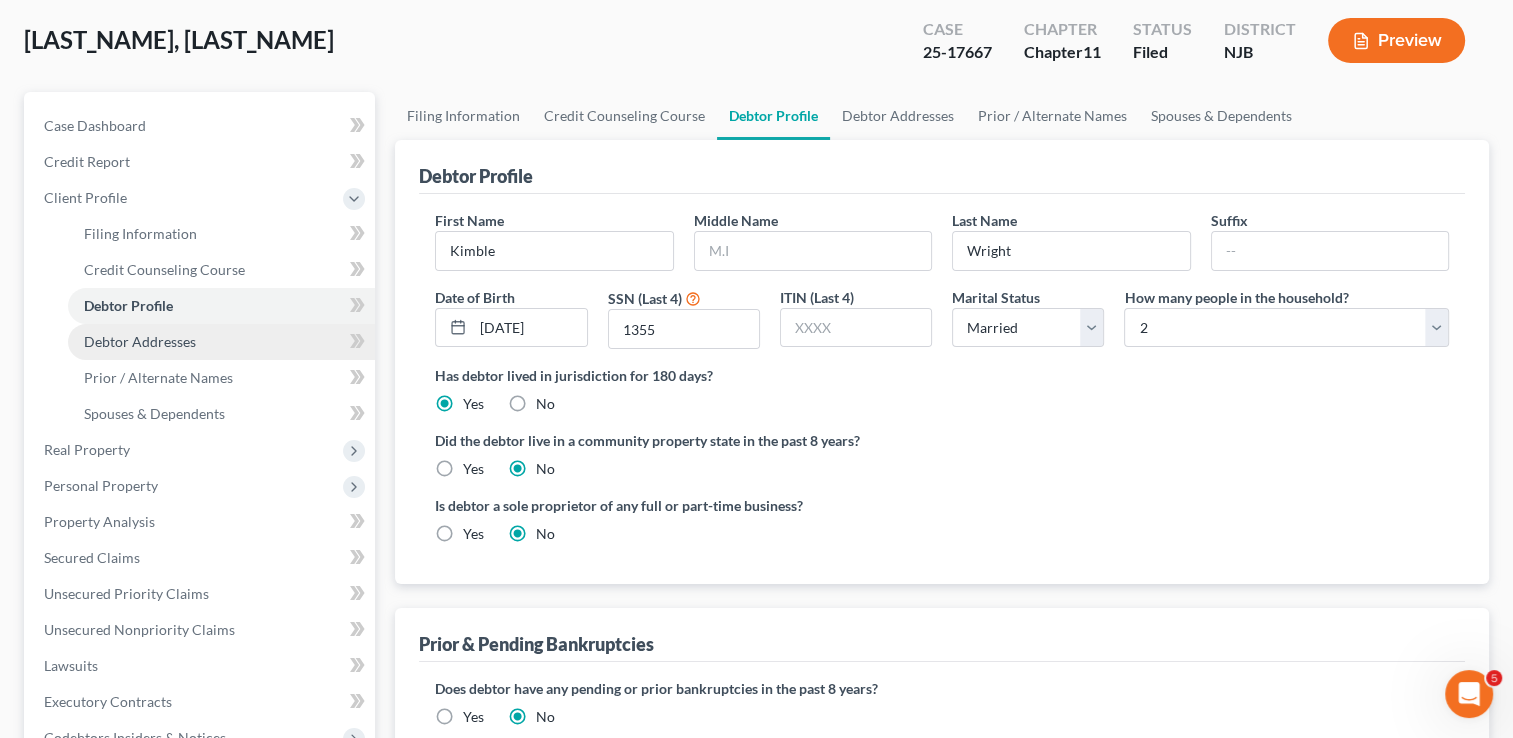 click on "Debtor Addresses" at bounding box center (140, 341) 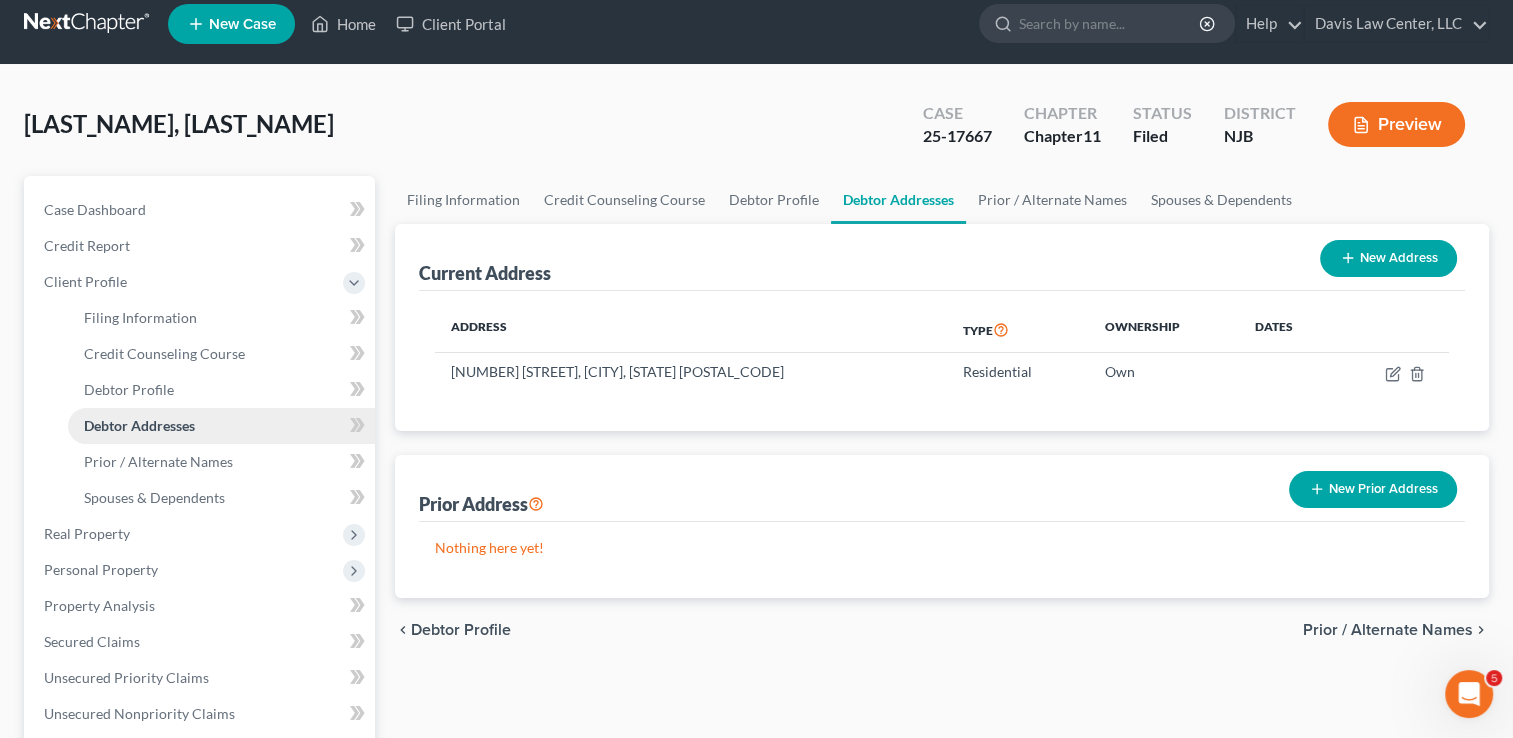 scroll, scrollTop: 0, scrollLeft: 0, axis: both 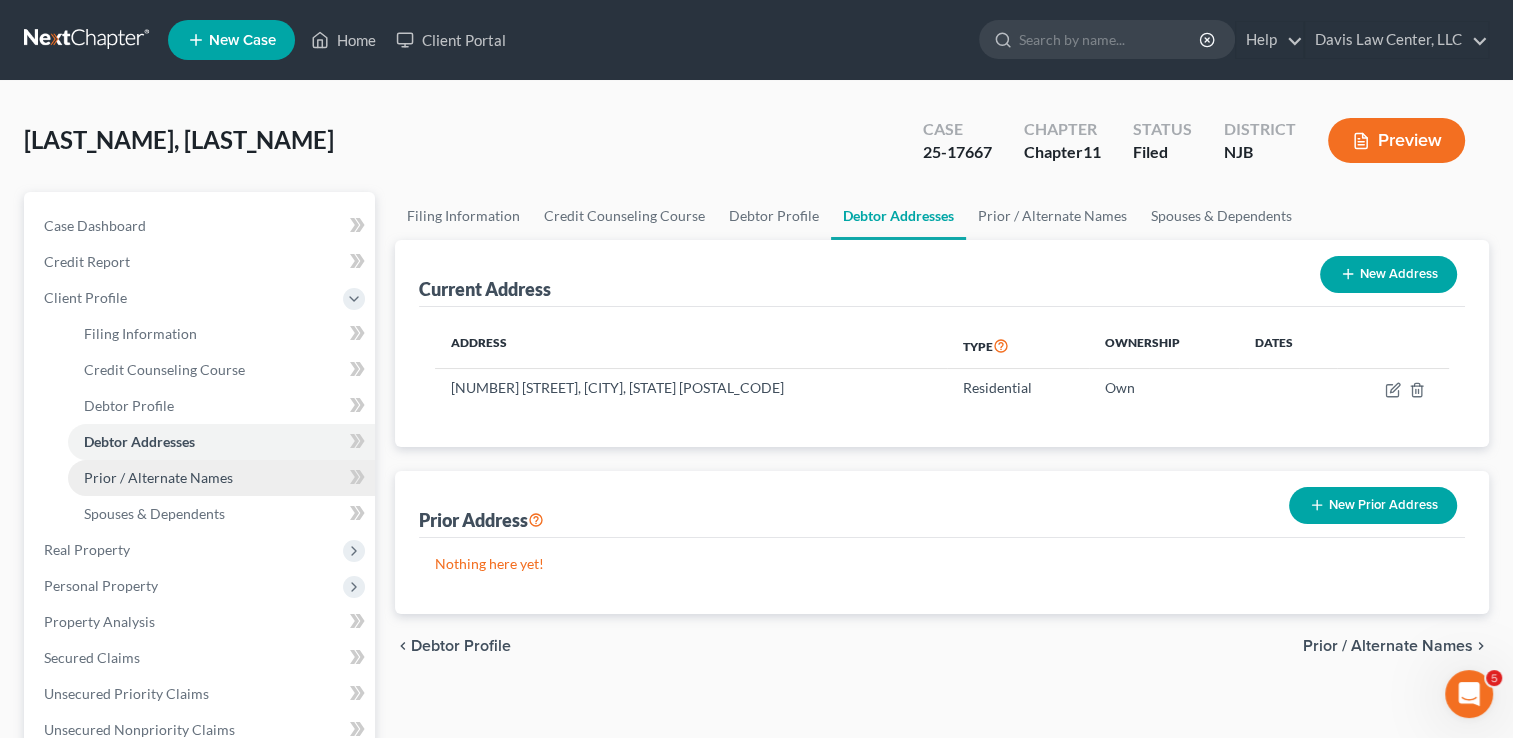 click on "Prior / Alternate Names" at bounding box center (158, 477) 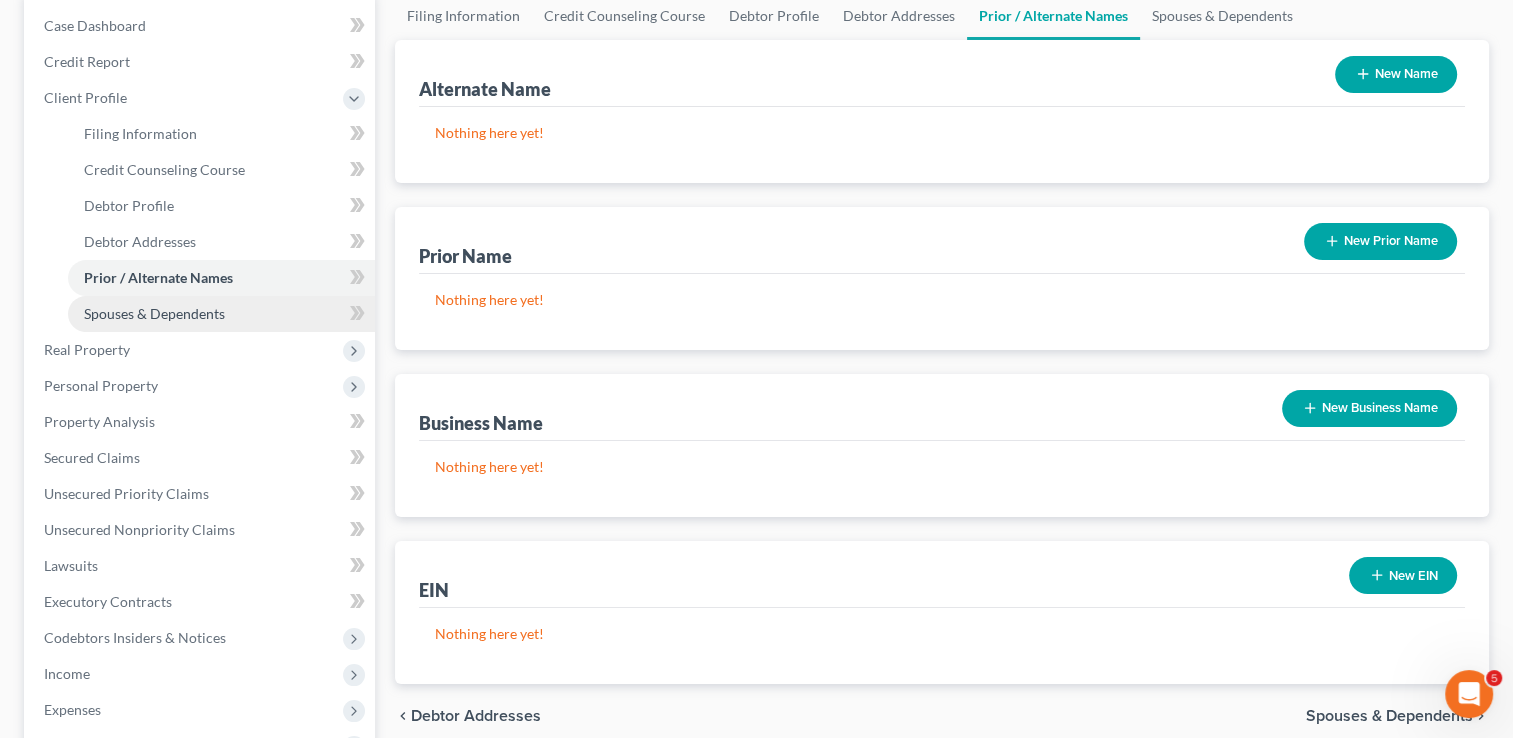 click on "Spouses & Dependents" at bounding box center [154, 313] 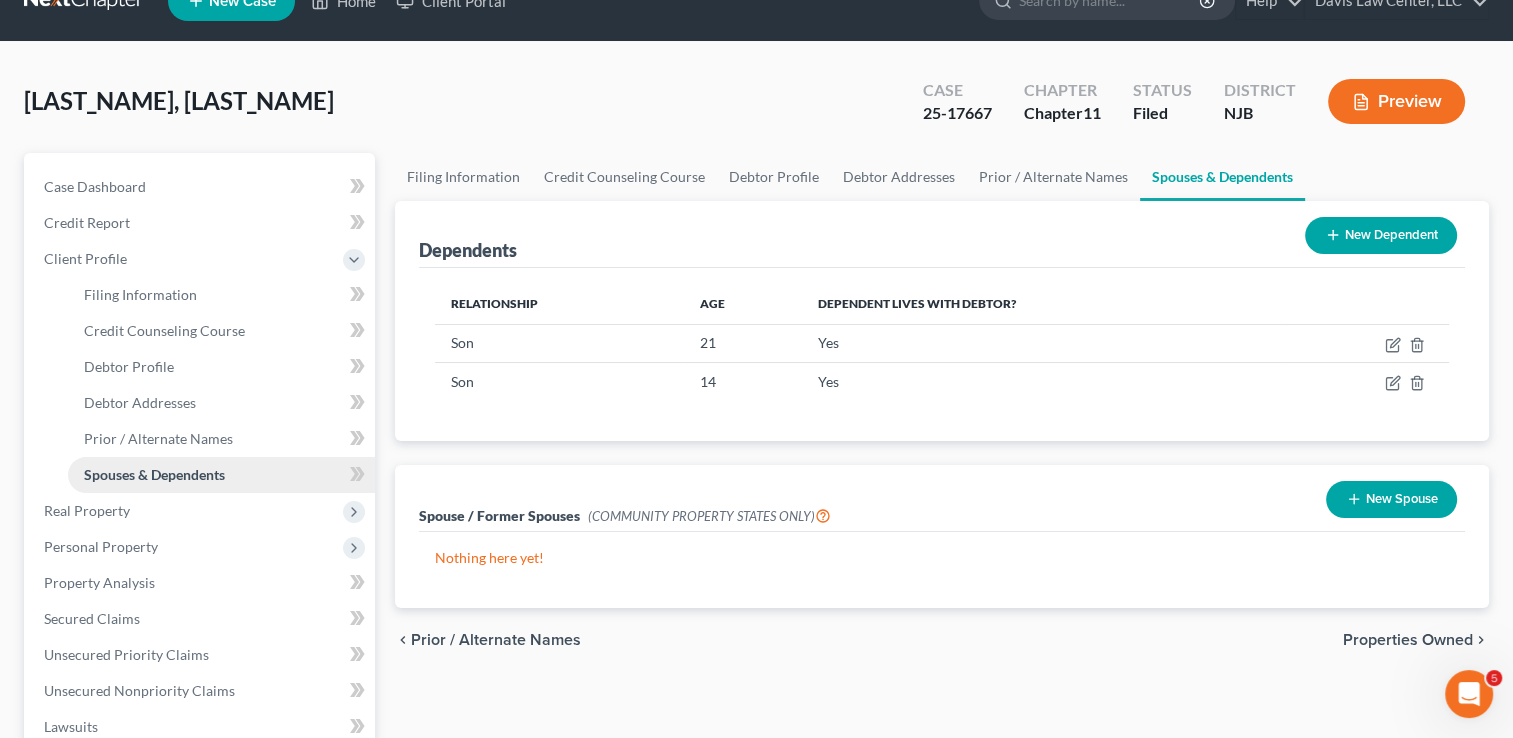 scroll, scrollTop: 0, scrollLeft: 0, axis: both 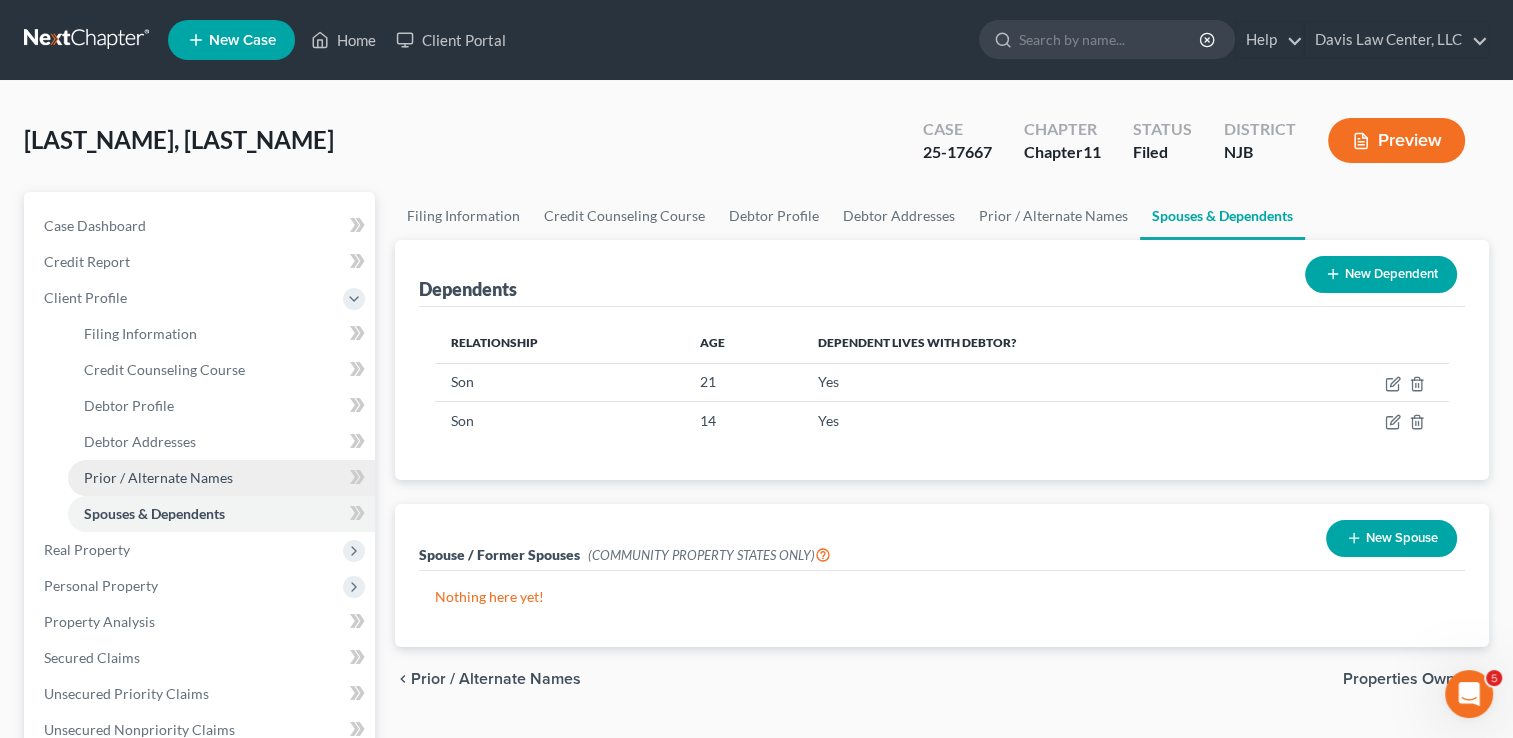 click on "Prior / Alternate Names" at bounding box center [158, 477] 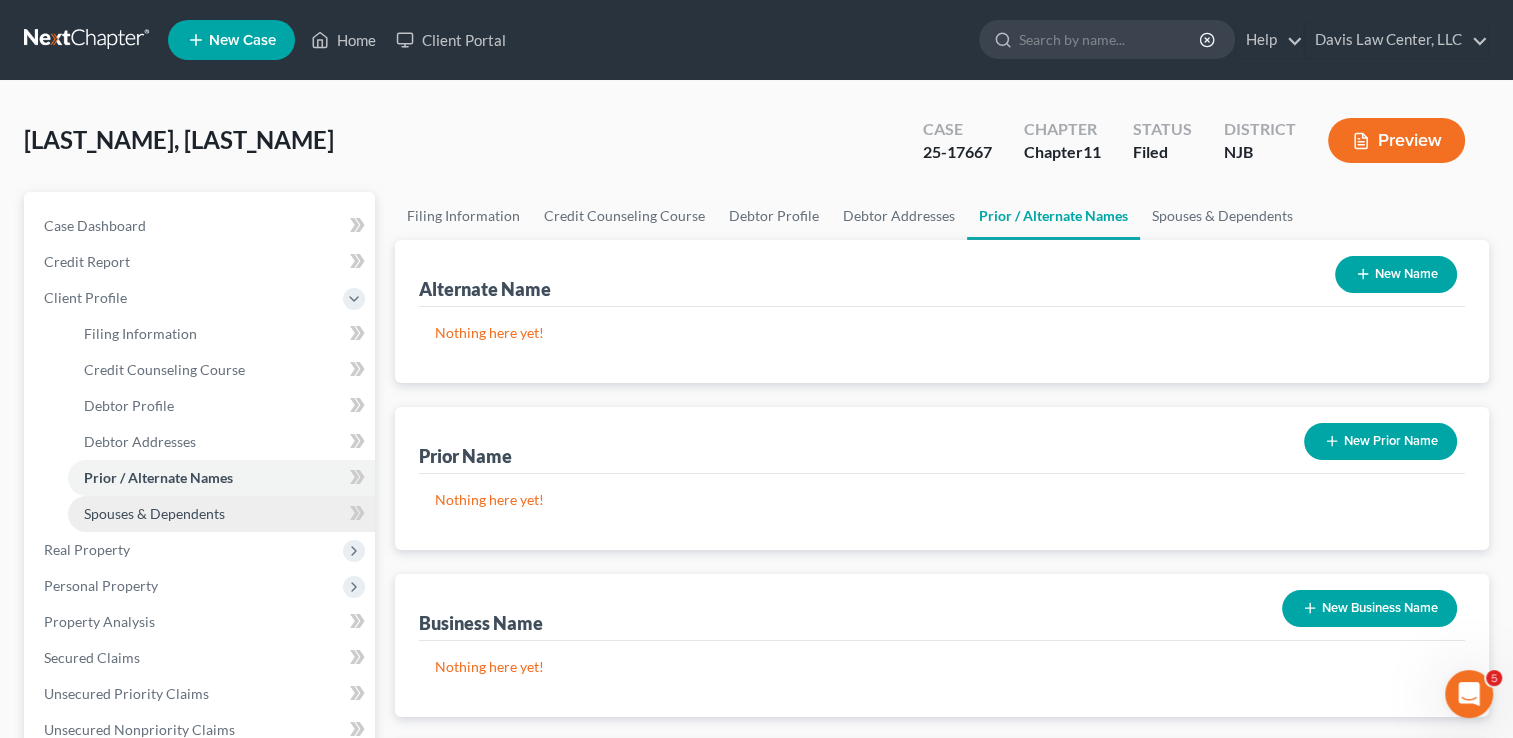 click on "Spouses & Dependents" at bounding box center [154, 513] 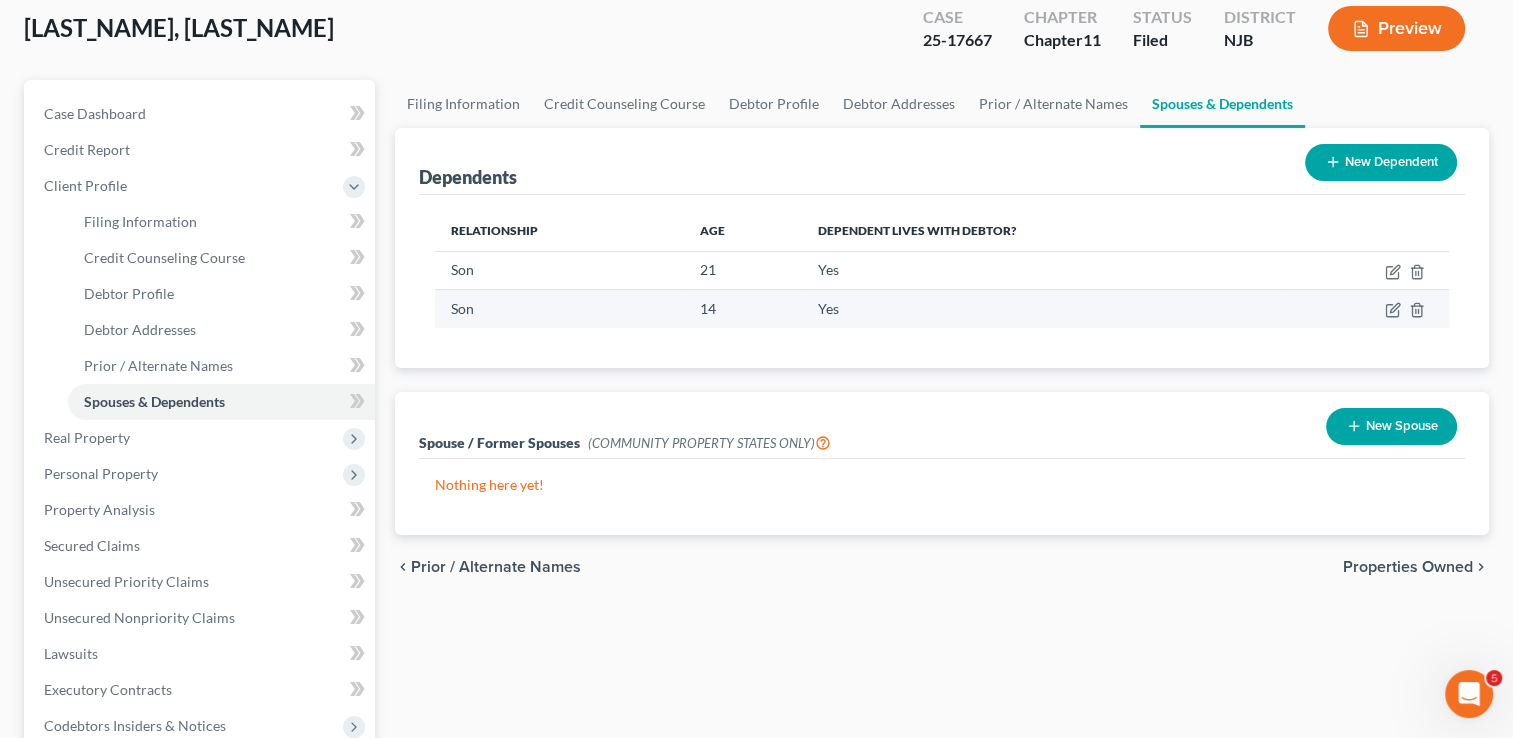 scroll, scrollTop: 200, scrollLeft: 0, axis: vertical 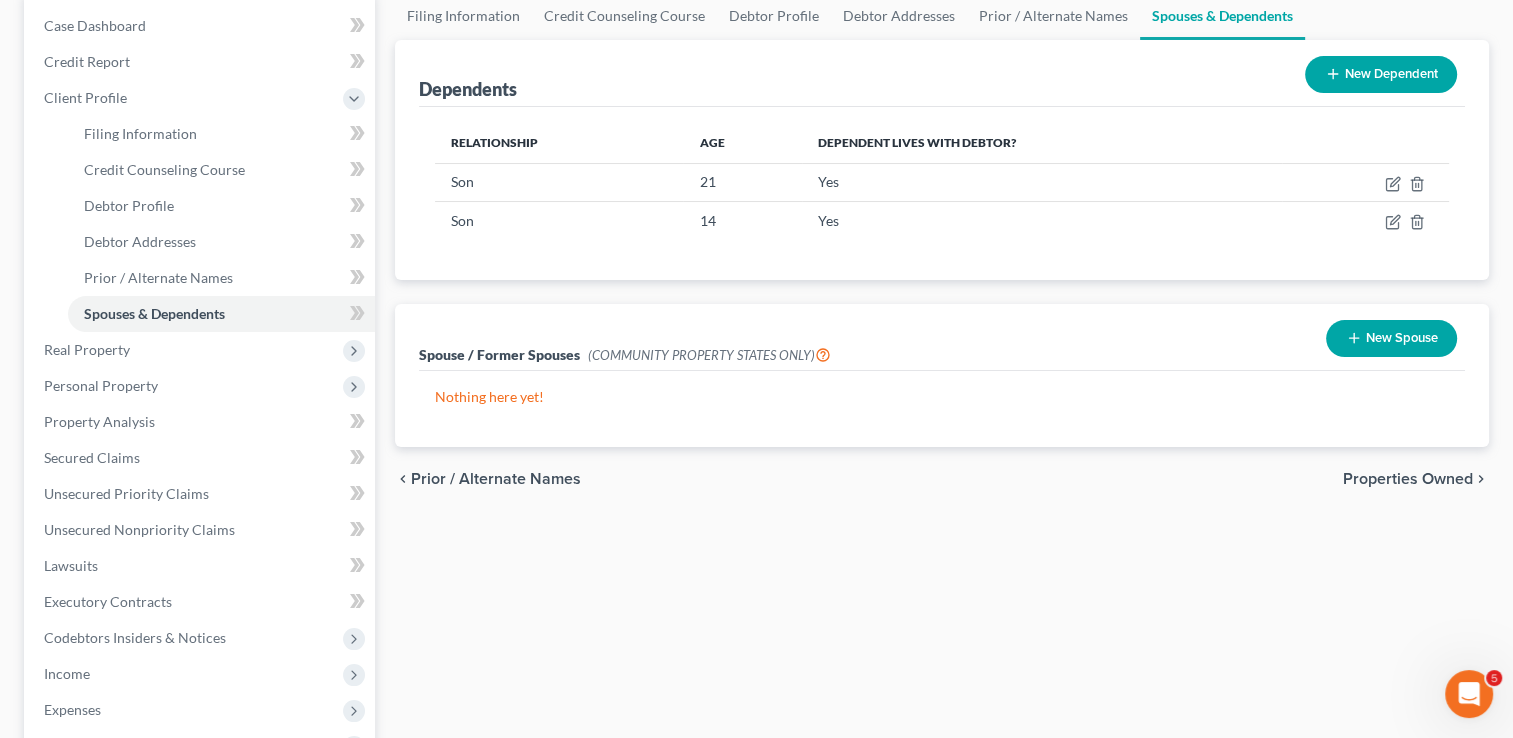 click on "New Dependent" at bounding box center [1381, 74] 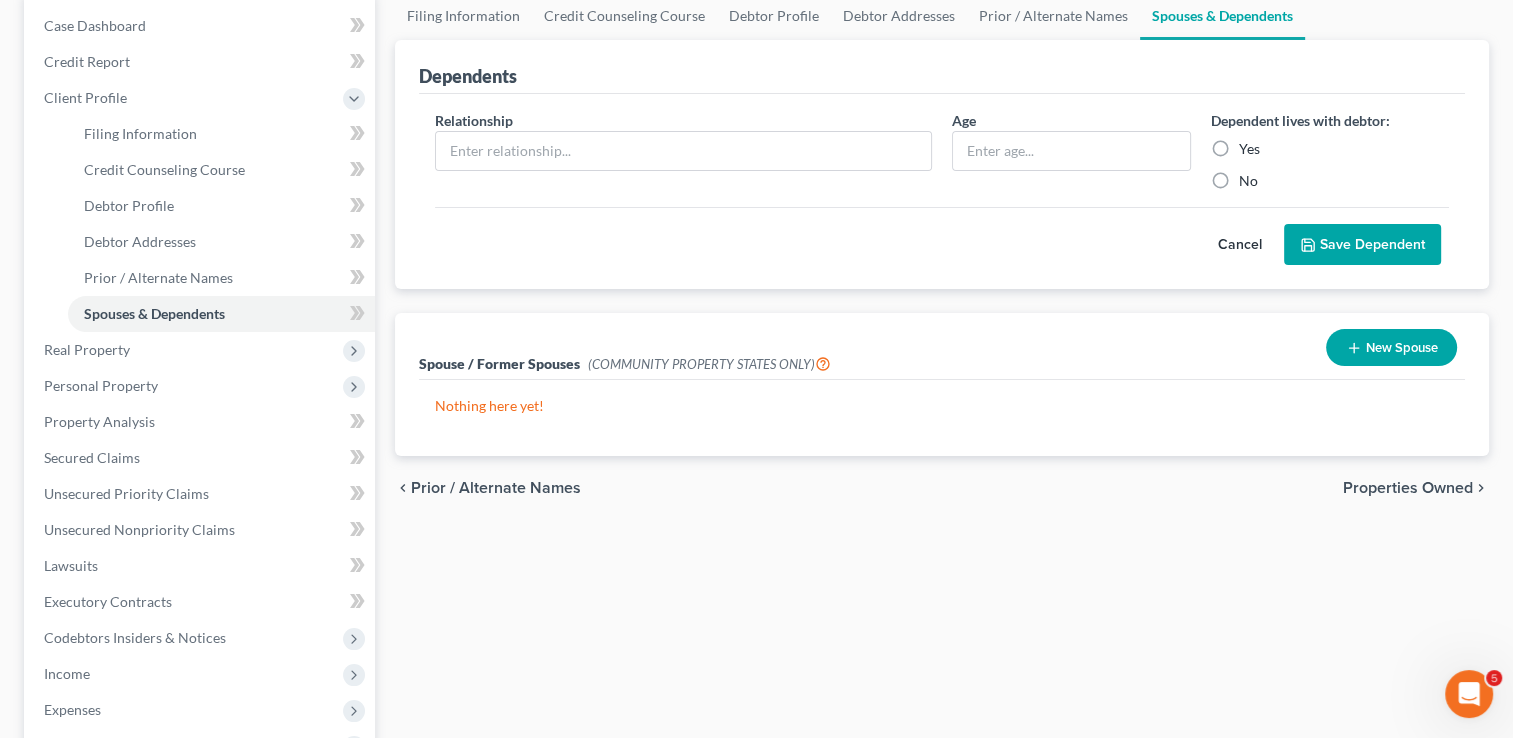 click on "Cancel" at bounding box center (1240, 245) 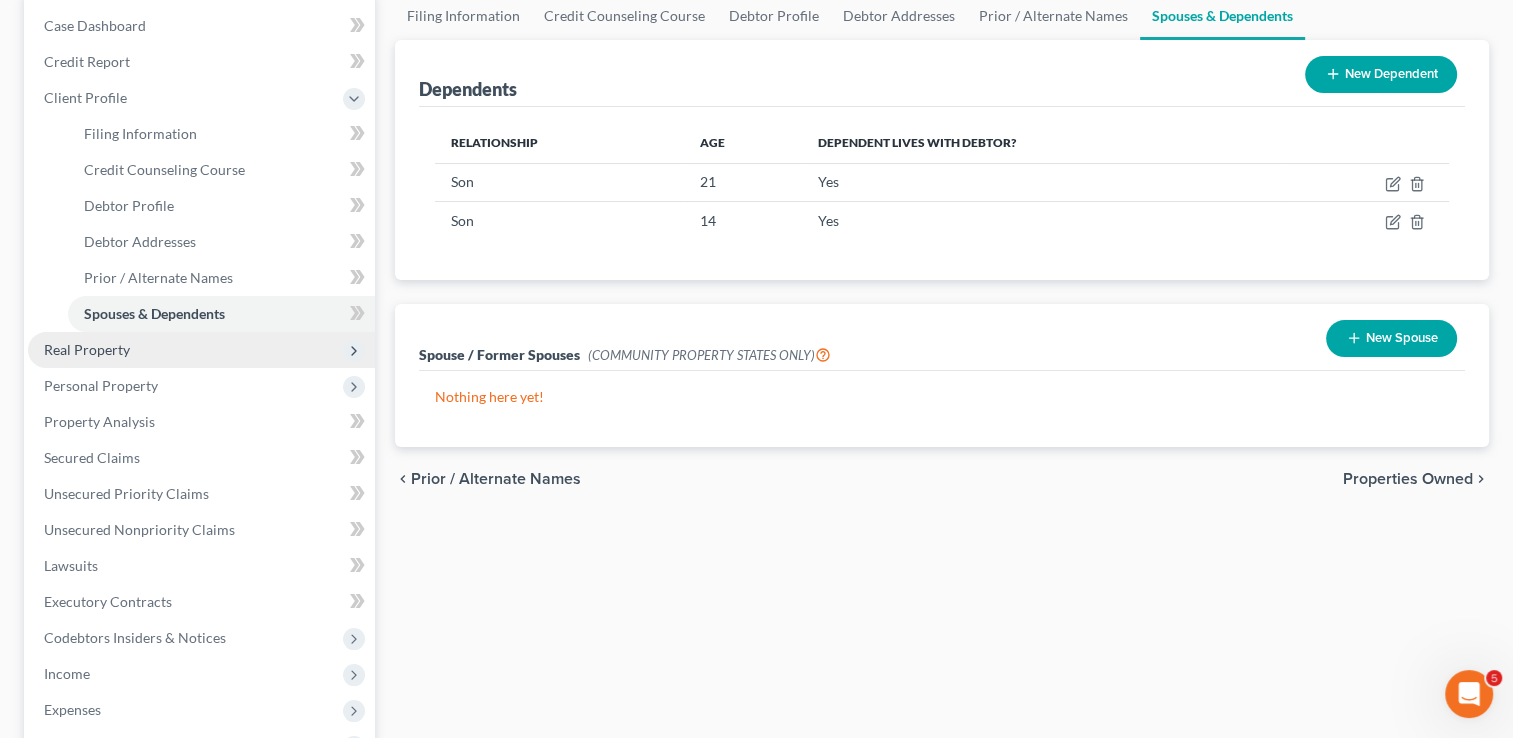 click on "Real Property" at bounding box center (201, 350) 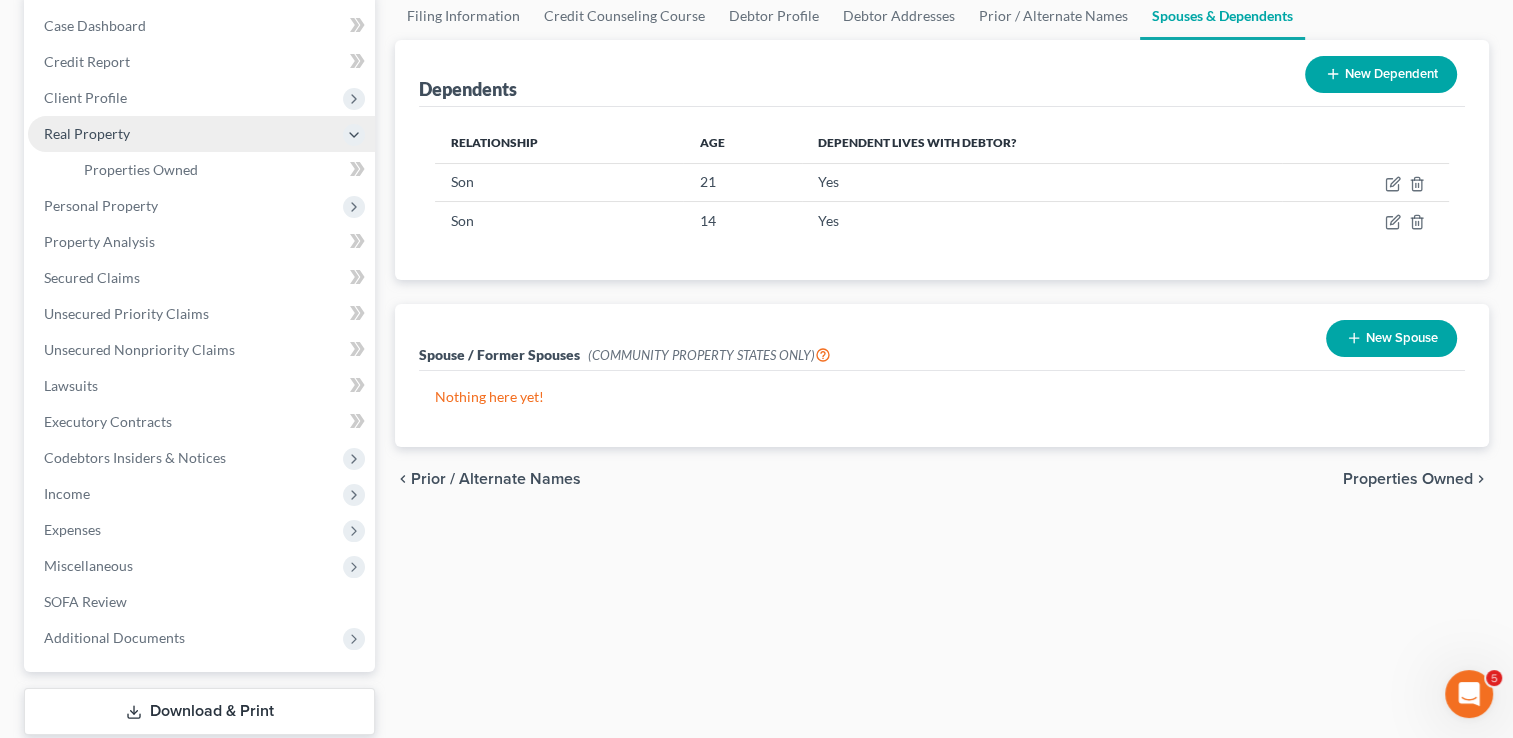 click on "Real Property" at bounding box center (87, 133) 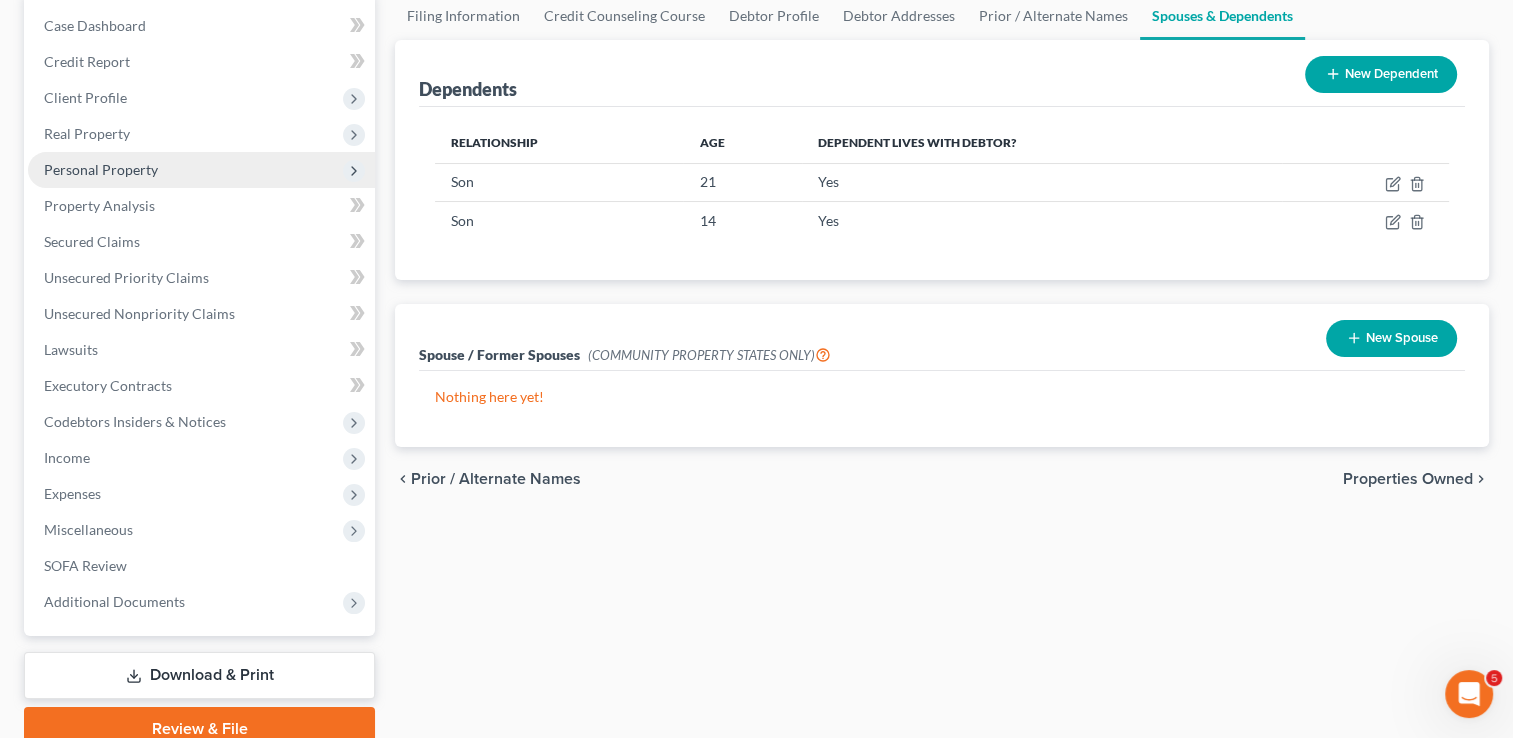 click on "Personal Property" at bounding box center (101, 169) 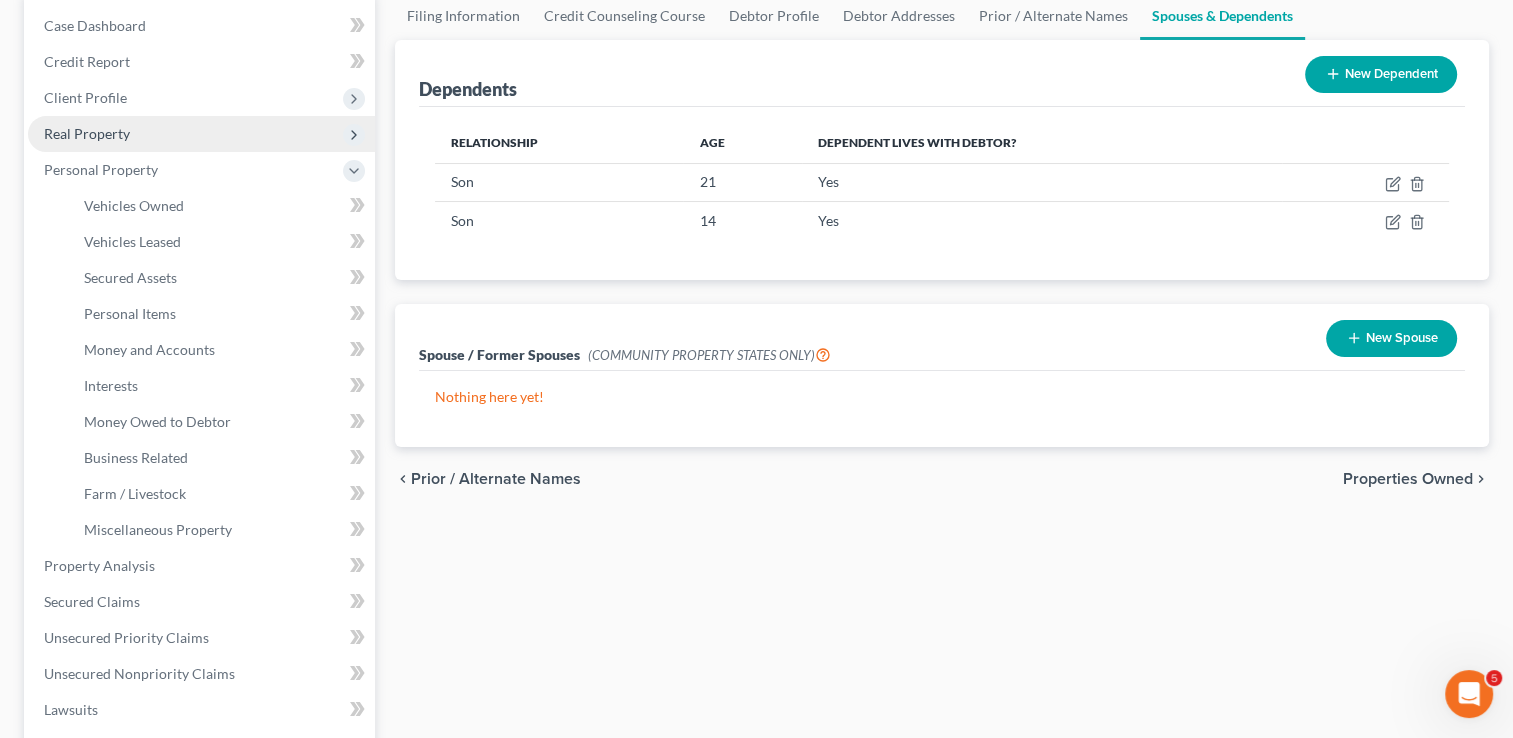 click on "Real Property" at bounding box center [87, 133] 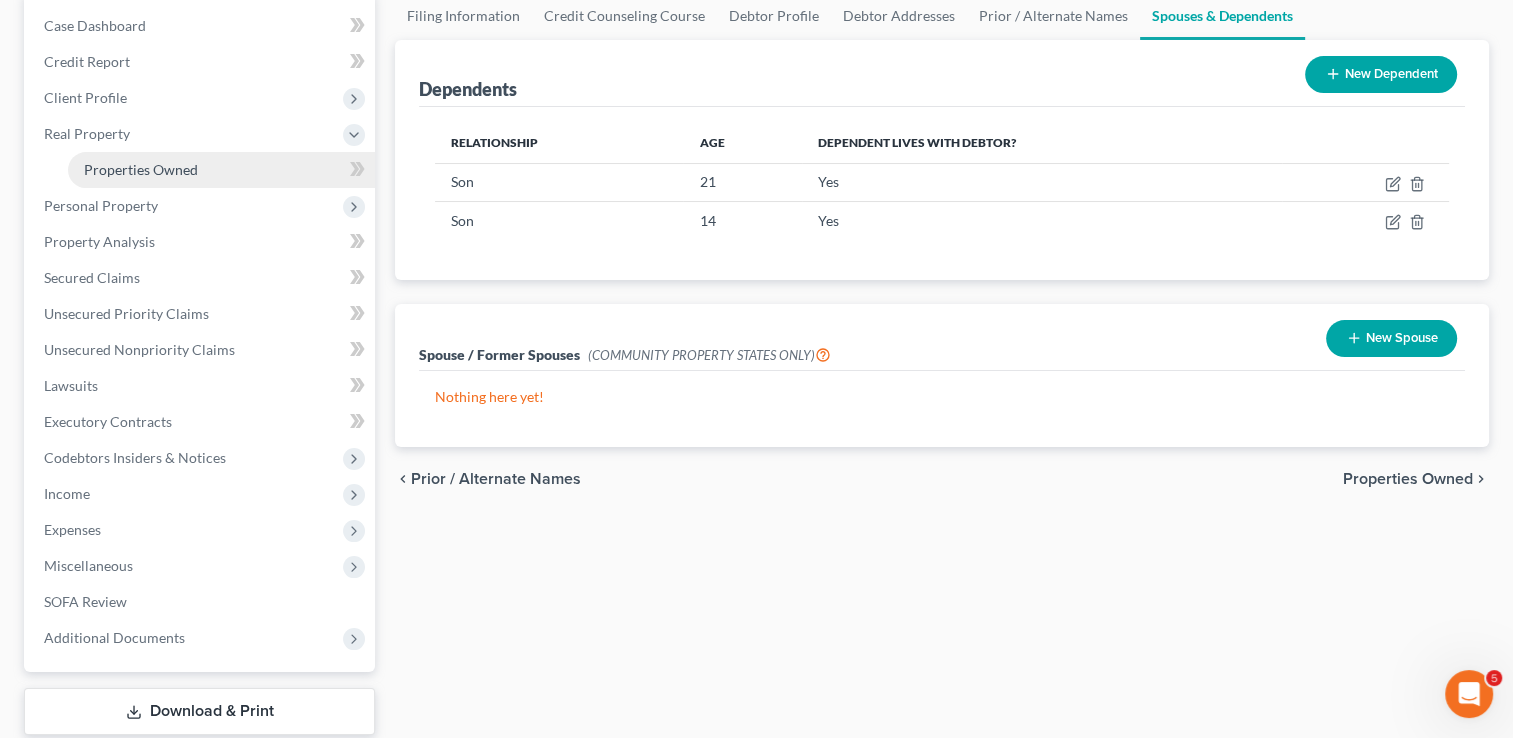 click on "Properties Owned" at bounding box center (141, 169) 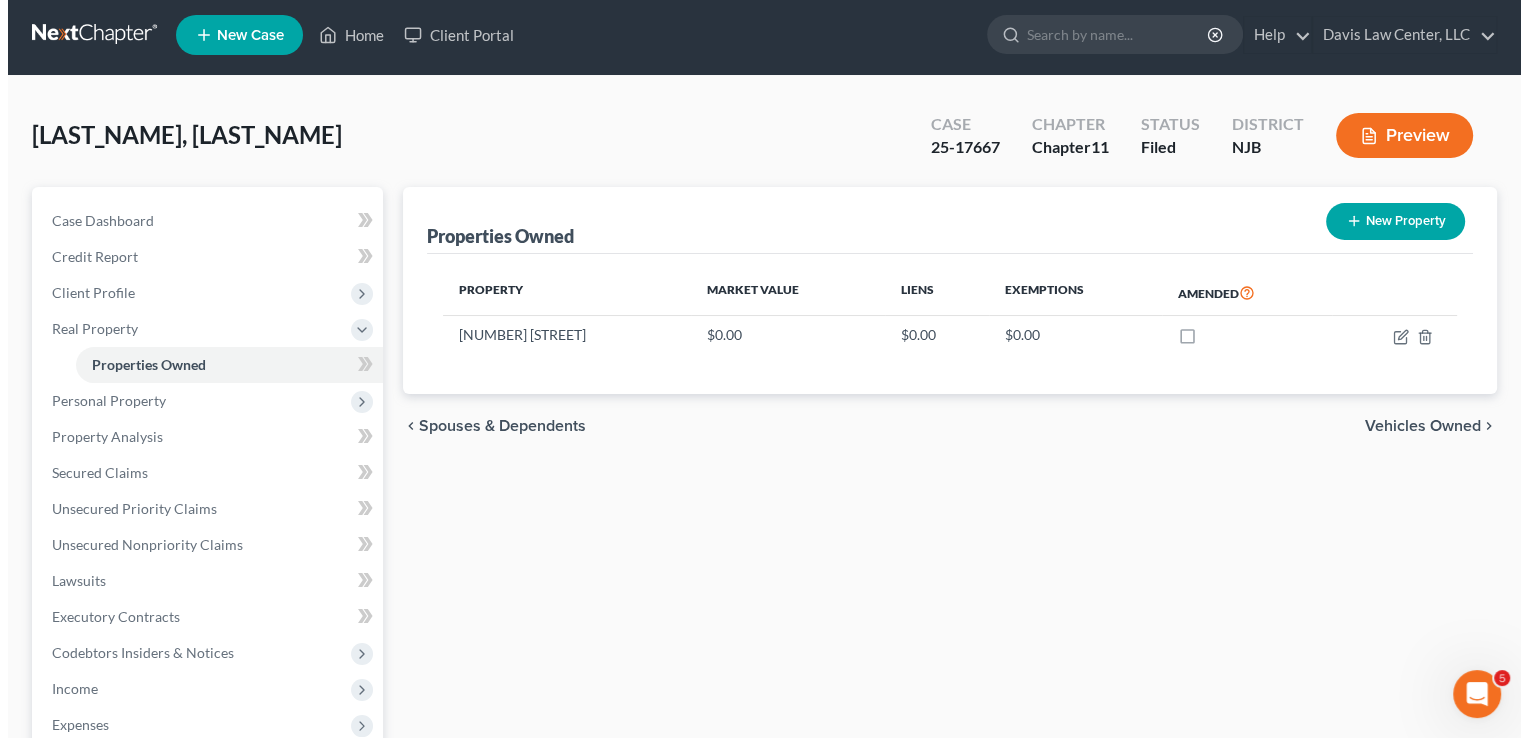 scroll, scrollTop: 0, scrollLeft: 0, axis: both 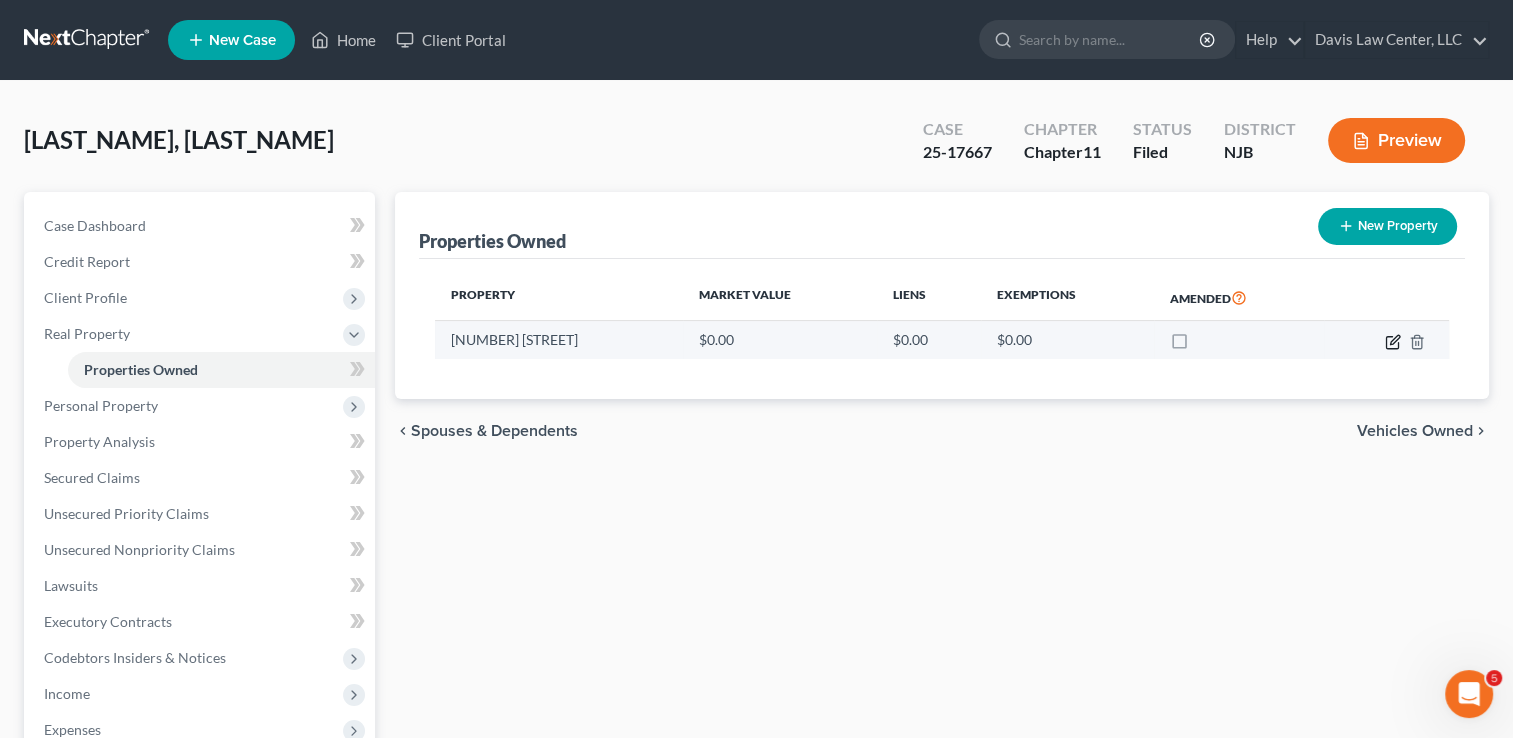 click 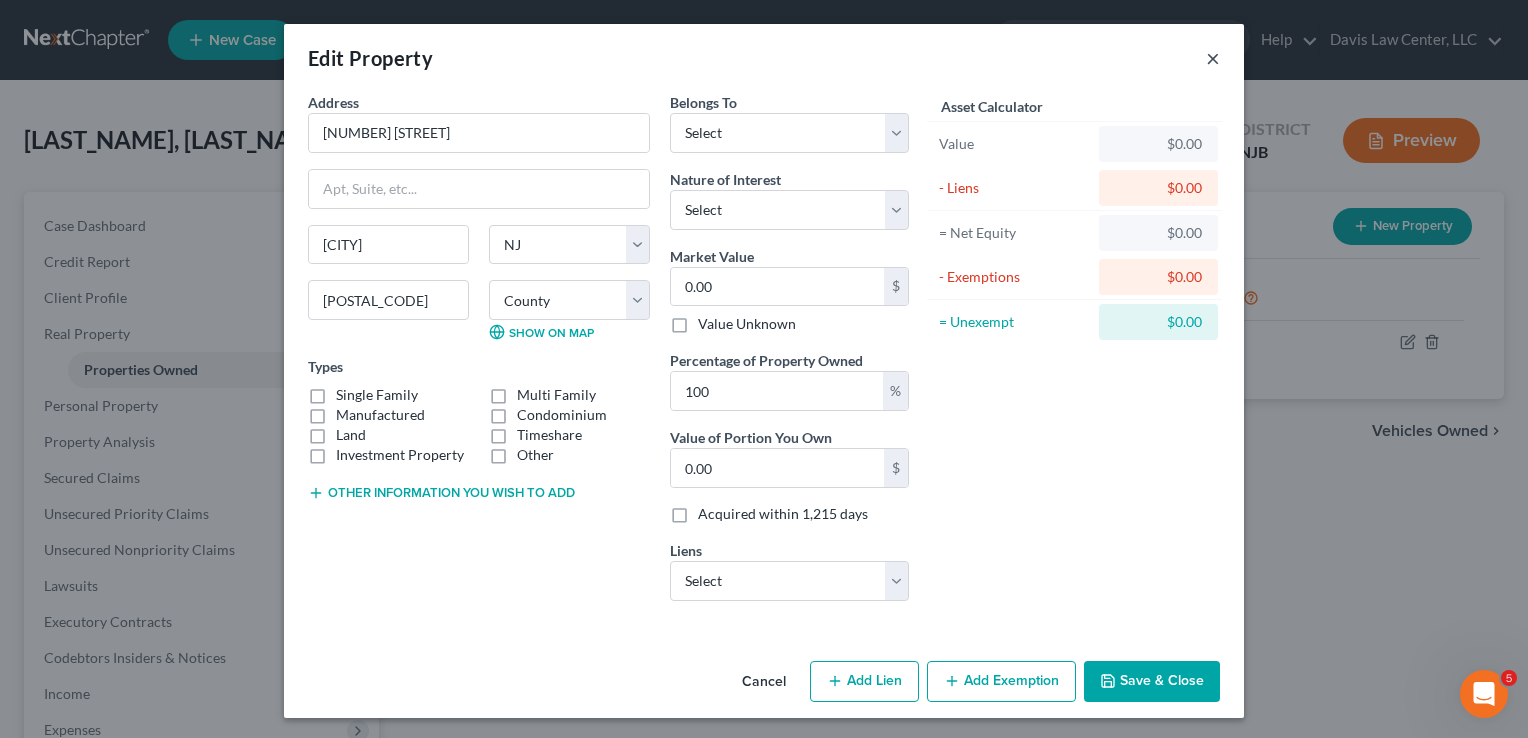 click on "×" at bounding box center [1213, 58] 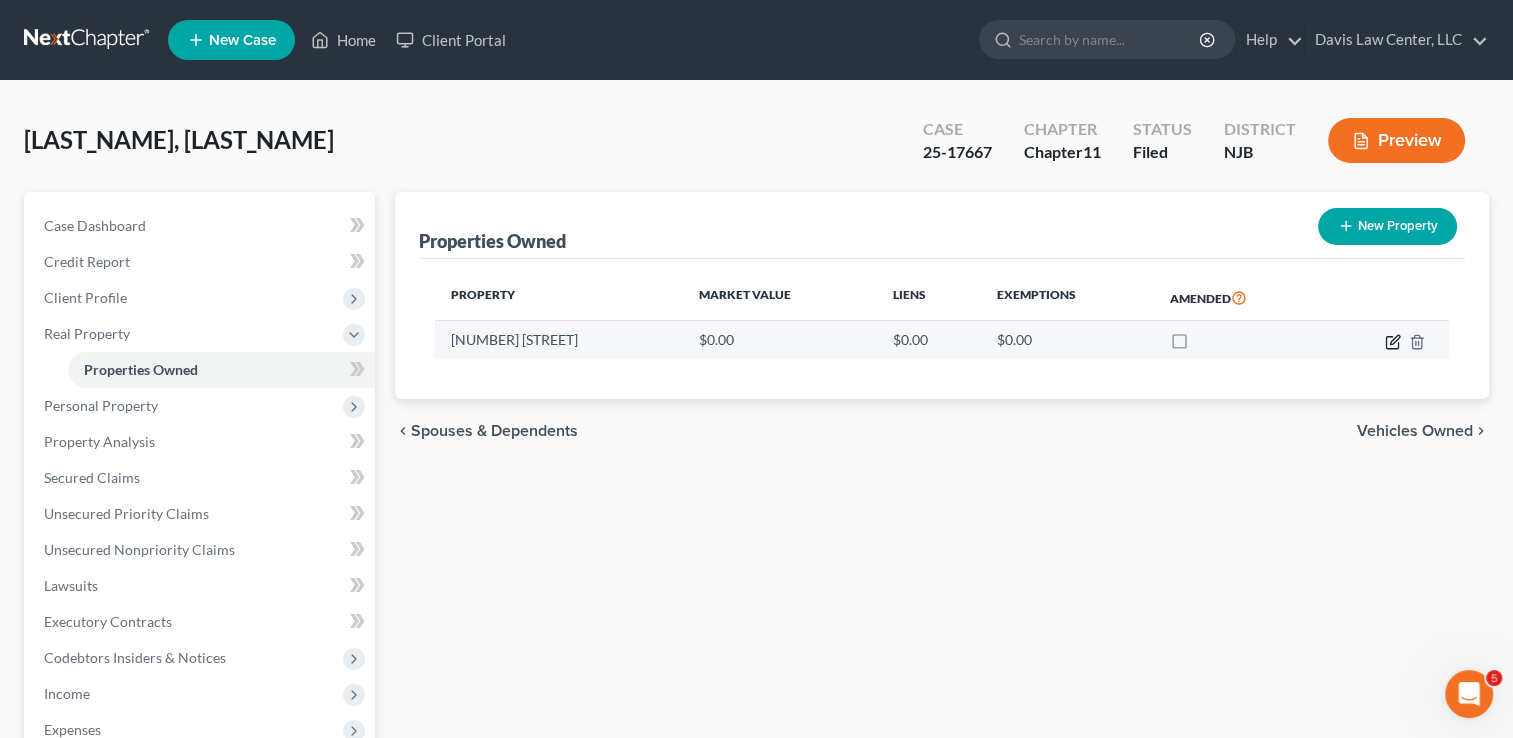 click 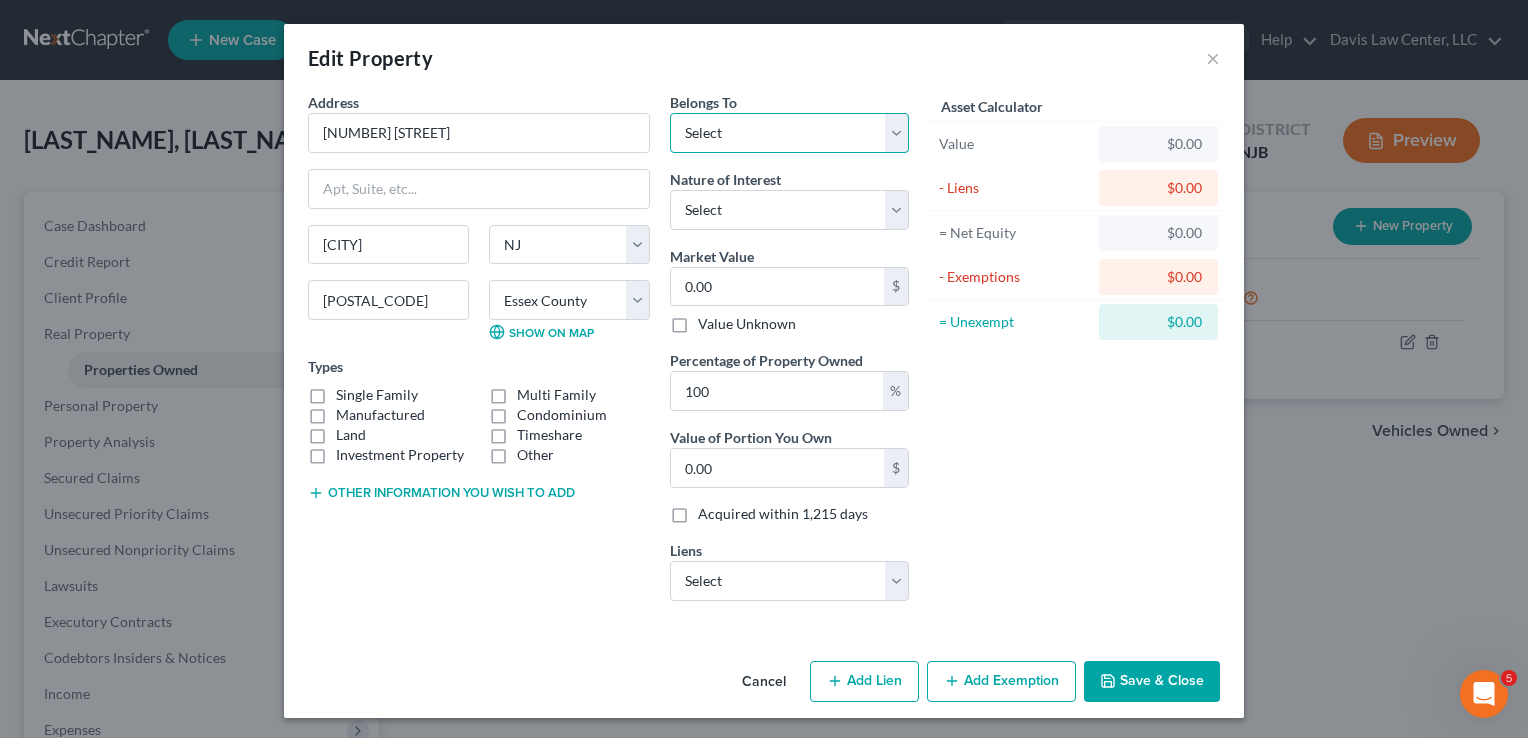 click on "Select Debtor 1 Only Debtor 2 Only Debtor 1 And Debtor 2 Only At Least One Of The Debtors And Another Community Property" at bounding box center (789, 133) 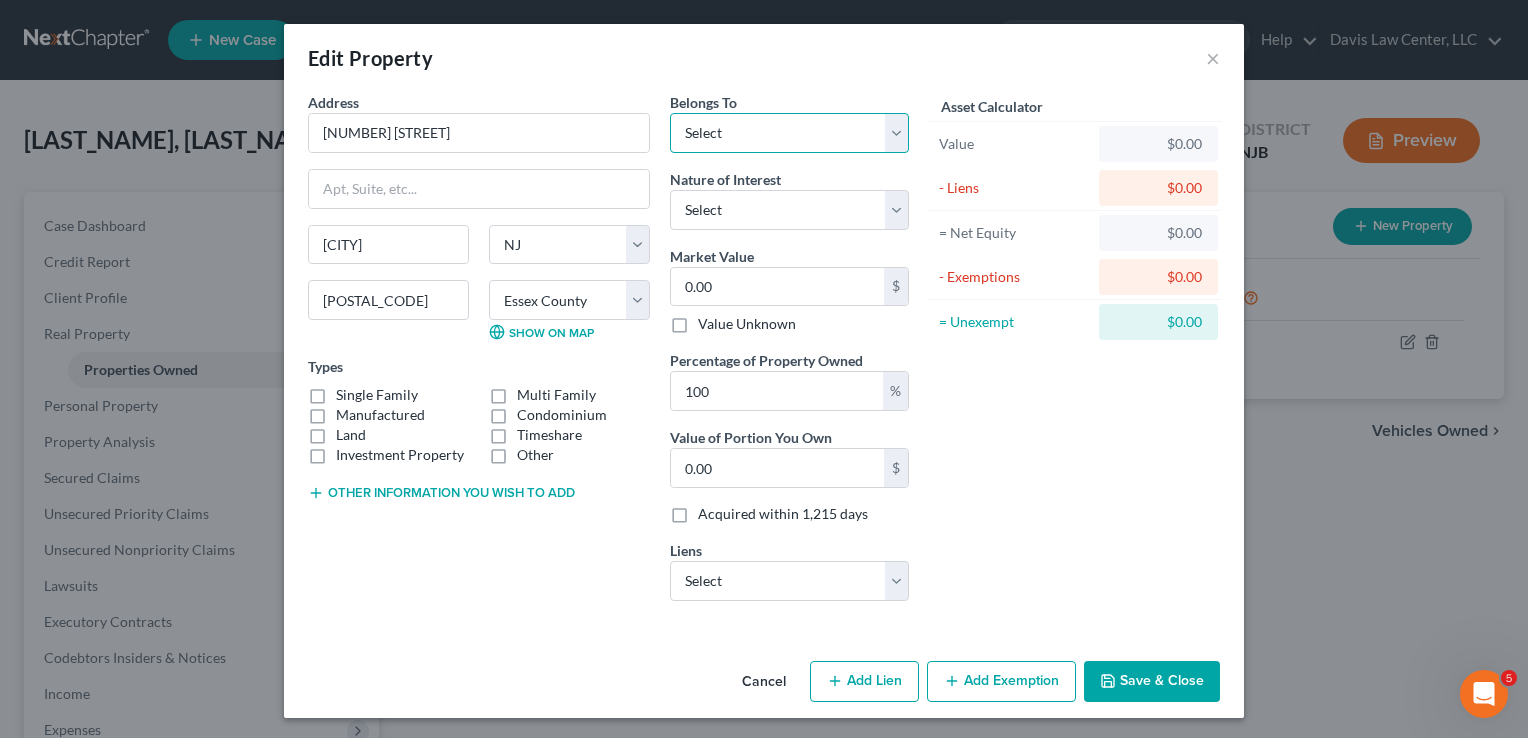 select on "3" 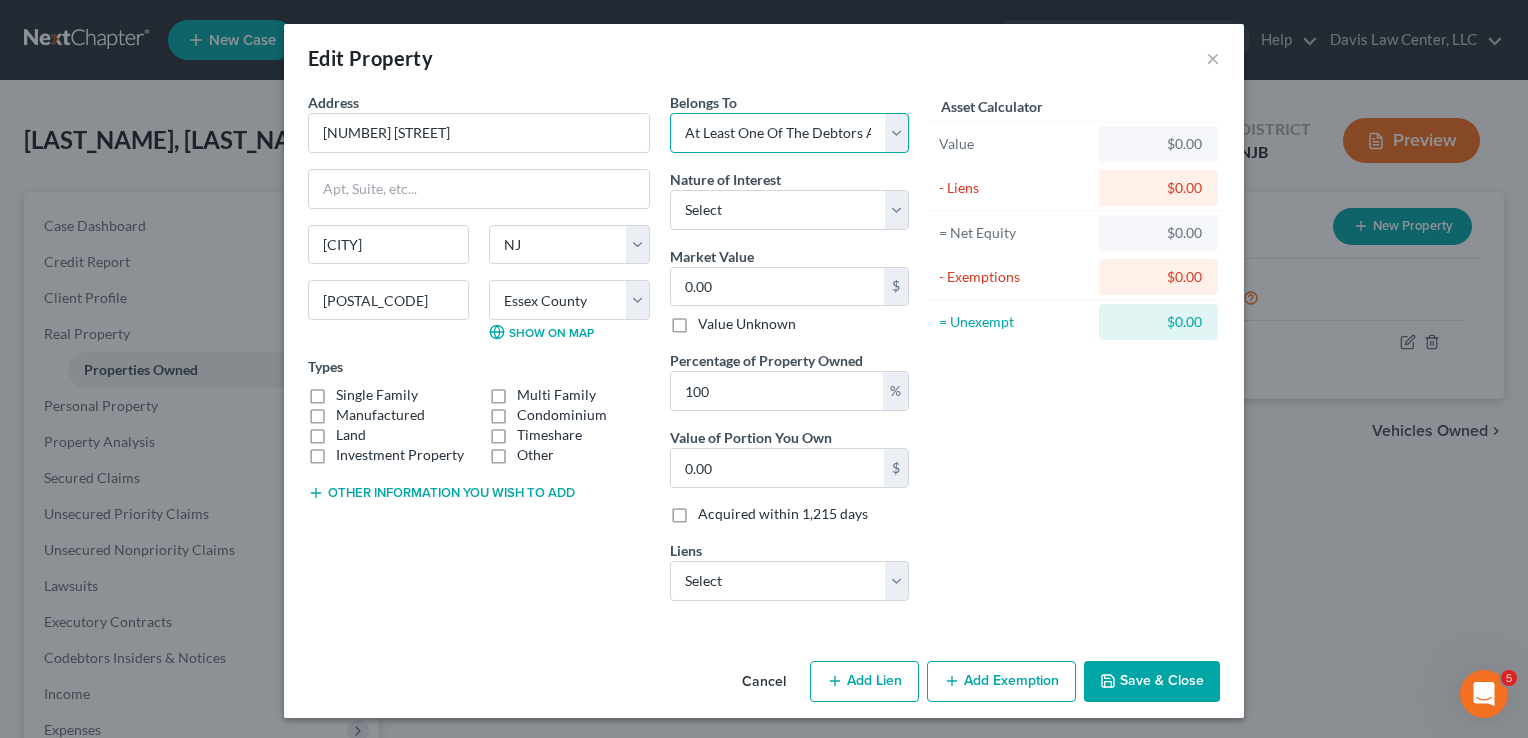 click on "Select Debtor 1 Only Debtor 2 Only Debtor 1 And Debtor 2 Only At Least One Of The Debtors And Another Community Property" at bounding box center (789, 133) 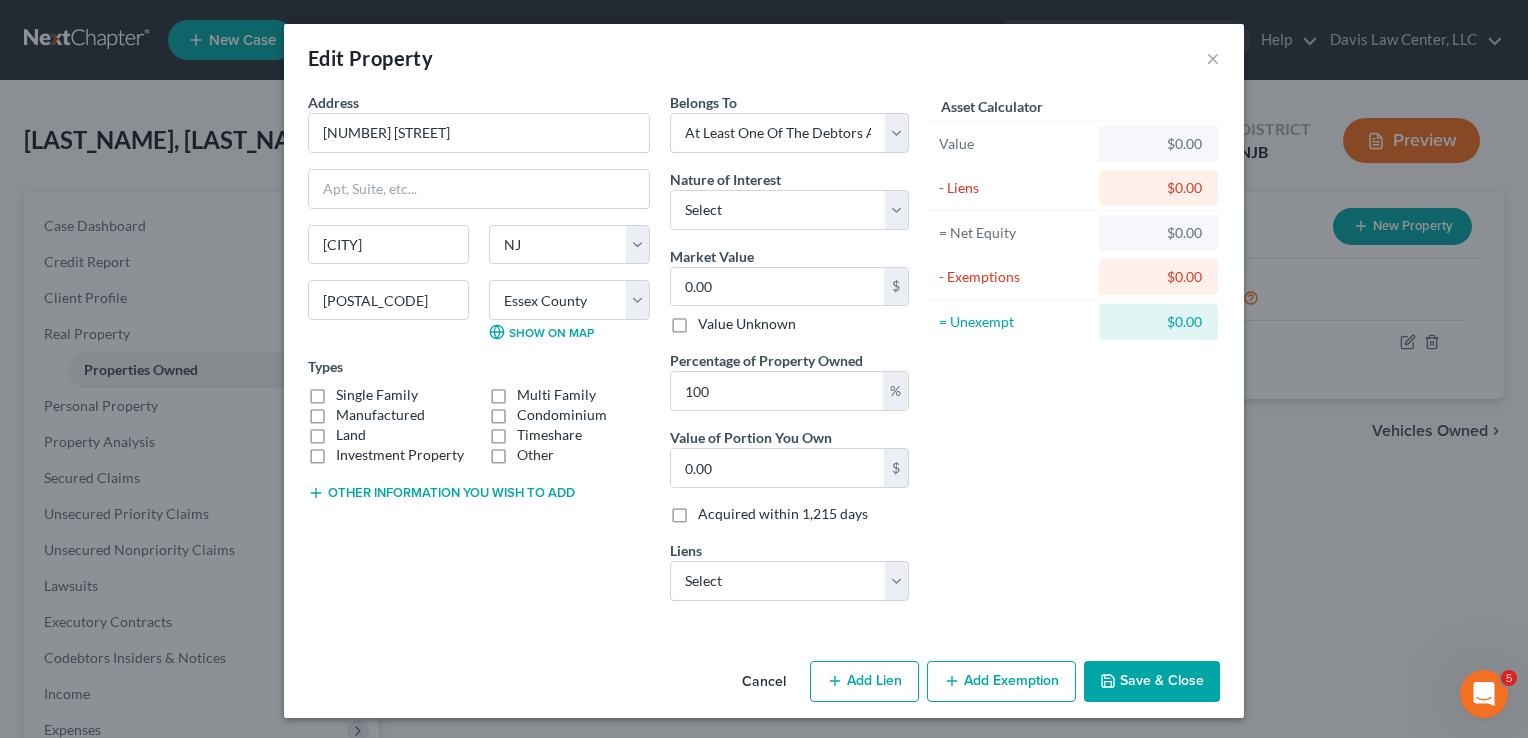click on "Asset Calculator Value $0.00 - Liens $0.00 = Net Equity $0.00 - Exemptions $0.00 = Unexempt $0.00" at bounding box center (1074, 354) 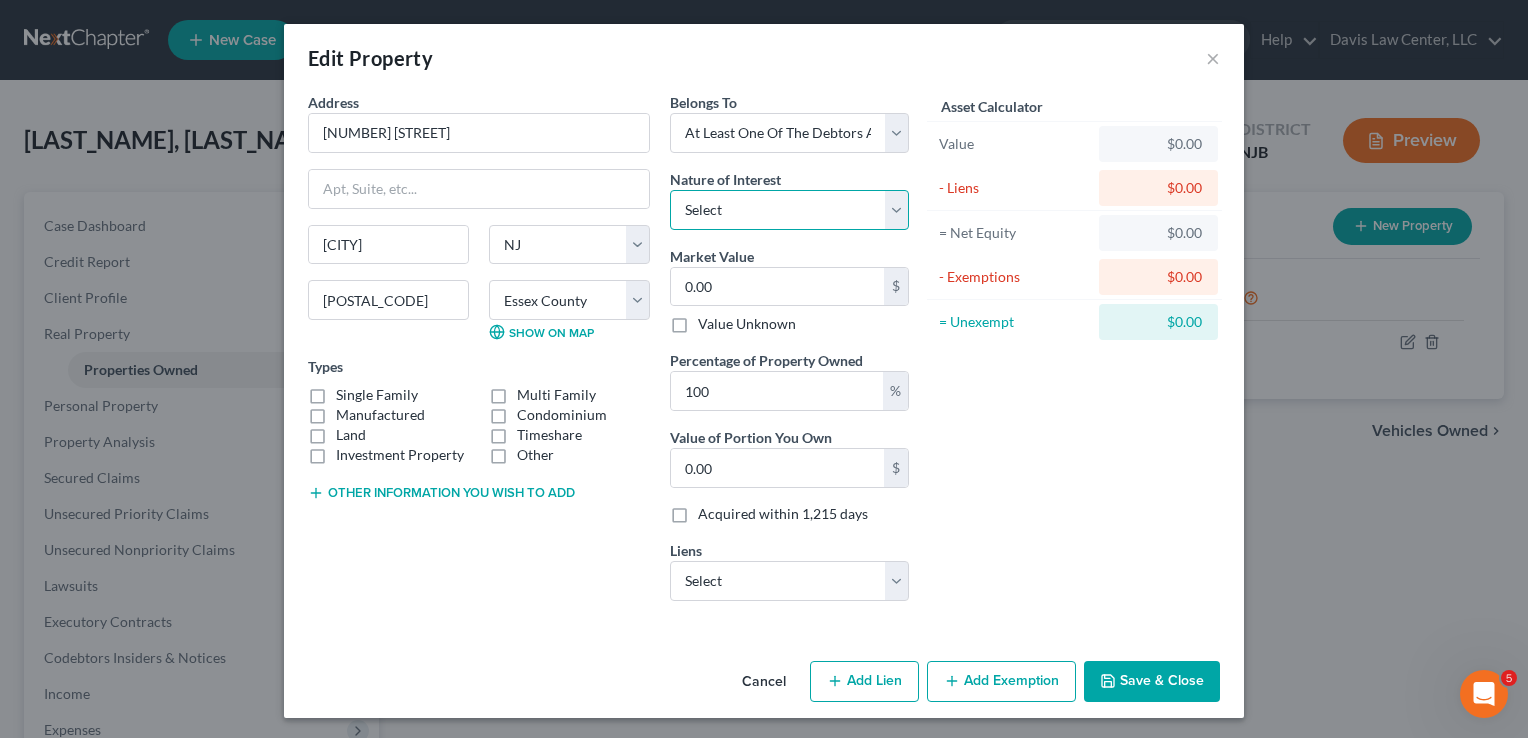 click on "Select Fee Simple Joint Tenant Life Estate Equitable Interest Future Interest Tenancy By The Entireties Tenants In Common Other" at bounding box center (789, 210) 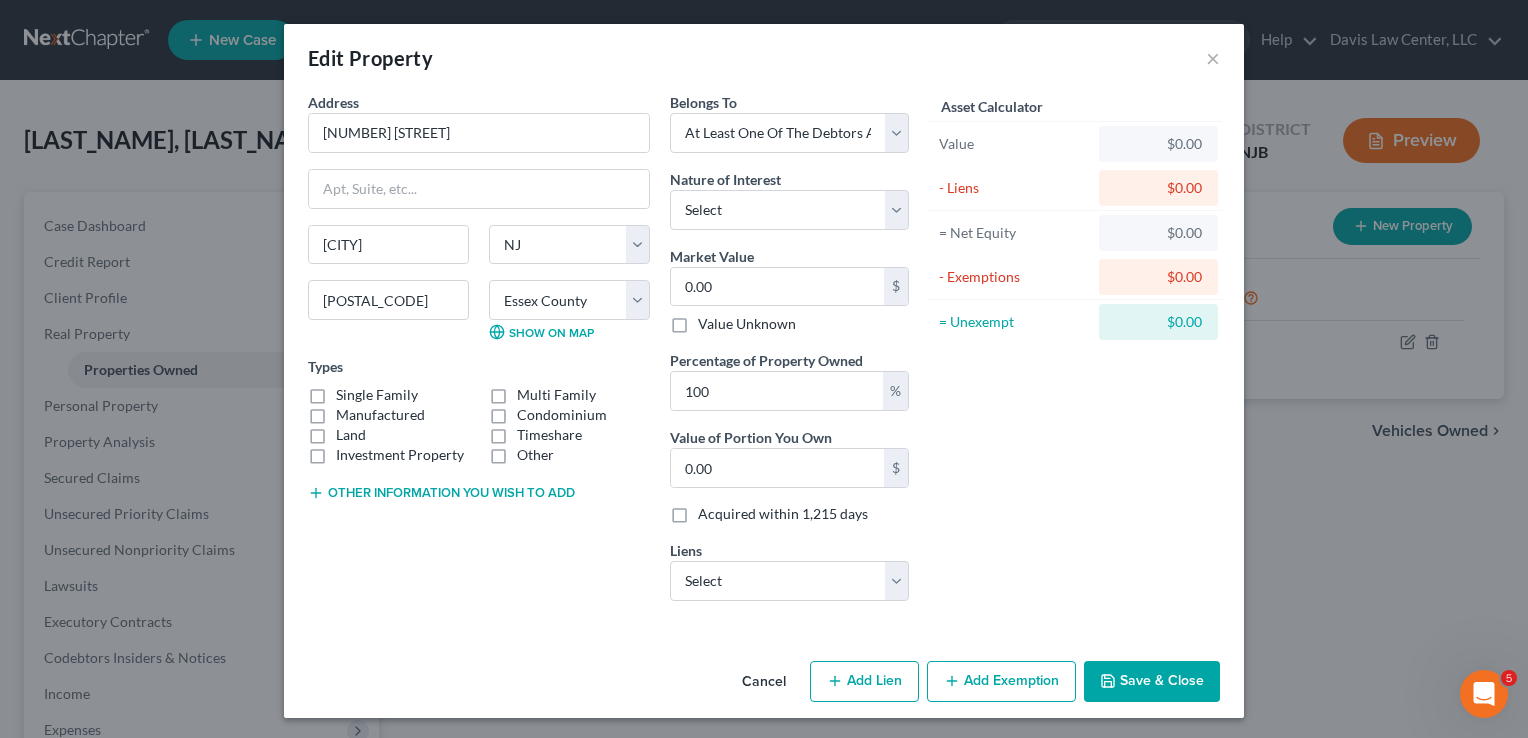 click on "Asset Calculator Value $0.00 - Liens $0.00 = Net Equity $0.00 - Exemptions $0.00 = Unexempt $0.00" at bounding box center [1074, 354] 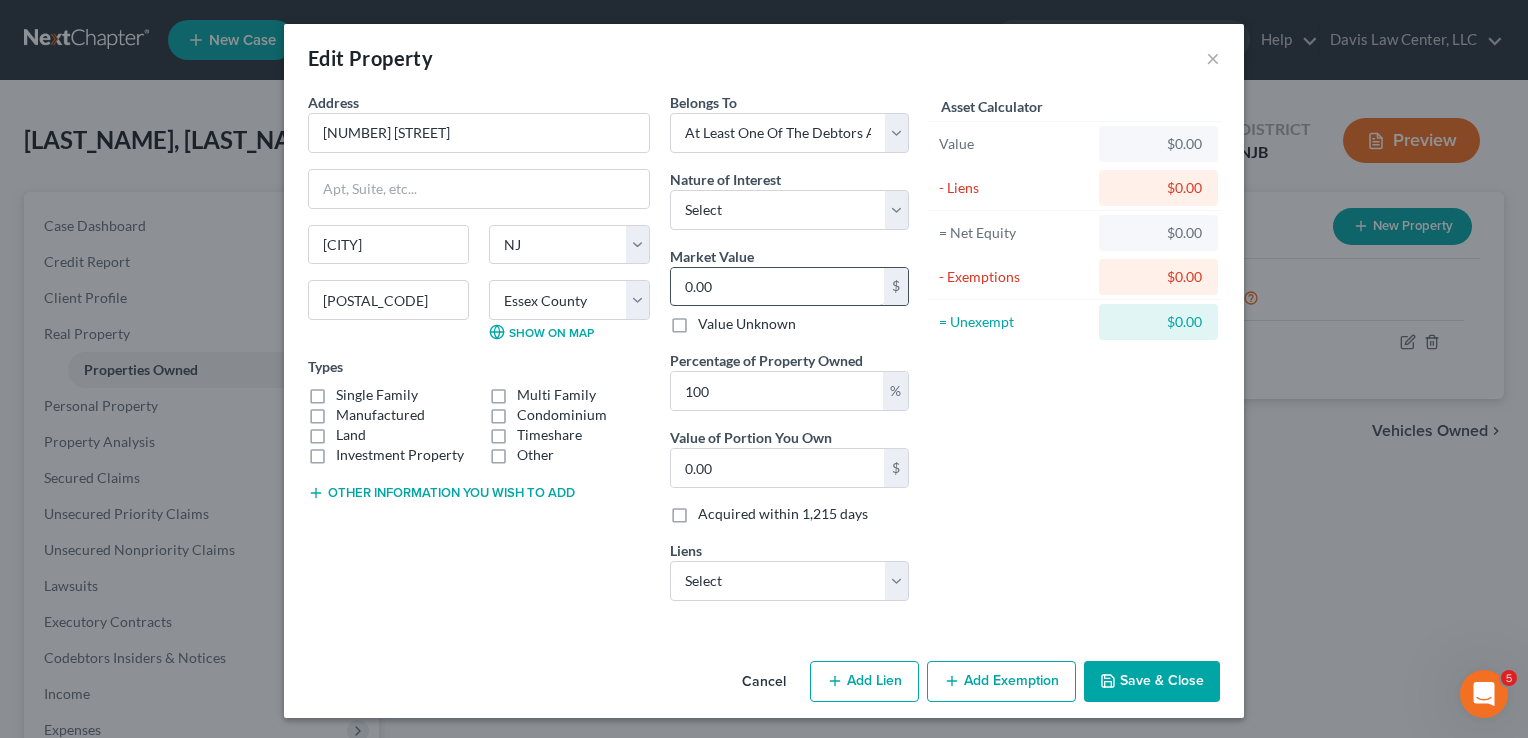 click on "0.00" at bounding box center (777, 287) 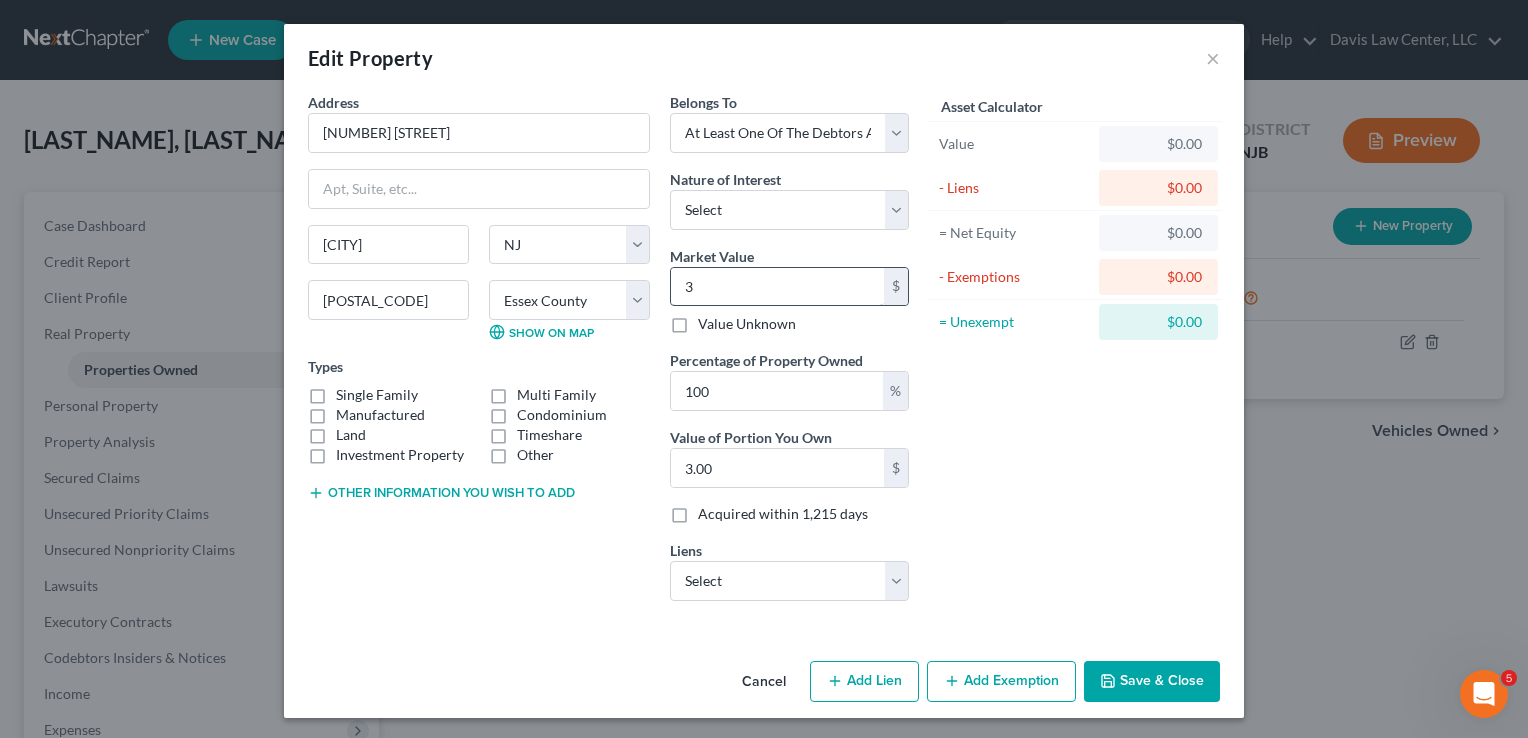 type on "39" 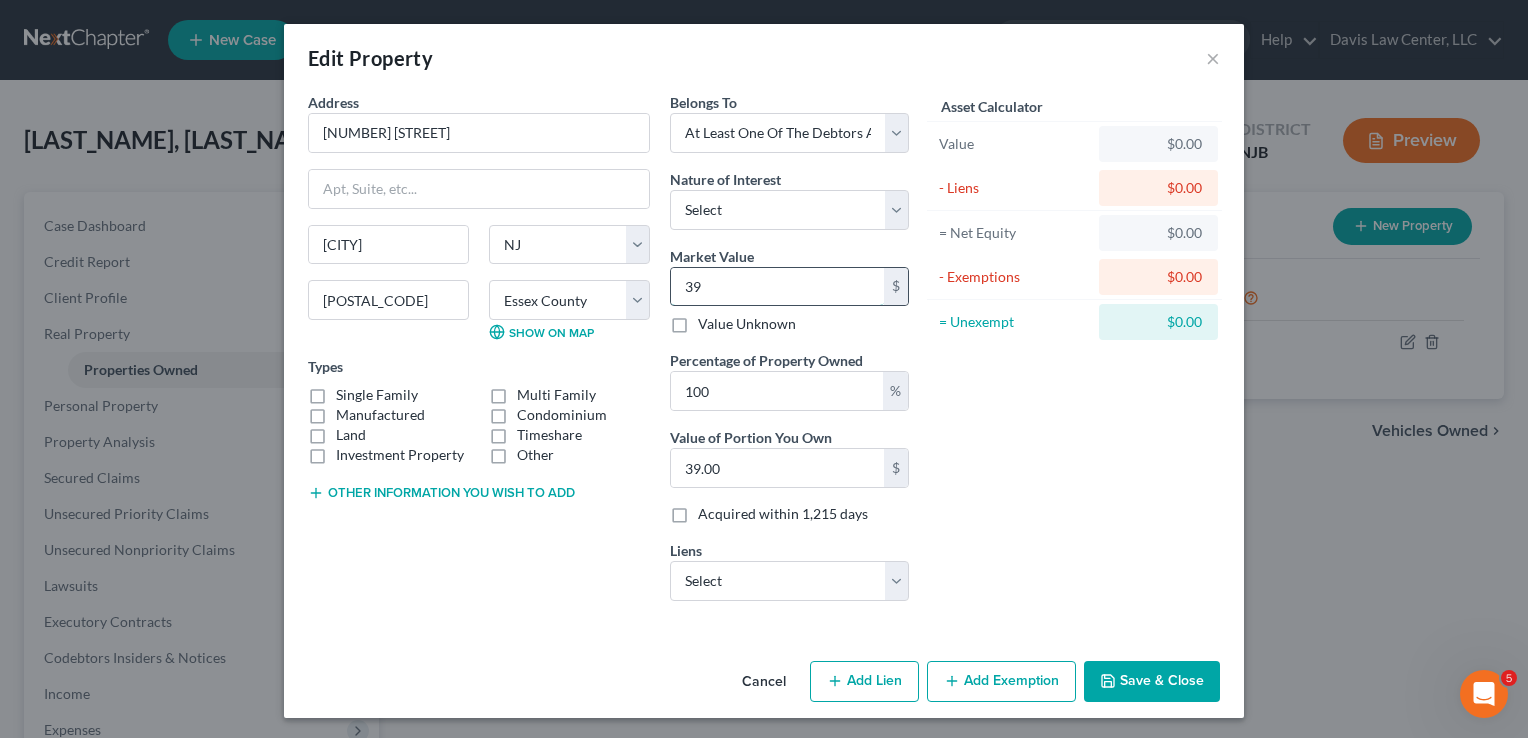 type on "[MONEY]" 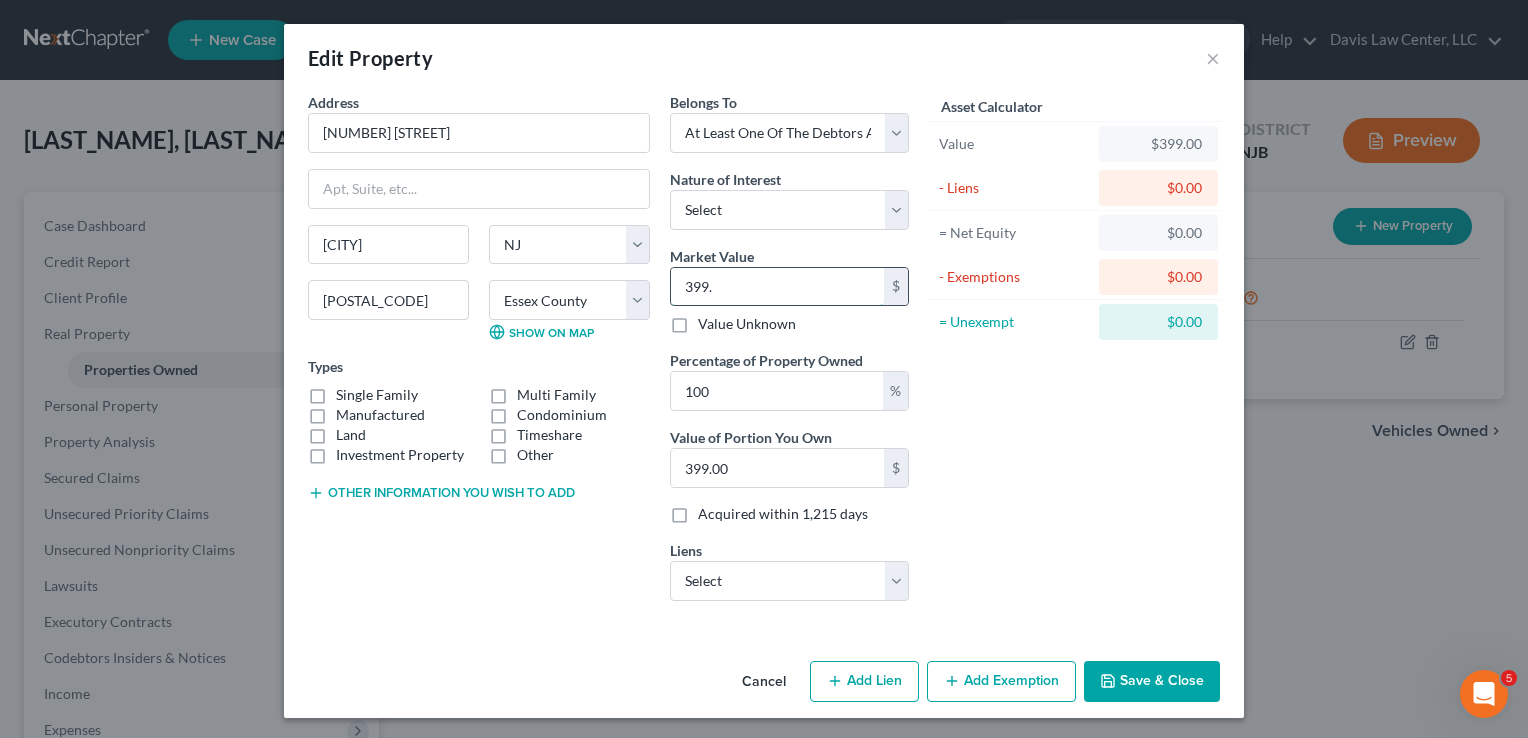 type on "399.5" 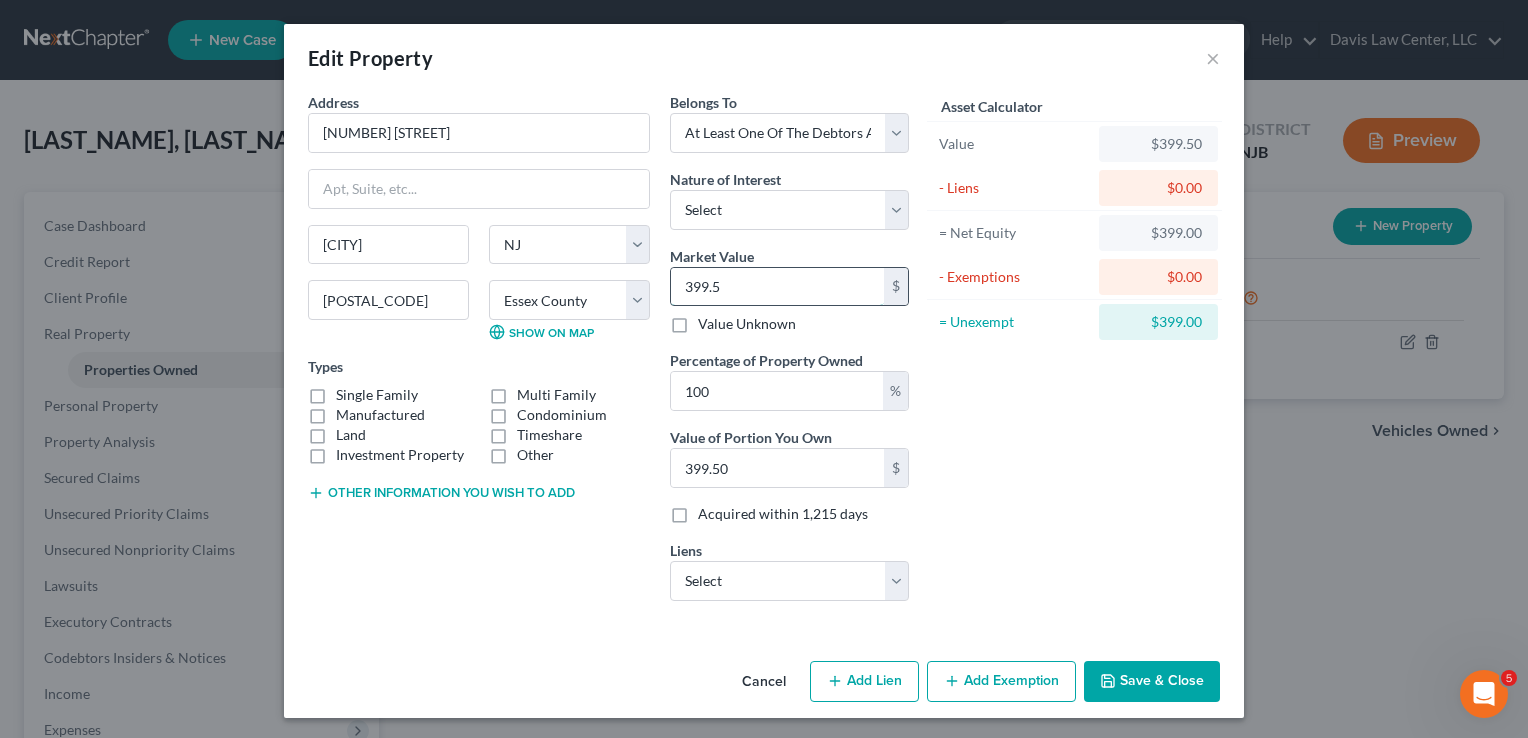 type on "399.58" 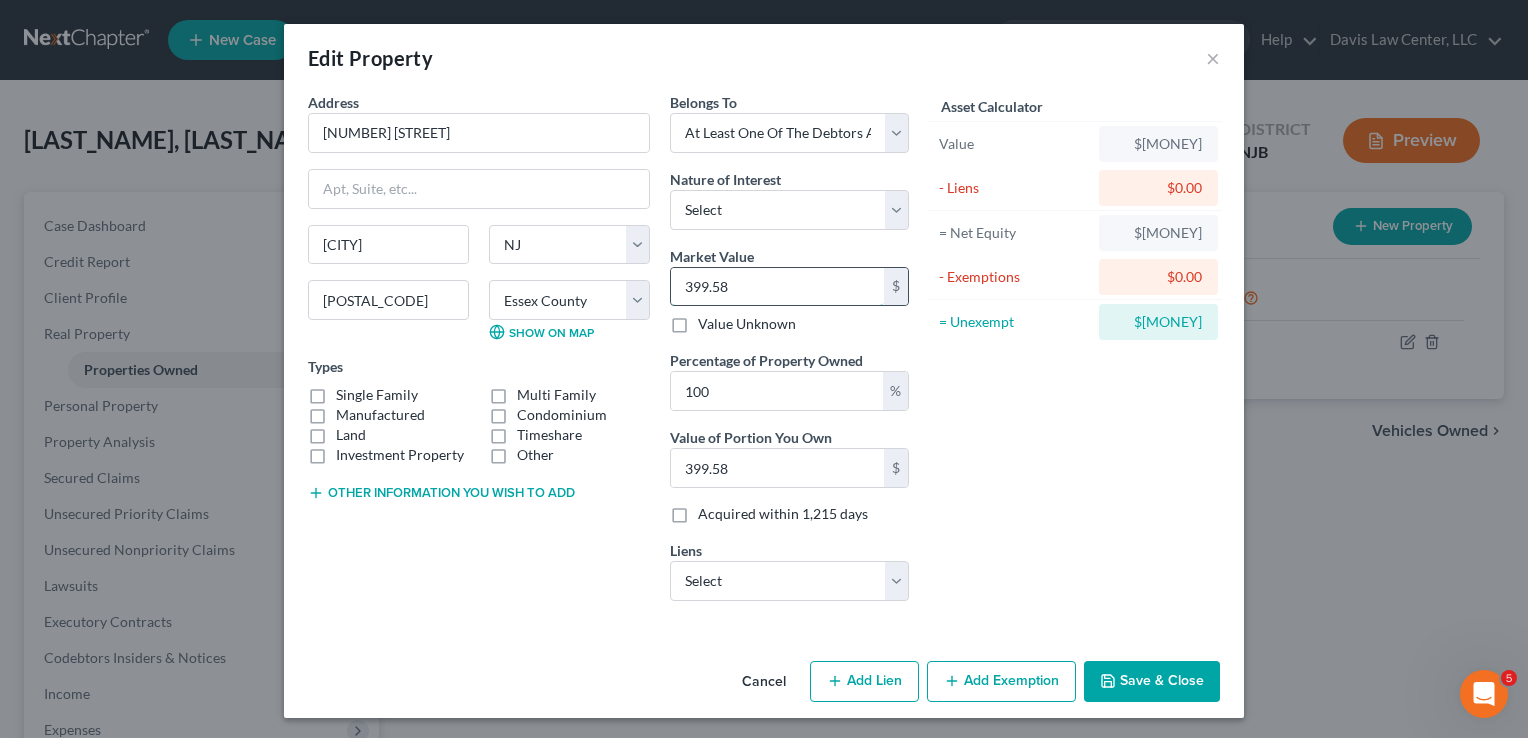type on "399.5" 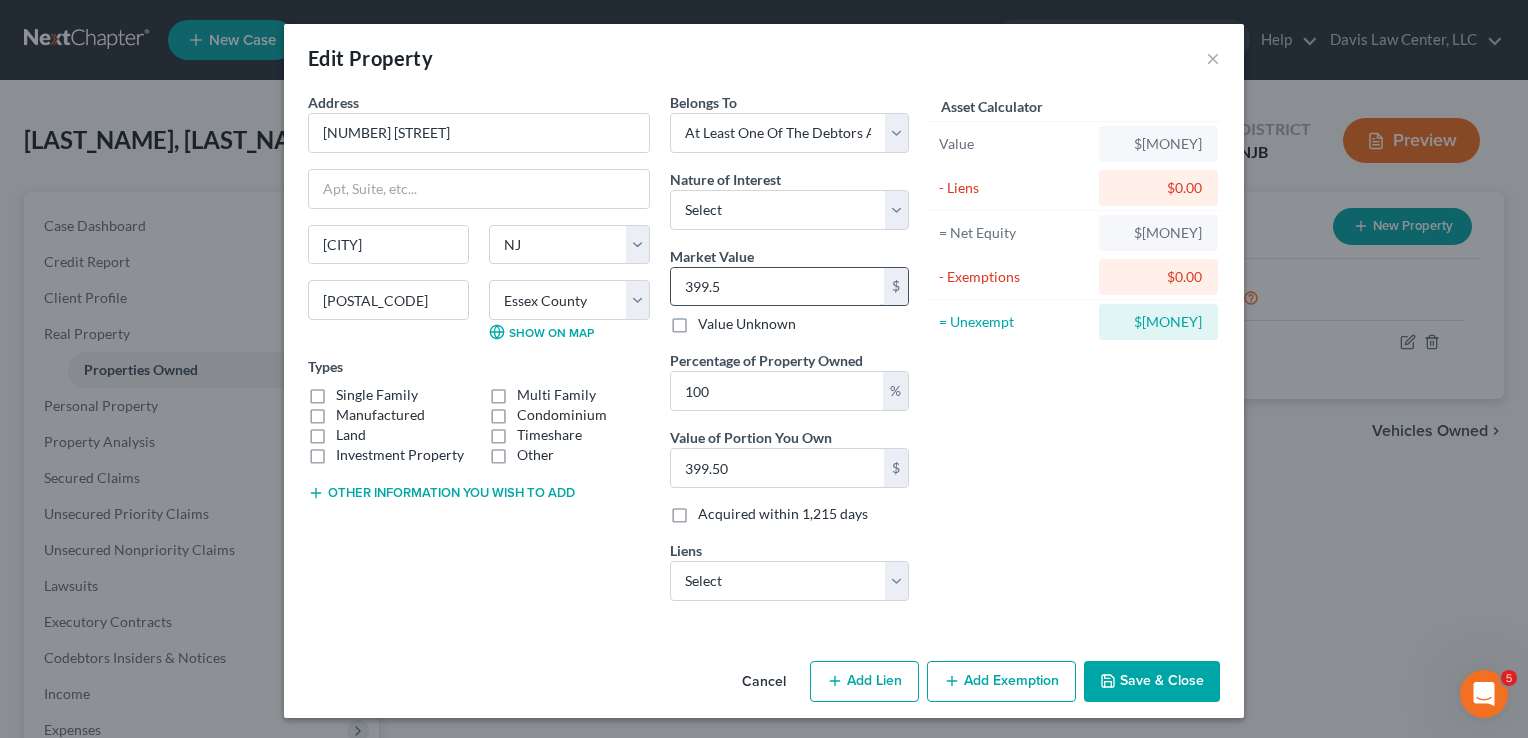 type on "399." 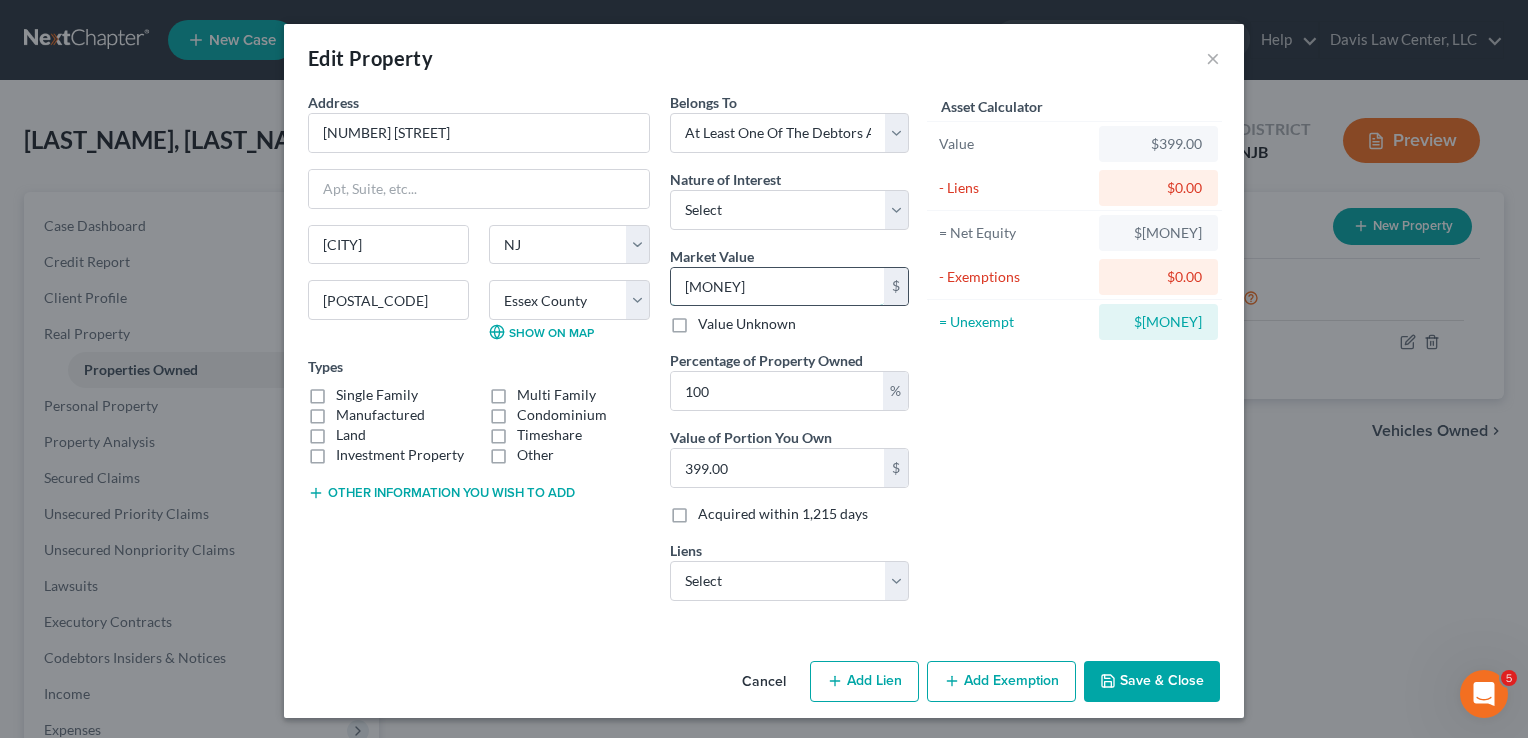 type on "3995" 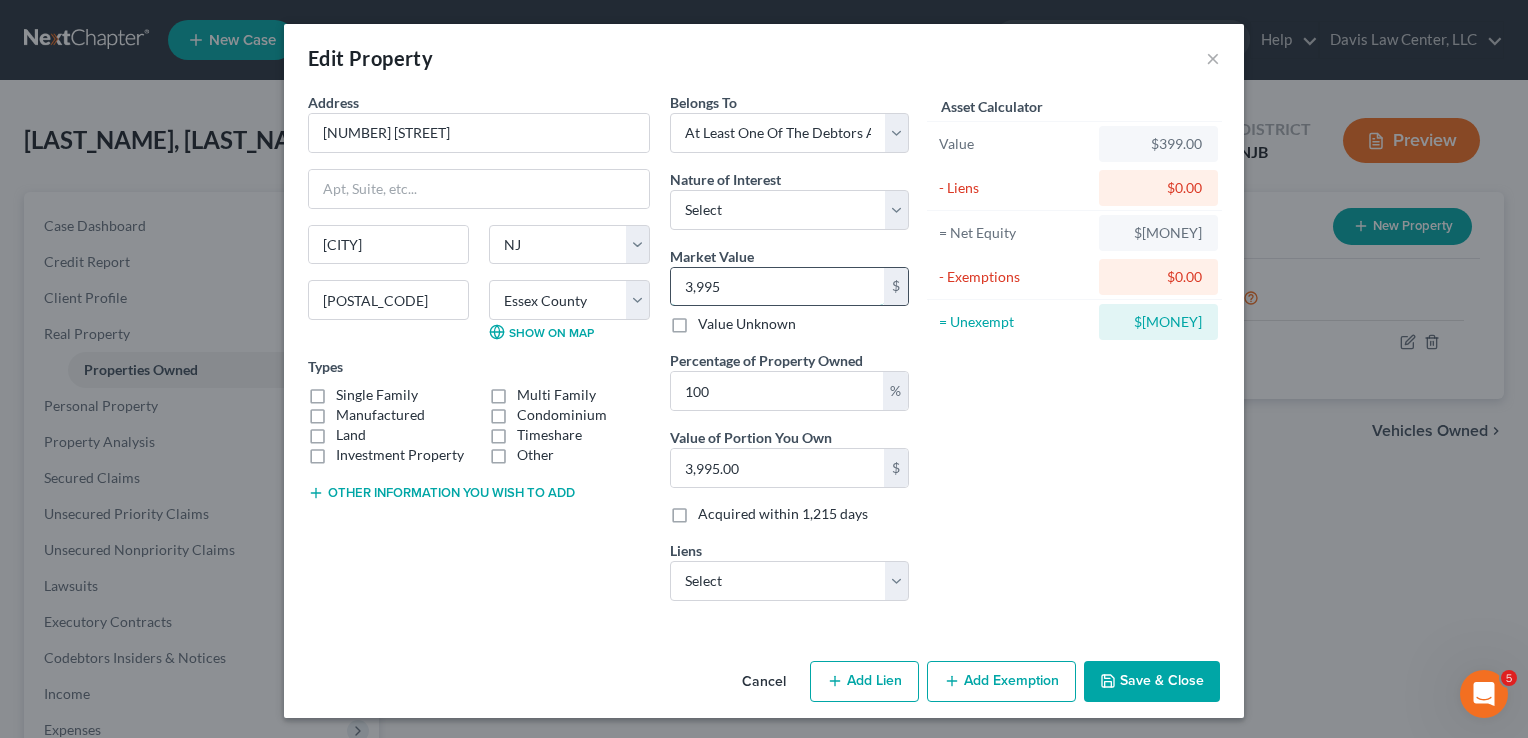 type on "3,9958" 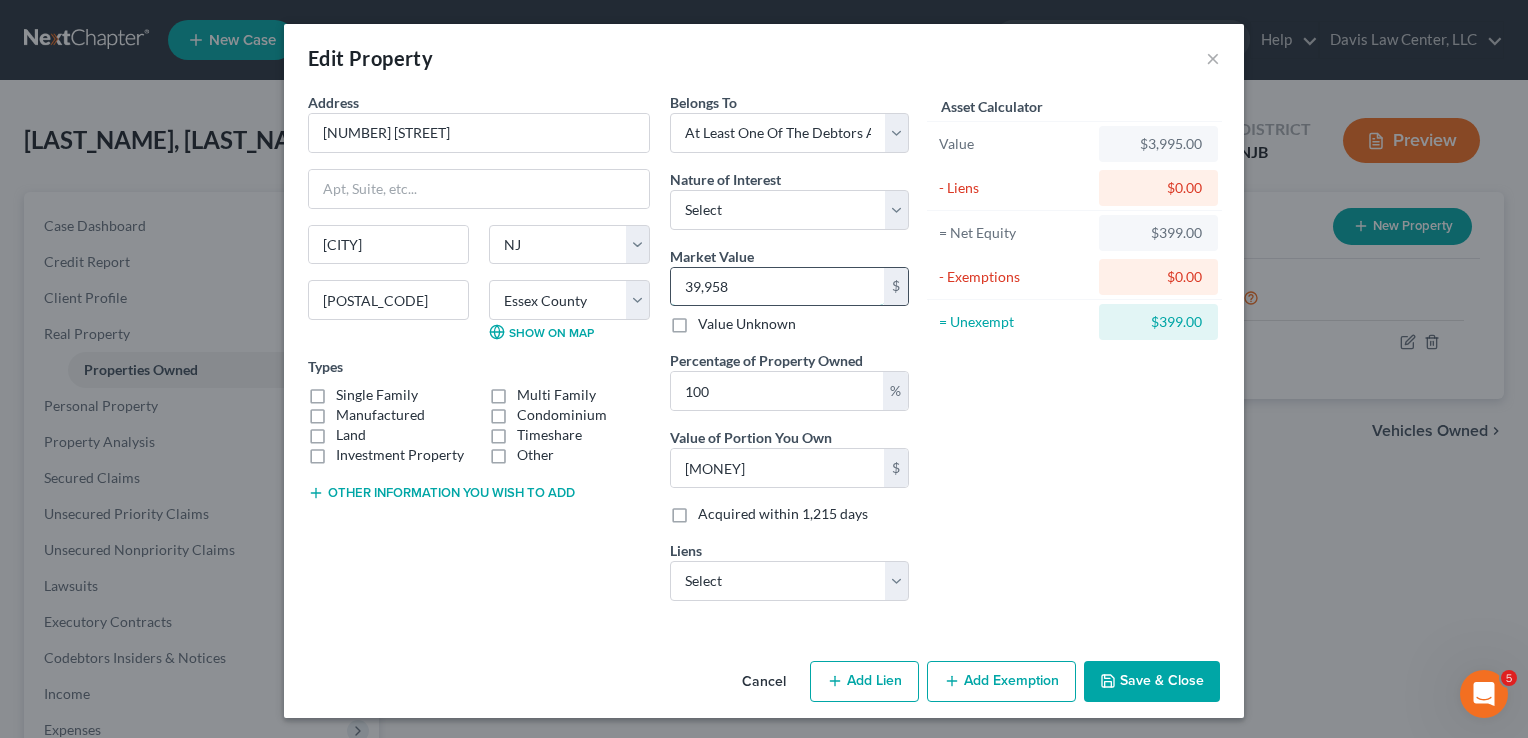 type on "39,9588" 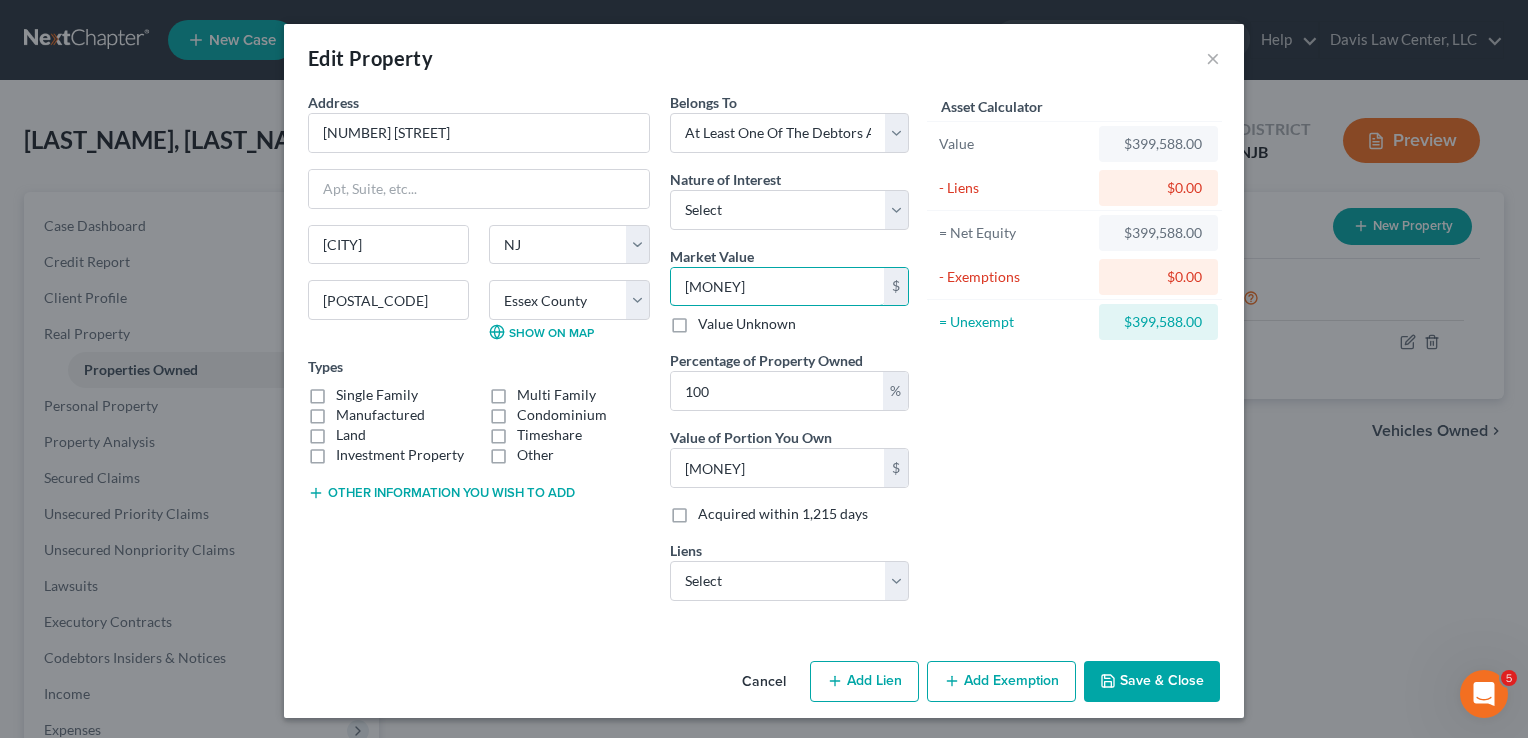 type on "[MONEY]" 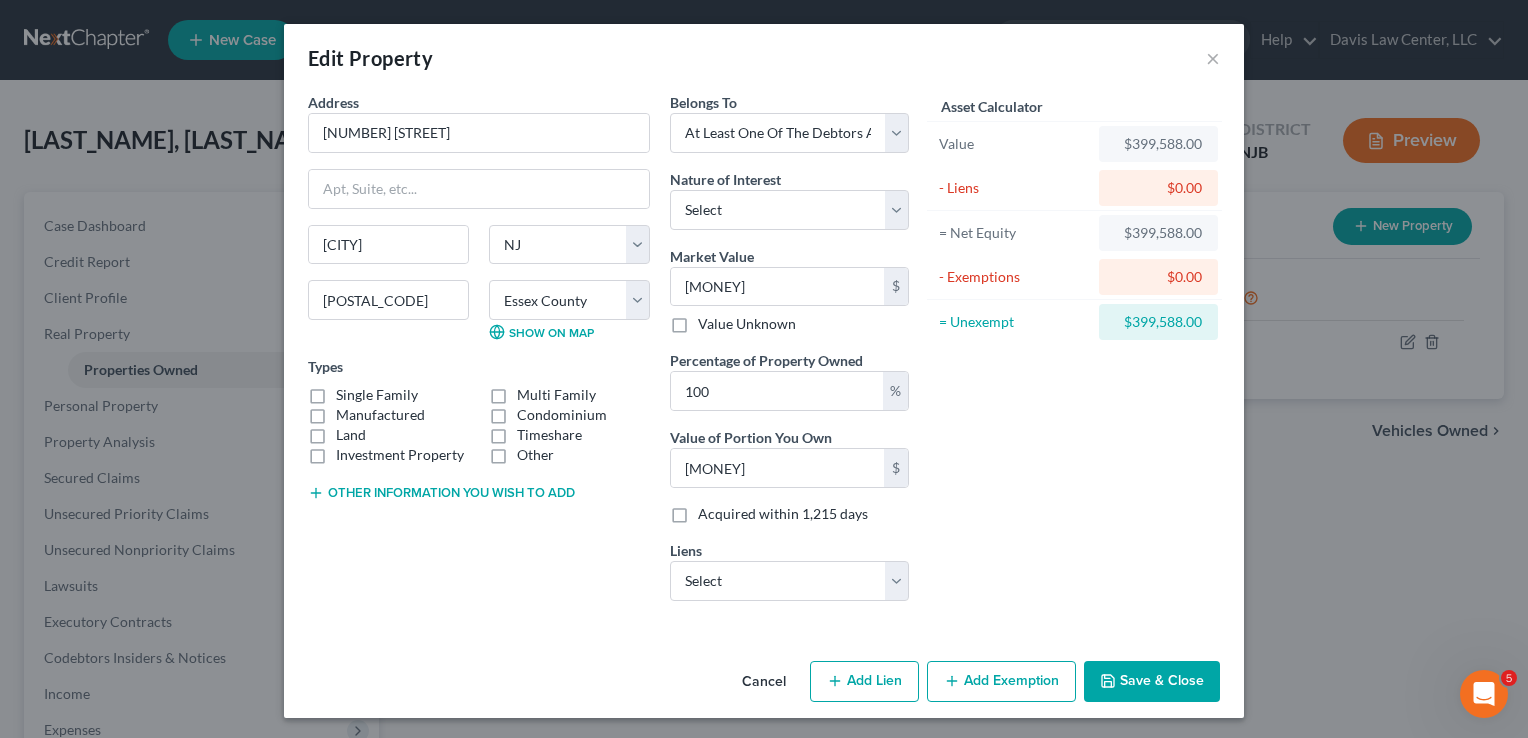 click on "Asset Calculator Value $[MONEY] - Liens $[MONEY] = Net Equity $[MONEY] - Exemptions $[MONEY] = Unexempt $[MONEY]" at bounding box center [1074, 354] 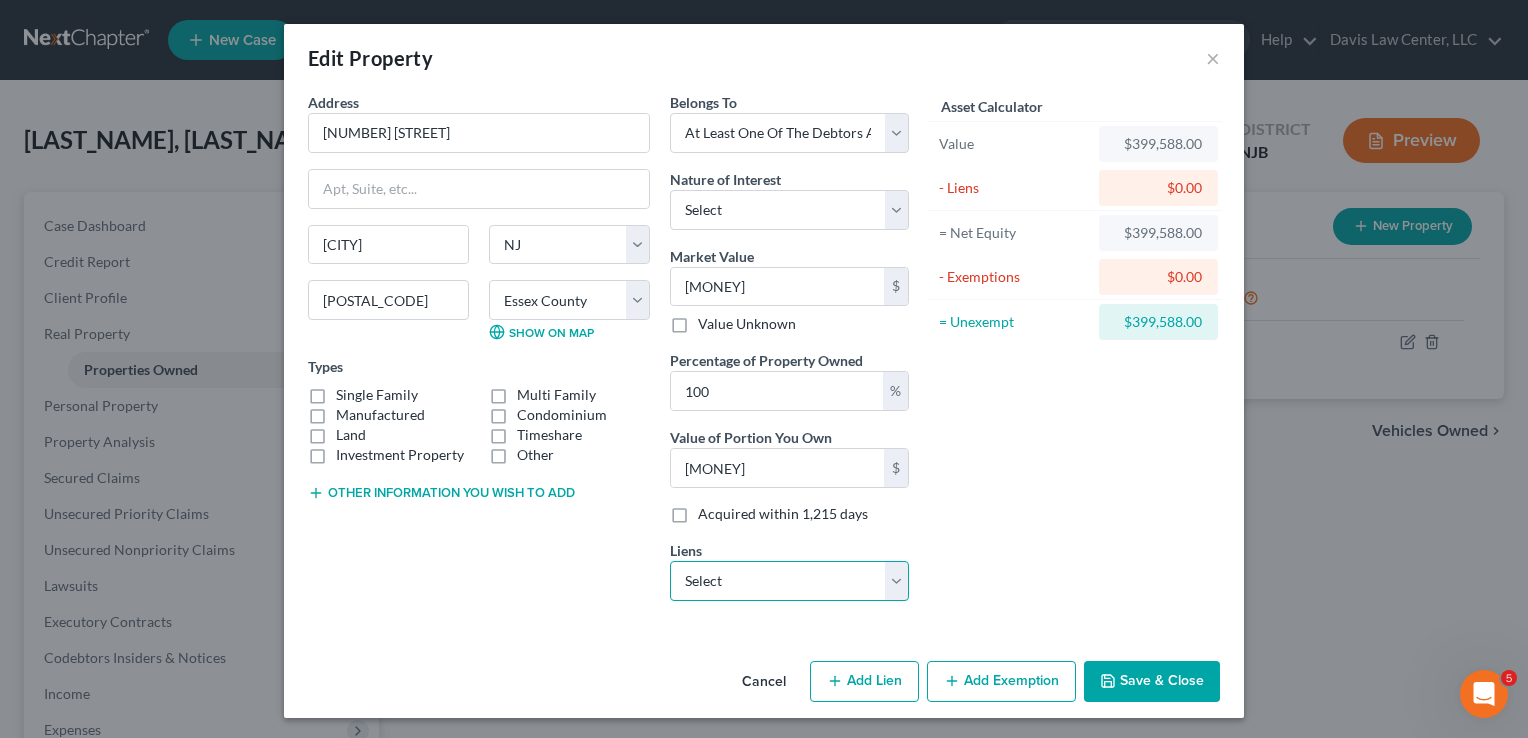 click on "[GENERAL_TERM] - $[MONEY] [GENERAL_TERM] - $[MONEY] [GENERAL_TERM] - $[MONEY]" at bounding box center (789, 581) 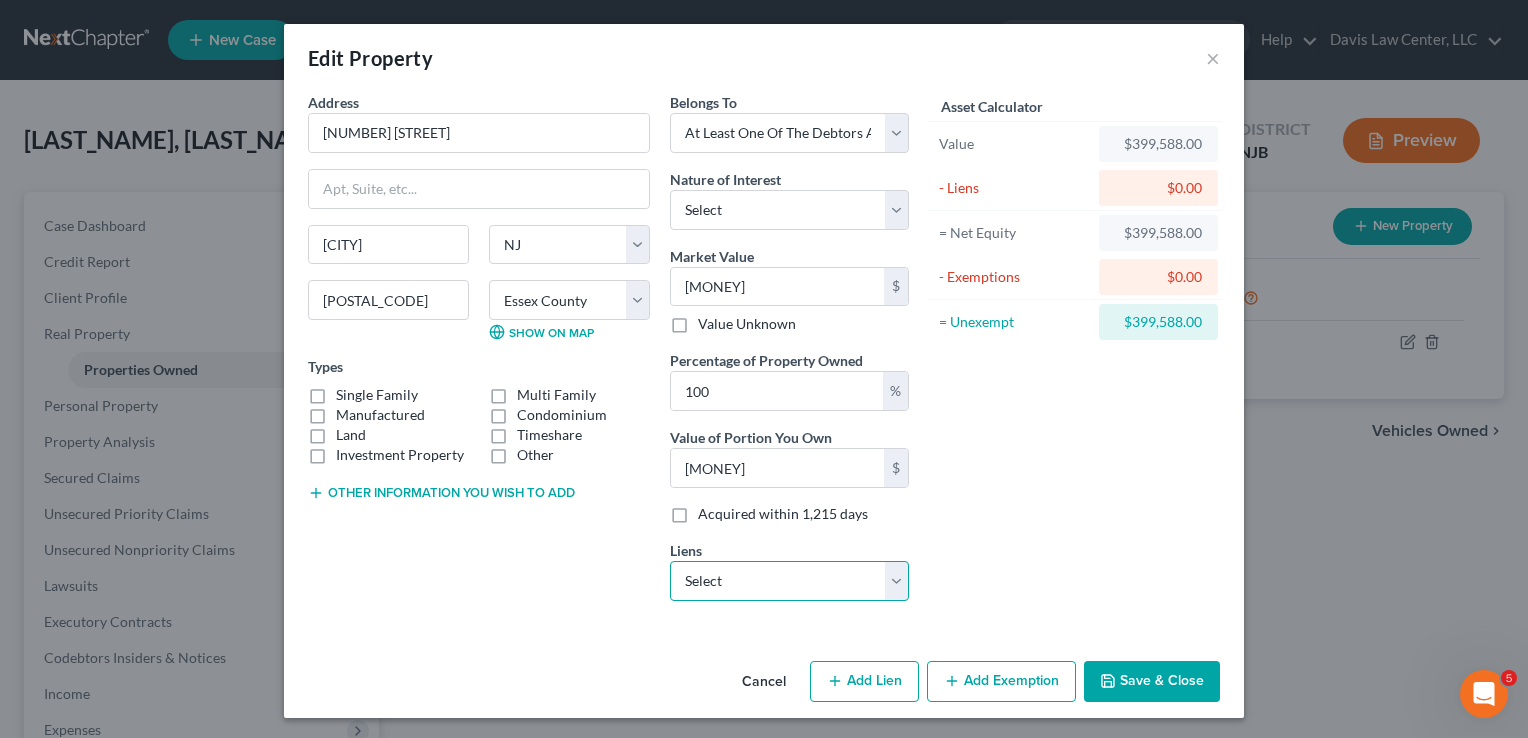 select on "0" 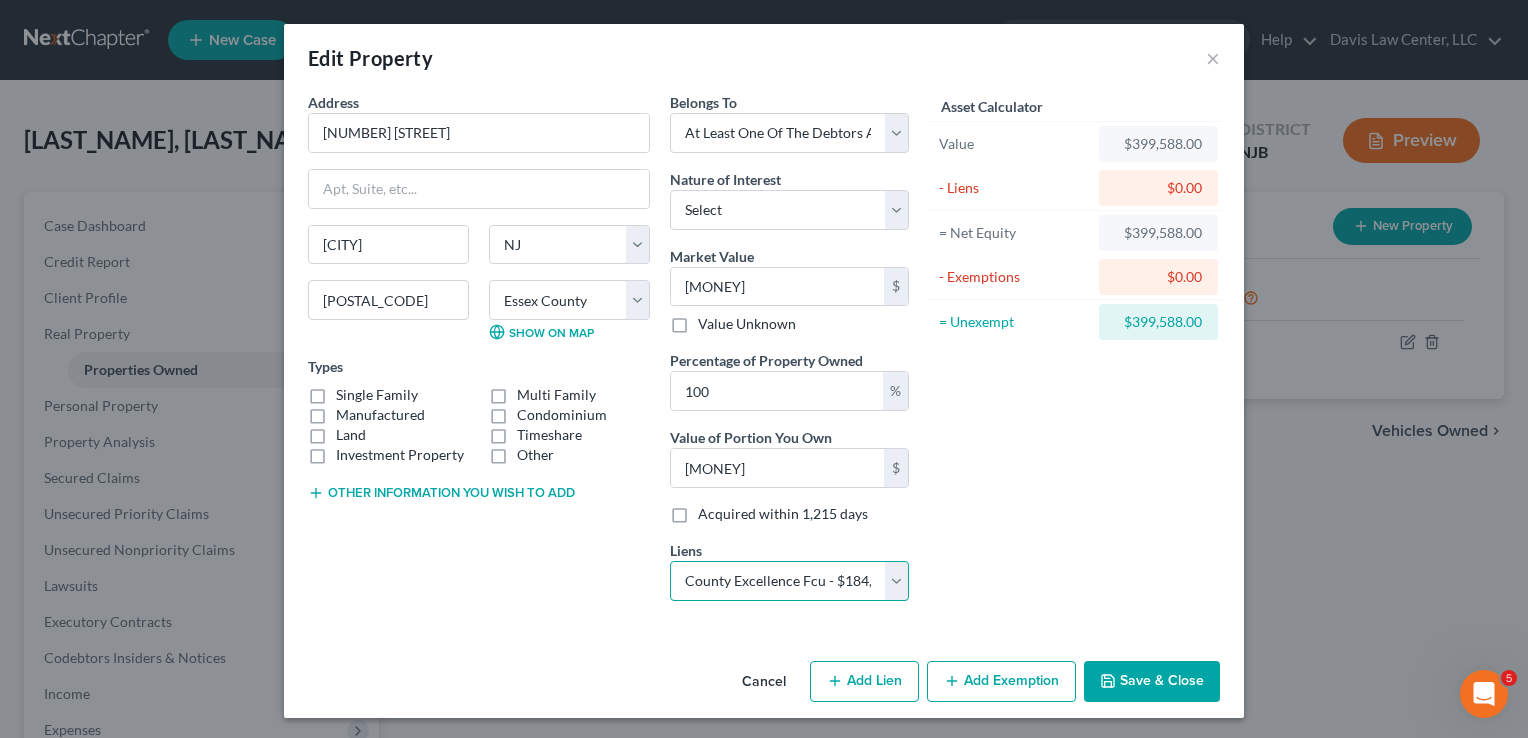 click on "[GENERAL_TERM] - $[MONEY] [GENERAL_TERM] - $[MONEY] [GENERAL_TERM] - $[MONEY]" at bounding box center (789, 581) 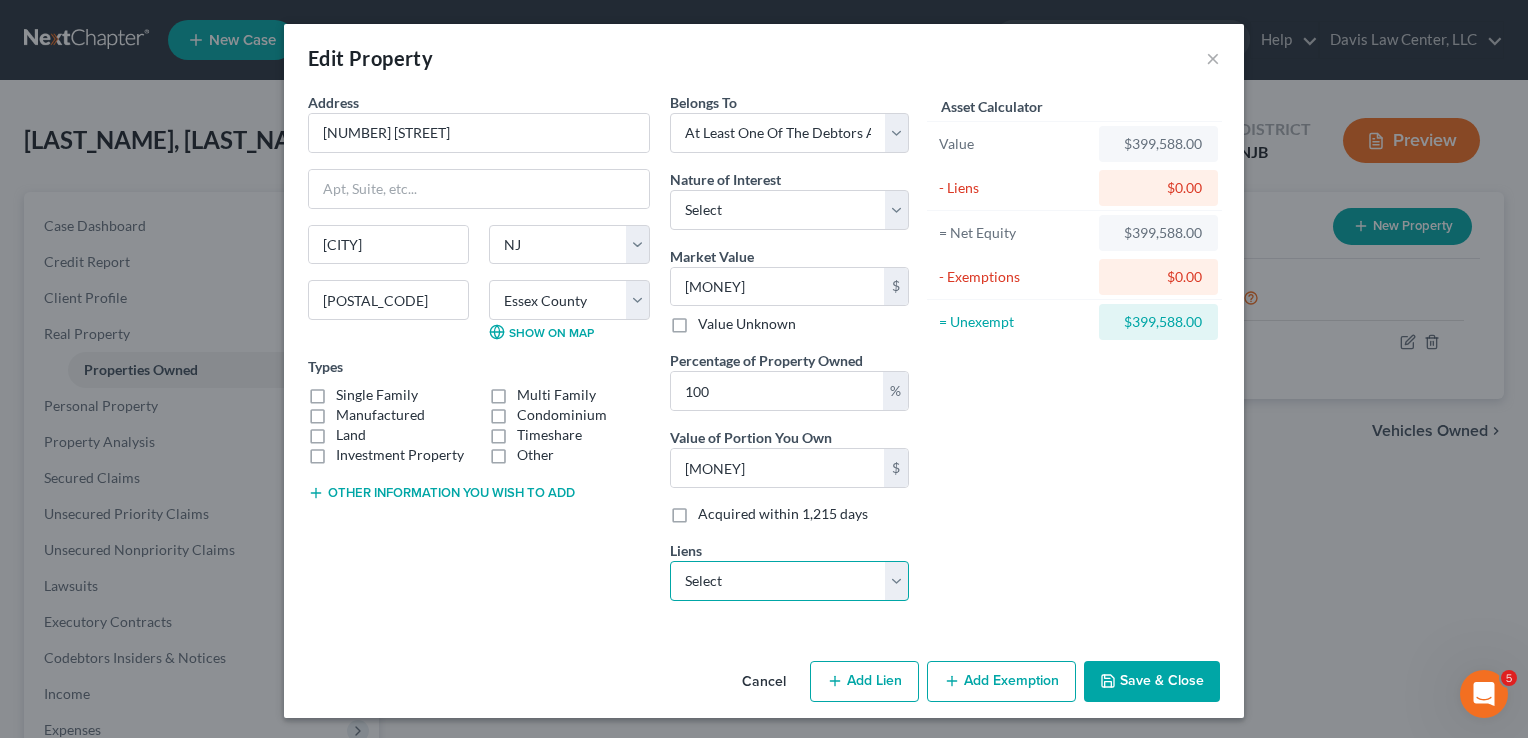 select on "33" 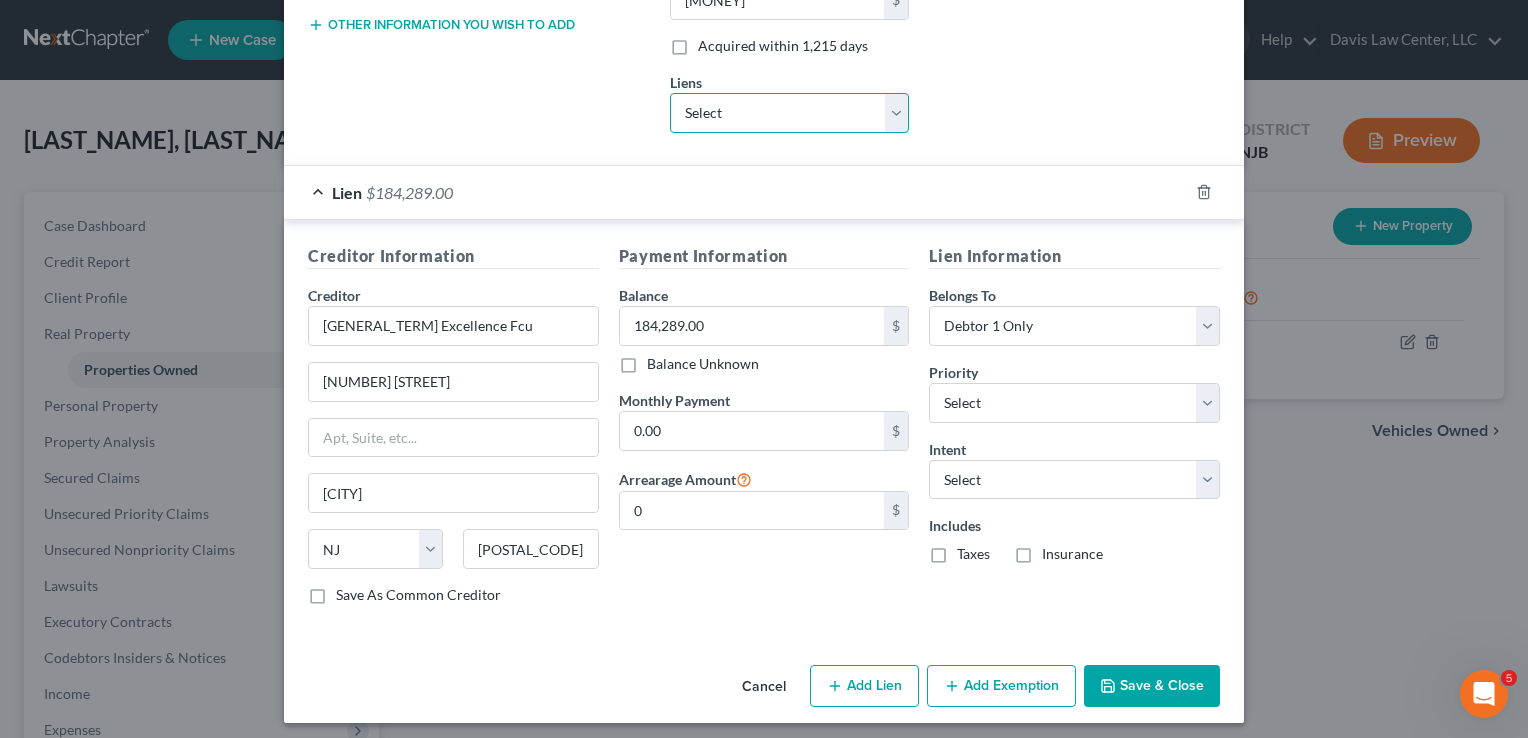 scroll, scrollTop: 471, scrollLeft: 0, axis: vertical 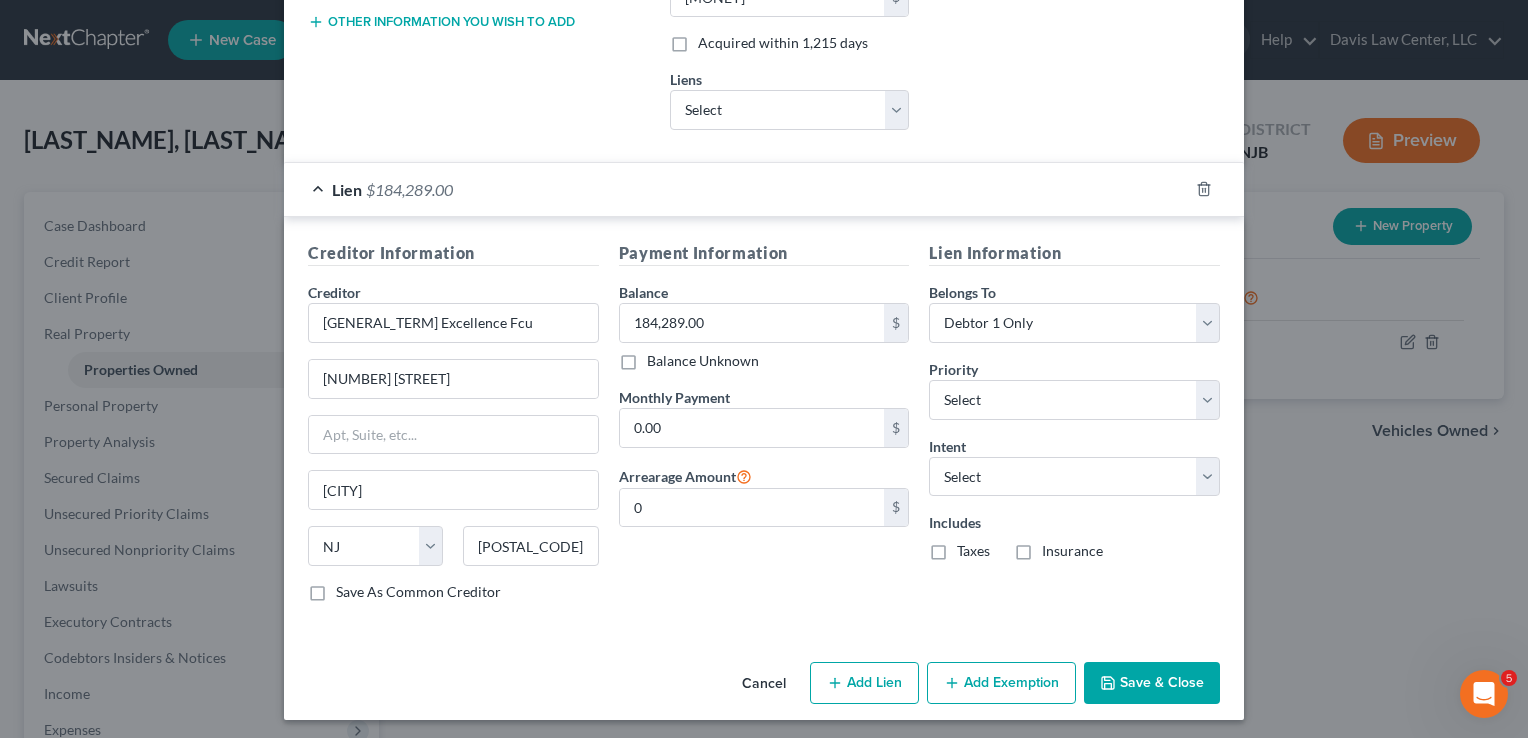 click on "Add Exemption" at bounding box center [1001, 683] 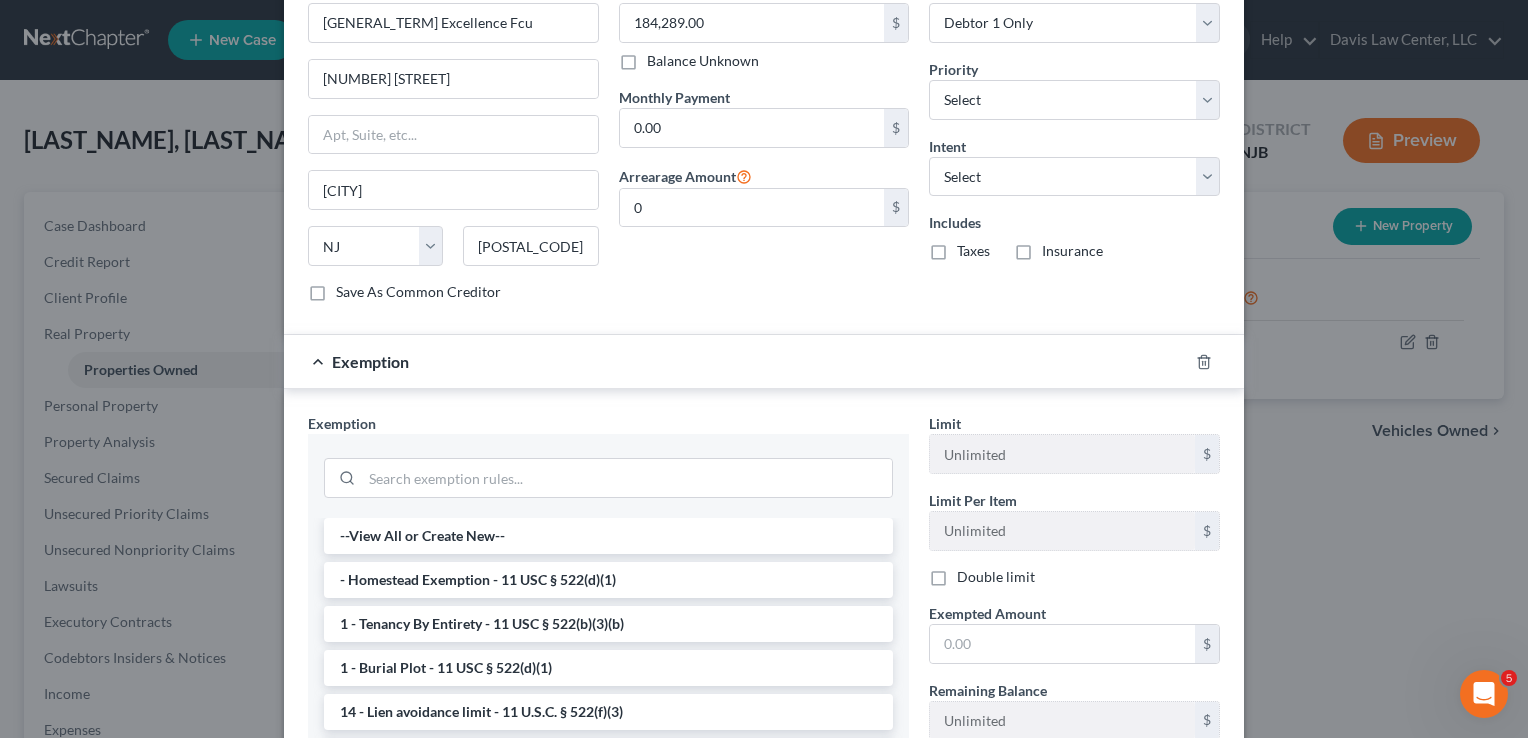 scroll, scrollTop: 871, scrollLeft: 0, axis: vertical 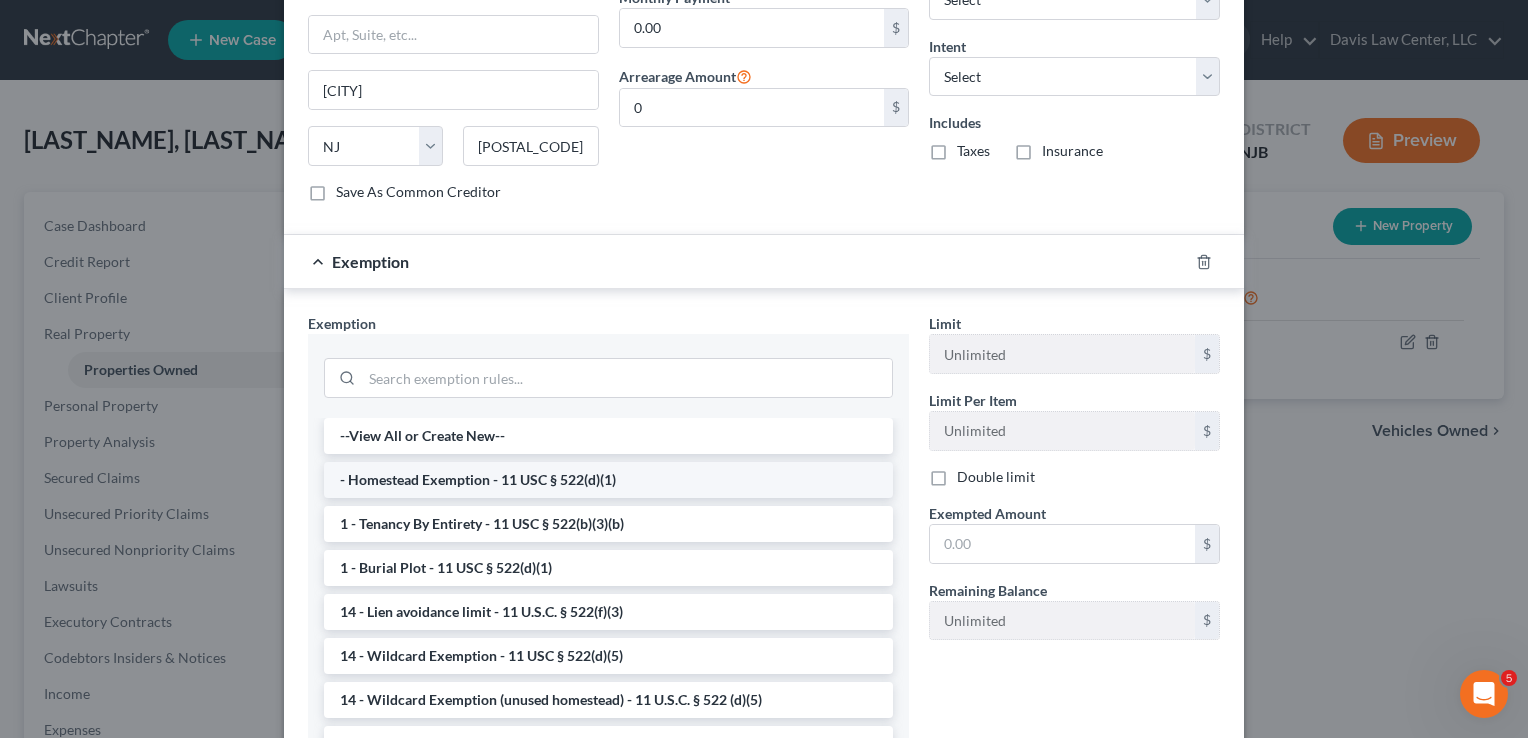 click on "- Homestead Exemption - 11 USC § 522(d)(1)" at bounding box center (608, 480) 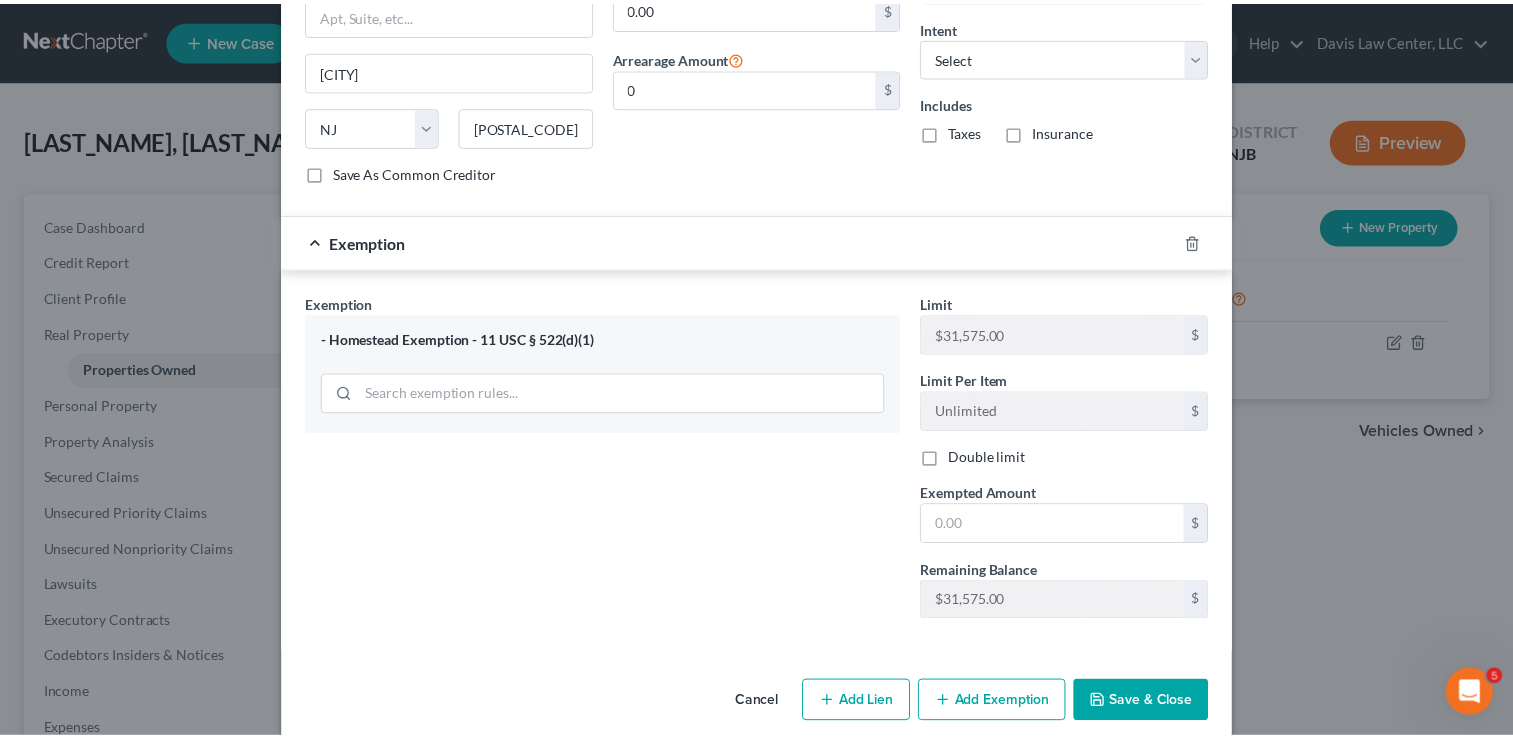 scroll, scrollTop: 908, scrollLeft: 0, axis: vertical 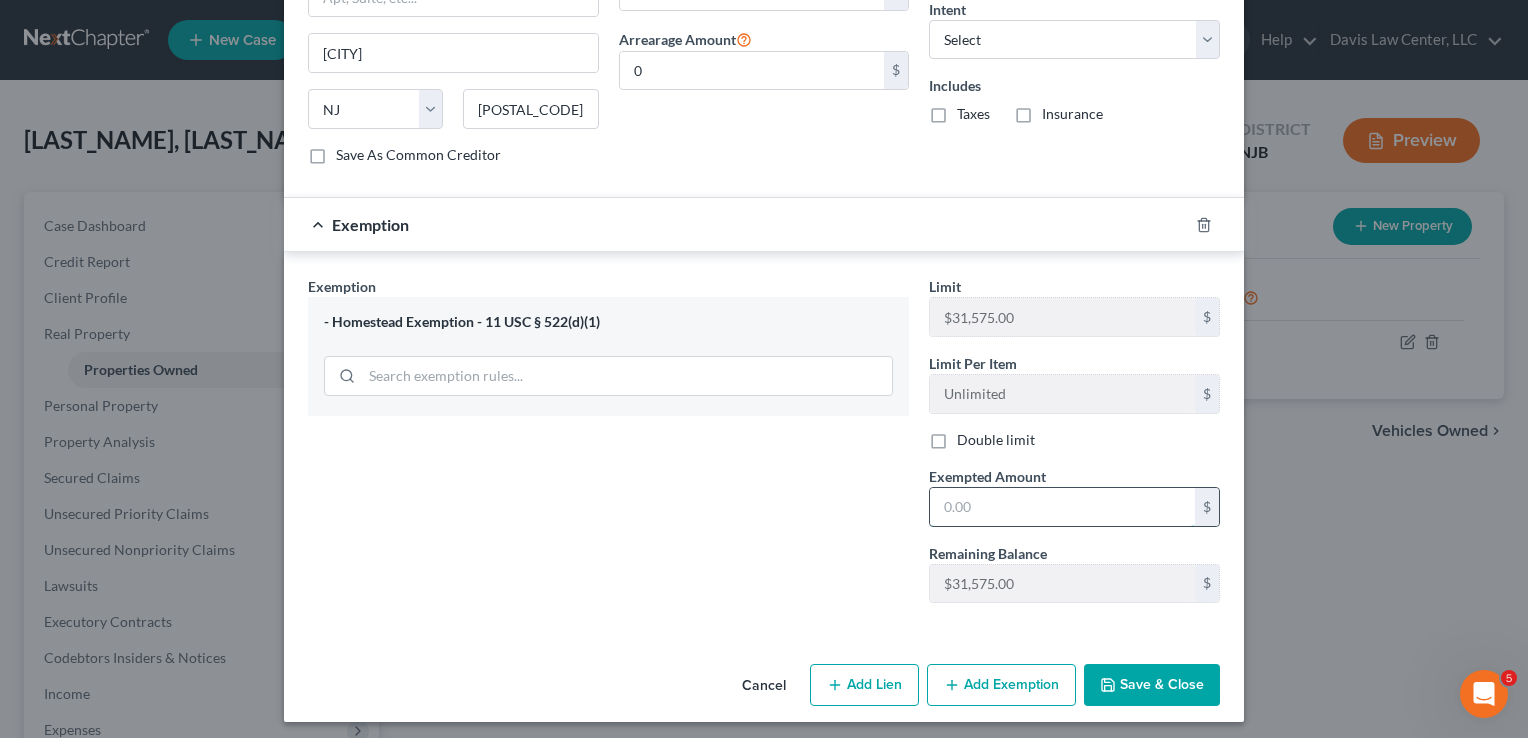 click at bounding box center (1062, 507) 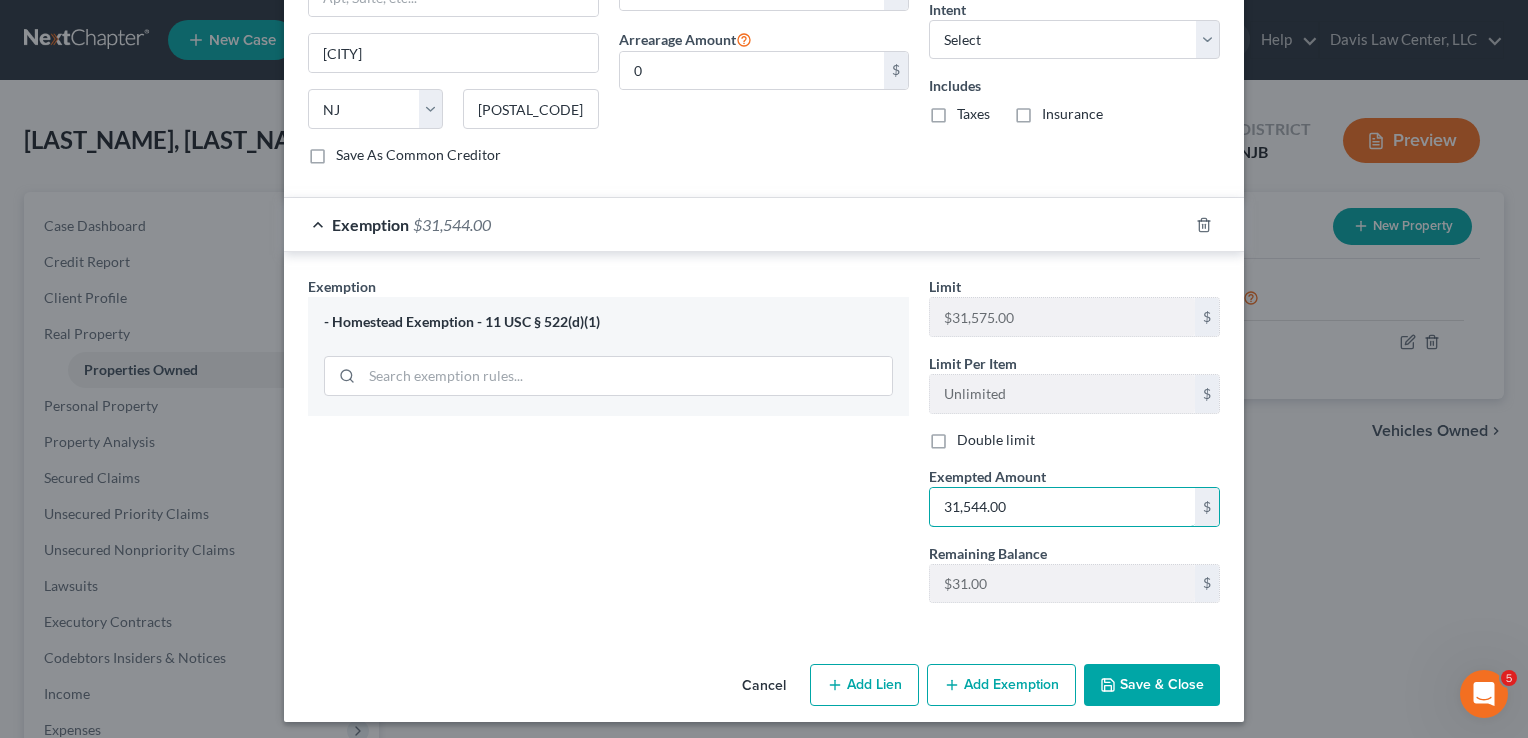 type on "31,544.00" 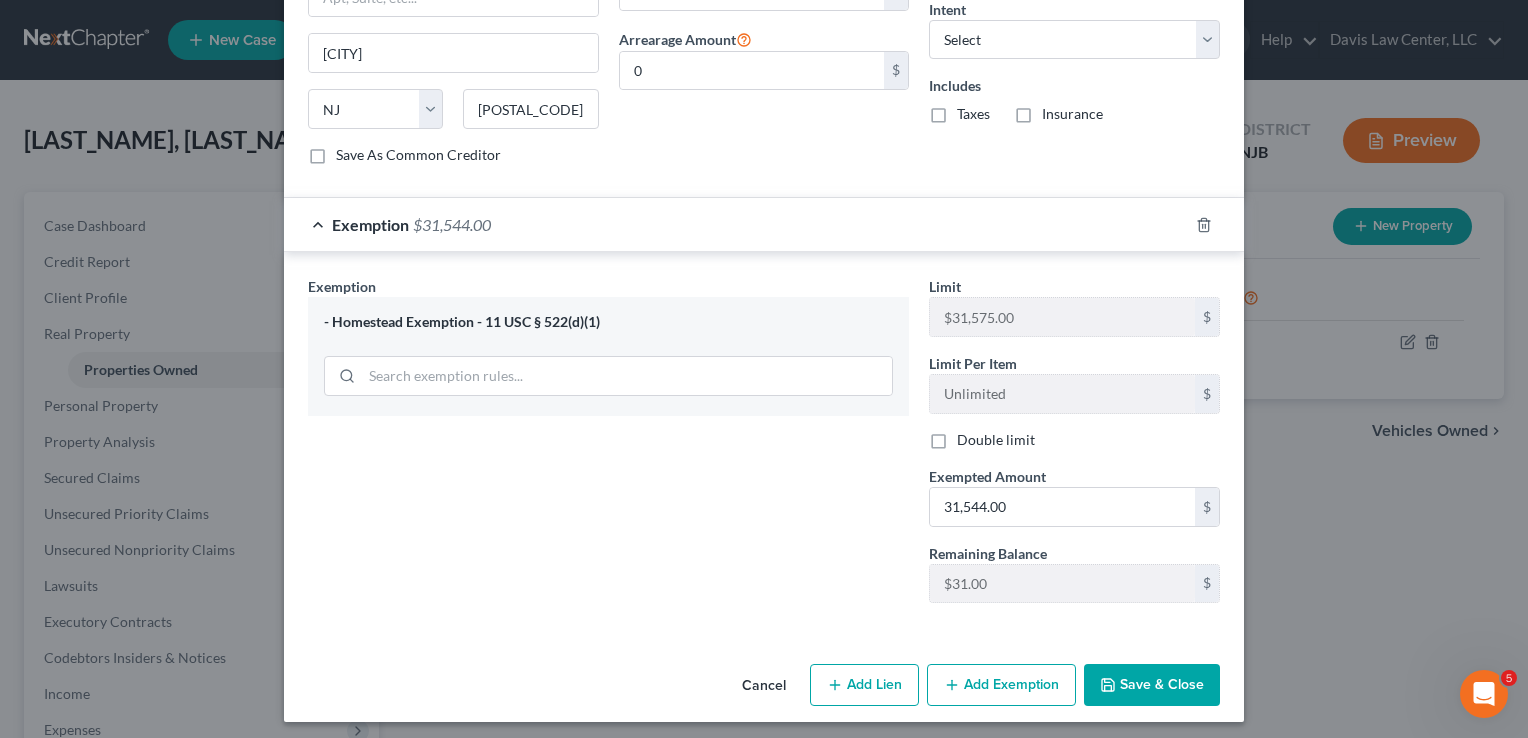 click on "Exemption Set must be selected for CA.
Exemption
*
- [GENERAL_TERM] - 11 USC § 522(d)(1)" at bounding box center (608, 447) 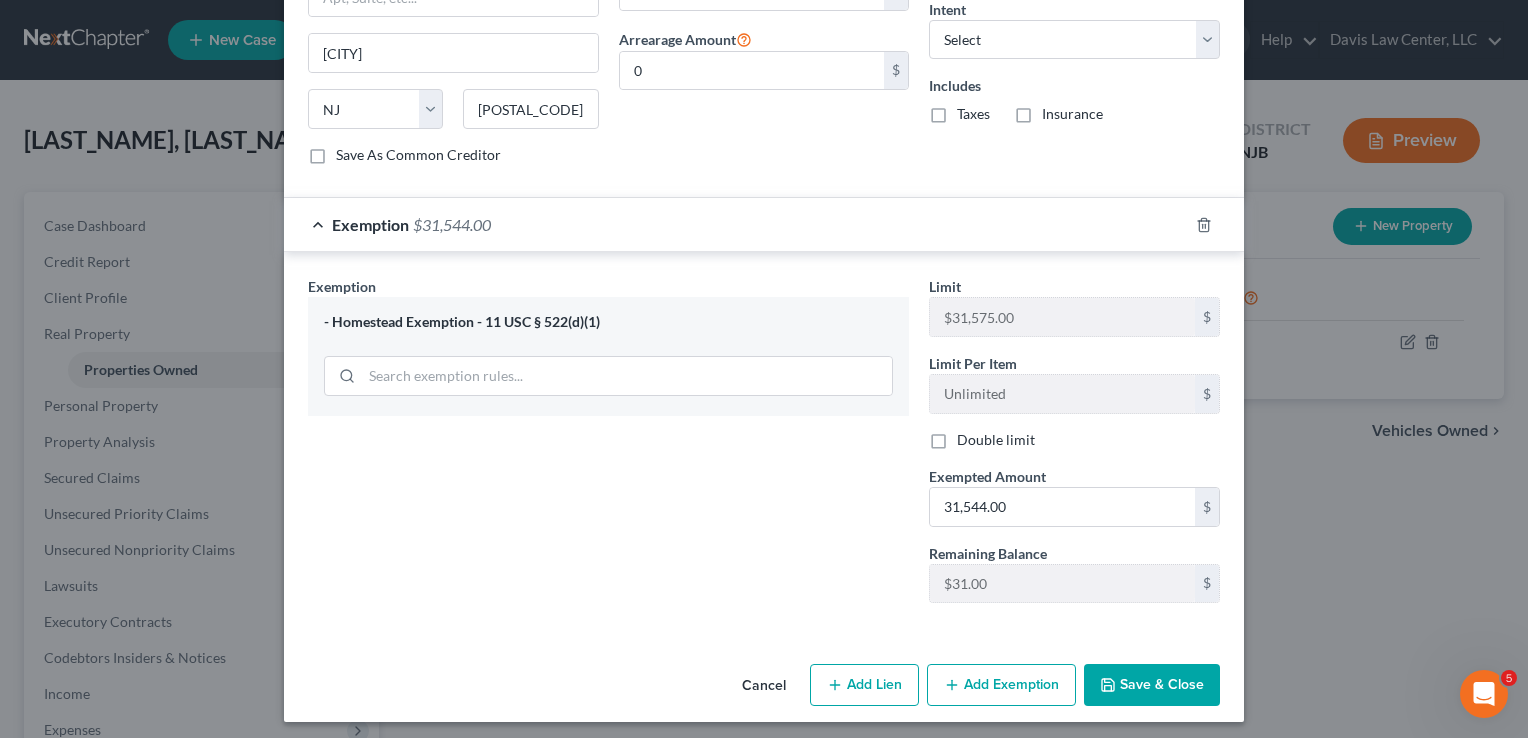click on "Save & Close" at bounding box center (1152, 685) 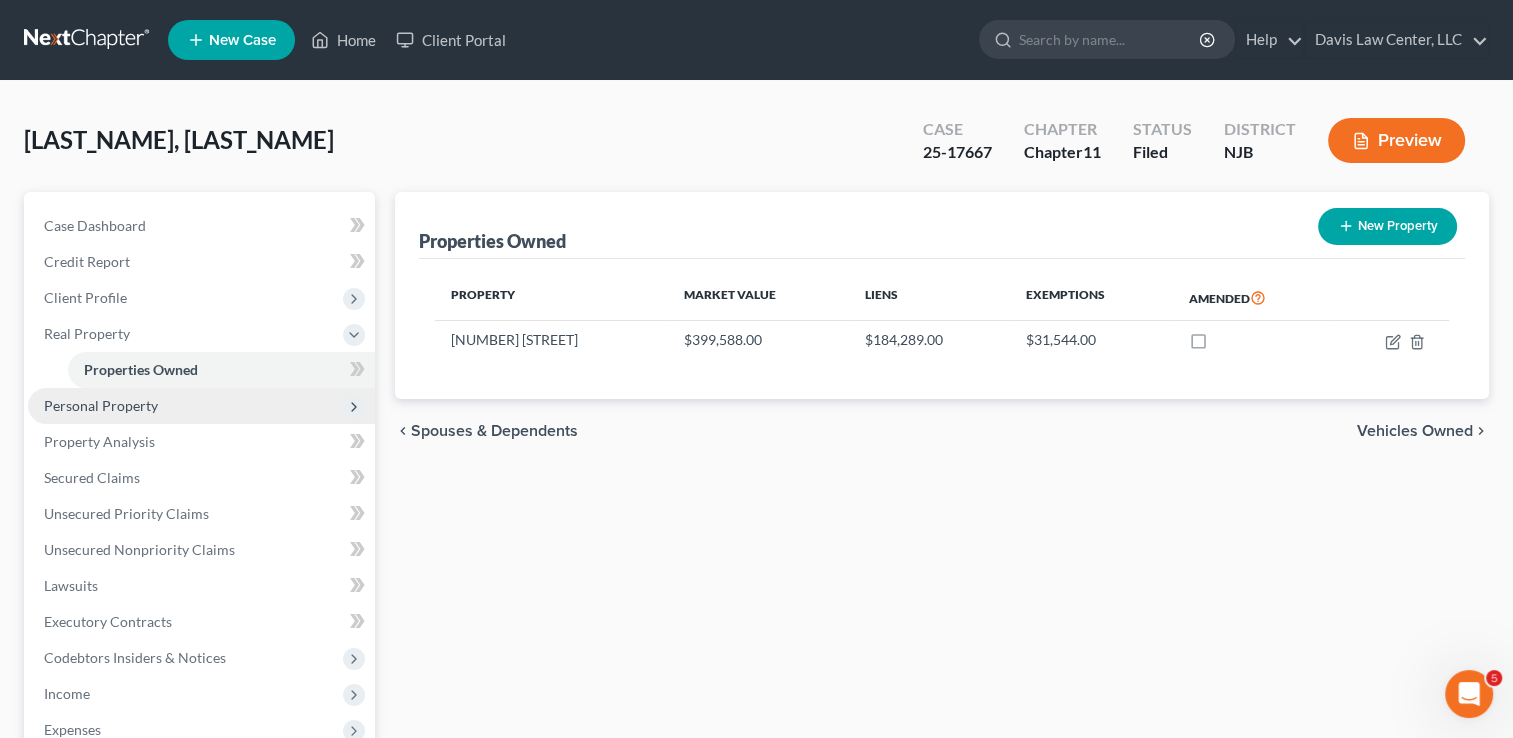 click on "Personal Property" at bounding box center (201, 406) 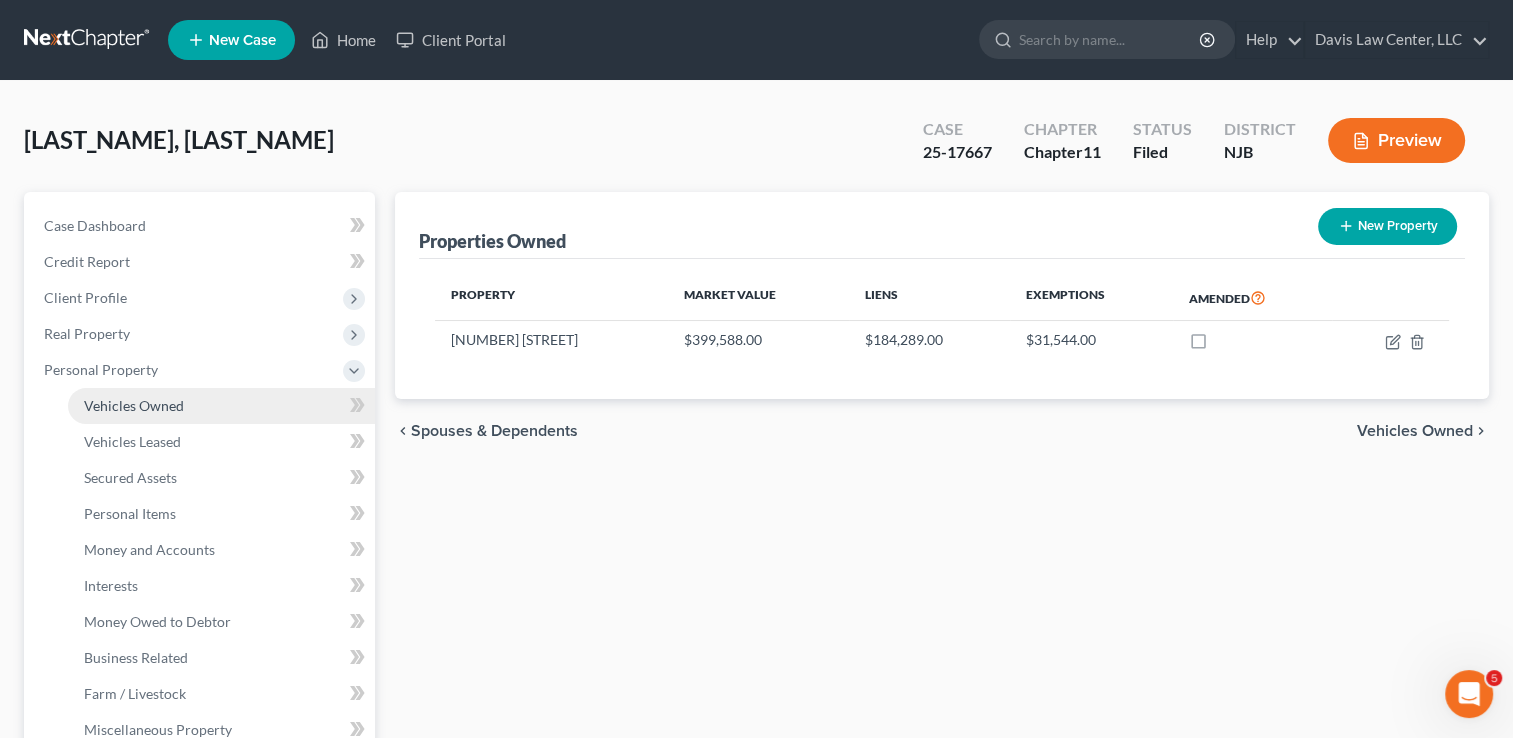 click on "Vehicles Owned" at bounding box center (221, 406) 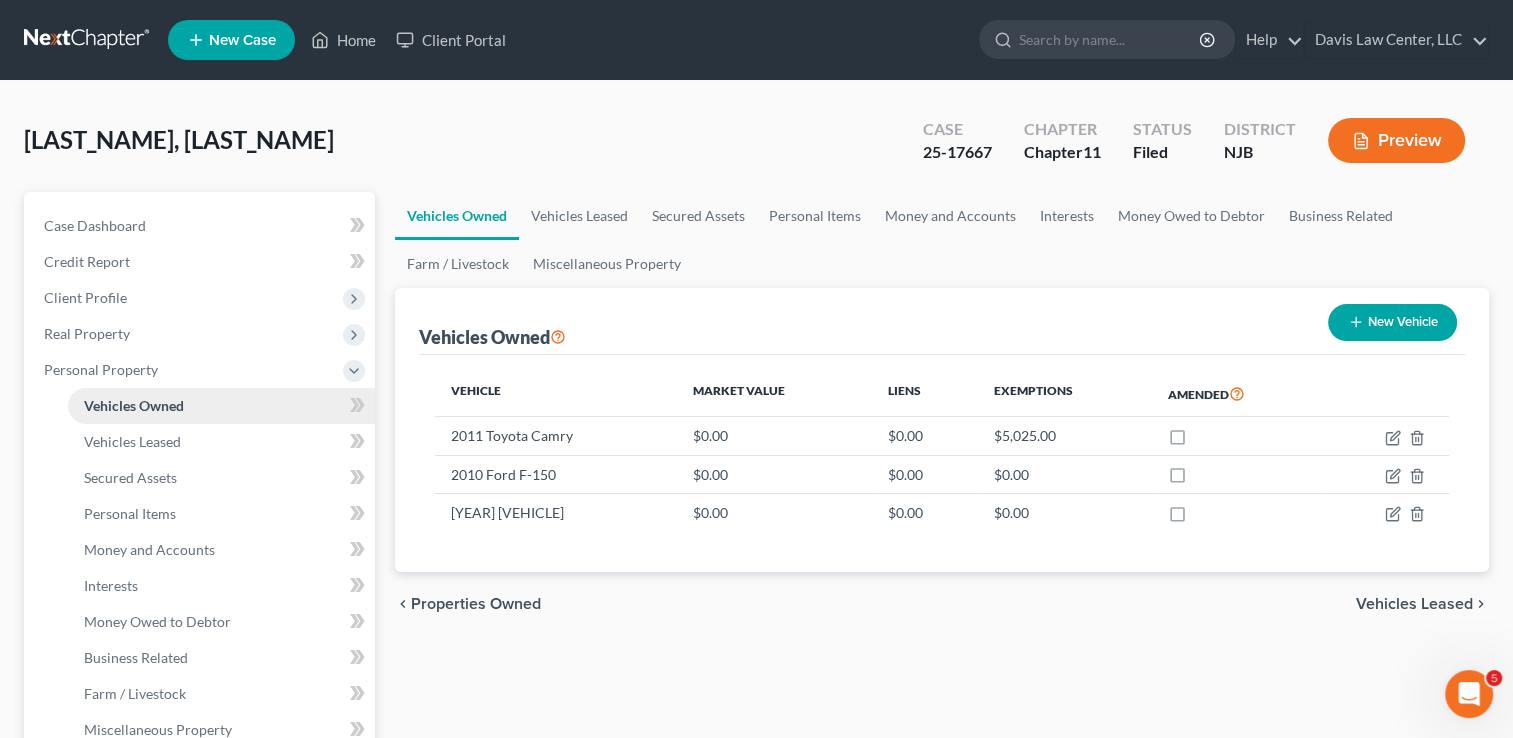 click on "Vehicles Owned" at bounding box center (134, 405) 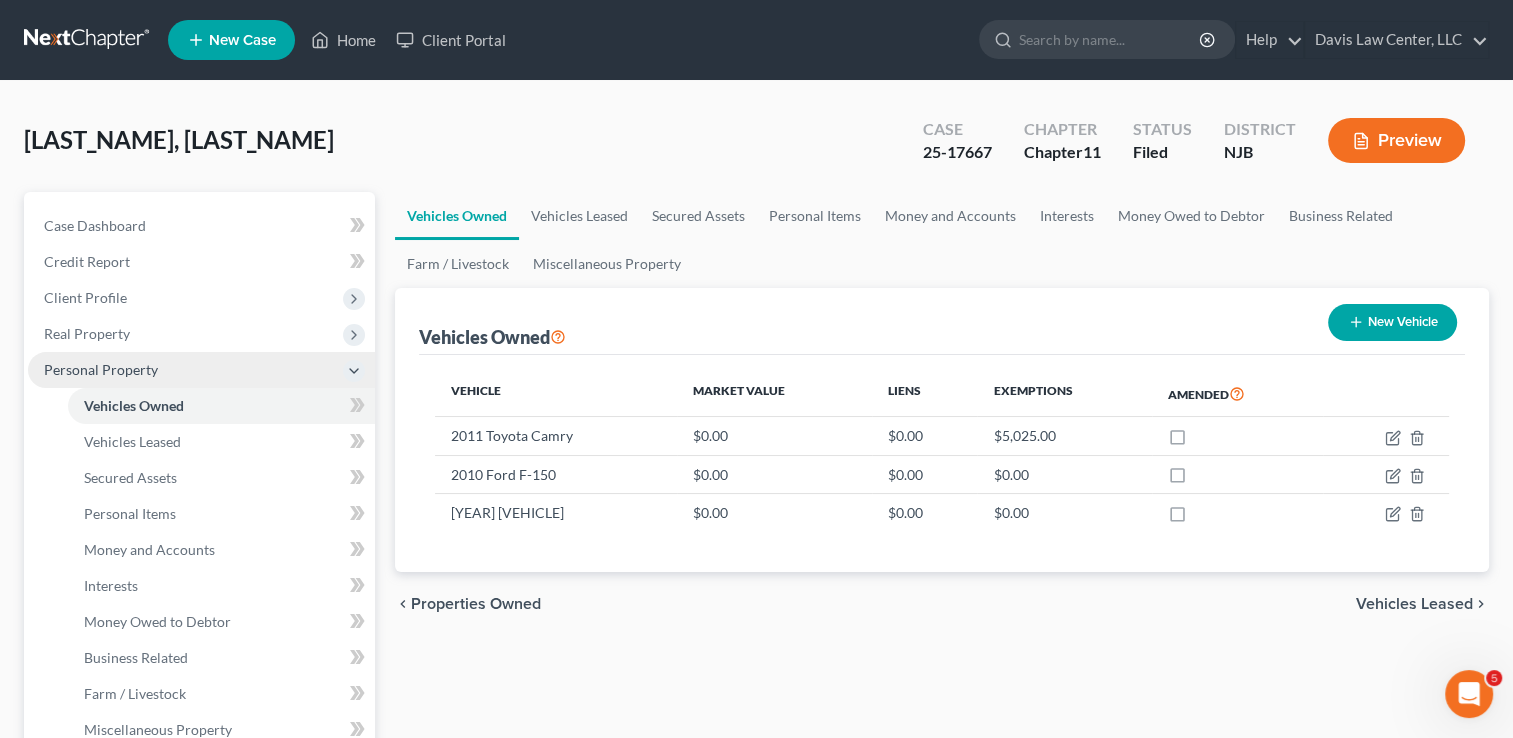 click on "Personal Property" at bounding box center (201, 370) 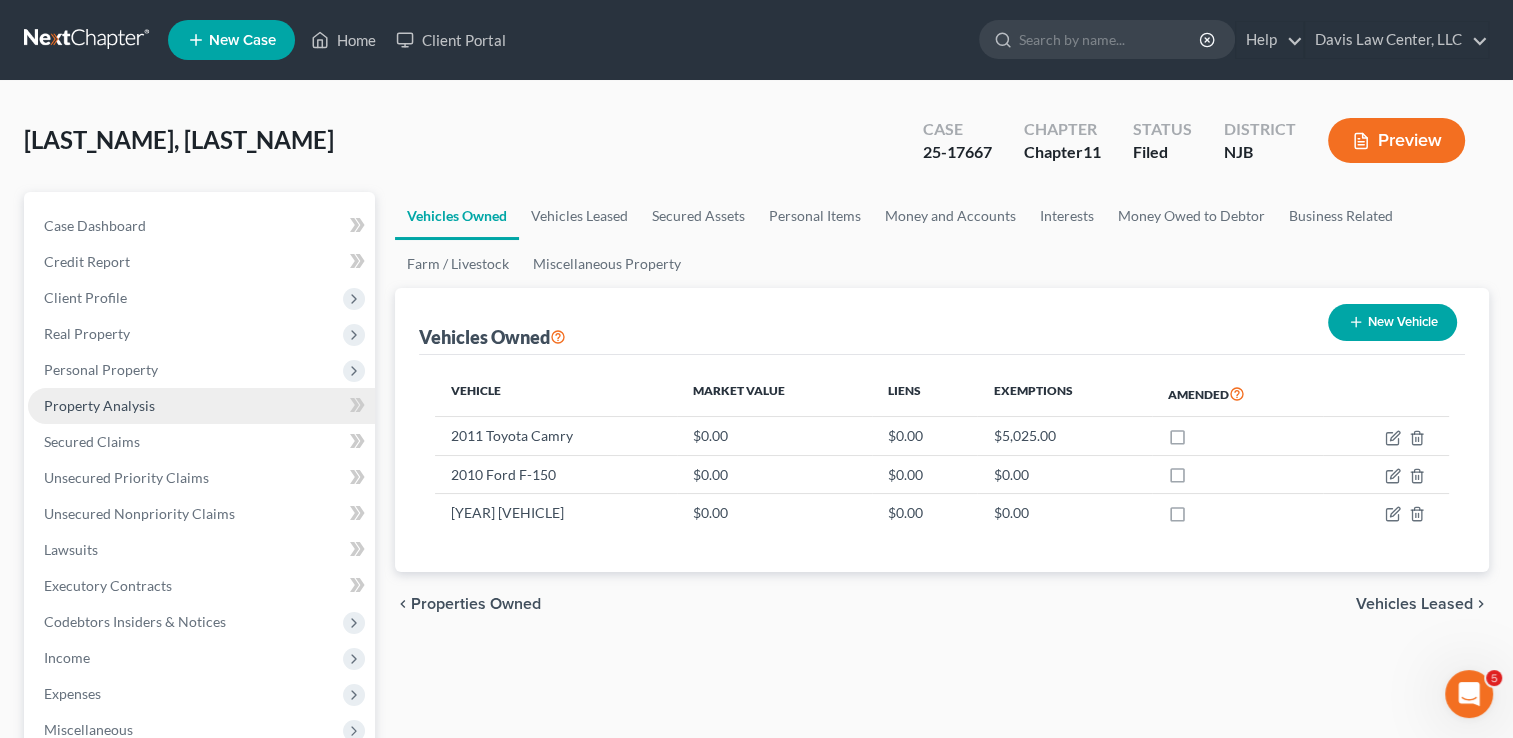 click on "Property Analysis" at bounding box center [201, 406] 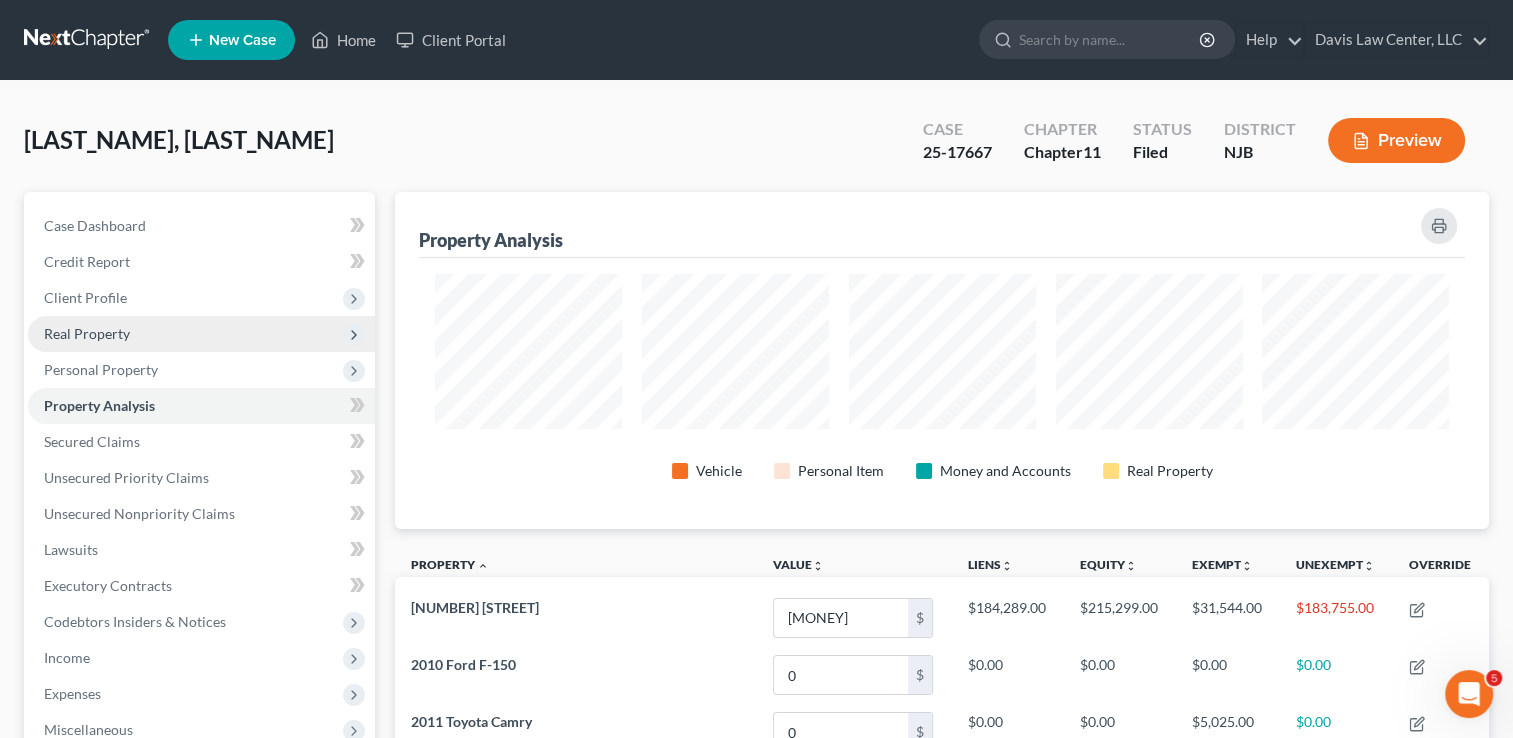 scroll, scrollTop: 999663, scrollLeft: 998906, axis: both 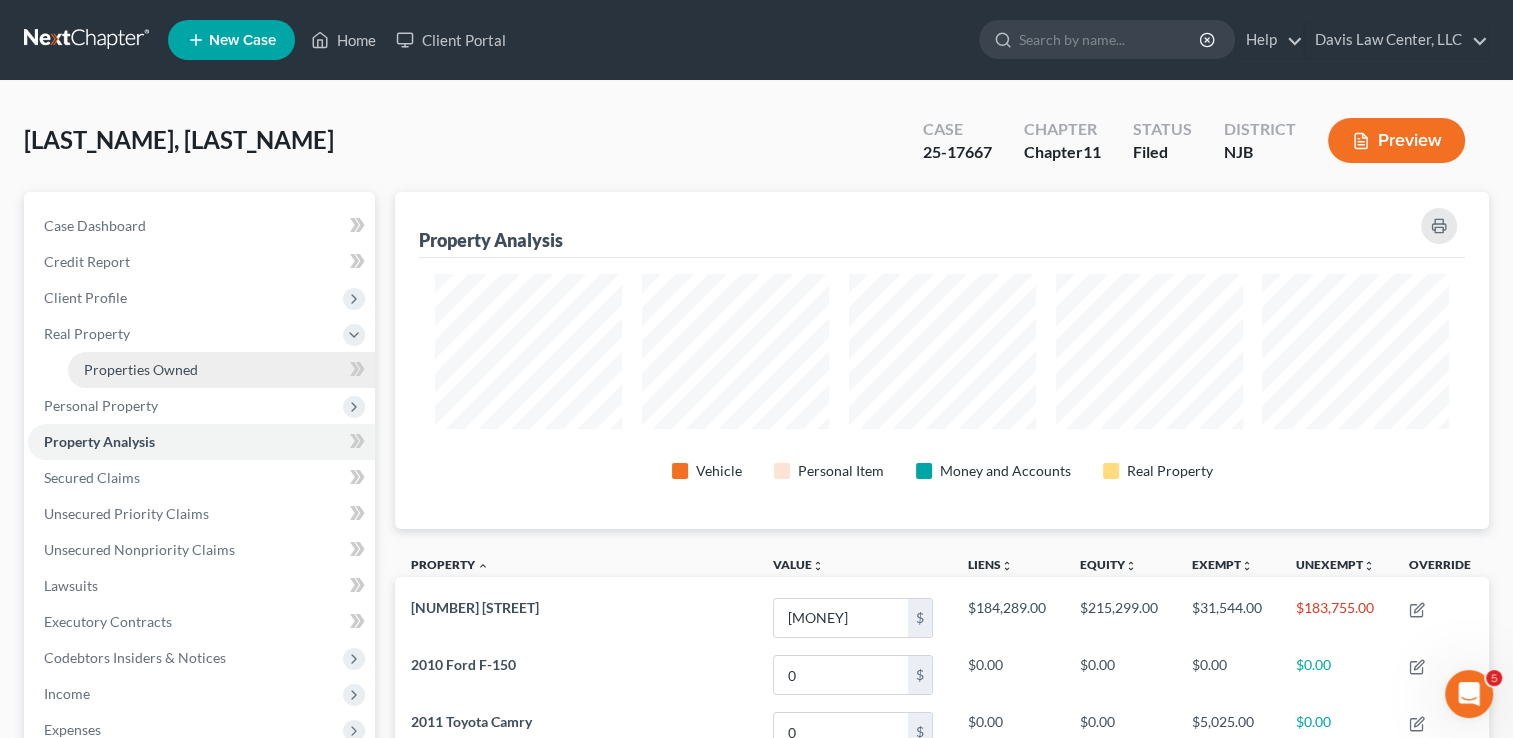 click on "Properties Owned" at bounding box center [141, 369] 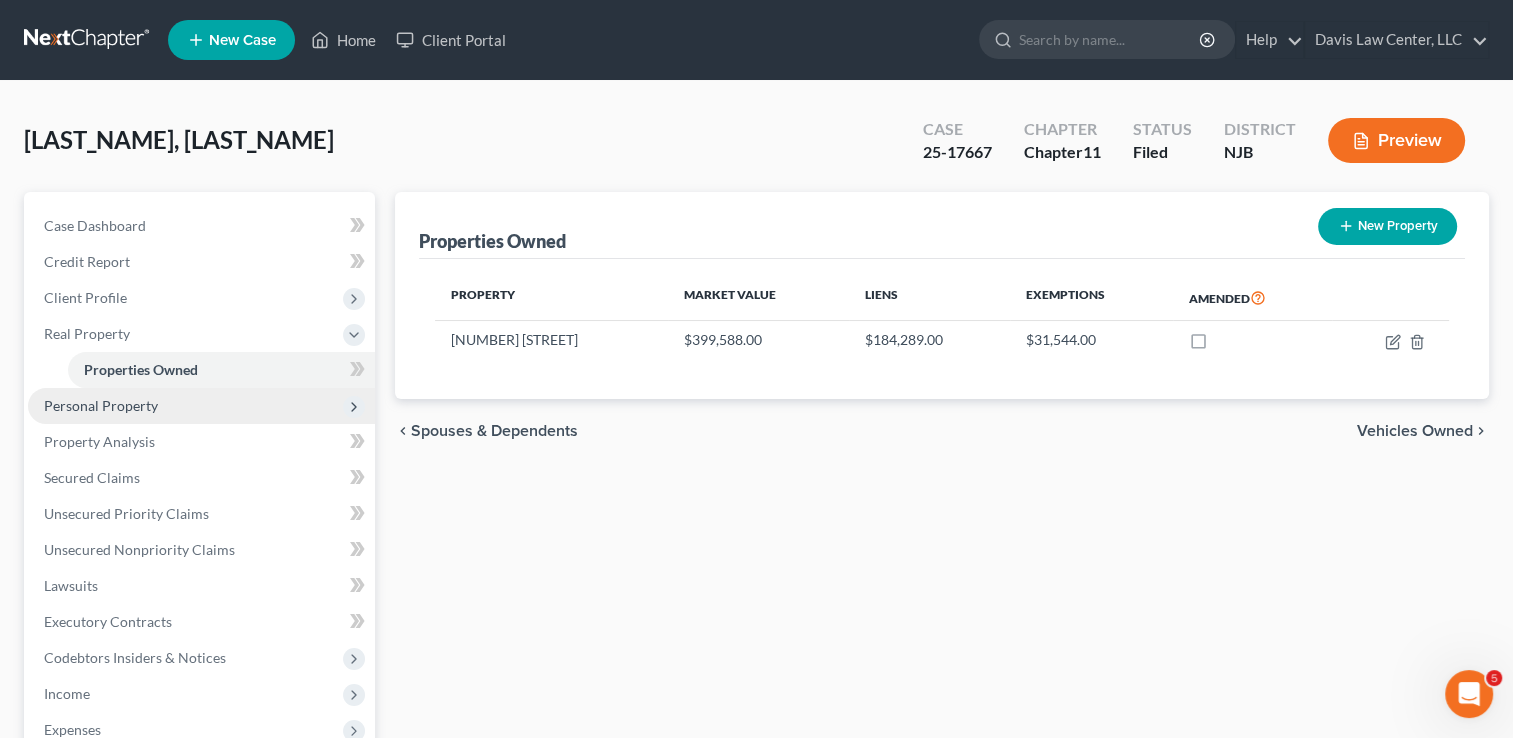 click on "Personal Property" at bounding box center (201, 406) 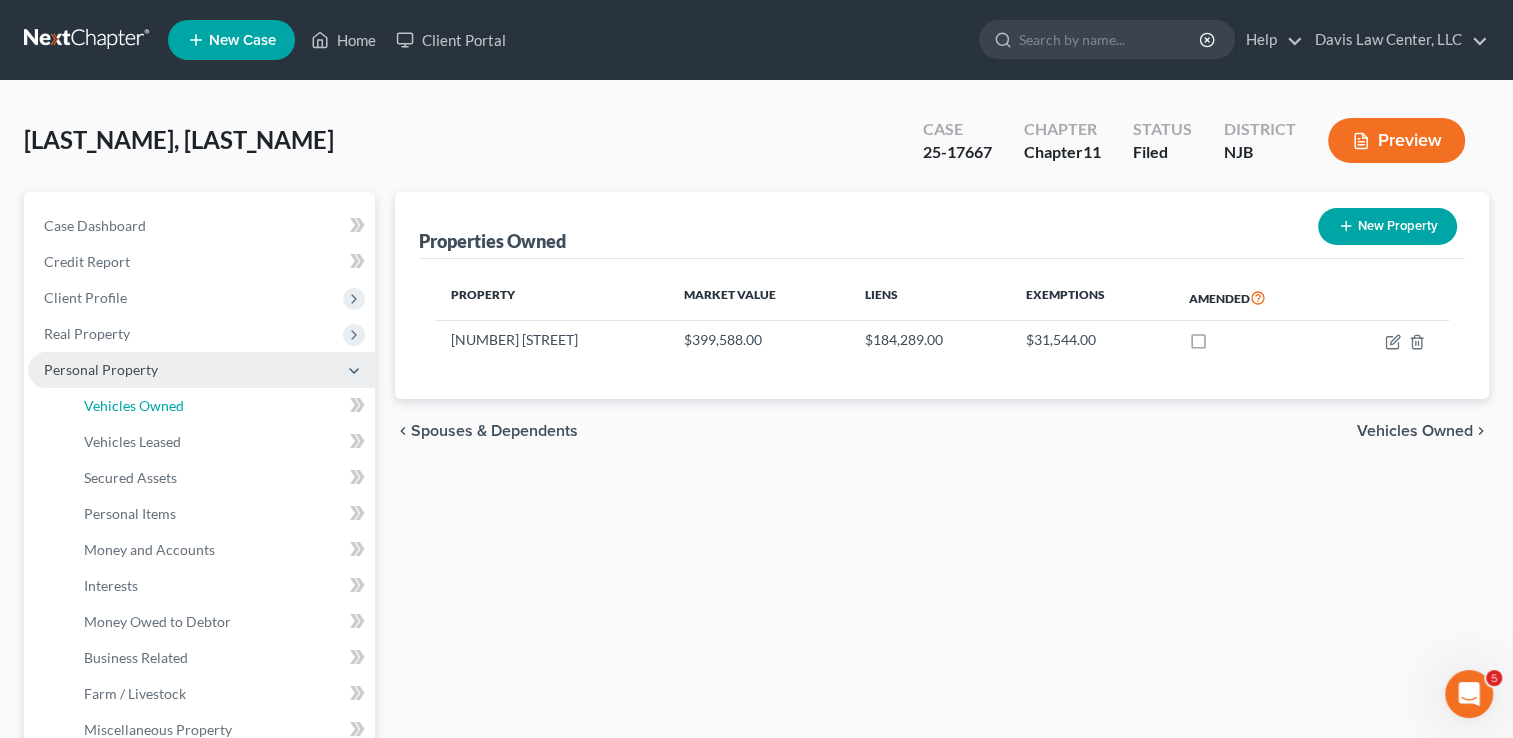 click on "Vehicles Owned" at bounding box center [134, 405] 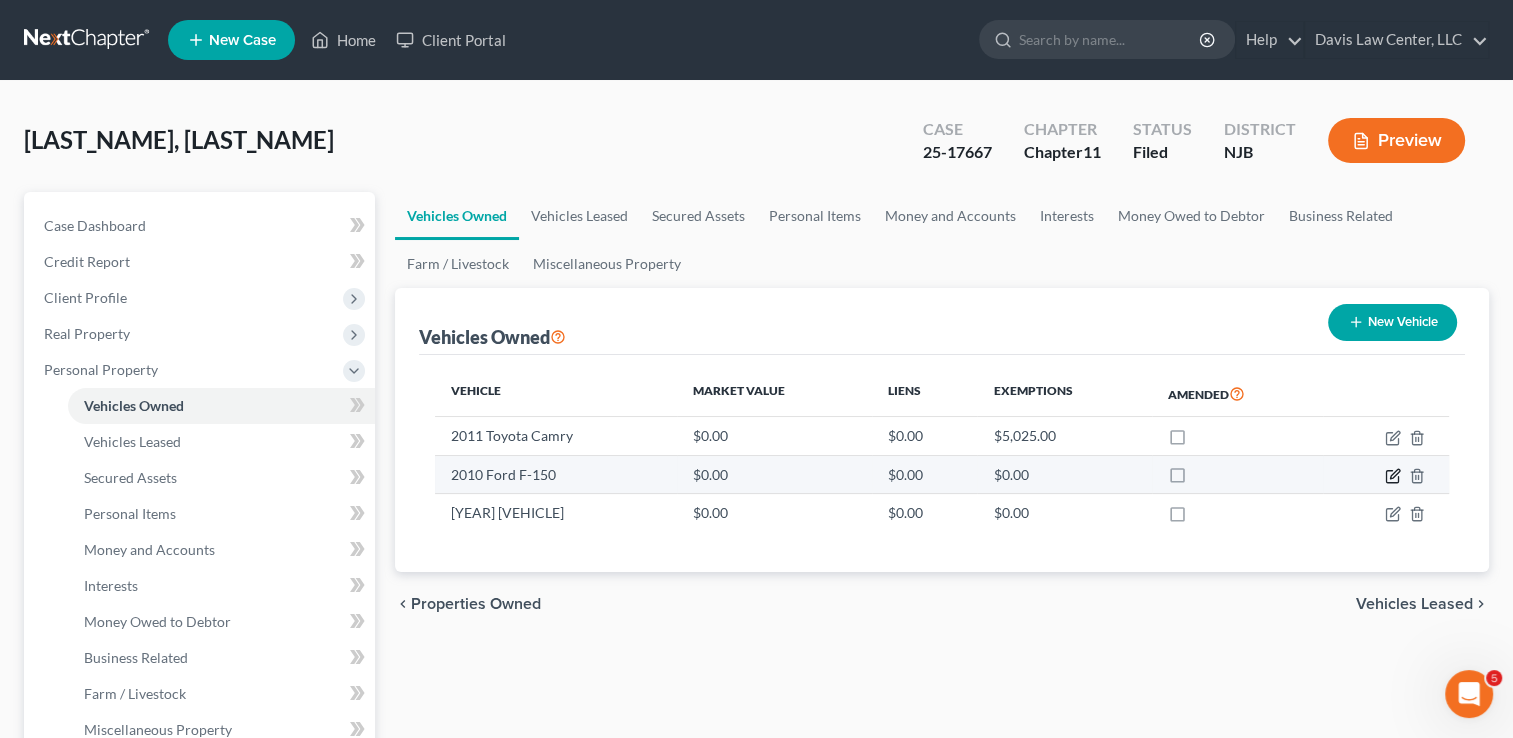 click 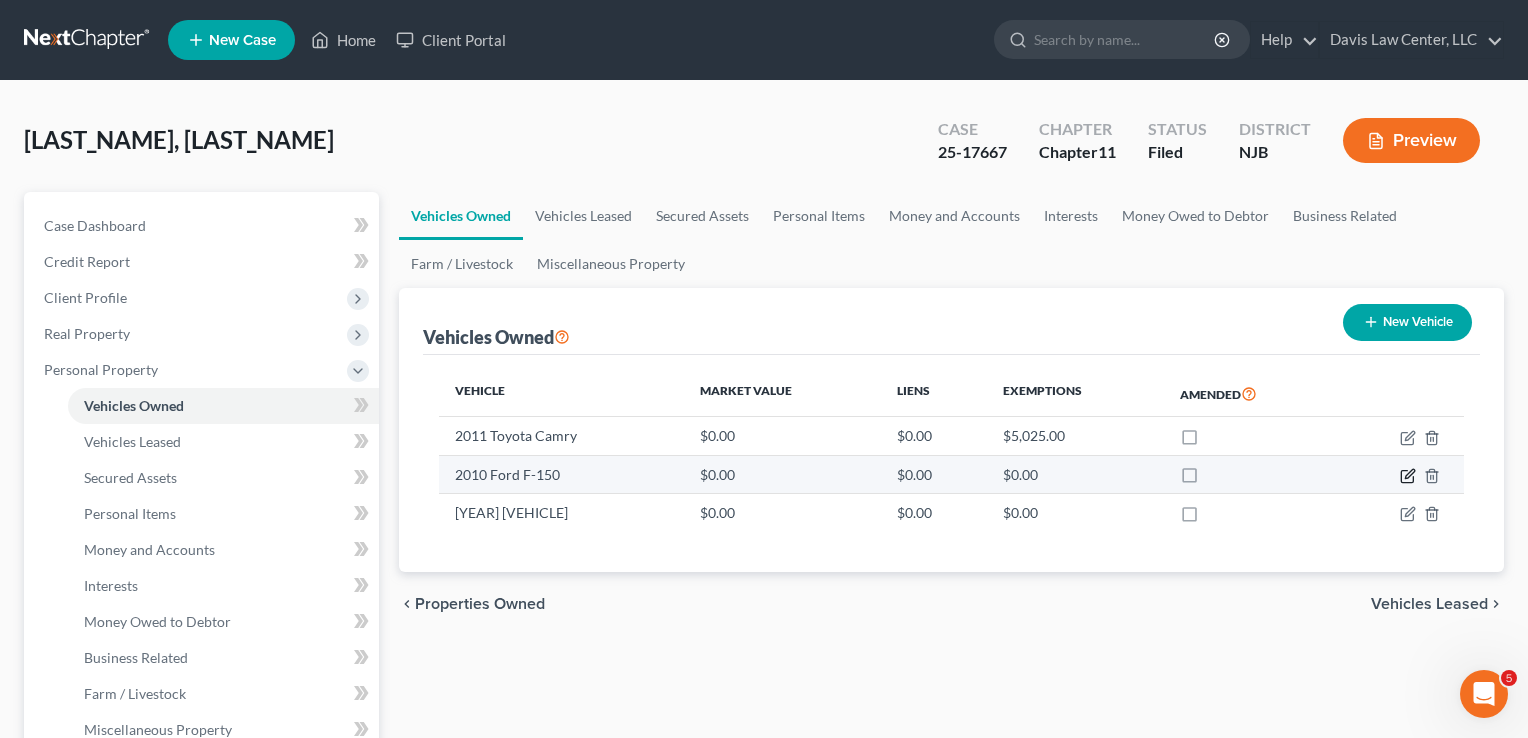 select on "0" 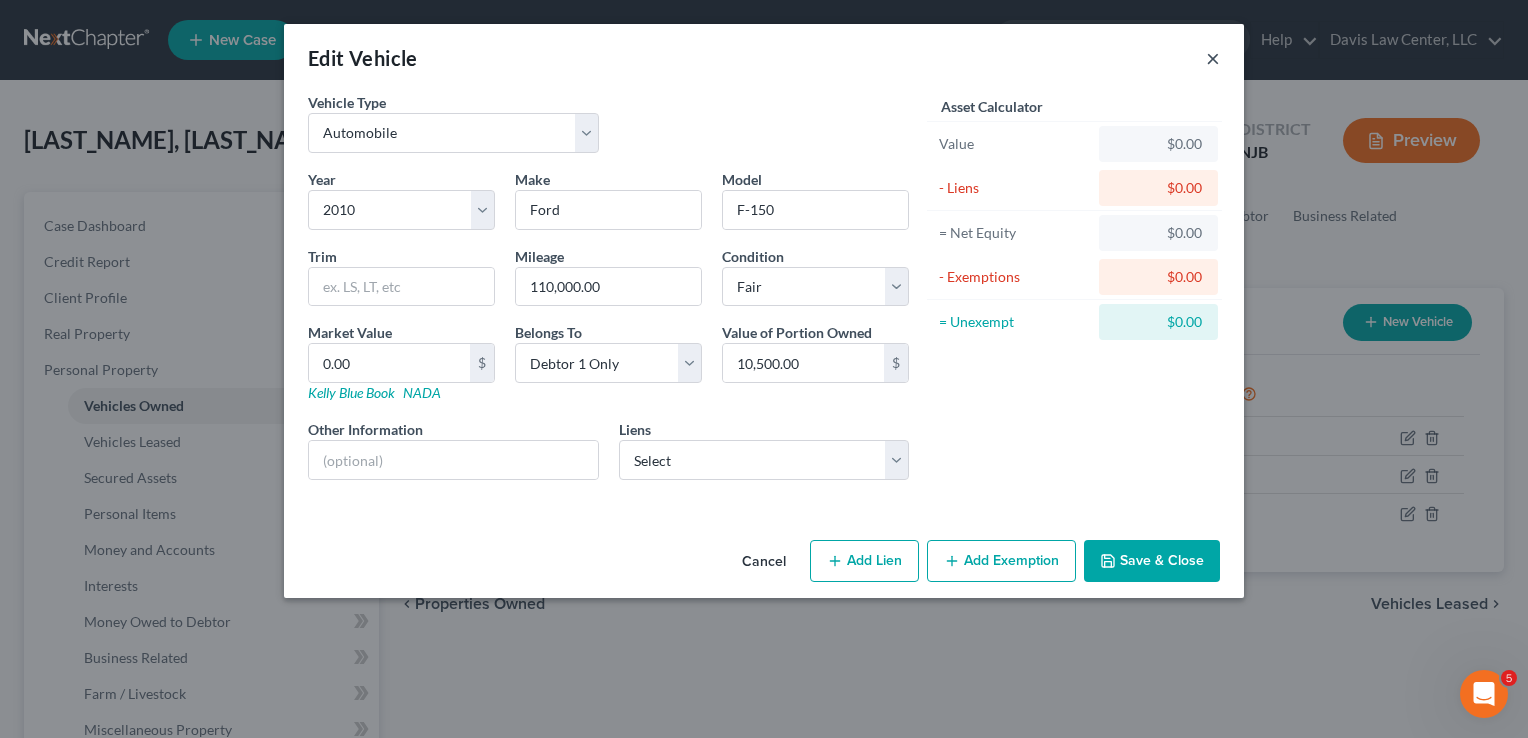 click on "×" at bounding box center [1213, 58] 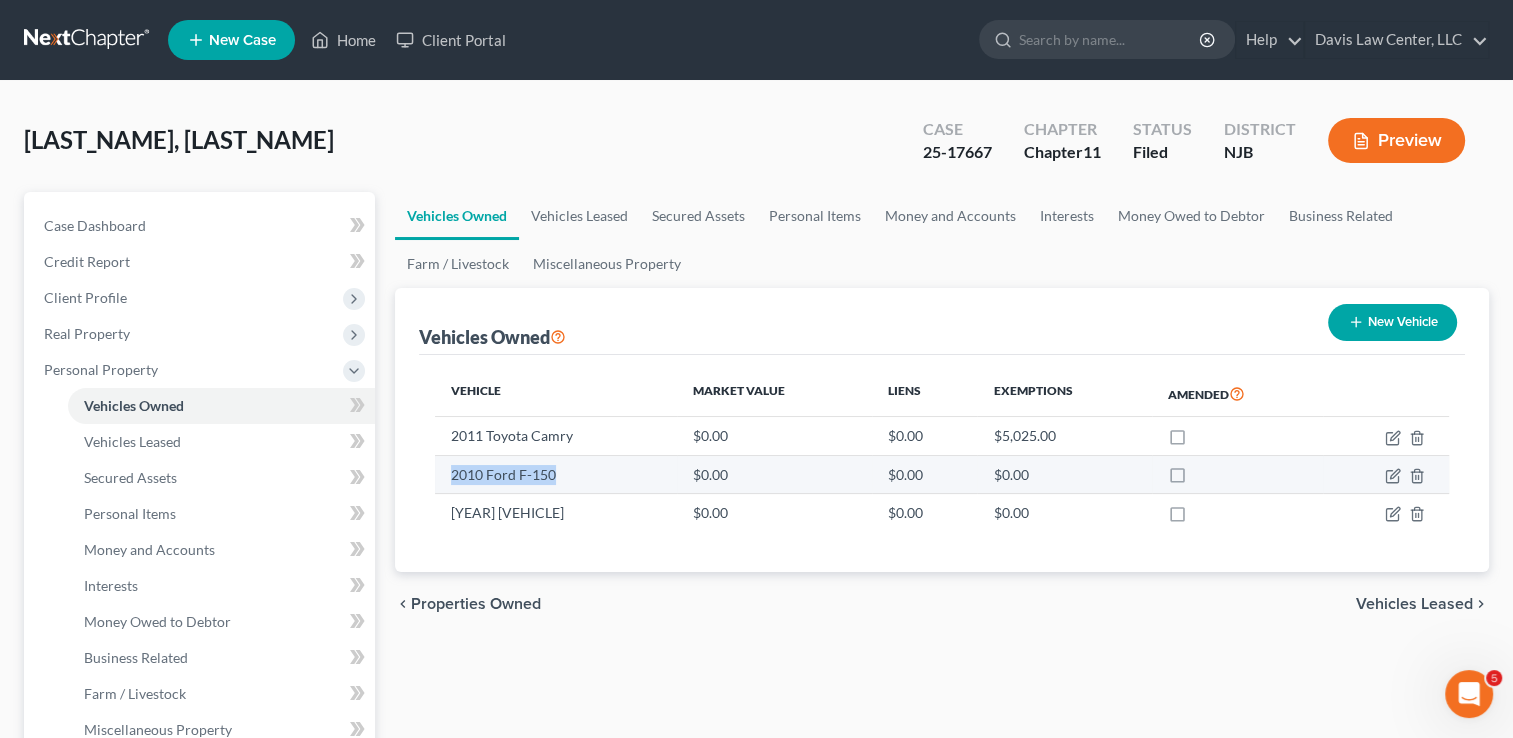 drag, startPoint x: 448, startPoint y: 477, endPoint x: 552, endPoint y: 474, distance: 104.04326 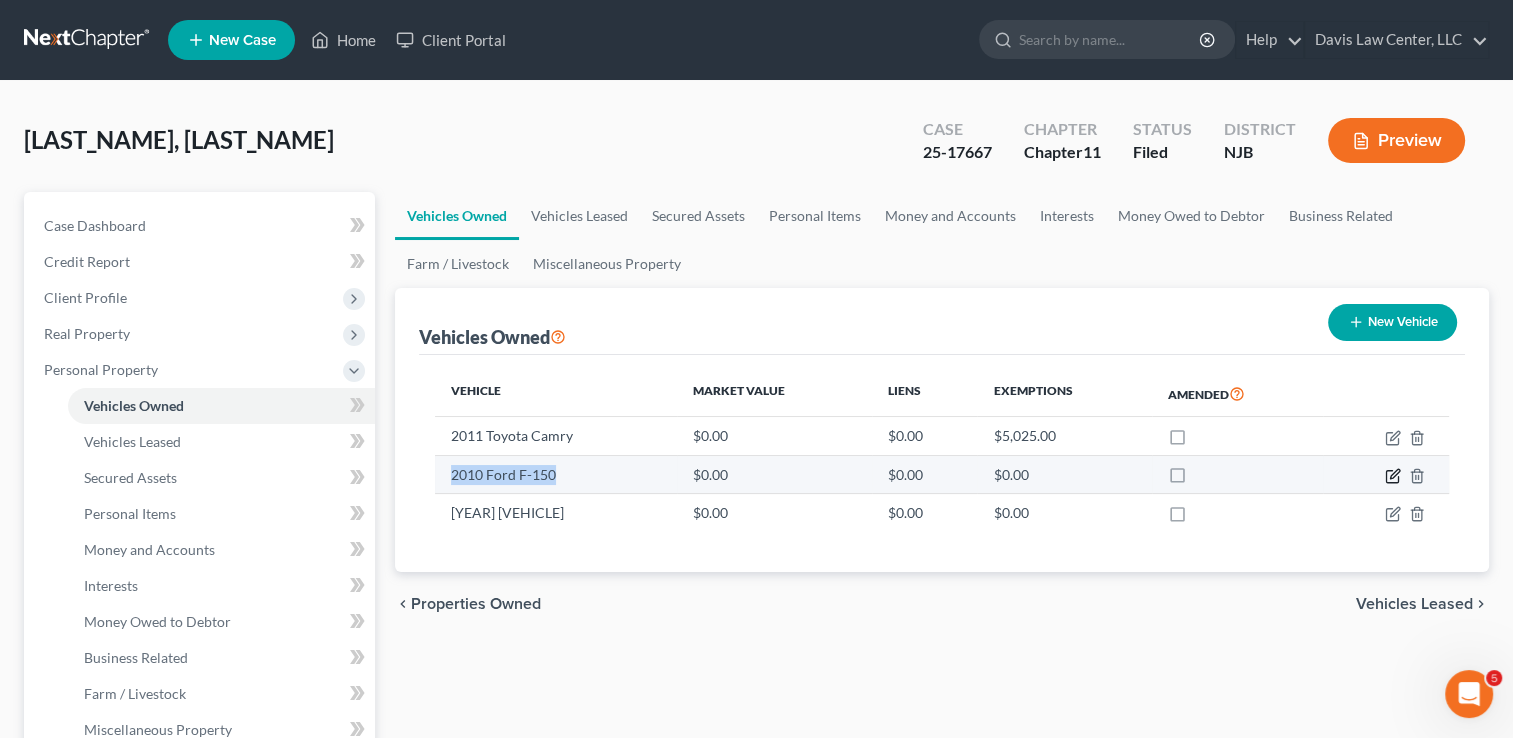 click 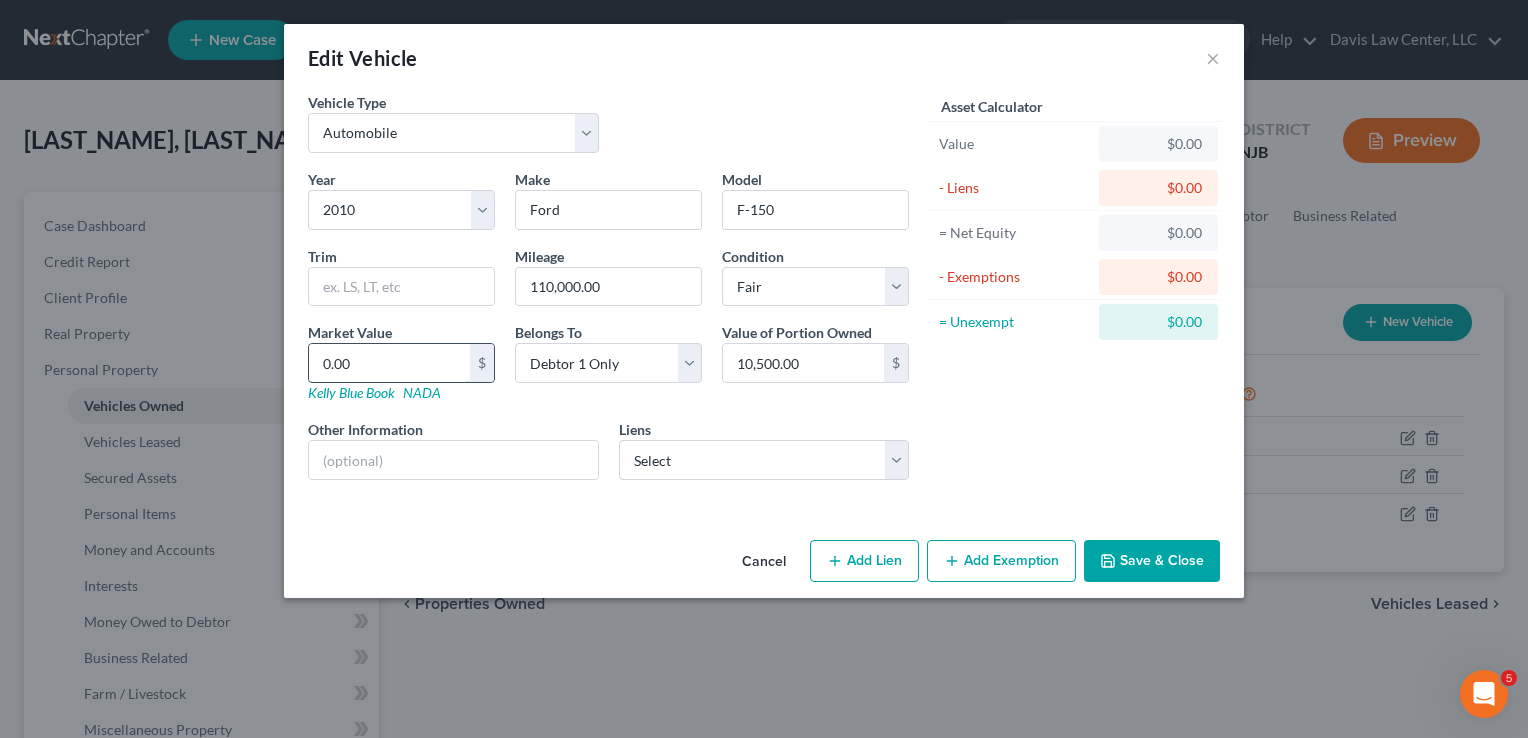 click on "0.00" at bounding box center [389, 363] 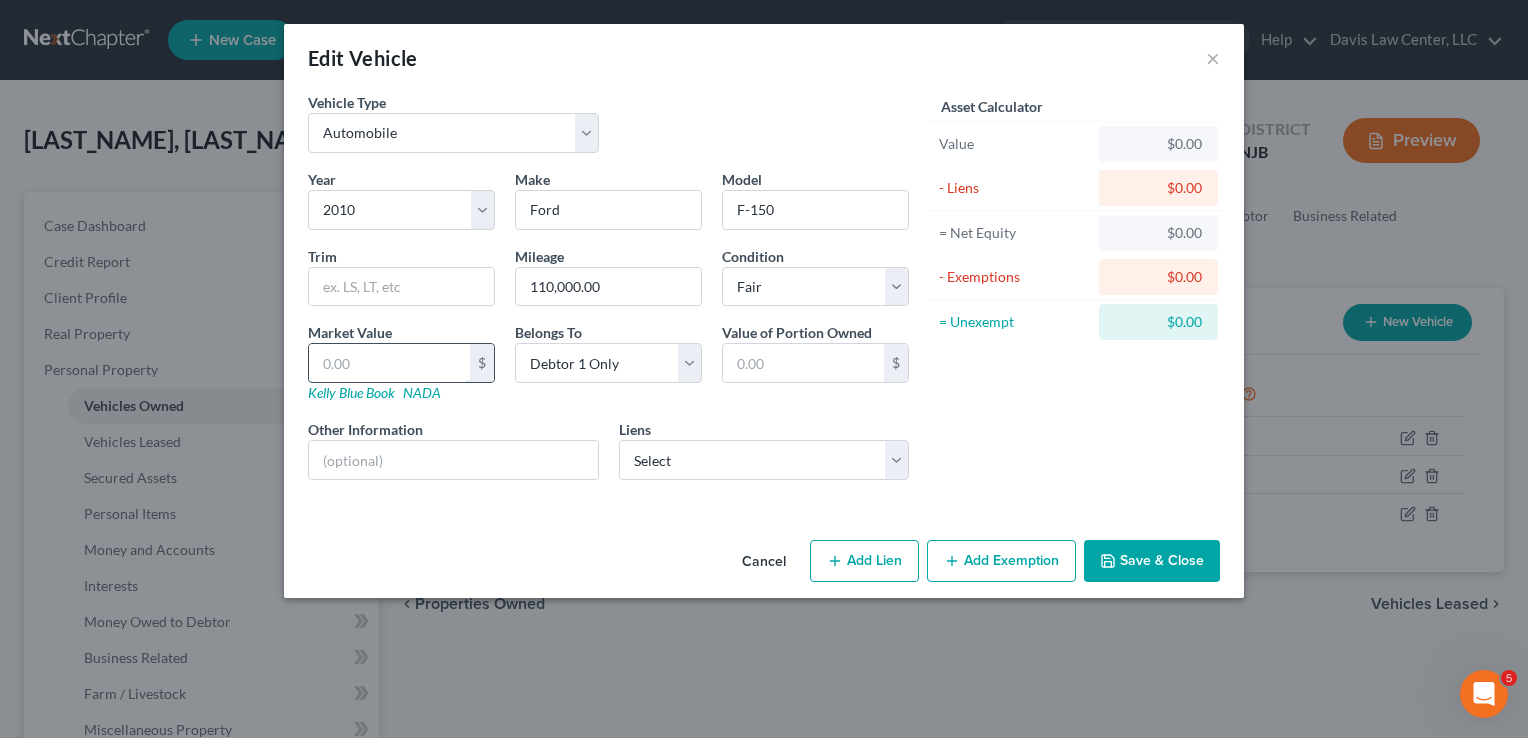 type on "7" 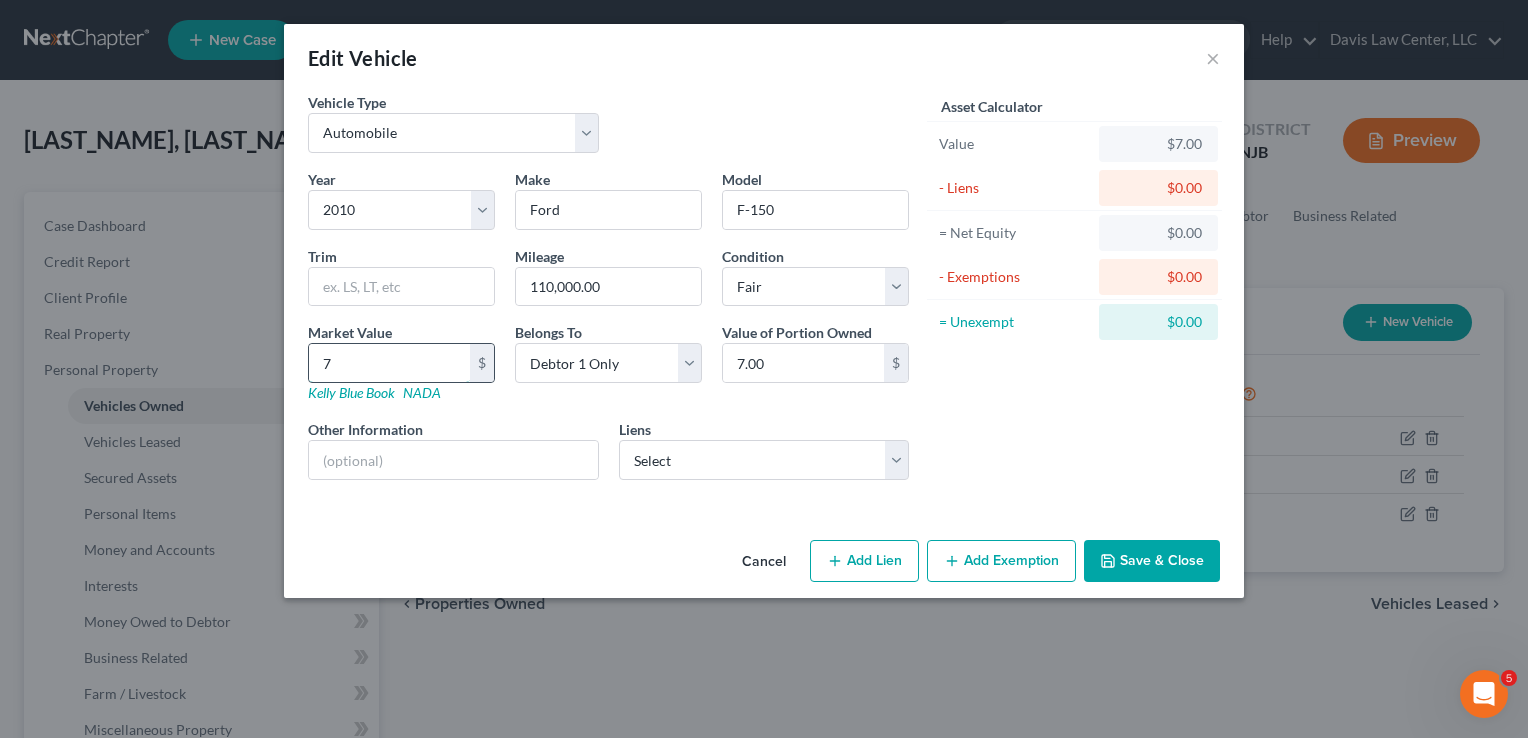 type on "75" 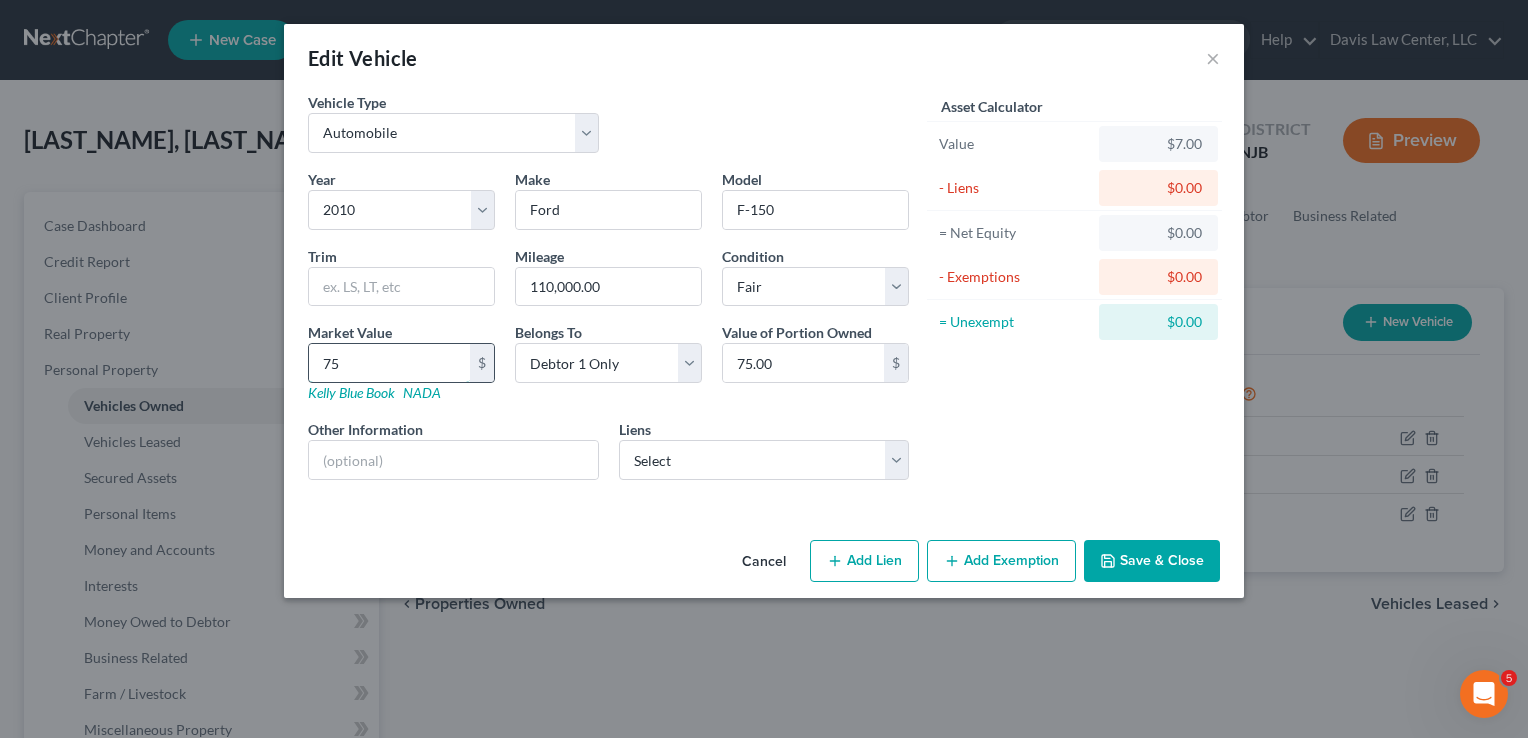 type on "750" 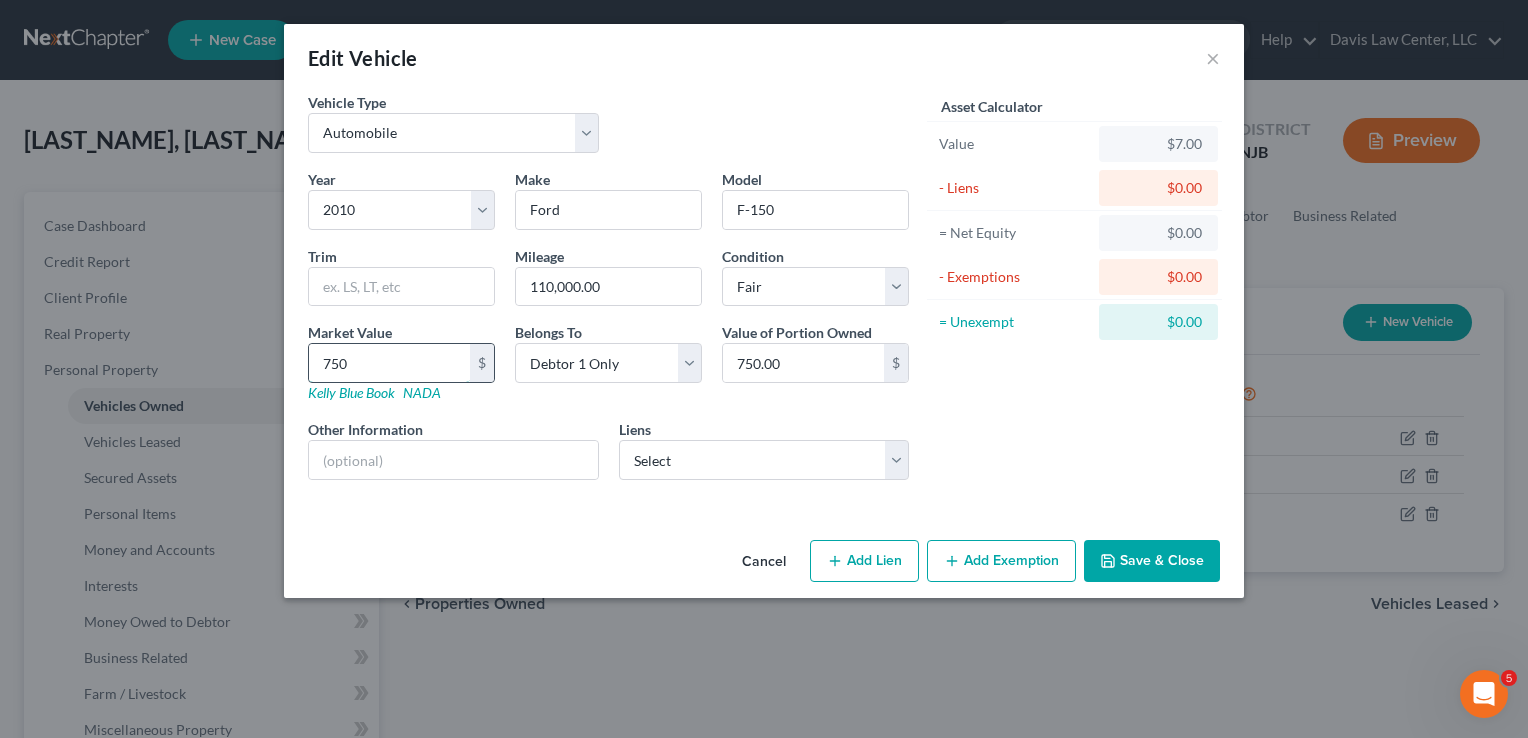 type on "7500" 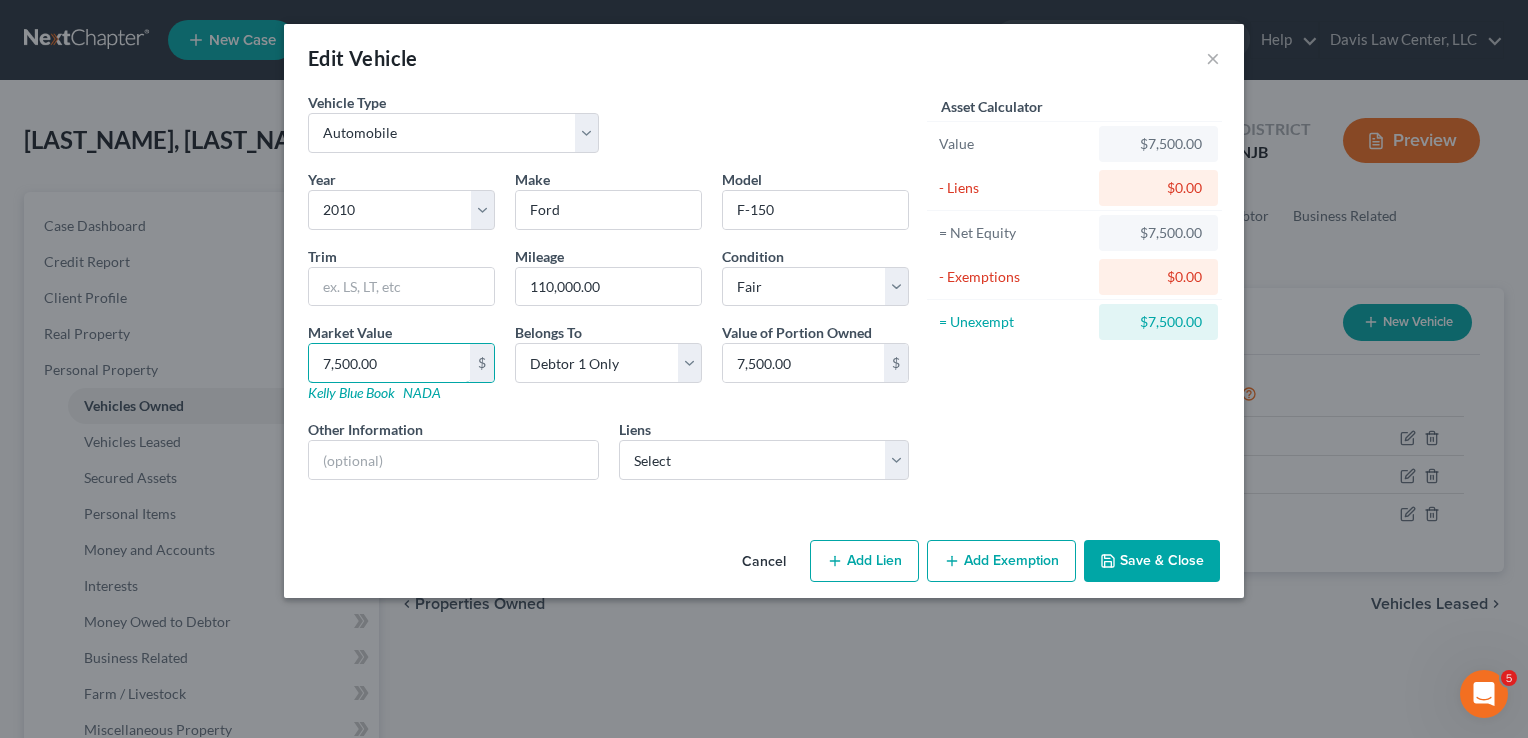 type on "7,500.00" 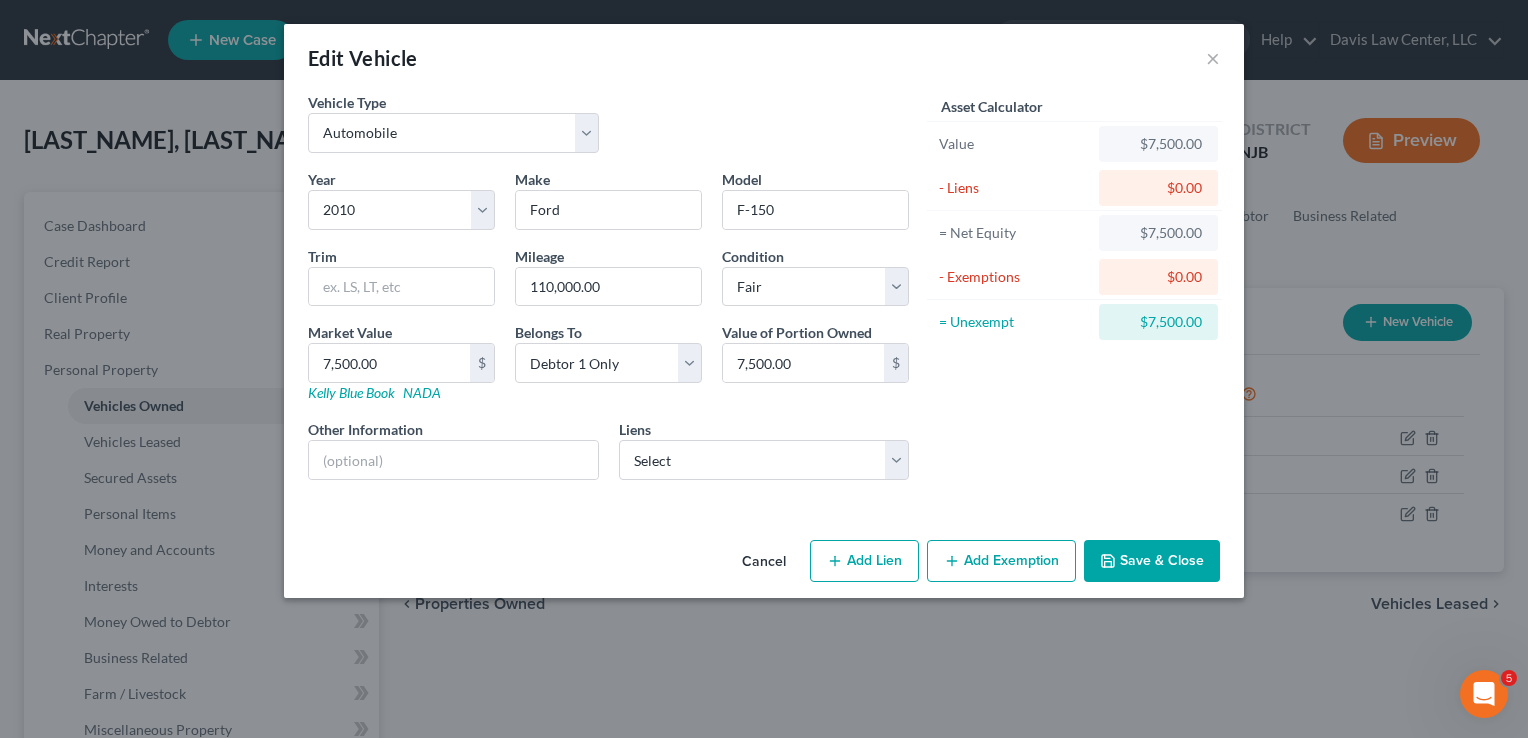 click on "Save & Close" at bounding box center (1152, 561) 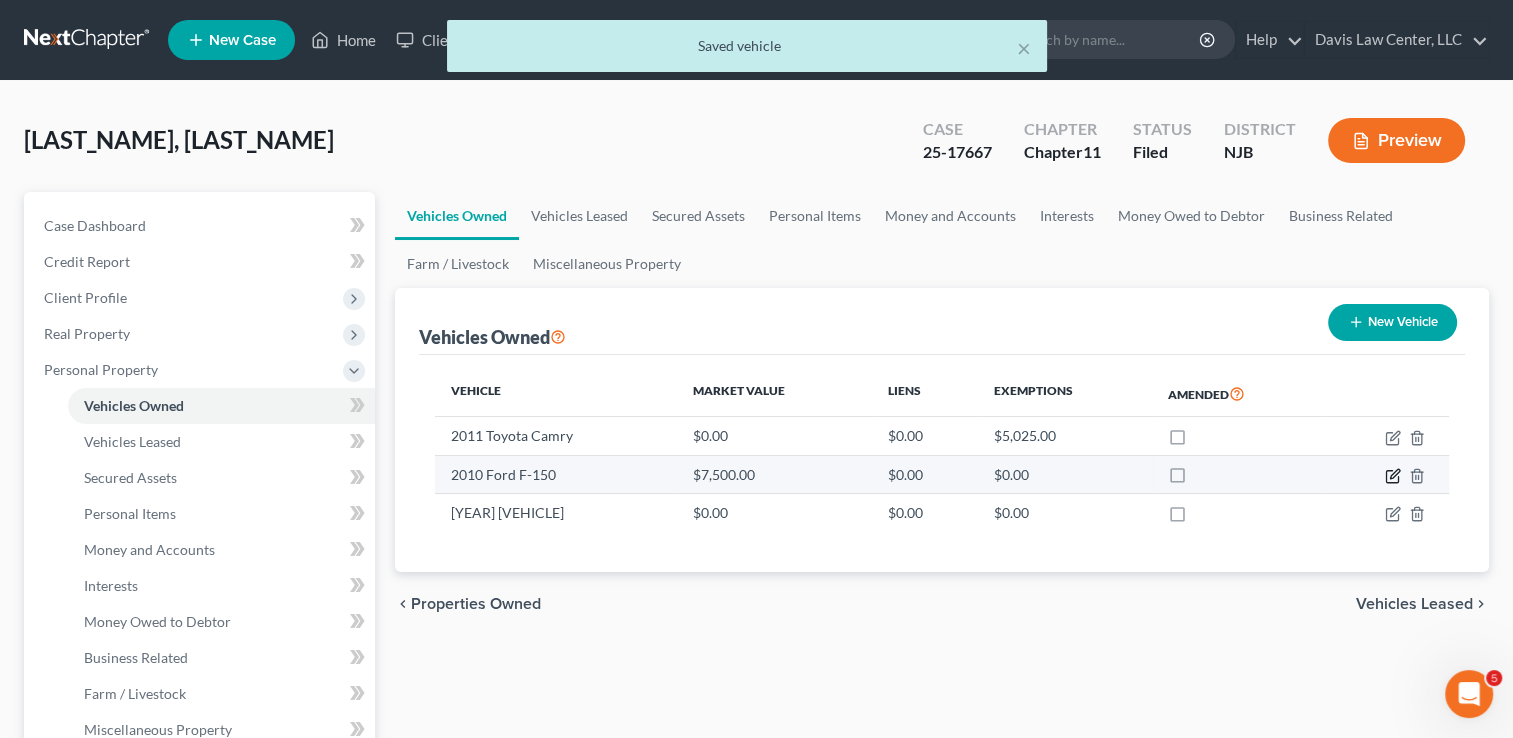click 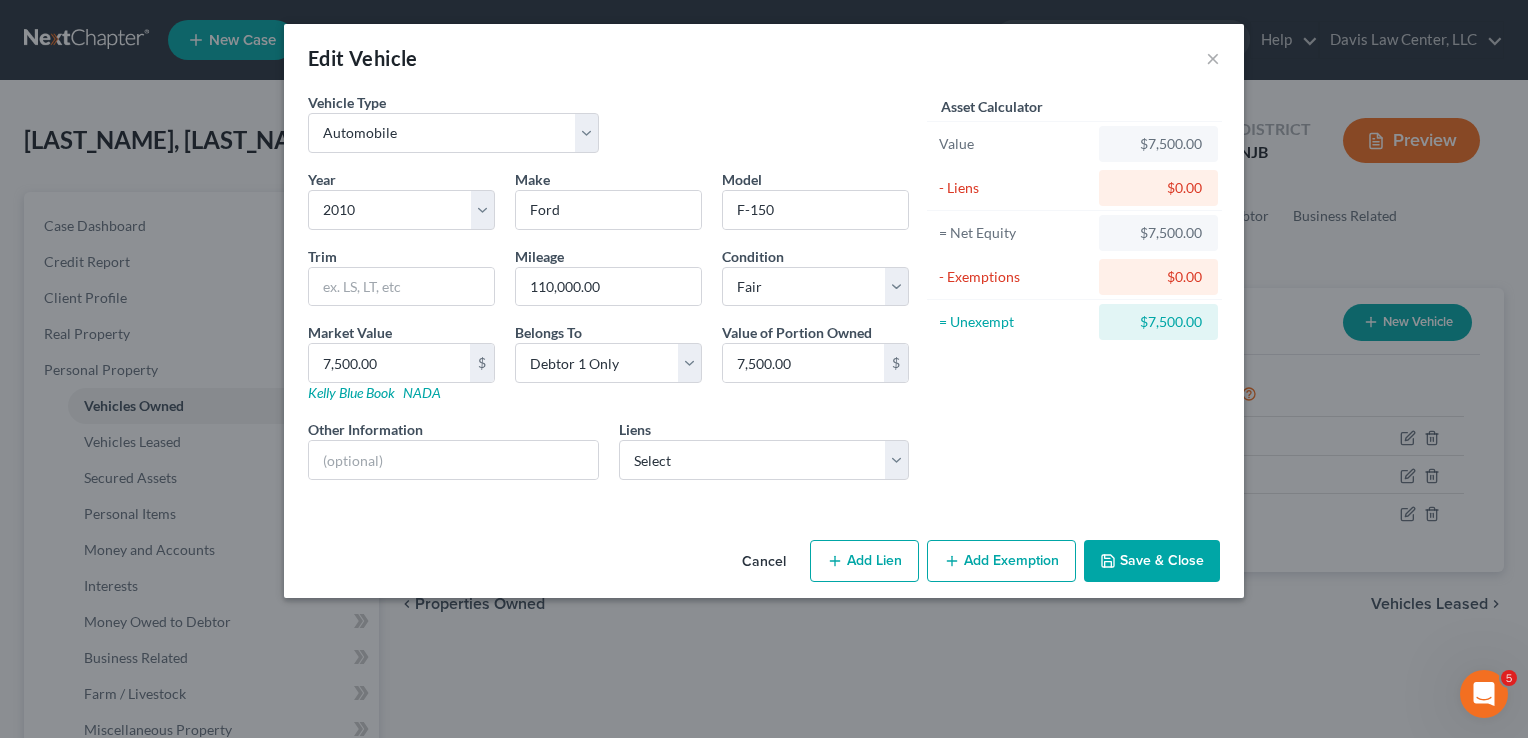 click on "Save & Close" at bounding box center (1152, 561) 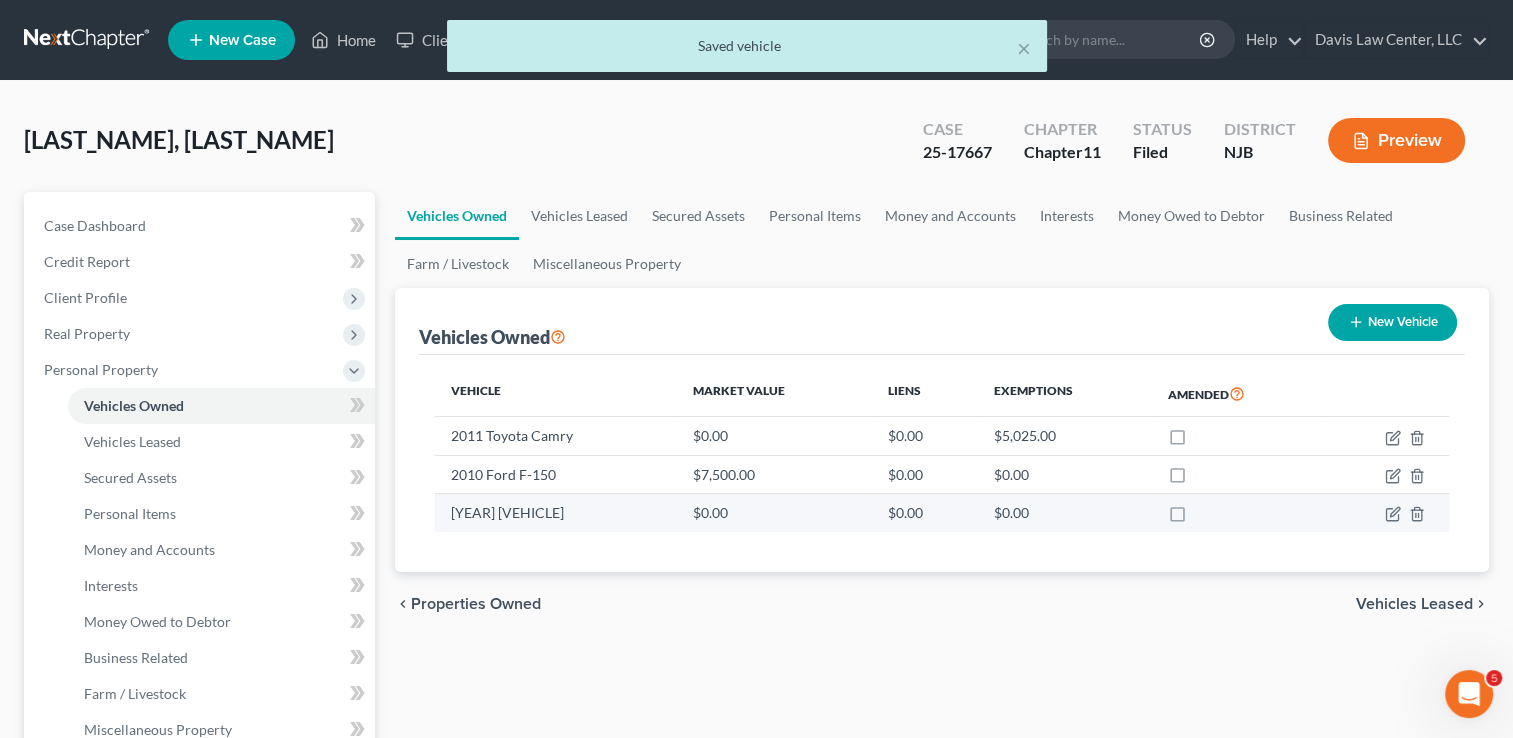 click at bounding box center [1386, 513] 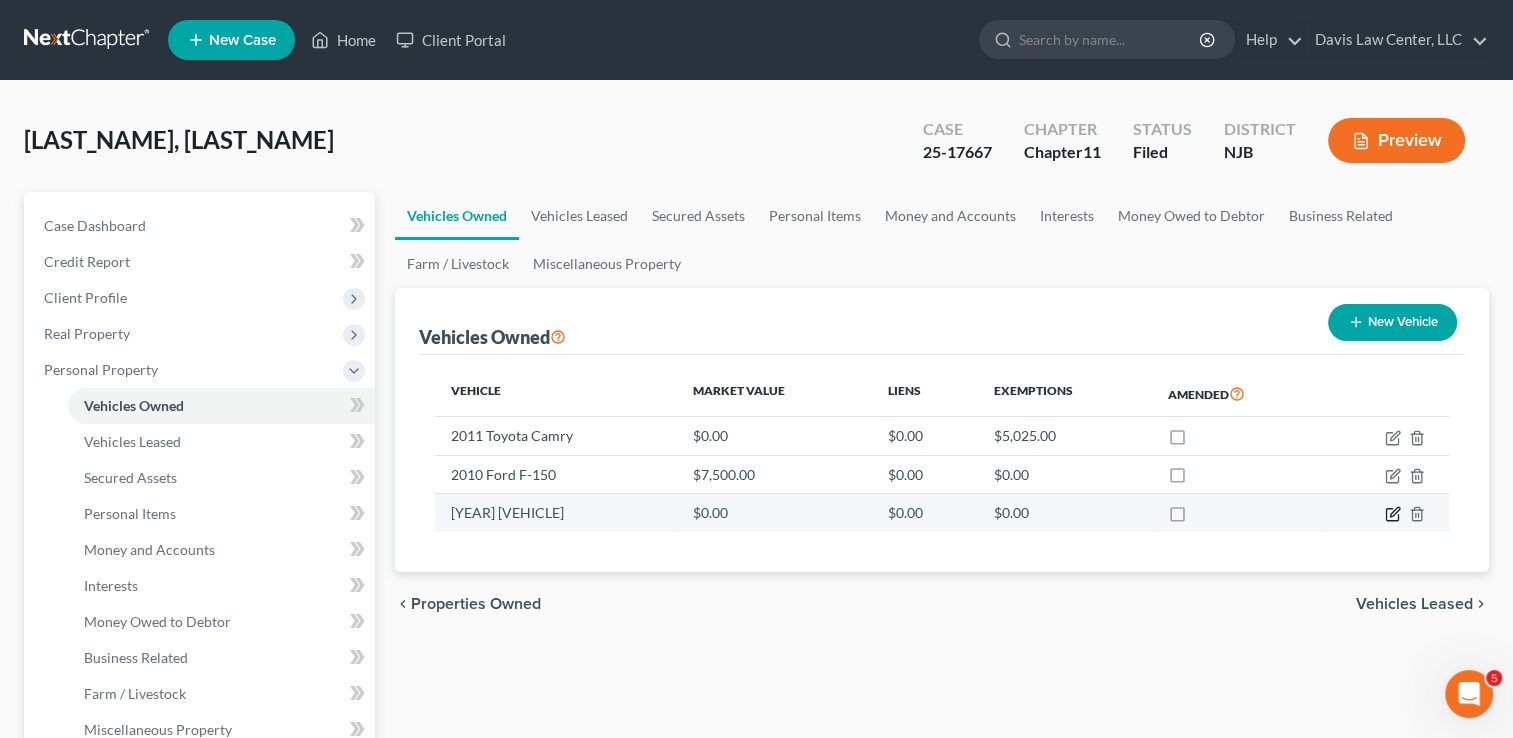 click 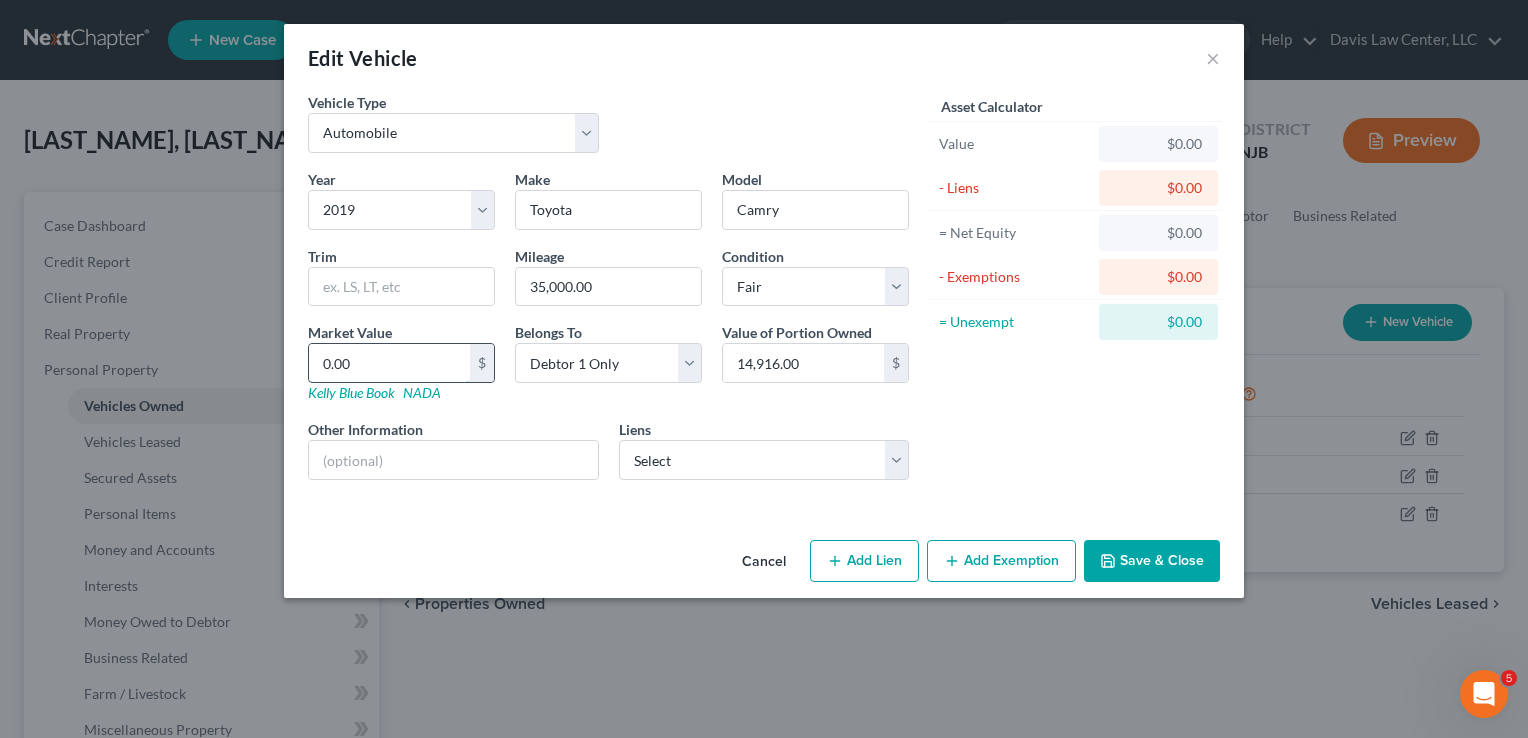 click on "0.00" at bounding box center [389, 363] 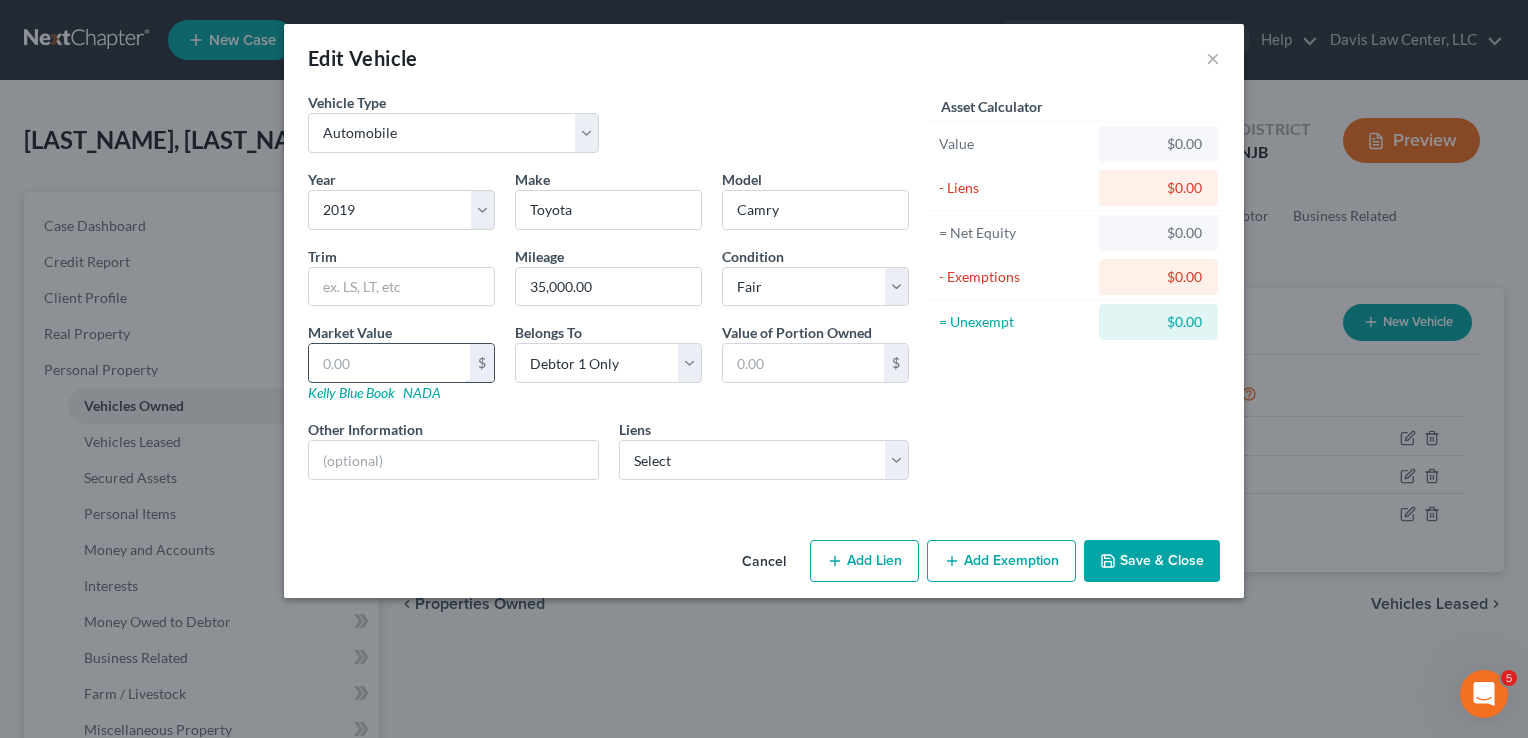 type on "1" 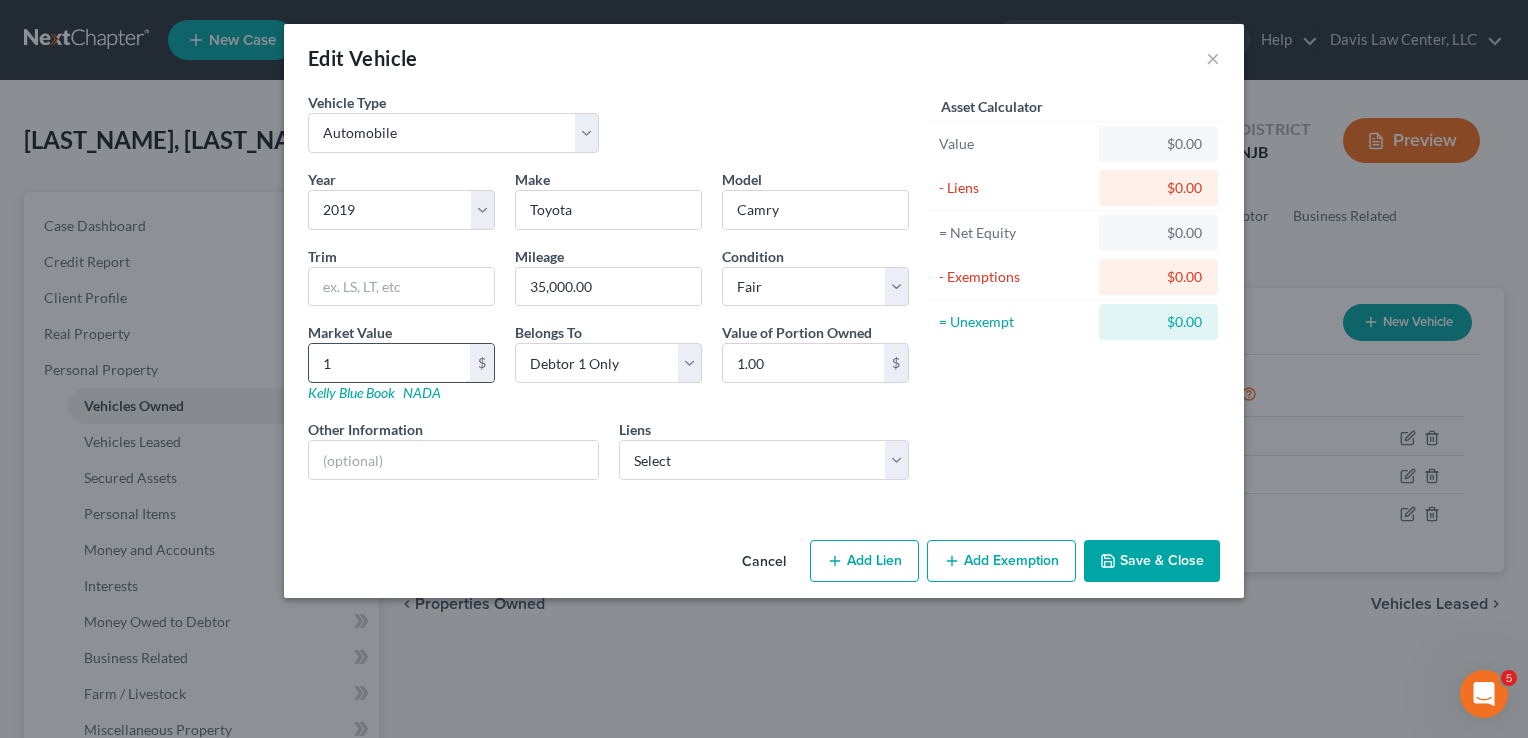 type on "14" 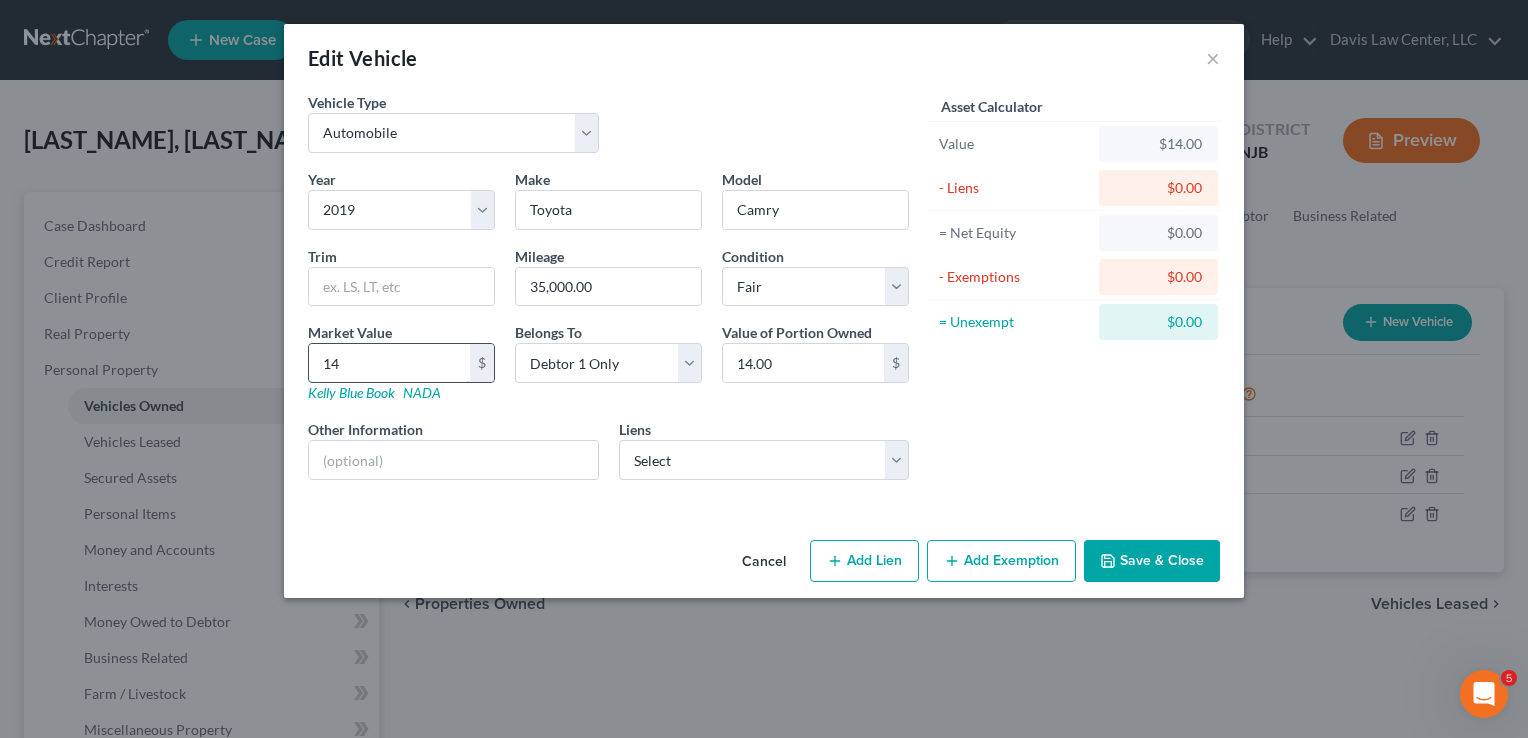 type on "140" 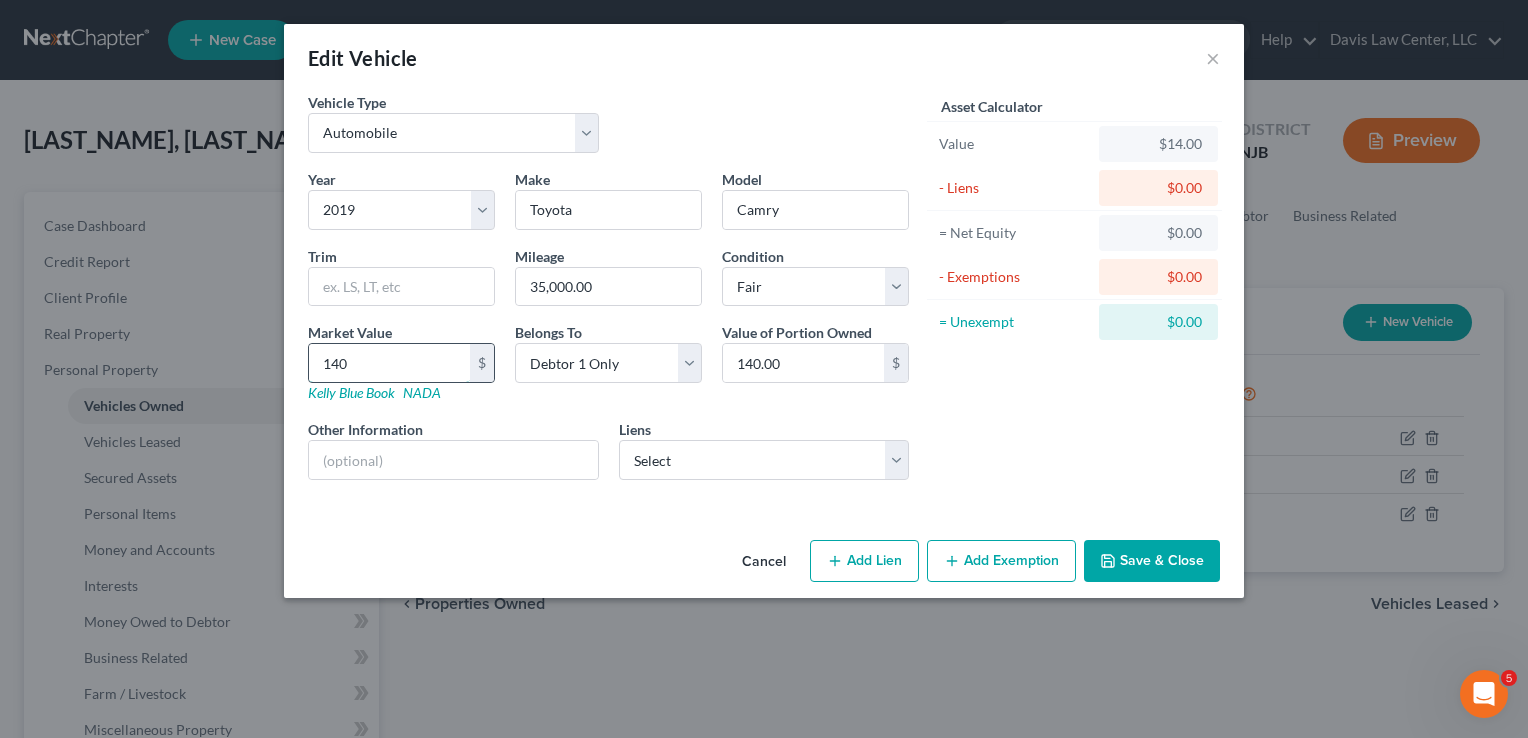 type on "1400" 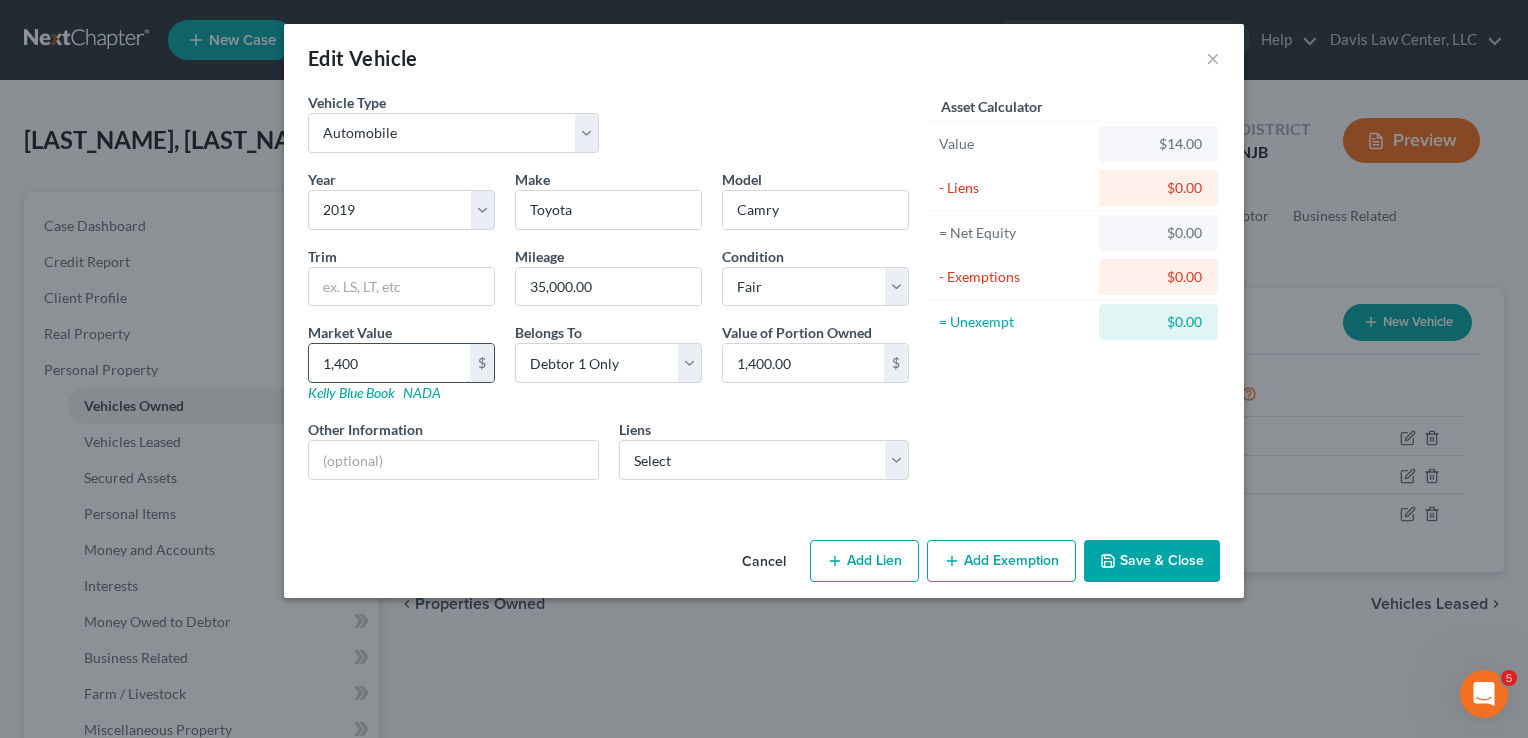 type on "1,4000" 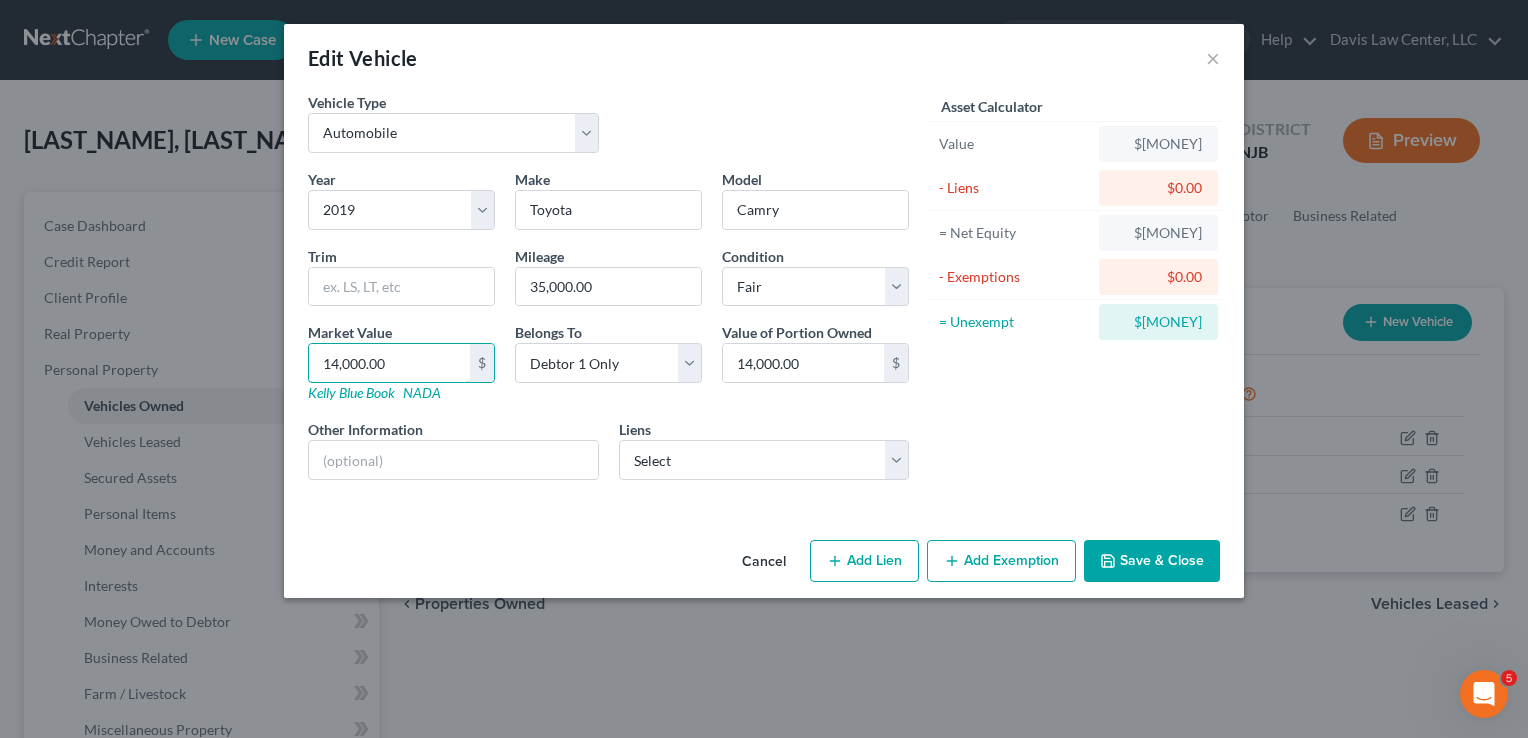 type on "14,000.00" 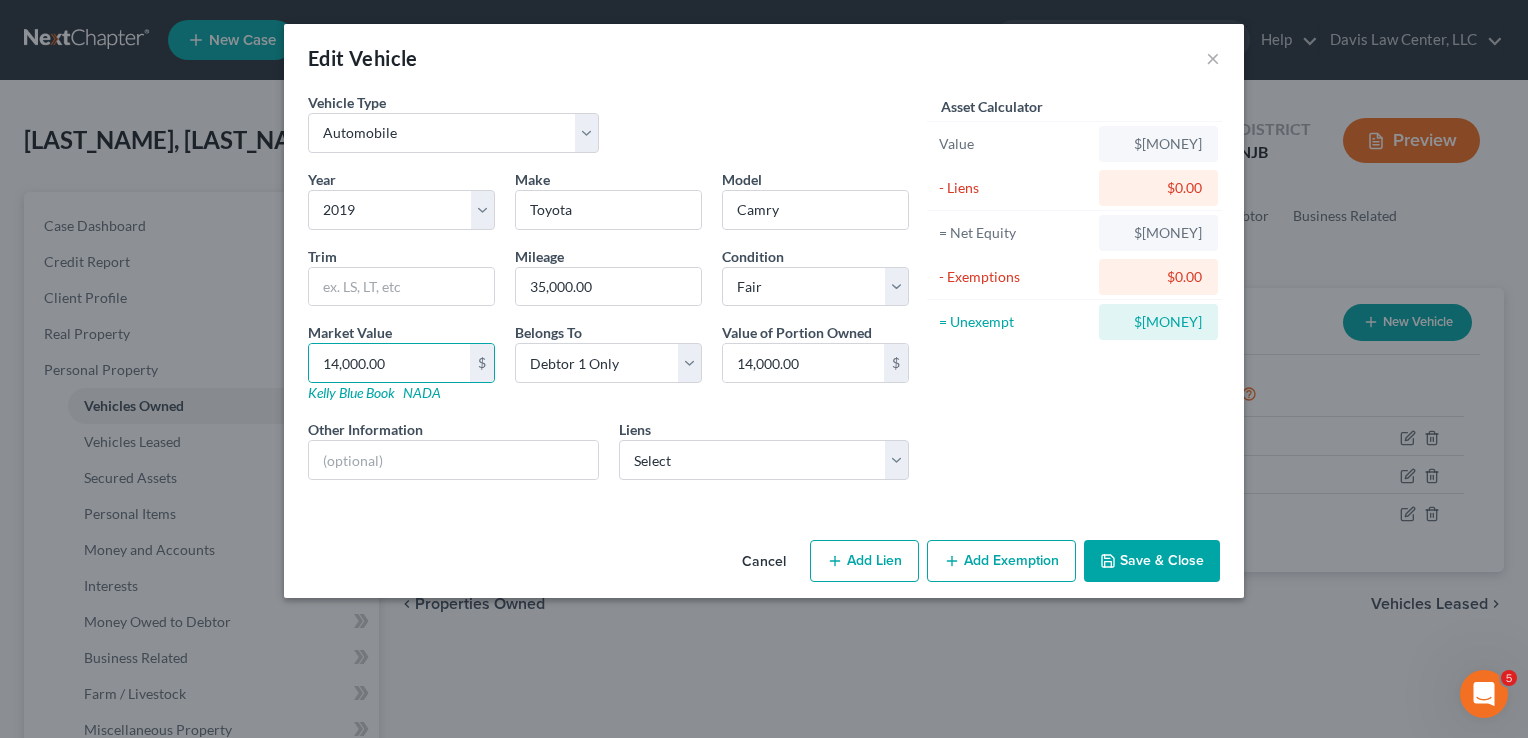 click on "Save & Close" at bounding box center [1152, 561] 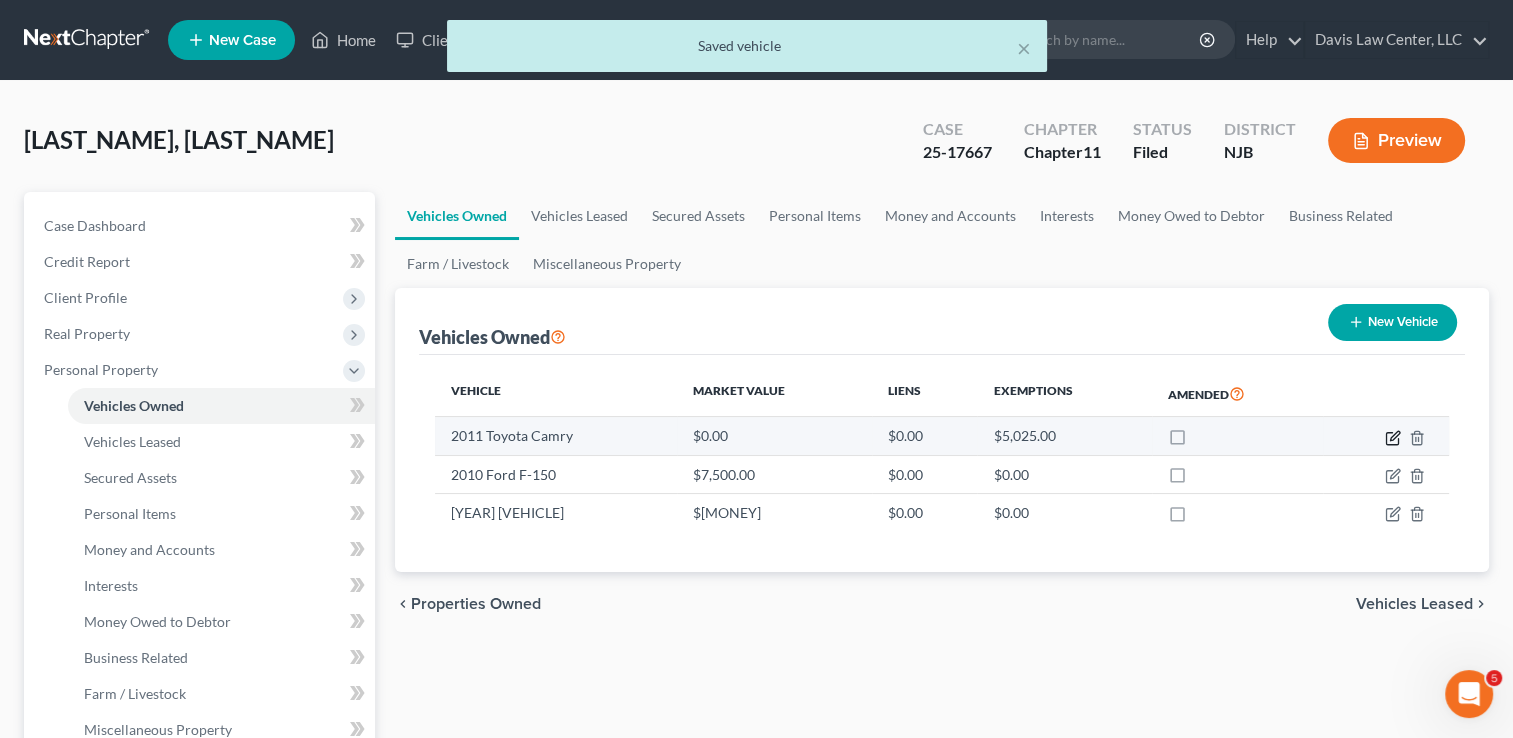 click 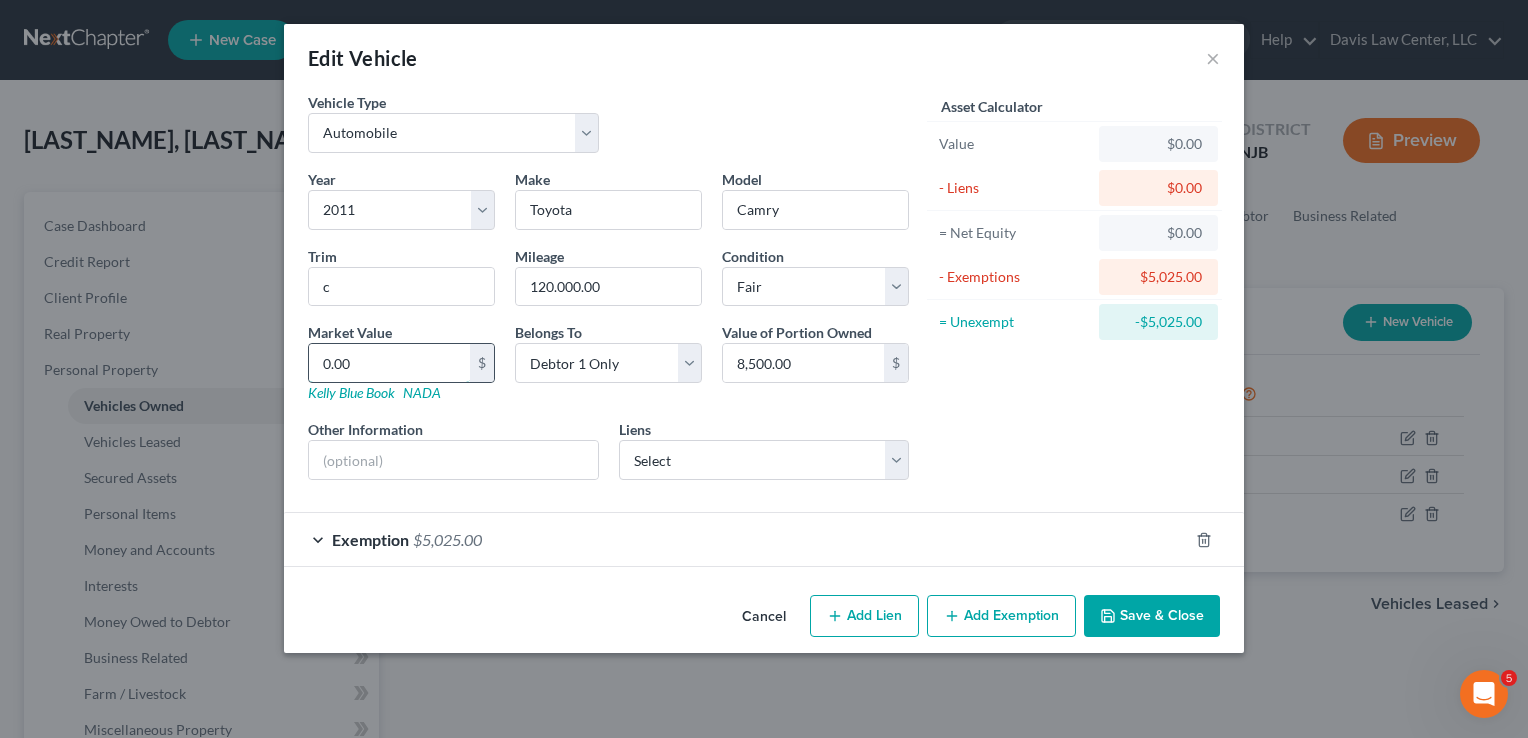 click on "0.00" at bounding box center (389, 363) 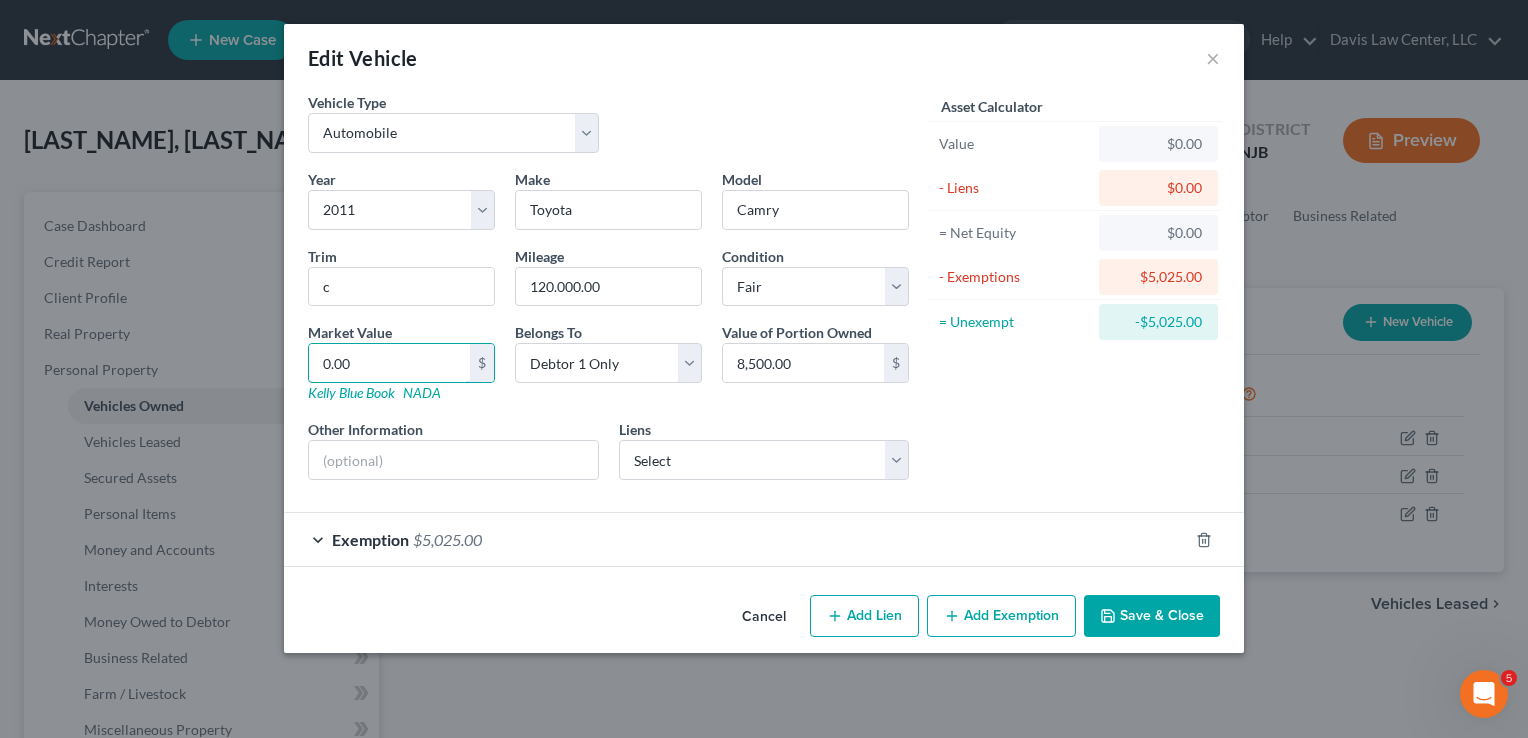 type on "1" 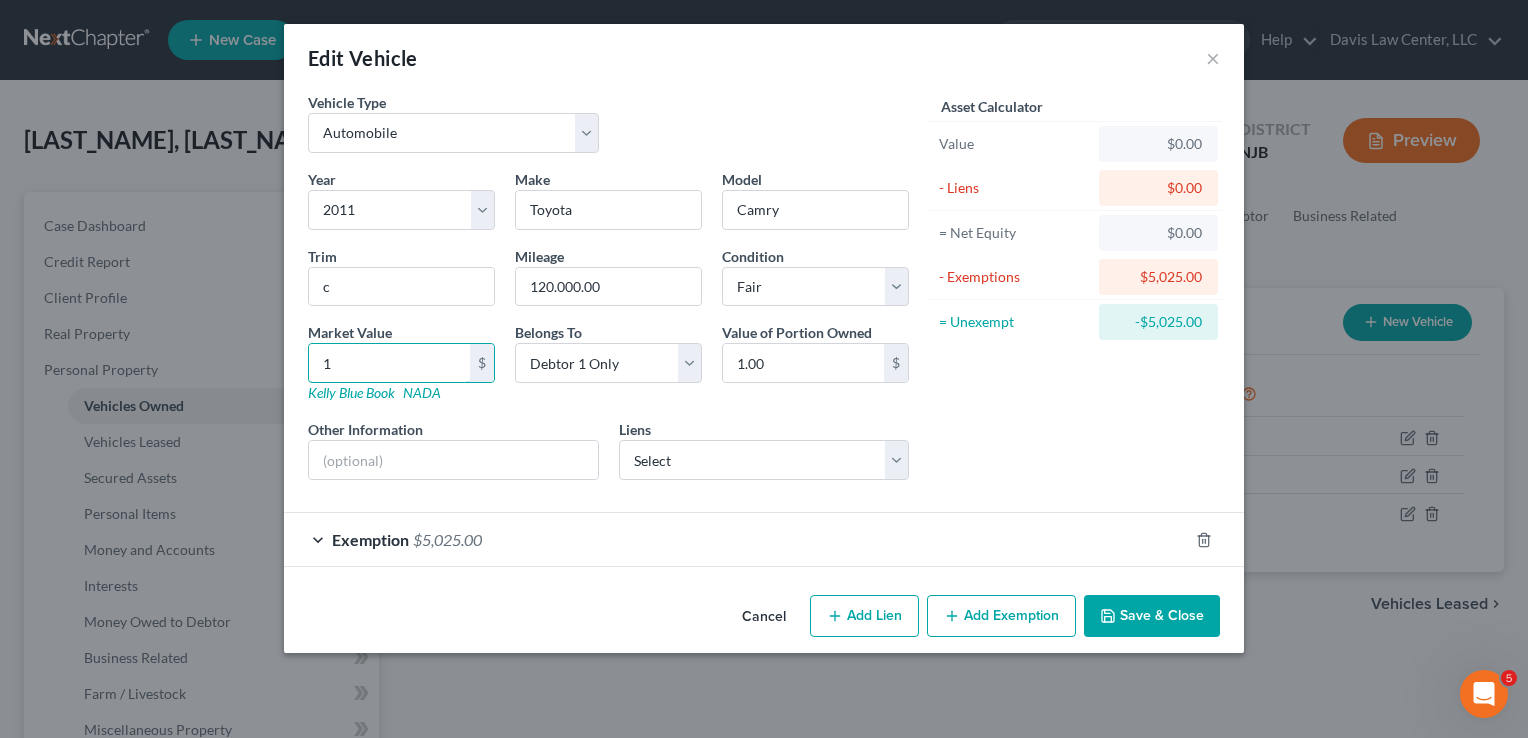 type on "16" 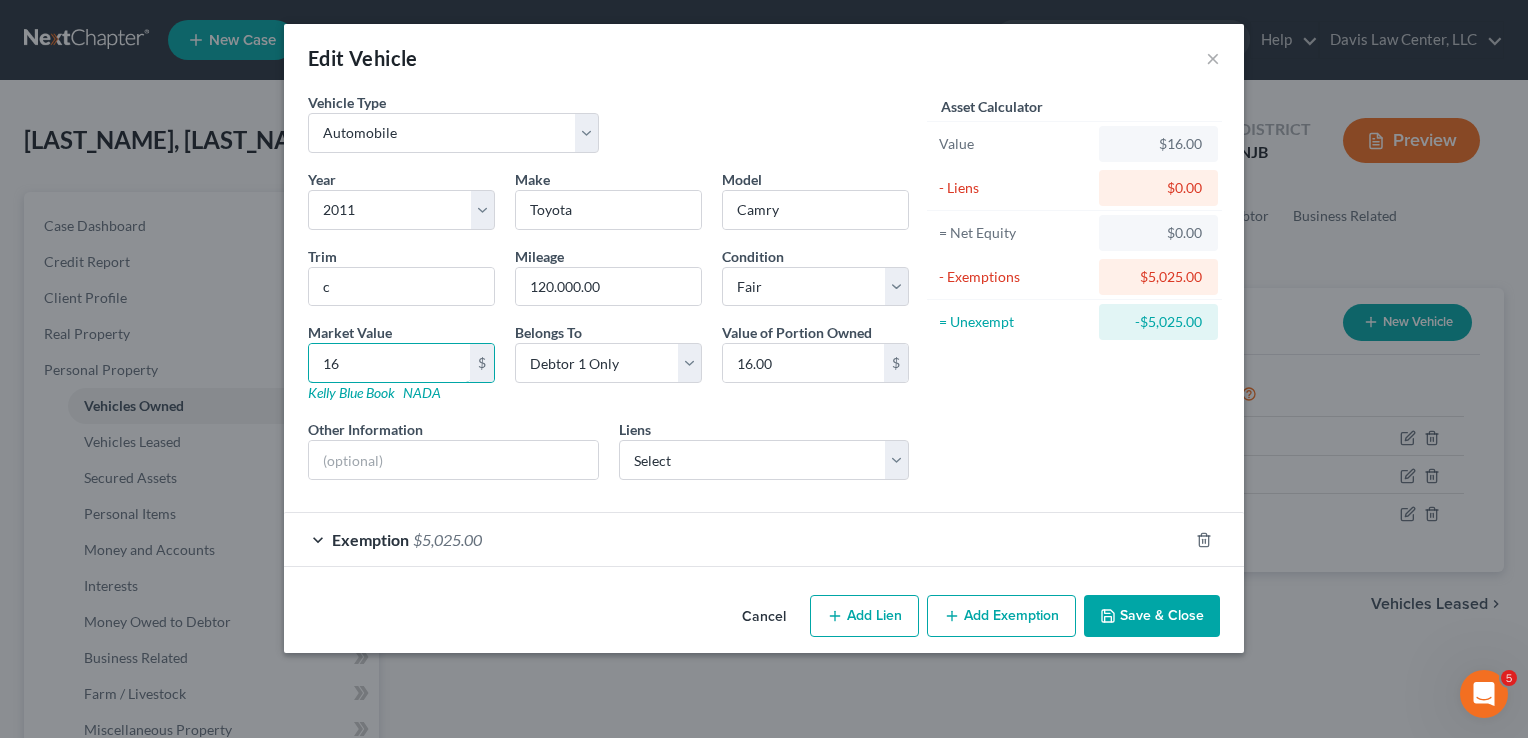 type on "160" 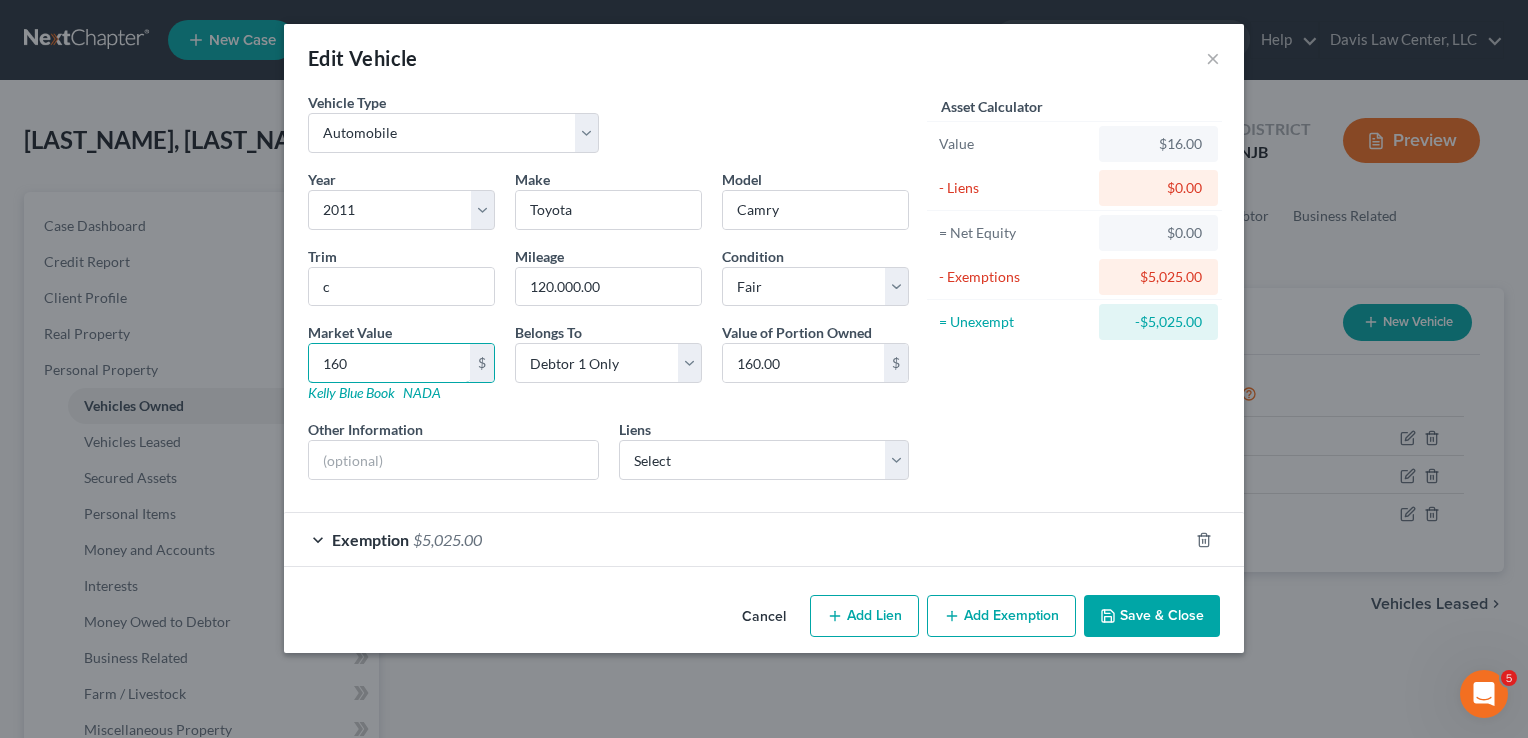 type on "1600" 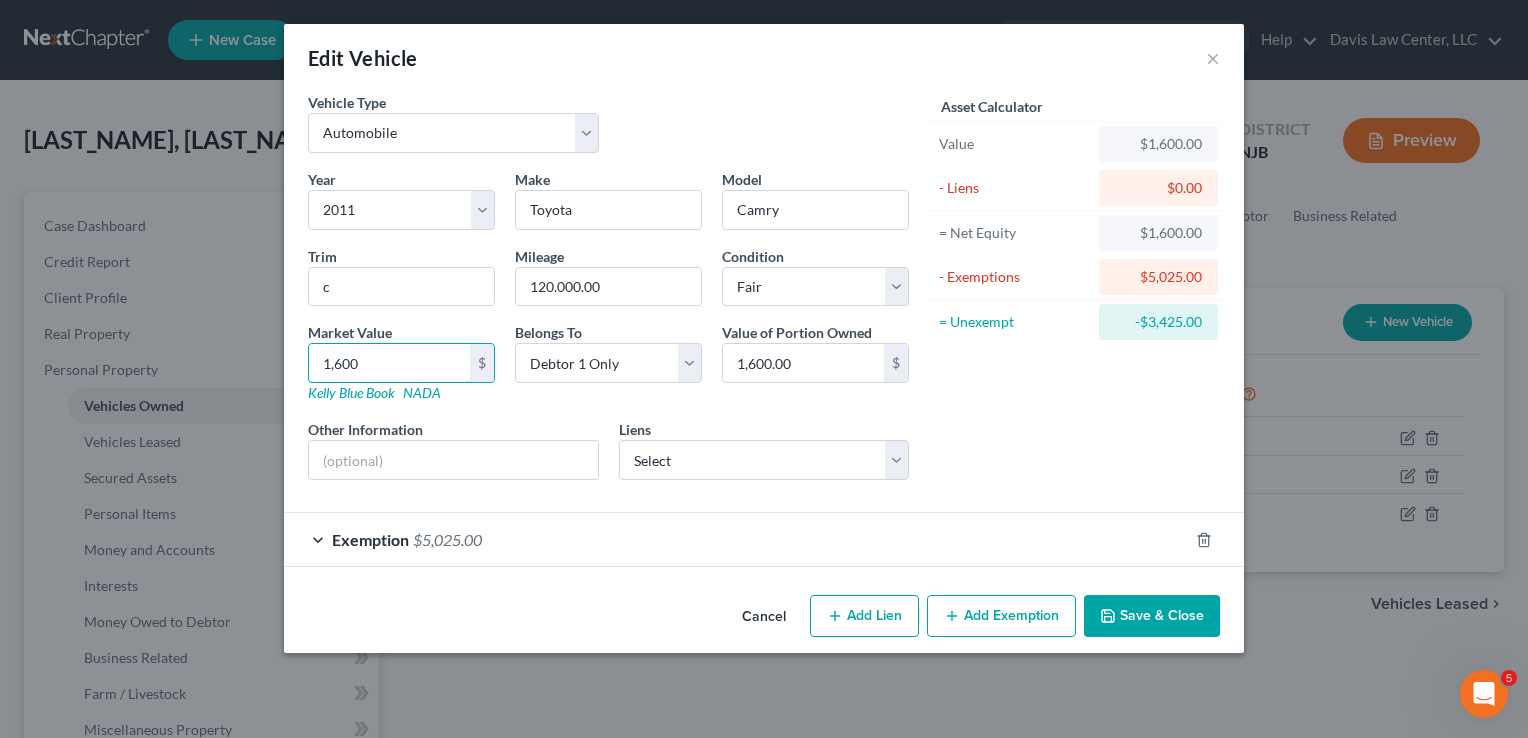 type on "1,60" 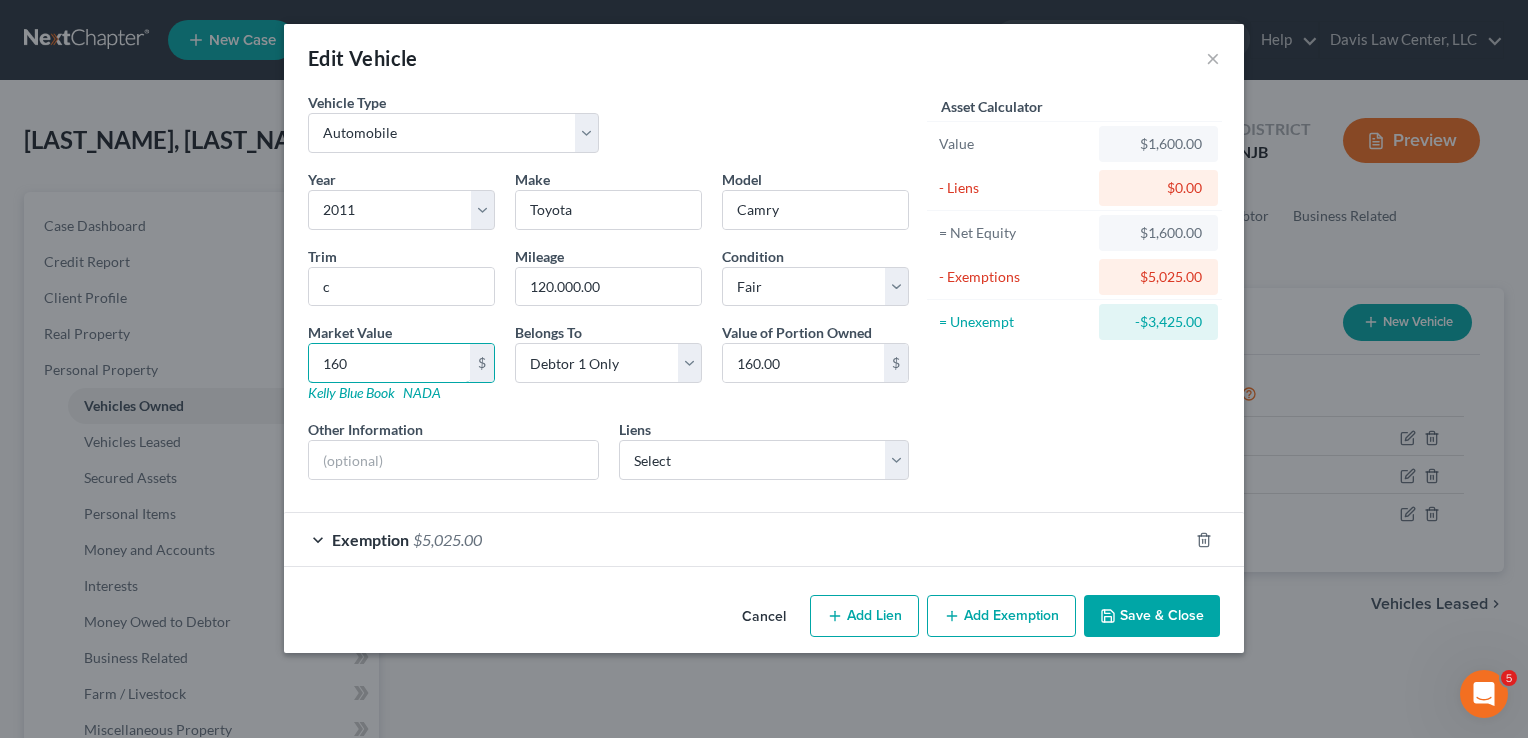 type on "16" 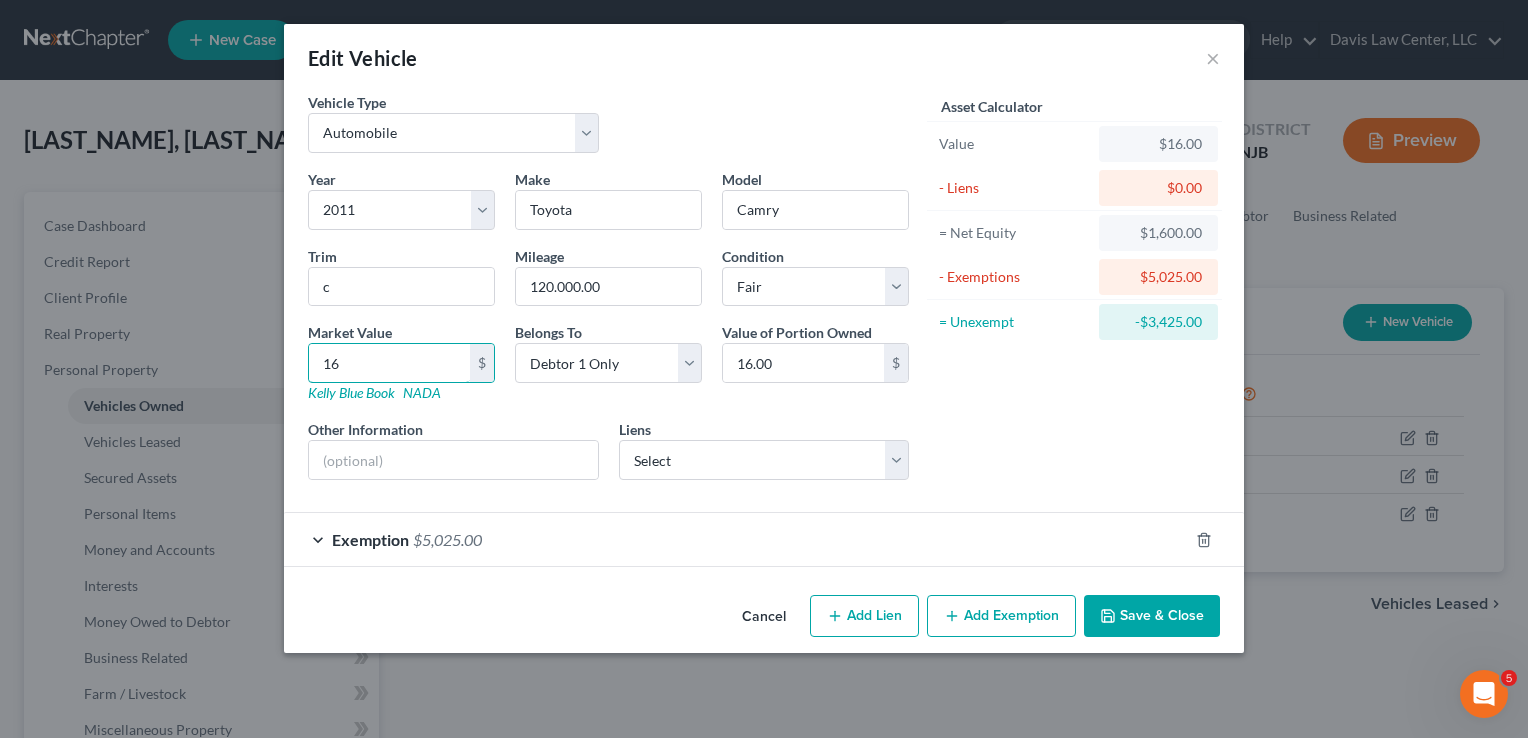 type on "1" 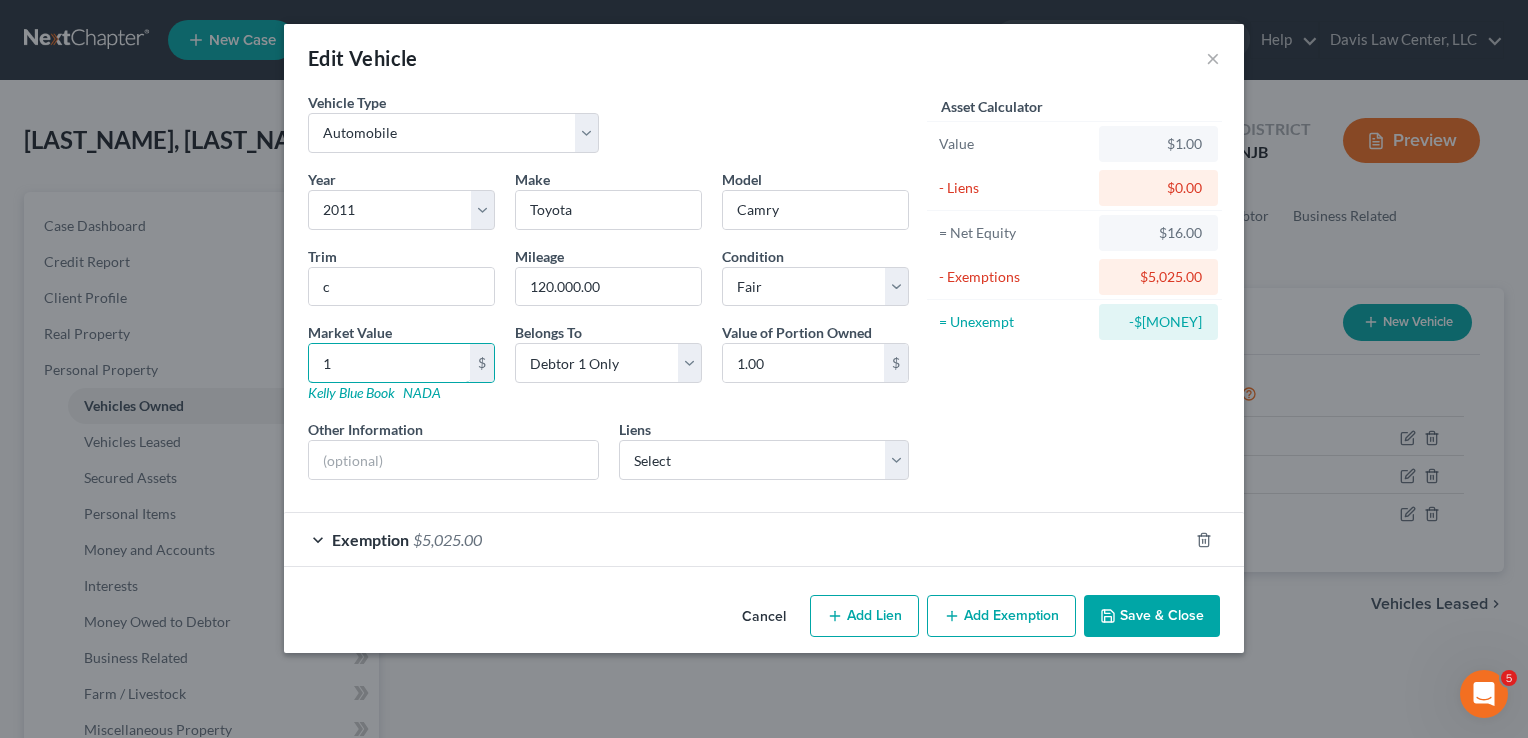 type on "16" 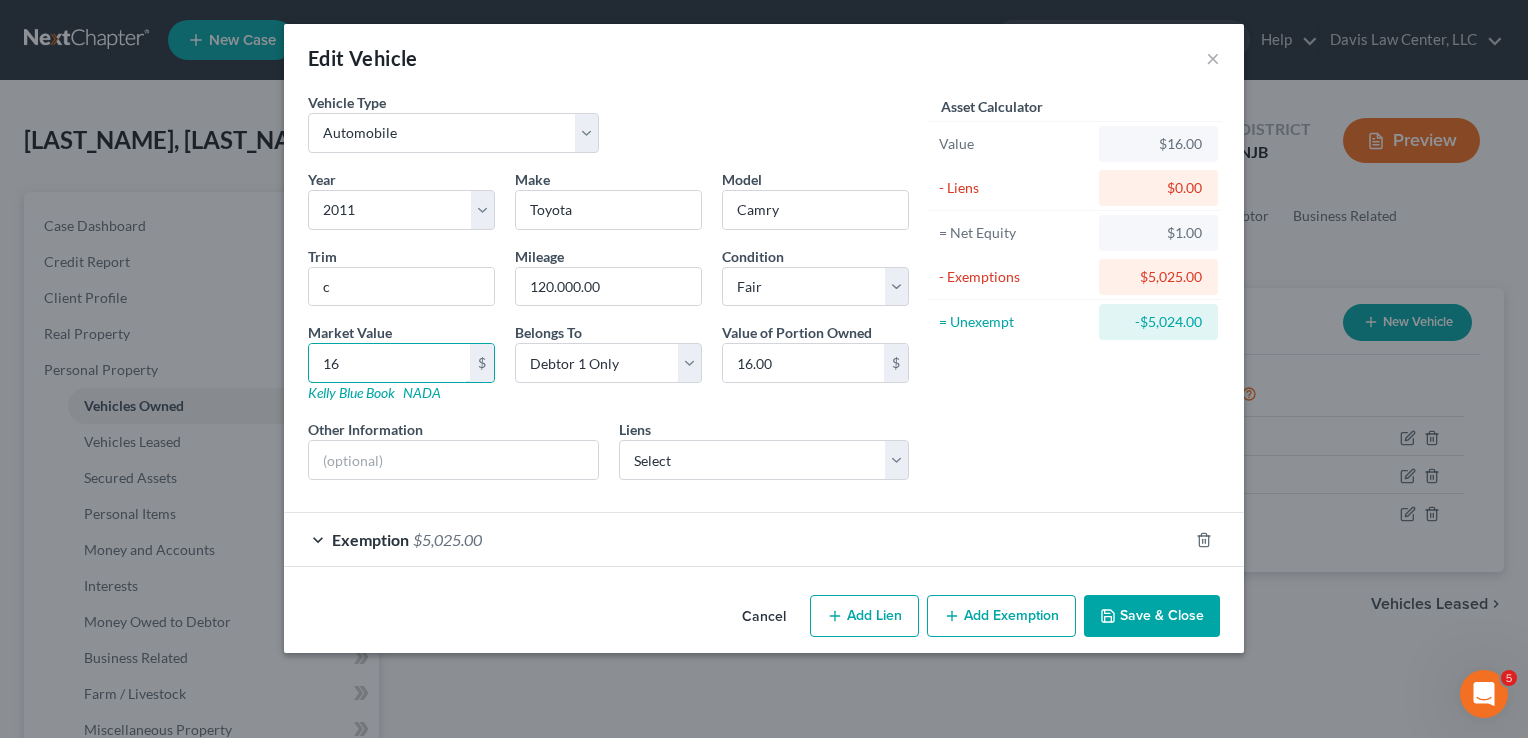 type on "160" 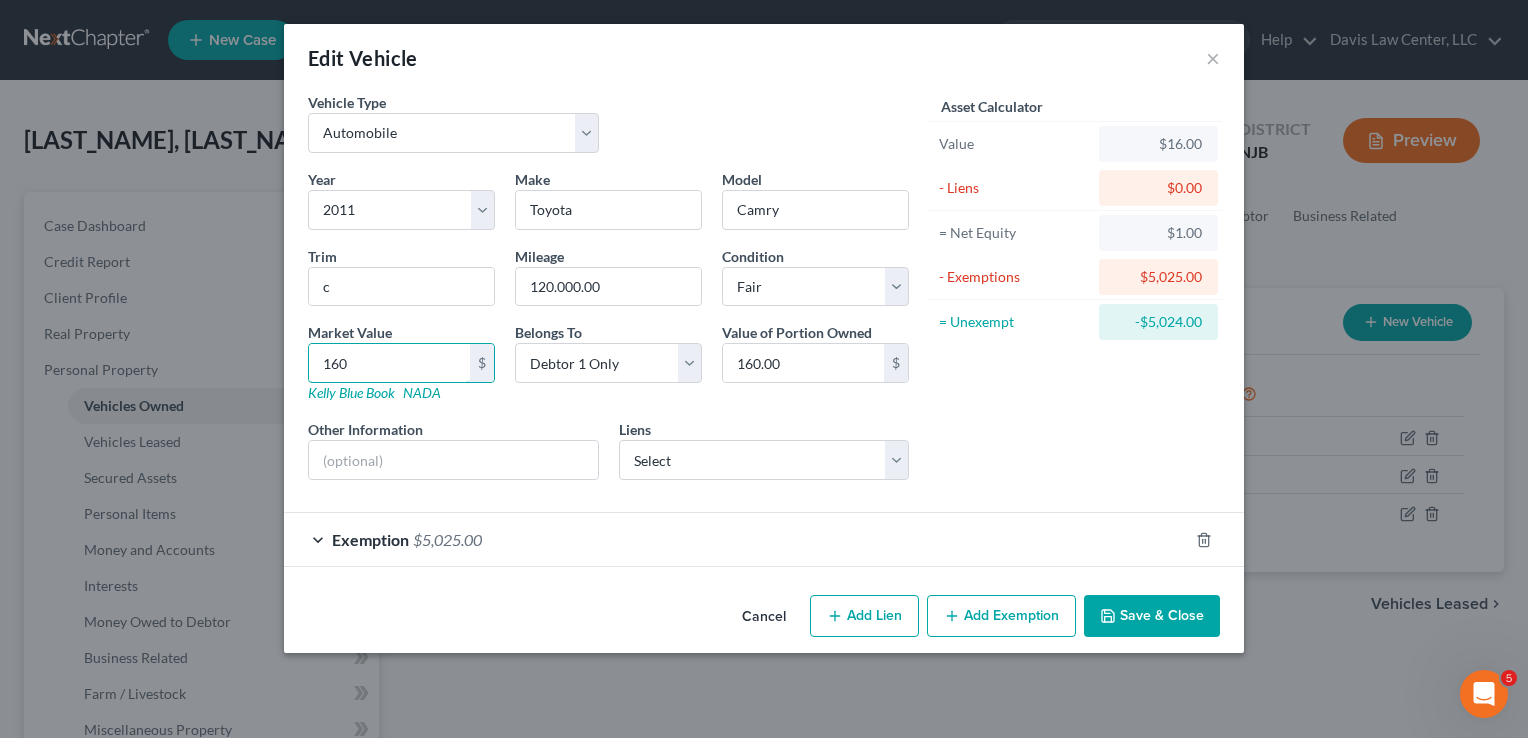 type on "1600" 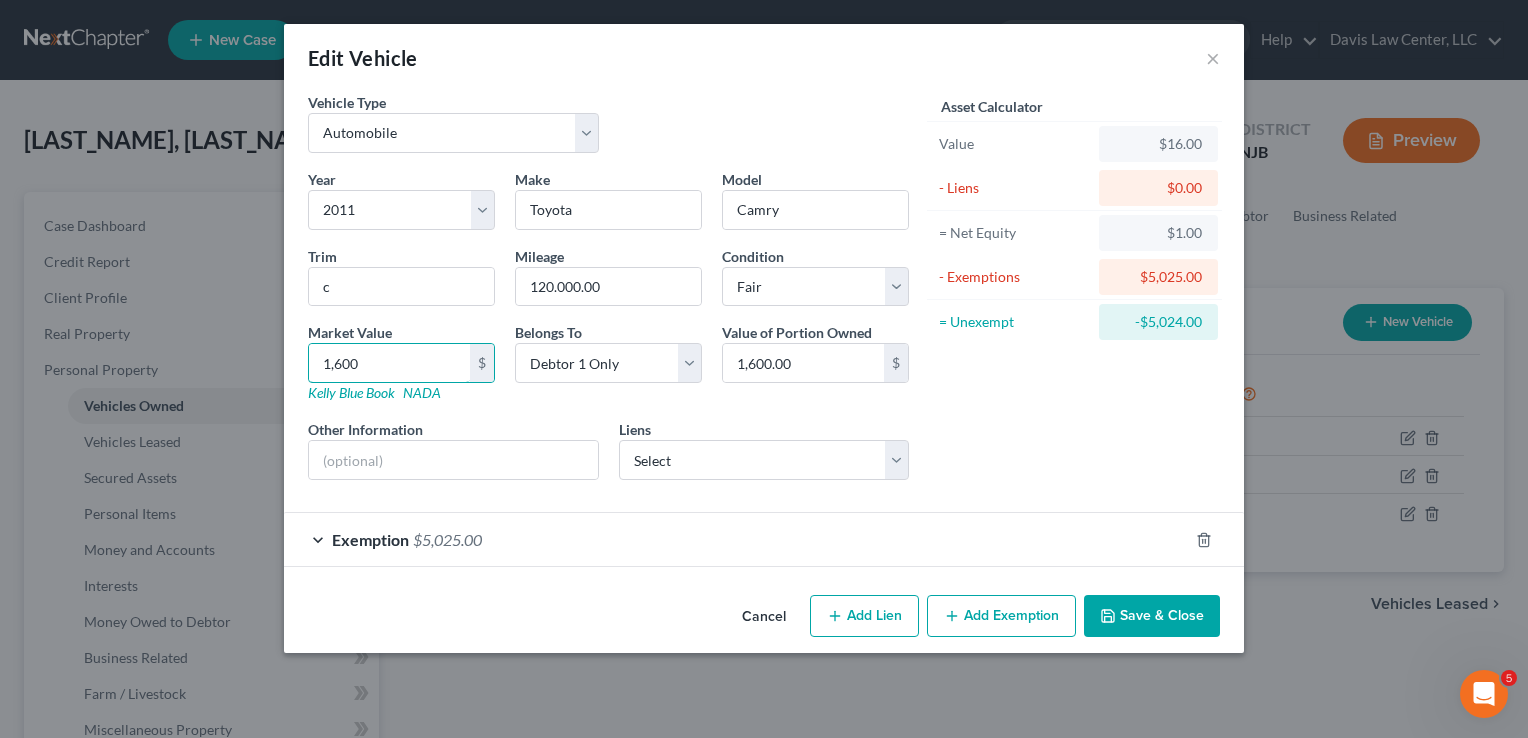 type on "1,6000" 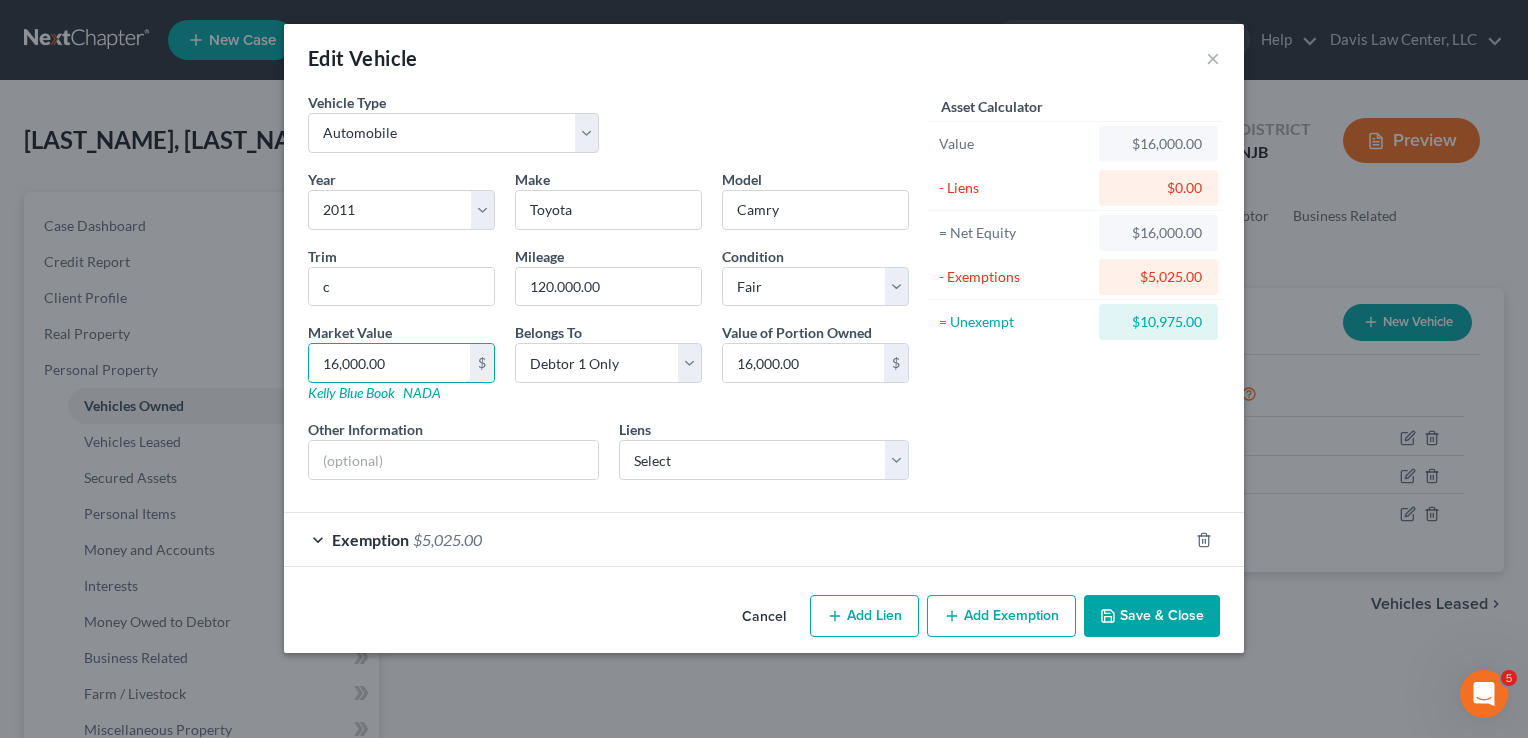 type on "16,000.00" 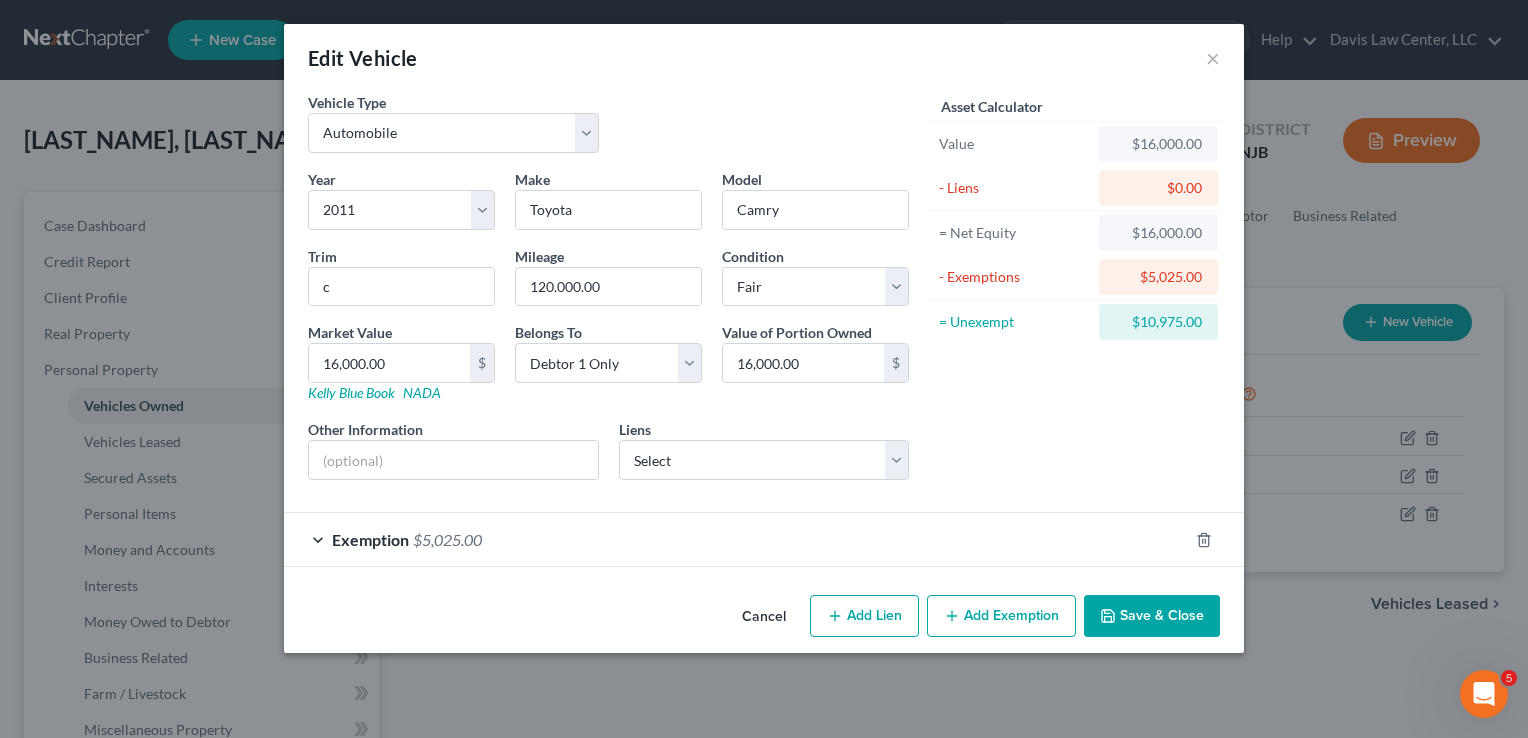 click on "Save & Close" at bounding box center [1152, 616] 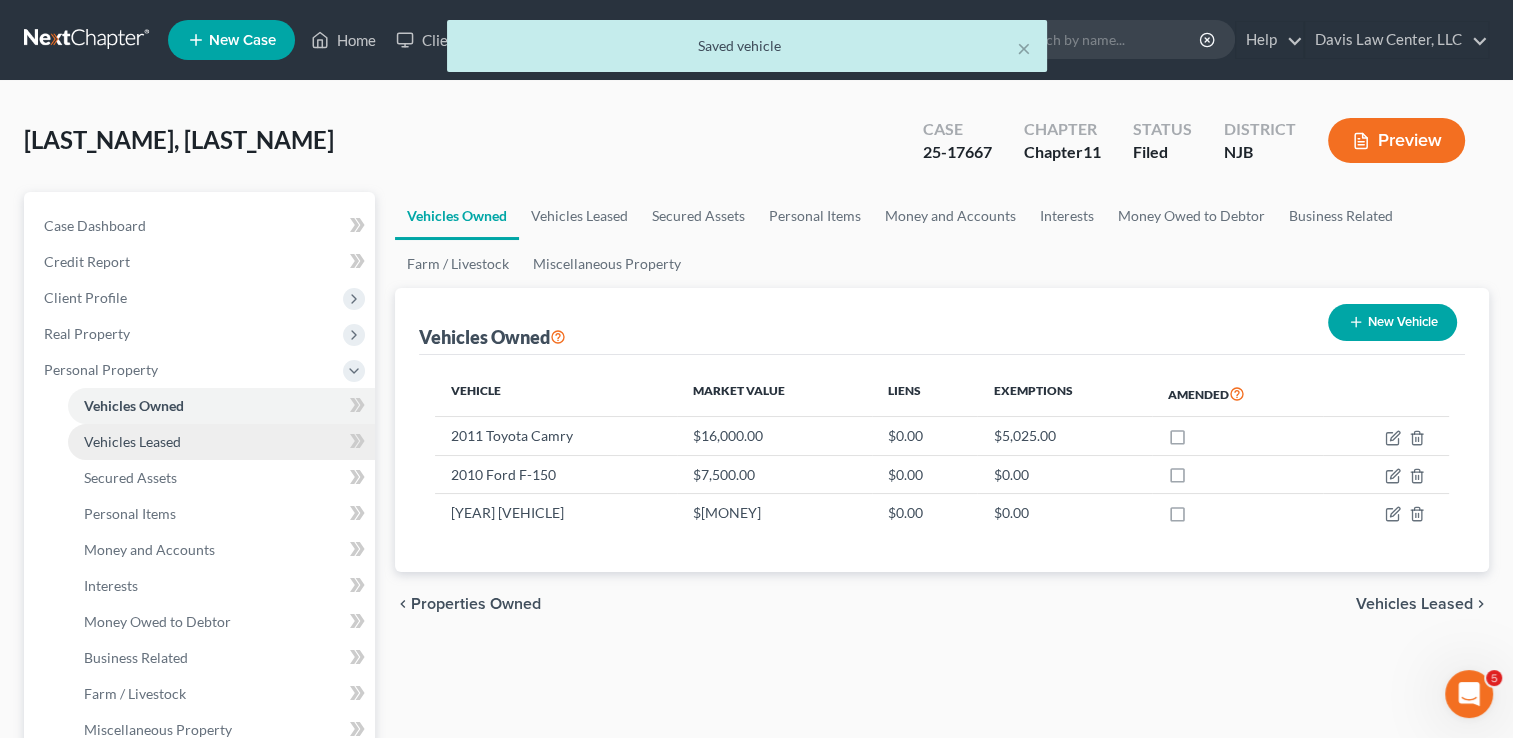 click on "Vehicles Leased" at bounding box center (221, 442) 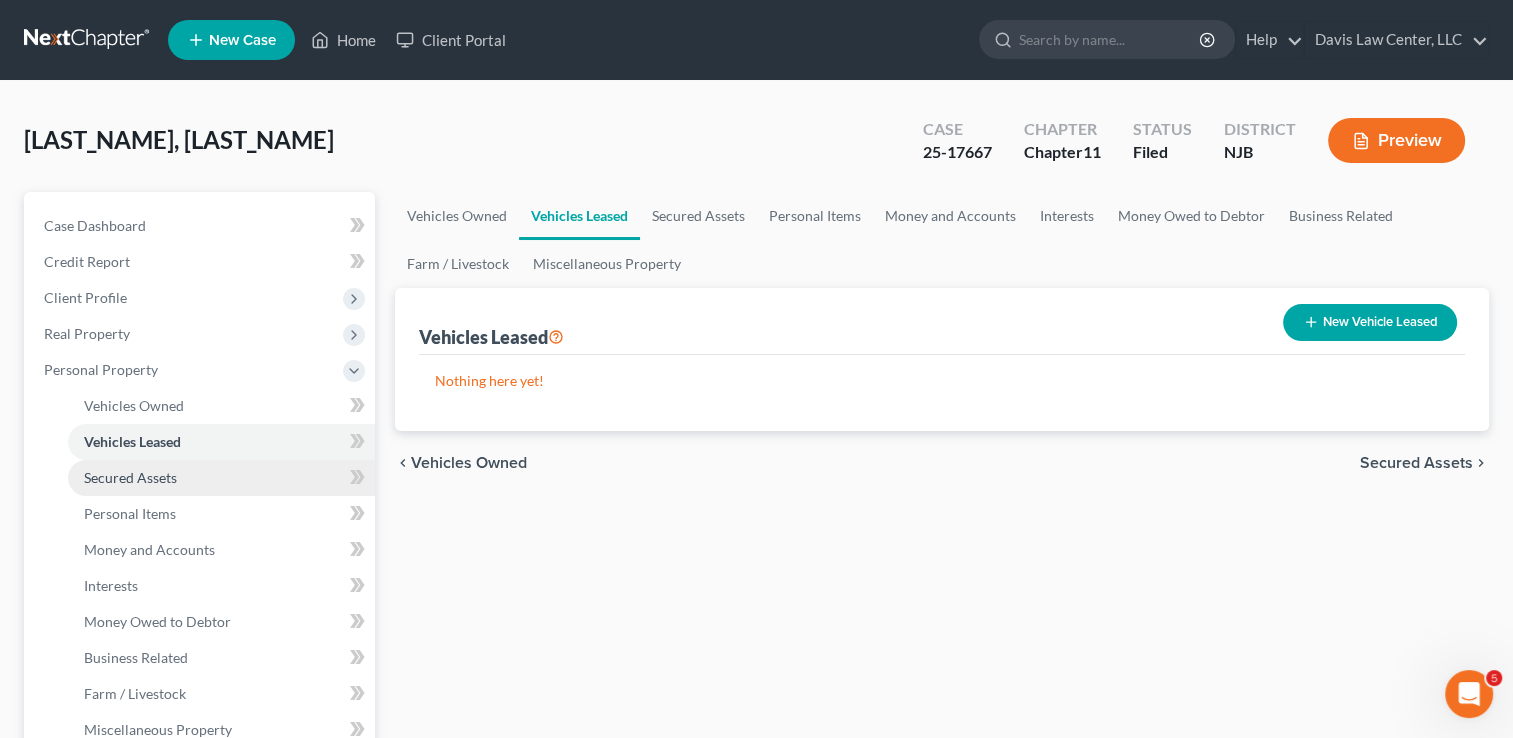click on "Secured Assets" at bounding box center [221, 478] 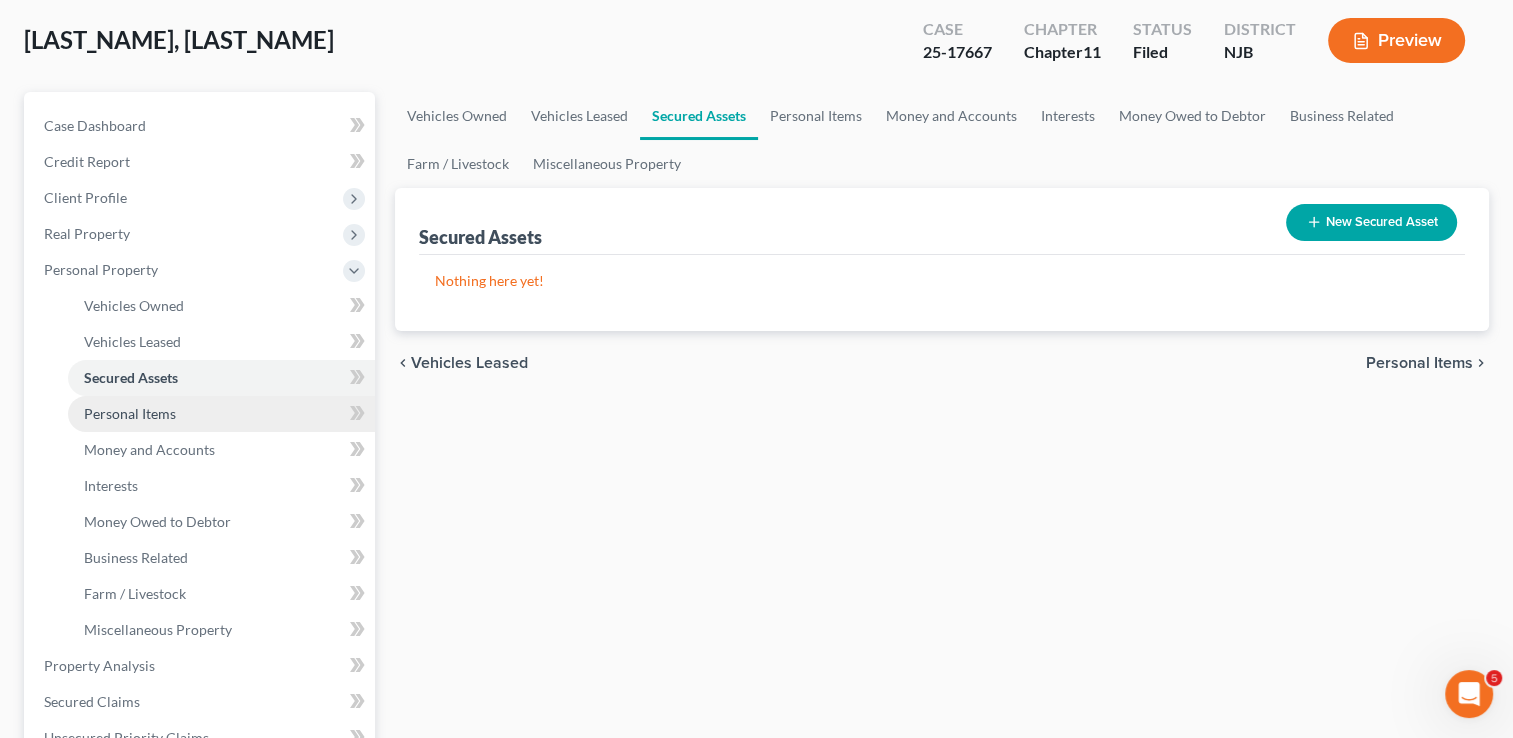 click on "Personal Items" at bounding box center [221, 414] 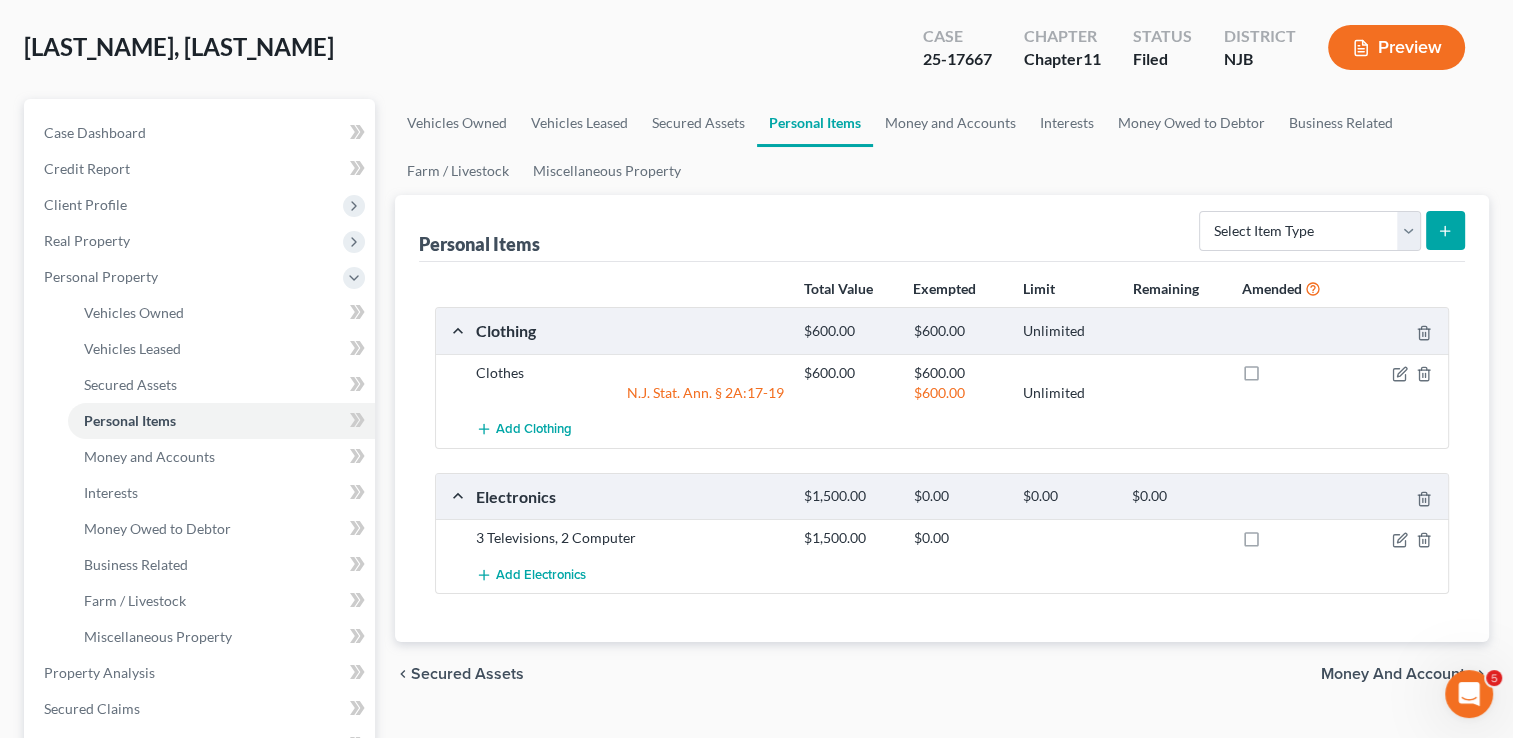 scroll, scrollTop: 200, scrollLeft: 0, axis: vertical 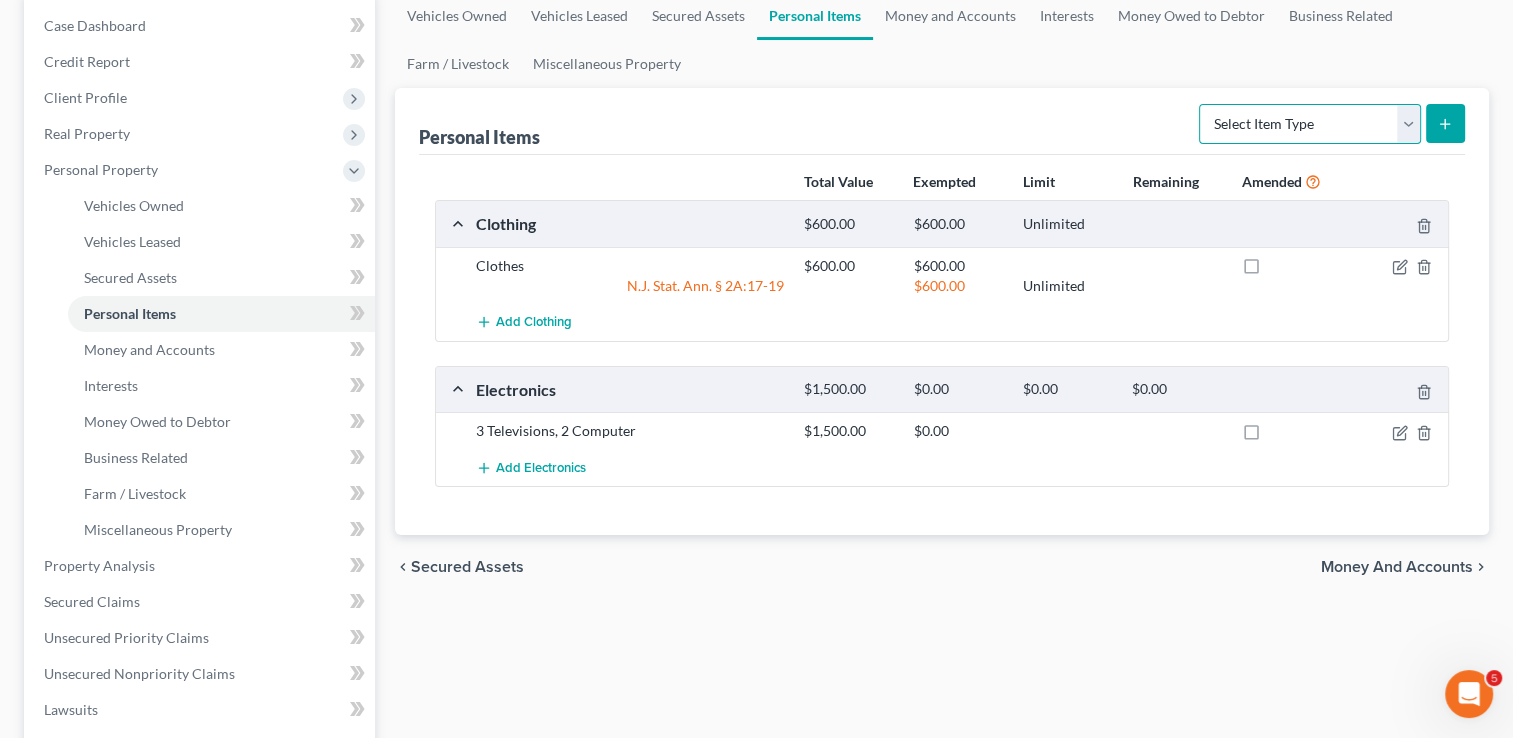 click on "Select Item Type Clothing Collectibles Of Value Electronics Firearms Household Goods Jewelry Other Pet(s) Sports & Hobby Equipment" at bounding box center (1310, 124) 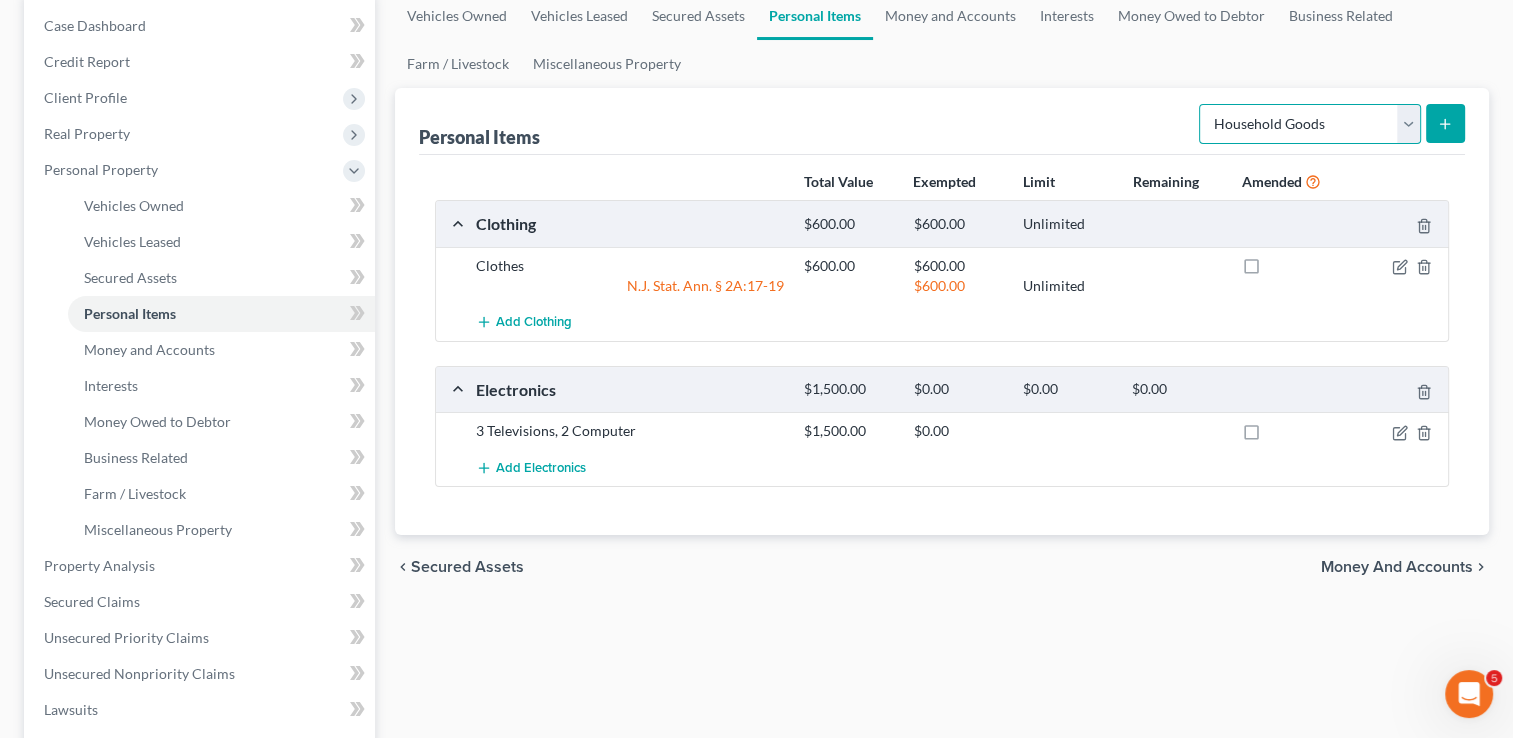 click on "Select Item Type Clothing Collectibles Of Value Electronics Firearms Household Goods Jewelry Other Pet(s) Sports & Hobby Equipment" at bounding box center [1310, 124] 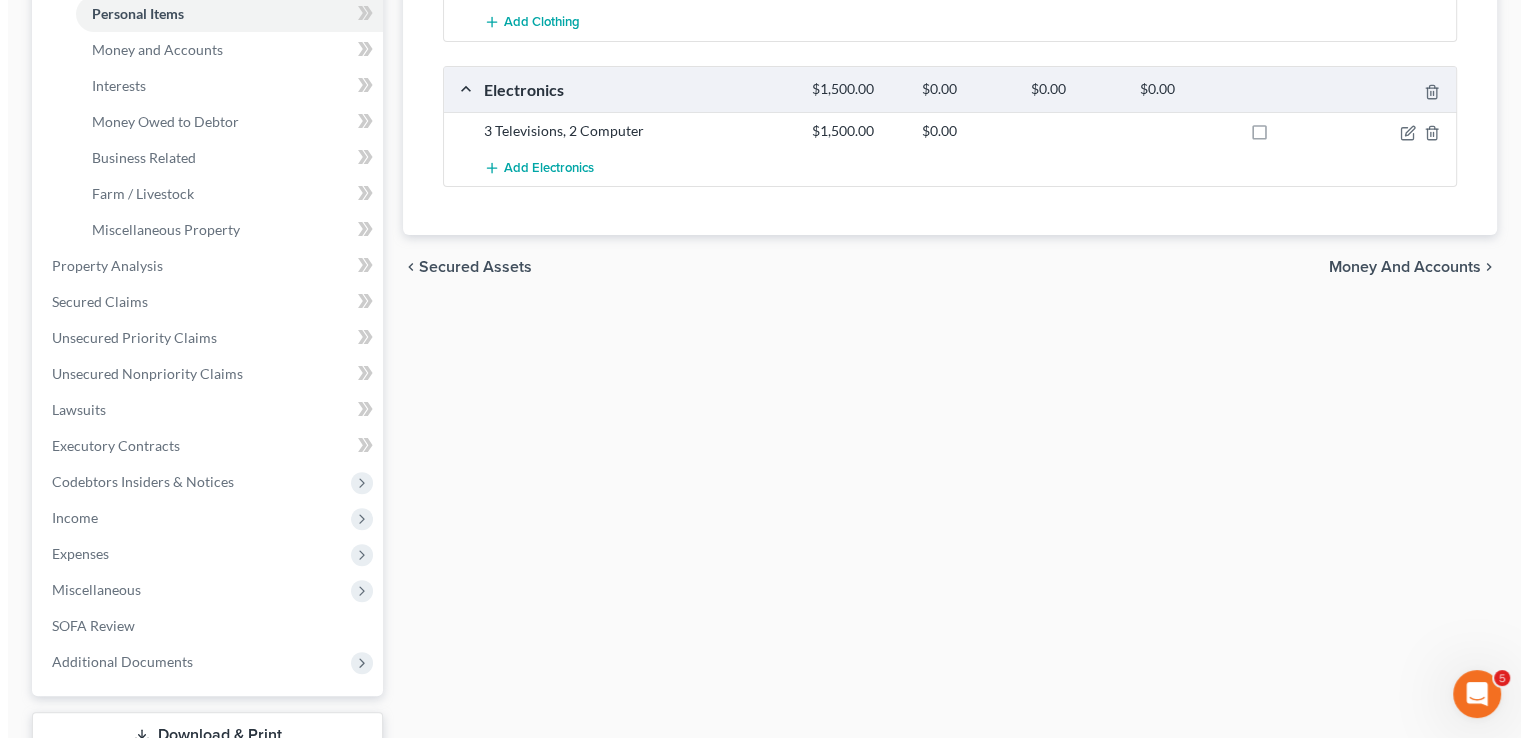 scroll, scrollTop: 200, scrollLeft: 0, axis: vertical 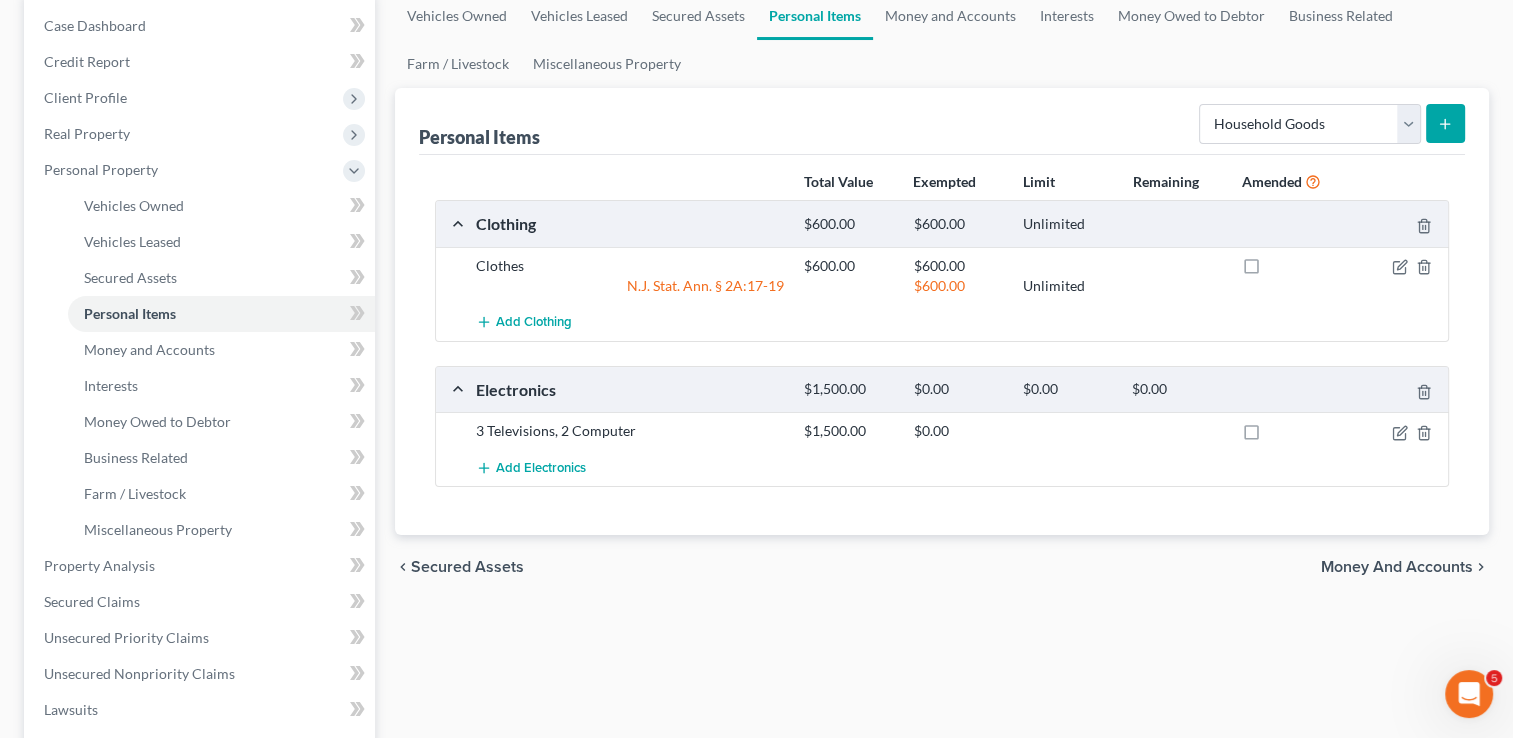 click 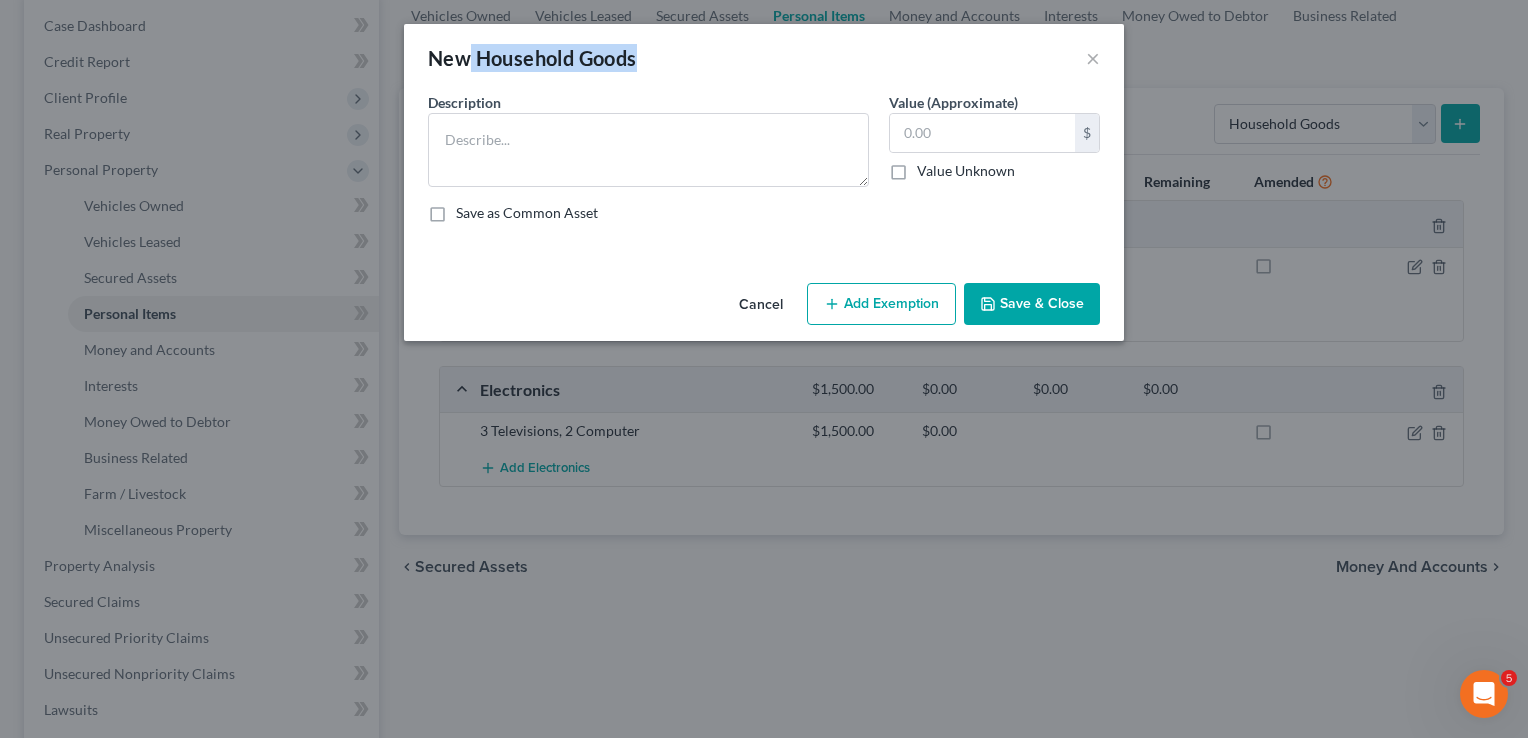 drag, startPoint x: 645, startPoint y: 61, endPoint x: 472, endPoint y: 57, distance: 173.04623 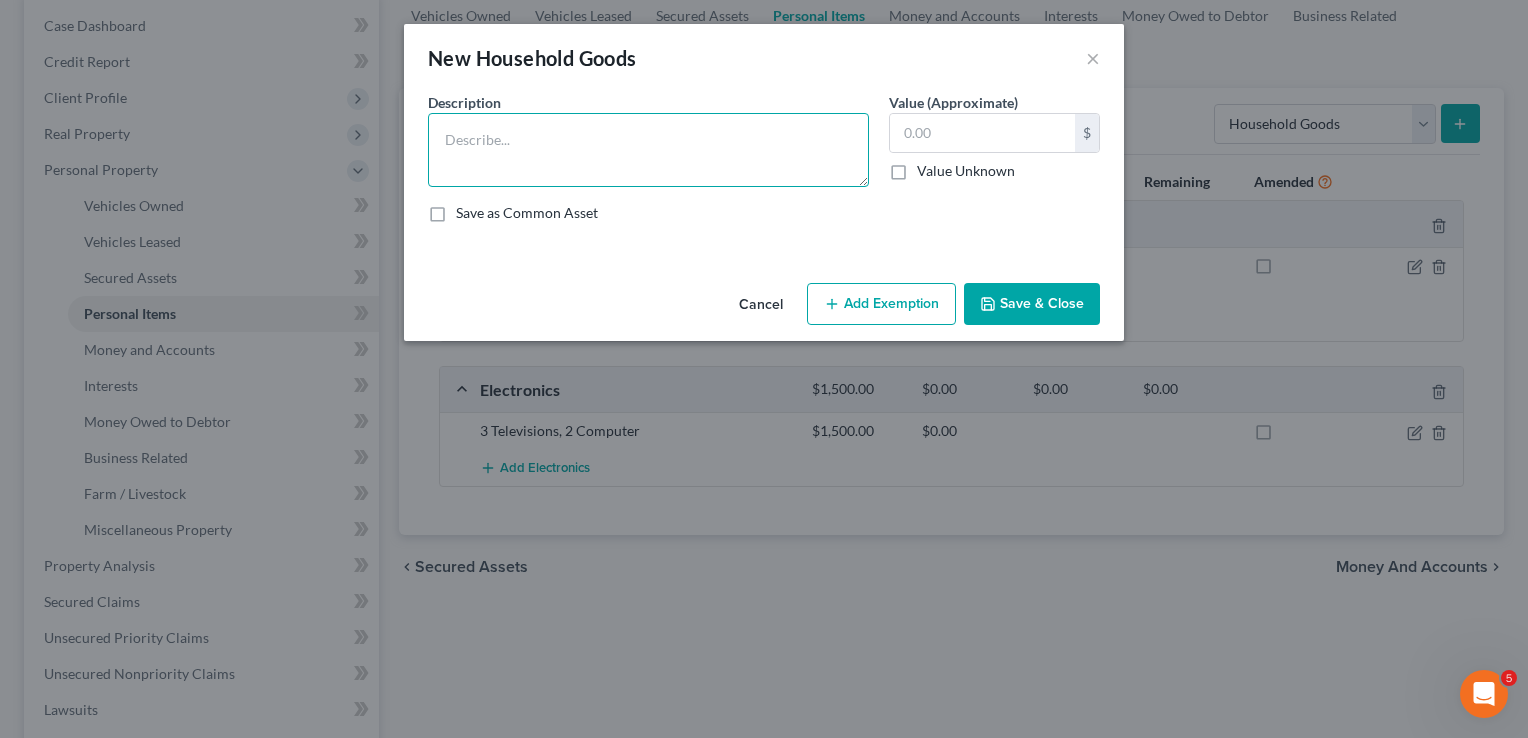 click at bounding box center [648, 150] 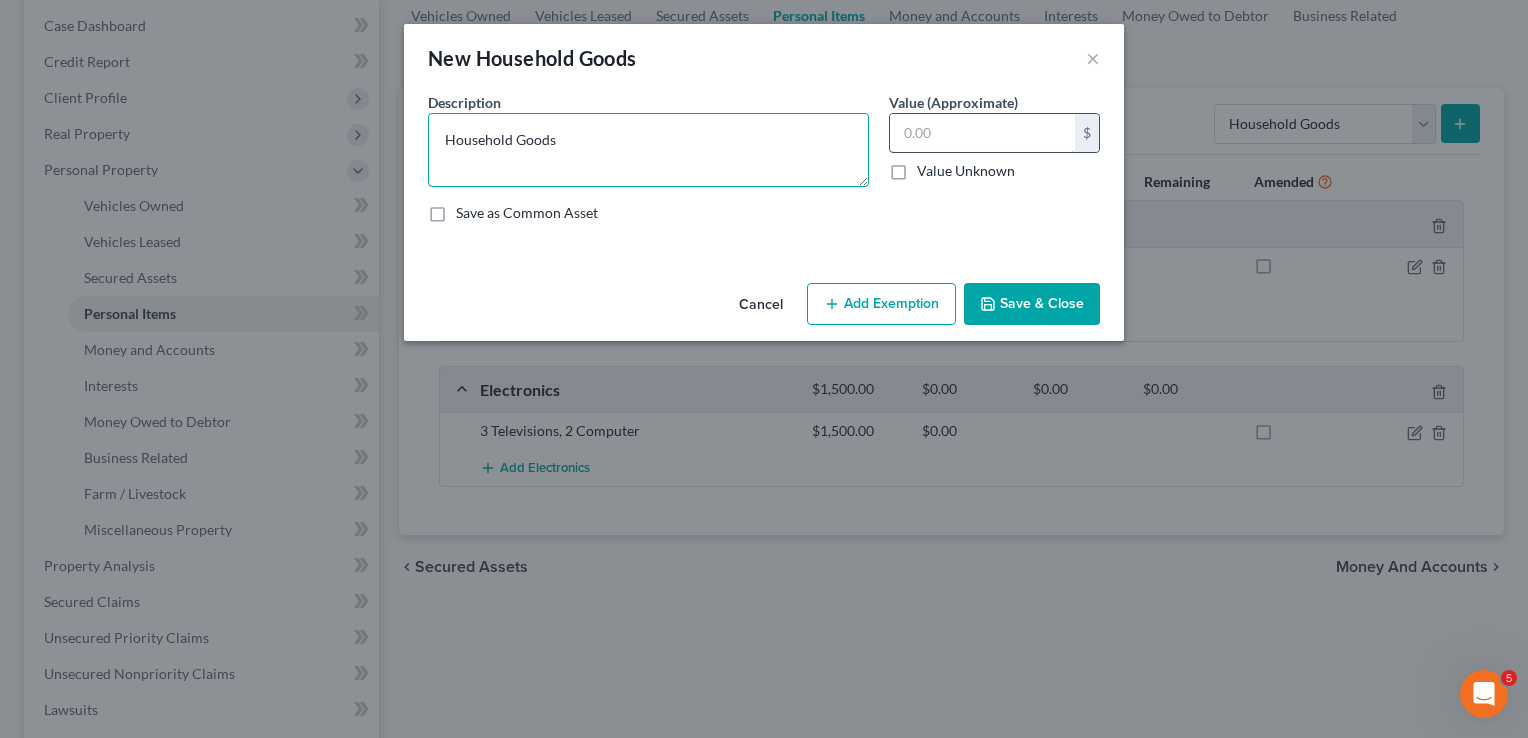 type on "Household Goods" 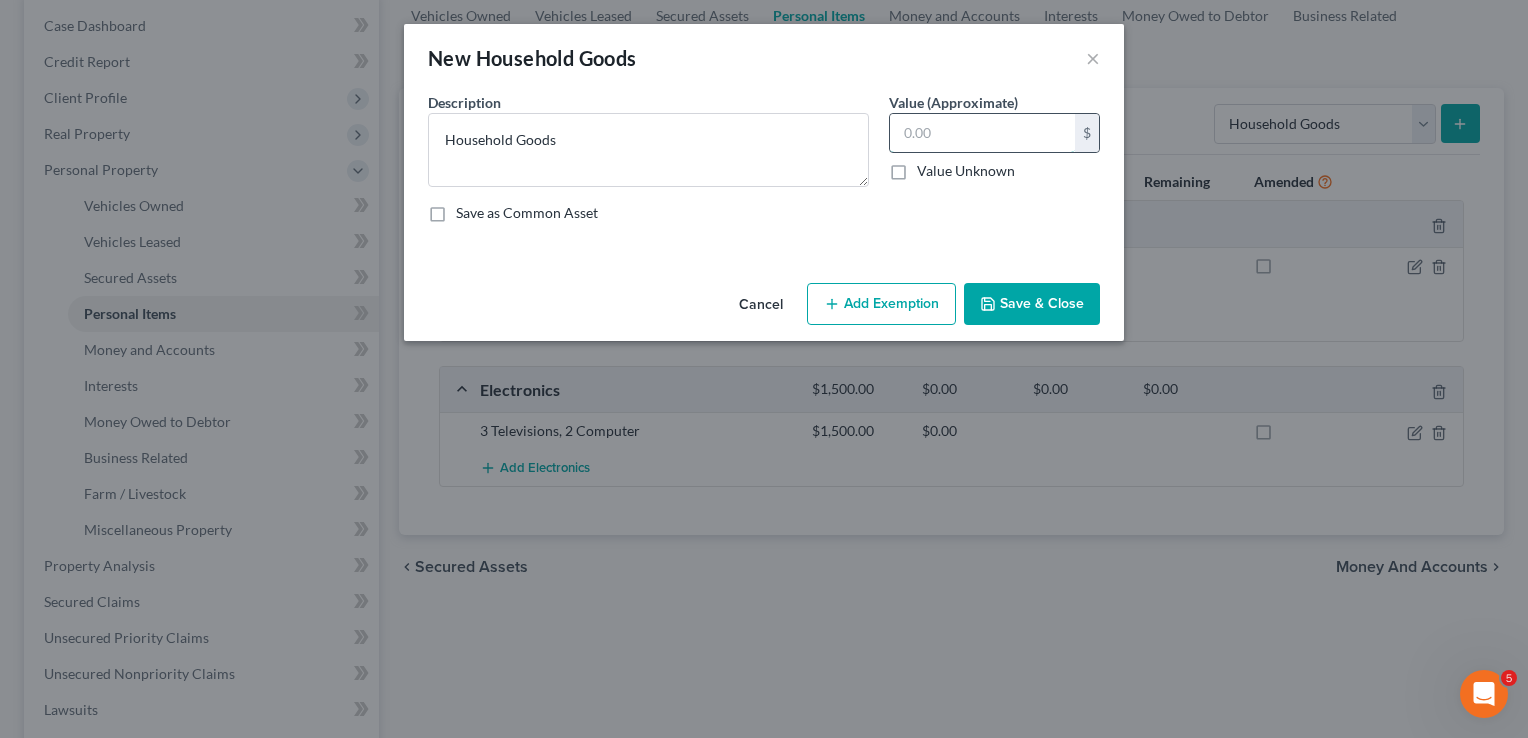 click at bounding box center (982, 133) 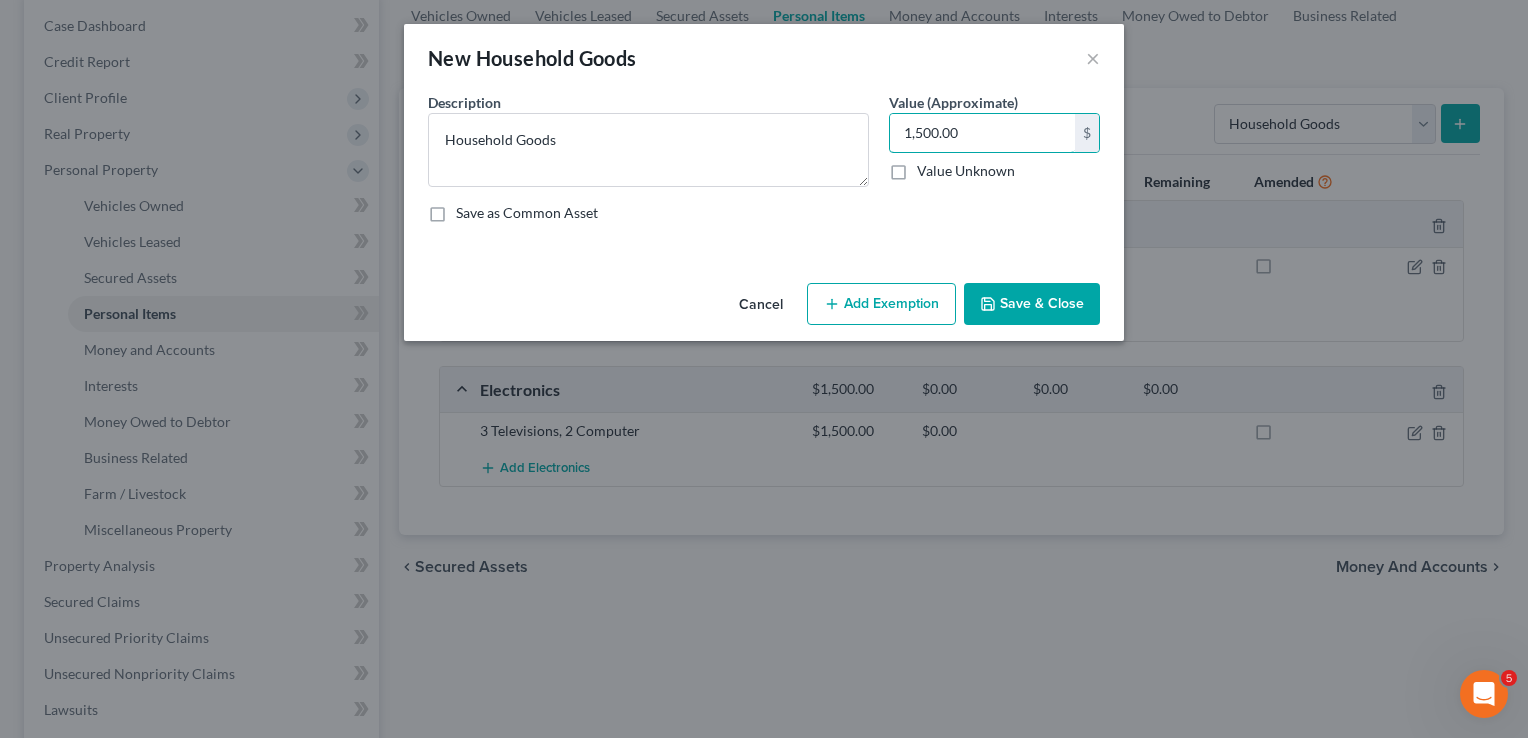 type on "1,500.00" 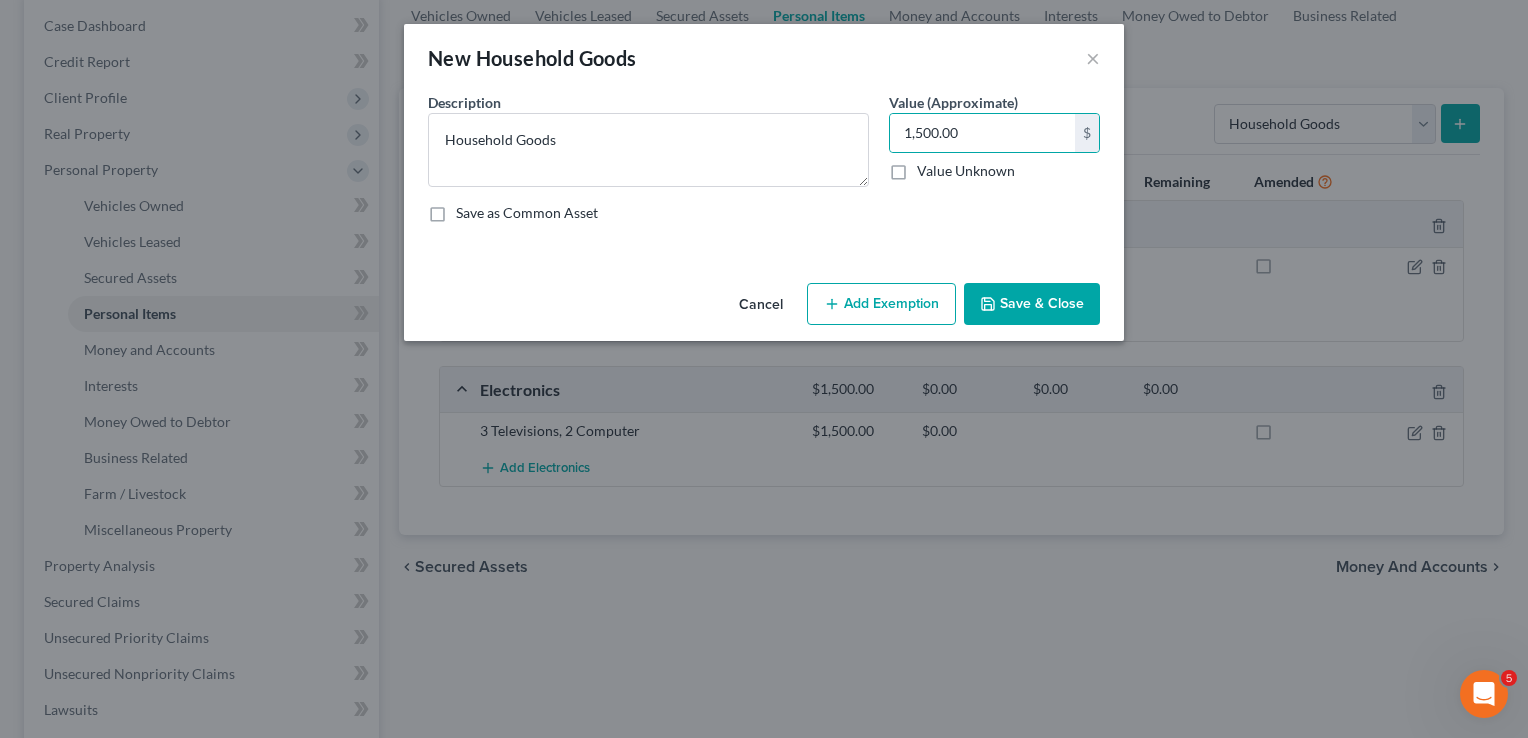 click on "Save & Close" at bounding box center [1032, 304] 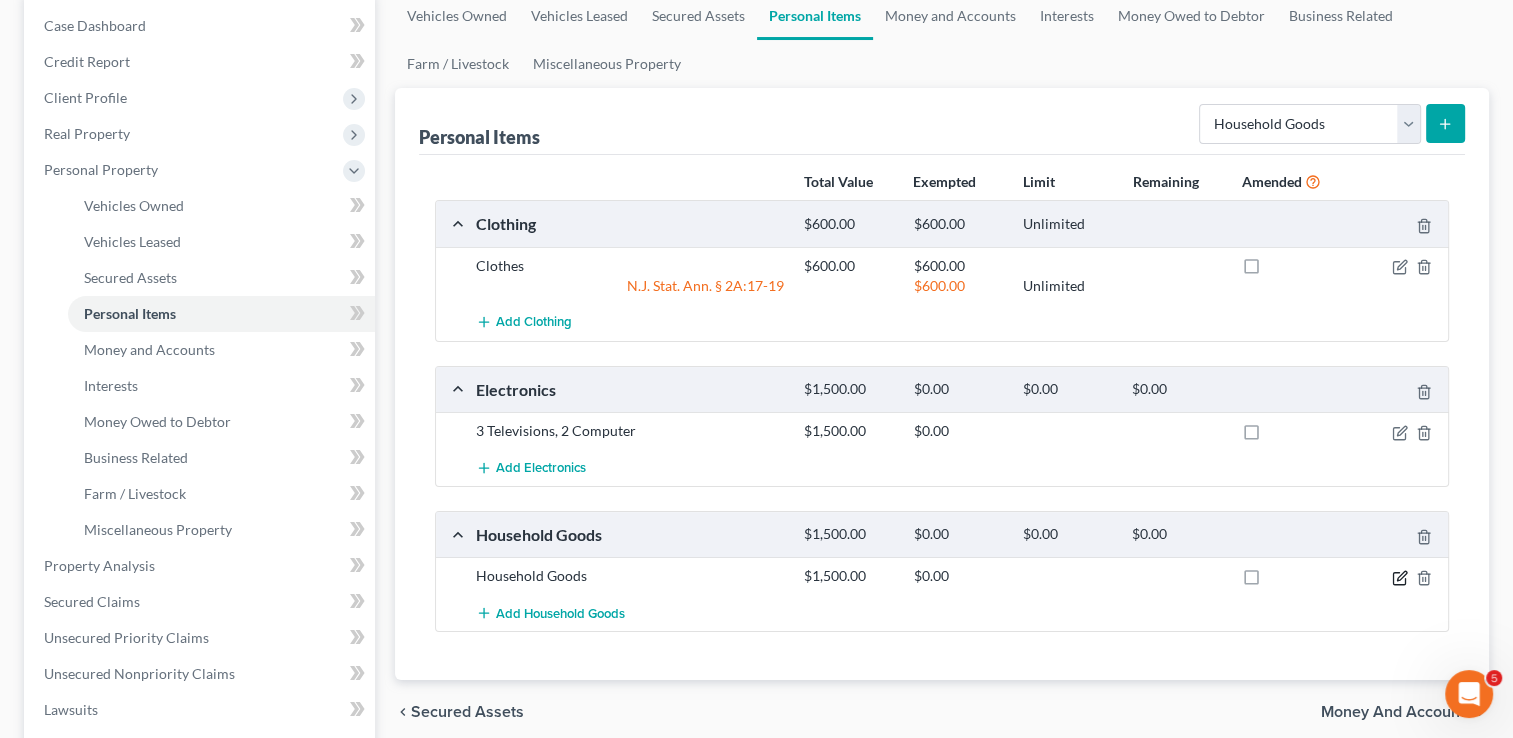 click 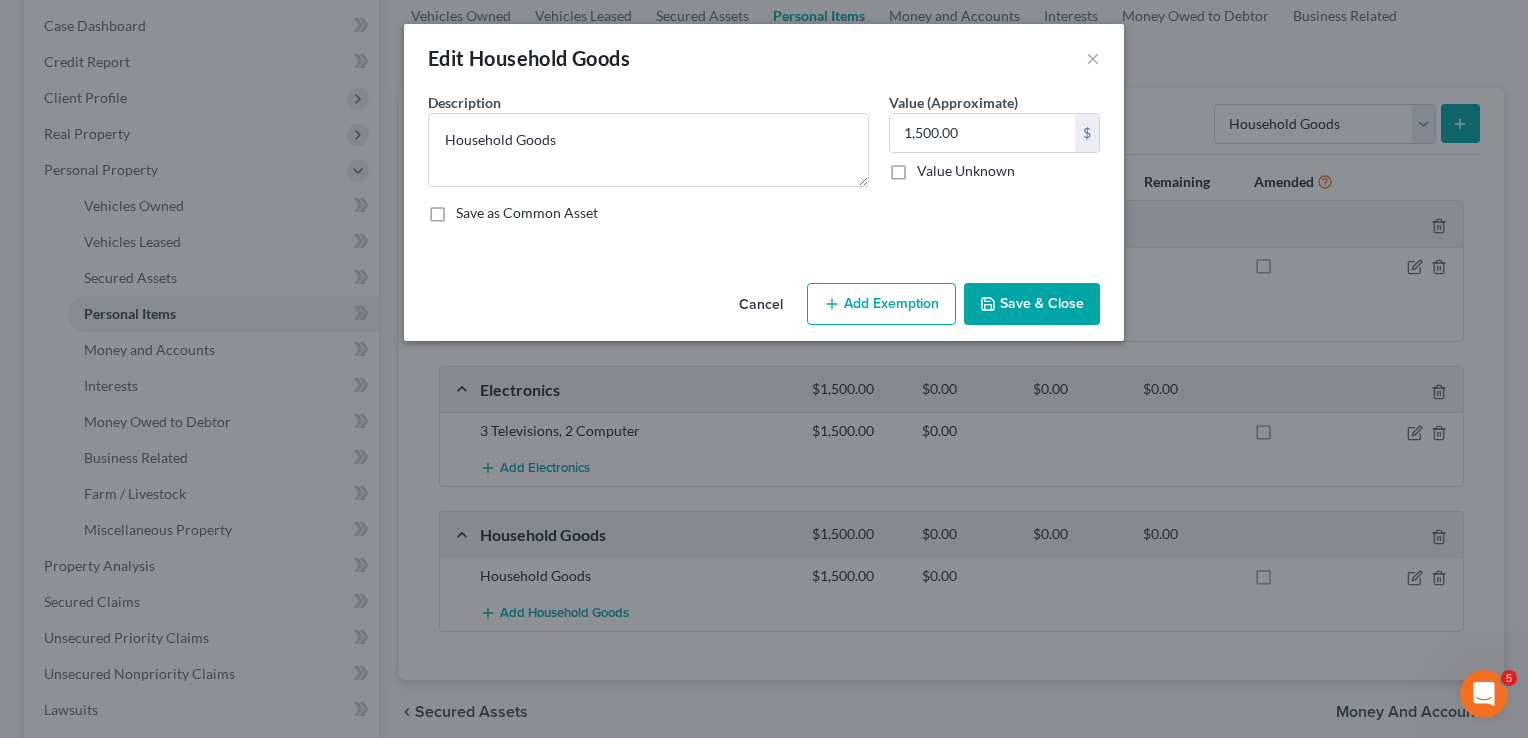 click on "Add Exemption" at bounding box center [881, 304] 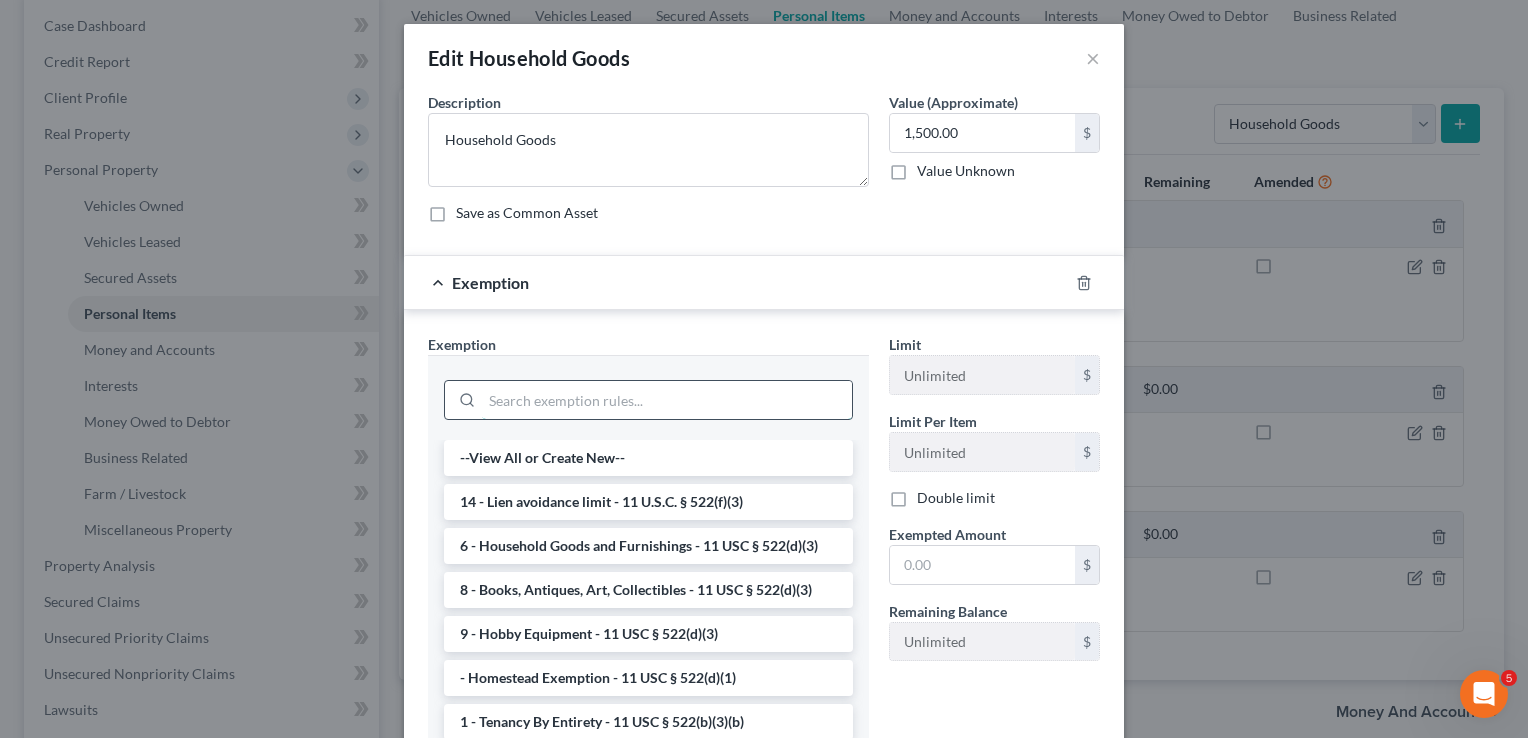 click at bounding box center [667, 400] 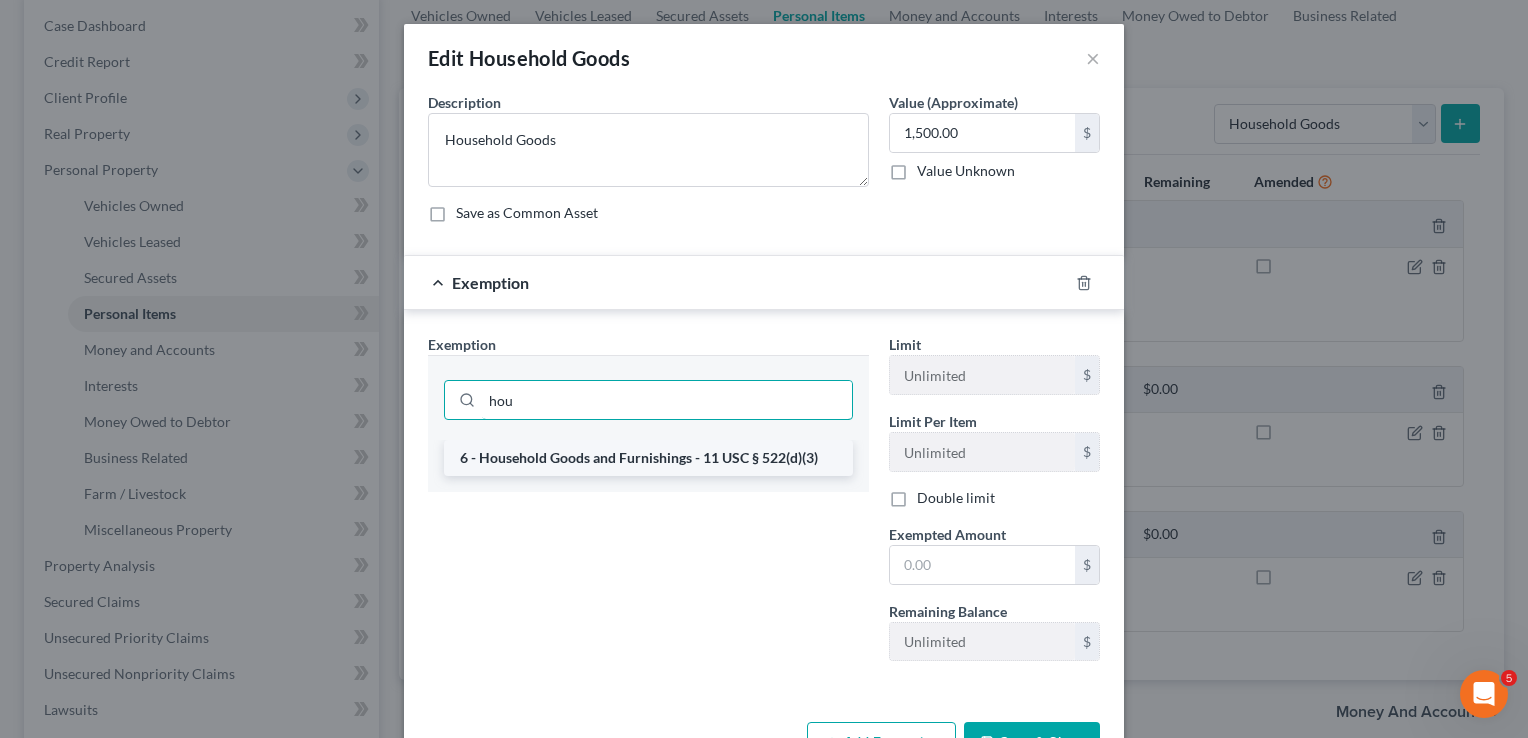 type on "hou" 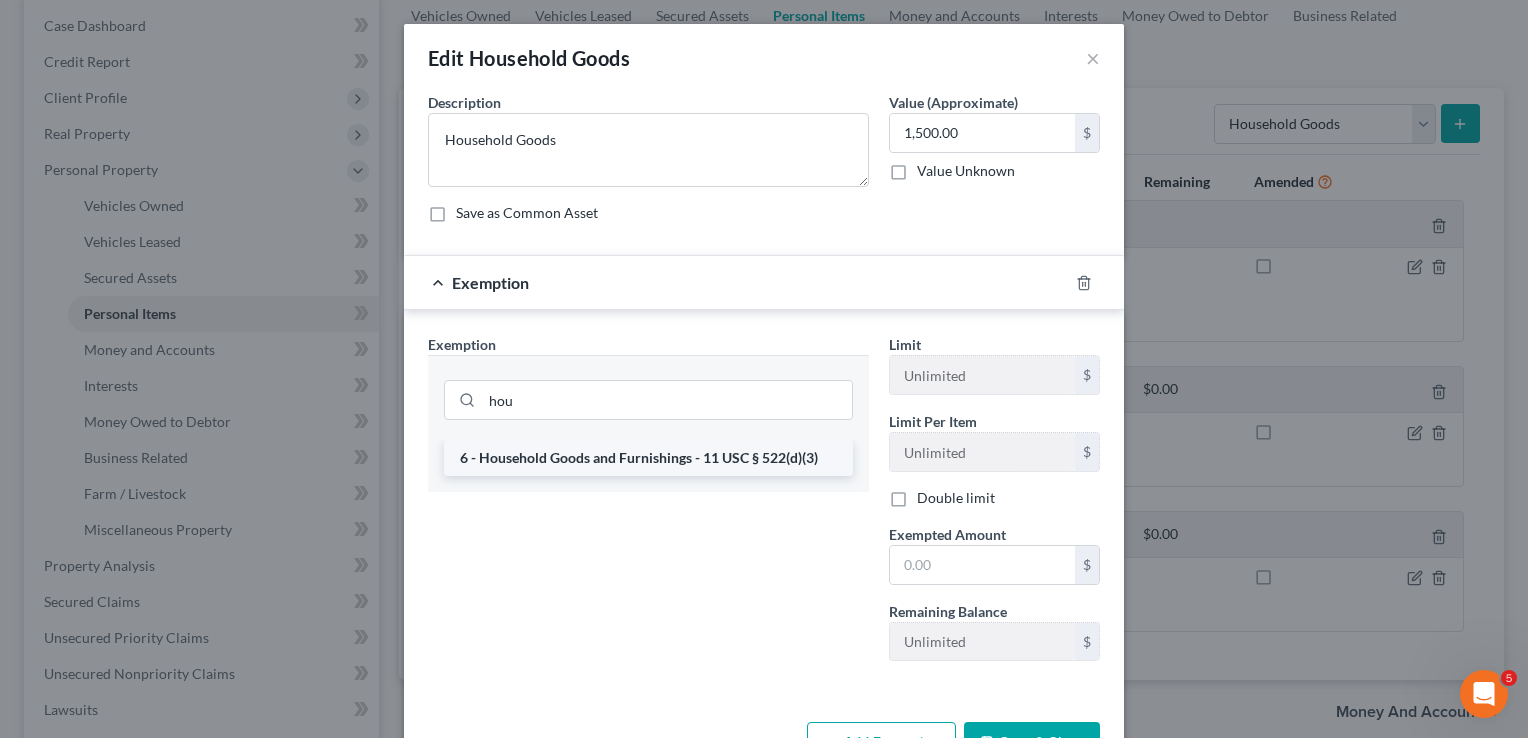 click on "6 - Household Goods and Furnishings - 11 USC § 522(d)(3)" at bounding box center (648, 458) 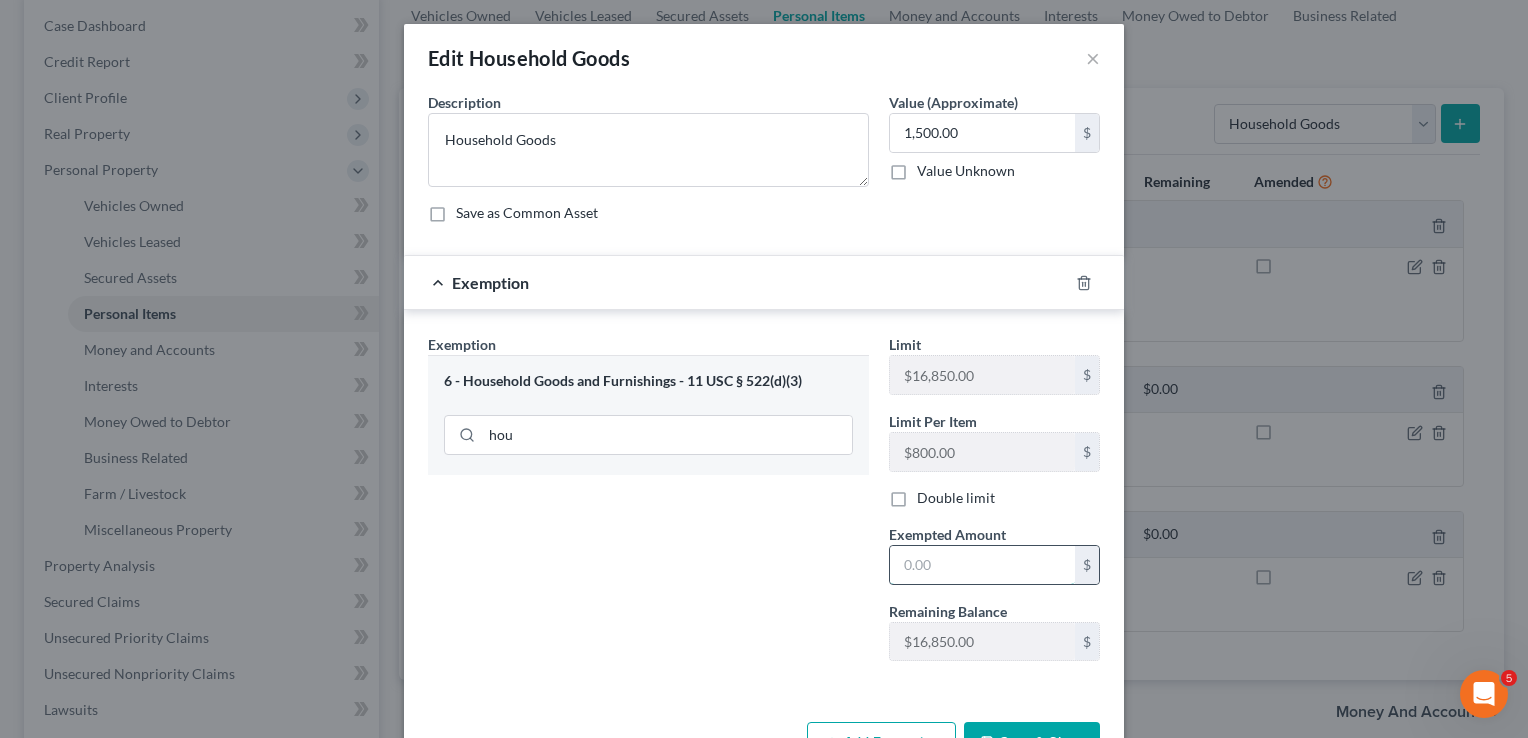 click at bounding box center [982, 565] 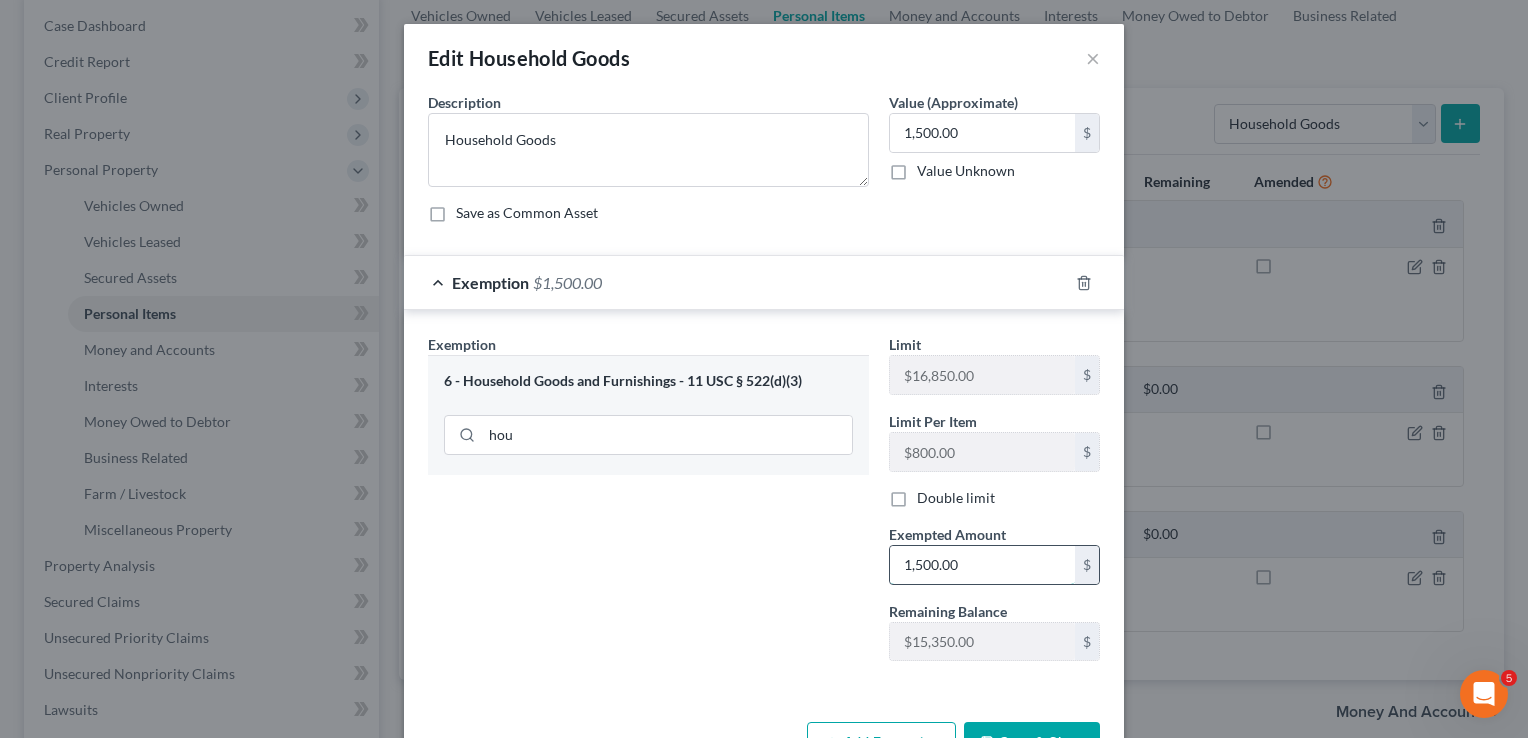 scroll, scrollTop: 63, scrollLeft: 0, axis: vertical 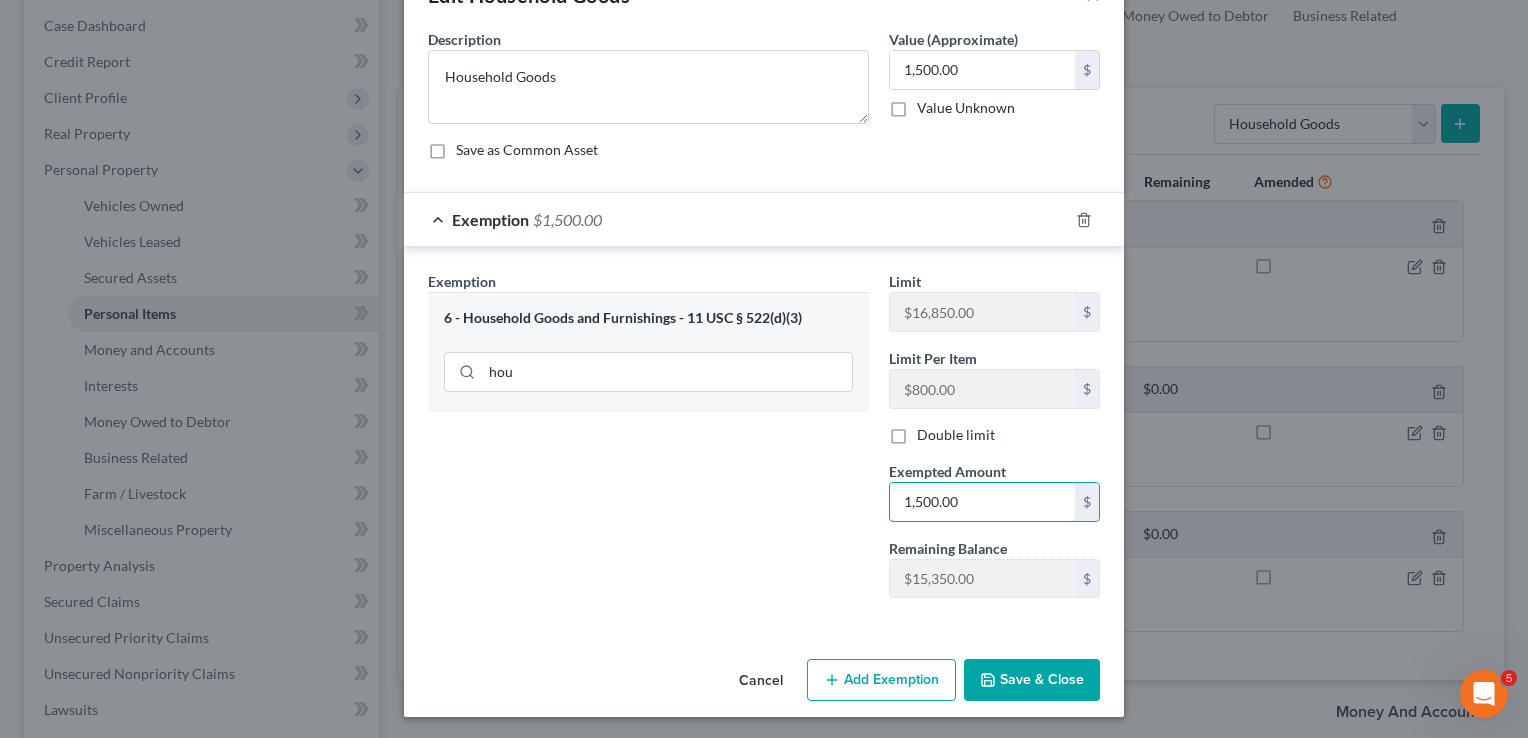 type on "1,500.00" 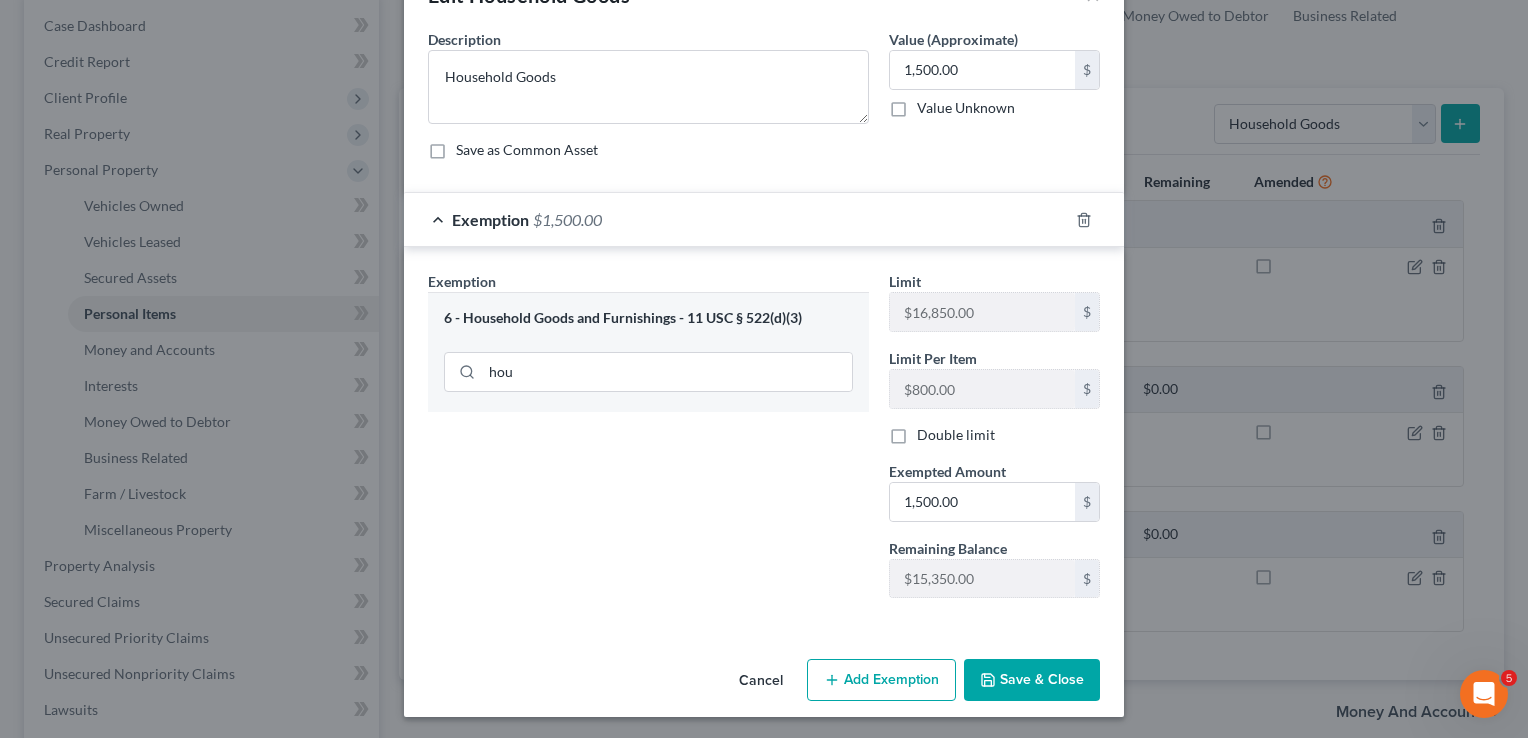 click on "Save & Close" at bounding box center [1032, 680] 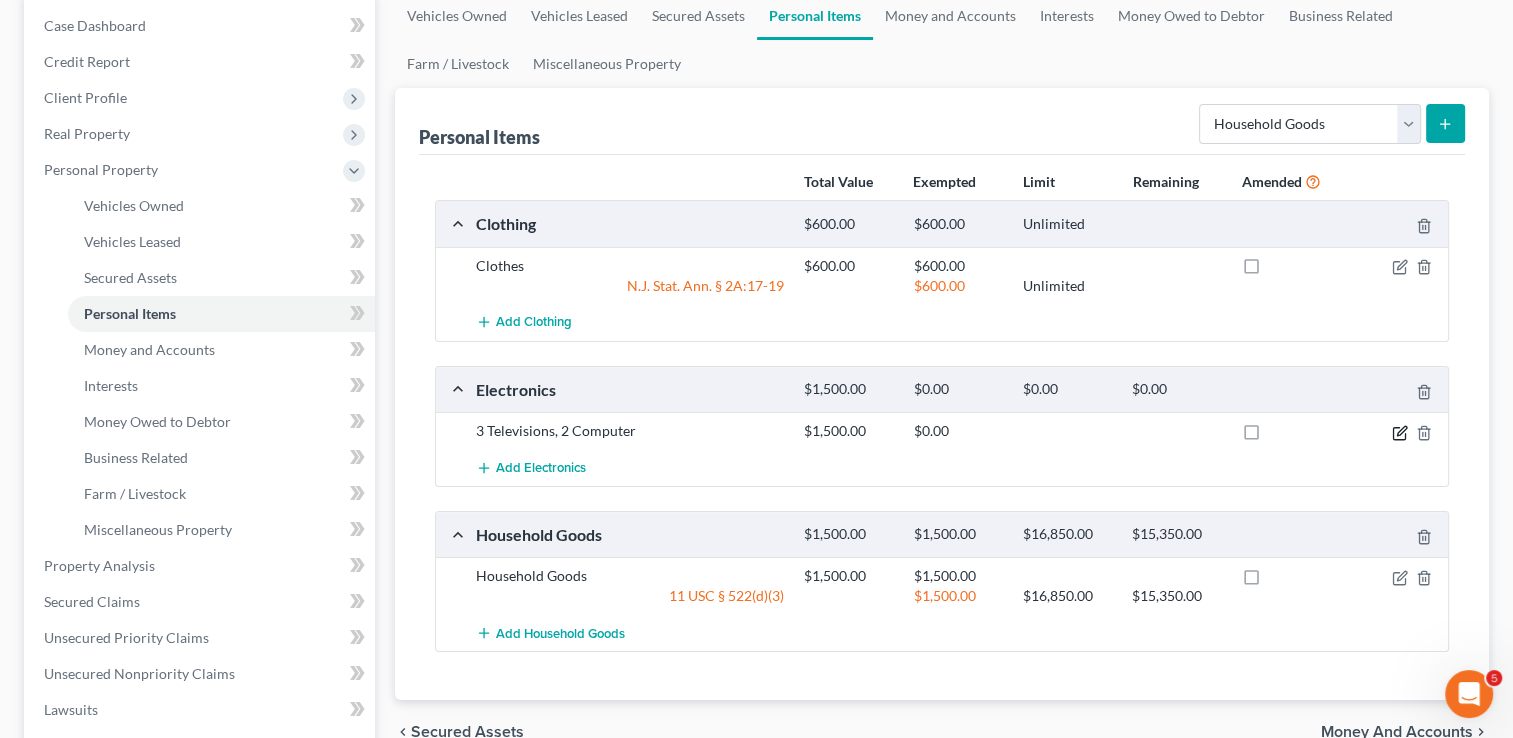click 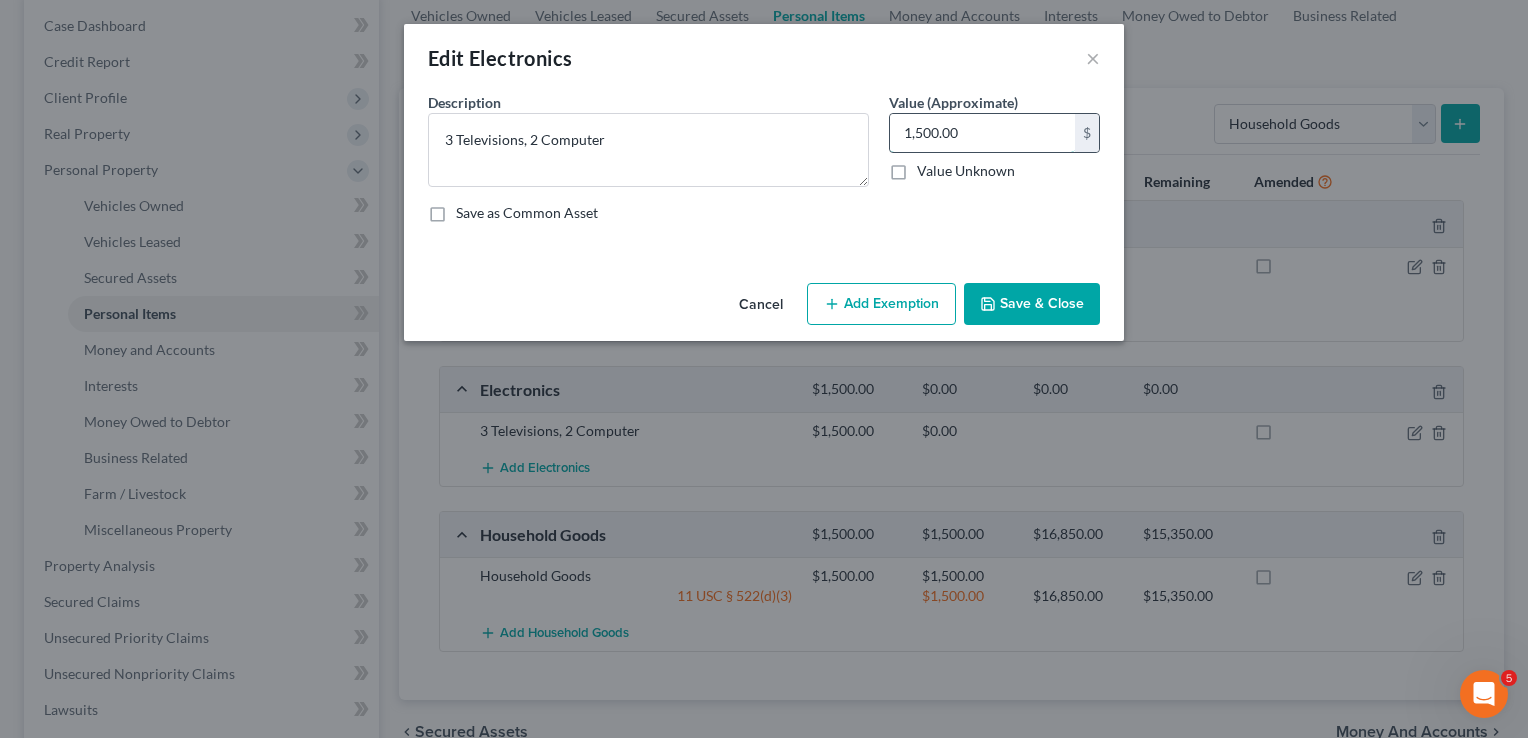 click on "1,500.00" at bounding box center [982, 133] 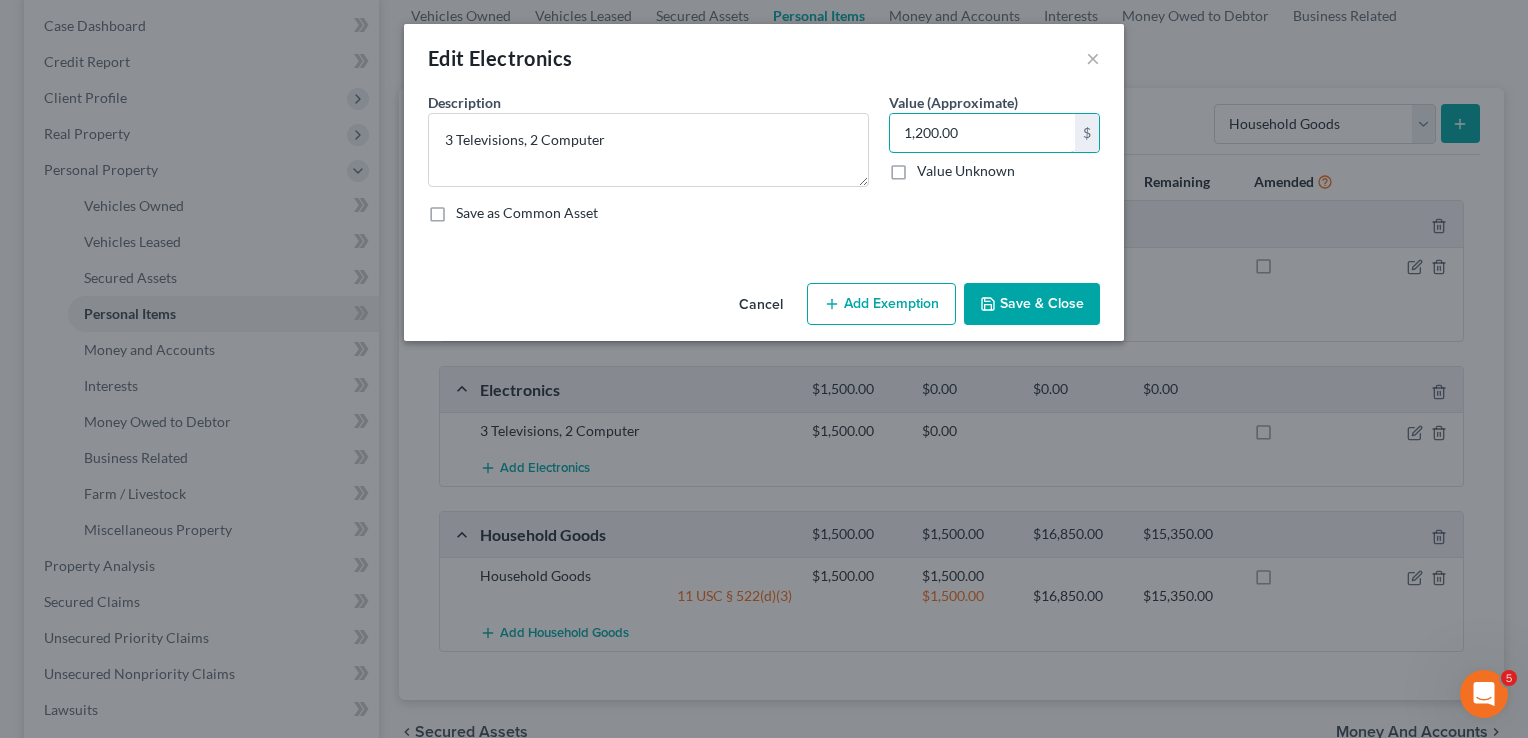 type on "1,200.00" 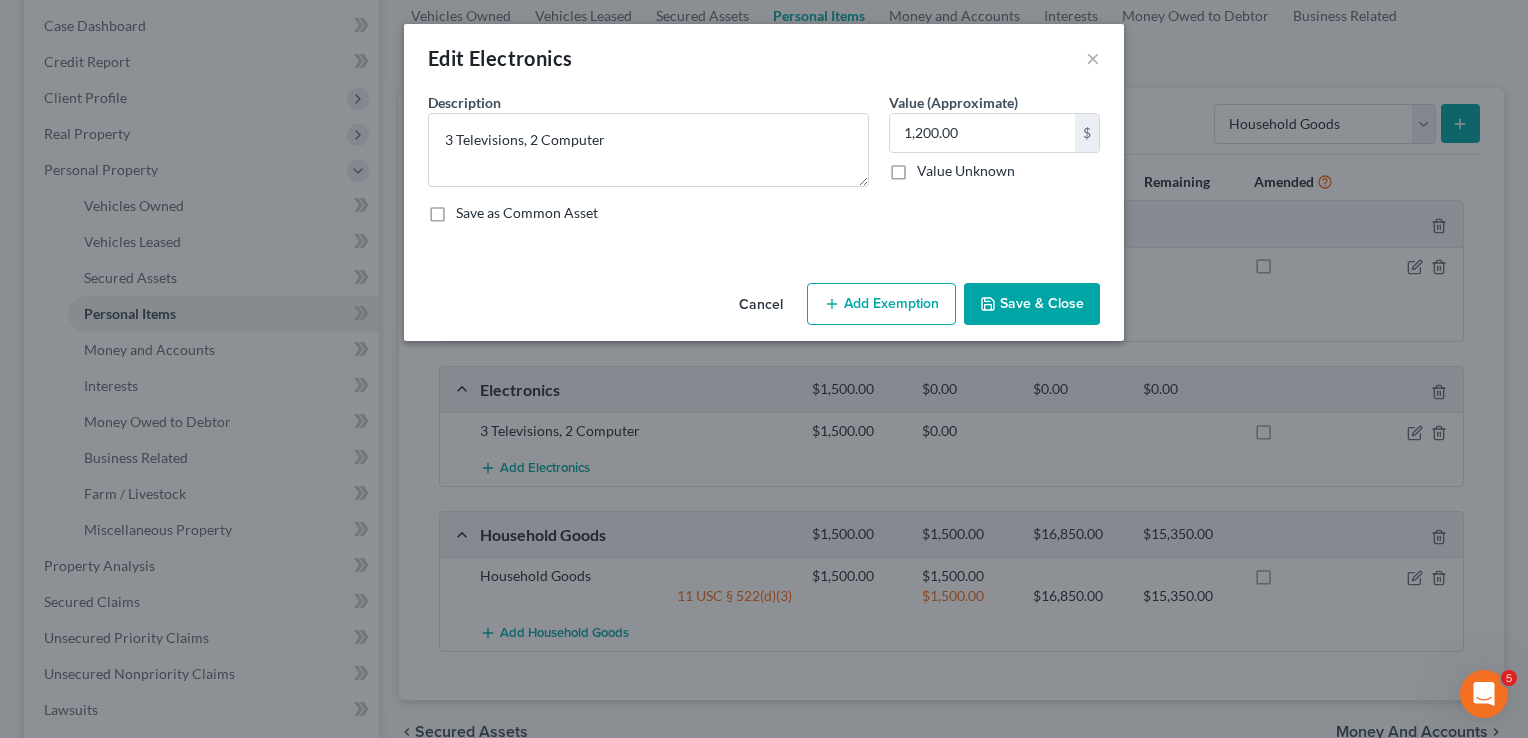 click on "Save & Close" at bounding box center [1032, 304] 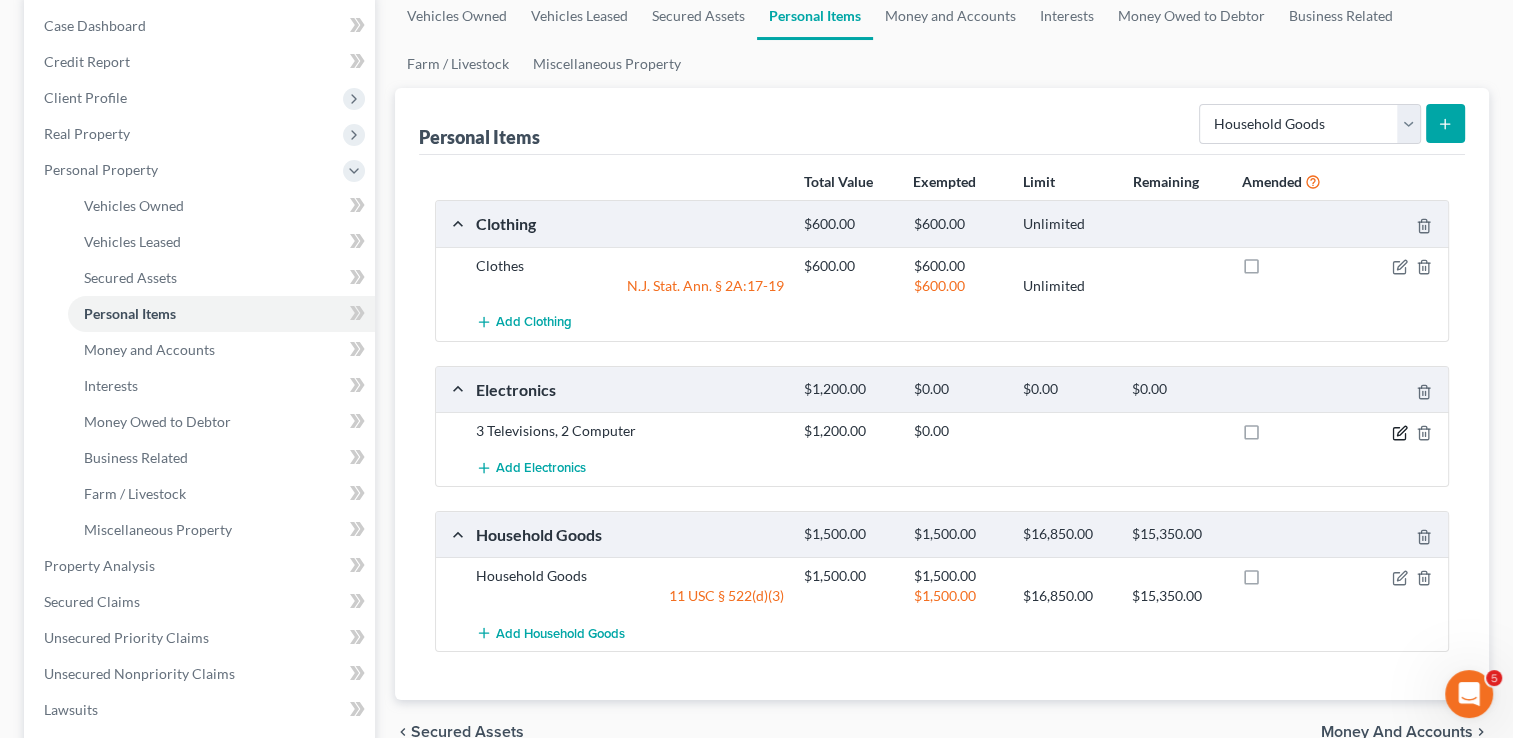 click 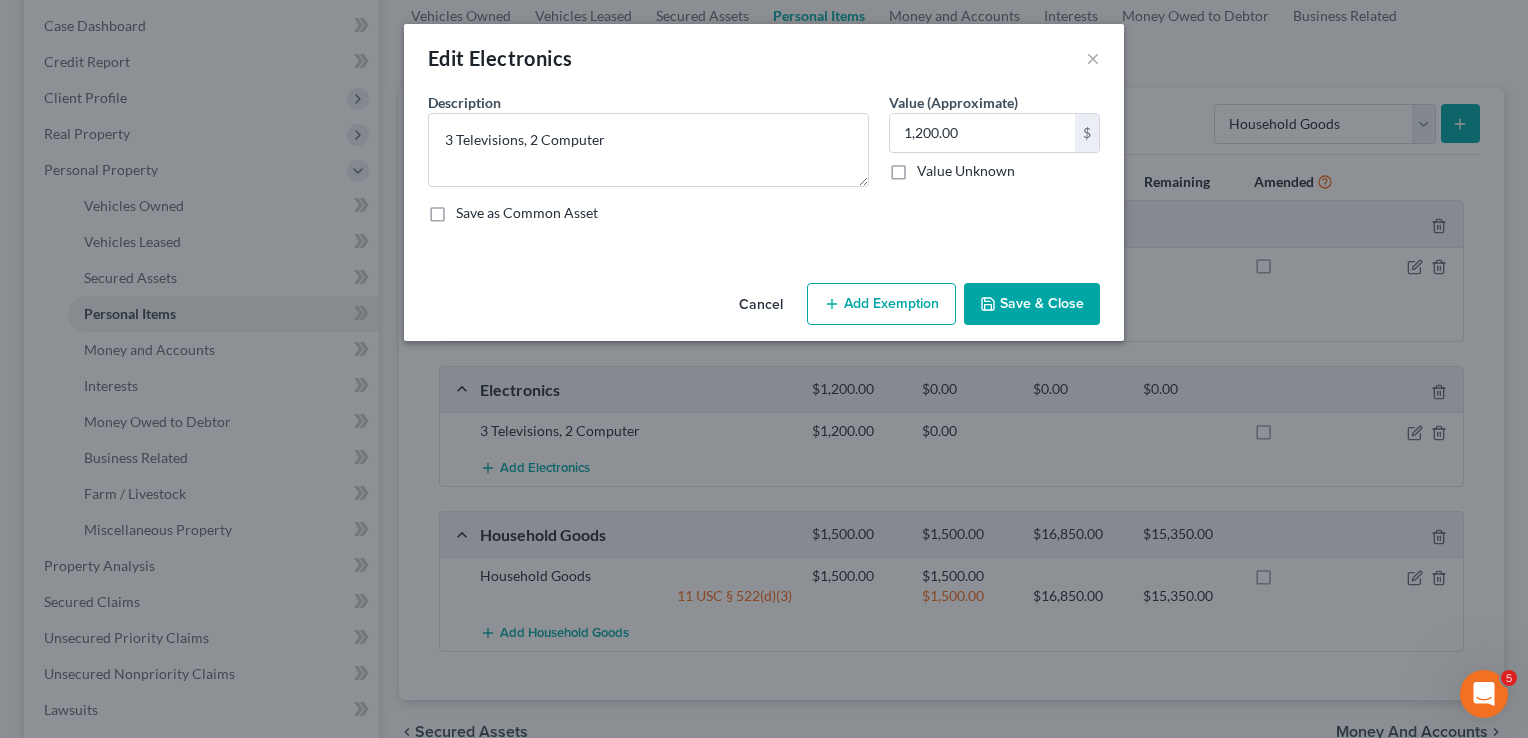 click on "Add Exemption" at bounding box center (881, 304) 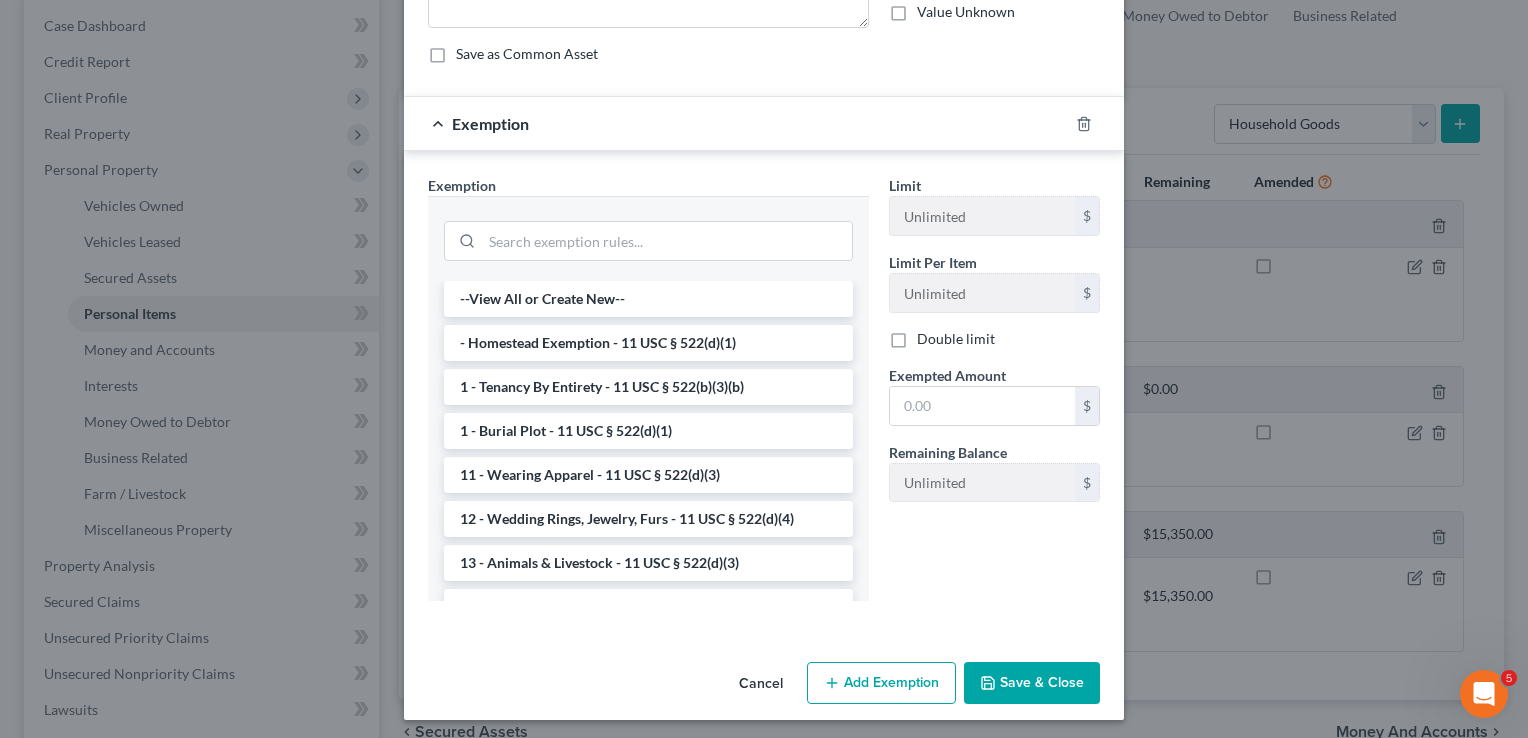 scroll, scrollTop: 163, scrollLeft: 0, axis: vertical 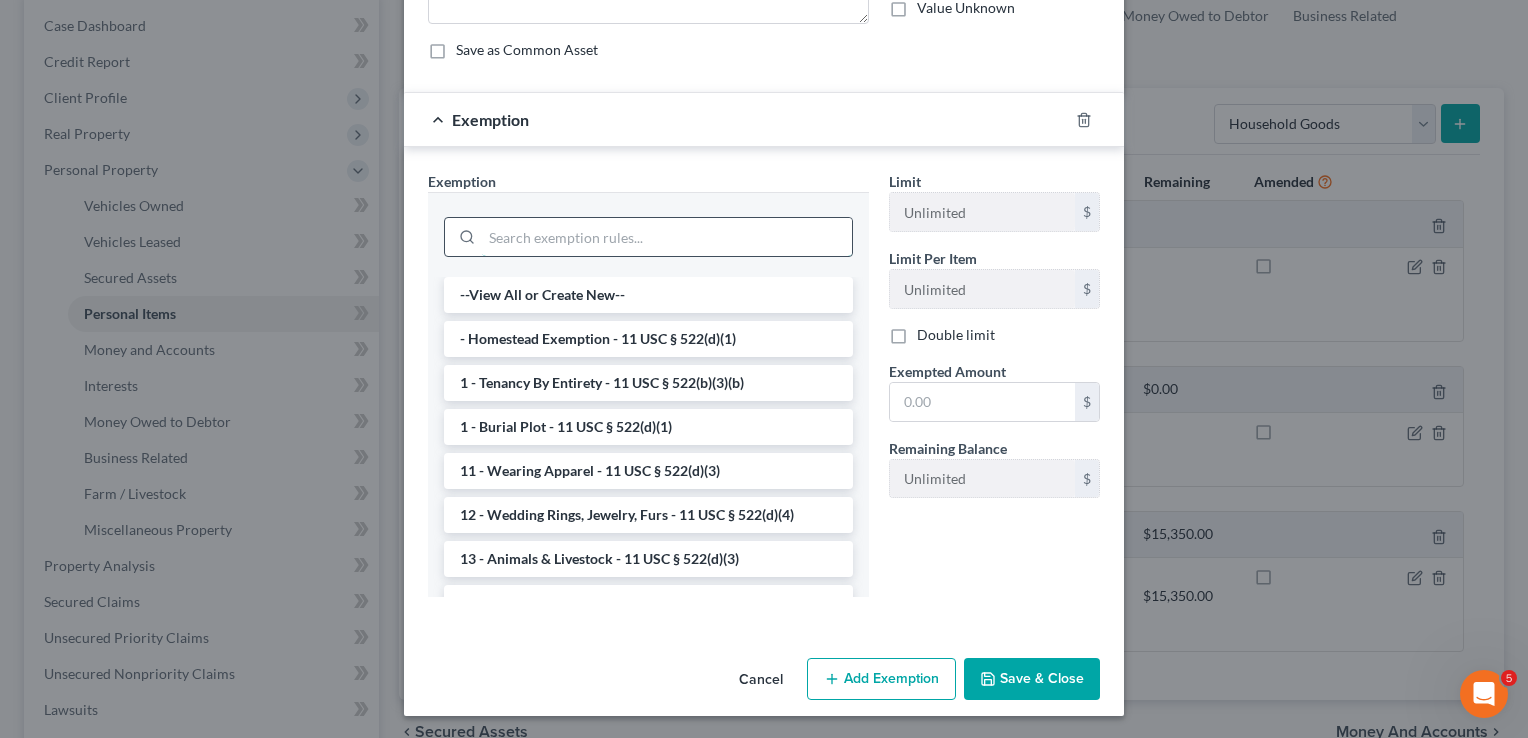 click at bounding box center (667, 237) 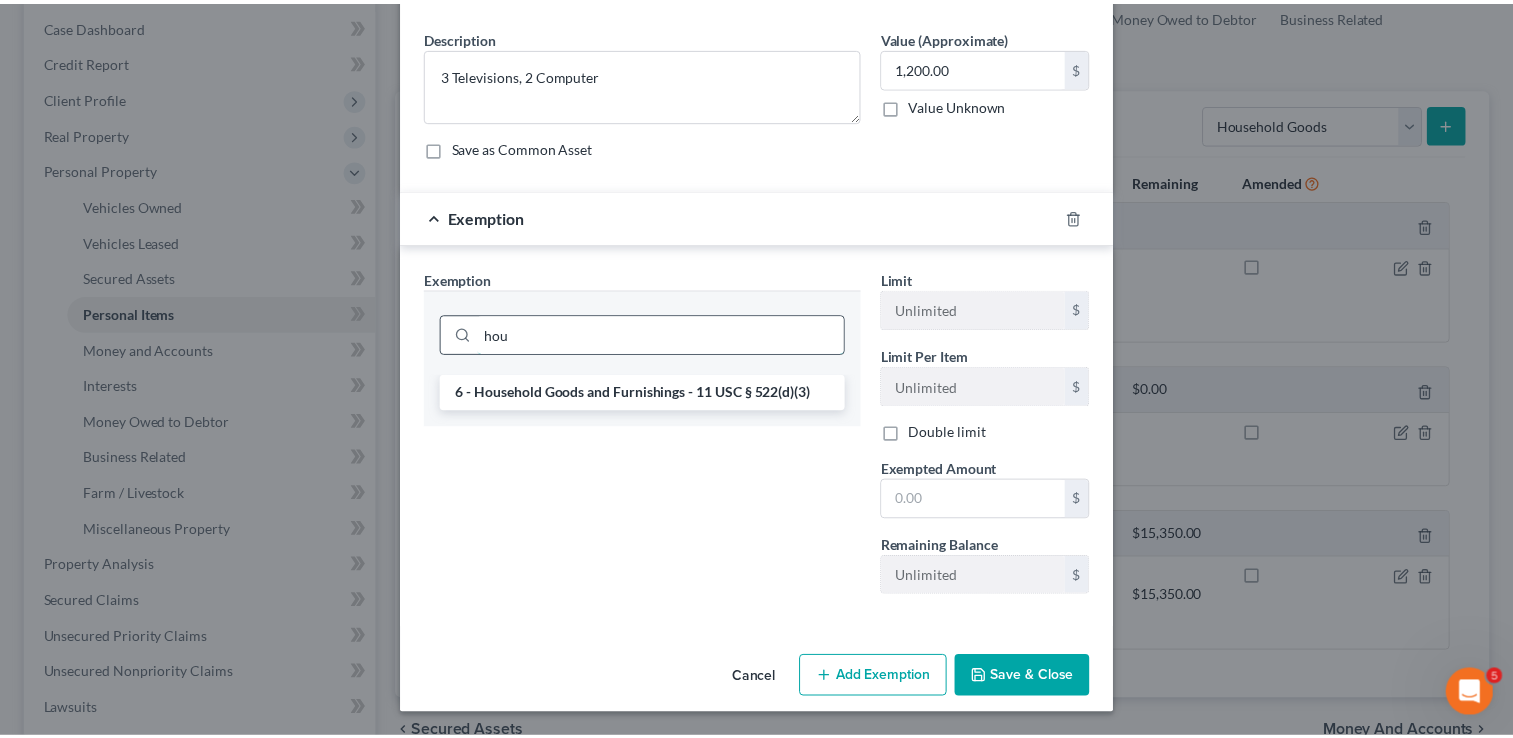 scroll, scrollTop: 63, scrollLeft: 0, axis: vertical 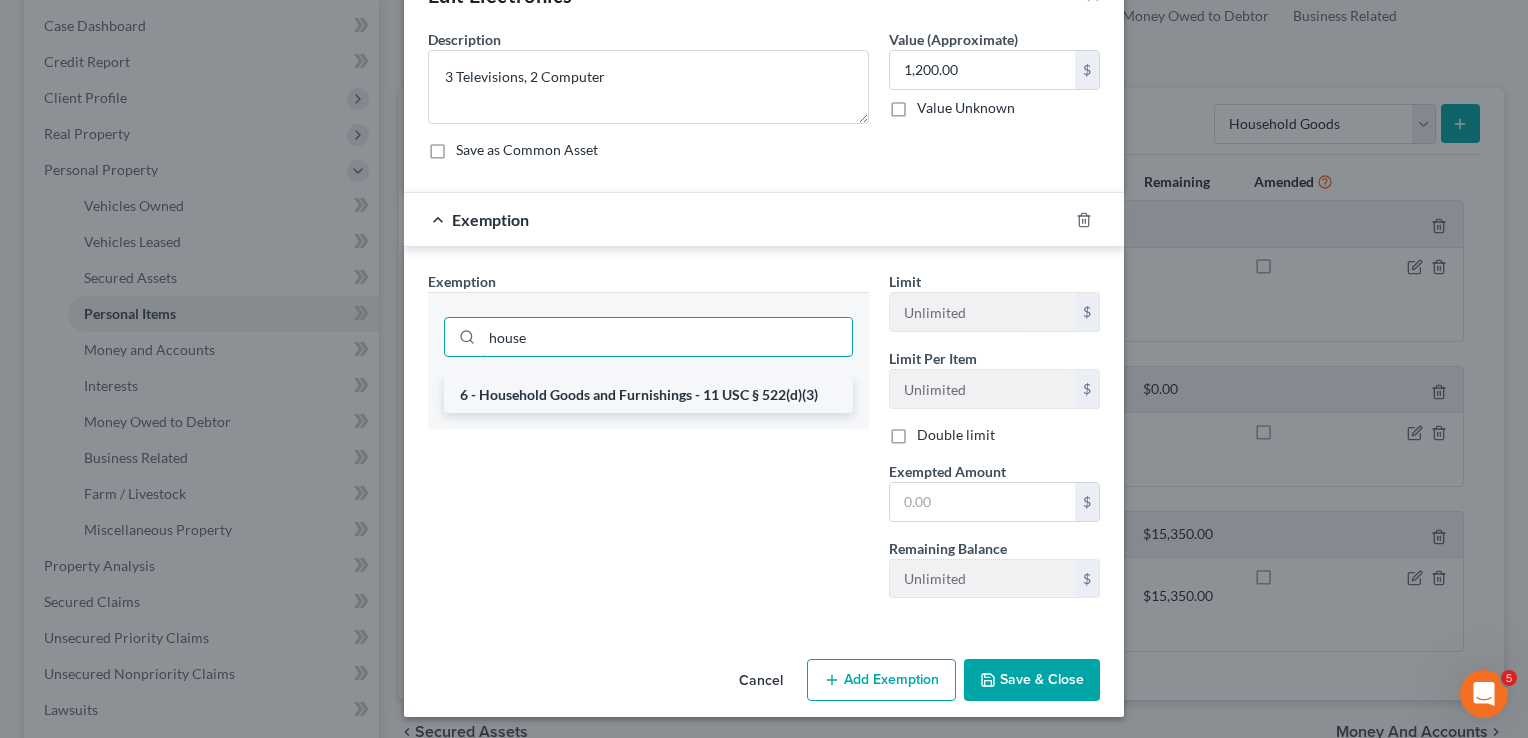 type on "house" 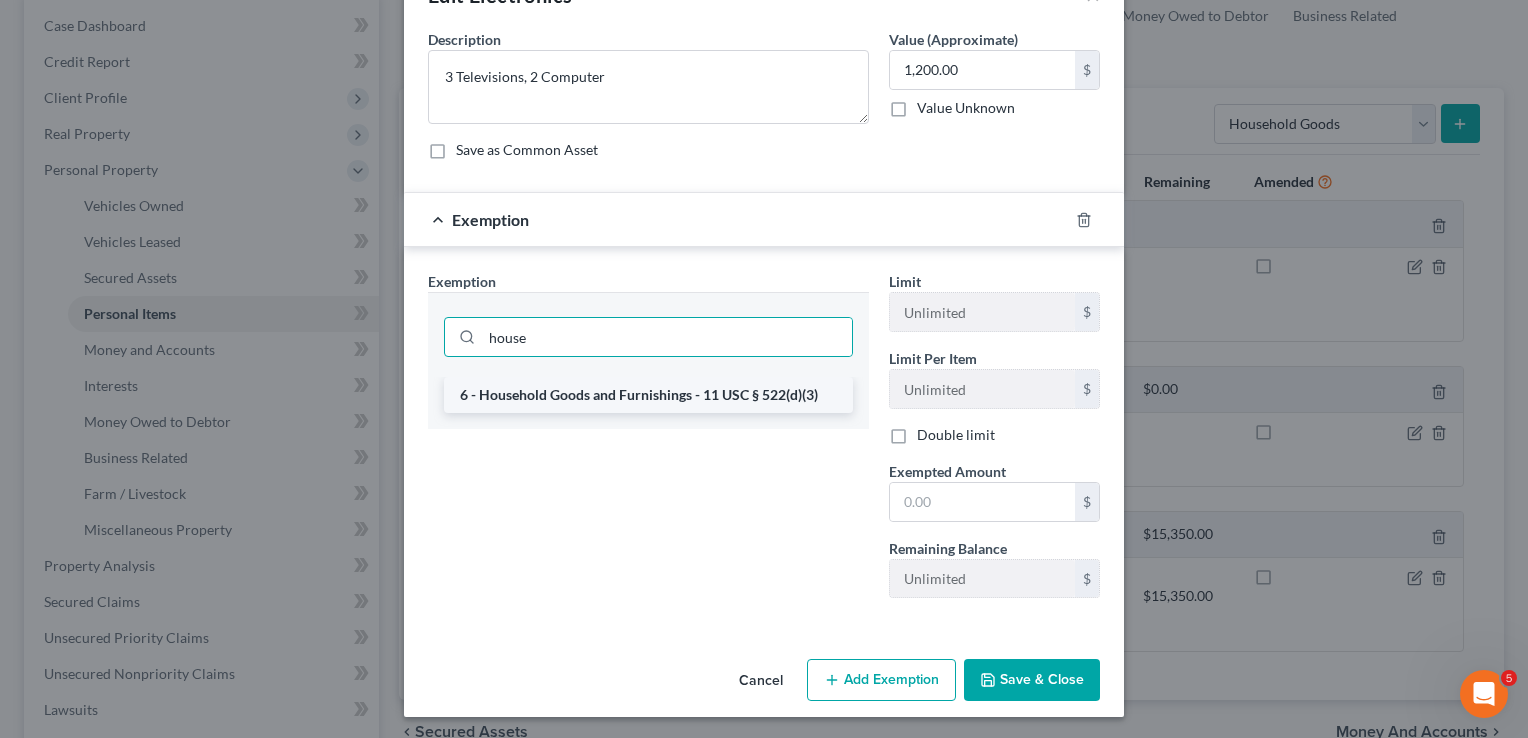 click on "6 - Household Goods and Furnishings - 11 USC § 522(d)(3)" at bounding box center (648, 395) 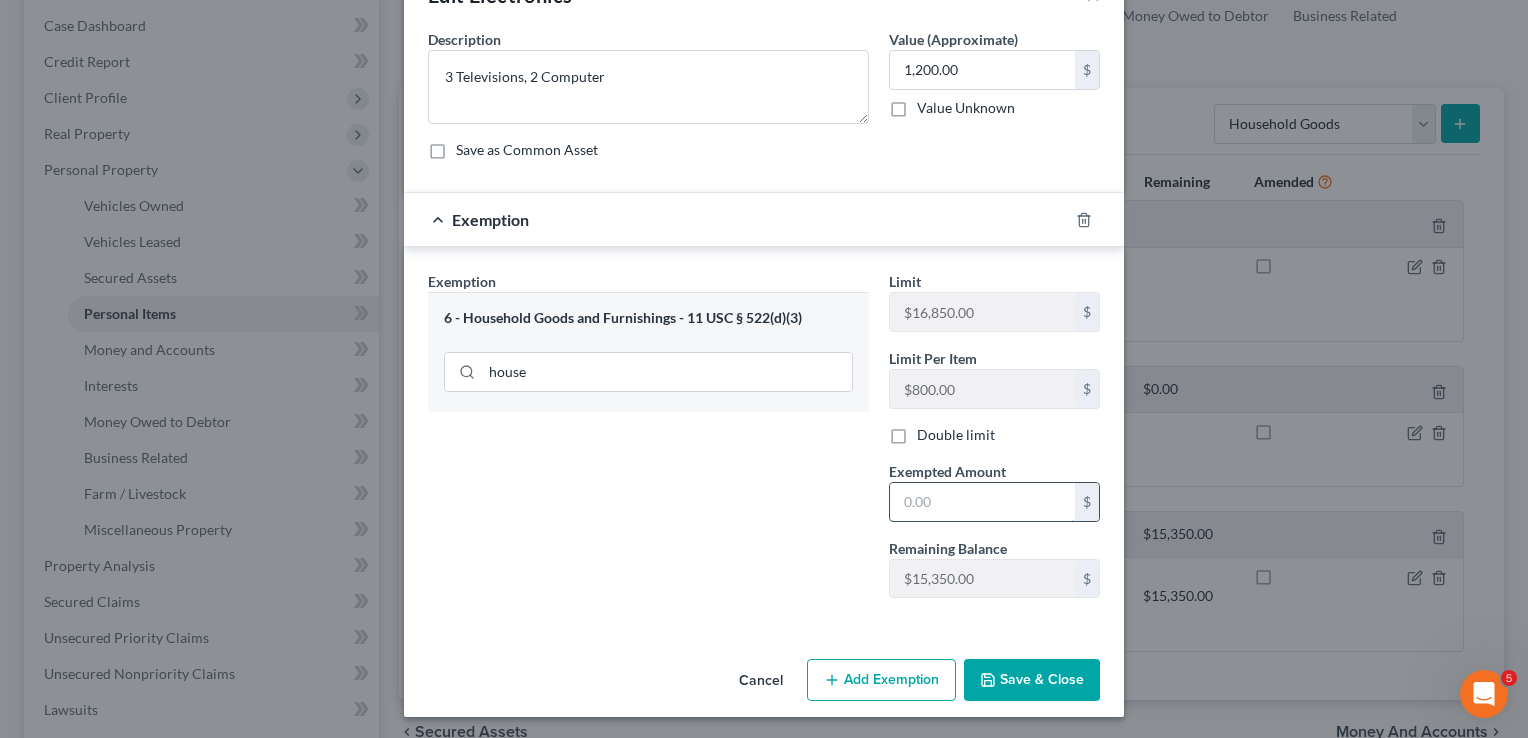 click at bounding box center [982, 502] 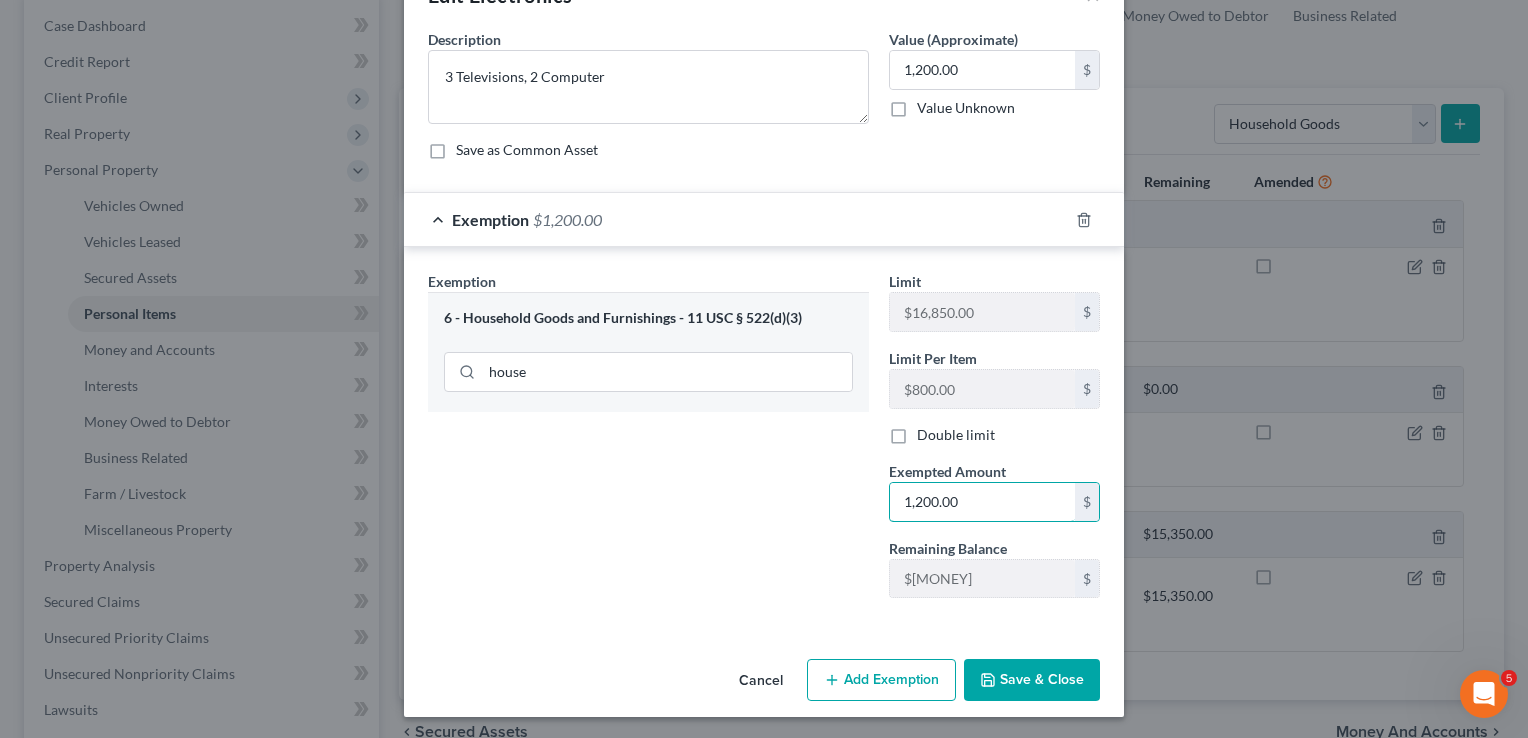 type on "1,200.00" 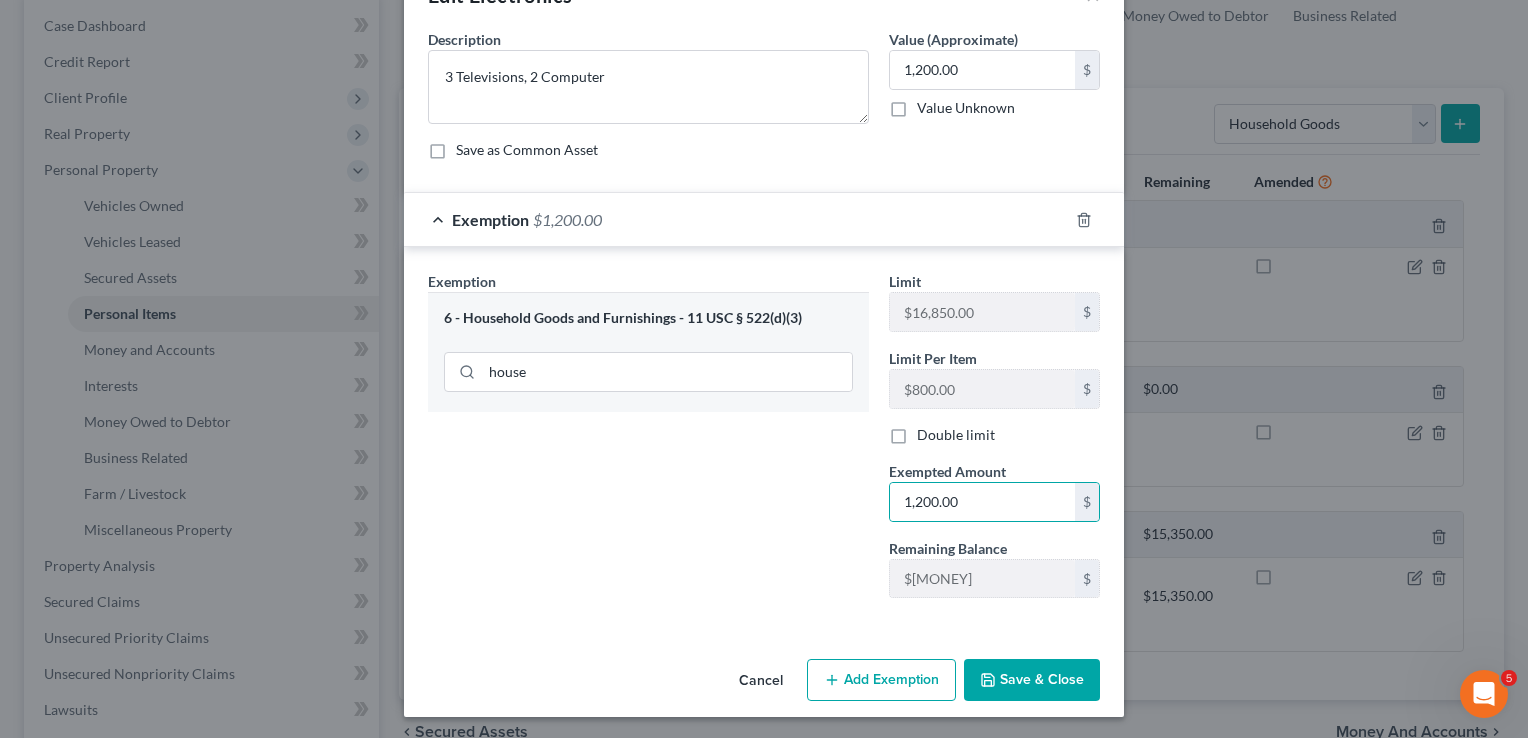 click on "Save & Close" at bounding box center (1032, 680) 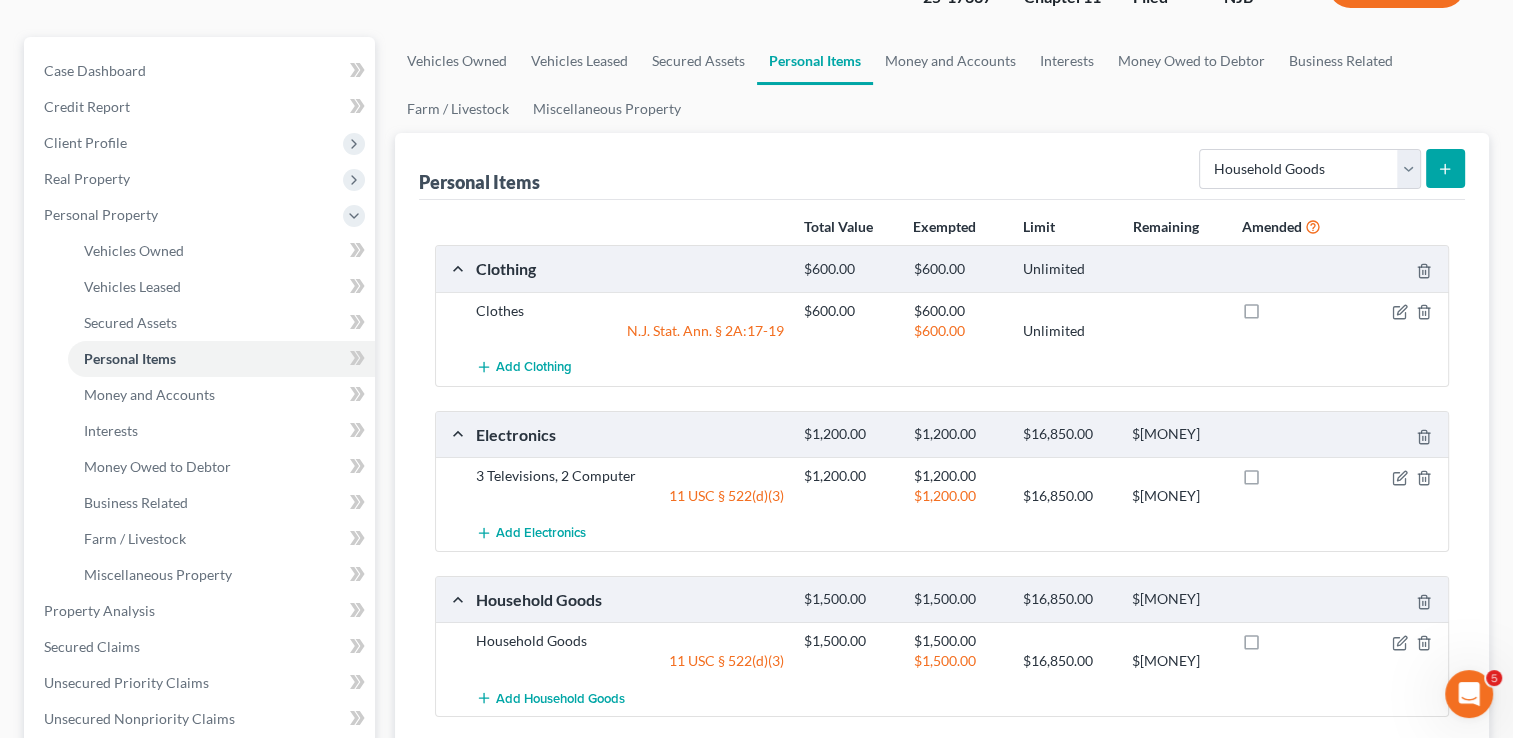 scroll, scrollTop: 200, scrollLeft: 0, axis: vertical 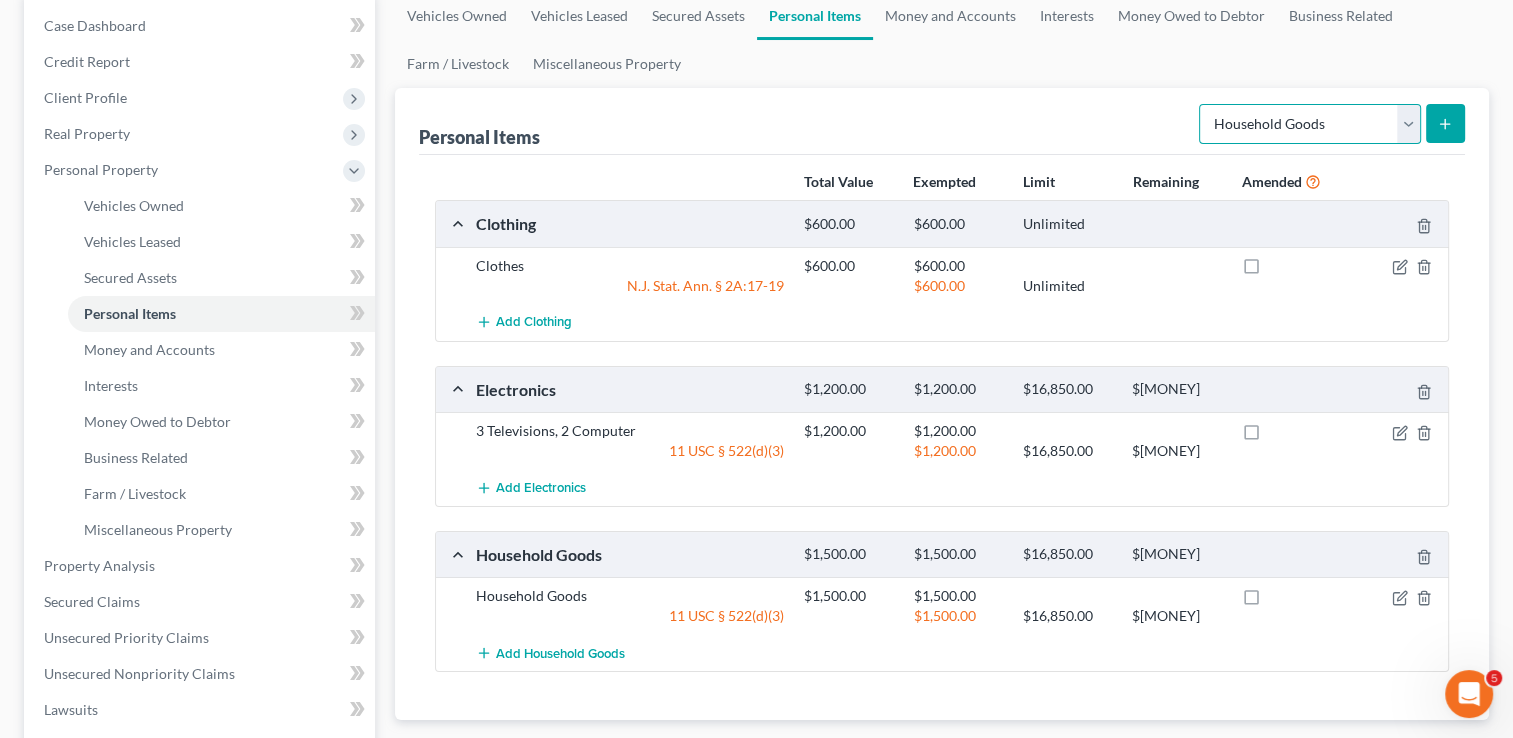 click on "Select Item Type Clothing Collectibles Of Value Electronics Firearms Household Goods Jewelry Other Pet(s) Sports & Hobby Equipment" at bounding box center [1310, 124] 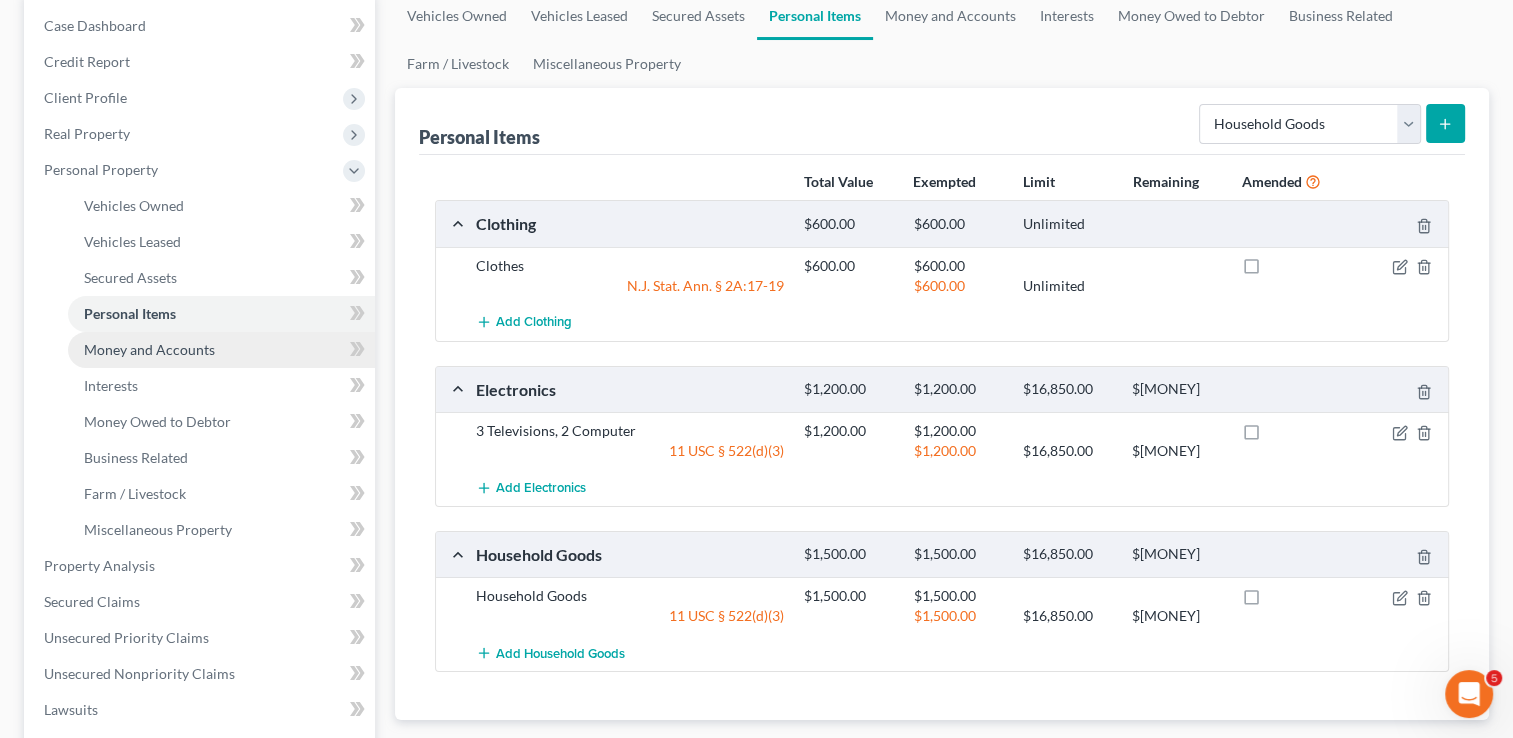 click on "Money and Accounts" at bounding box center (149, 349) 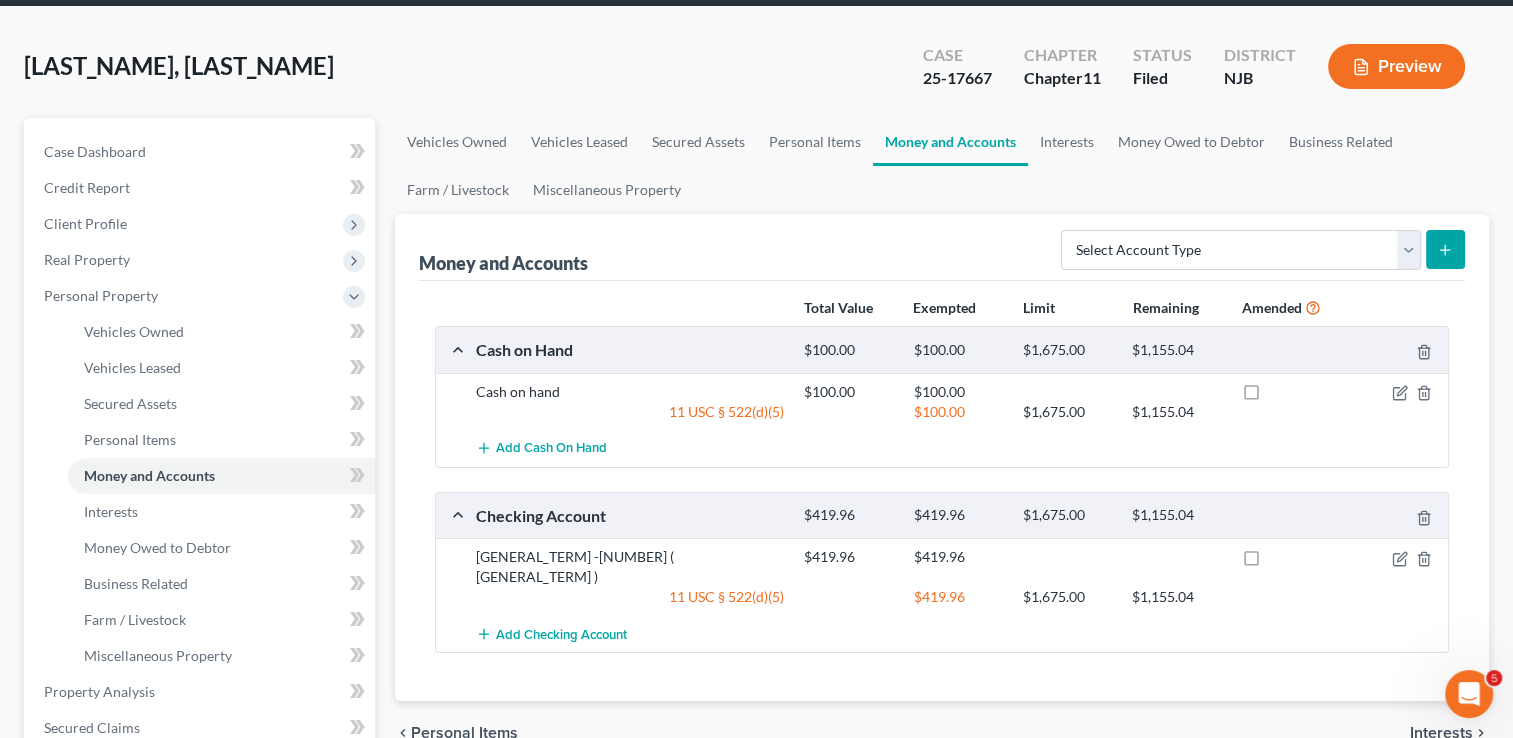 scroll, scrollTop: 200, scrollLeft: 0, axis: vertical 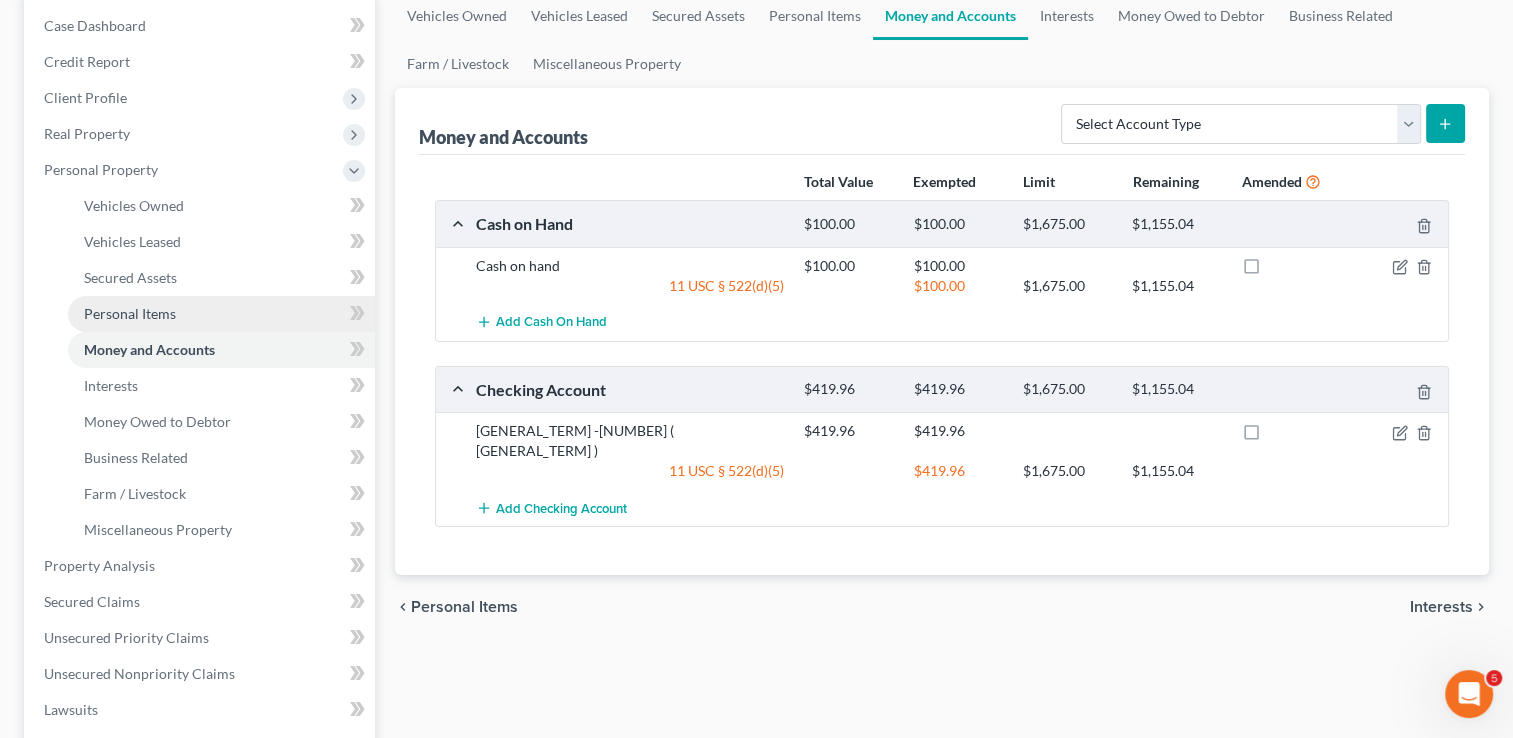 click on "Personal Items" at bounding box center (221, 314) 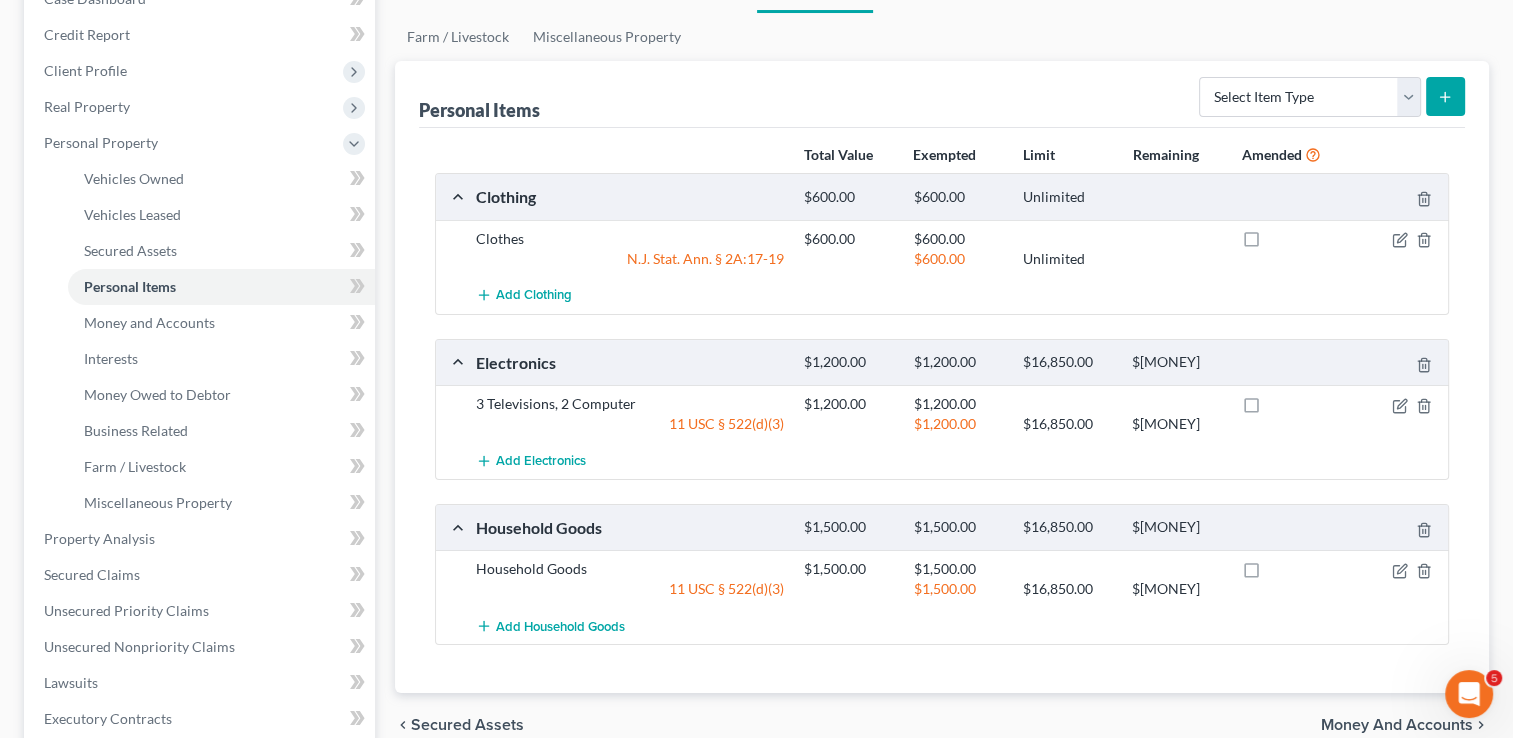 scroll, scrollTop: 100, scrollLeft: 0, axis: vertical 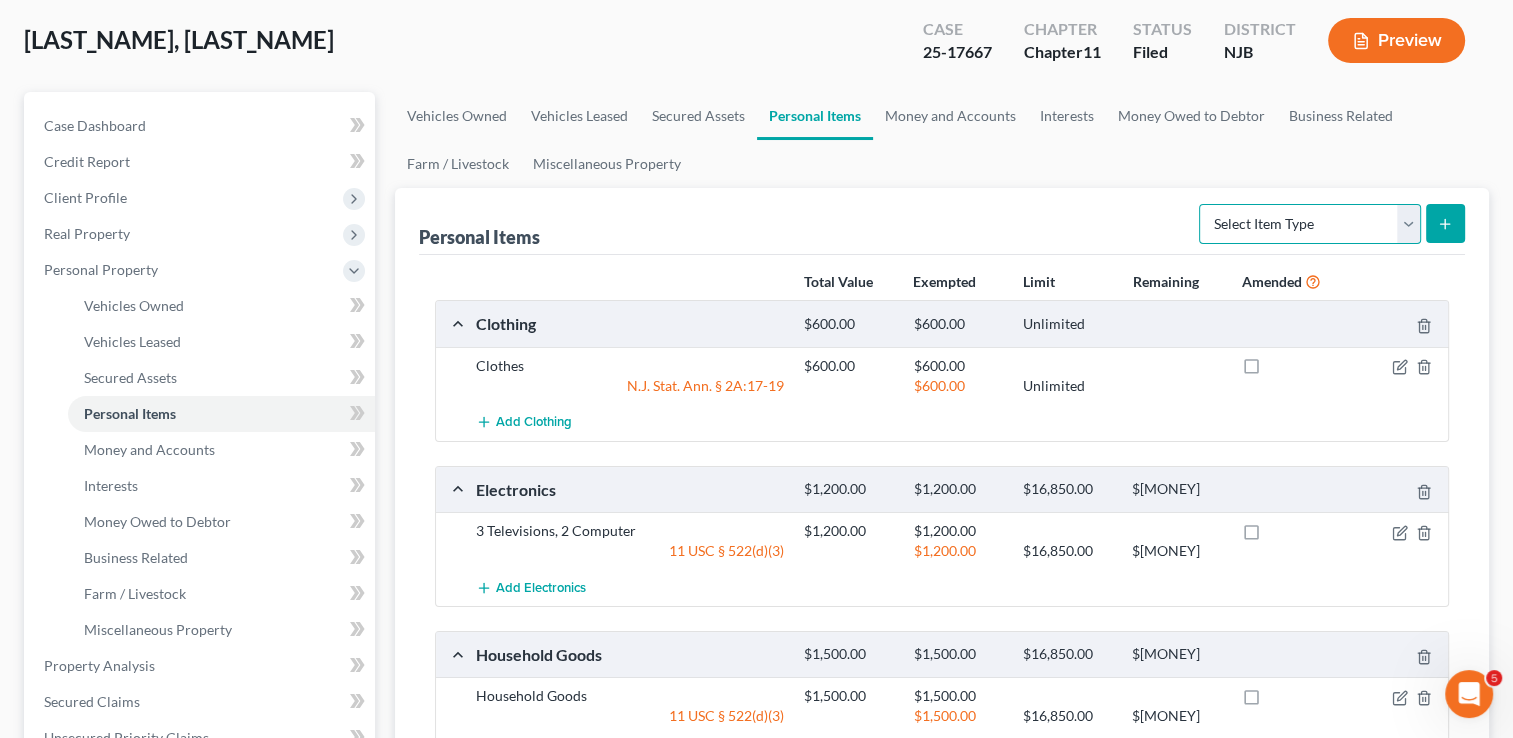 click on "Select Item Type Clothing Collectibles Of Value Electronics Firearms Household Goods Jewelry Other Pet(s) Sports & Hobby Equipment" at bounding box center (1310, 224) 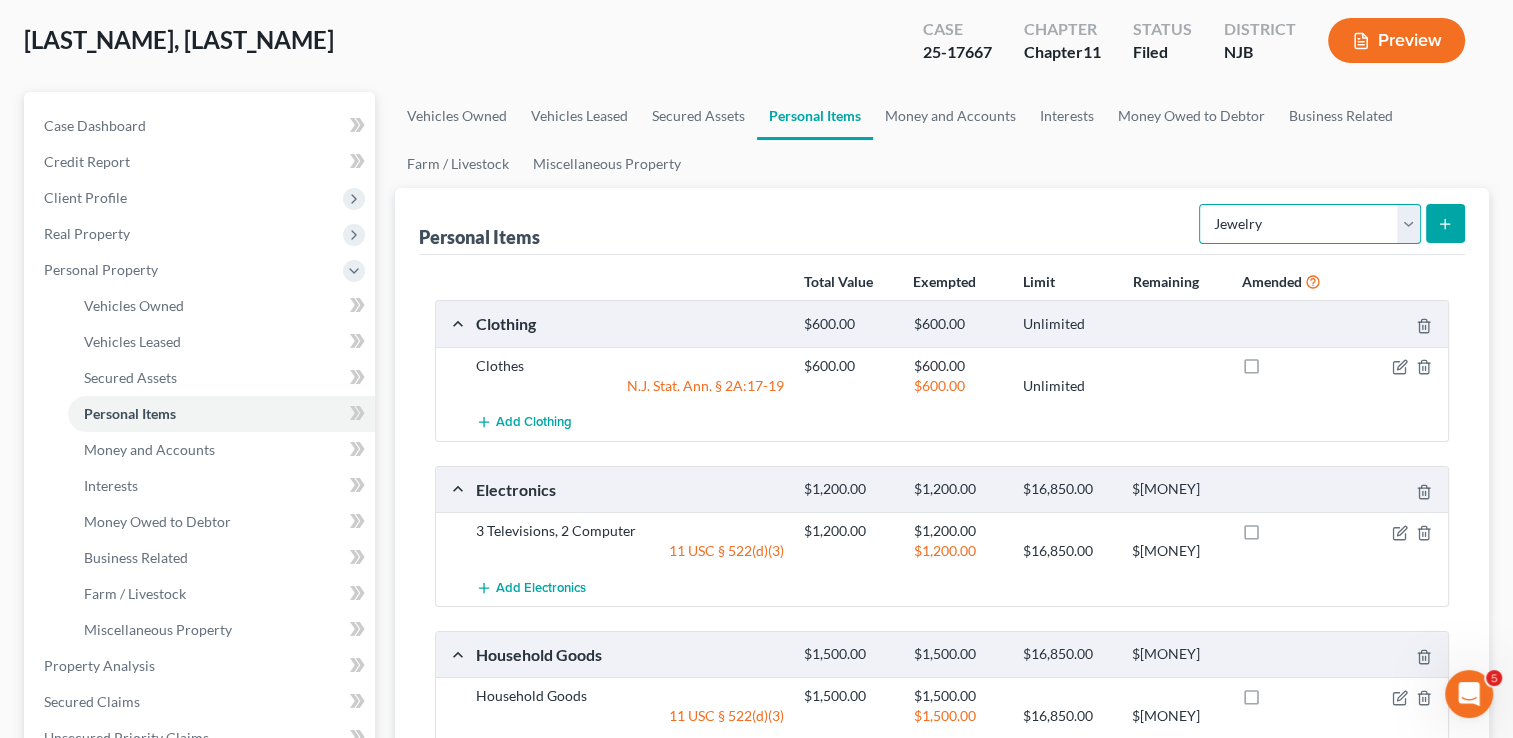 click on "Select Item Type Clothing Collectibles Of Value Electronics Firearms Household Goods Jewelry Other Pet(s) Sports & Hobby Equipment" at bounding box center (1310, 224) 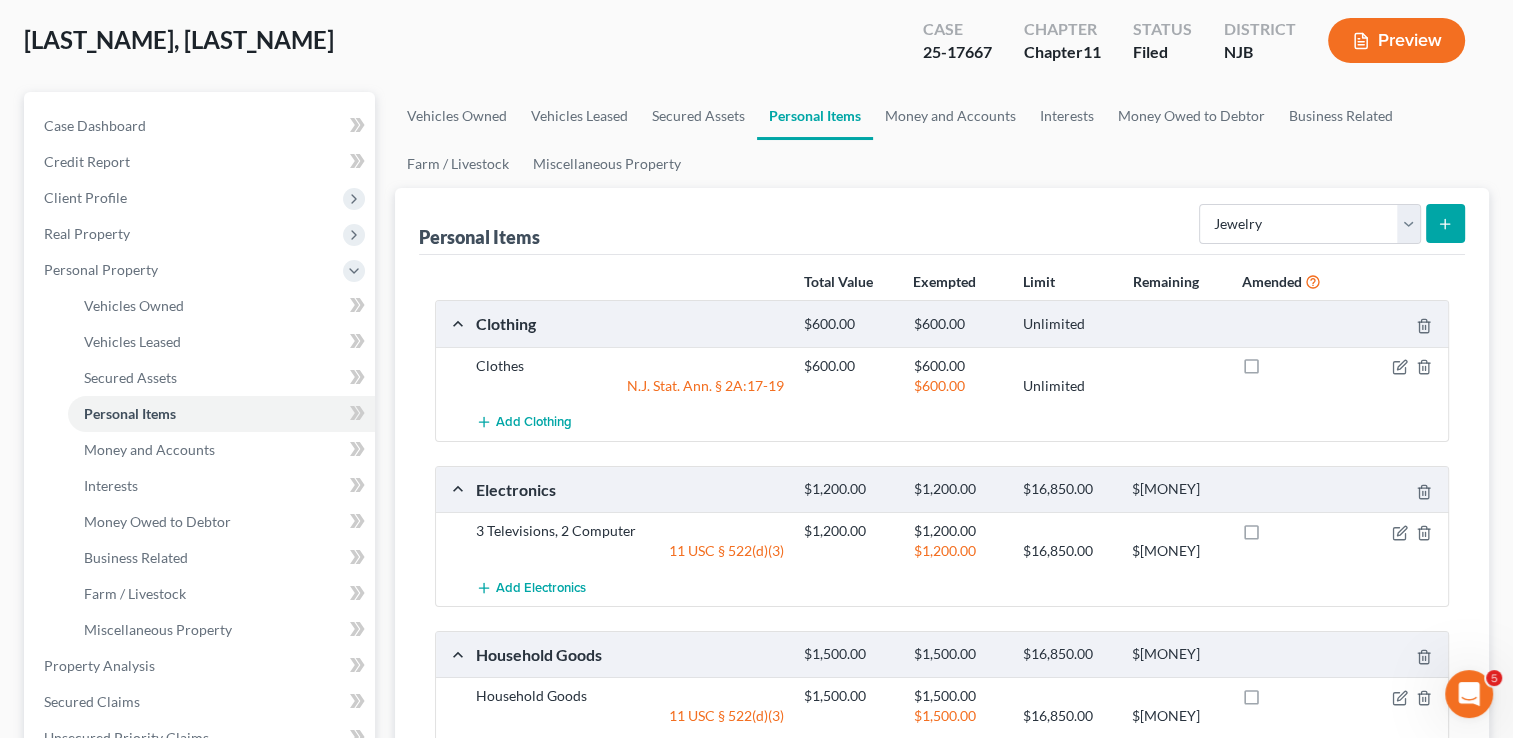 click at bounding box center [1445, 223] 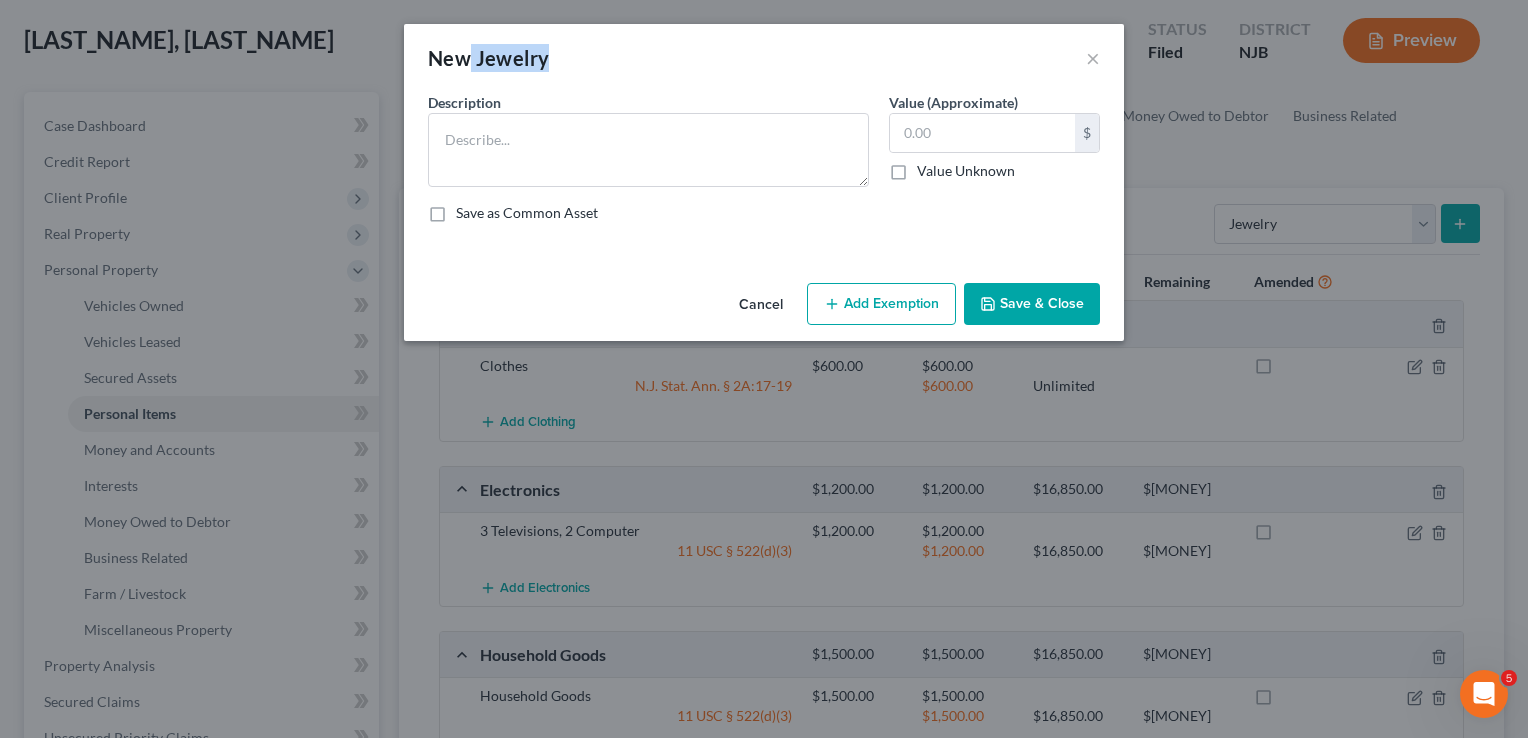 drag, startPoint x: 548, startPoint y: 63, endPoint x: 472, endPoint y: 57, distance: 76.23647 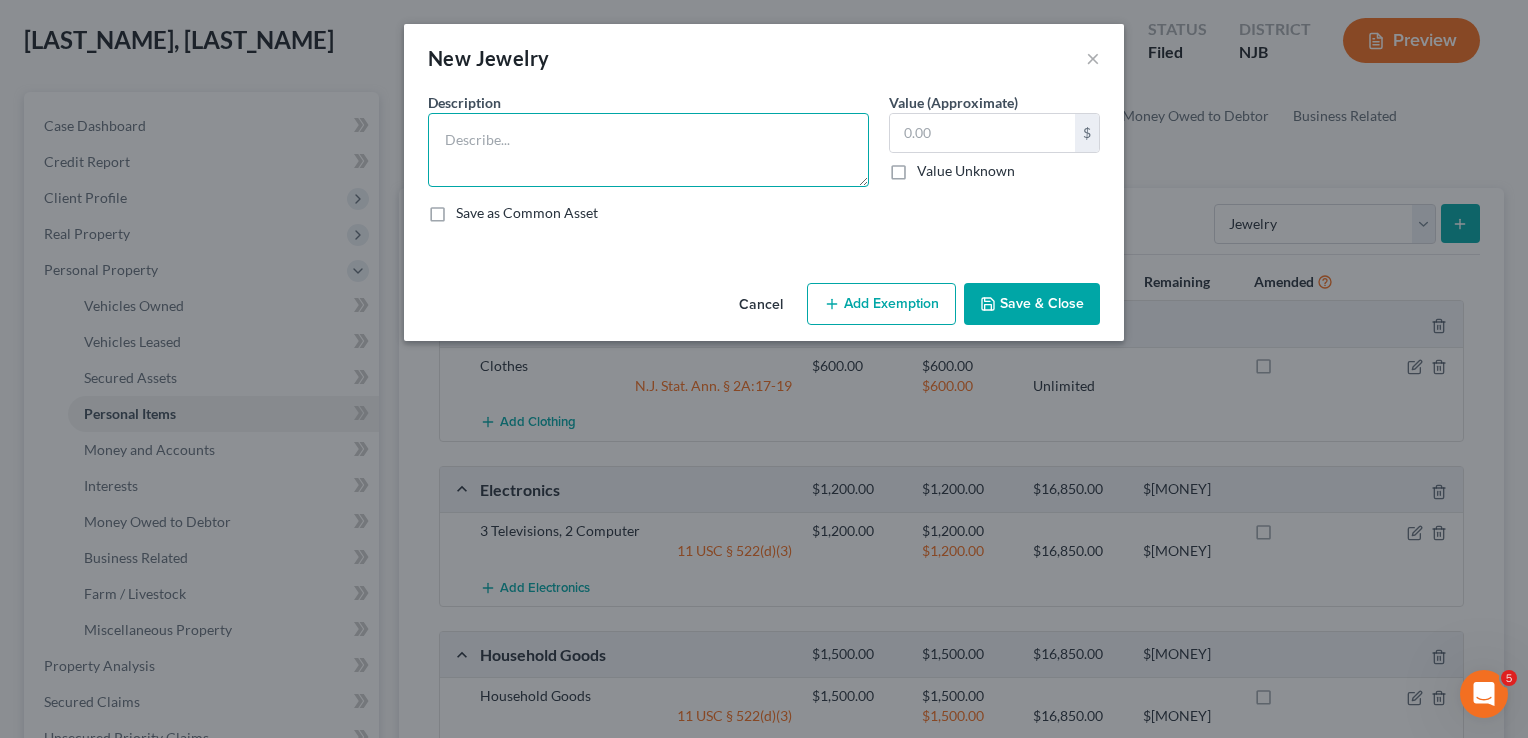 click at bounding box center (648, 150) 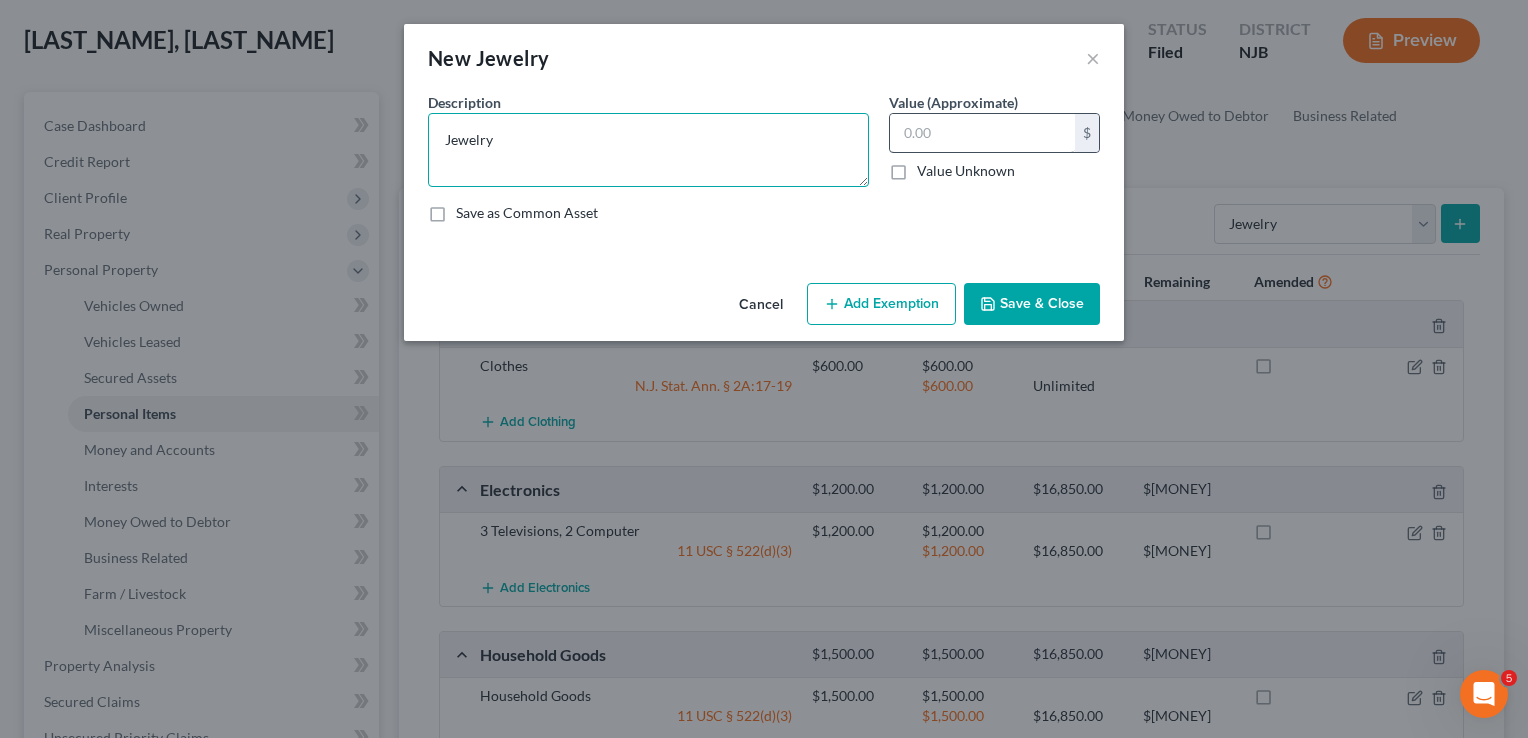 type on "Jewelry" 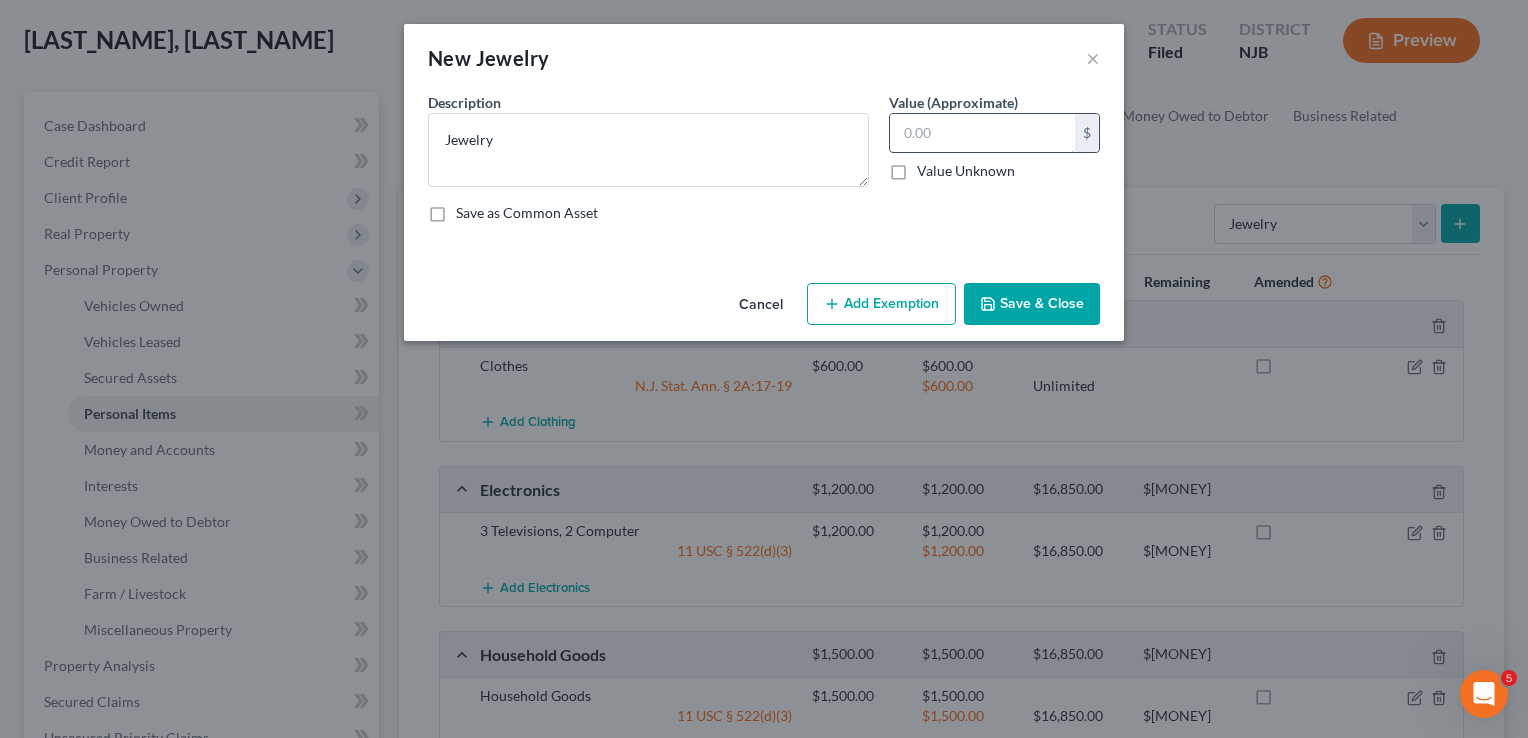click at bounding box center [982, 133] 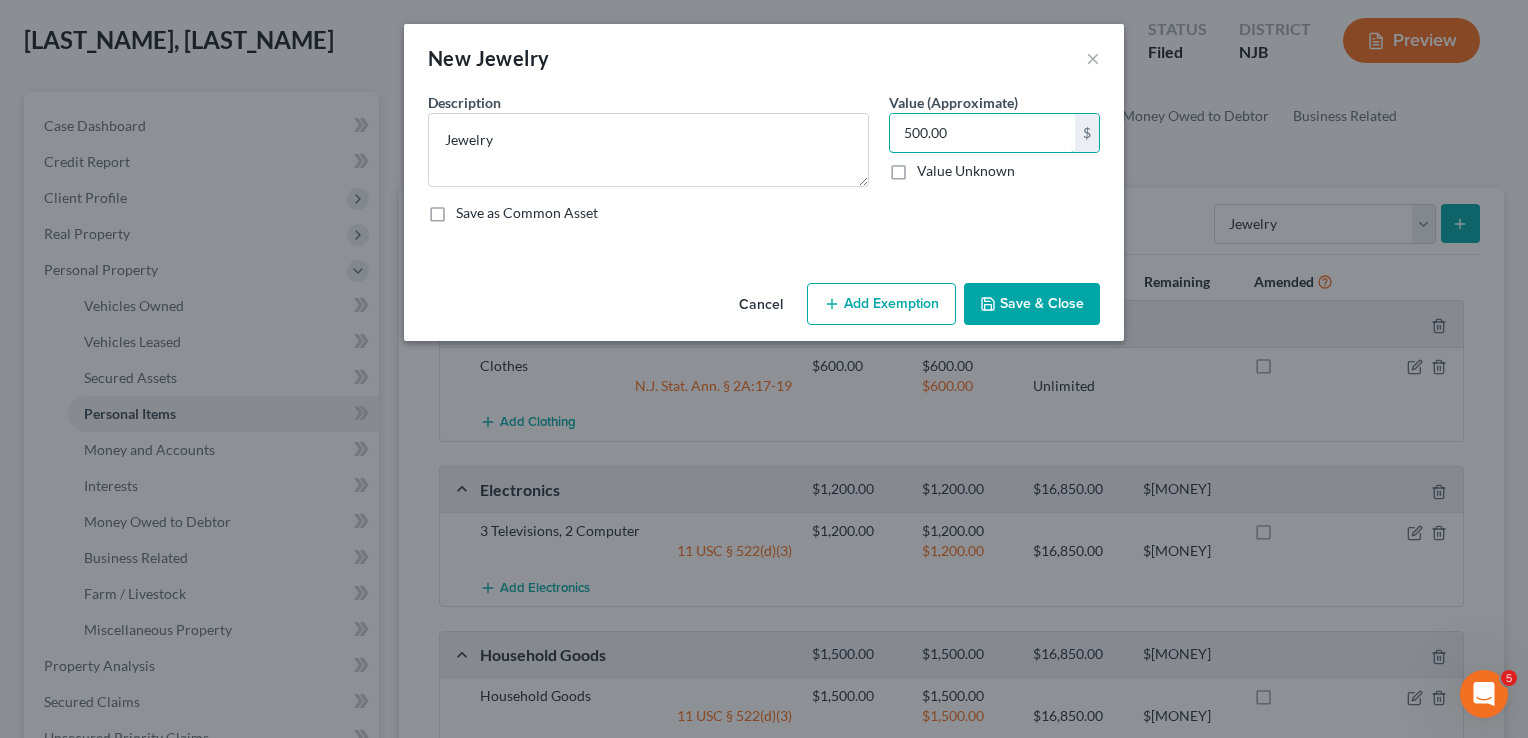 type on "500.00" 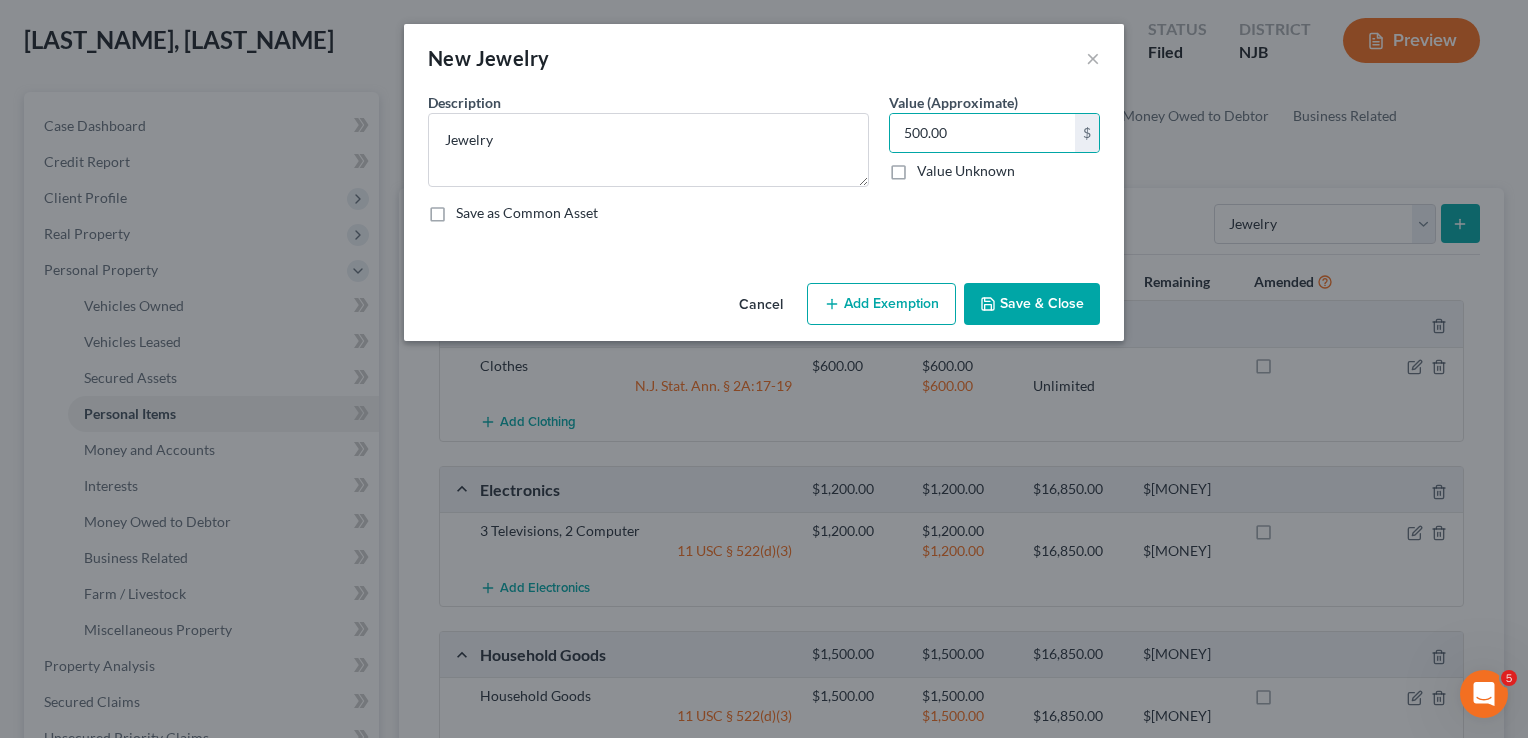 click on "Save & Close" at bounding box center (1032, 304) 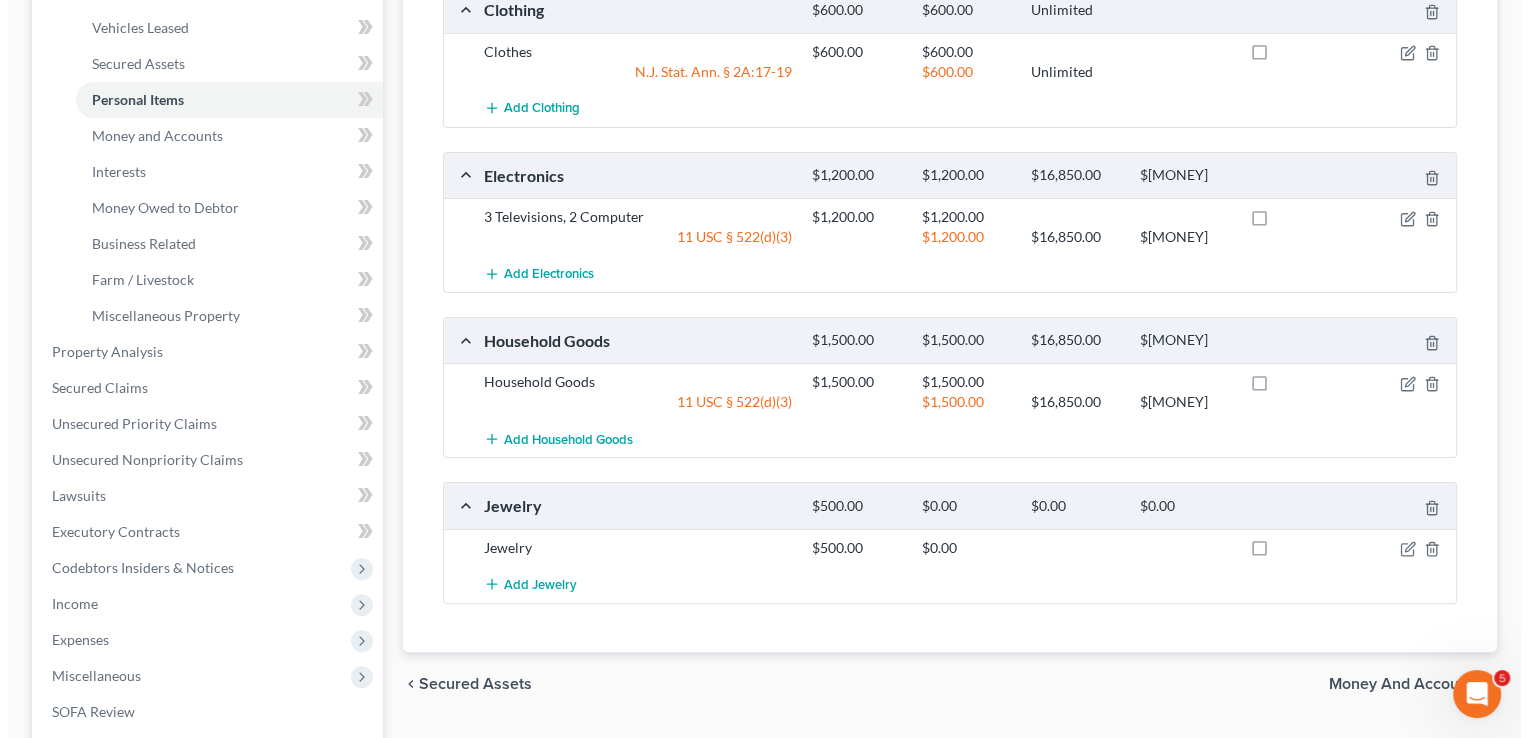 scroll, scrollTop: 500, scrollLeft: 0, axis: vertical 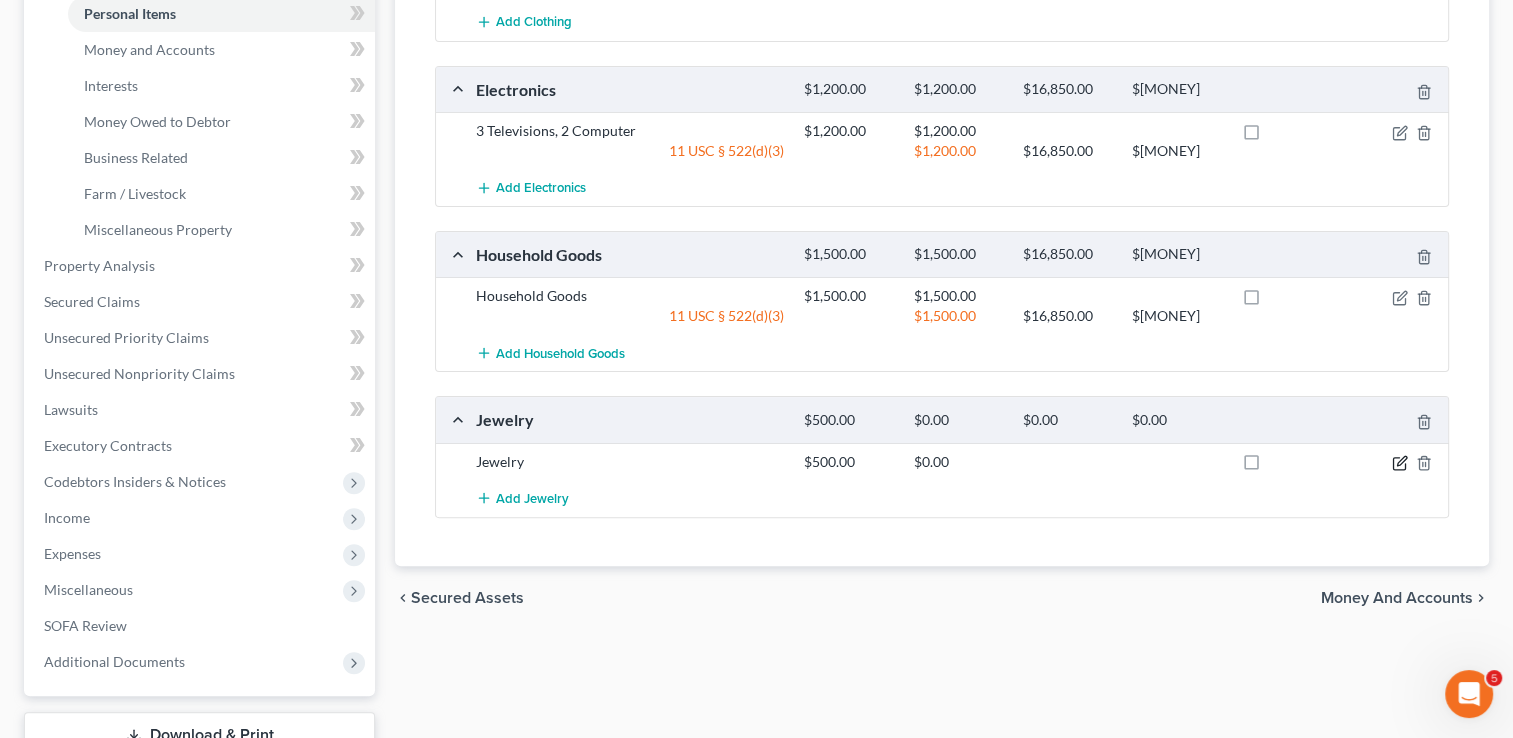 click 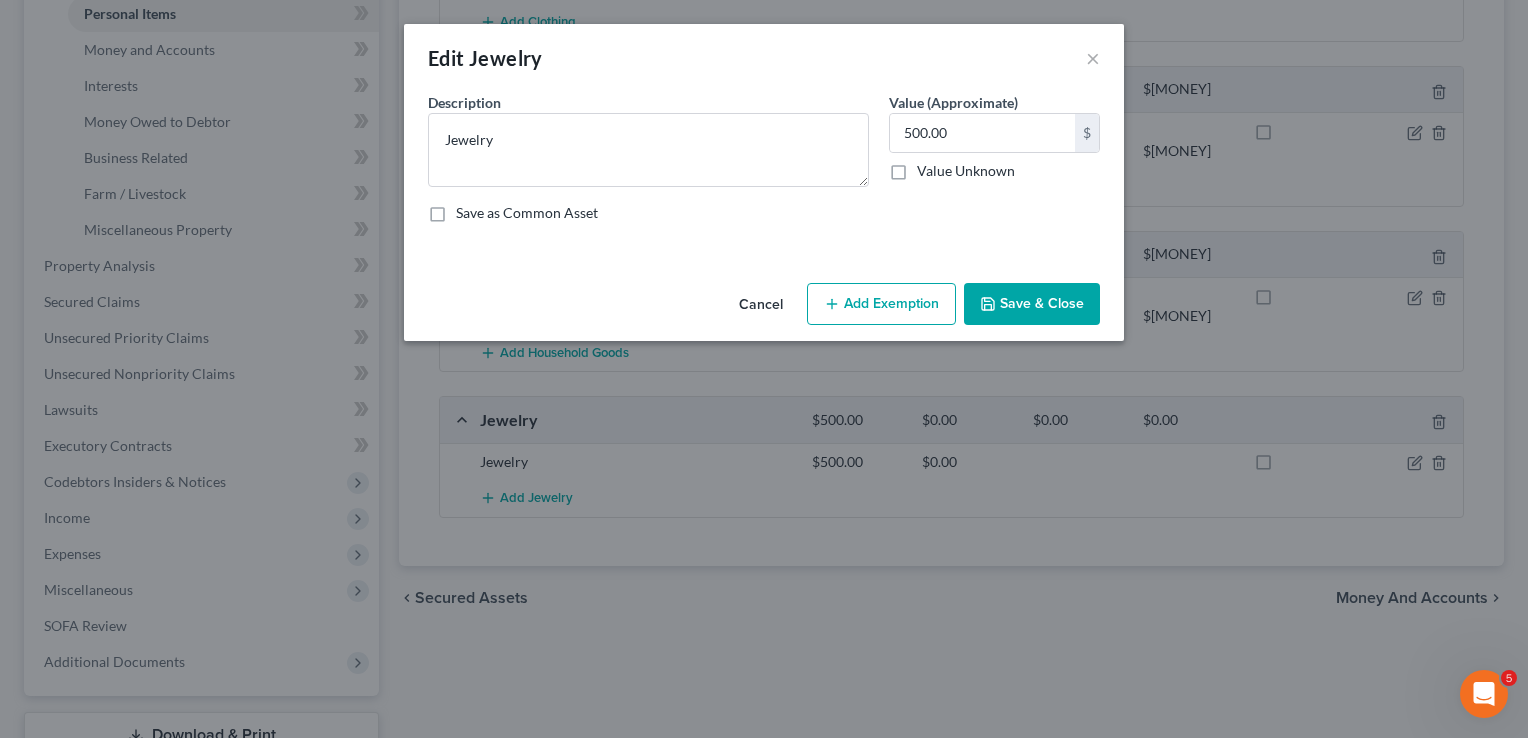 click on "Add Exemption" at bounding box center [881, 304] 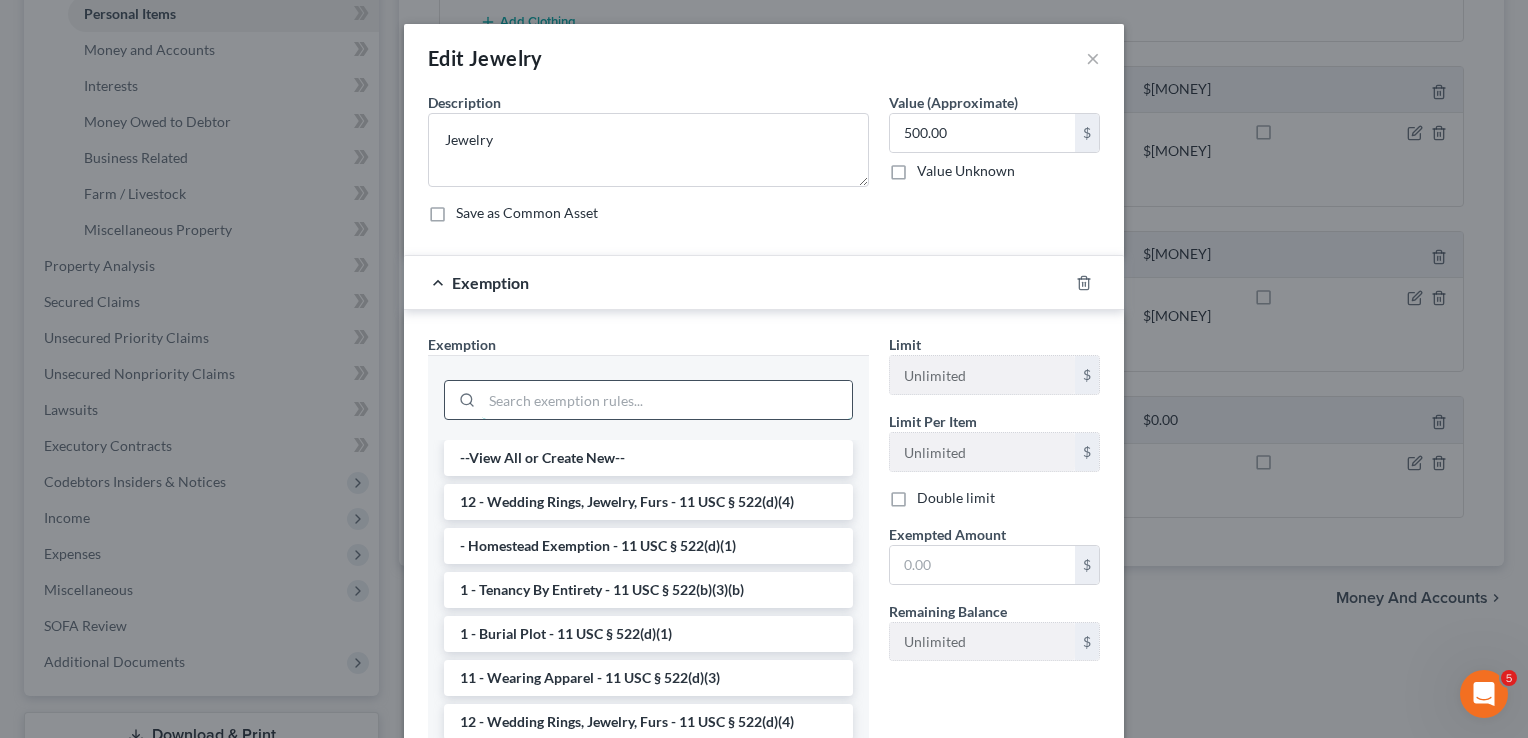 click at bounding box center [667, 400] 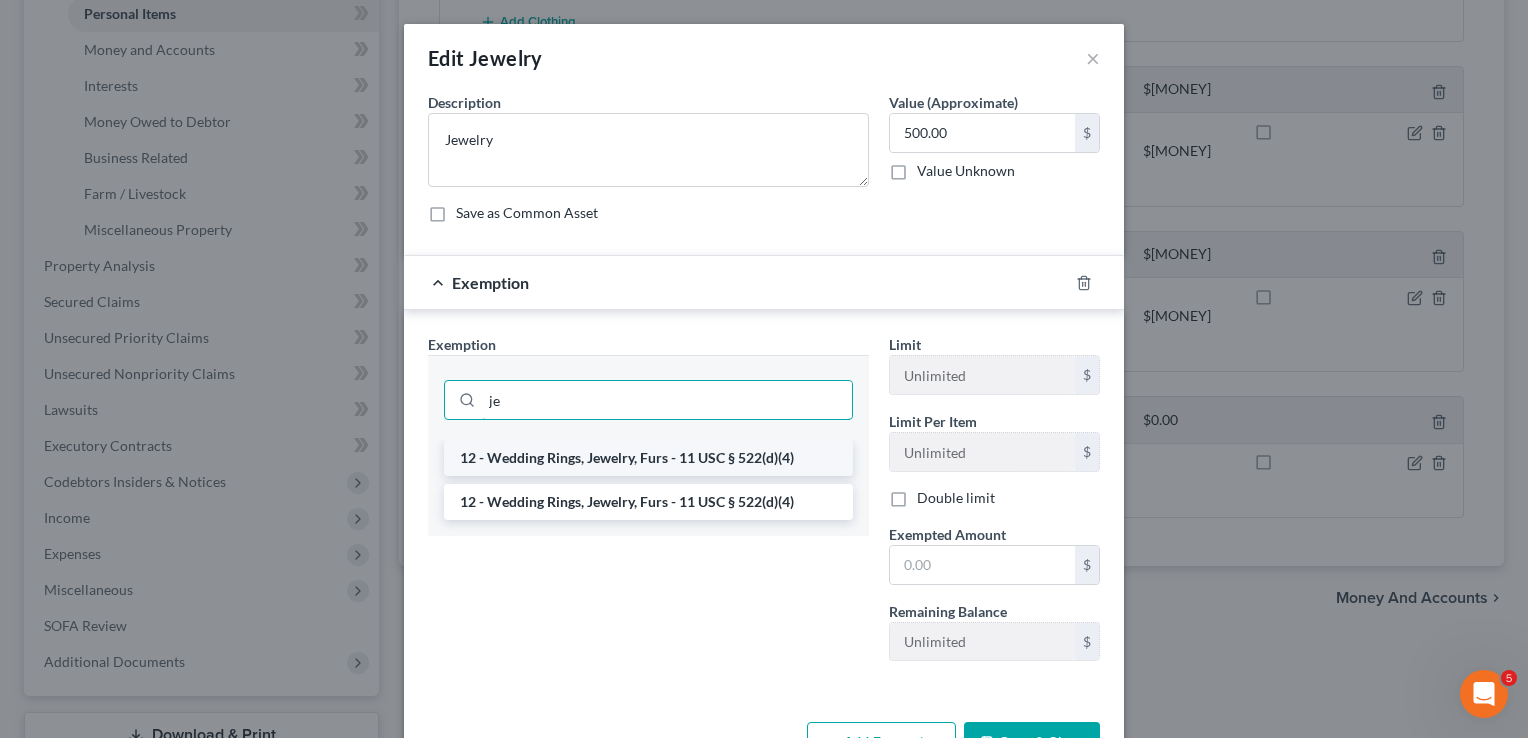 type on "je" 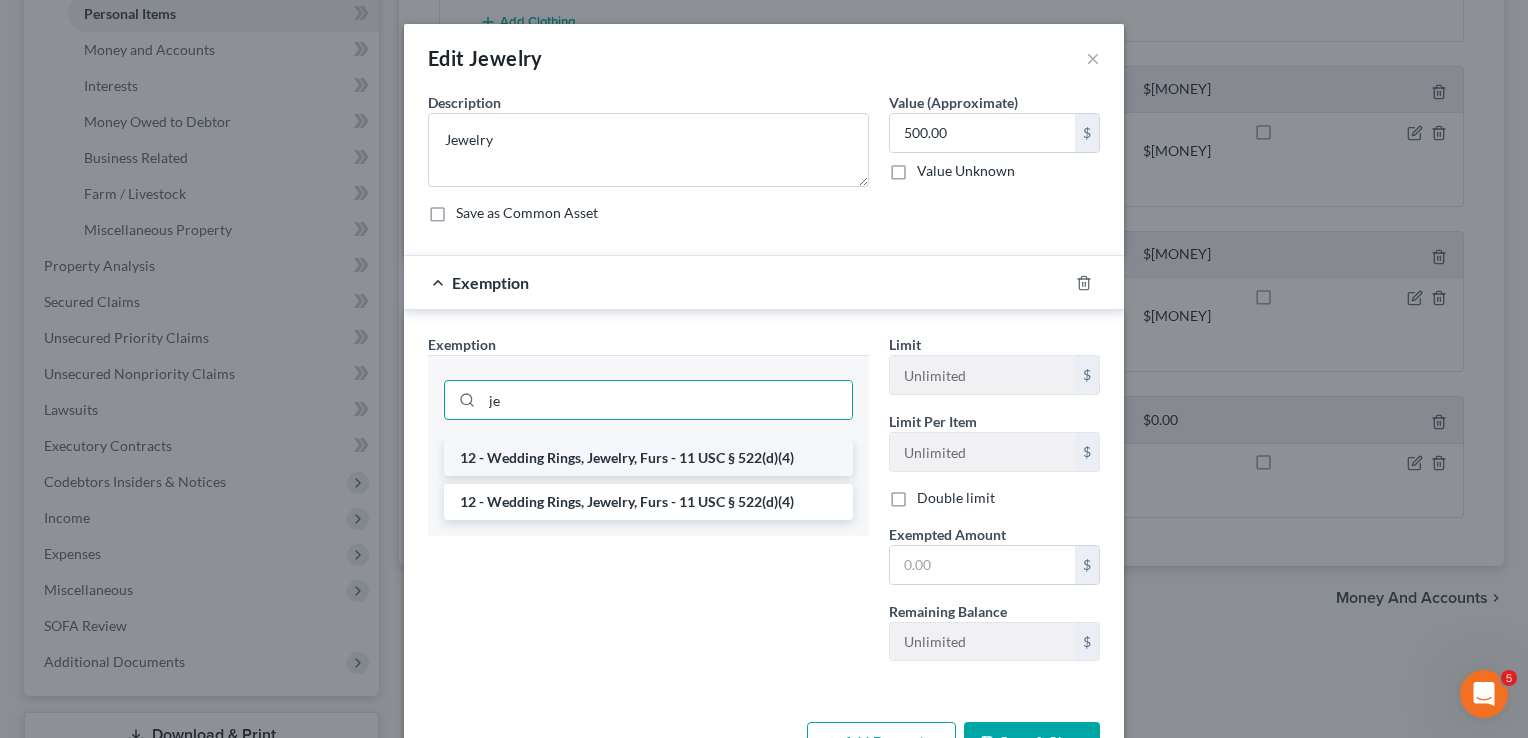 click on "12 - Wedding Rings, Jewelry, Furs - 11 USC § 522(d)(4)" at bounding box center (648, 458) 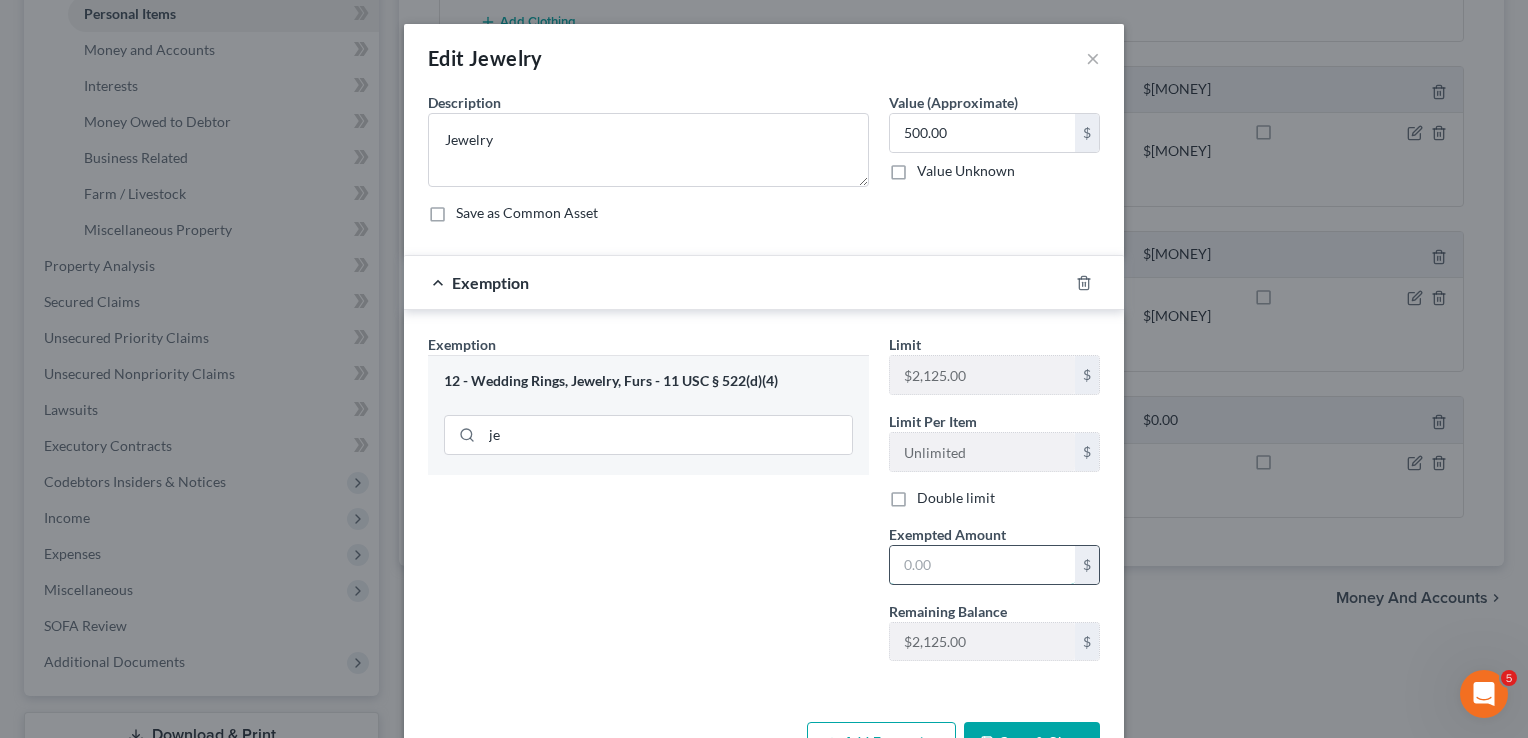 click at bounding box center [982, 565] 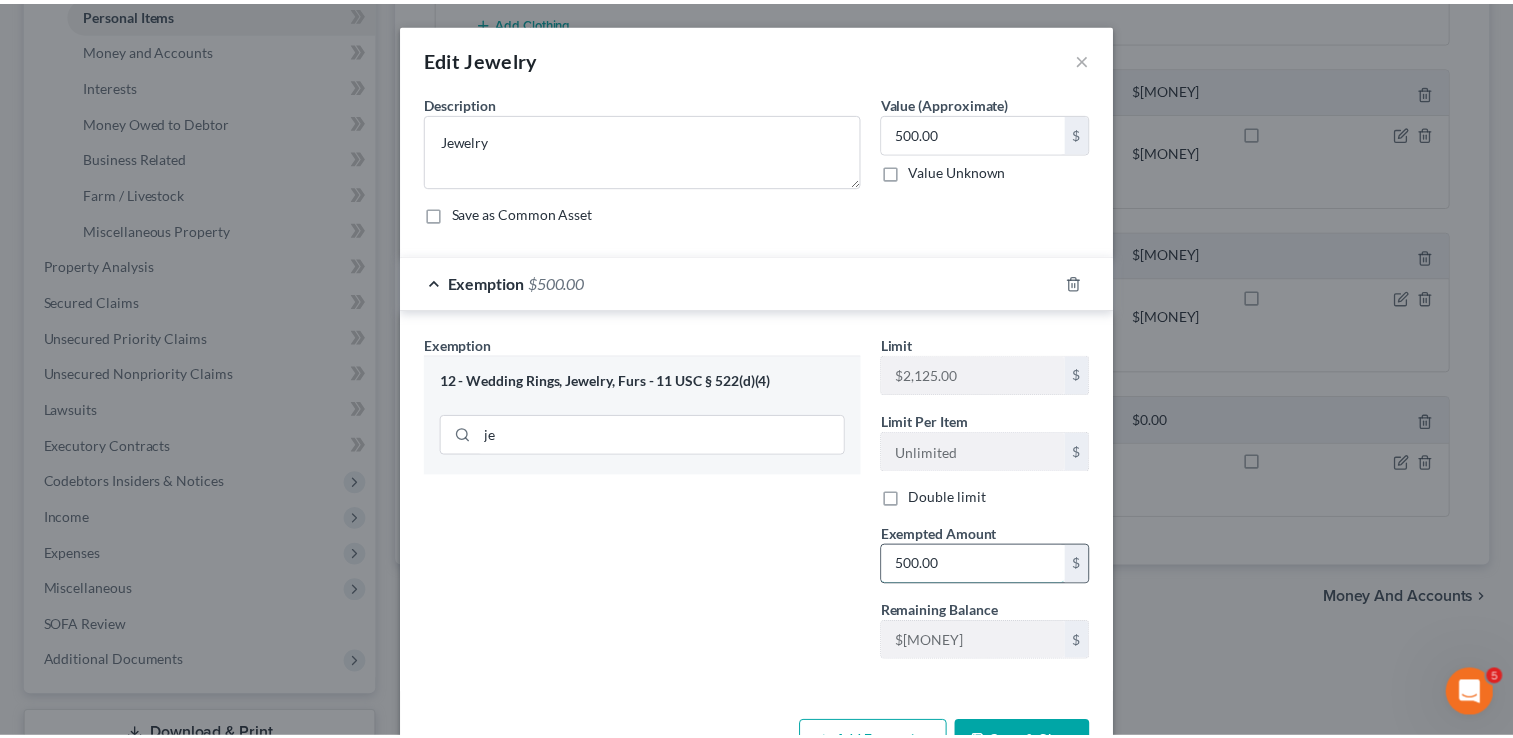 scroll, scrollTop: 63, scrollLeft: 0, axis: vertical 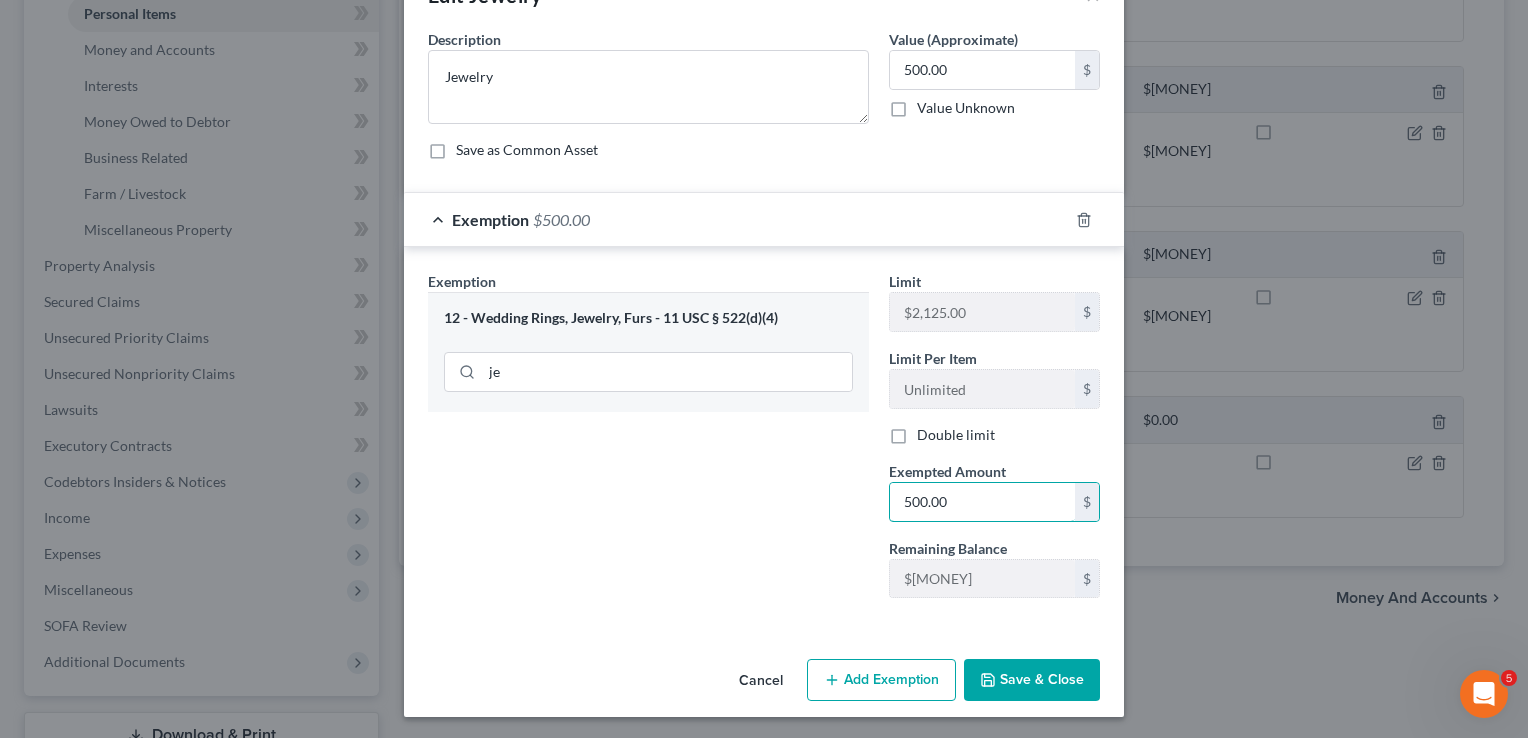 type on "500.00" 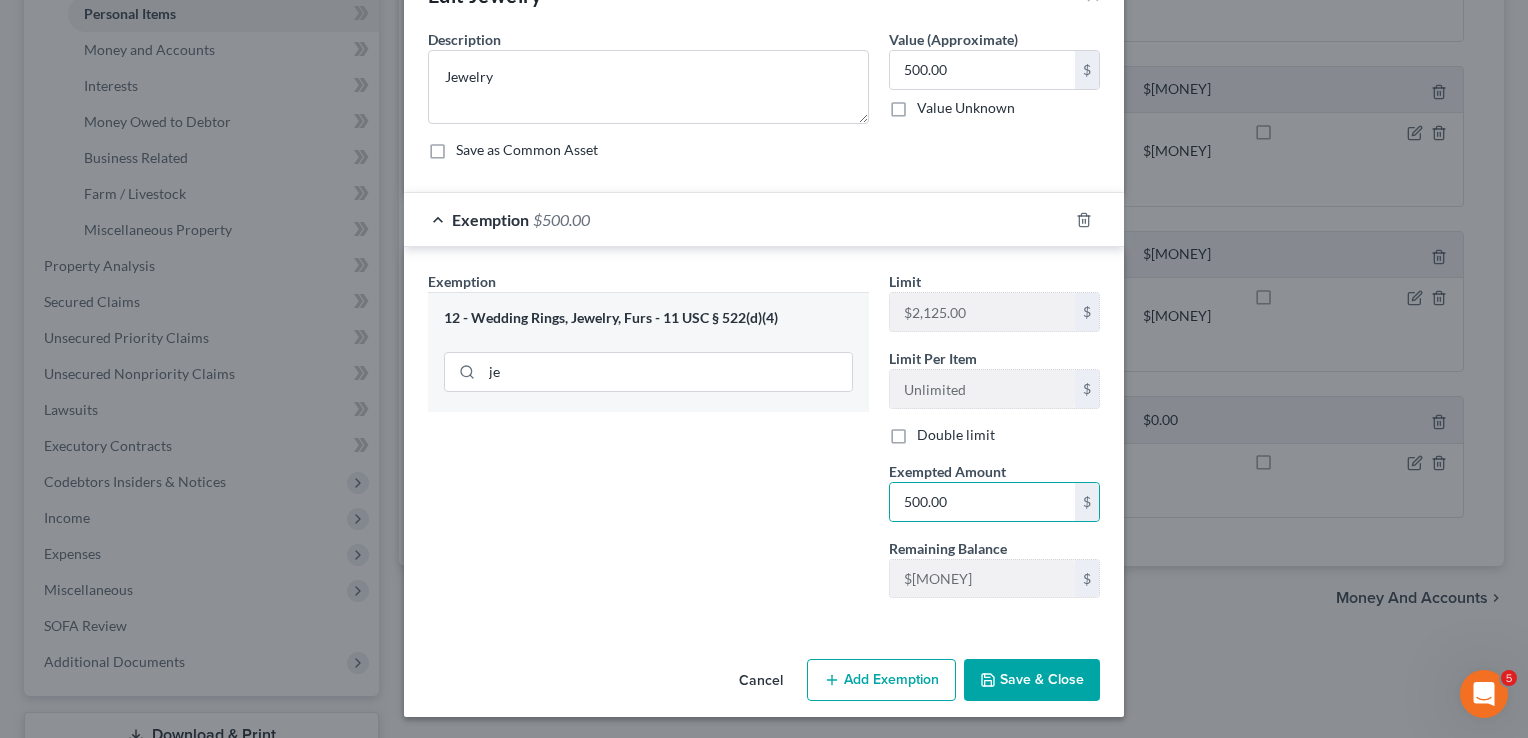 click on "Save & Close" at bounding box center [1032, 680] 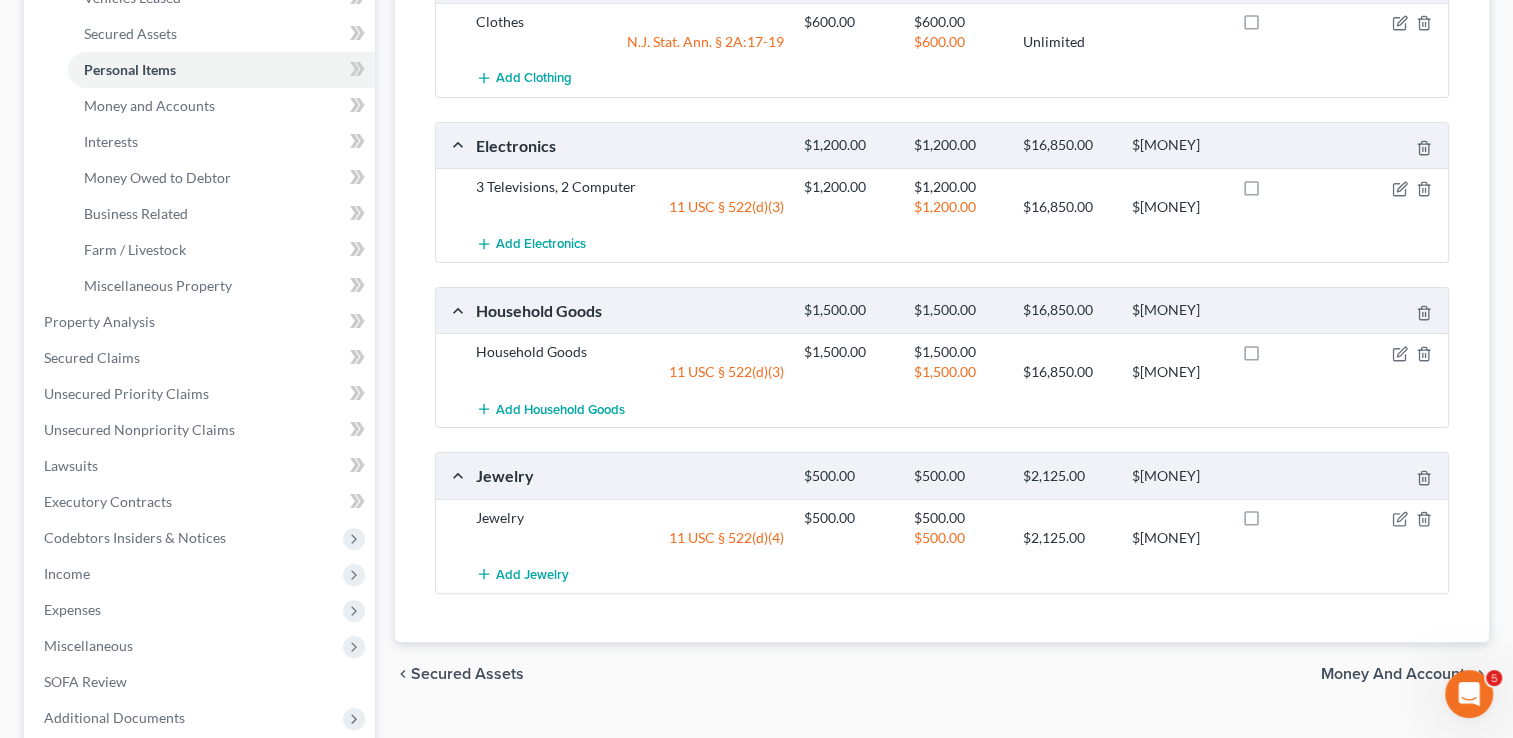 scroll, scrollTop: 400, scrollLeft: 0, axis: vertical 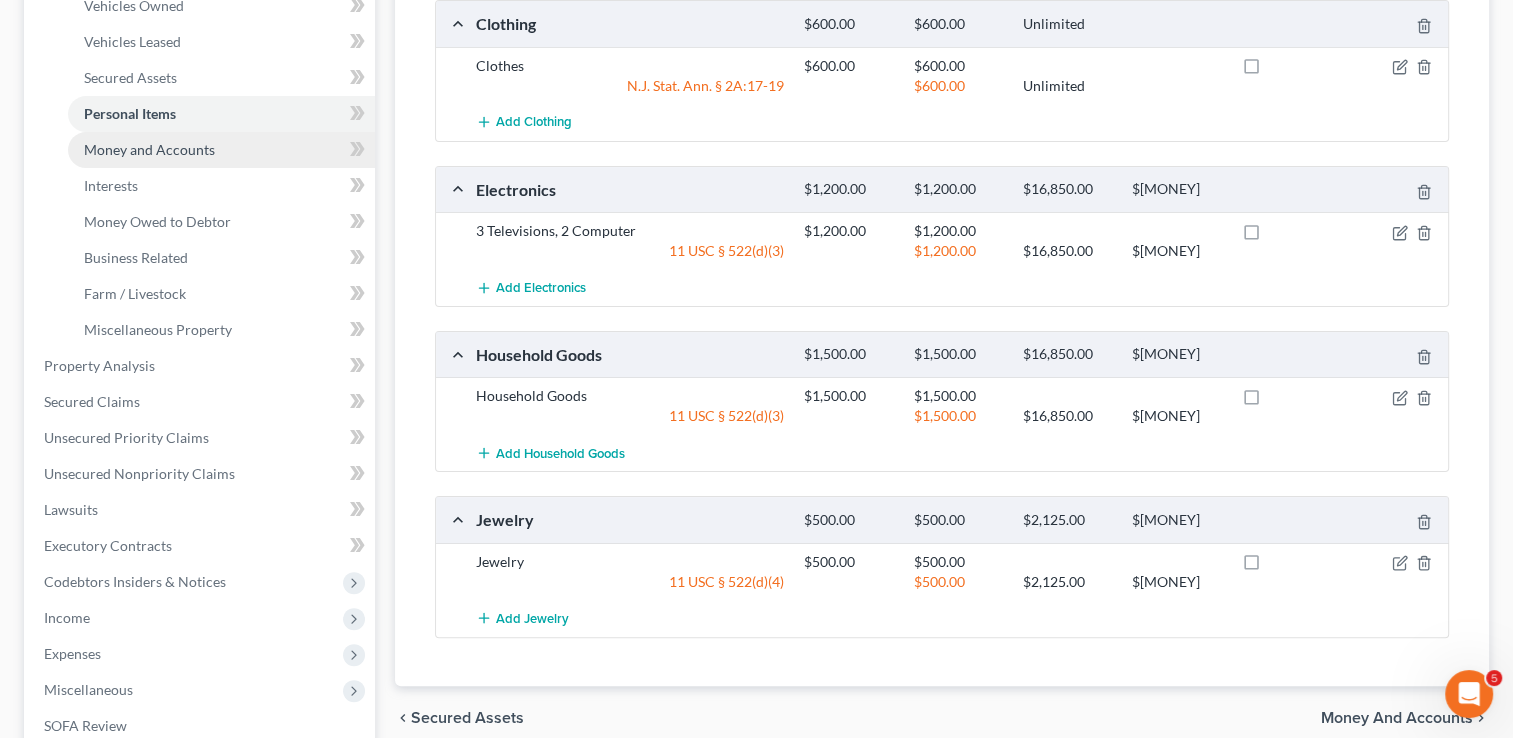 click on "Money and Accounts" at bounding box center (149, 149) 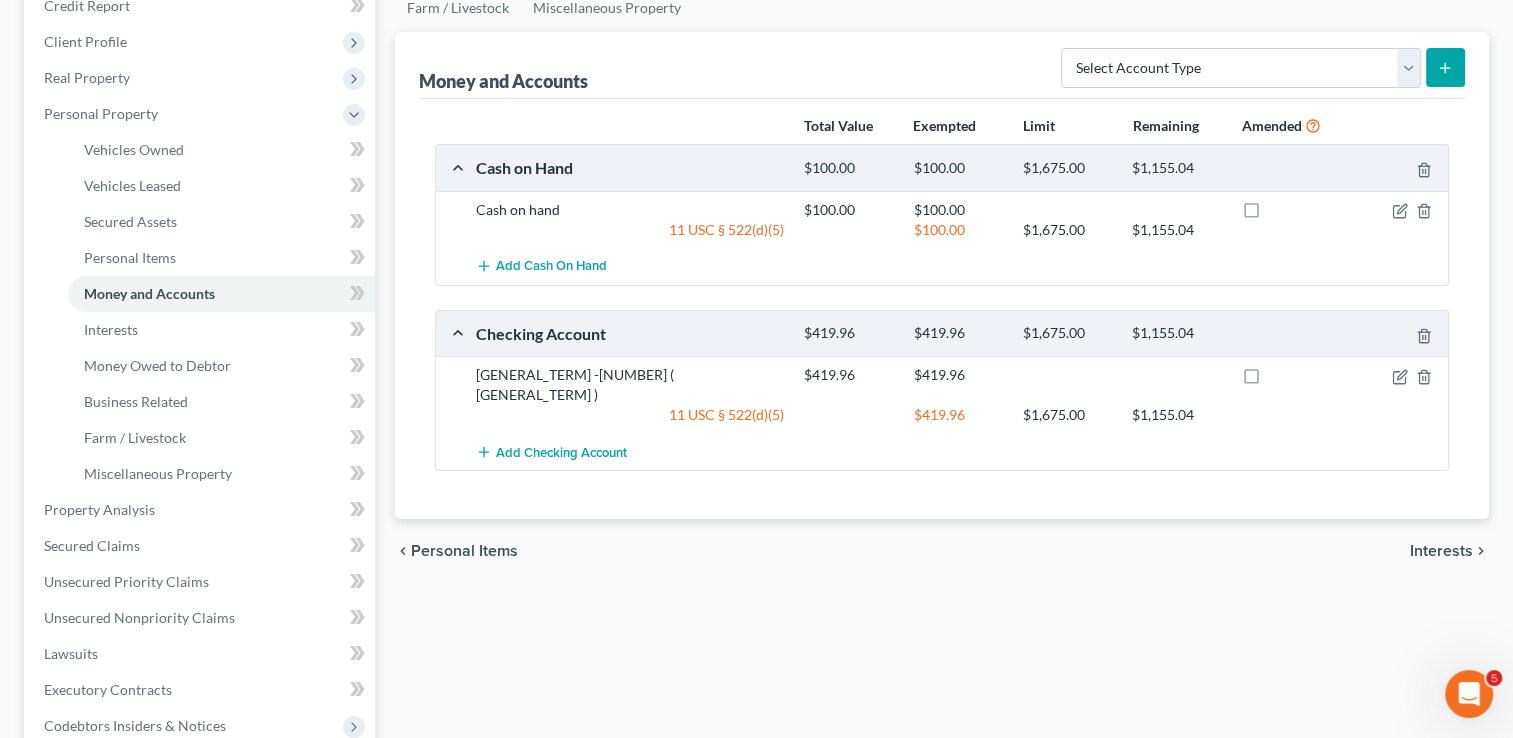 scroll, scrollTop: 300, scrollLeft: 0, axis: vertical 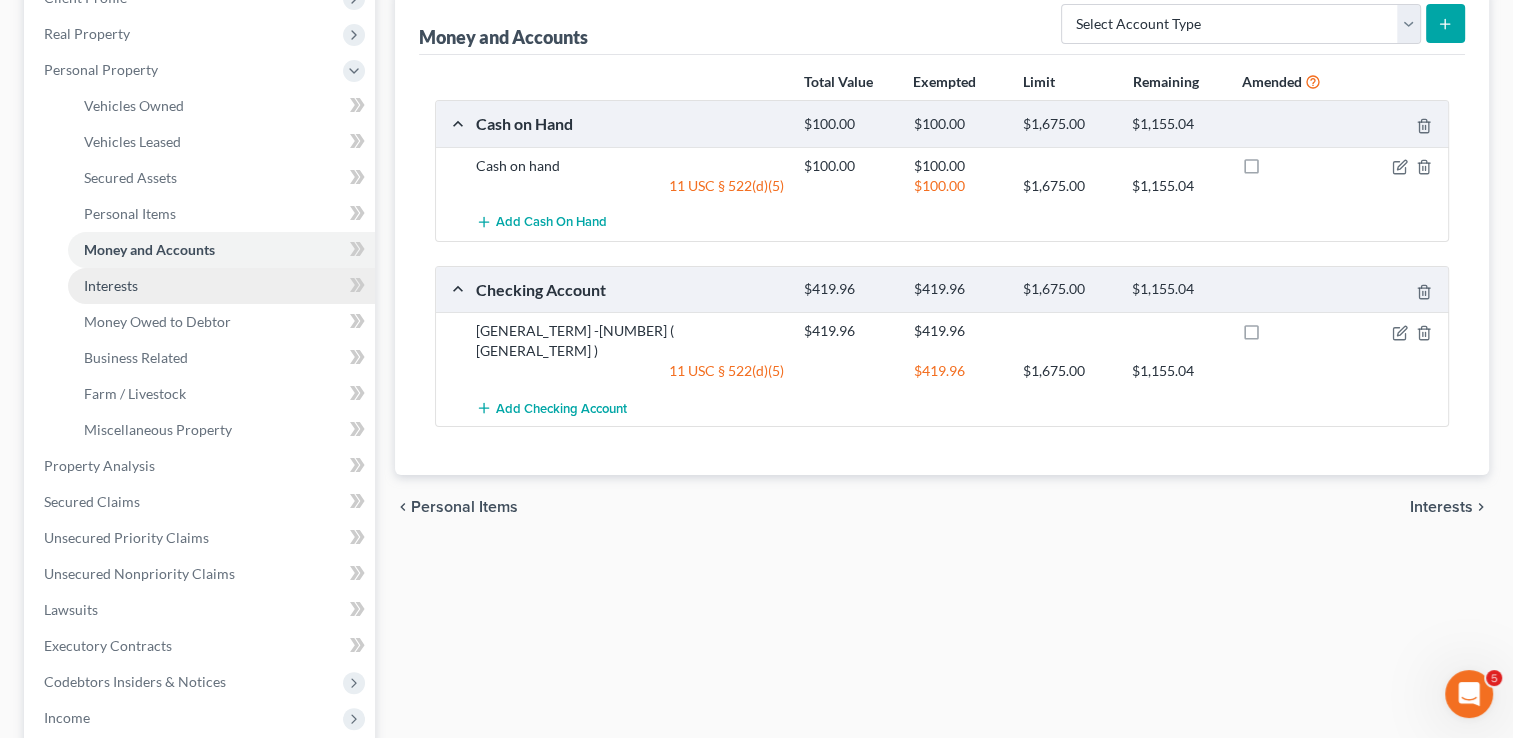 click on "Interests" at bounding box center (221, 286) 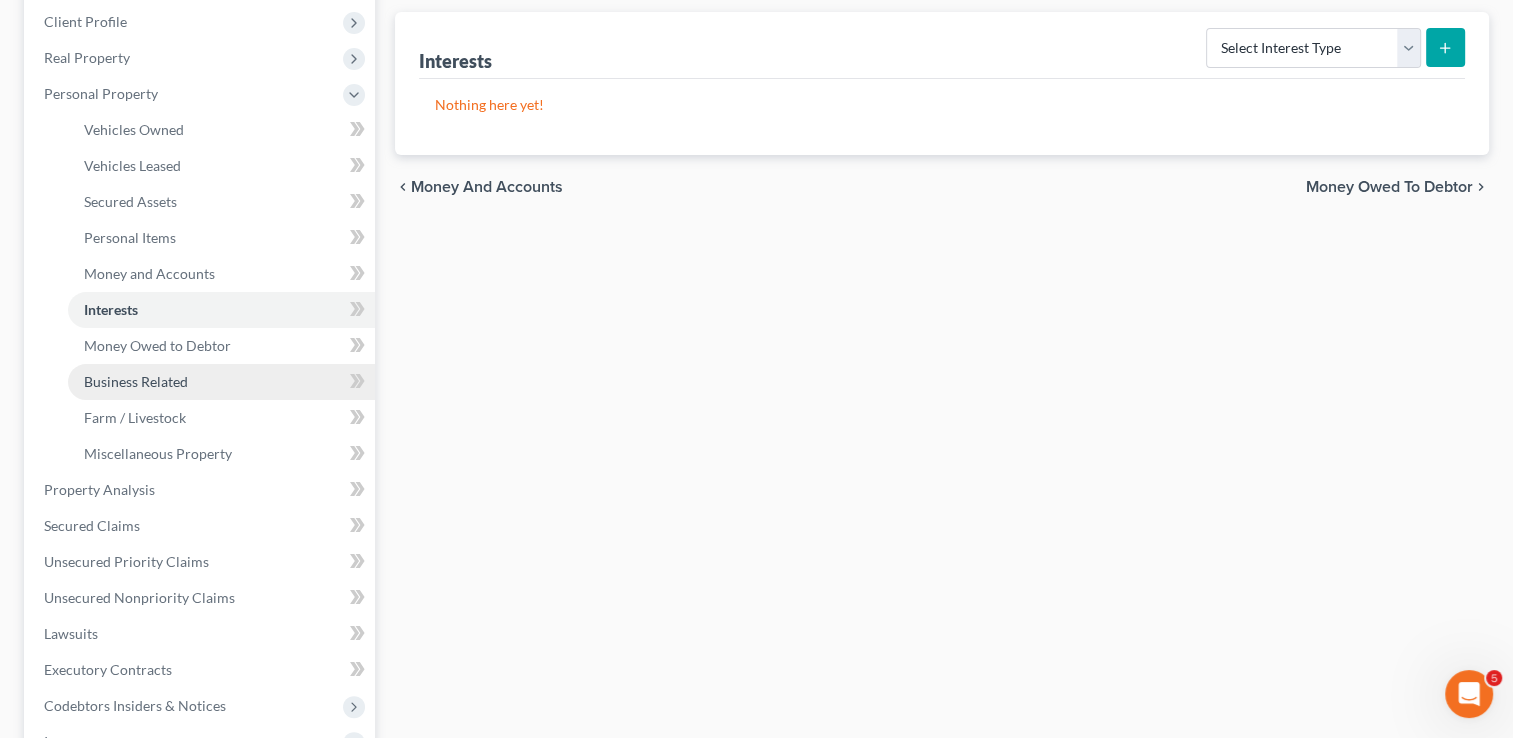 scroll, scrollTop: 300, scrollLeft: 0, axis: vertical 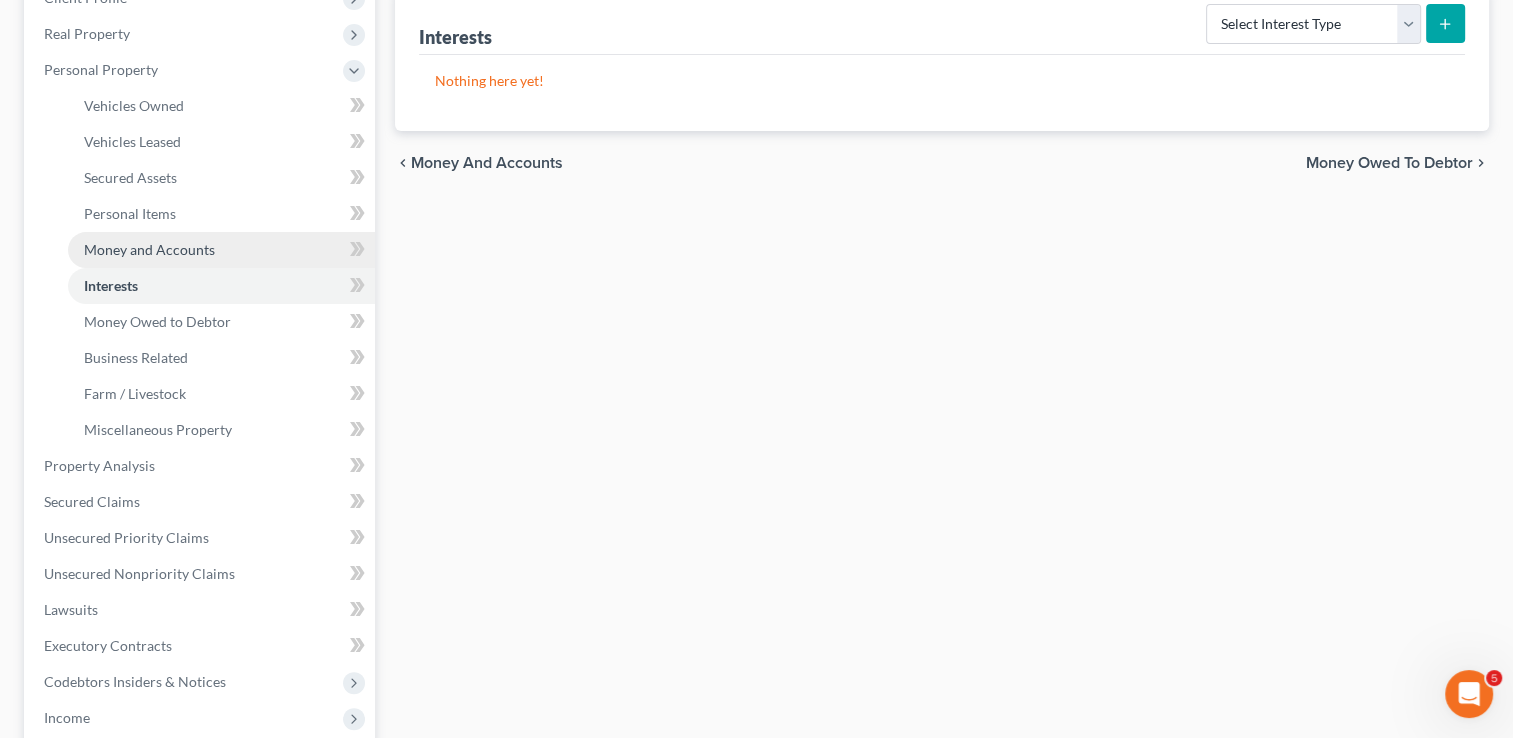 click on "Money and Accounts" at bounding box center (149, 249) 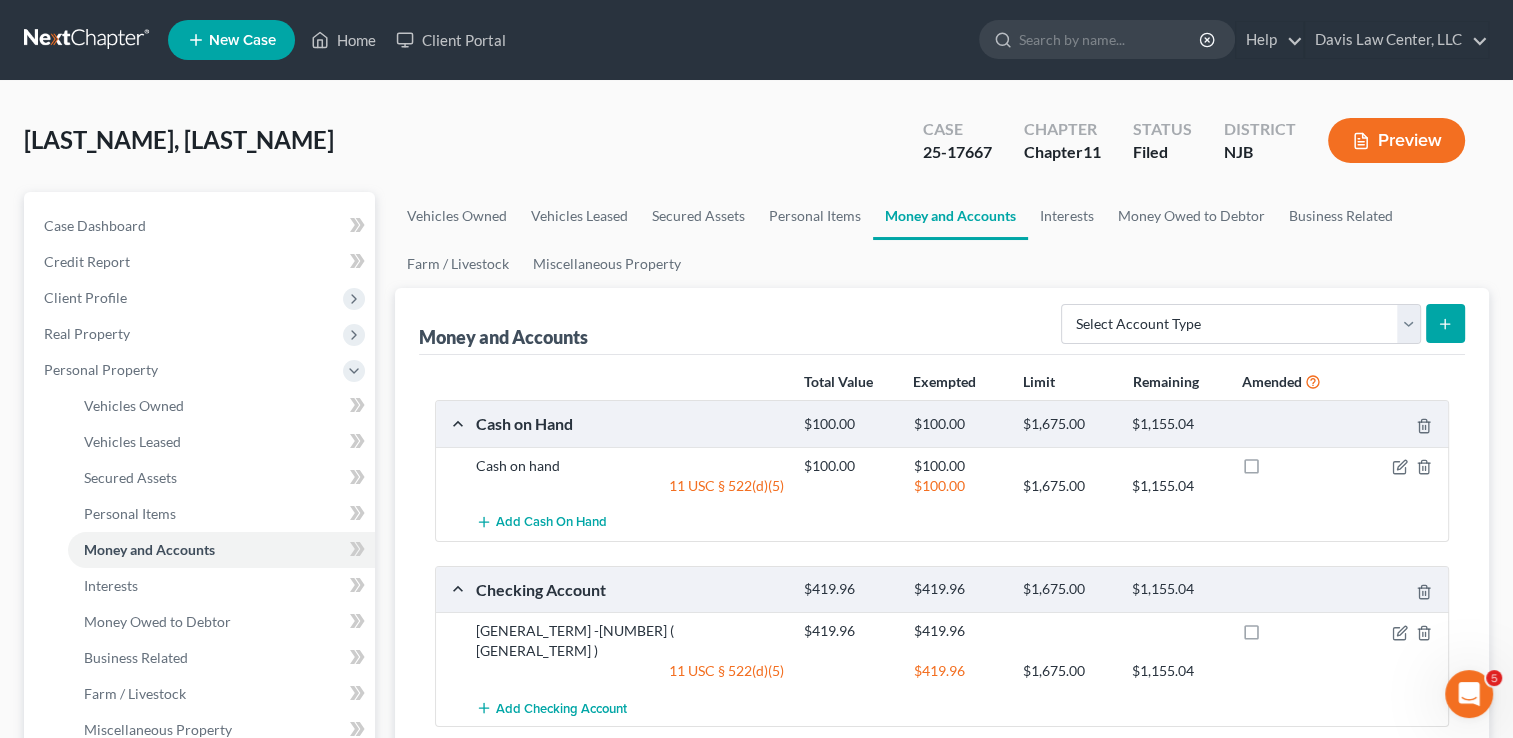 scroll, scrollTop: 100, scrollLeft: 0, axis: vertical 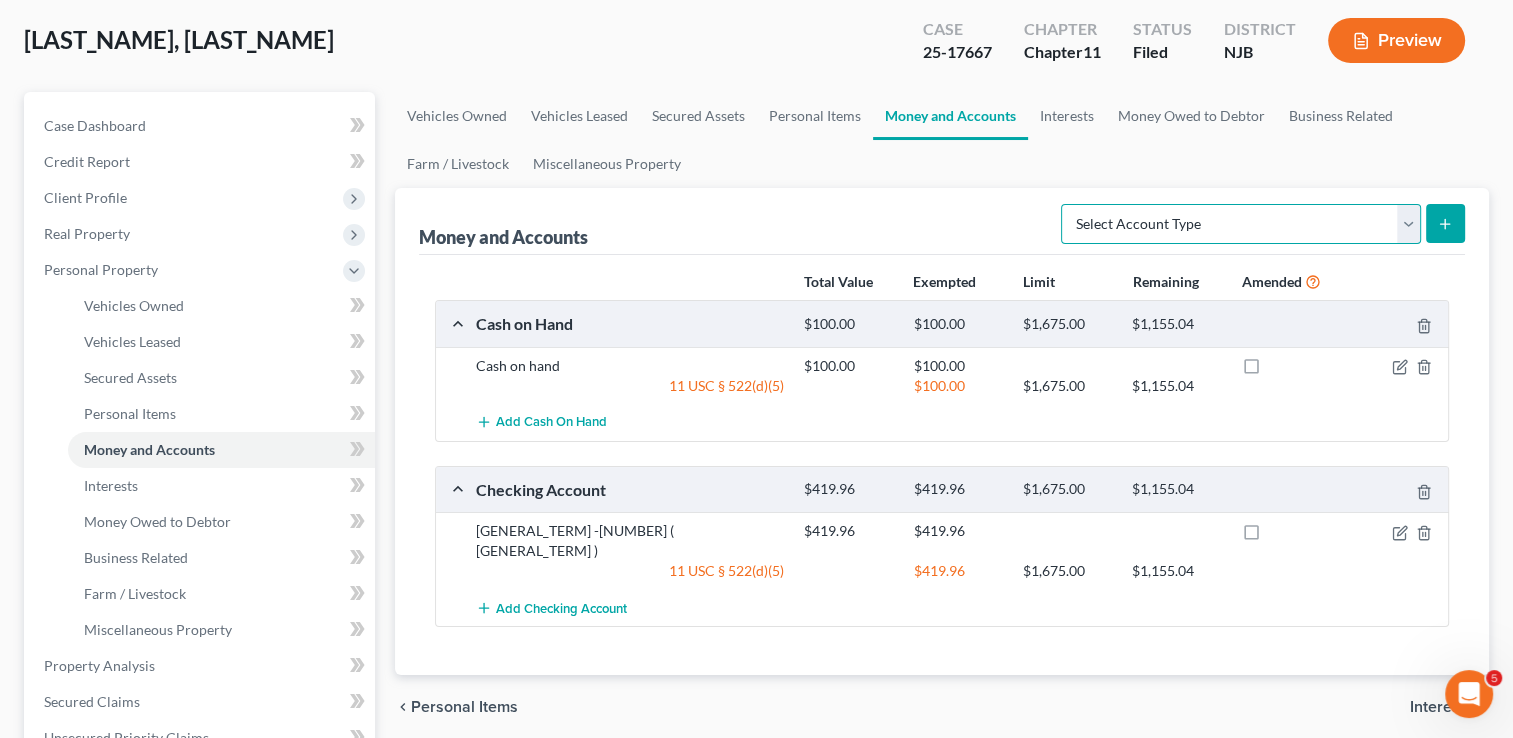 click on "Select Account Type Brokerage Cash on Hand Certificates of Deposit Checking Account Money Market Other (Credit Union, Health Savings Account, etc) Safe Deposit Box Savings Account Security Deposits or Prepayments" at bounding box center [1241, 224] 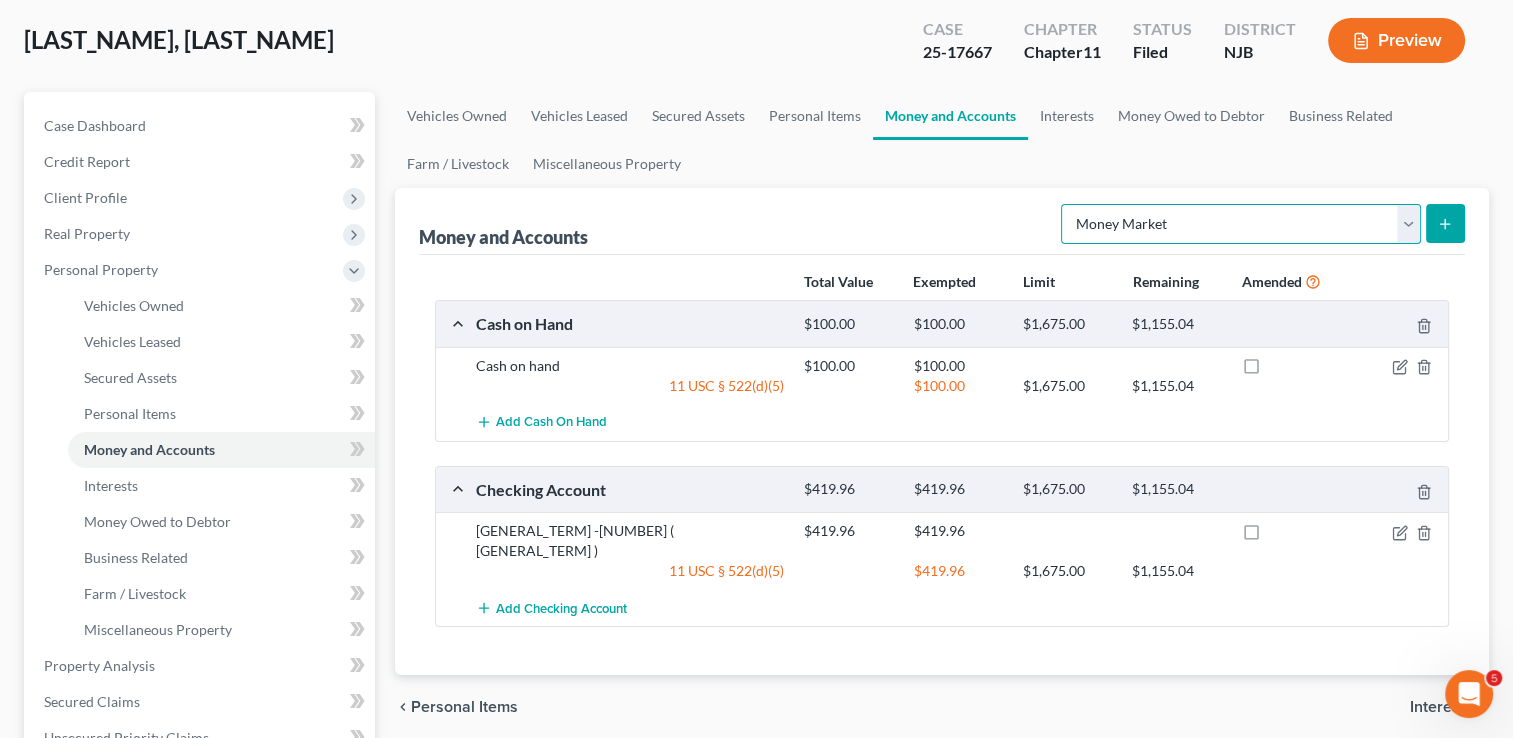 click on "Select Account Type Brokerage Cash on Hand Certificates of Deposit Checking Account Money Market Other (Credit Union, Health Savings Account, etc) Safe Deposit Box Savings Account Security Deposits or Prepayments" at bounding box center (1241, 224) 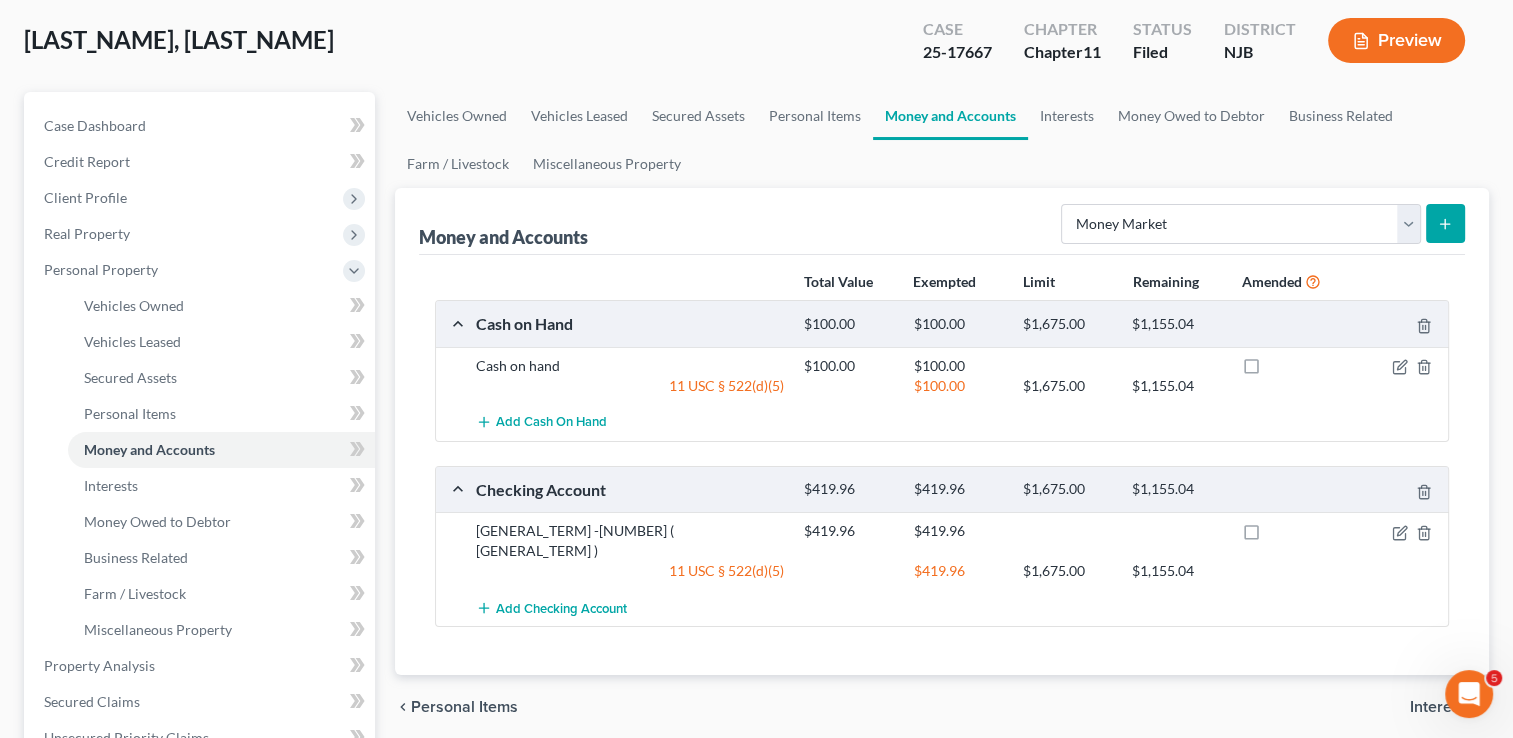 click at bounding box center [1445, 223] 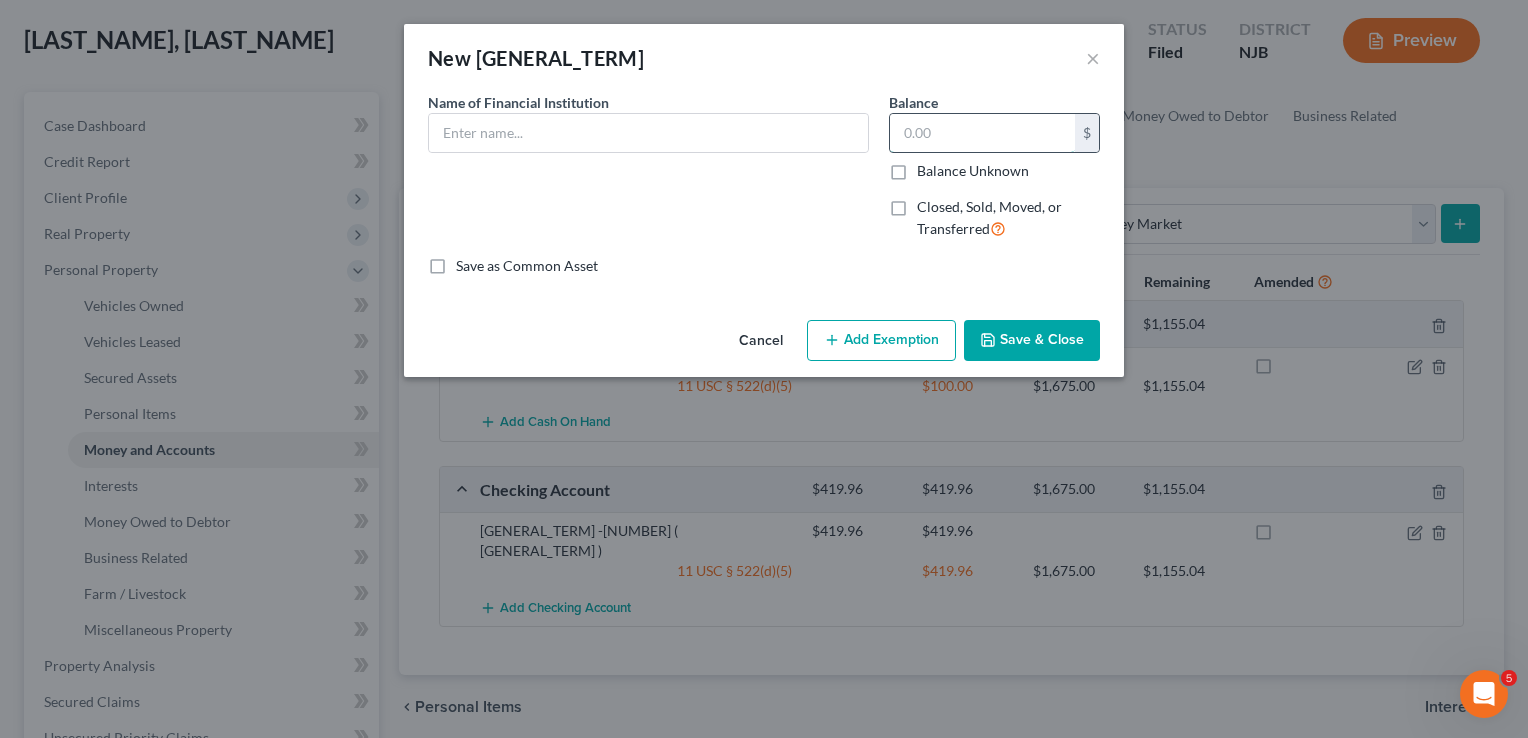 click at bounding box center (982, 133) 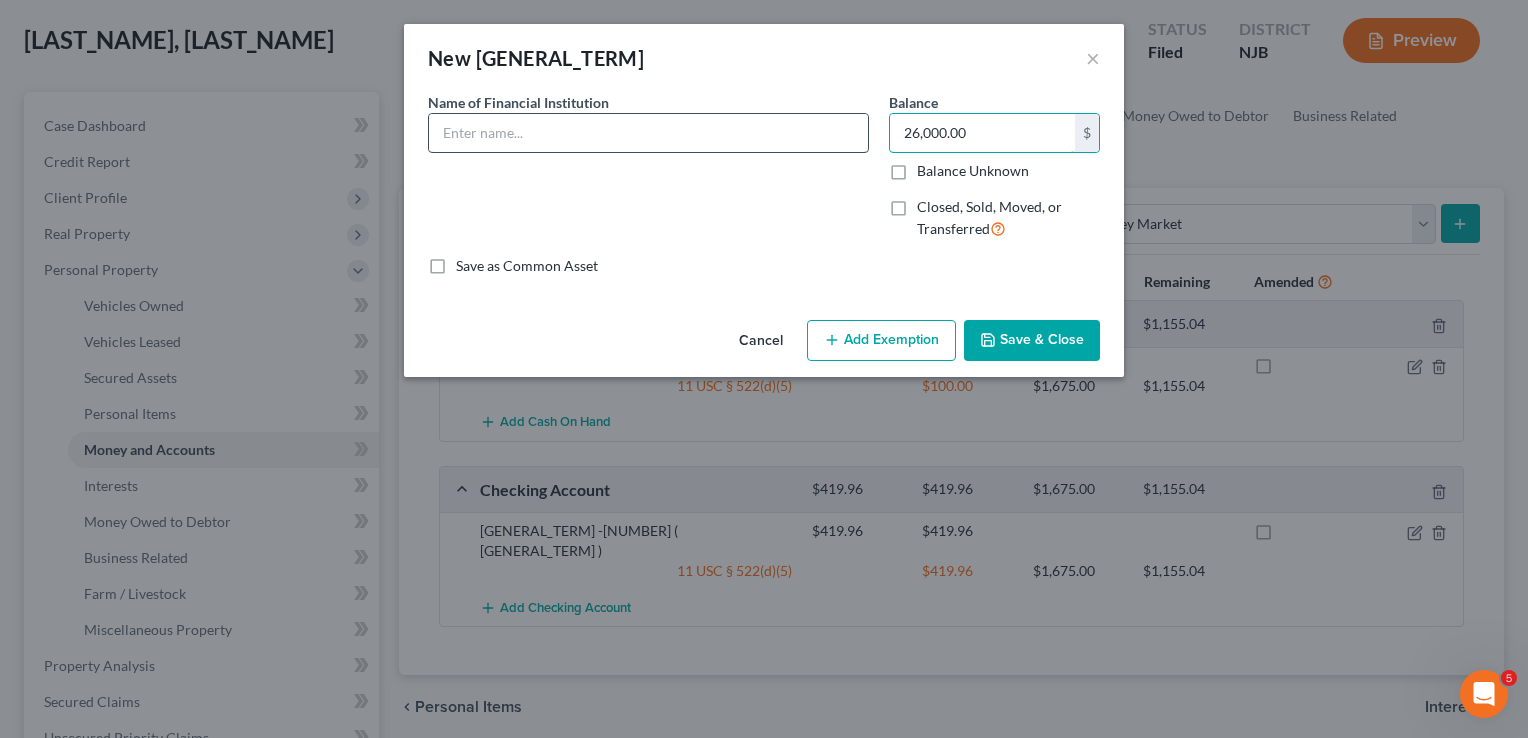 type on "26,000.00" 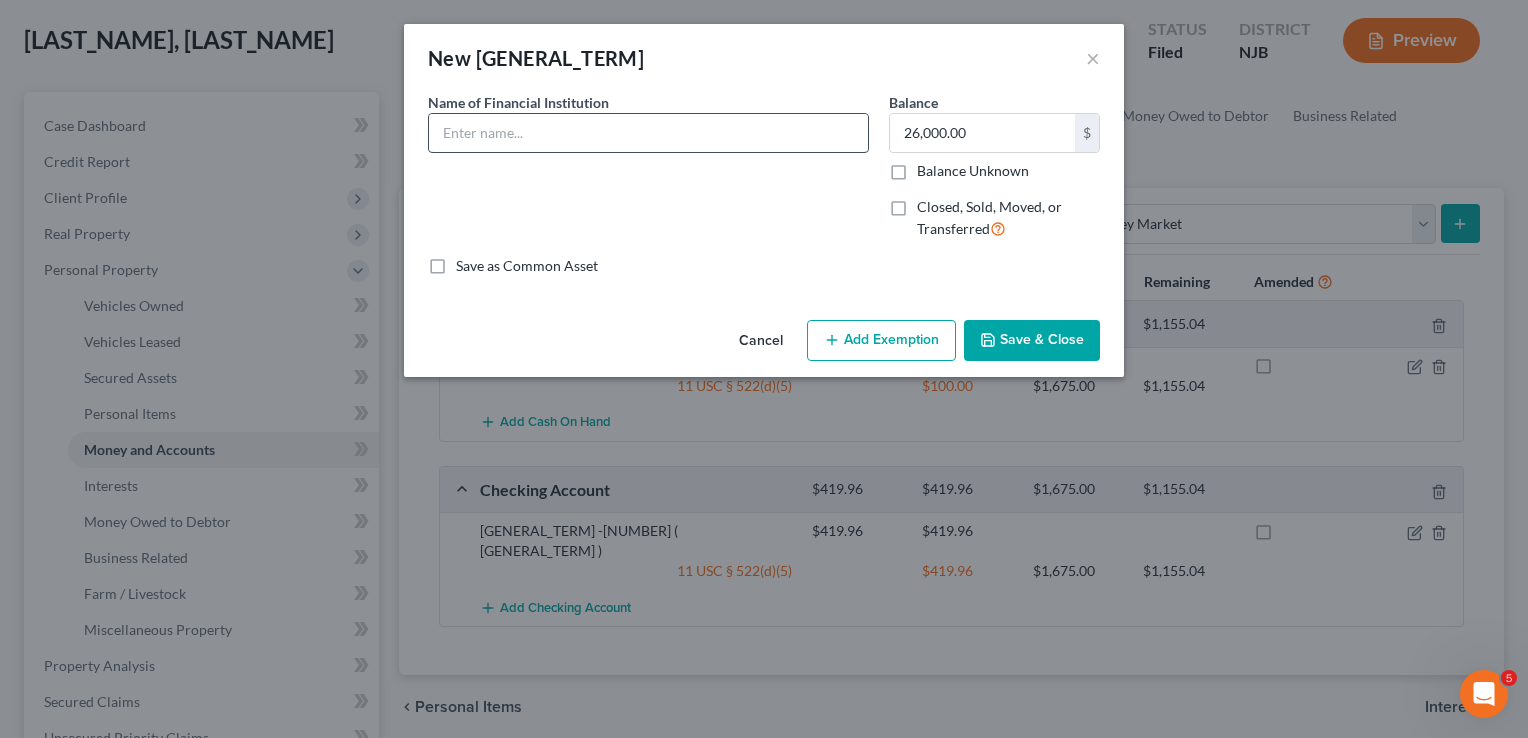 click at bounding box center (648, 133) 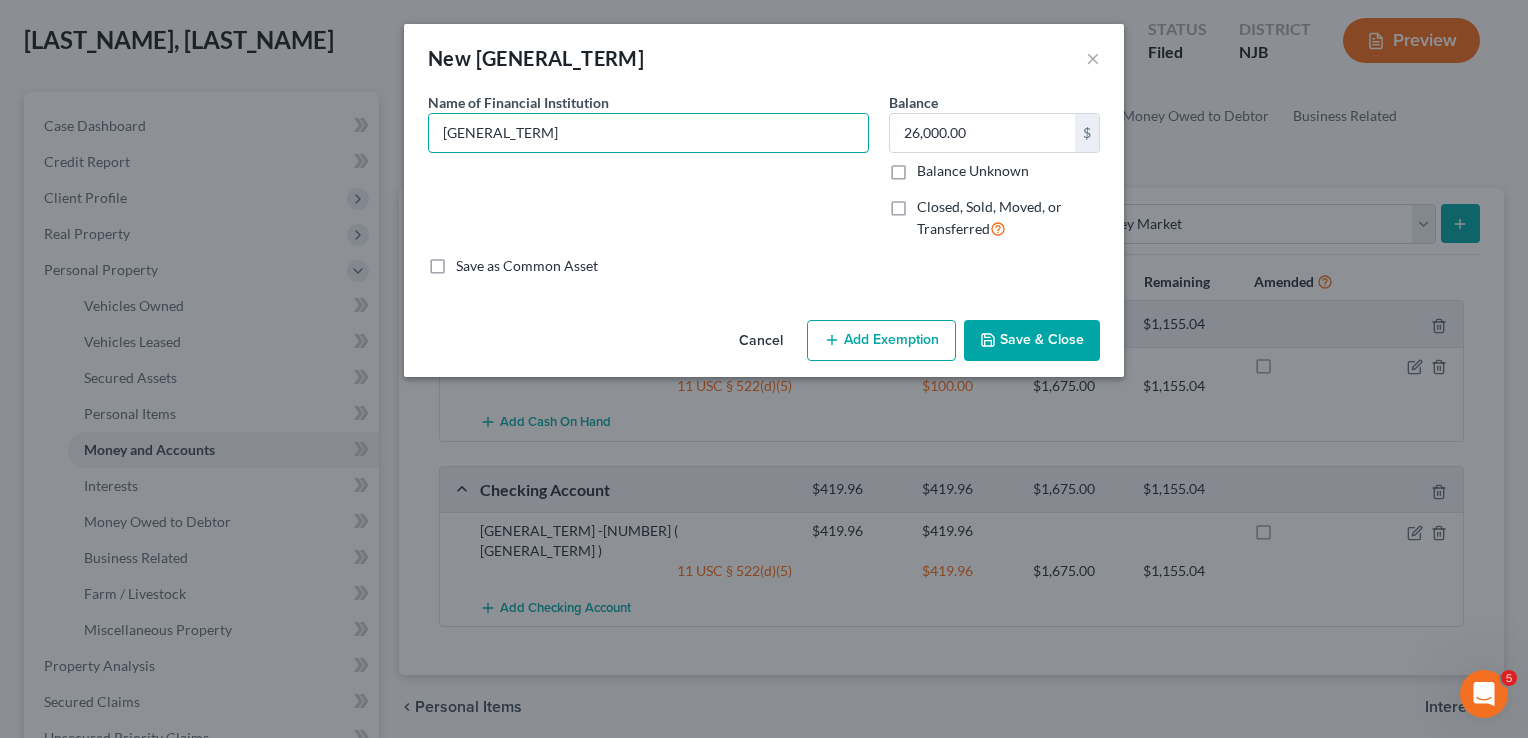 type on "[GENERAL_TERM]" 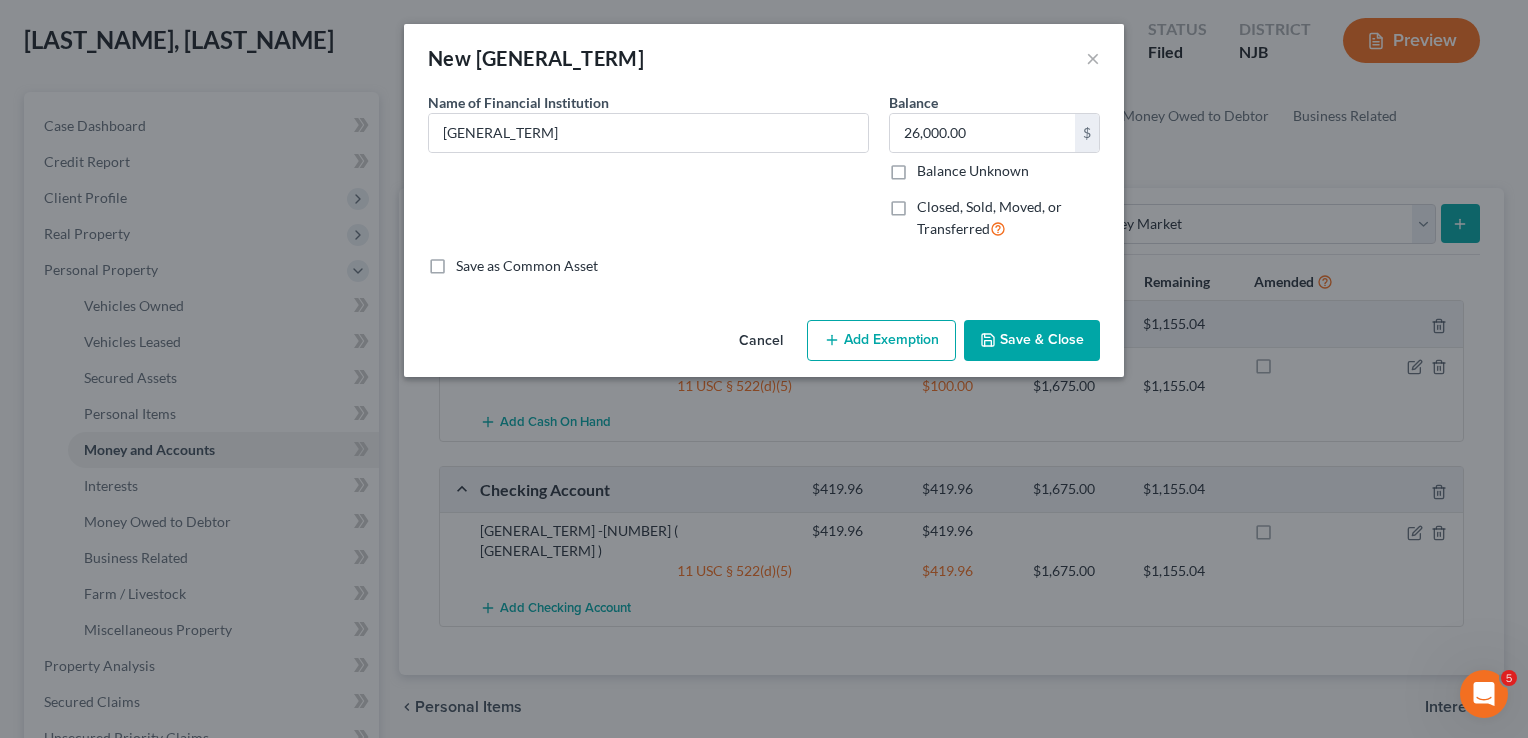 click on "Save & Close" at bounding box center [1032, 341] 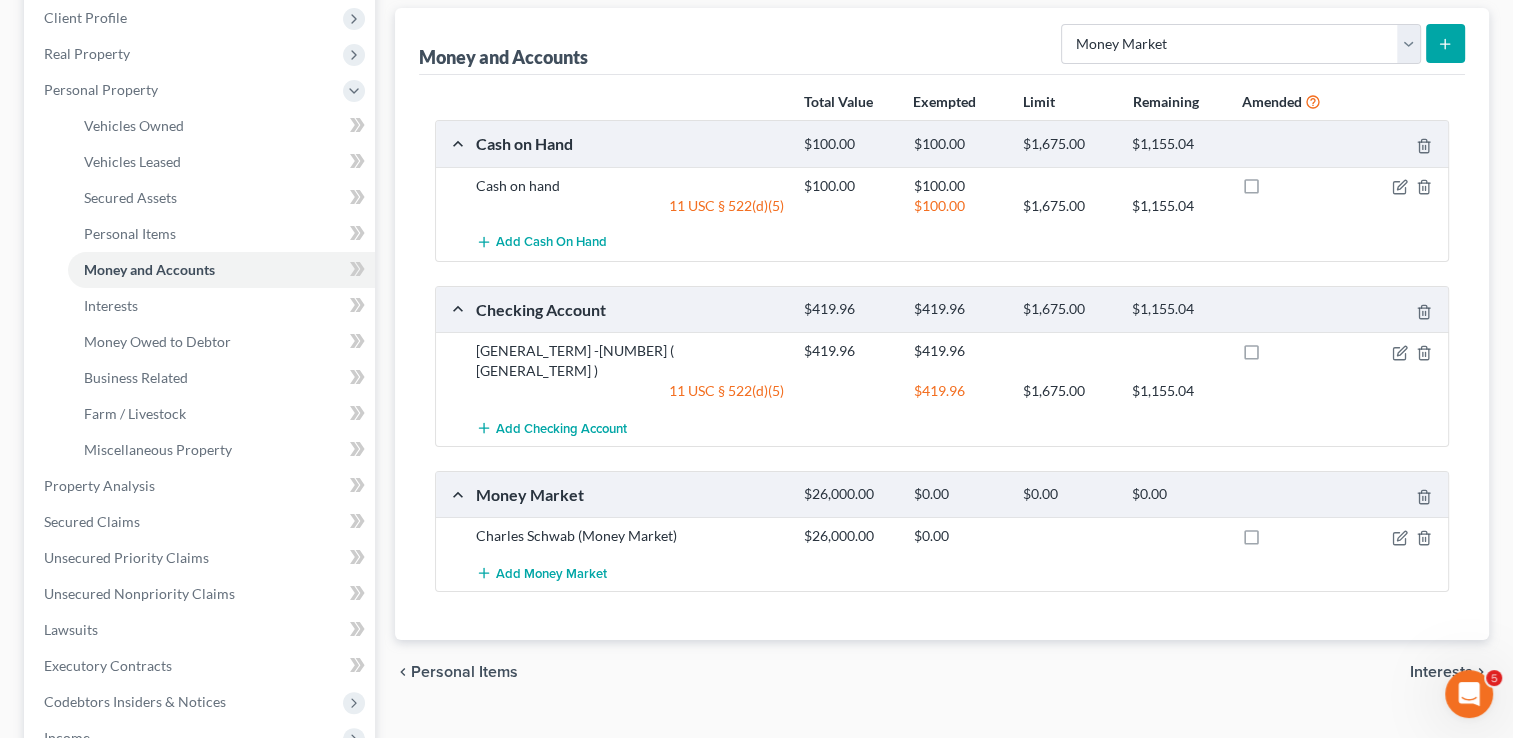 scroll, scrollTop: 400, scrollLeft: 0, axis: vertical 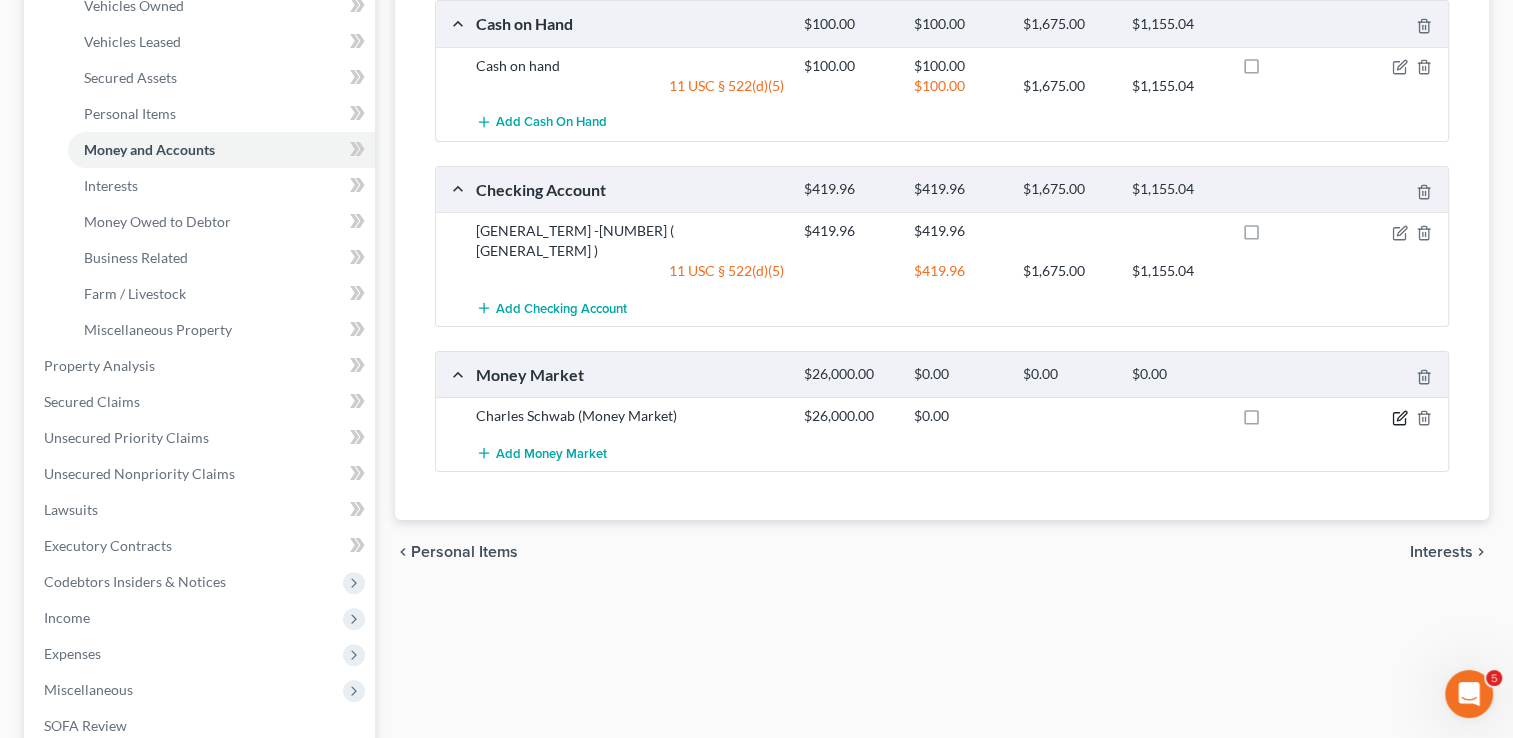 click 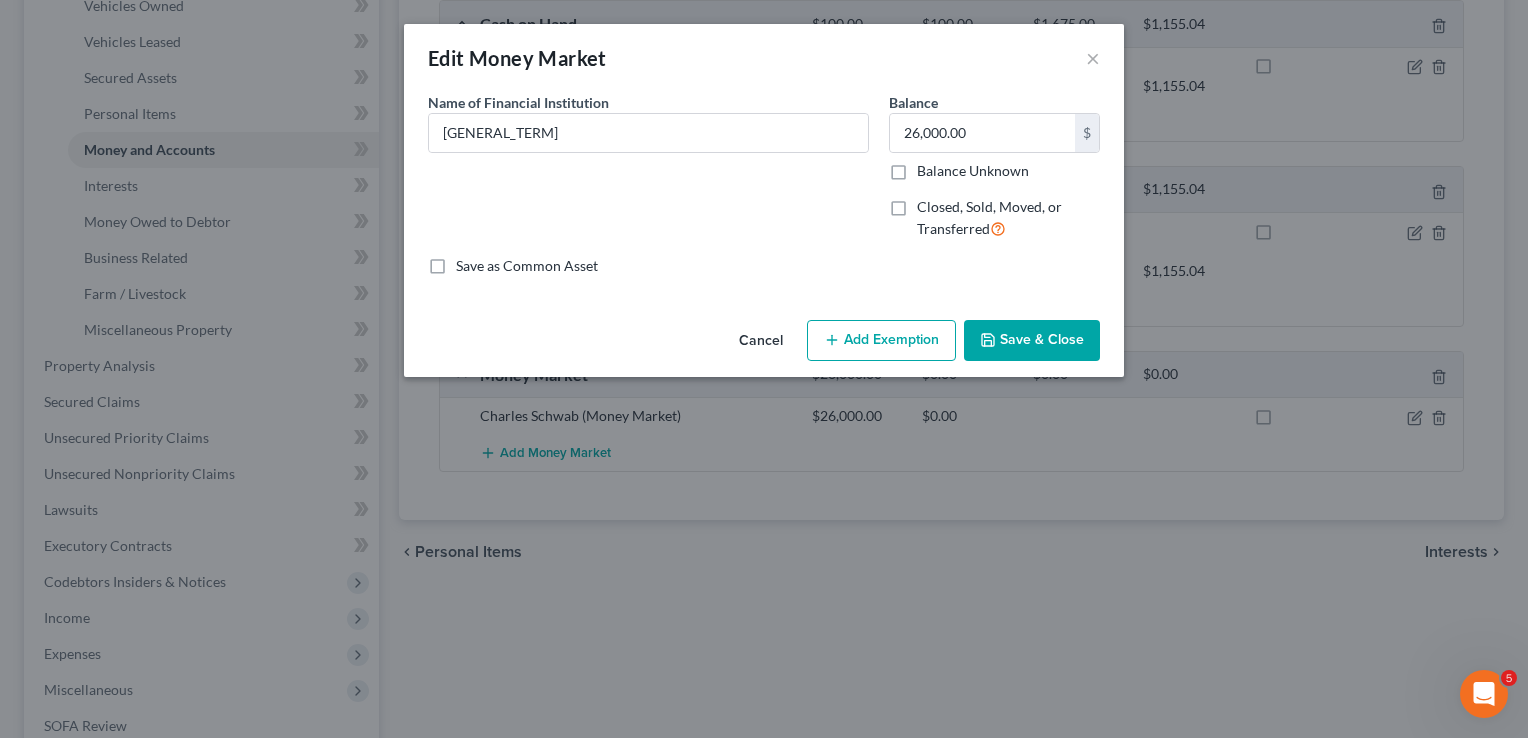 click on "Add Exemption" at bounding box center [881, 341] 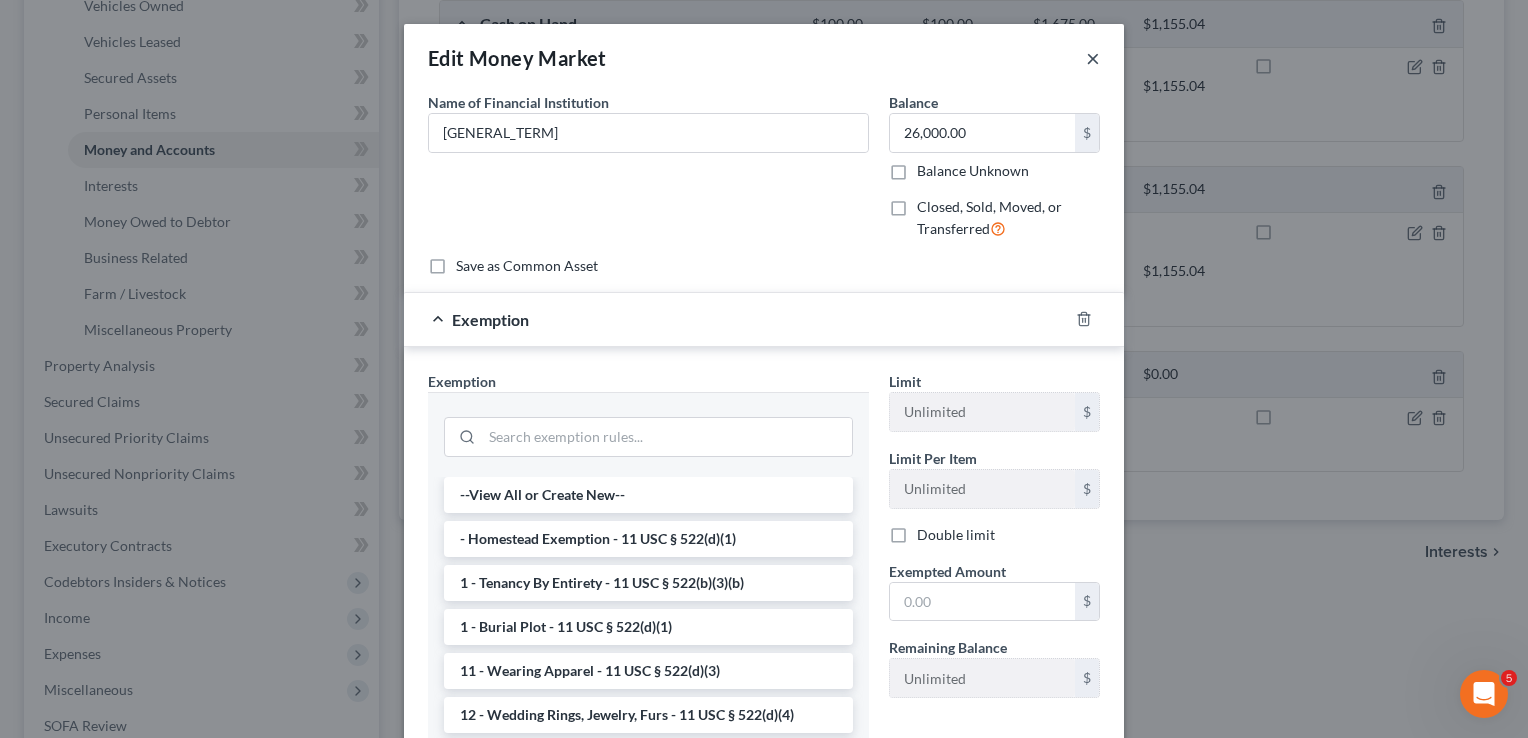 click on "×" at bounding box center (1093, 58) 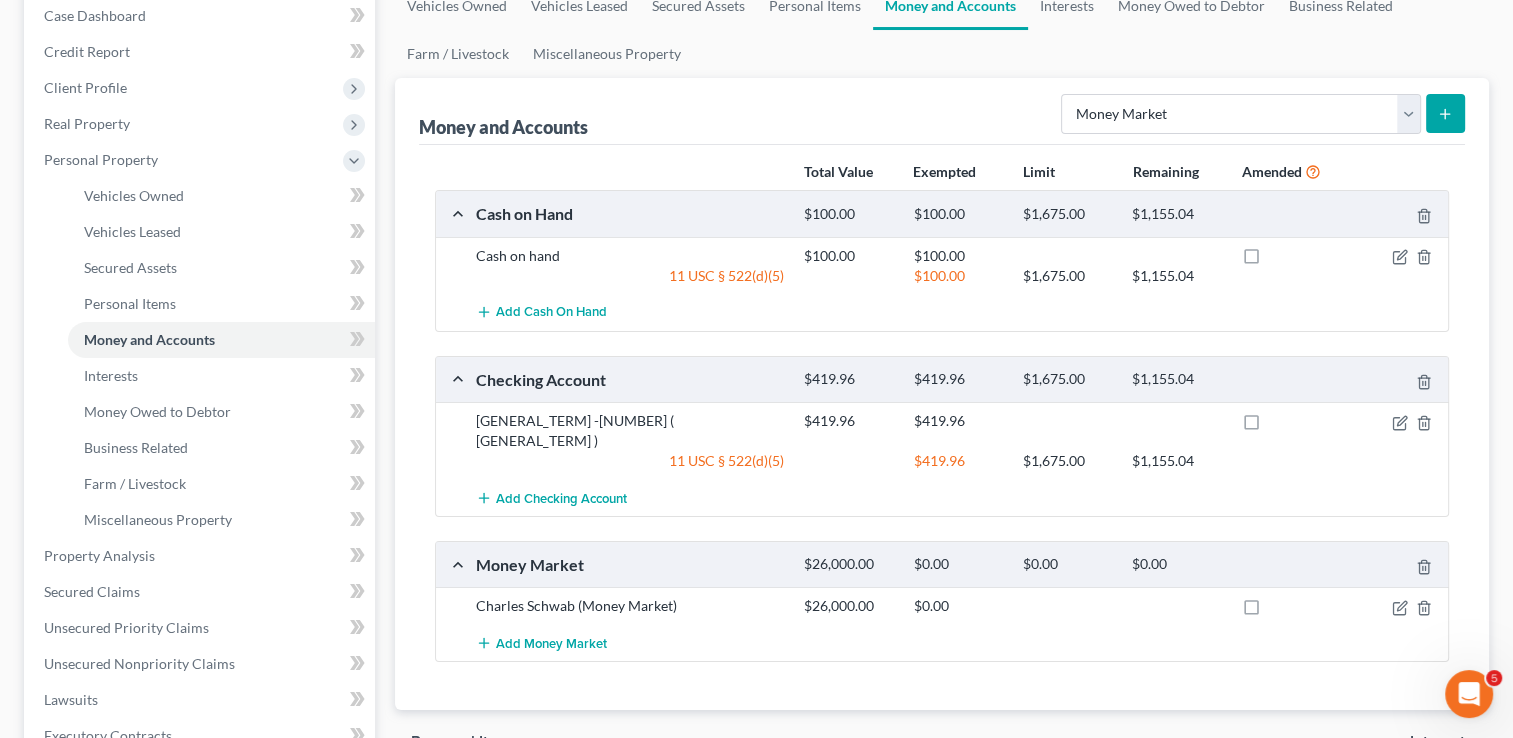scroll, scrollTop: 47, scrollLeft: 0, axis: vertical 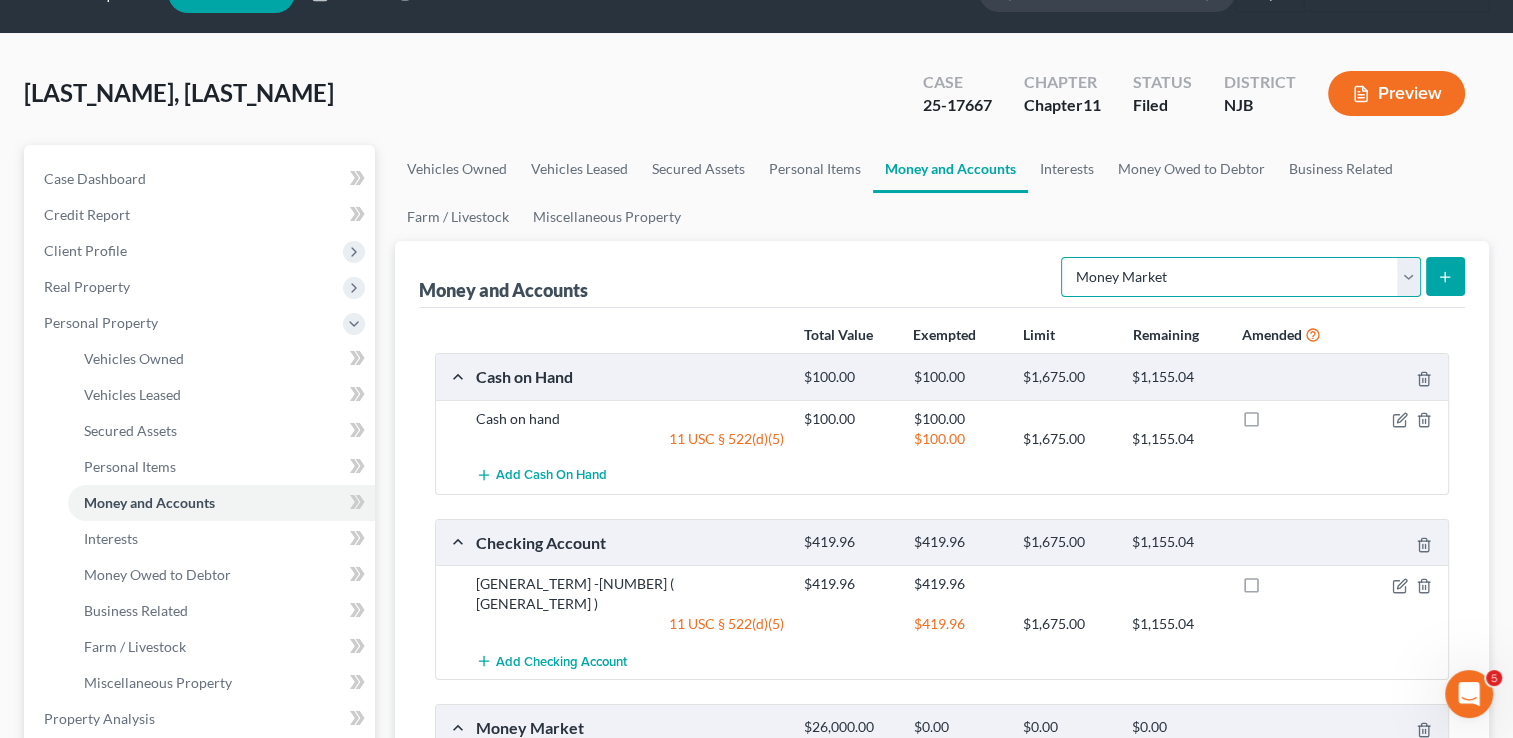 drag, startPoint x: 1412, startPoint y: 286, endPoint x: 1388, endPoint y: 290, distance: 24.33105 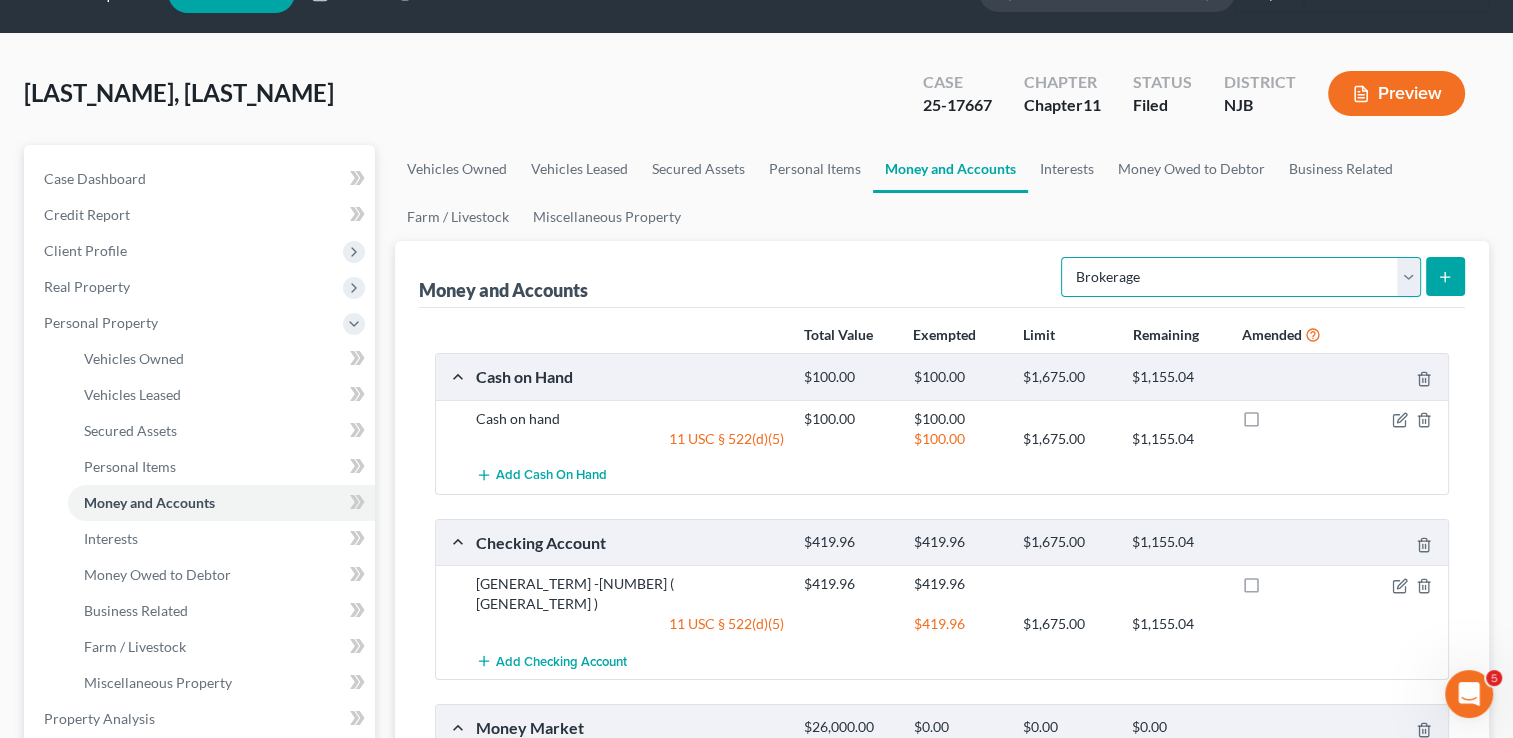 click on "Select Account Type Brokerage Cash on Hand Certificates of Deposit Checking Account Money Market Other (Credit Union, Health Savings Account, etc) Safe Deposit Box Savings Account Security Deposits or Prepayments" at bounding box center (1241, 277) 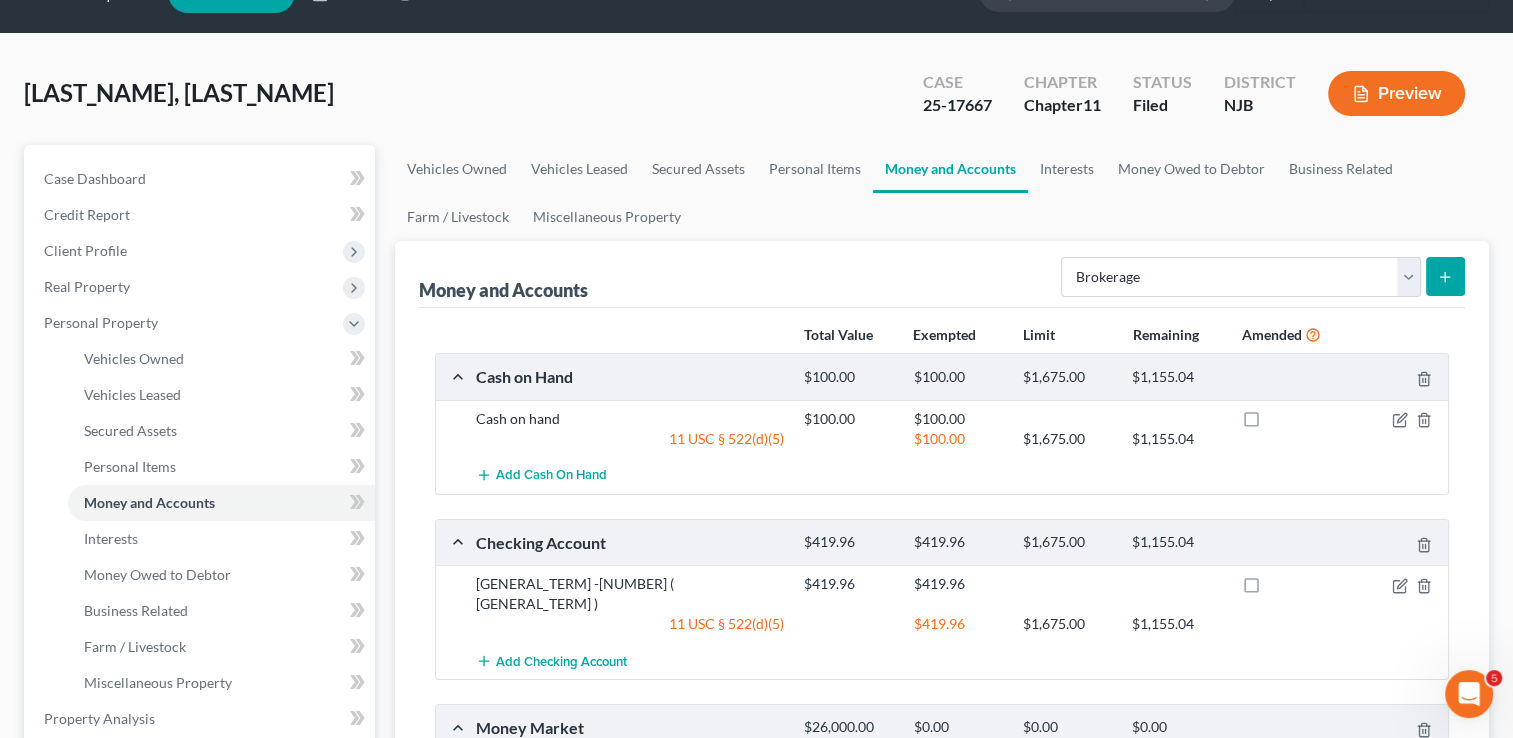 click 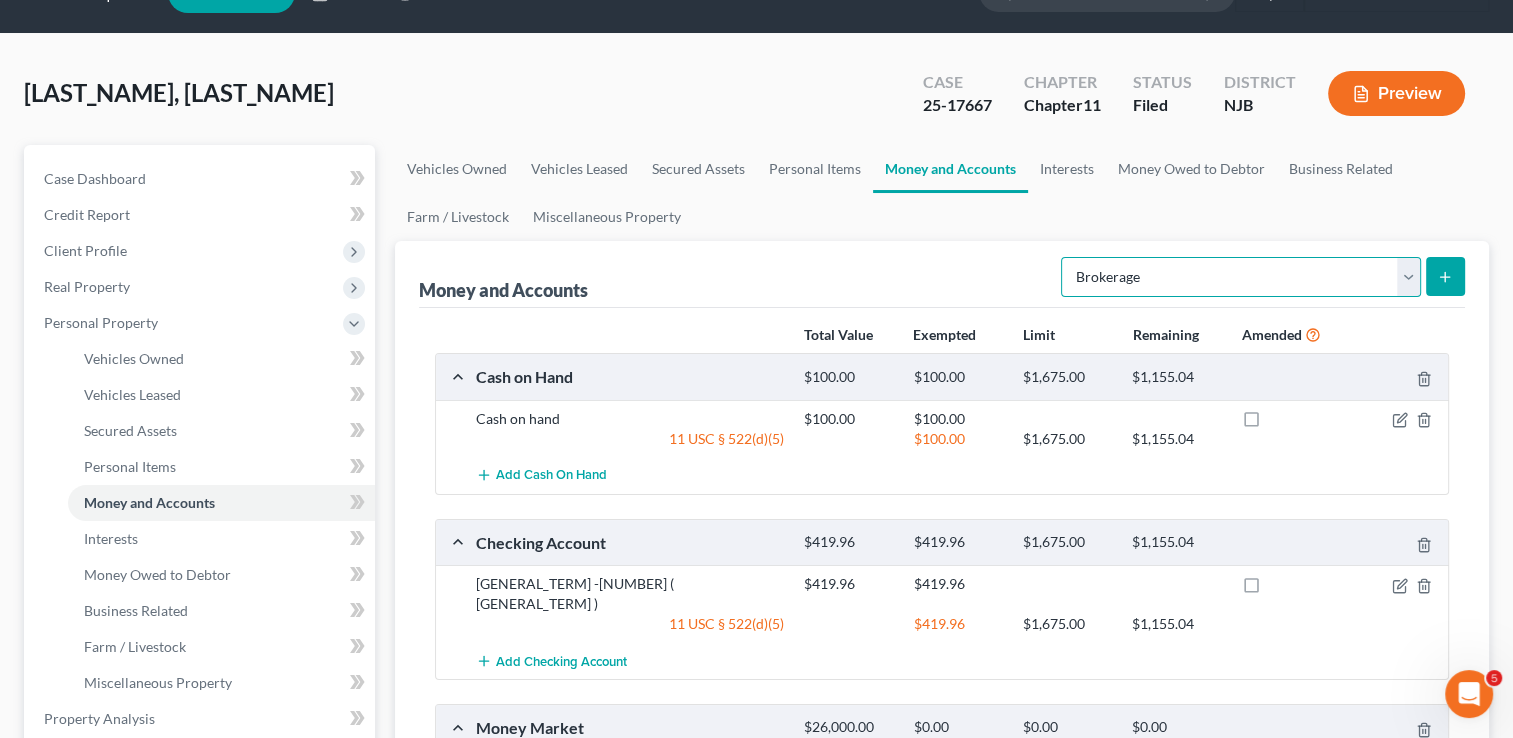 click on "Select Account Type Brokerage Cash on Hand Certificates of Deposit Checking Account Money Market Other (Credit Union, Health Savings Account, etc) Safe Deposit Box Savings Account Security Deposits or Prepayments" at bounding box center [1241, 277] 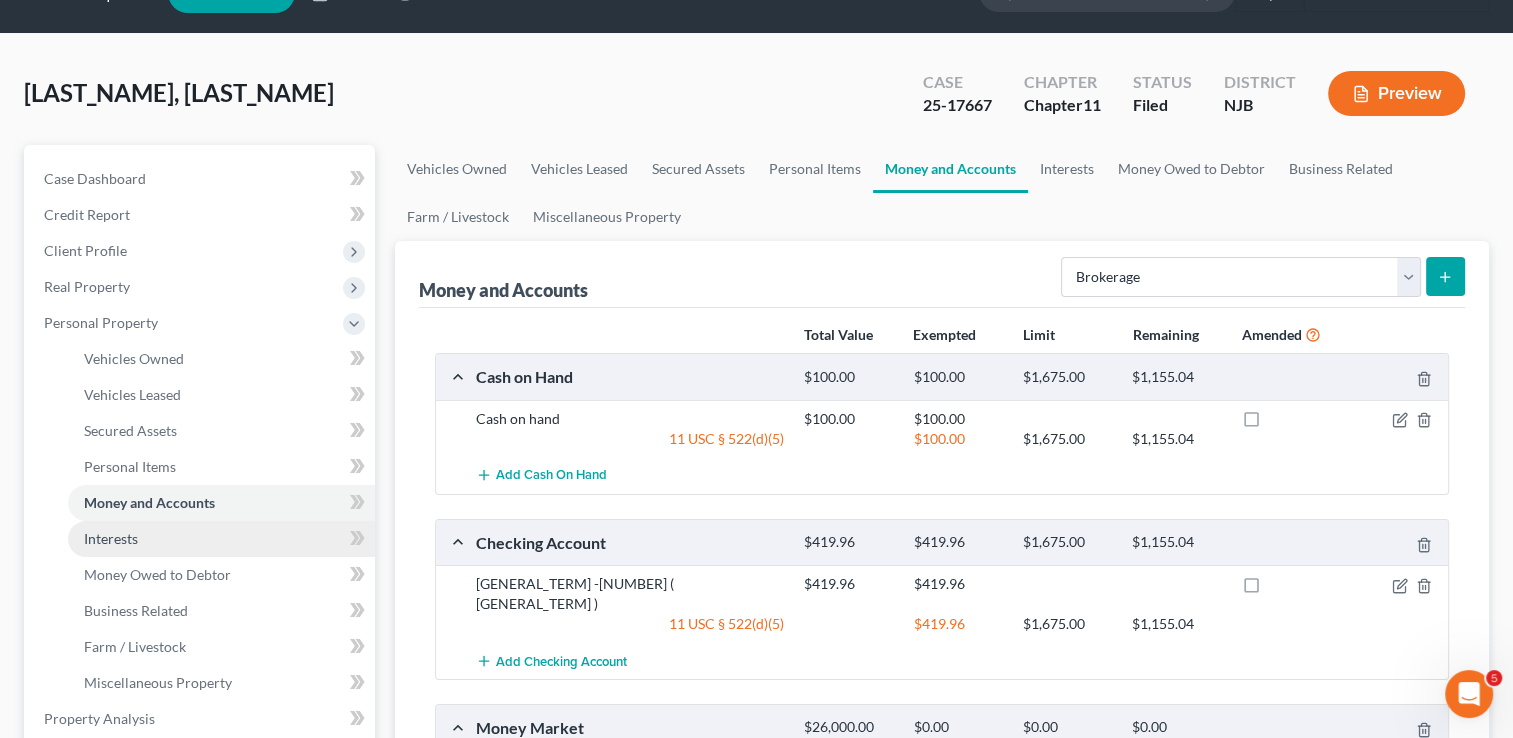 click on "Interests" at bounding box center [111, 538] 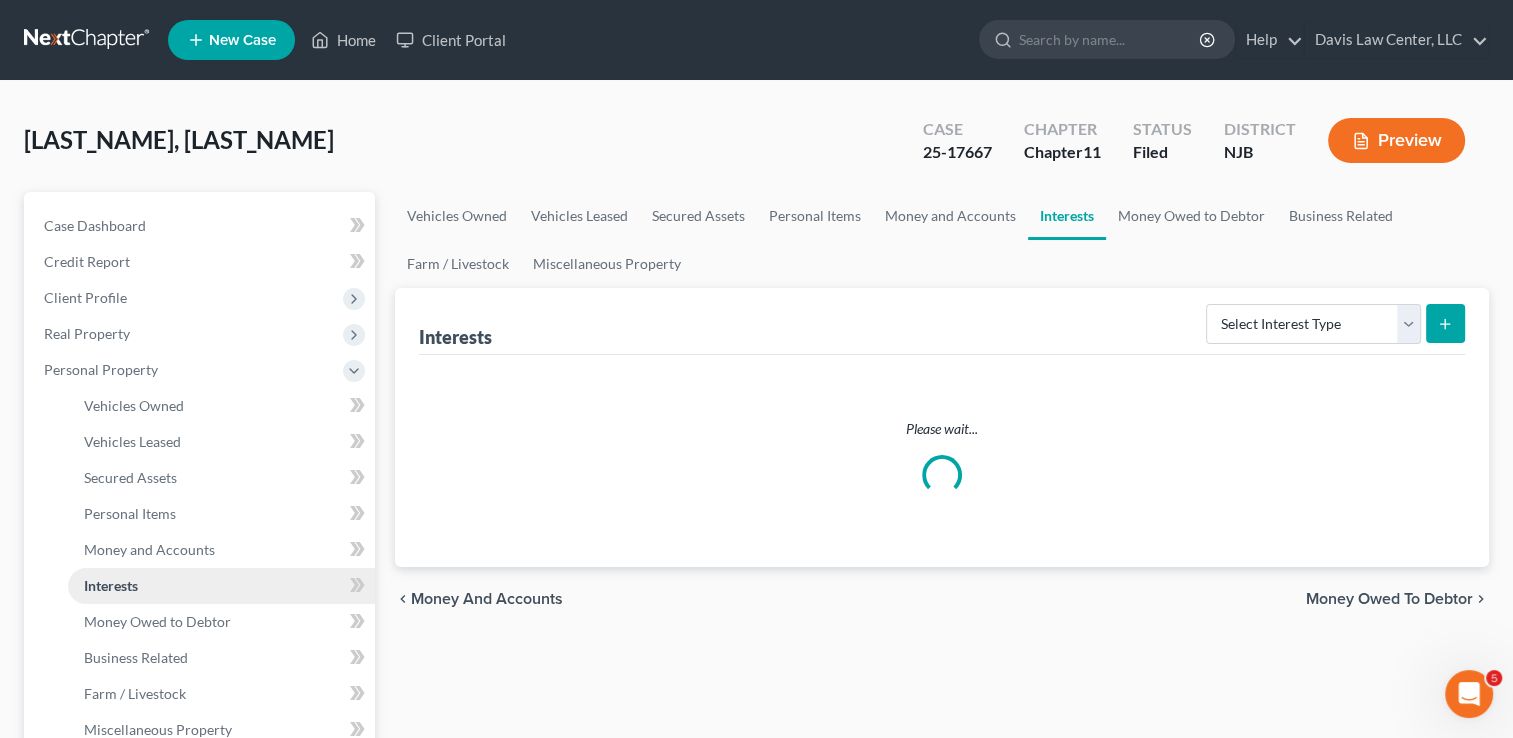 scroll, scrollTop: 0, scrollLeft: 0, axis: both 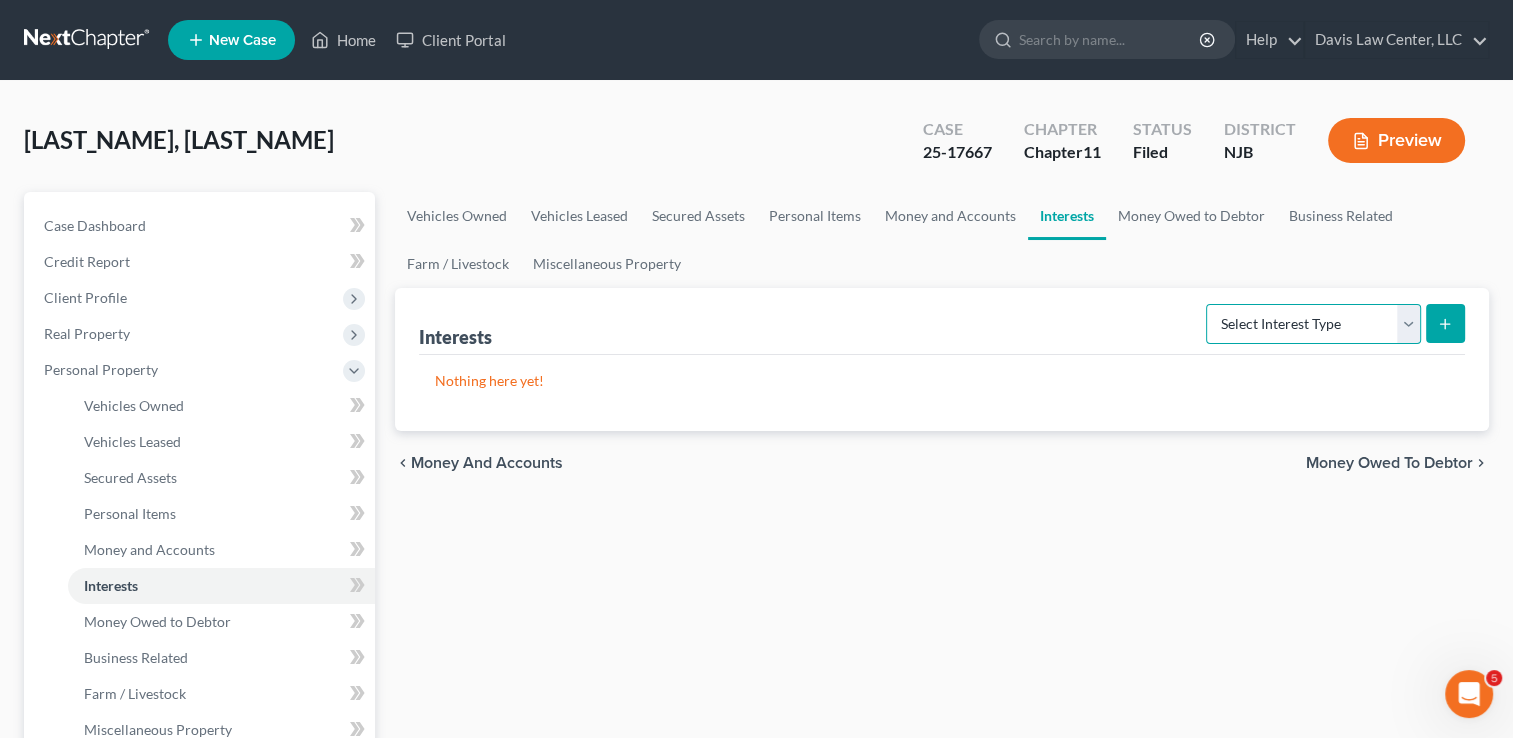 click on "Select Interest Type 401K Annuity Bond Education IRA Government Bond Government Pension Plan Incorporated Business IRA Joint Venture (Active) Joint Venture (Inactive) Keogh Mutual Fund Other Retirement Plan Partnership (Active) Partnership (Inactive) Pension Plan Stock Term Life Insurance Unincorporated Business Whole Life Insurance" at bounding box center [1313, 324] 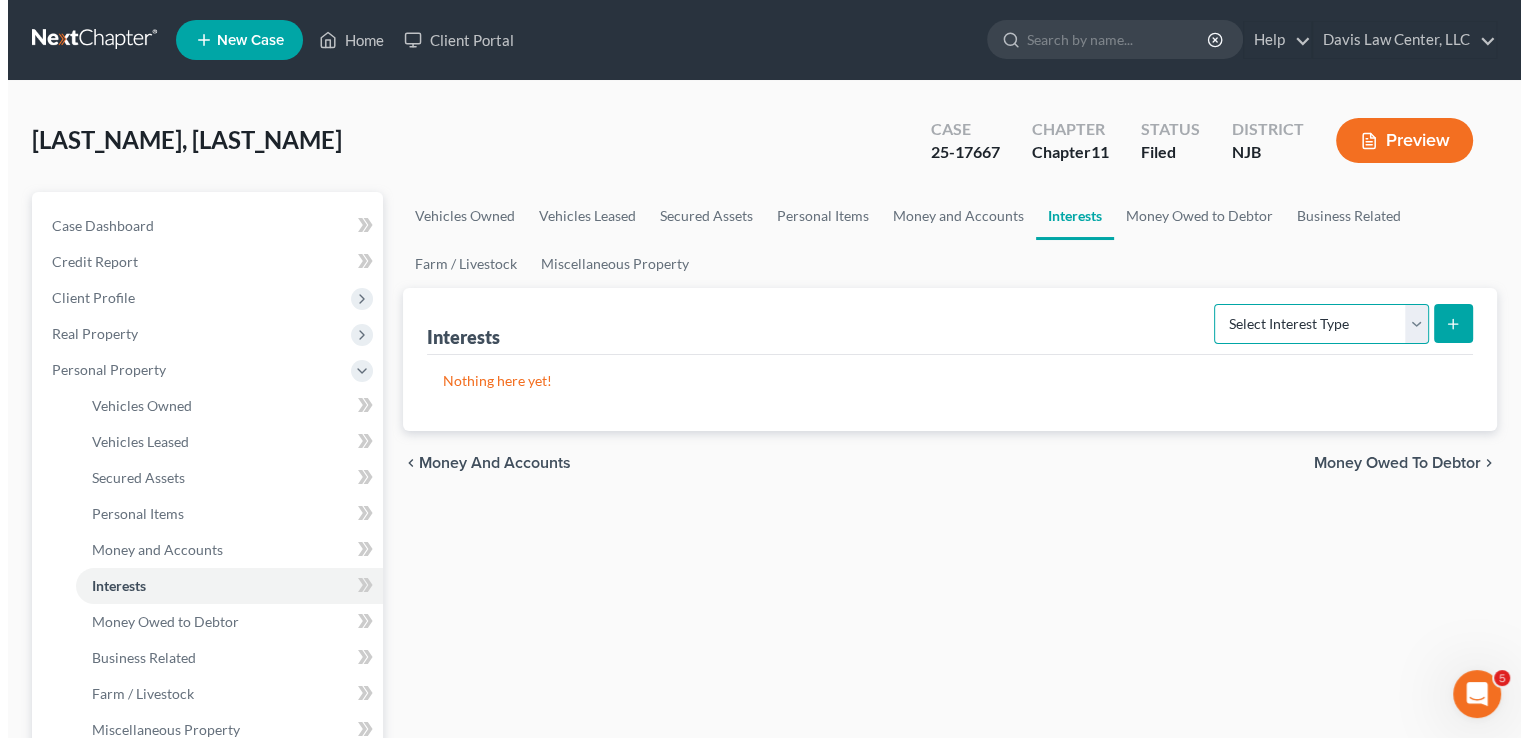 scroll, scrollTop: 200, scrollLeft: 0, axis: vertical 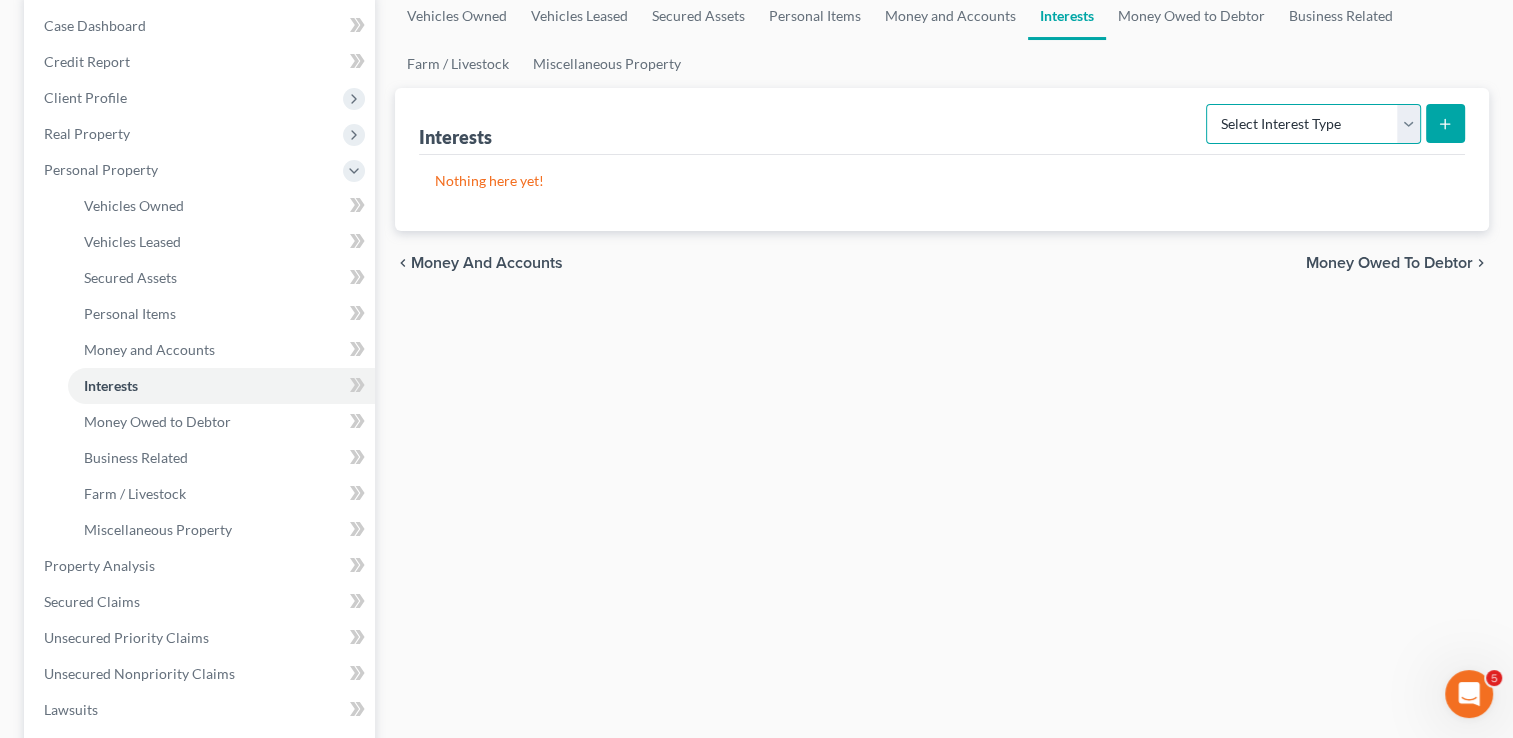 click on "Select Interest Type 401K Annuity Bond Education IRA Government Bond Government Pension Plan Incorporated Business IRA Joint Venture (Active) Joint Venture (Inactive) Keogh Mutual Fund Other Retirement Plan Partnership (Active) Partnership (Inactive) Pension Plan Stock Term Life Insurance Unincorporated Business Whole Life Insurance" at bounding box center (1313, 124) 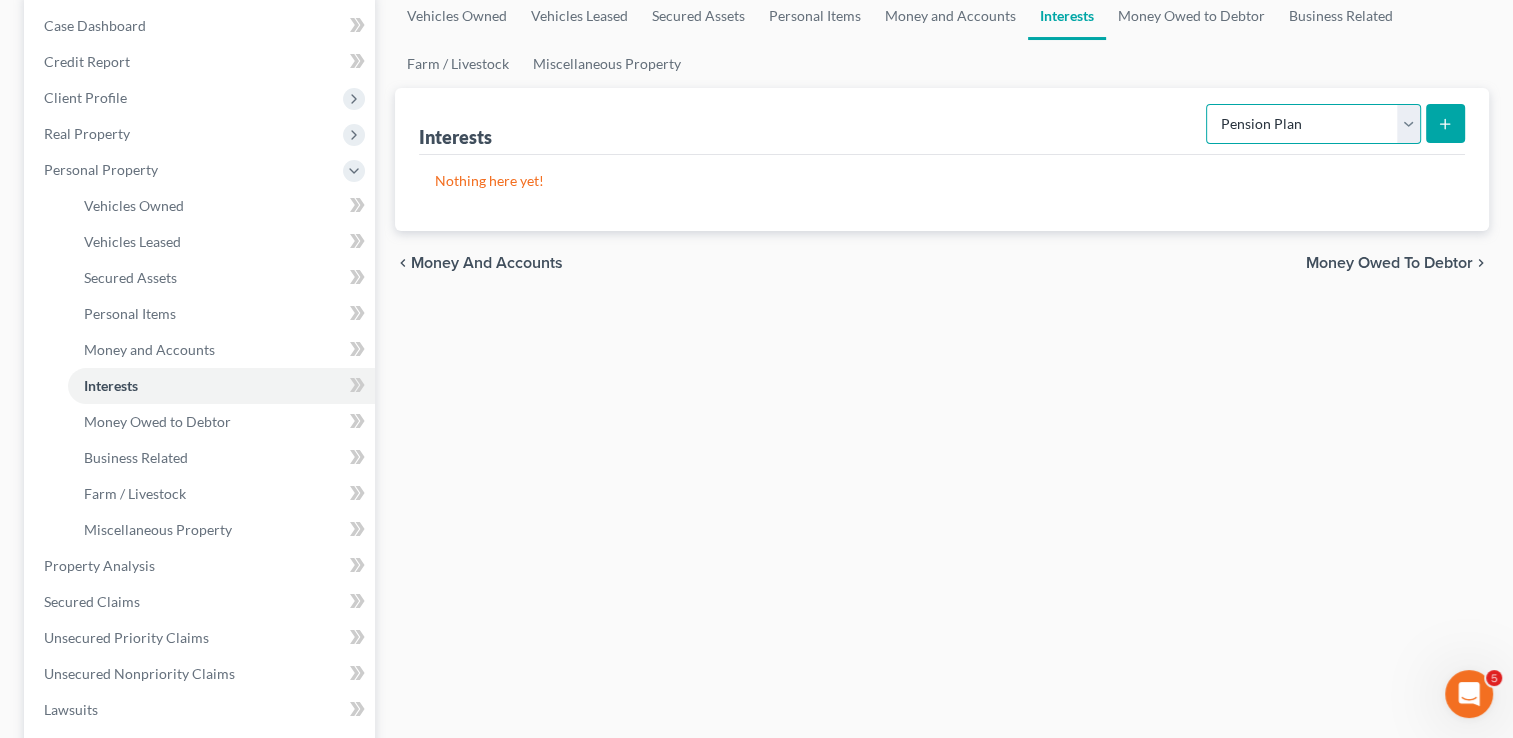click on "Select Interest Type 401K Annuity Bond Education IRA Government Bond Government Pension Plan Incorporated Business IRA Joint Venture (Active) Joint Venture (Inactive) Keogh Mutual Fund Other Retirement Plan Partnership (Active) Partnership (Inactive) Pension Plan Stock Term Life Insurance Unincorporated Business Whole Life Insurance" at bounding box center (1313, 124) 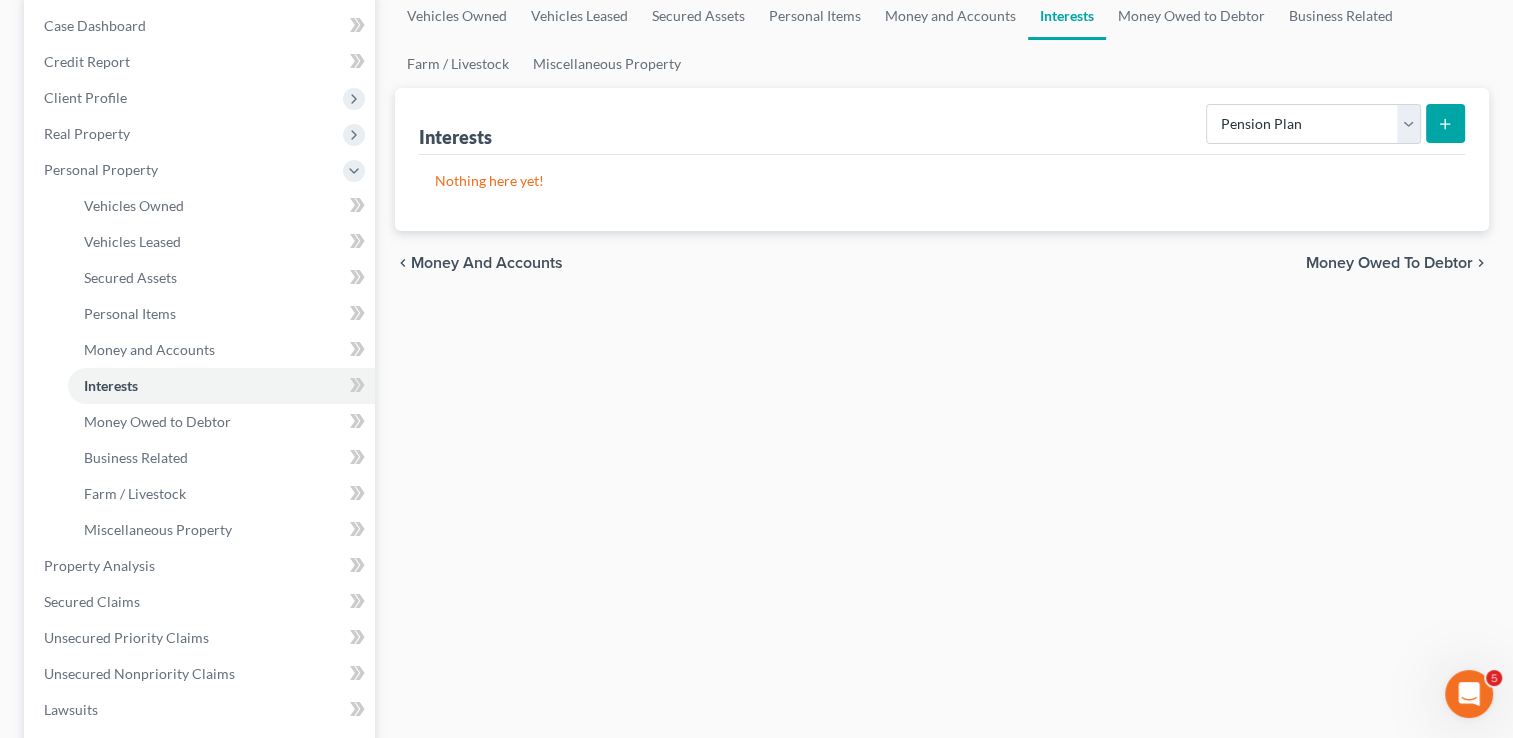 click 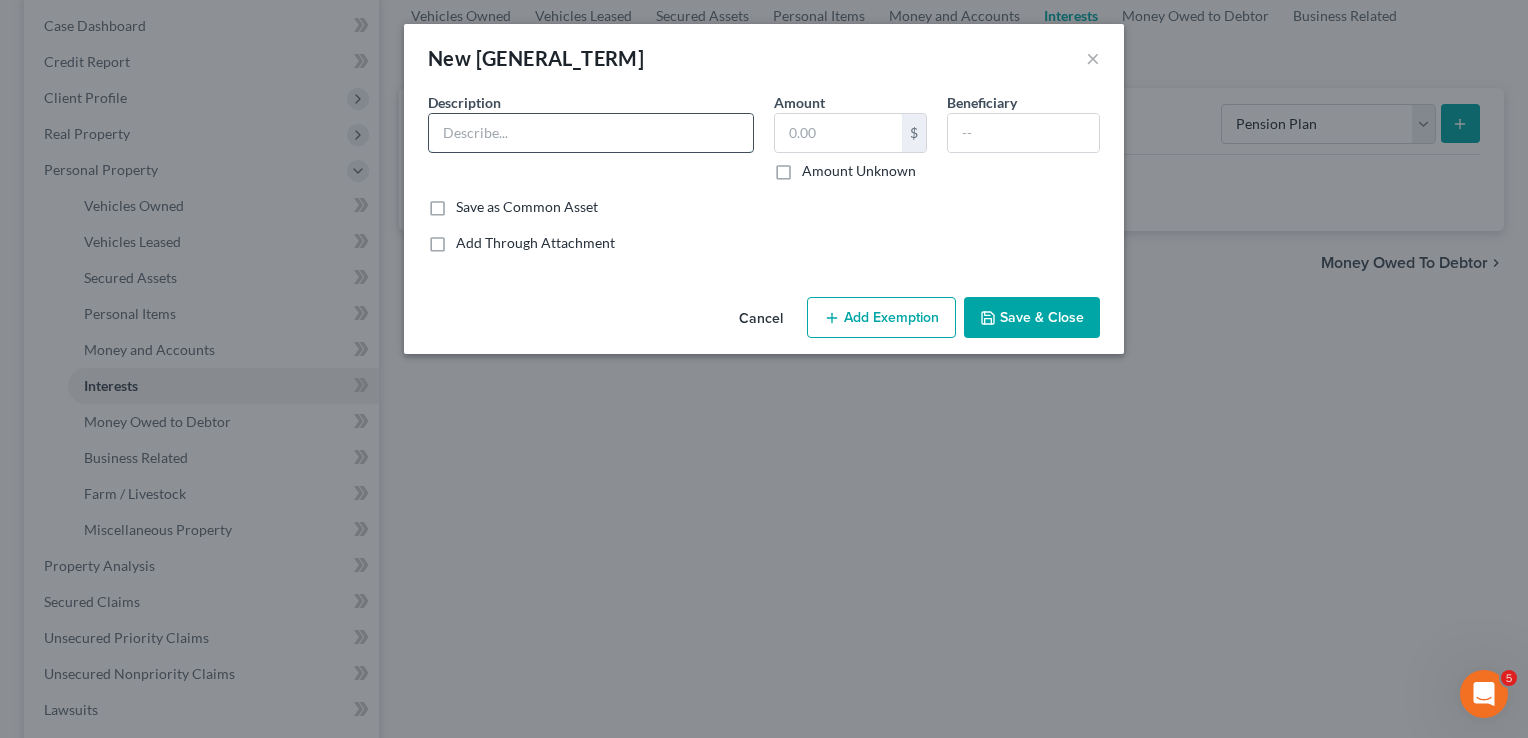 click at bounding box center (591, 133) 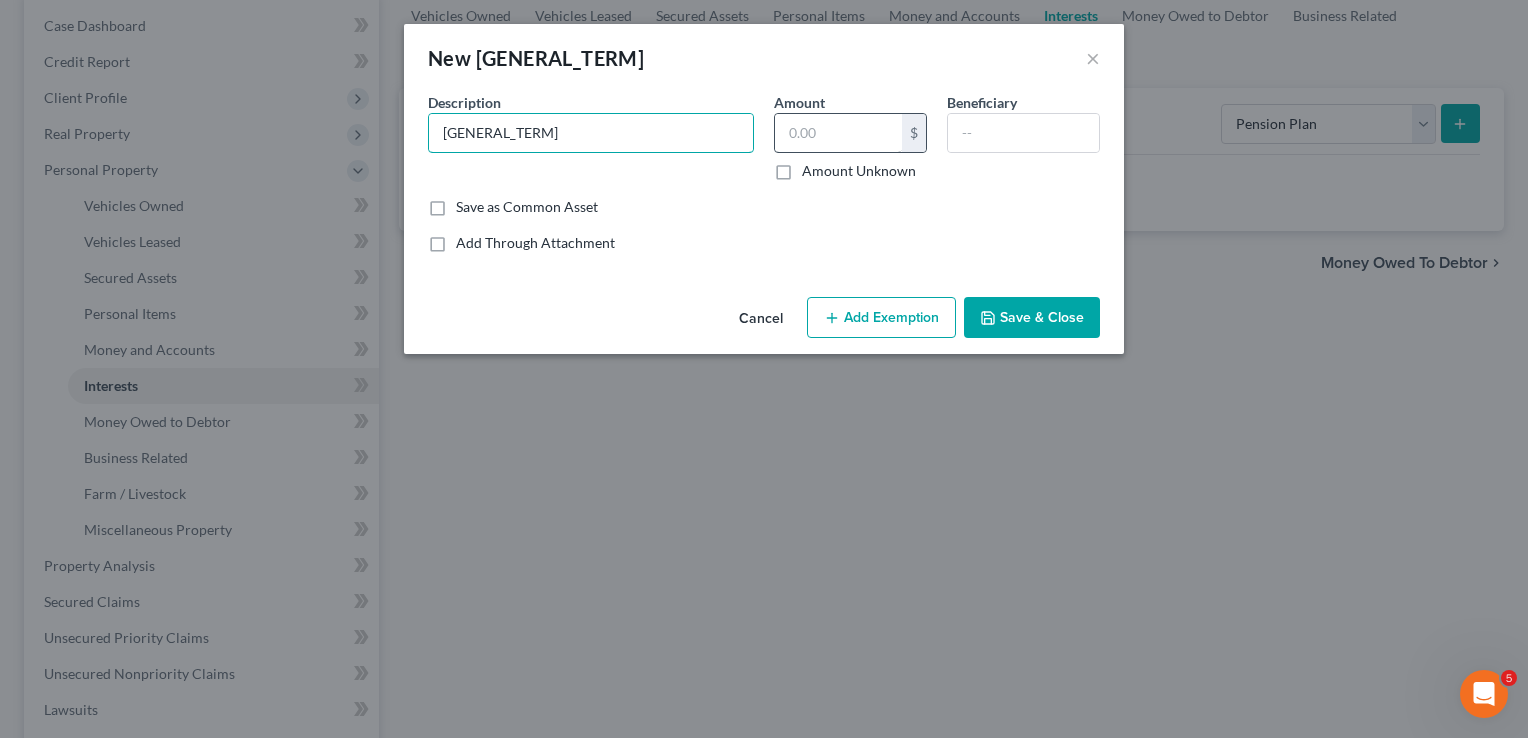 type on "[GENERAL_TERM]" 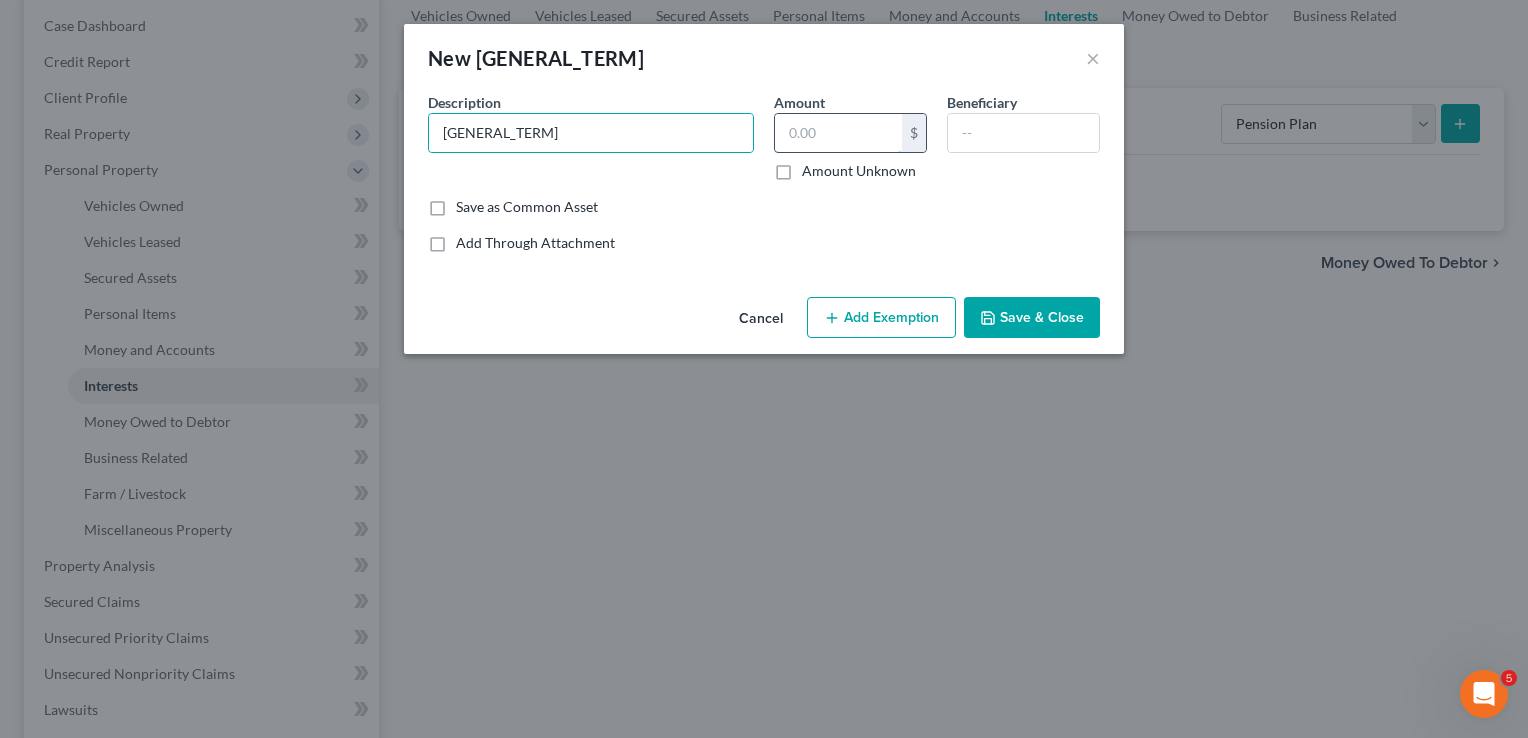 click at bounding box center [838, 133] 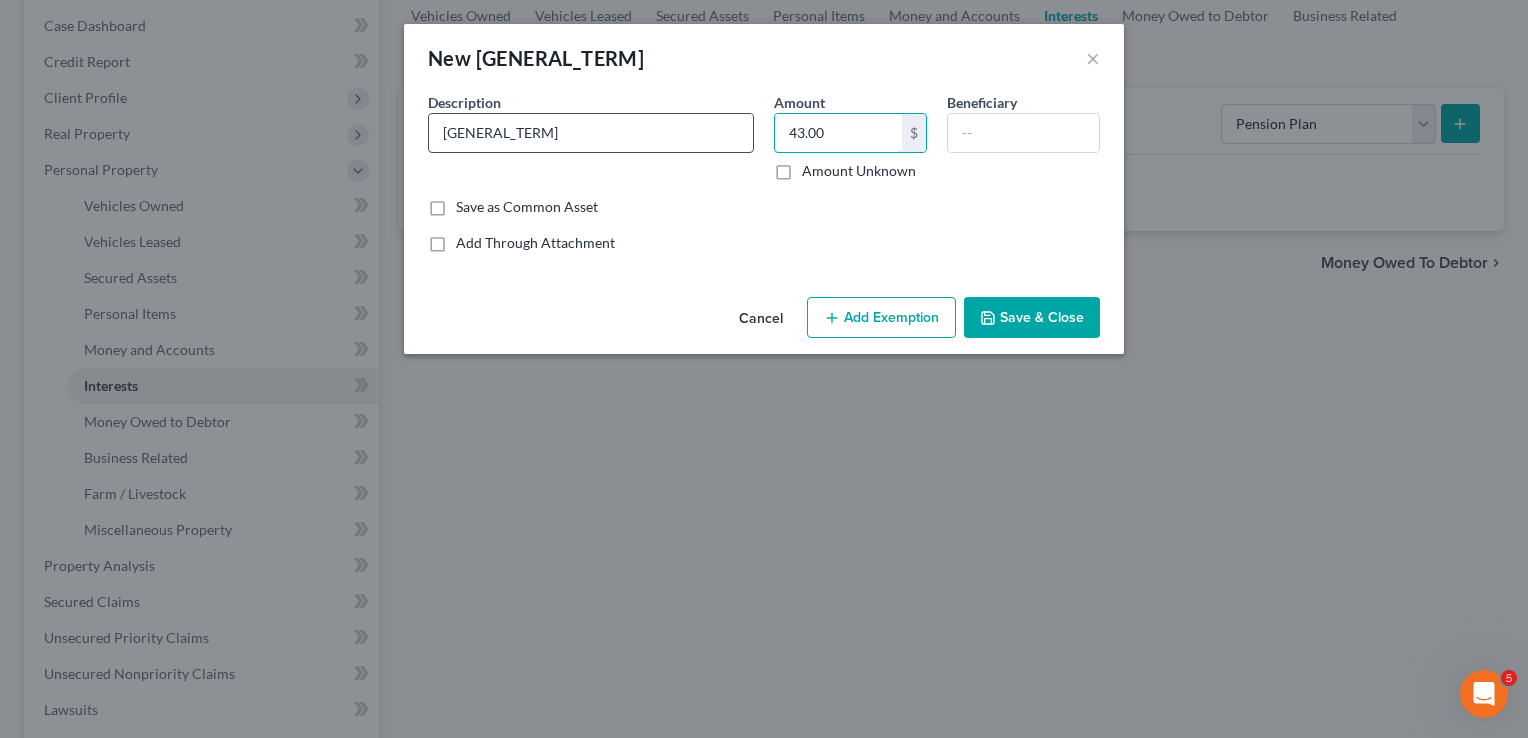 type on "43.00" 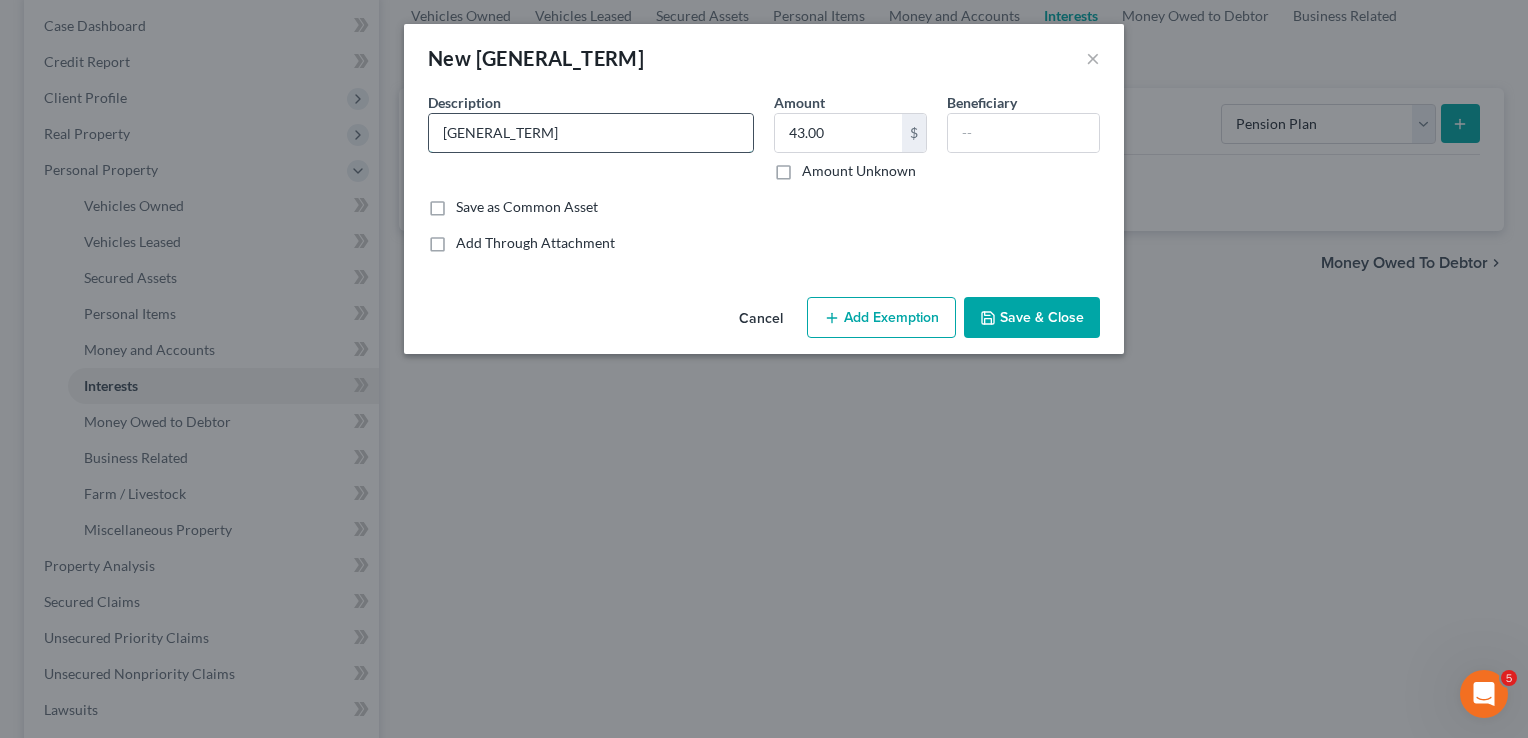 click on "[GENERAL_TERM]" at bounding box center [591, 133] 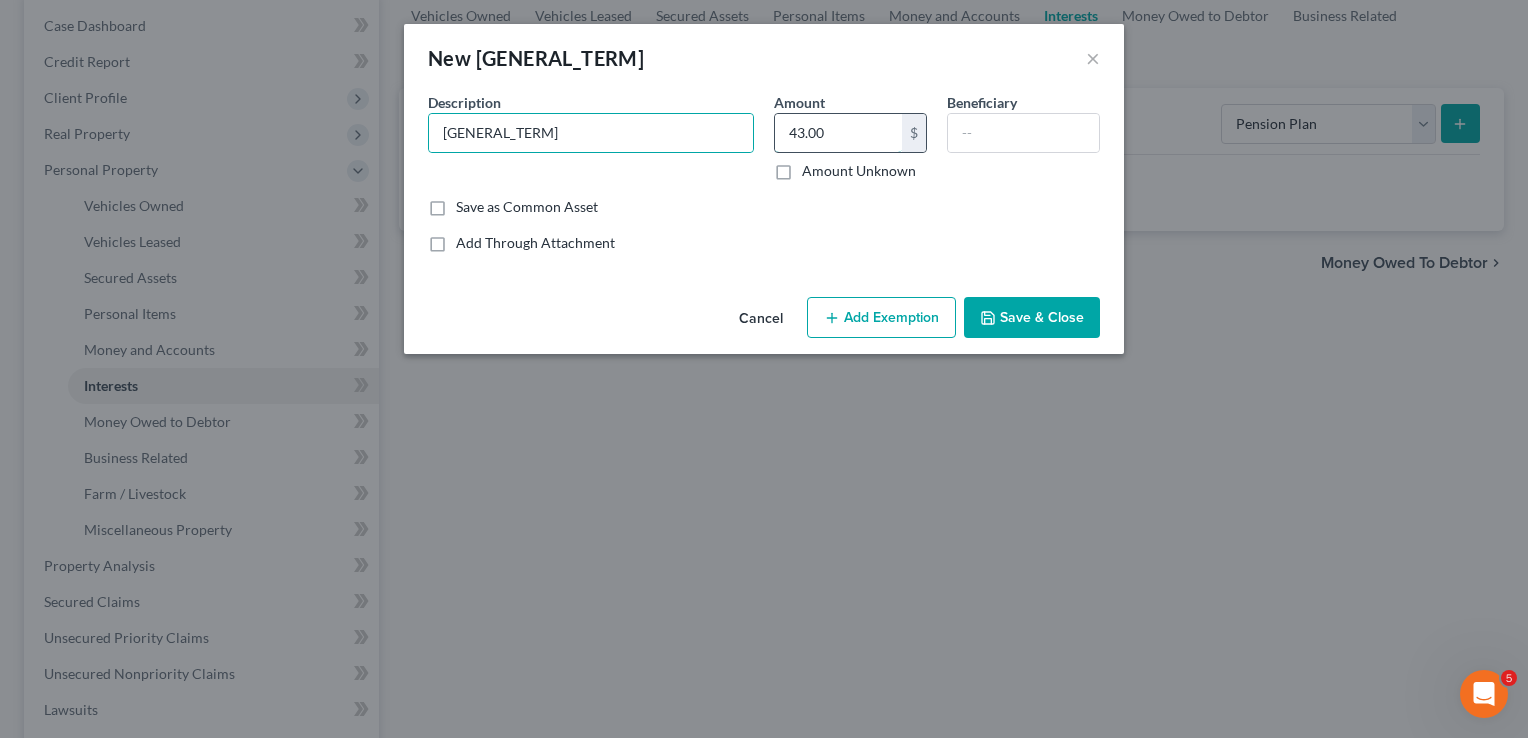 click on "43.00" at bounding box center [838, 133] 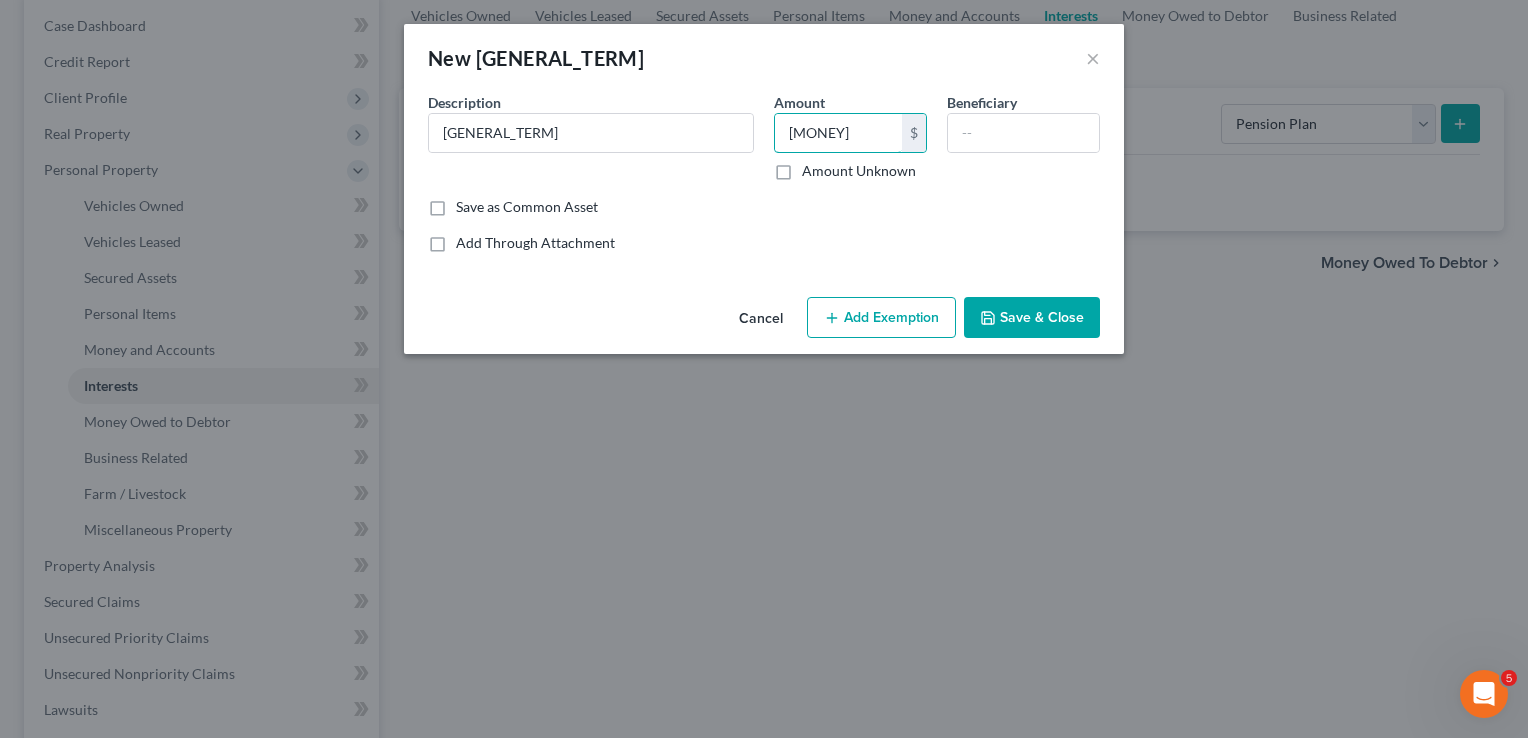 type on "[MONEY]" 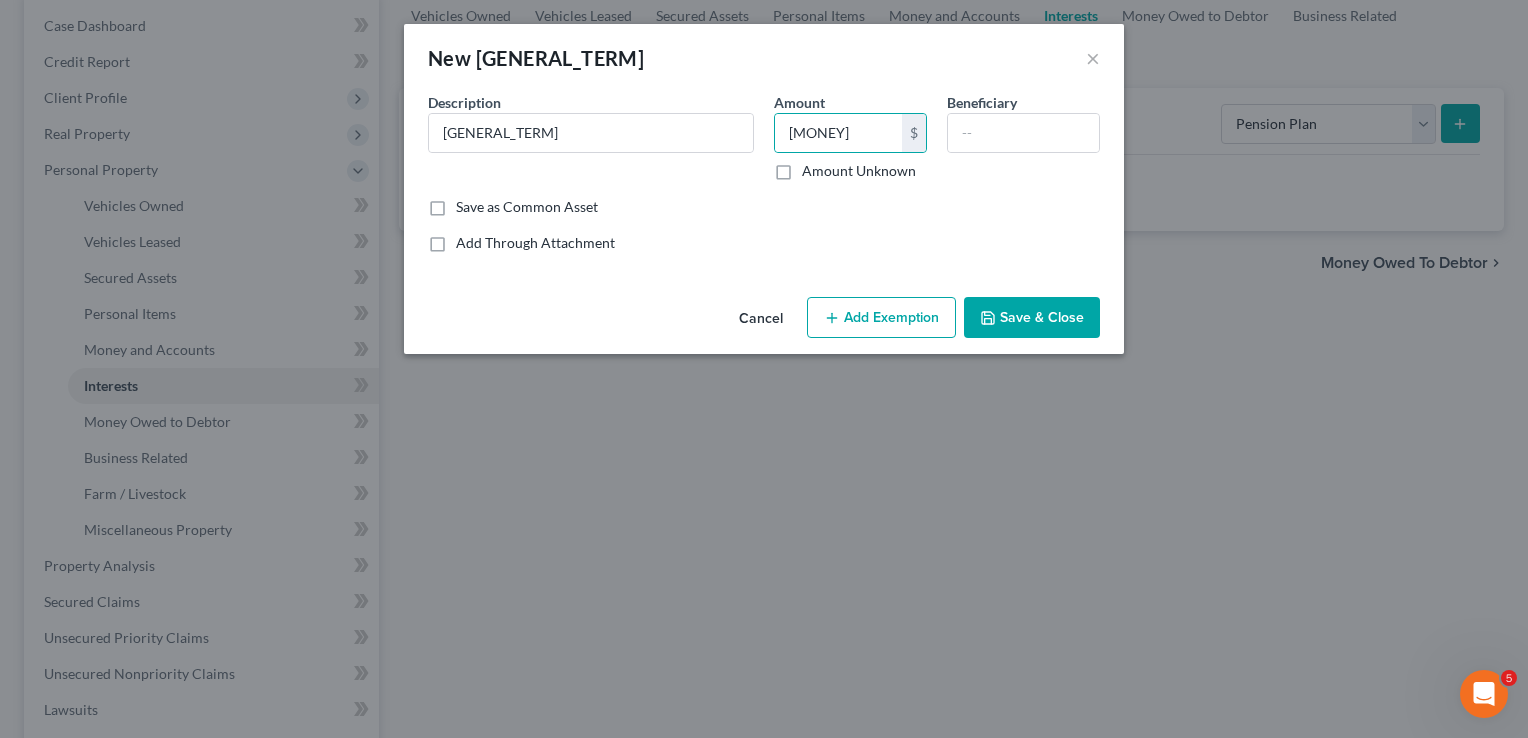 click on "Add Through Attachment" at bounding box center [764, 243] 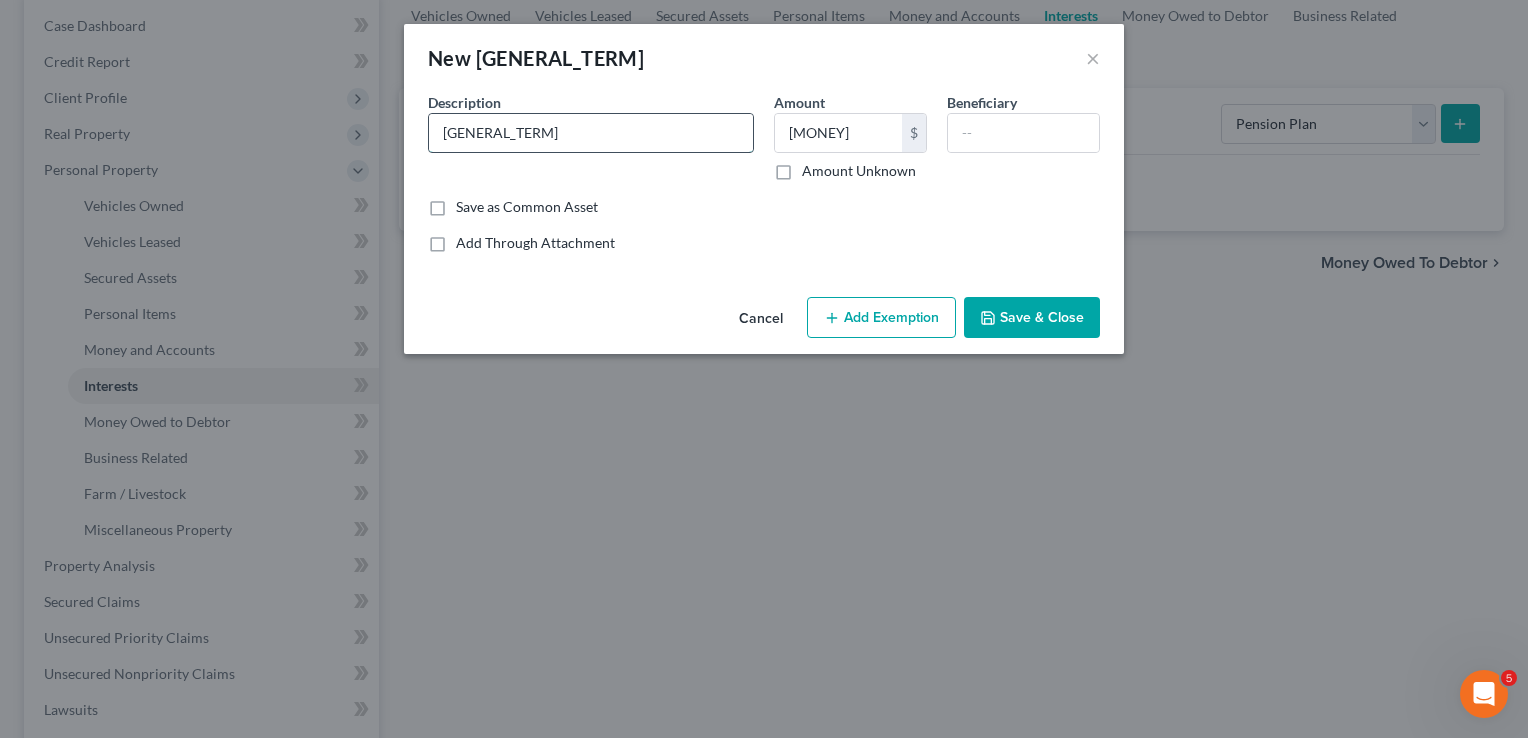 click on "[GENERAL_TERM]" at bounding box center (591, 133) 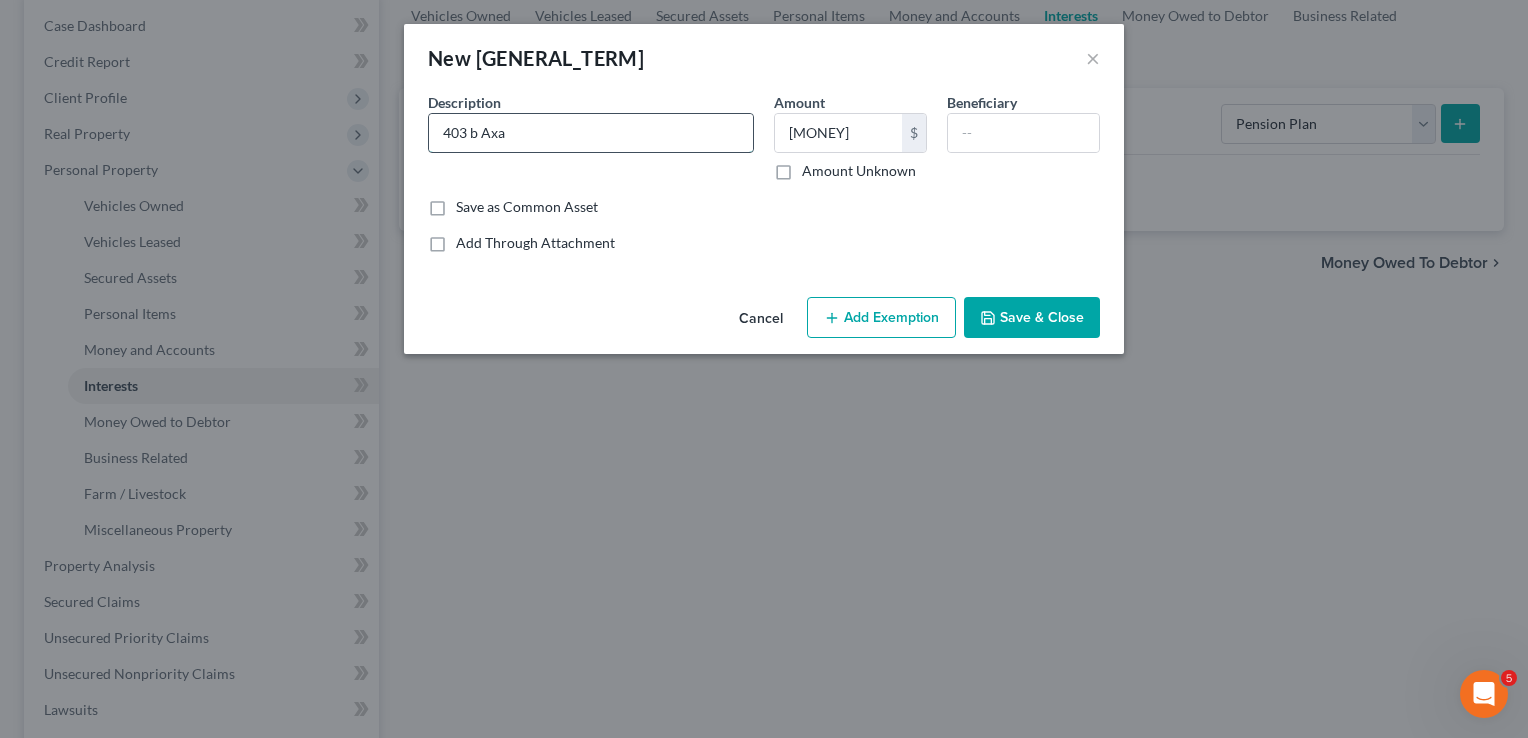 click on "403 b Axa" at bounding box center (591, 133) 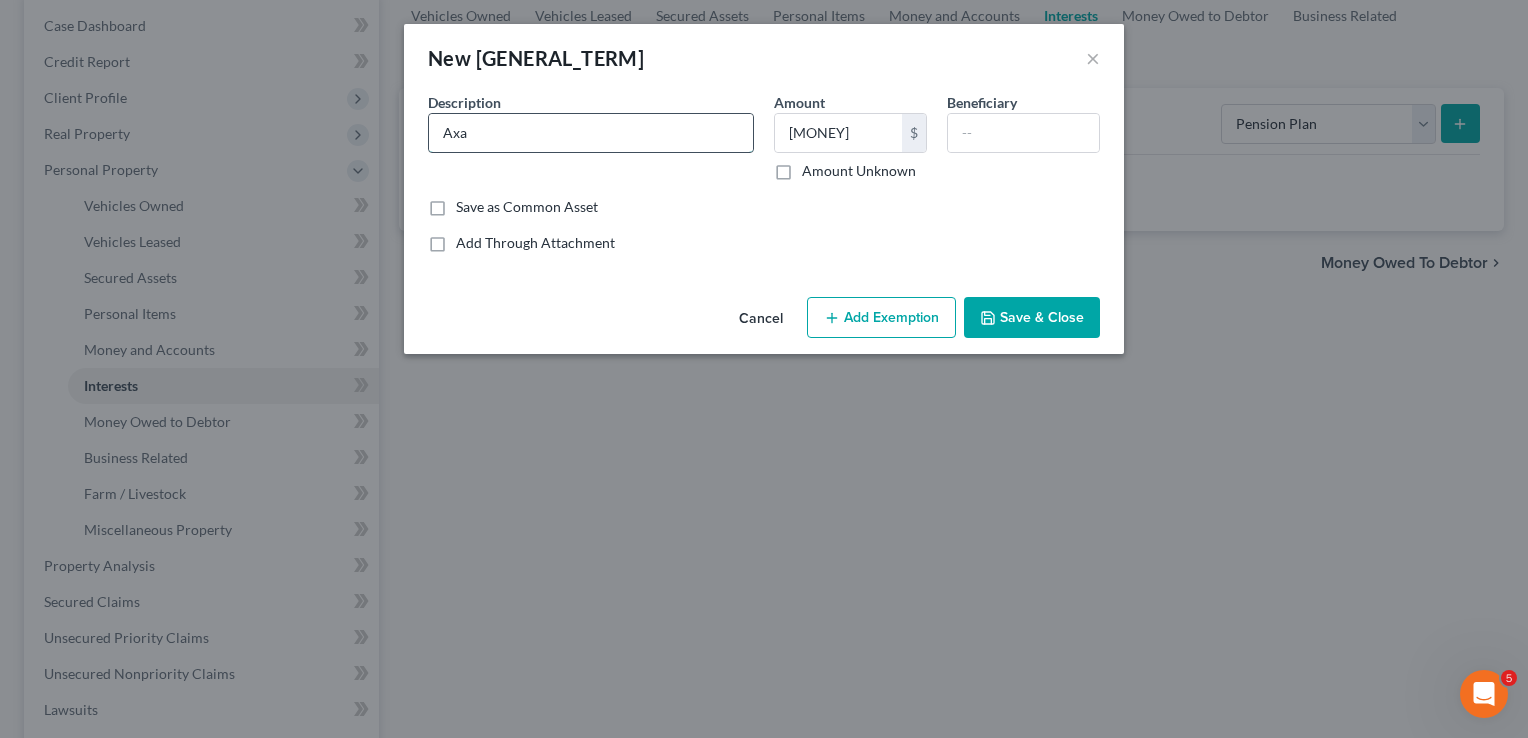 click on "Axa" at bounding box center (591, 133) 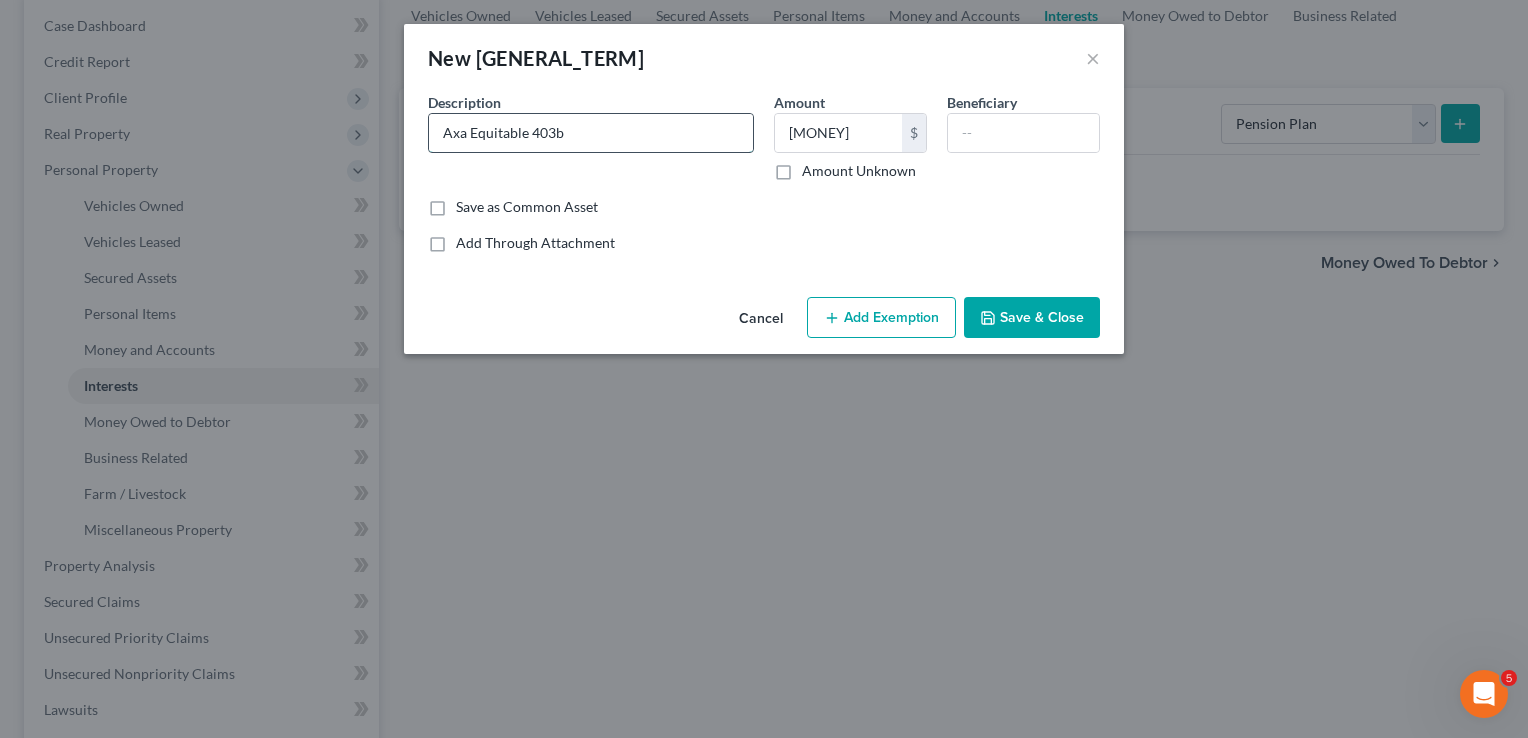 click on "Axa Equitable 403b" at bounding box center (591, 133) 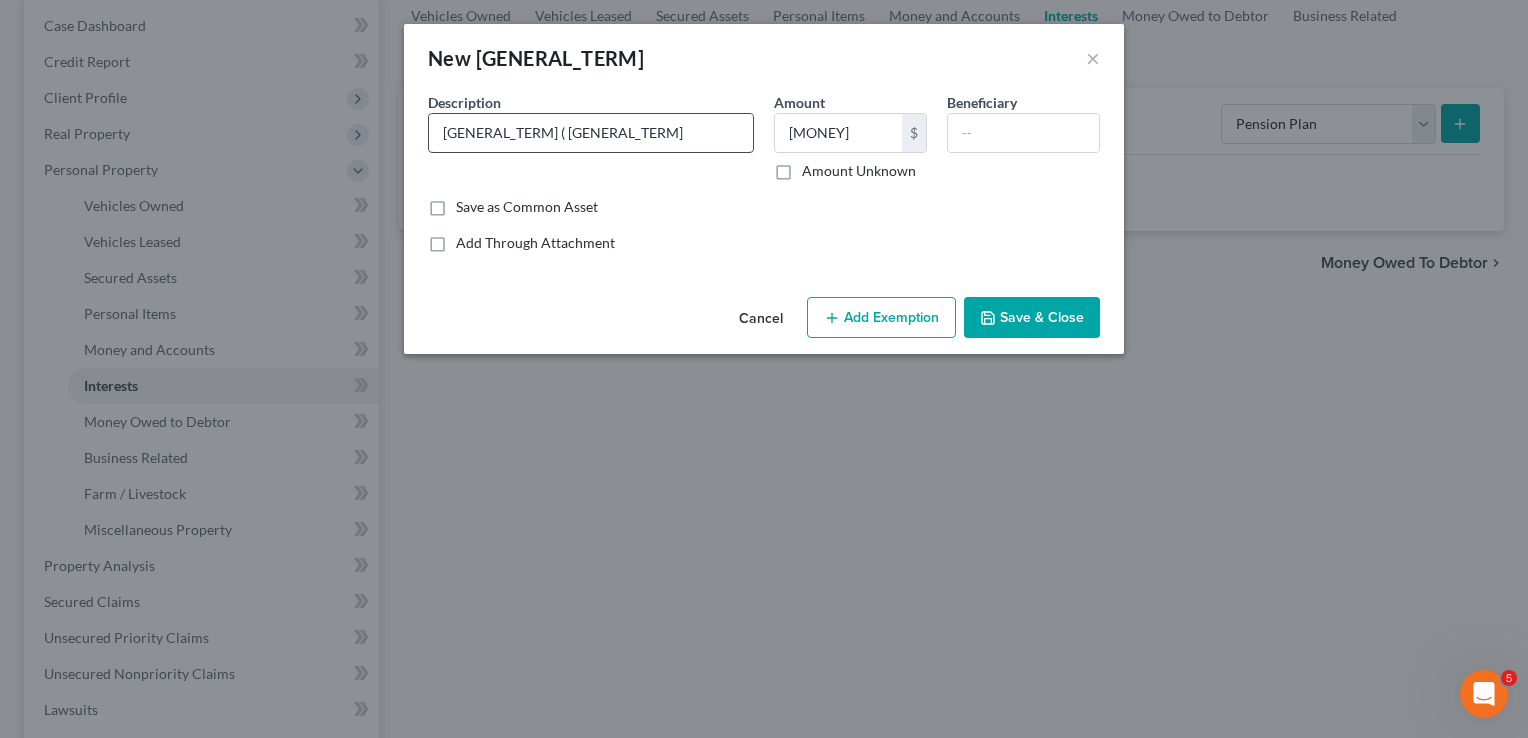 click on "[GENERAL_TERM] ( [GENERAL_TERM]" at bounding box center [591, 133] 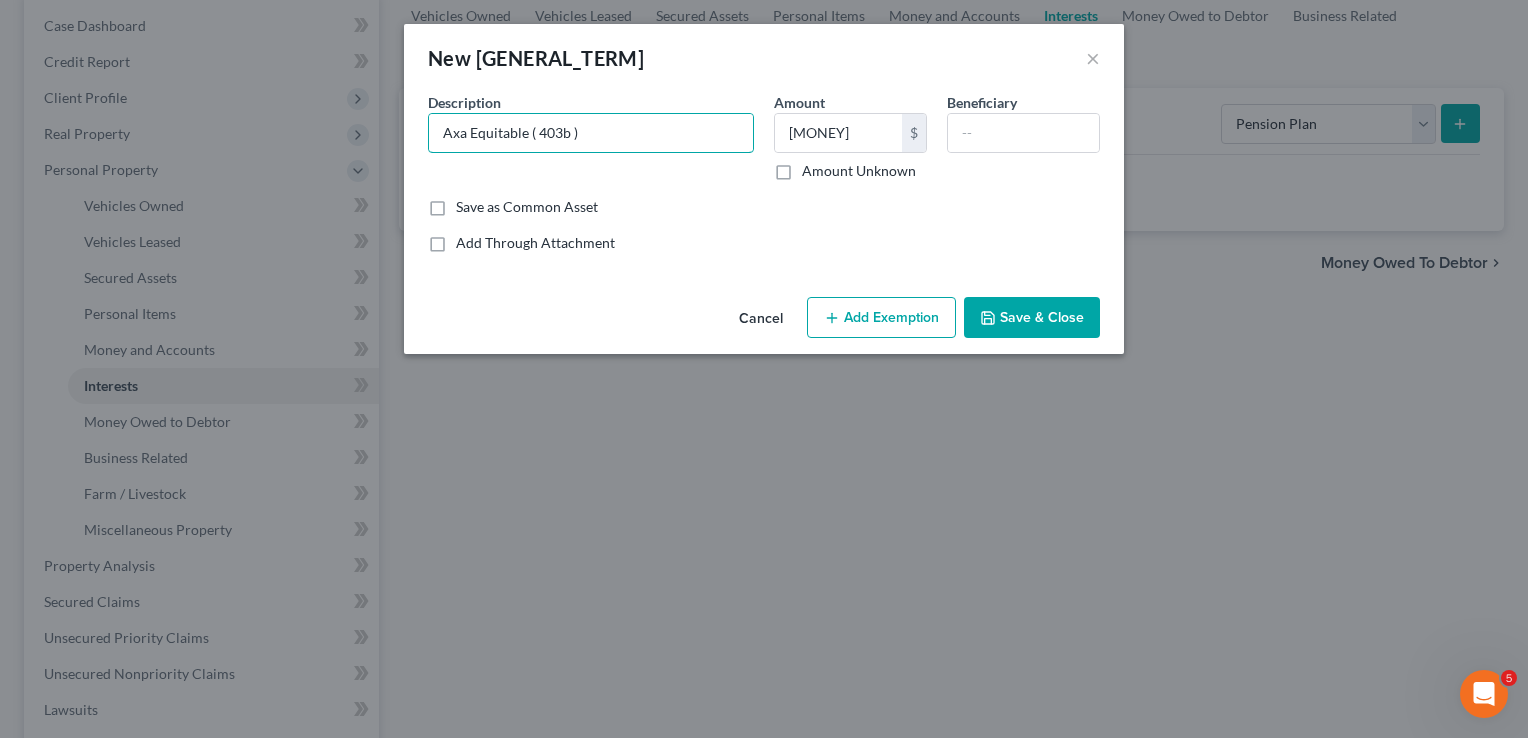 type on "Axa Equitable ( 403b )" 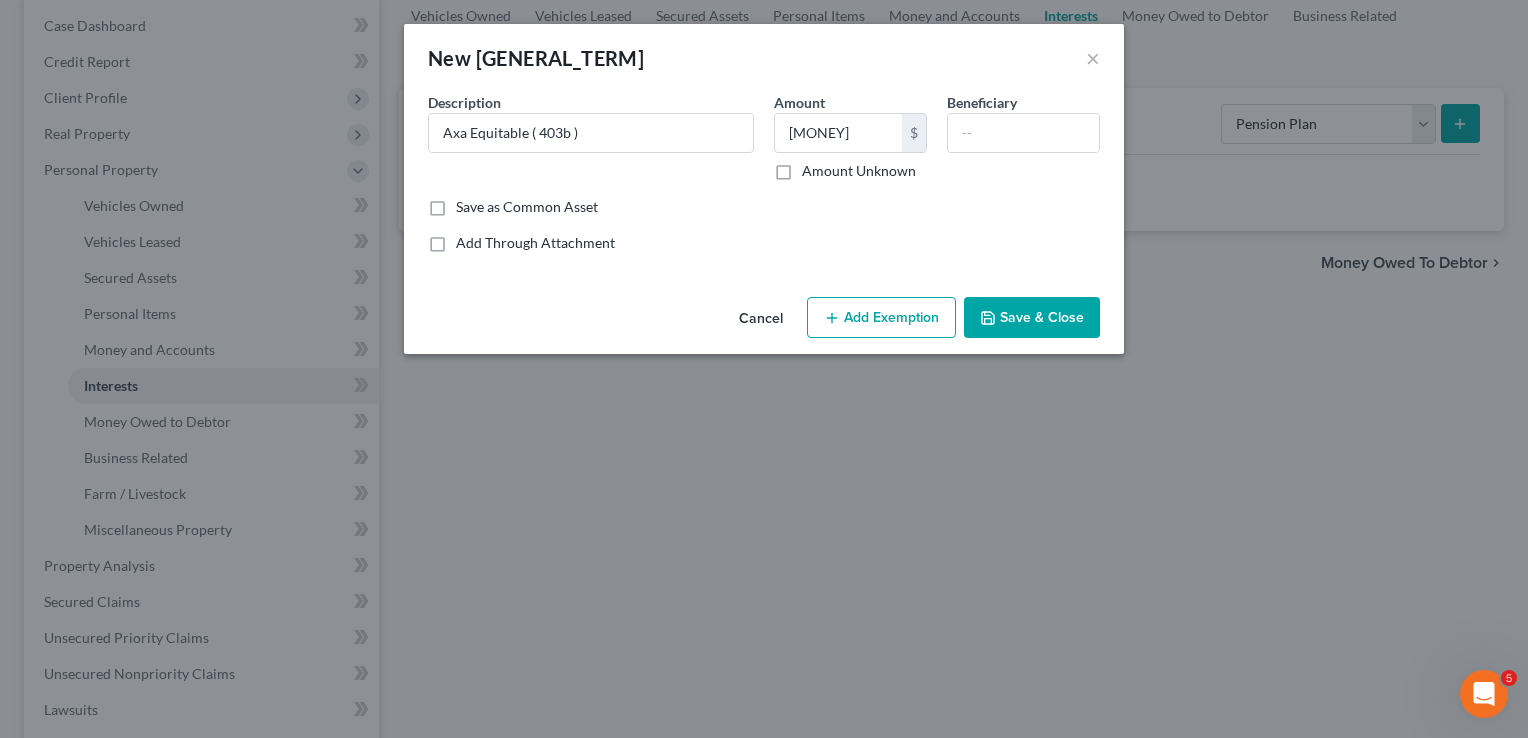 click on "Add Exemption" at bounding box center (881, 318) 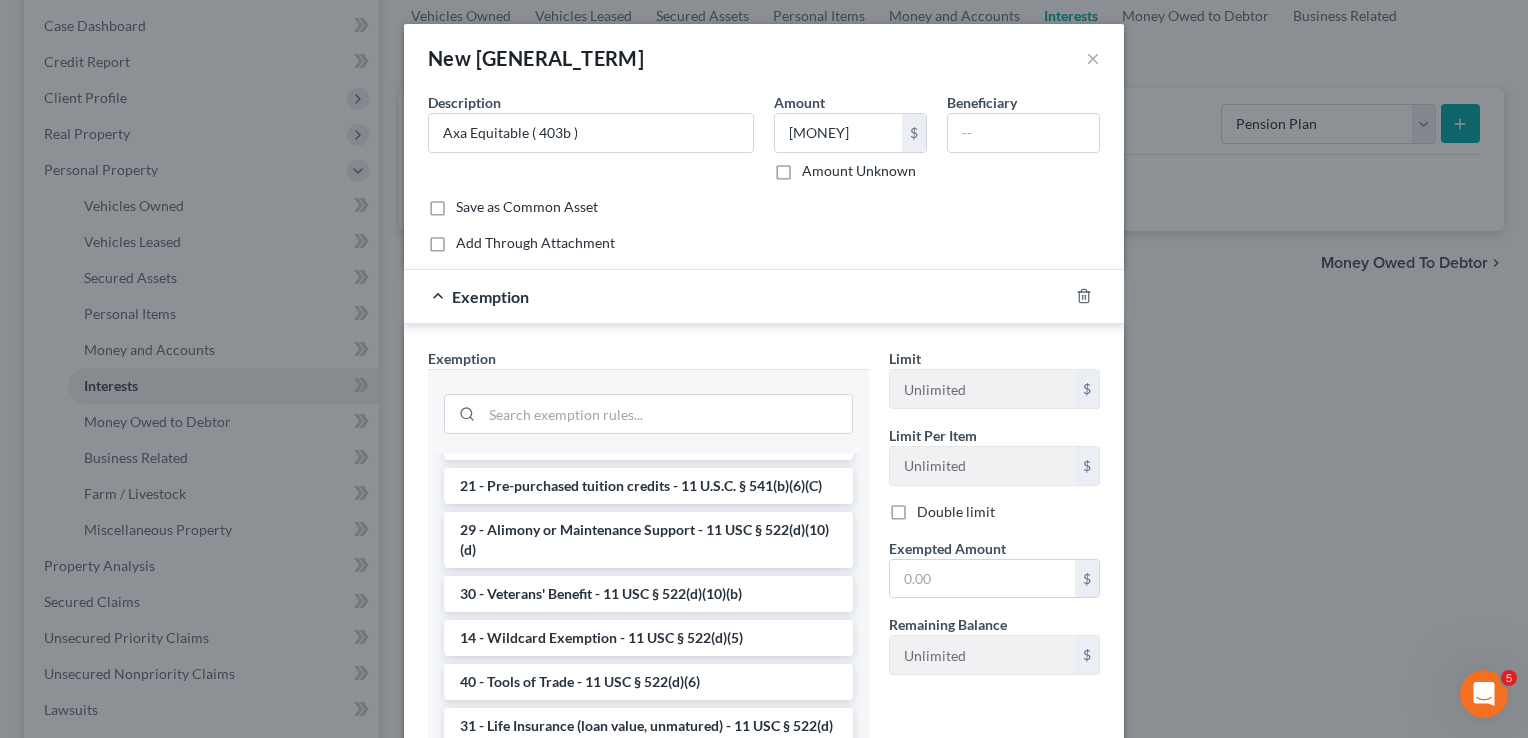 scroll, scrollTop: 400, scrollLeft: 0, axis: vertical 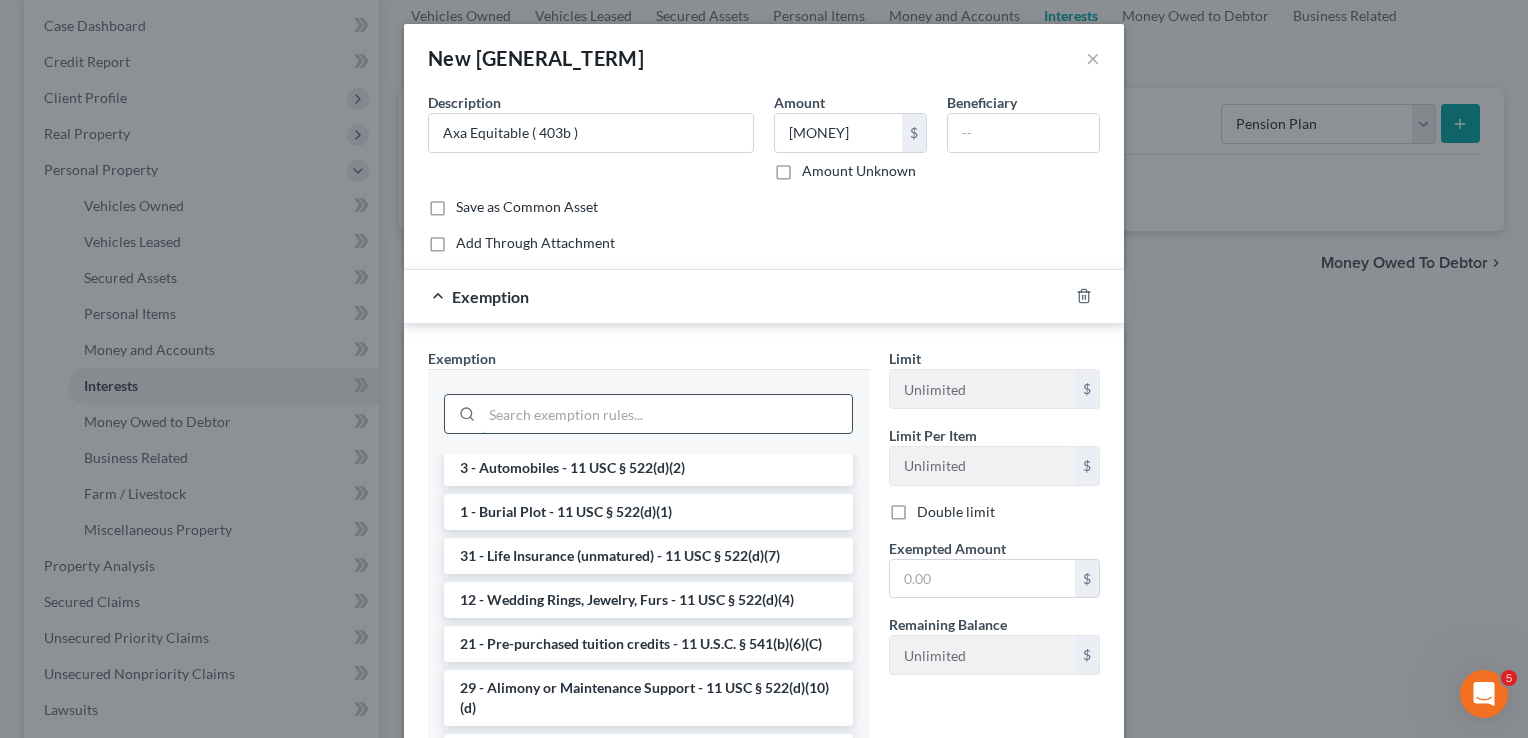 click at bounding box center [667, 414] 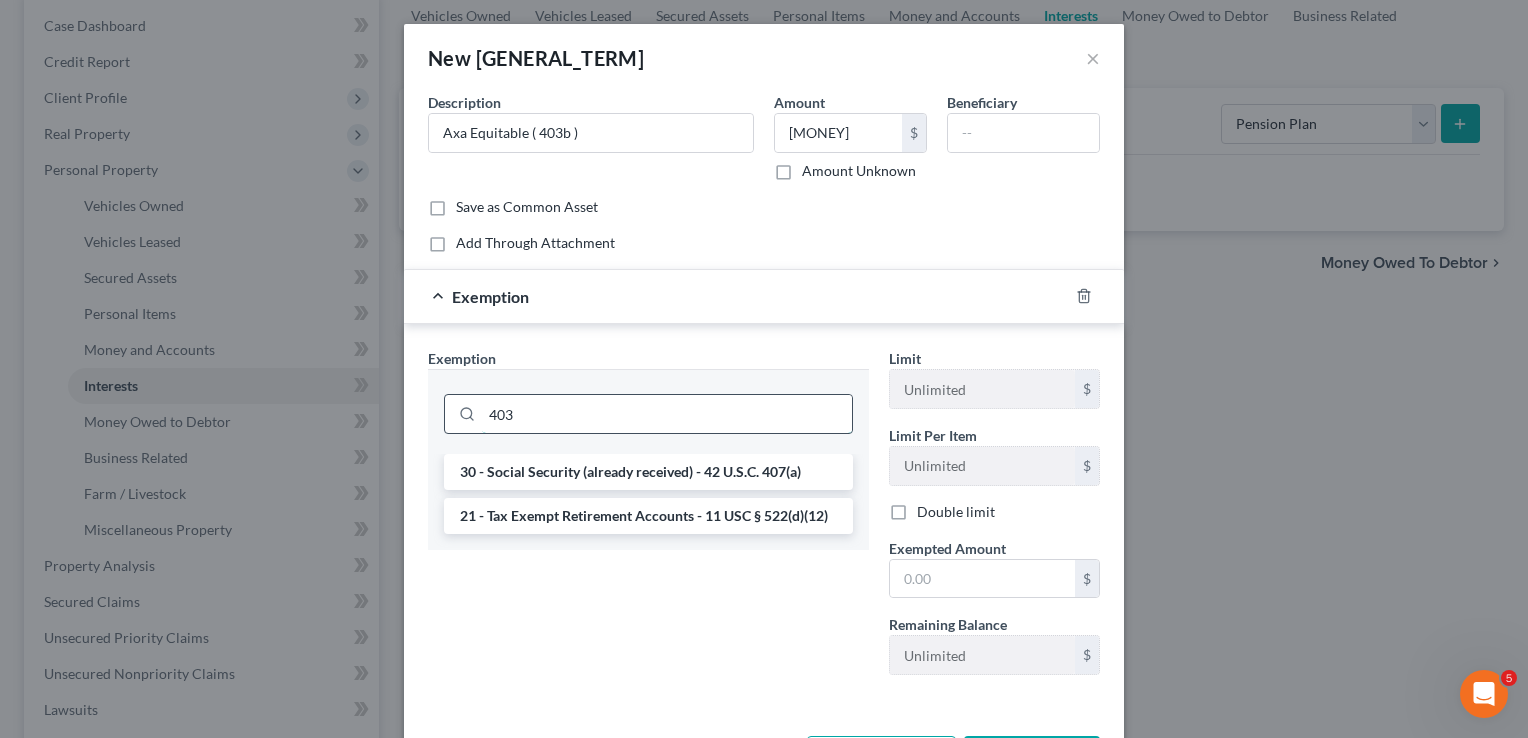 scroll, scrollTop: 0, scrollLeft: 0, axis: both 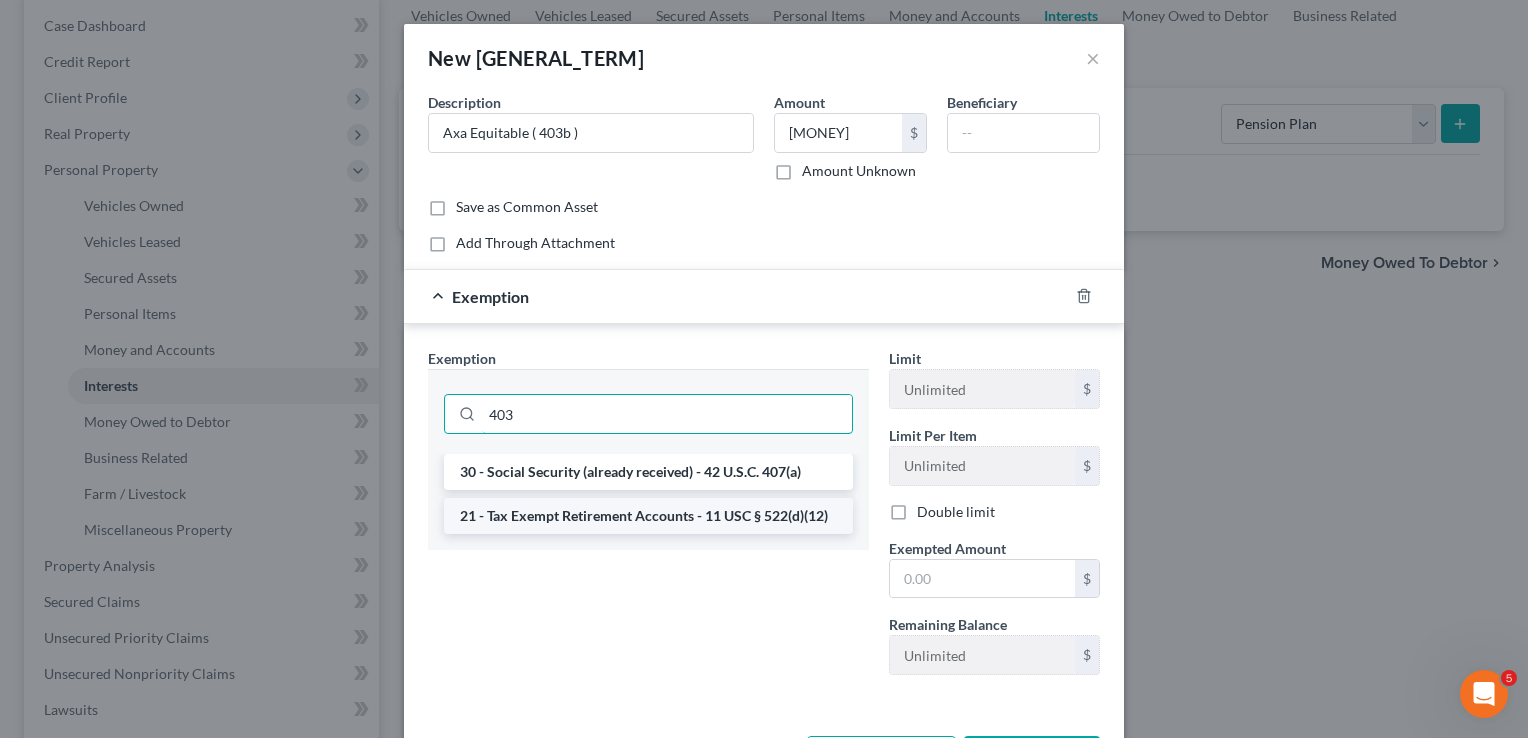 type on "403" 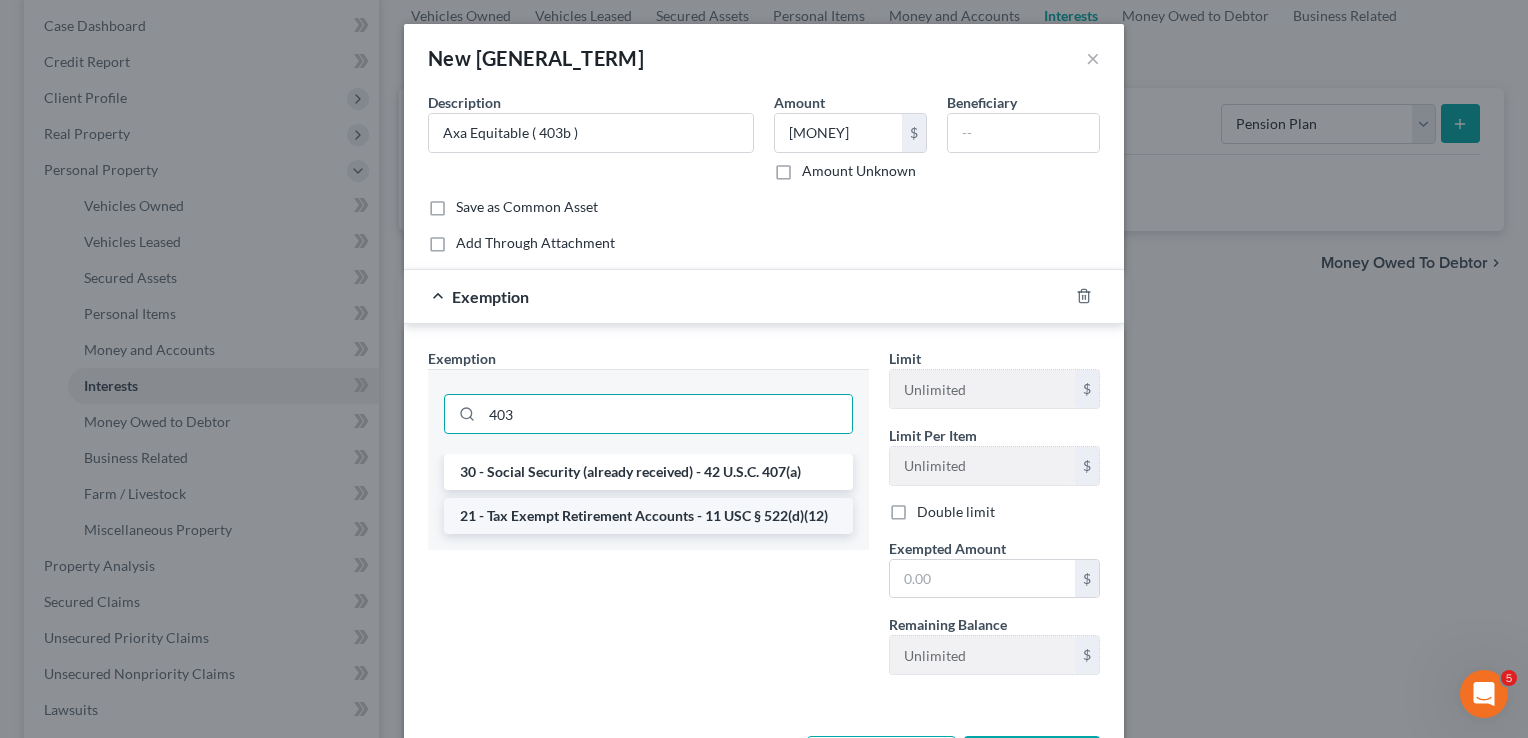 click on "21 - Tax Exempt Retirement Accounts - 11 USC § 522(d)(12)" at bounding box center [648, 516] 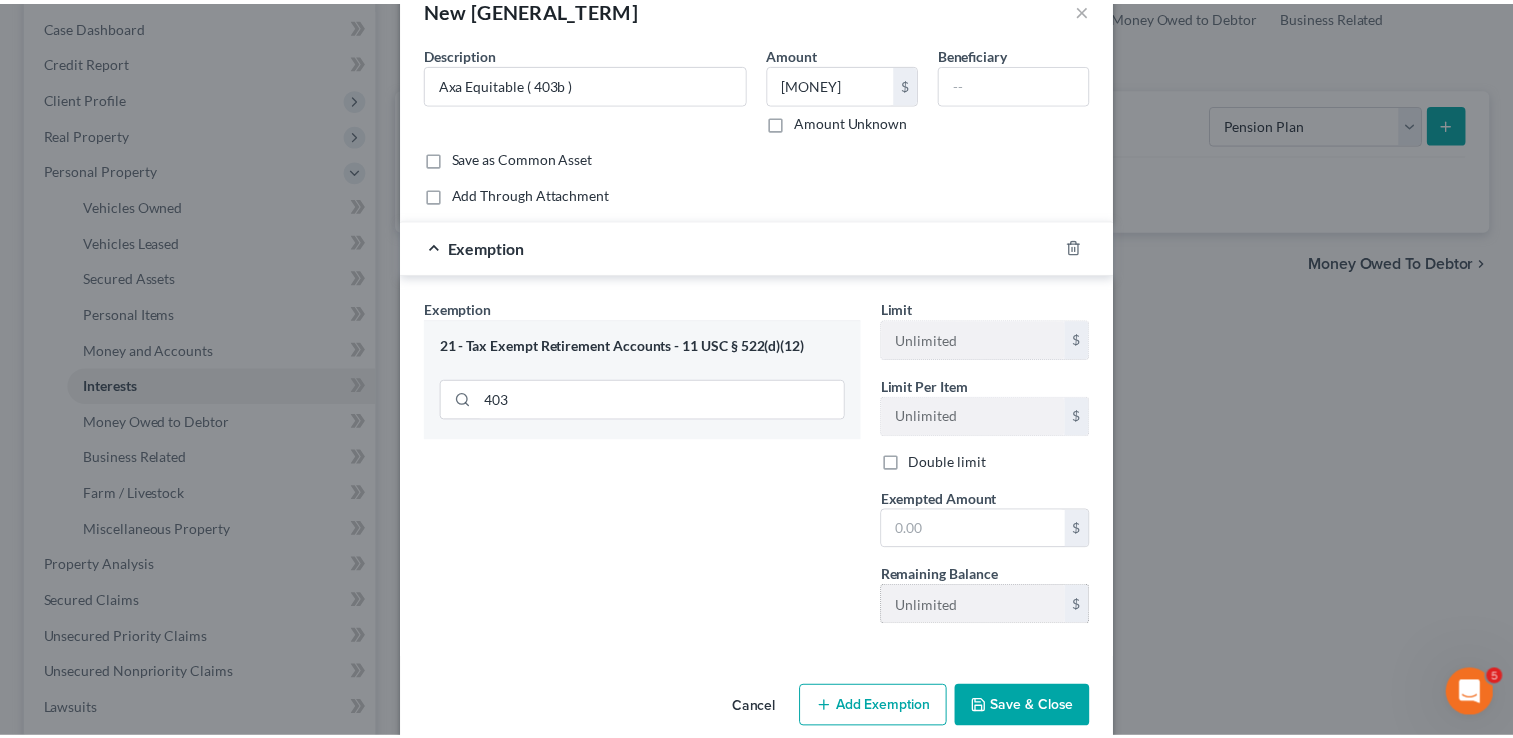 scroll, scrollTop: 76, scrollLeft: 0, axis: vertical 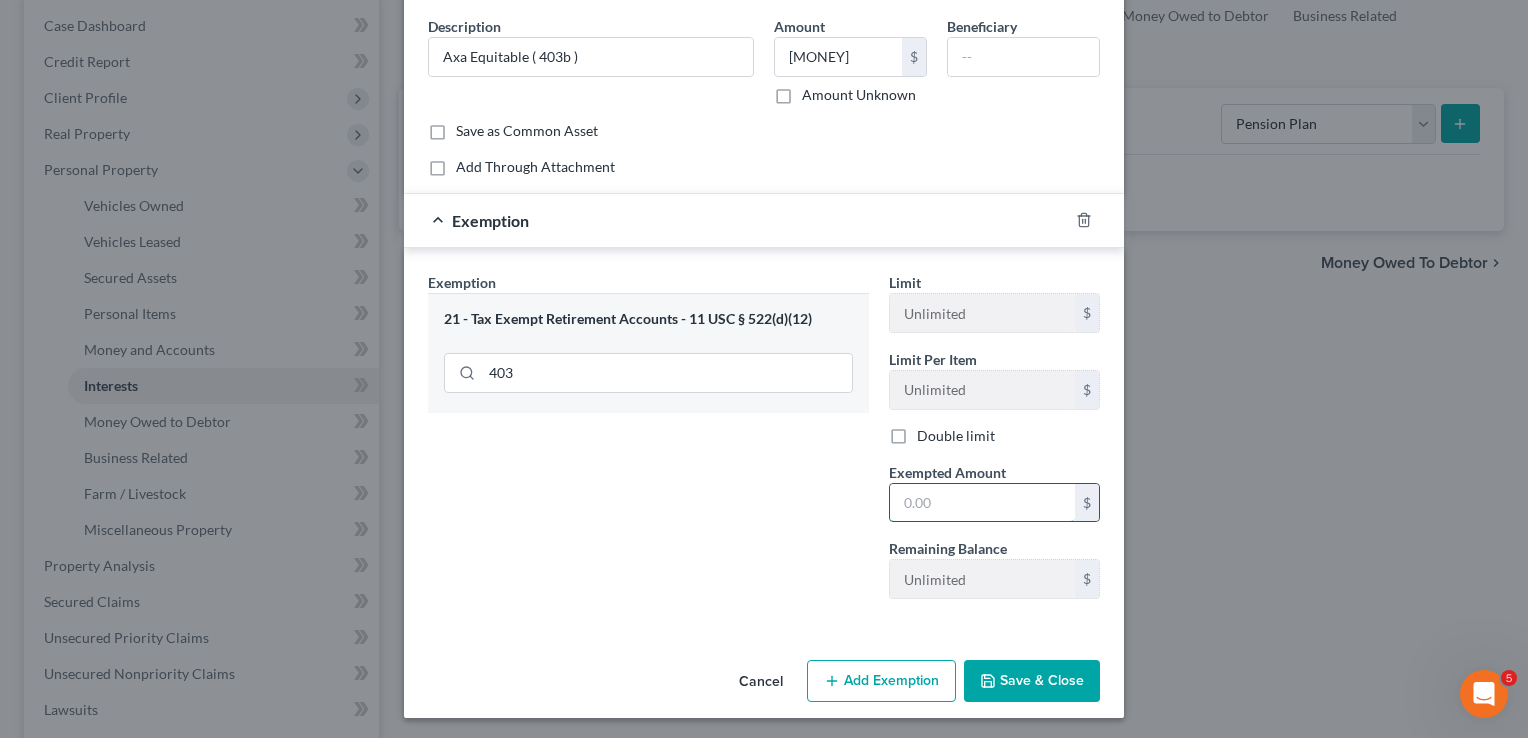 click at bounding box center (982, 503) 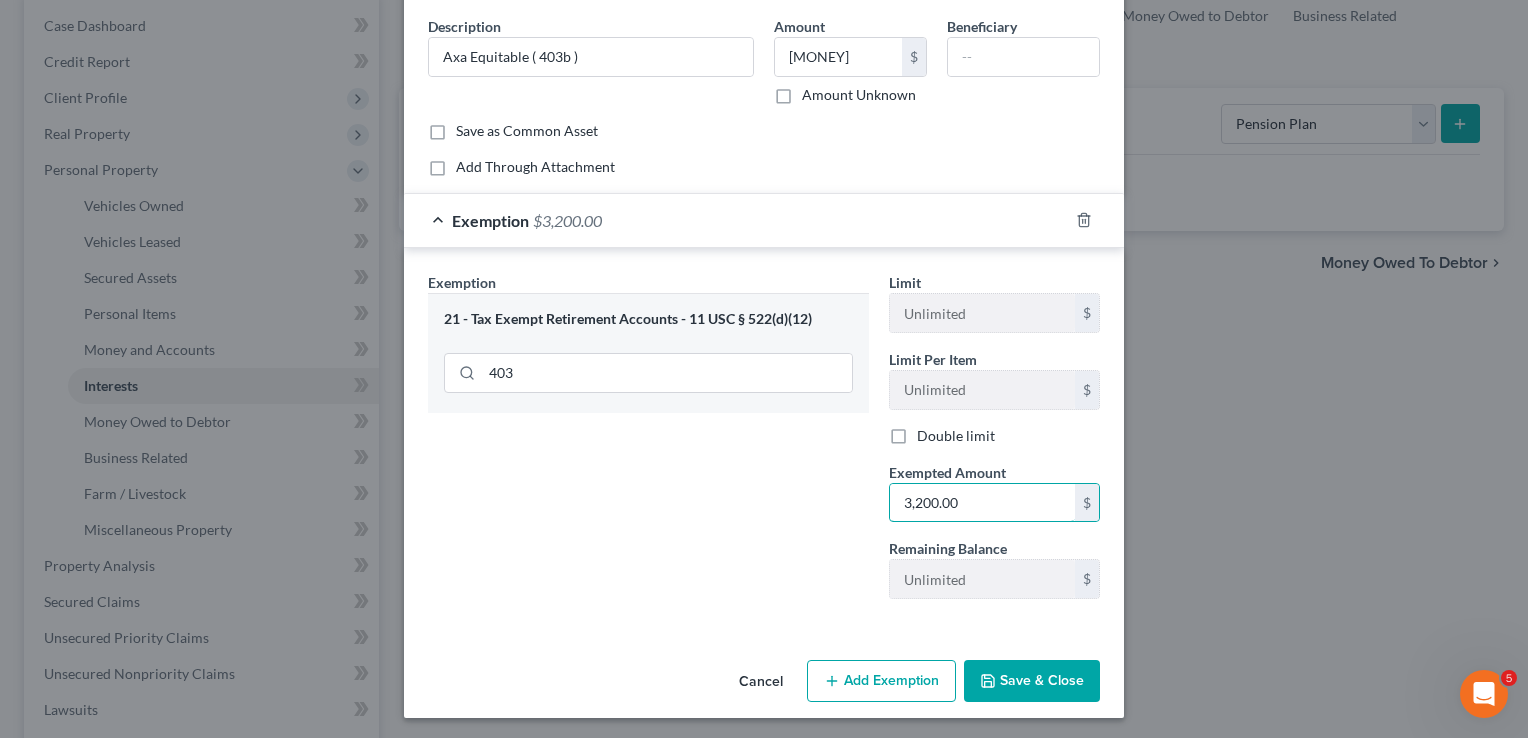 type on "3,200.00" 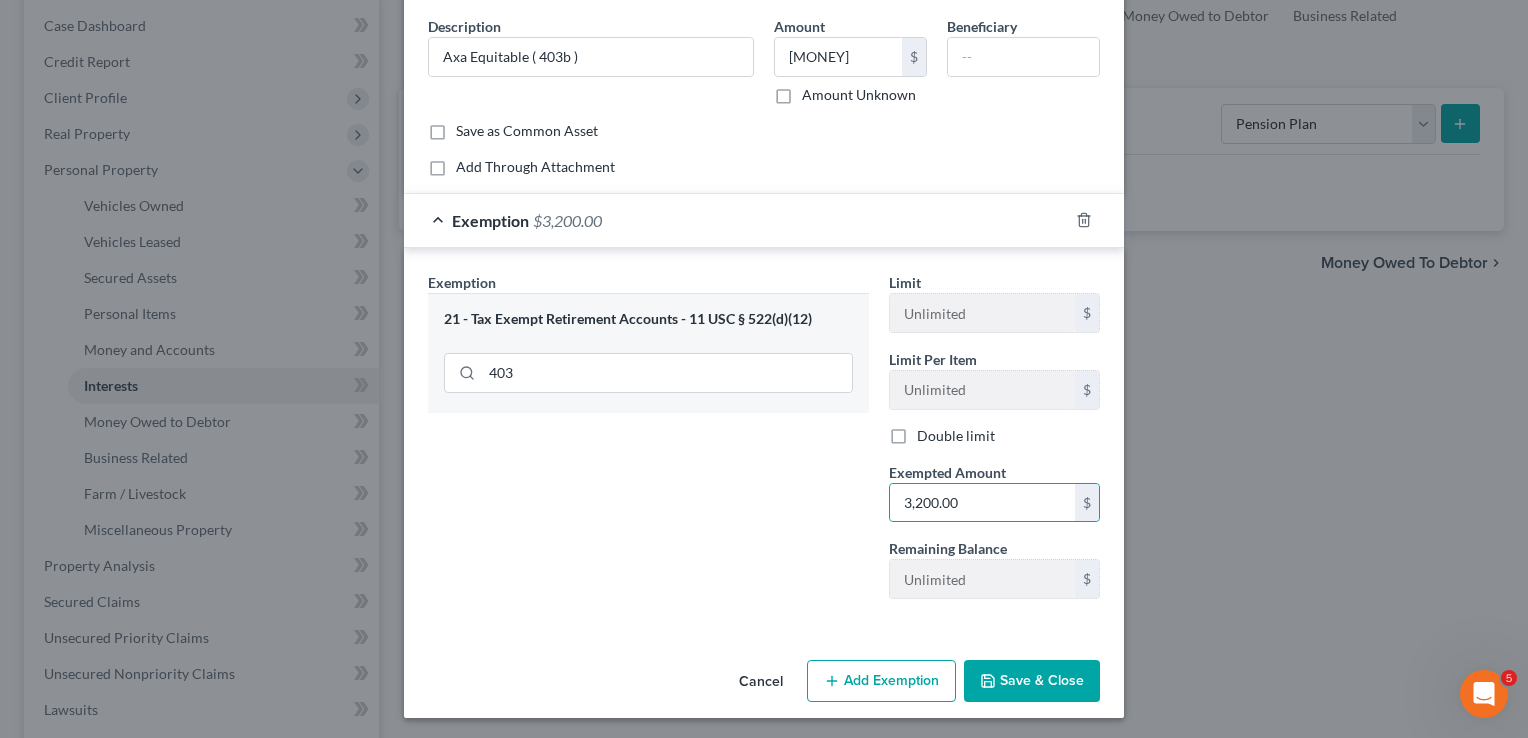 click on "Save & Close" at bounding box center [1032, 681] 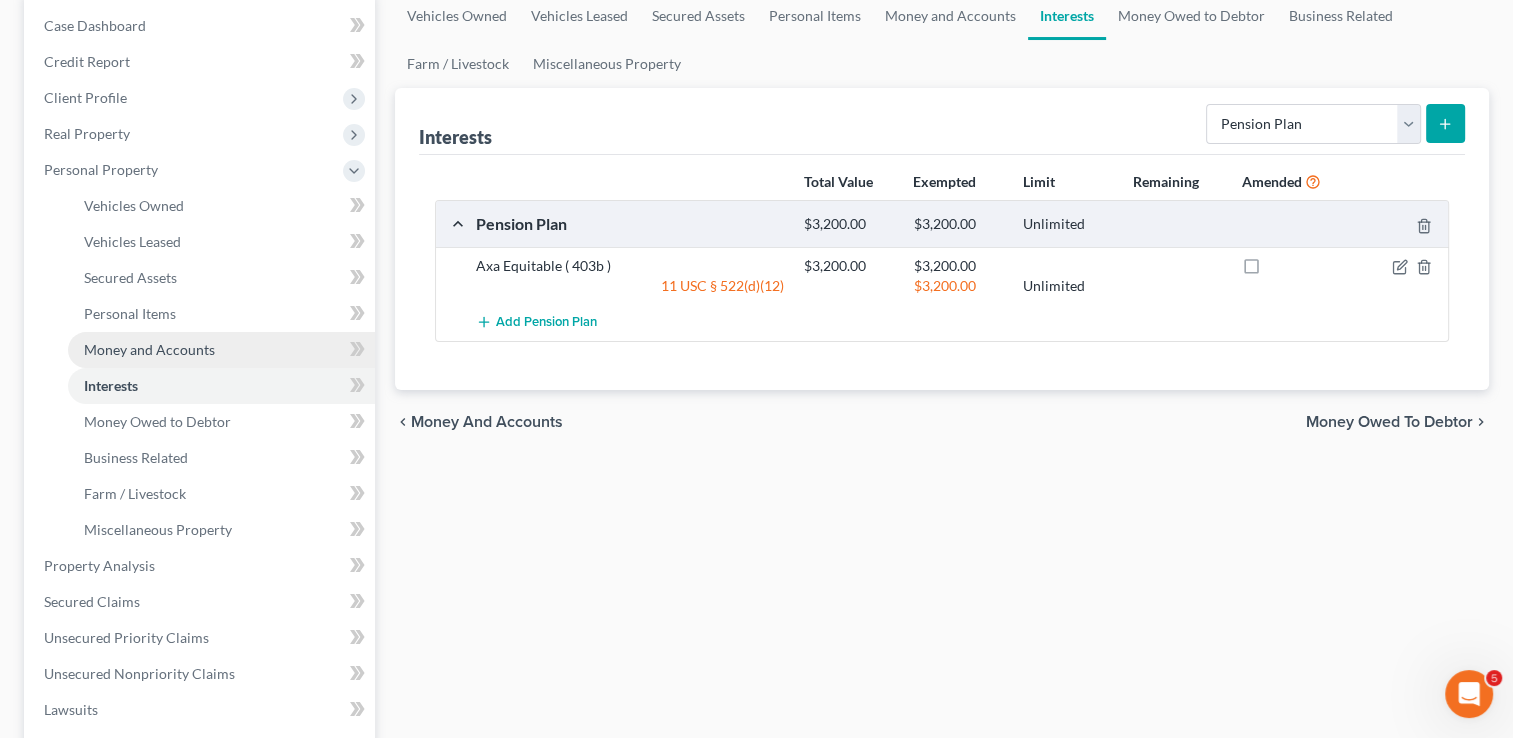 click on "Money and Accounts" at bounding box center [149, 349] 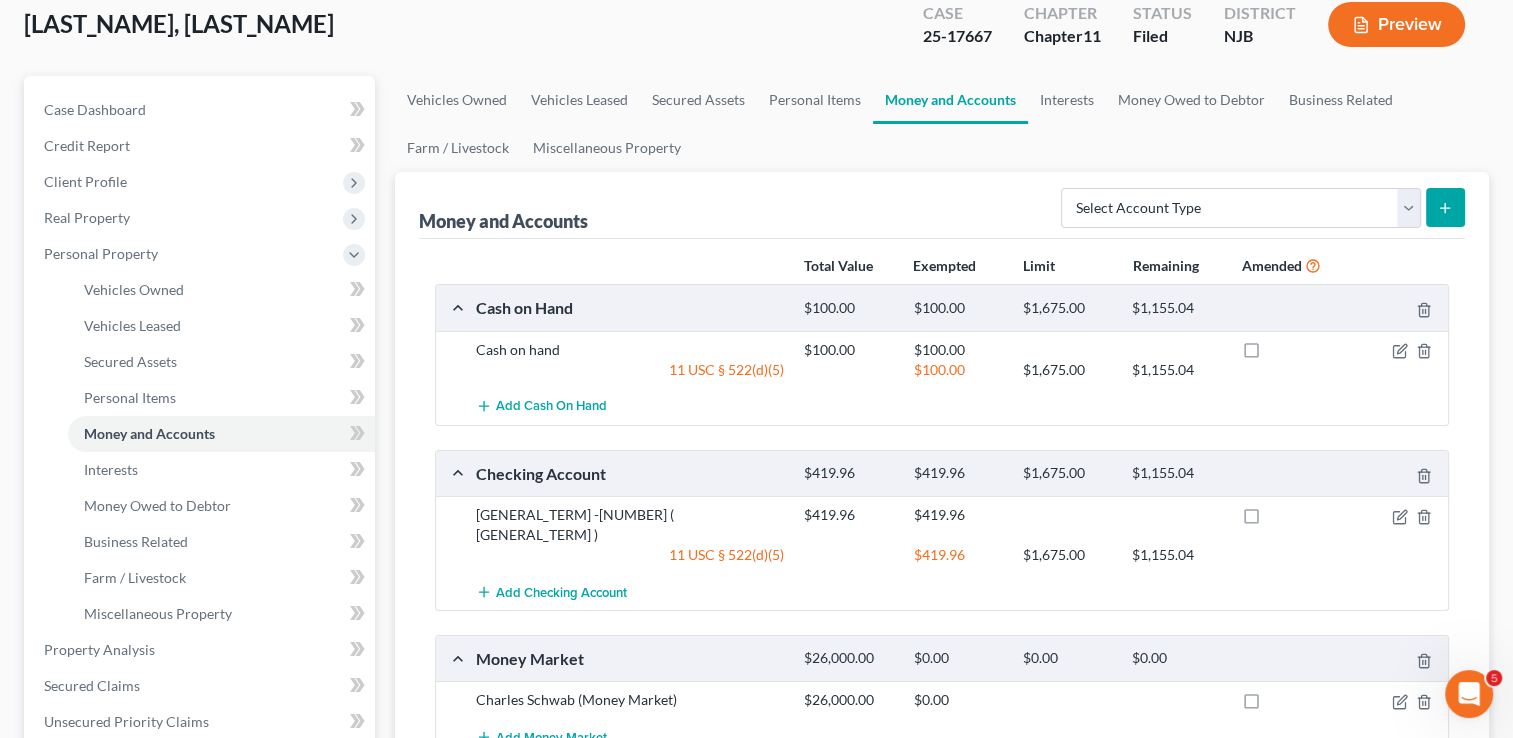 scroll, scrollTop: 300, scrollLeft: 0, axis: vertical 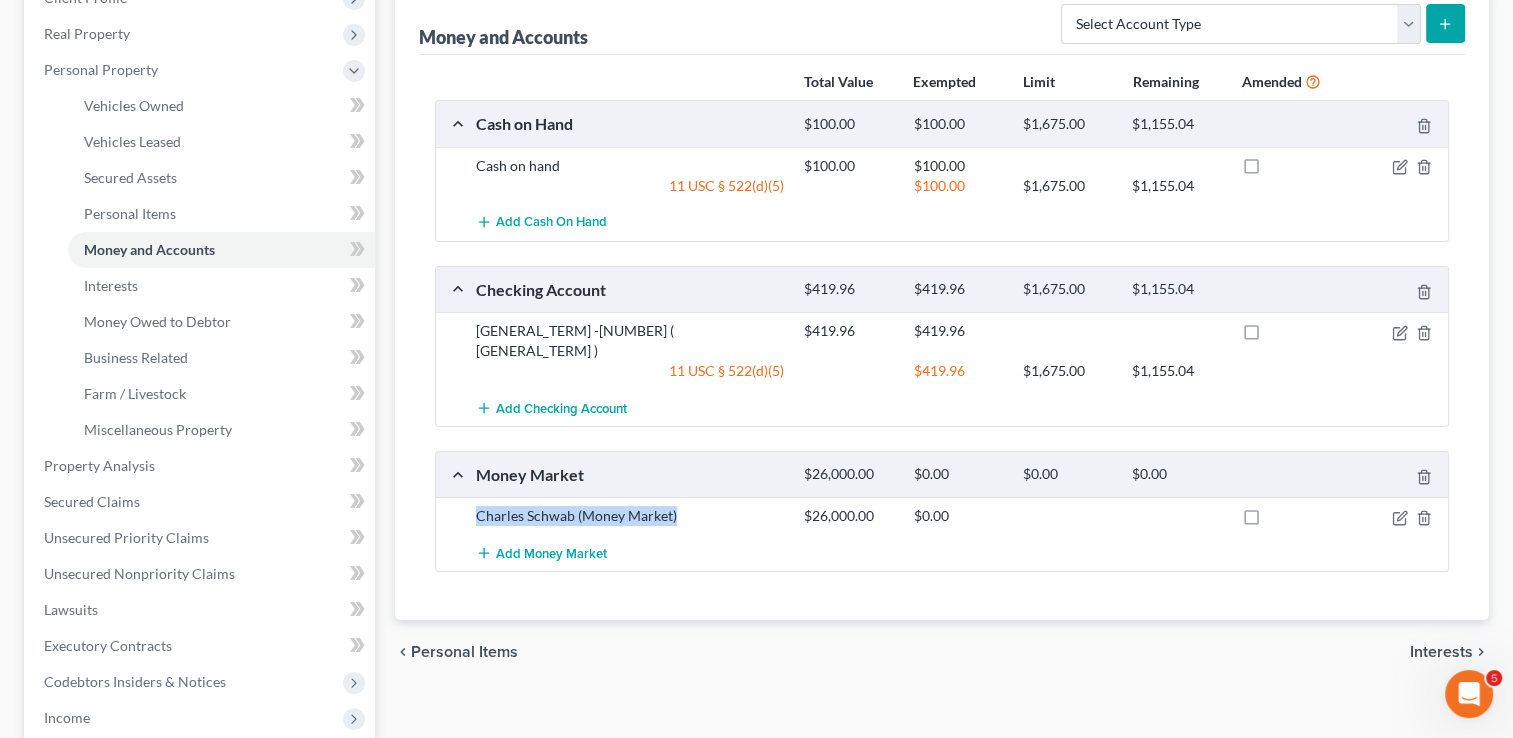 drag, startPoint x: 691, startPoint y: 497, endPoint x: 470, endPoint y: 498, distance: 221.00226 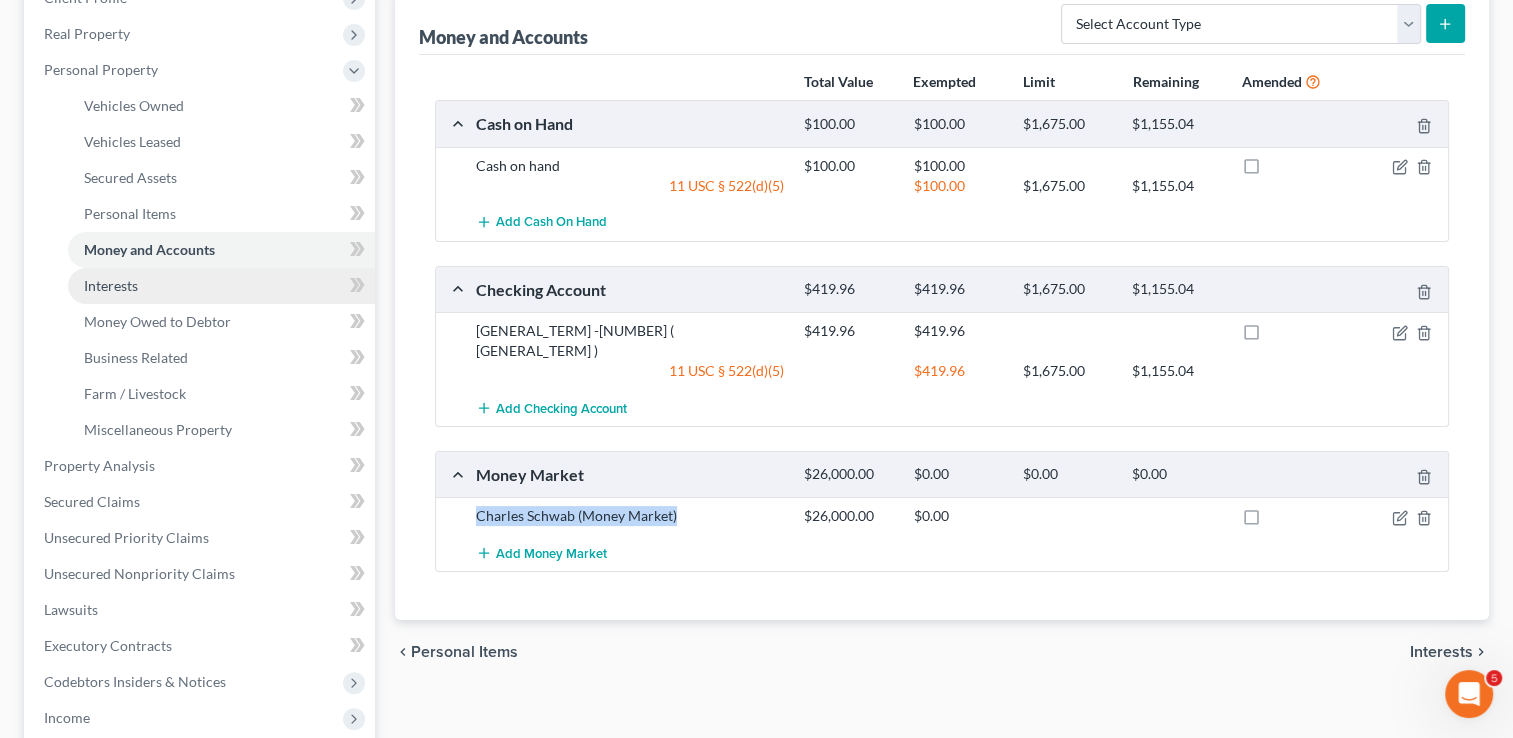 click on "Interests" at bounding box center (221, 286) 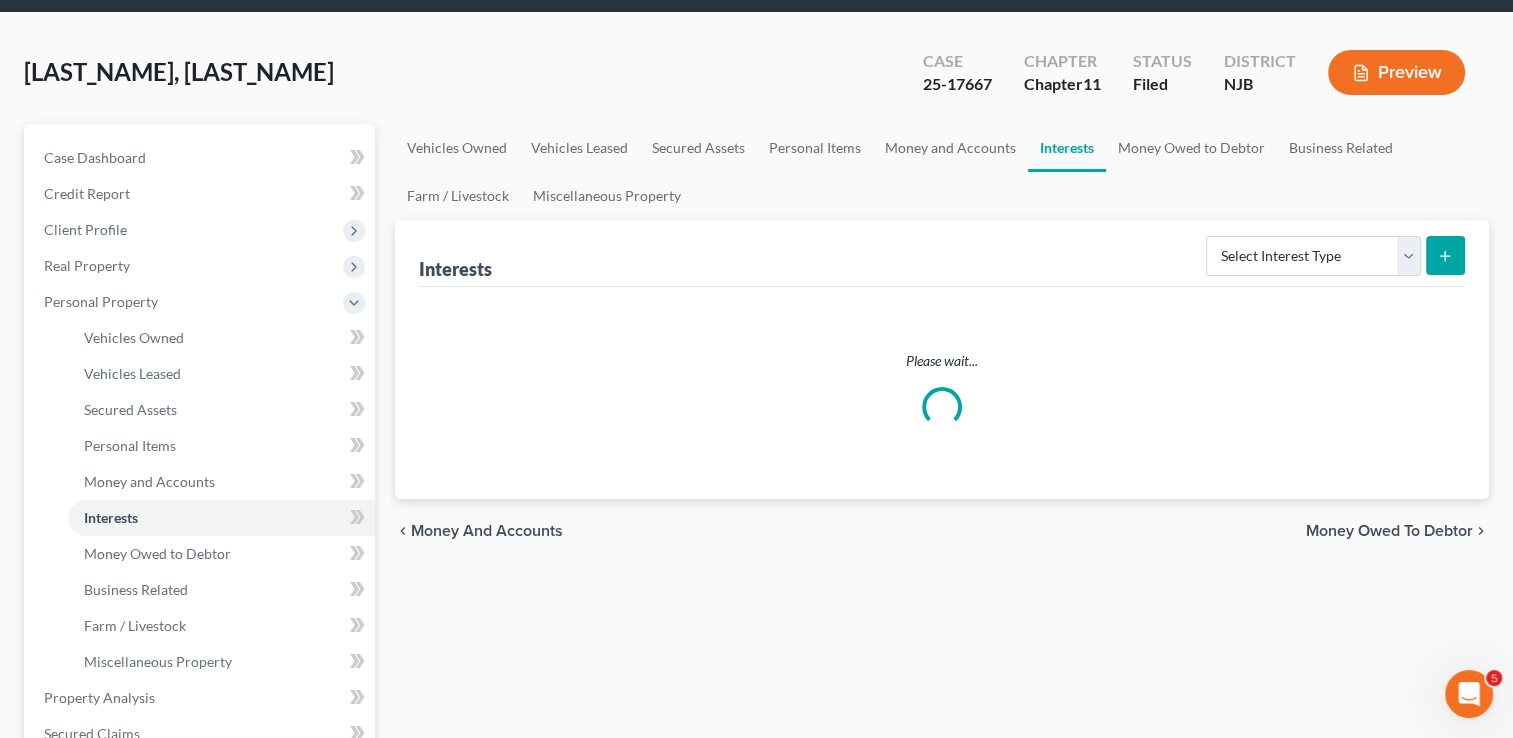 scroll, scrollTop: 0, scrollLeft: 0, axis: both 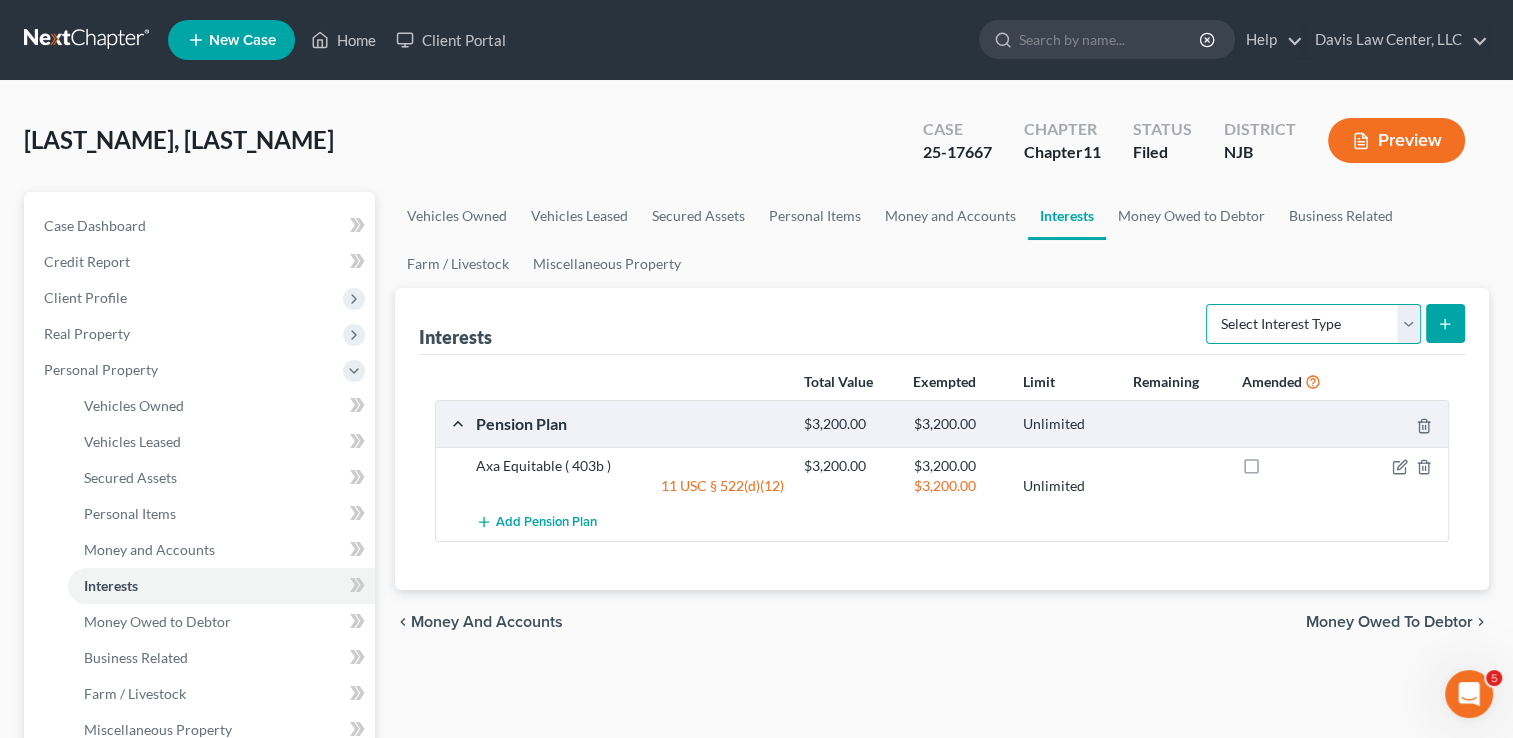 click on "Select Interest Type 401K Annuity Bond Education IRA Government Bond Government Pension Plan Incorporated Business IRA Joint Venture (Active) Joint Venture (Inactive) Keogh Mutual Fund Other Retirement Plan Partnership (Active) Partnership (Inactive) Pension Plan Stock Term Life Insurance Unincorporated Business Whole Life Insurance" at bounding box center [1313, 324] 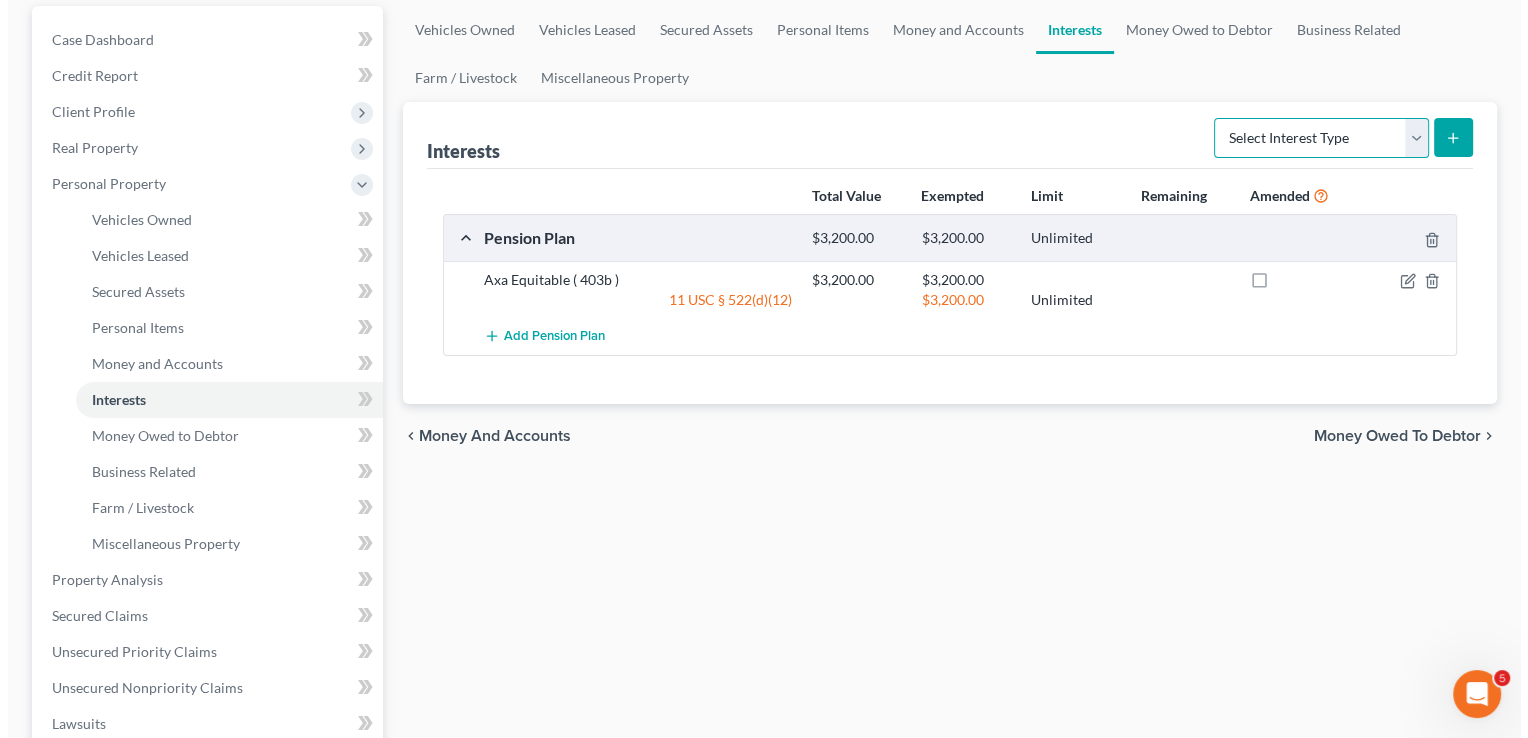 scroll, scrollTop: 200, scrollLeft: 0, axis: vertical 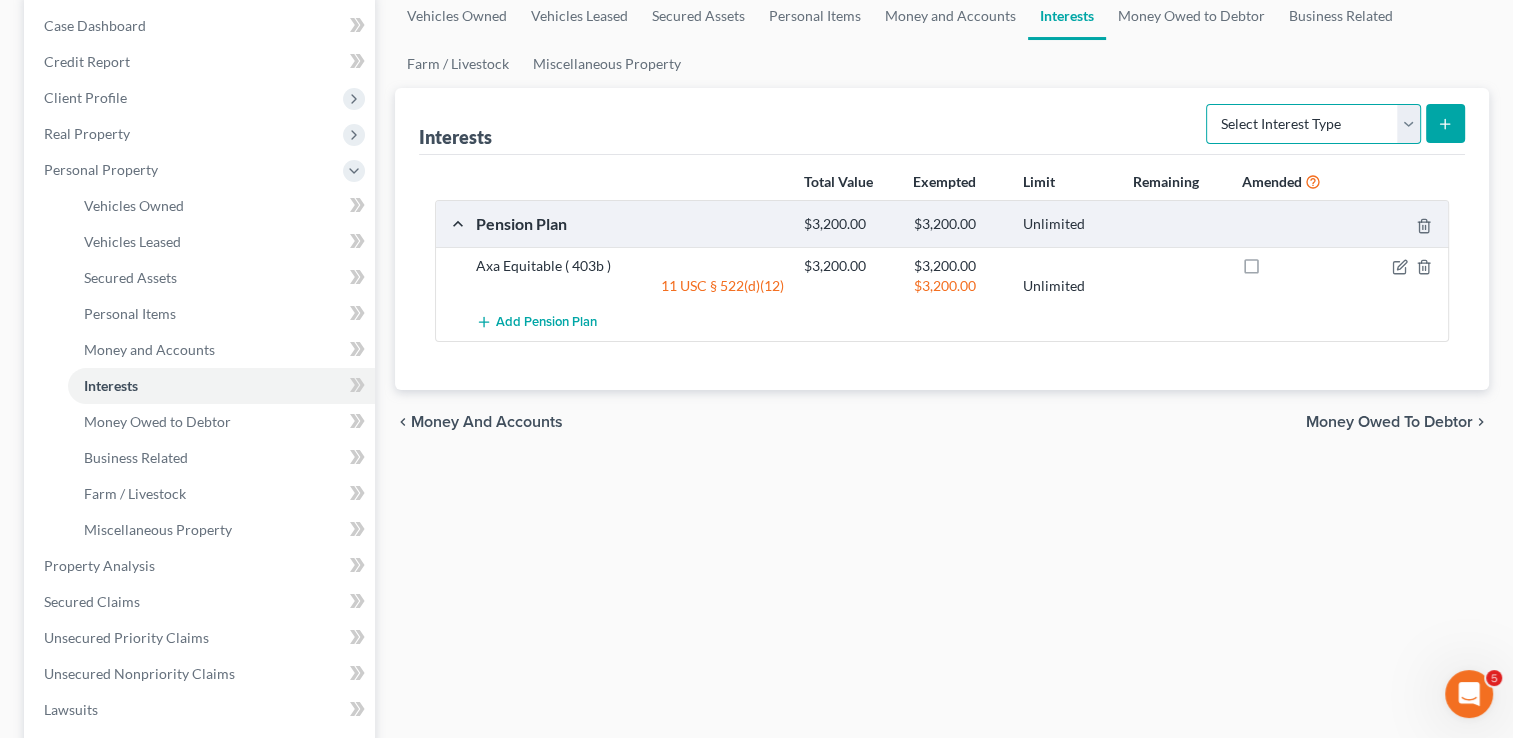 drag, startPoint x: 1408, startPoint y: 121, endPoint x: 1398, endPoint y: 142, distance: 23.259407 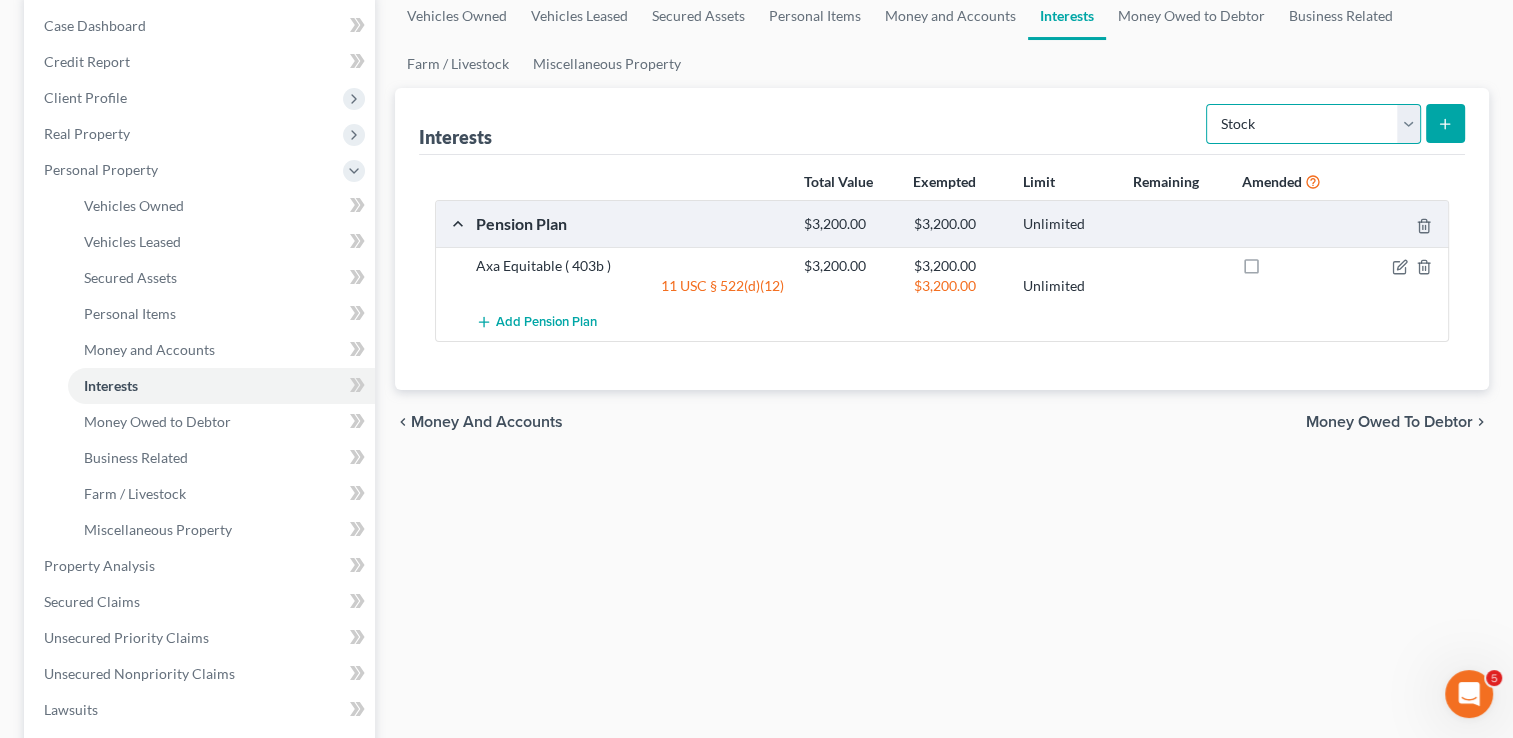 click on "Select Interest Type 401K Annuity Bond Education IRA Government Bond Government Pension Plan Incorporated Business IRA Joint Venture (Active) Joint Venture (Inactive) Keogh Mutual Fund Other Retirement Plan Partnership (Active) Partnership (Inactive) Pension Plan Stock Term Life Insurance Unincorporated Business Whole Life Insurance" at bounding box center [1313, 124] 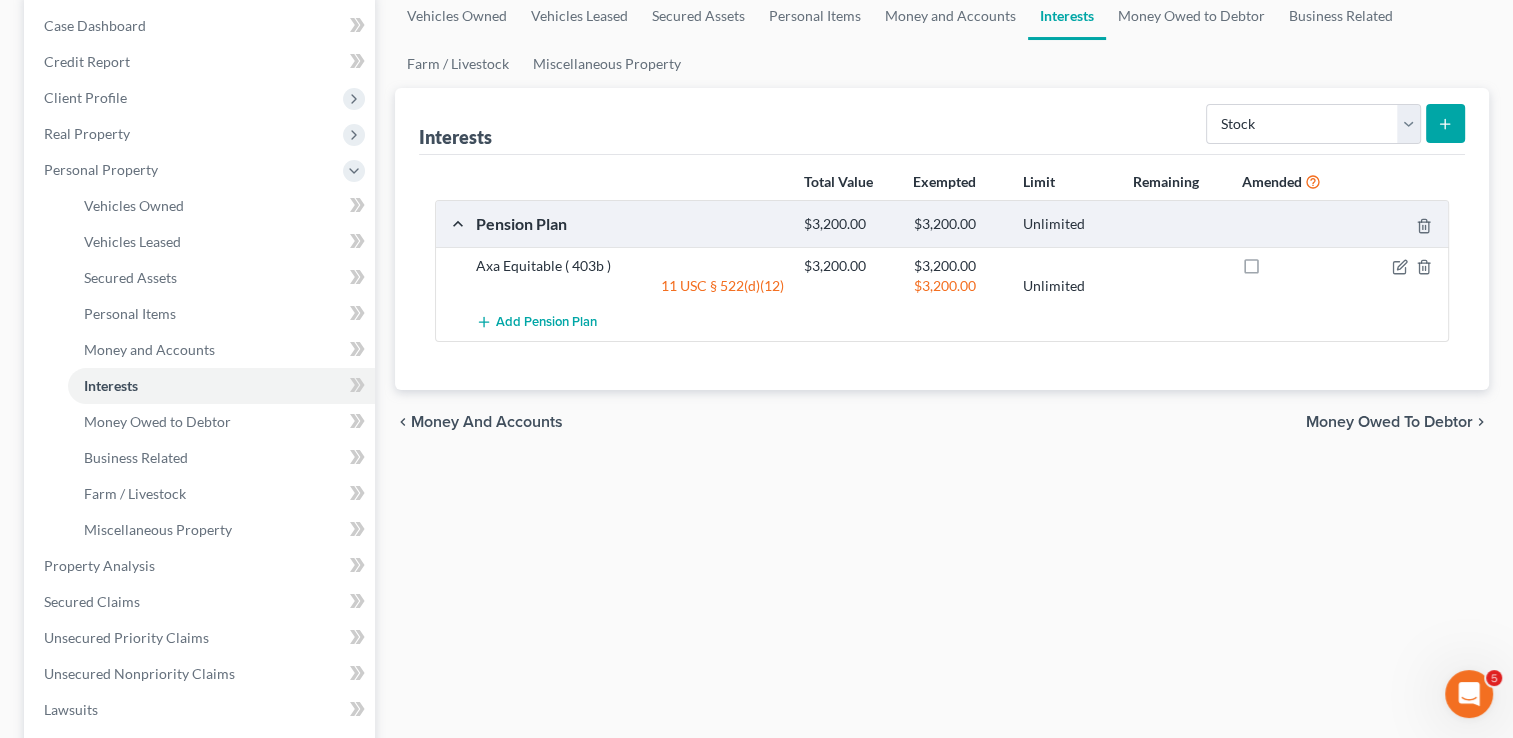click 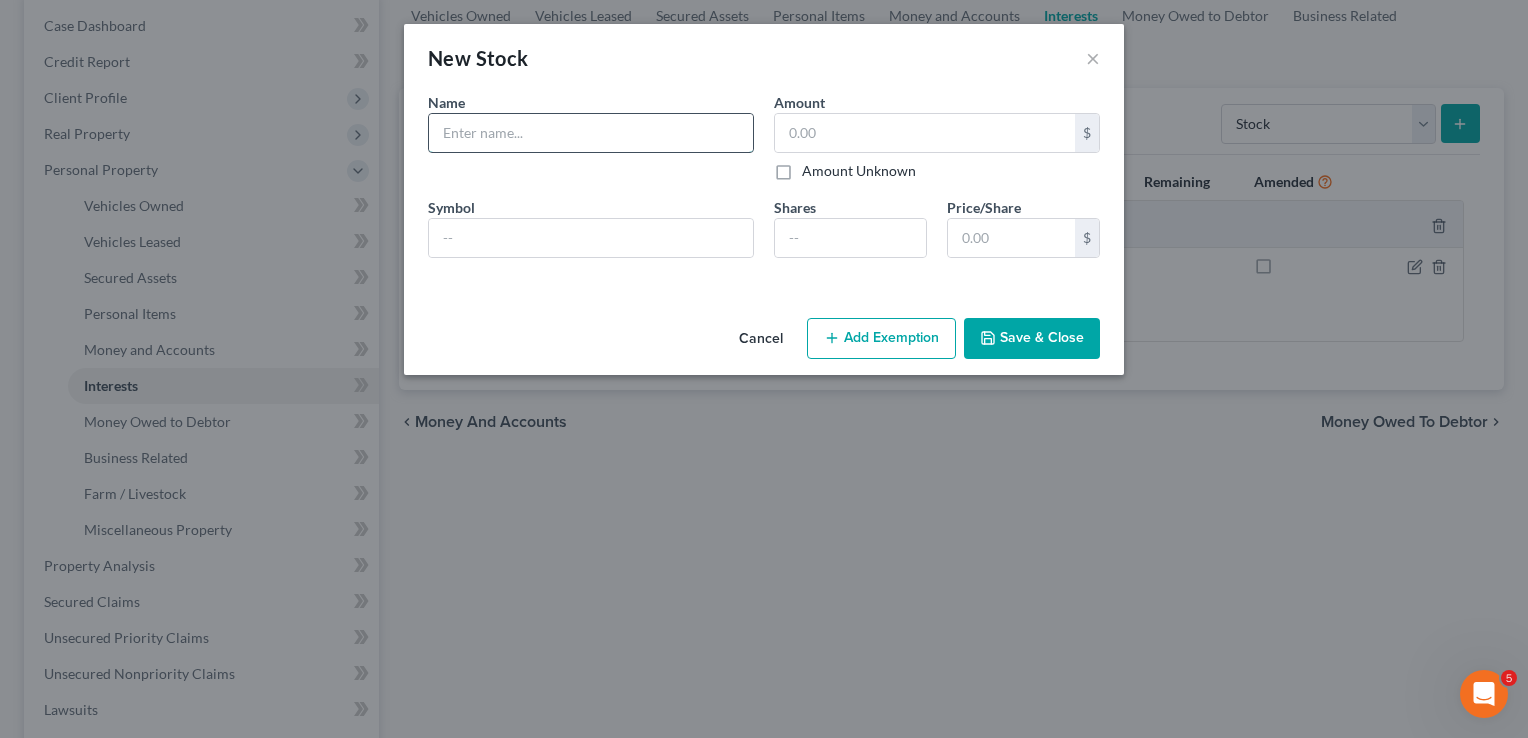 click at bounding box center (591, 133) 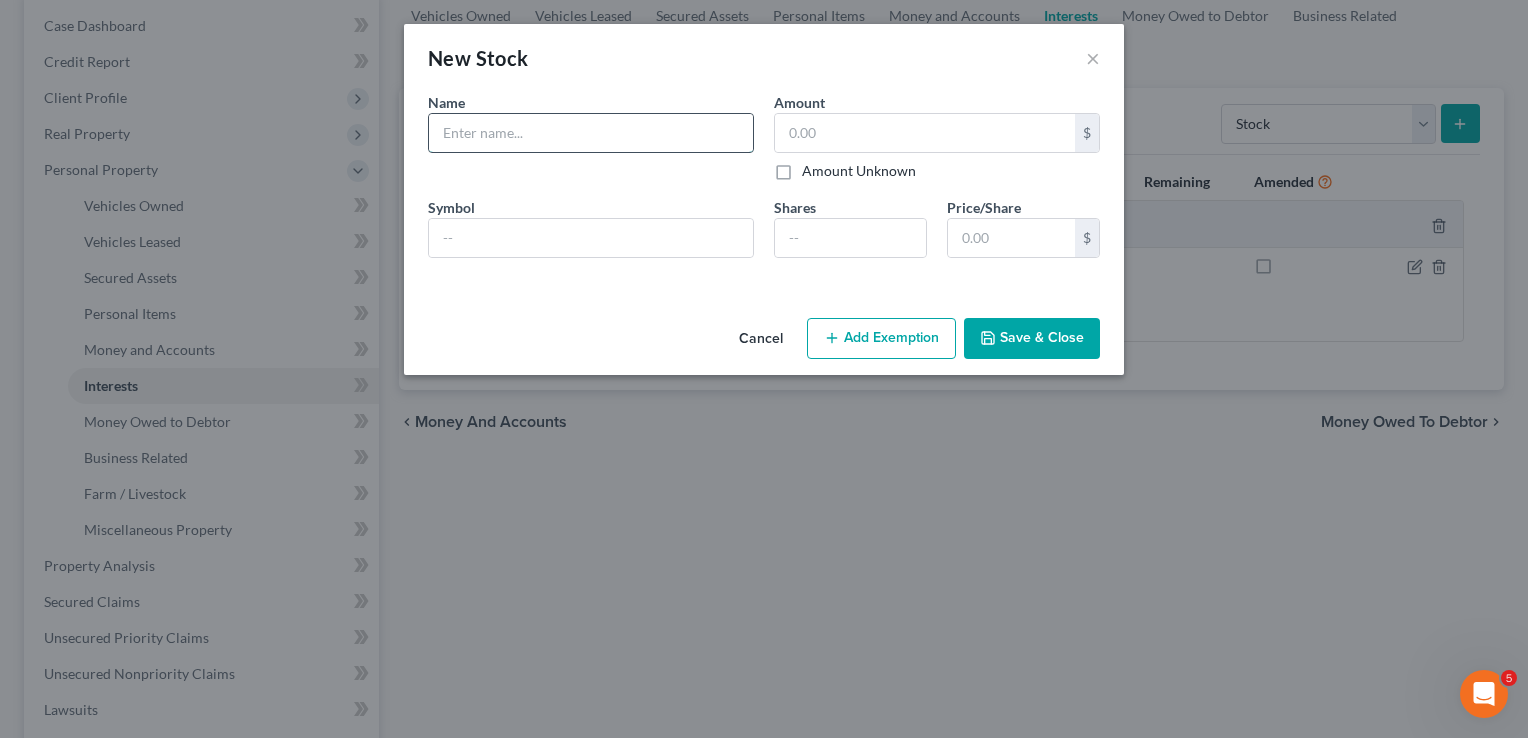 paste on "Charles Schwab (Money Market)" 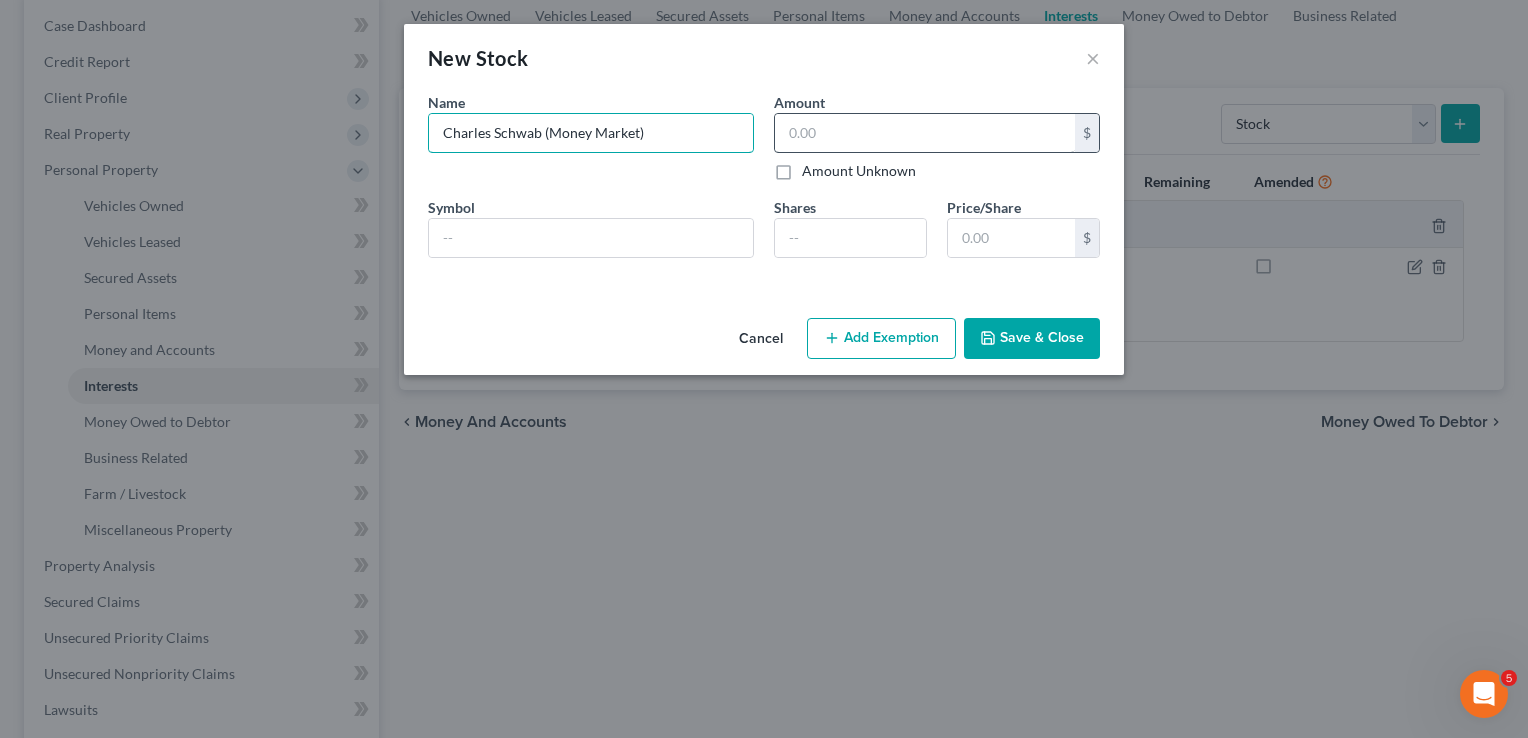 type on "Charles Schwab (Money Market)" 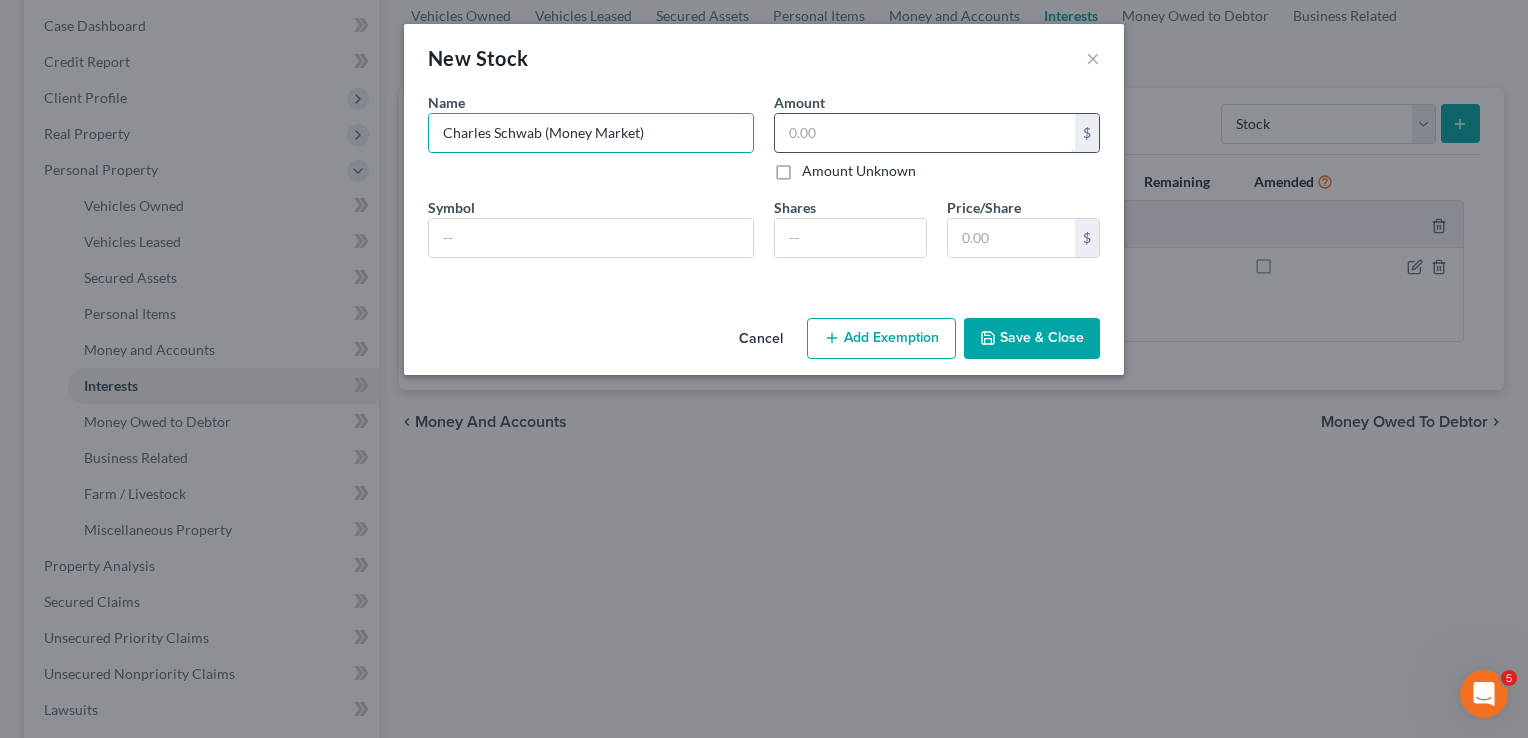click at bounding box center [925, 133] 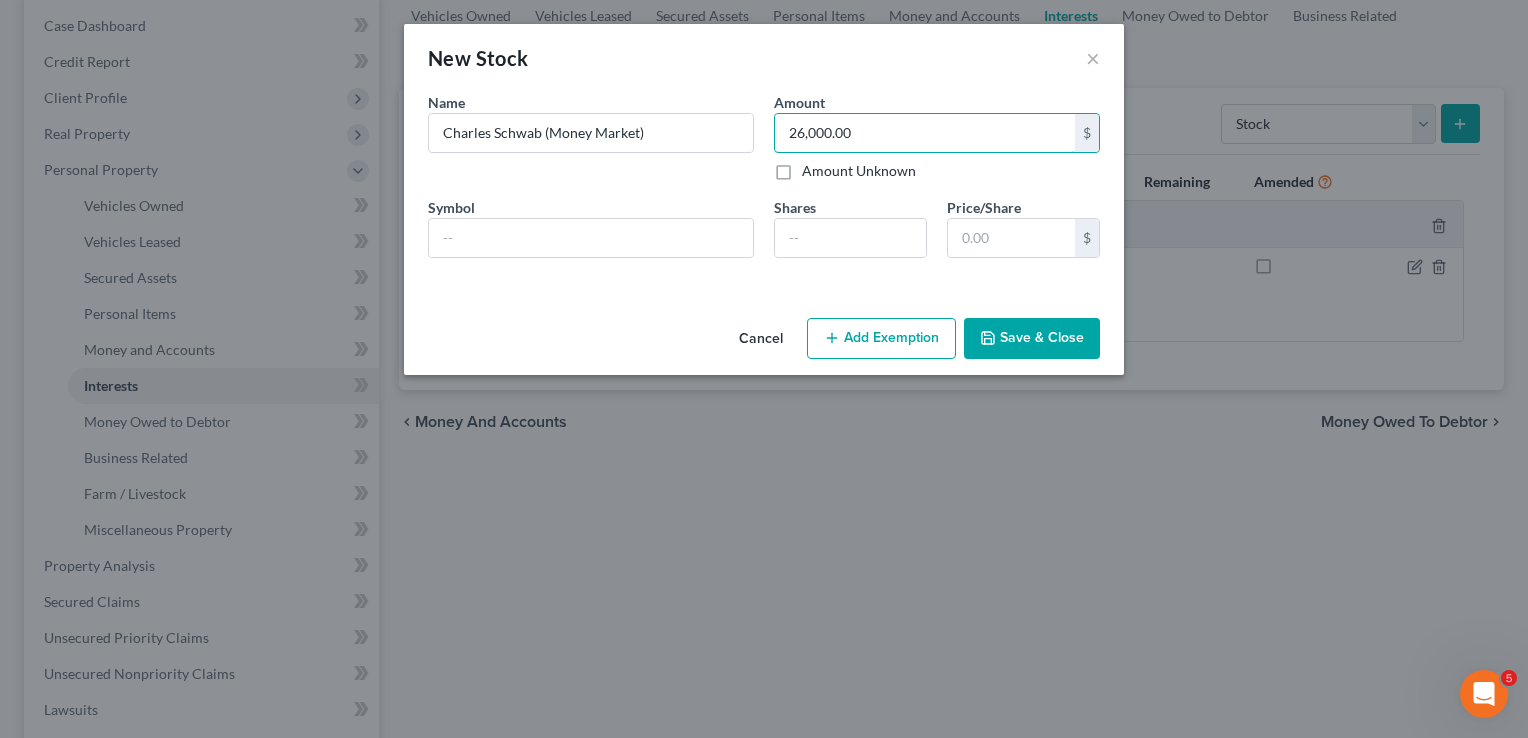 type on "26,000.00" 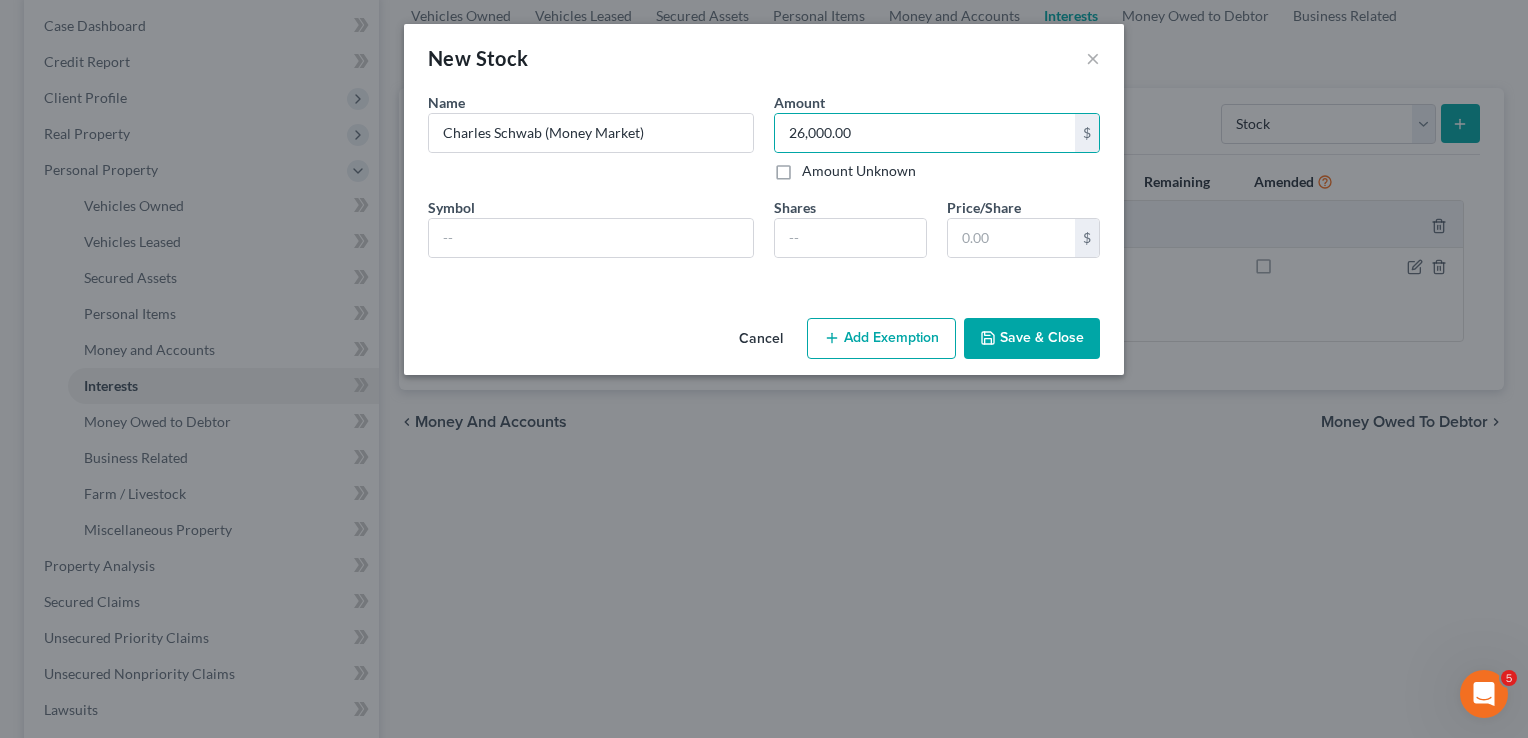 click on "Cancel Add Exemption Save & Close" at bounding box center (764, 343) 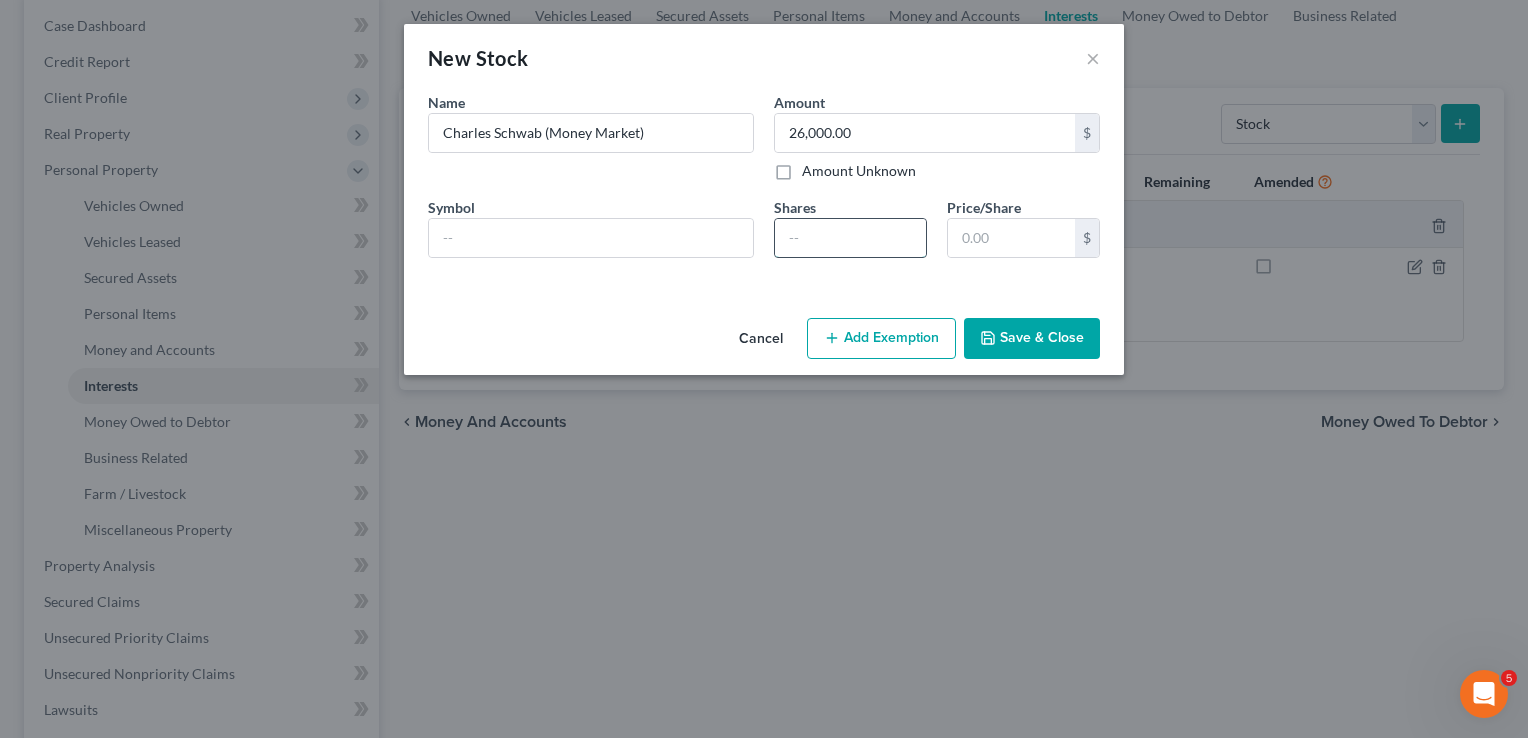 click at bounding box center (850, 238) 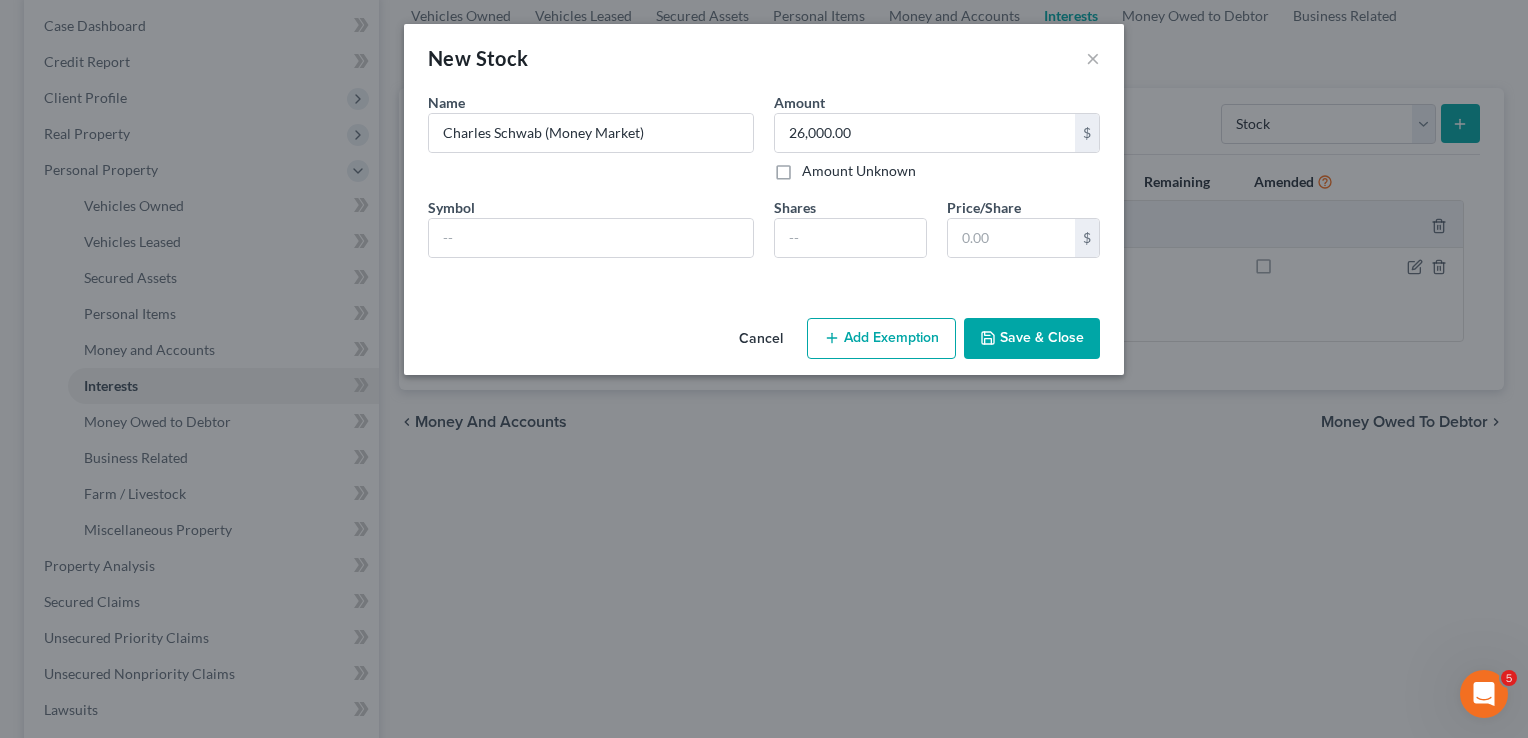 click on "Add Exemption" at bounding box center [881, 339] 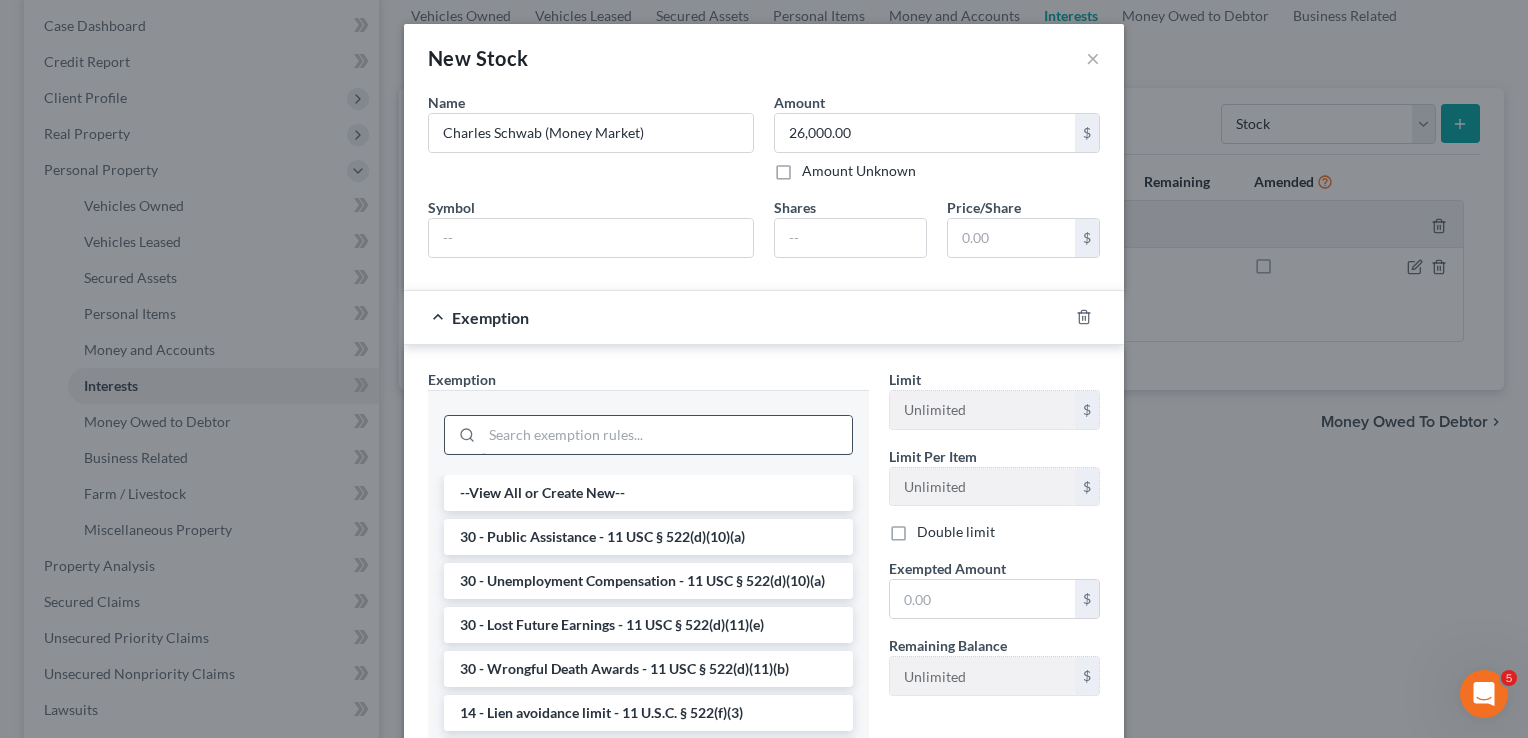 click at bounding box center [667, 435] 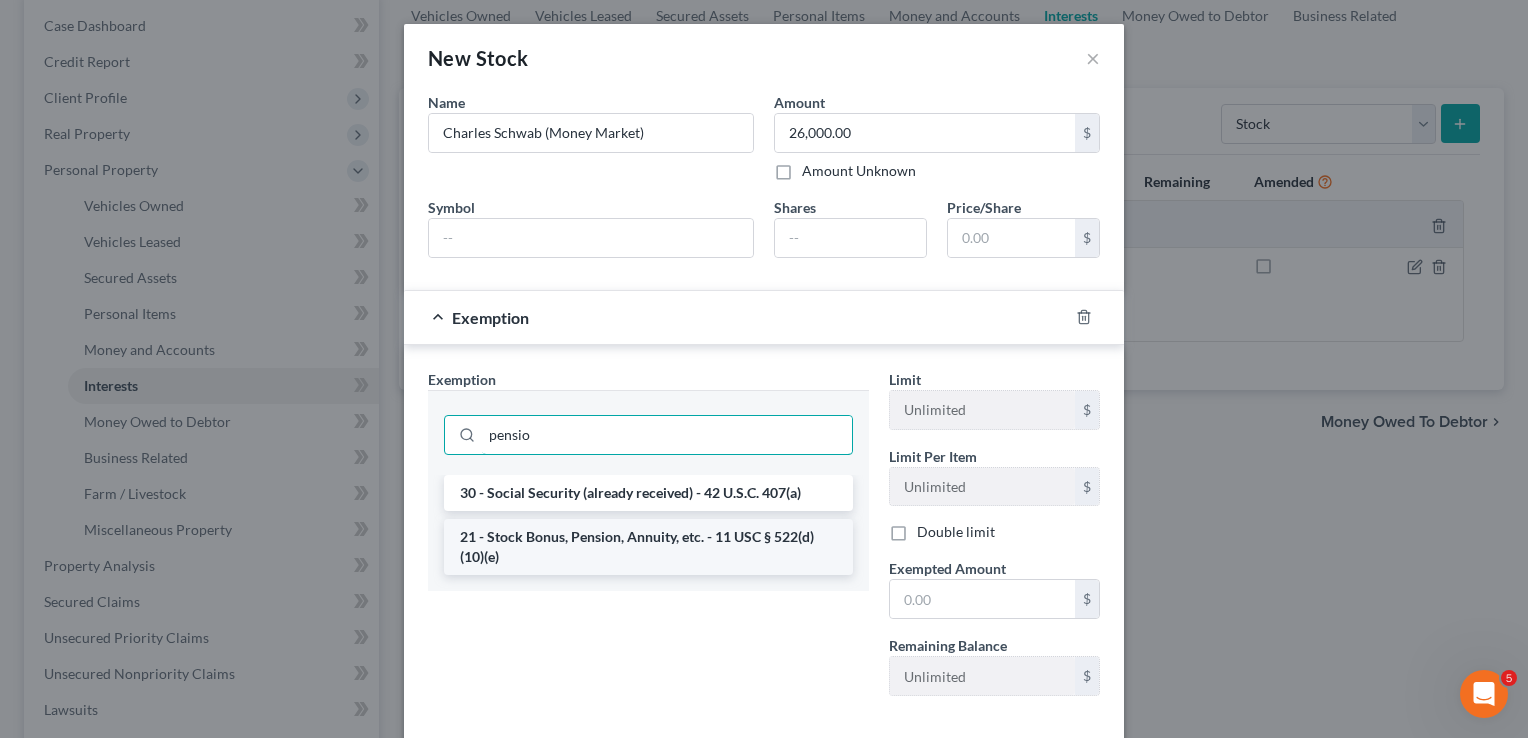 type on "pensio" 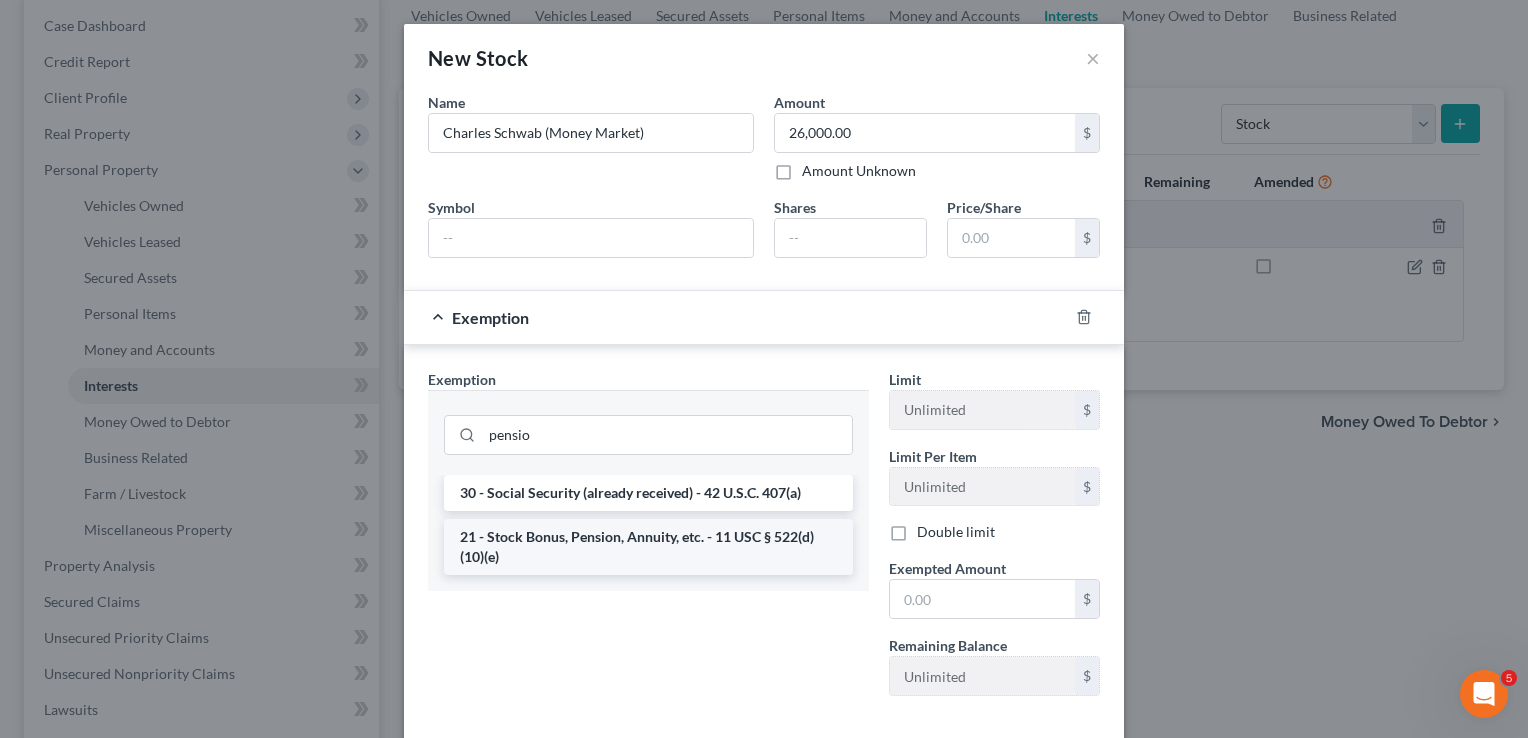 click on "21 - Stock Bonus, Pension, Annuity, etc. - 11 USC § 522(d)(10)(e)" at bounding box center (648, 547) 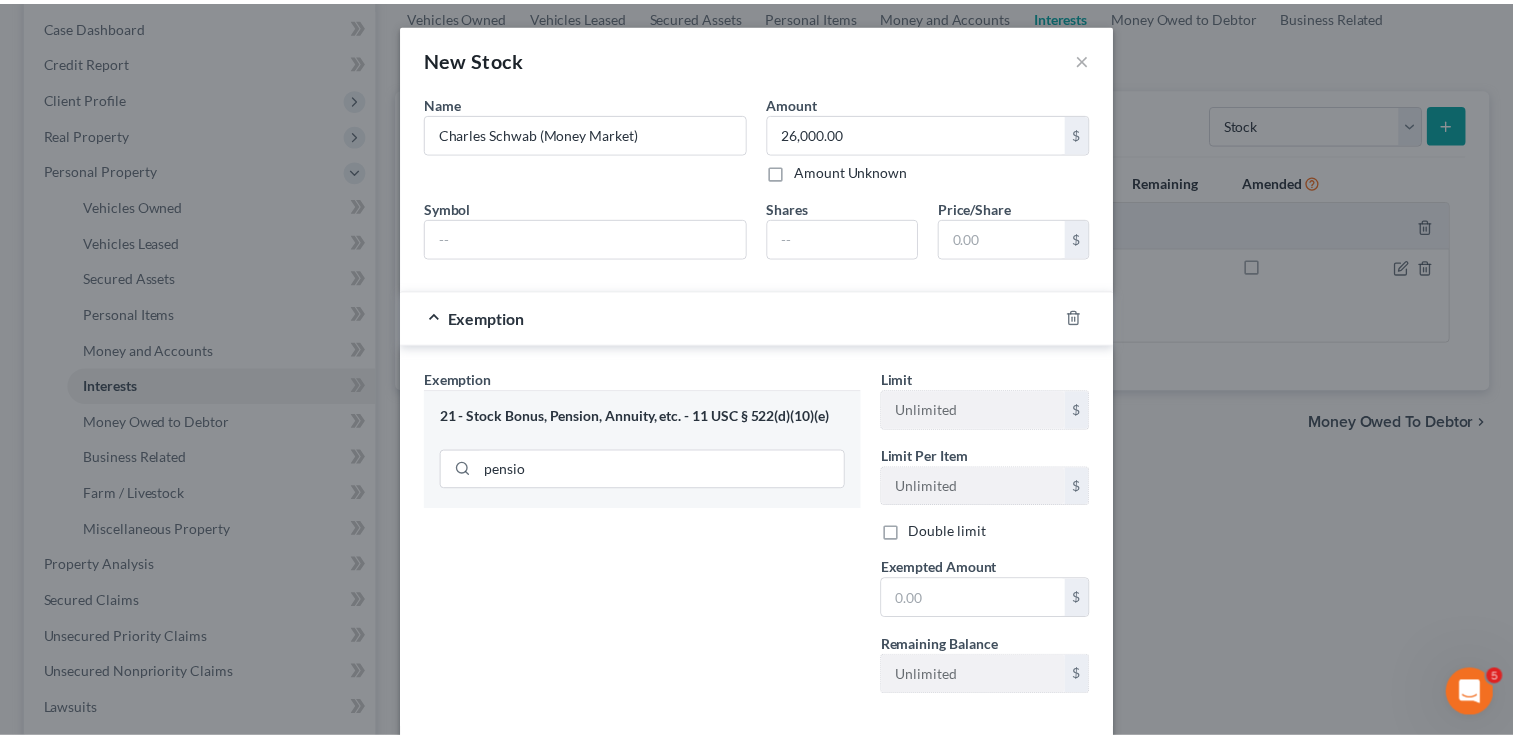 scroll, scrollTop: 97, scrollLeft: 0, axis: vertical 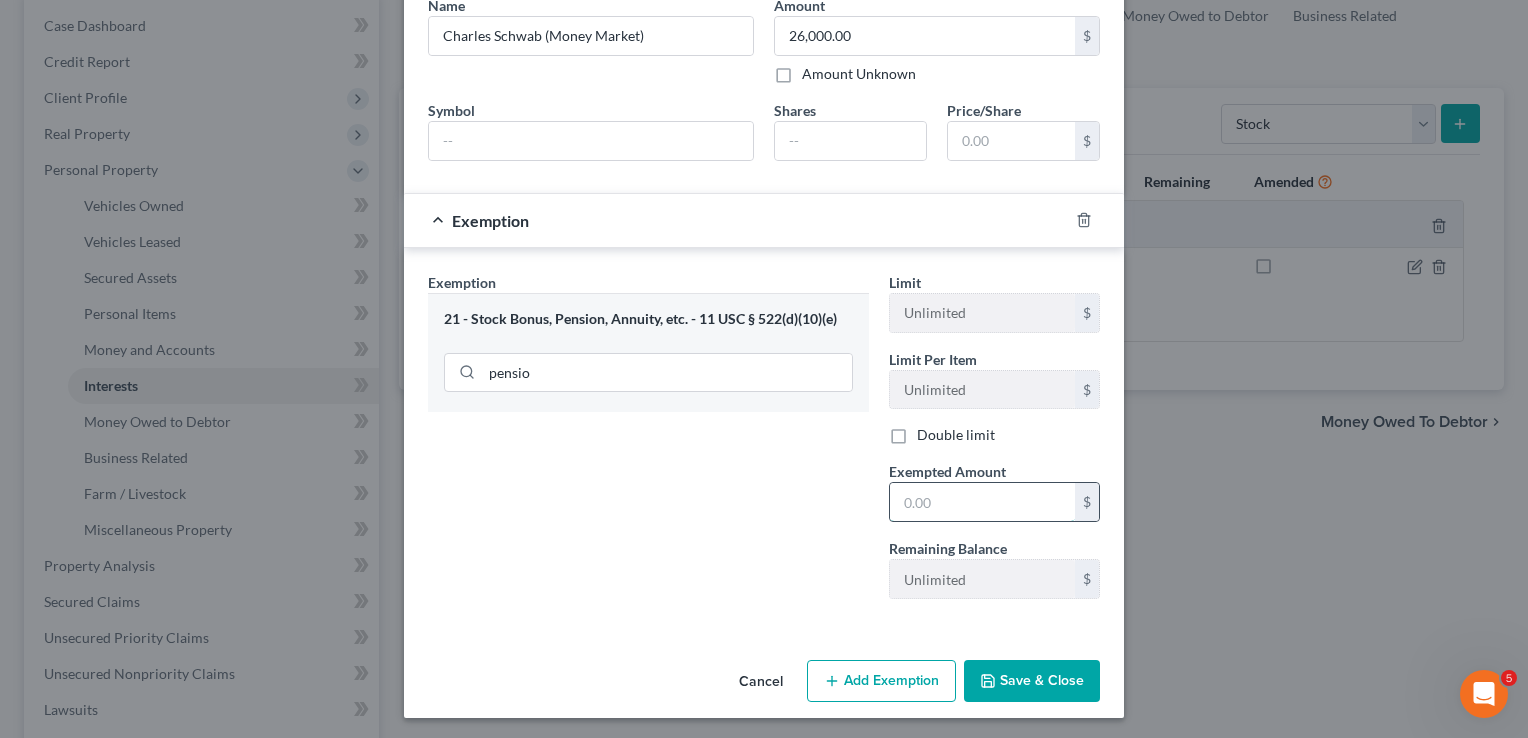 click at bounding box center (982, 502) 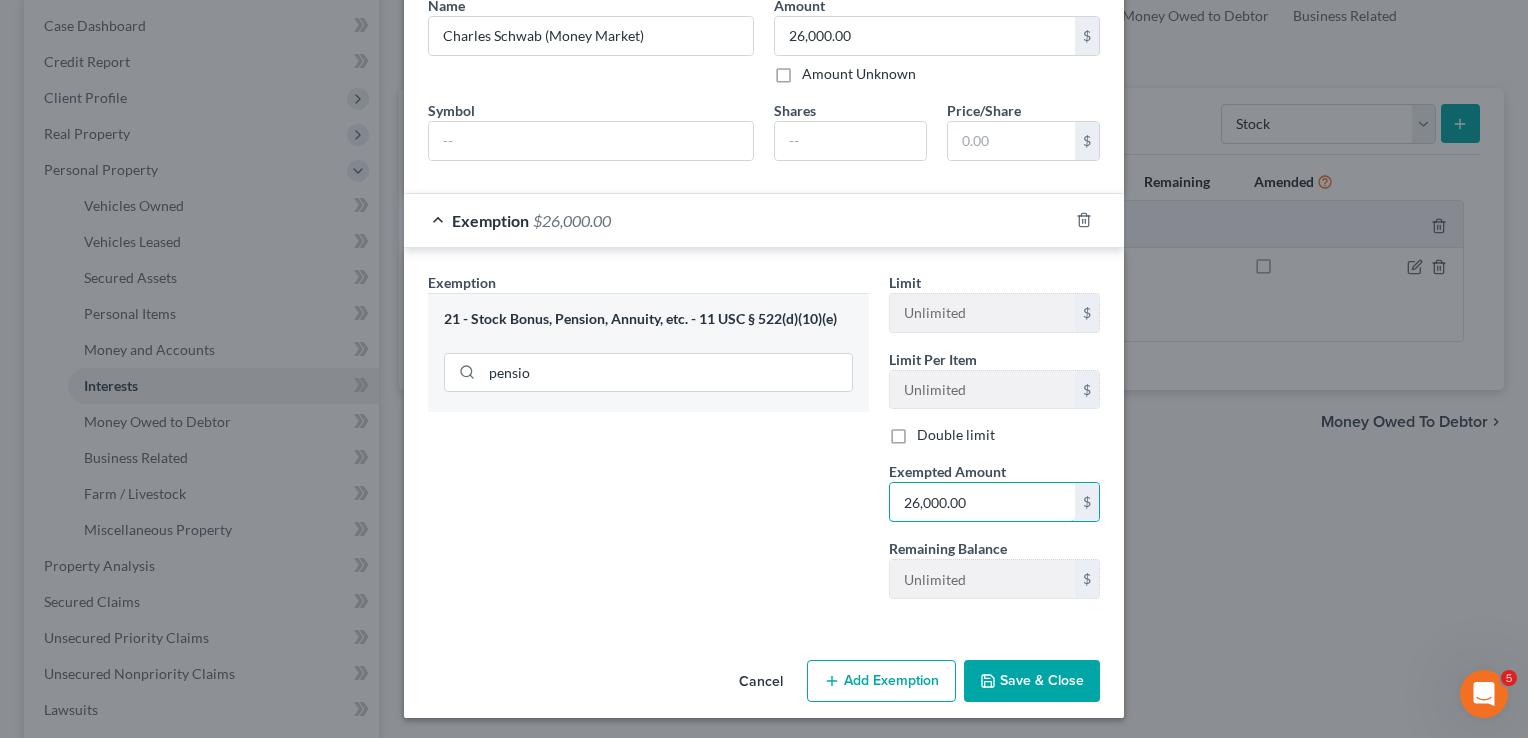 type on "26,000.00" 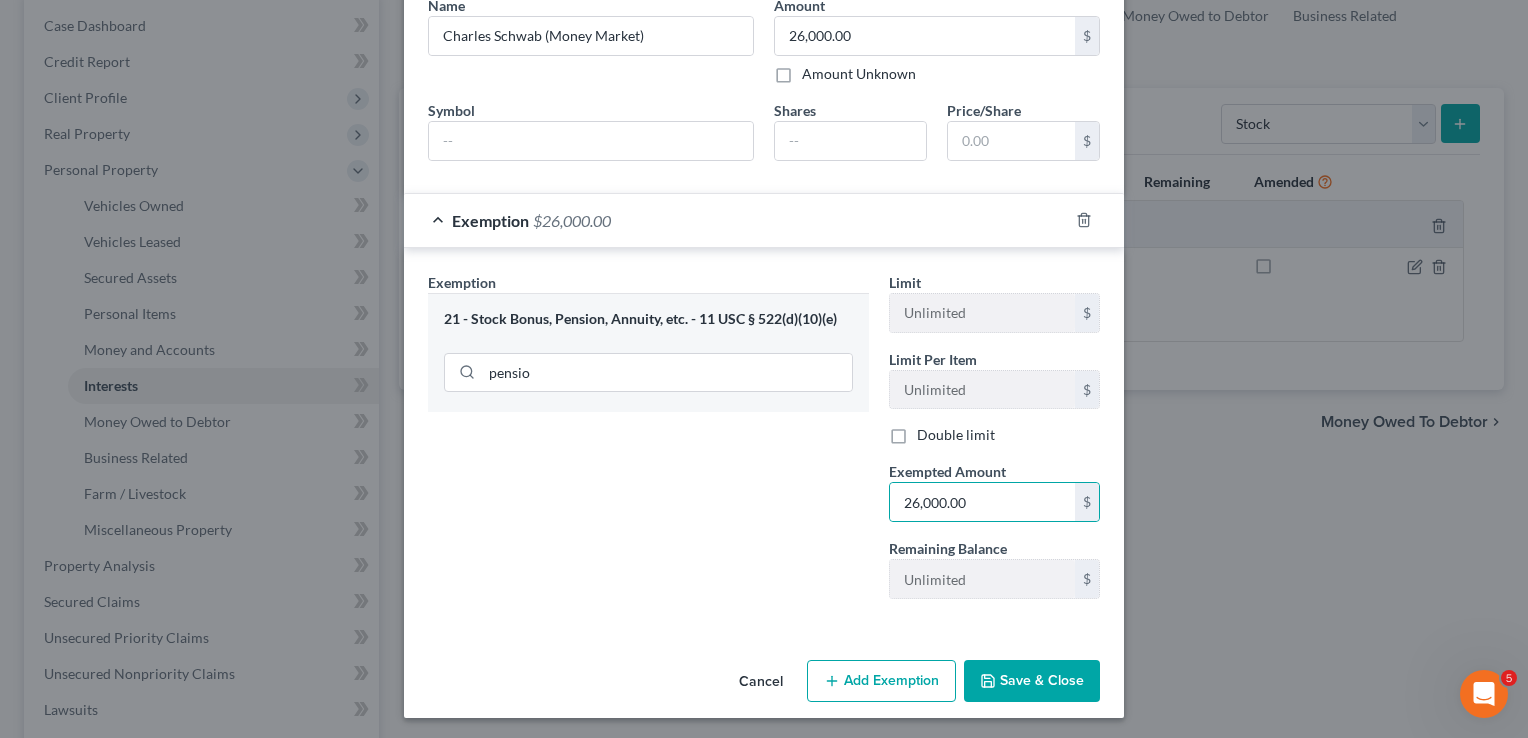 click on "Save & Close" at bounding box center [1032, 681] 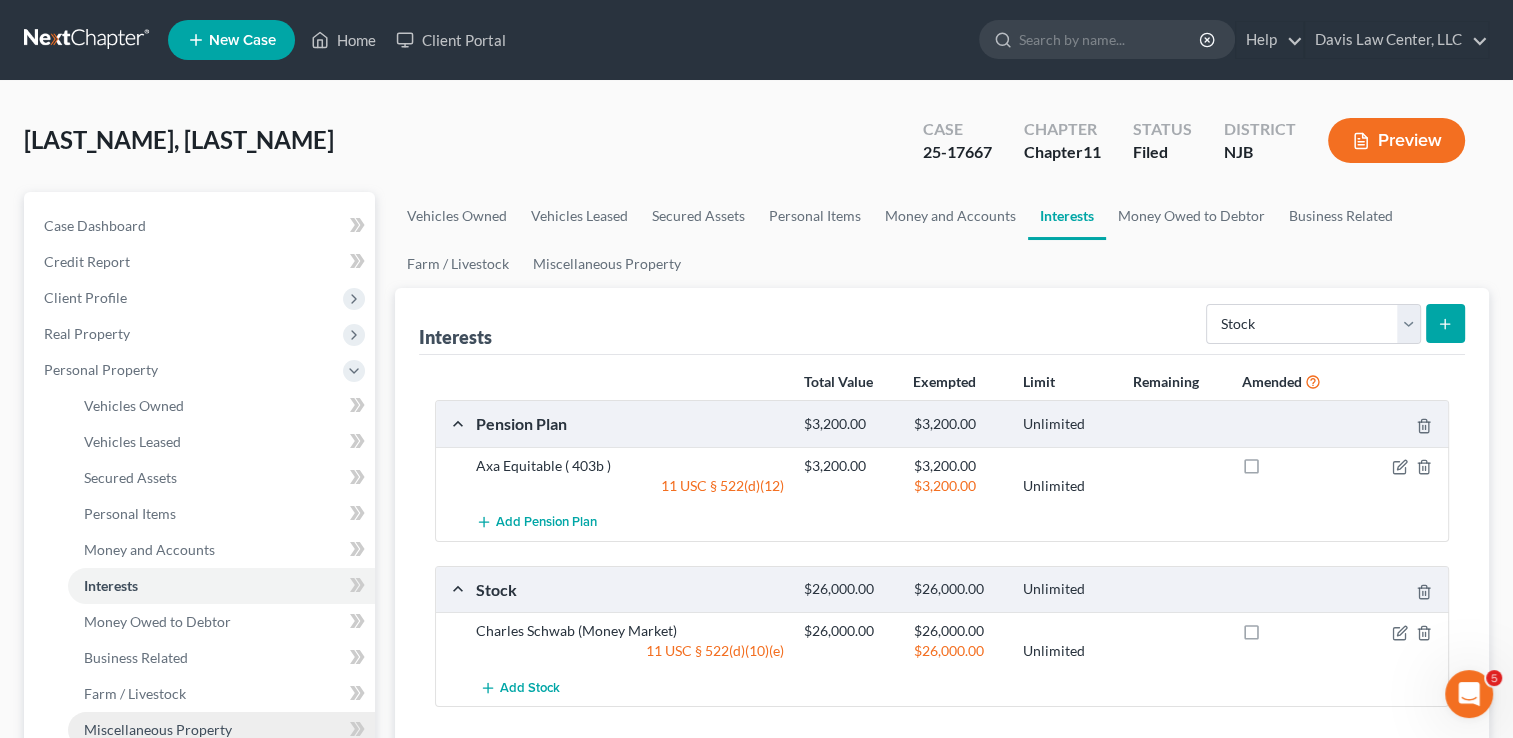 scroll, scrollTop: 200, scrollLeft: 0, axis: vertical 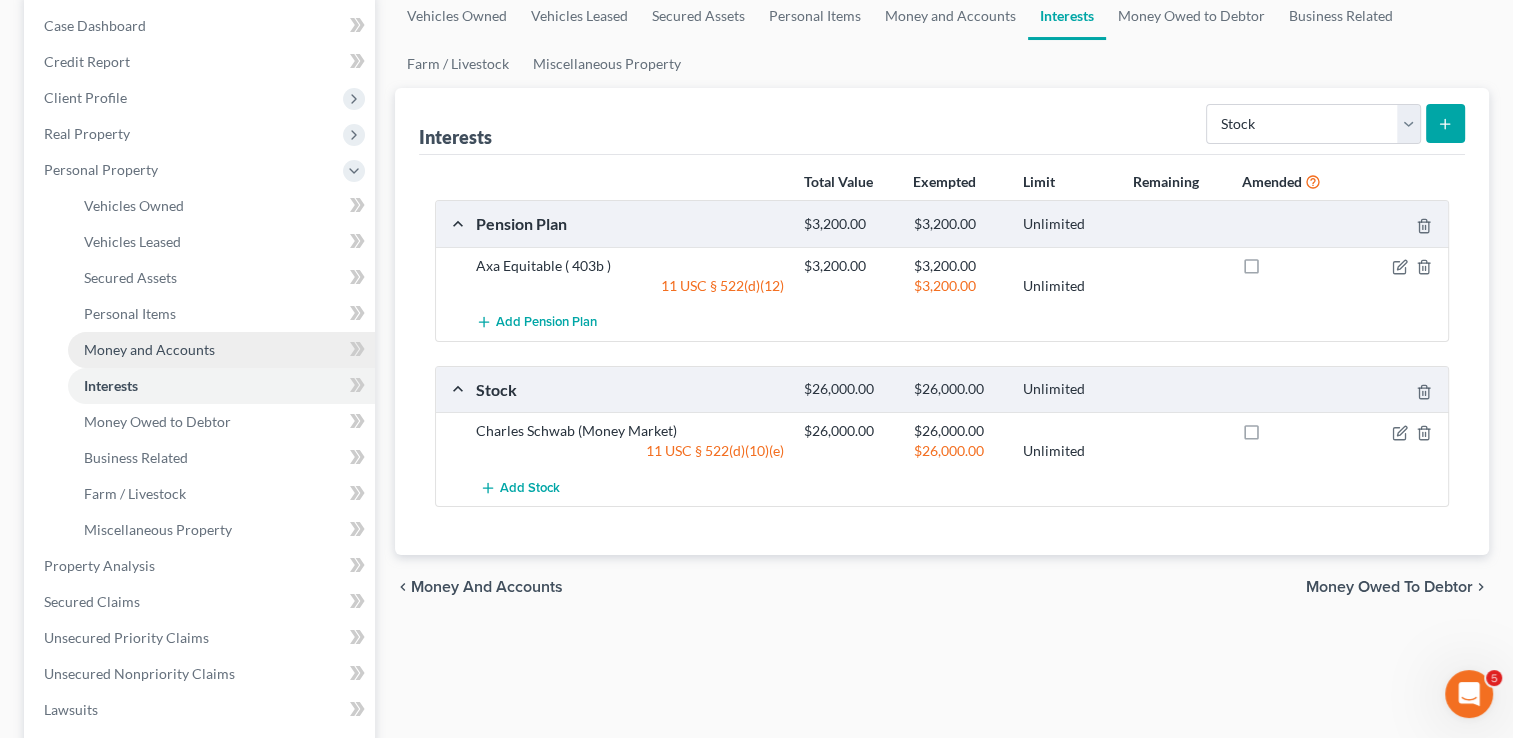 click on "Money and Accounts" at bounding box center [149, 349] 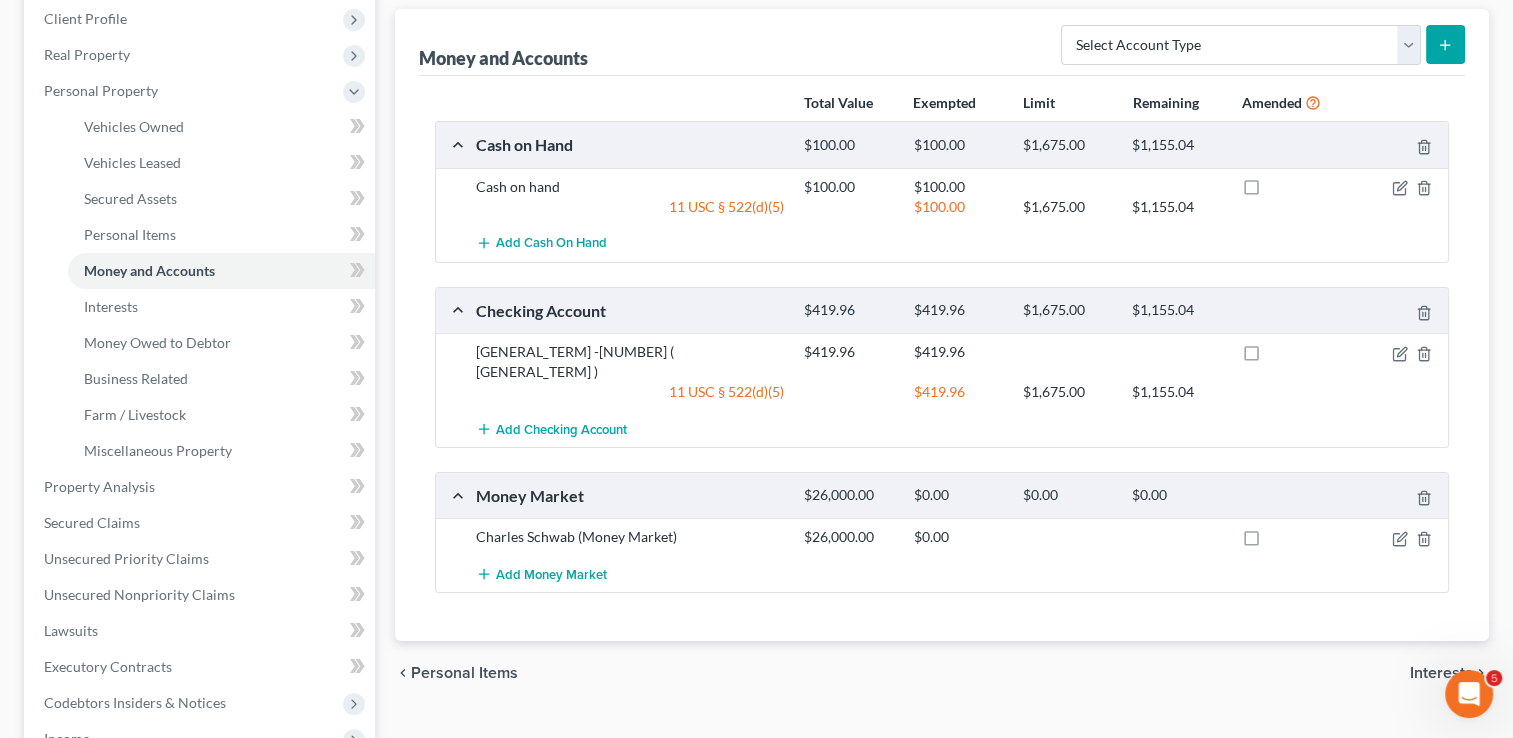 scroll, scrollTop: 300, scrollLeft: 0, axis: vertical 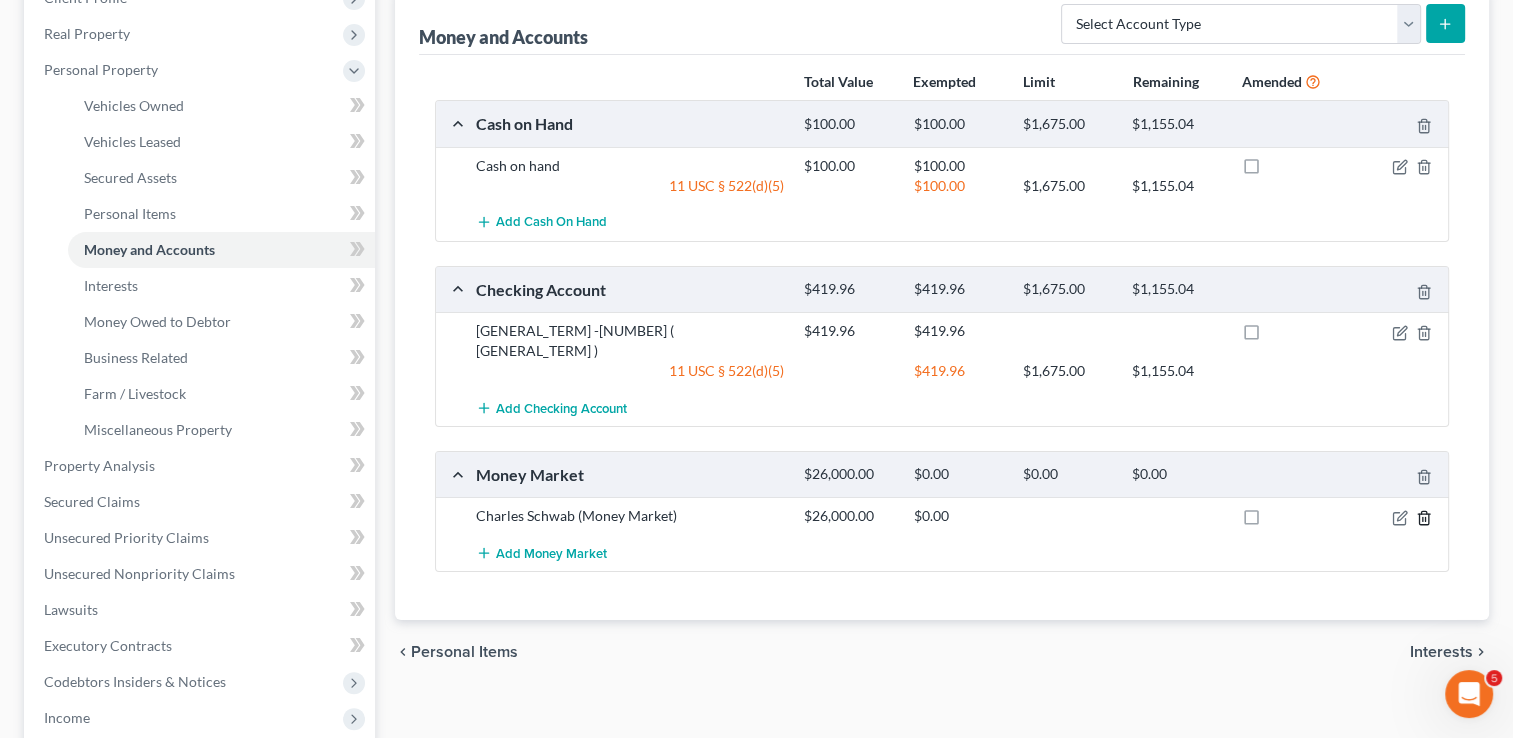 click 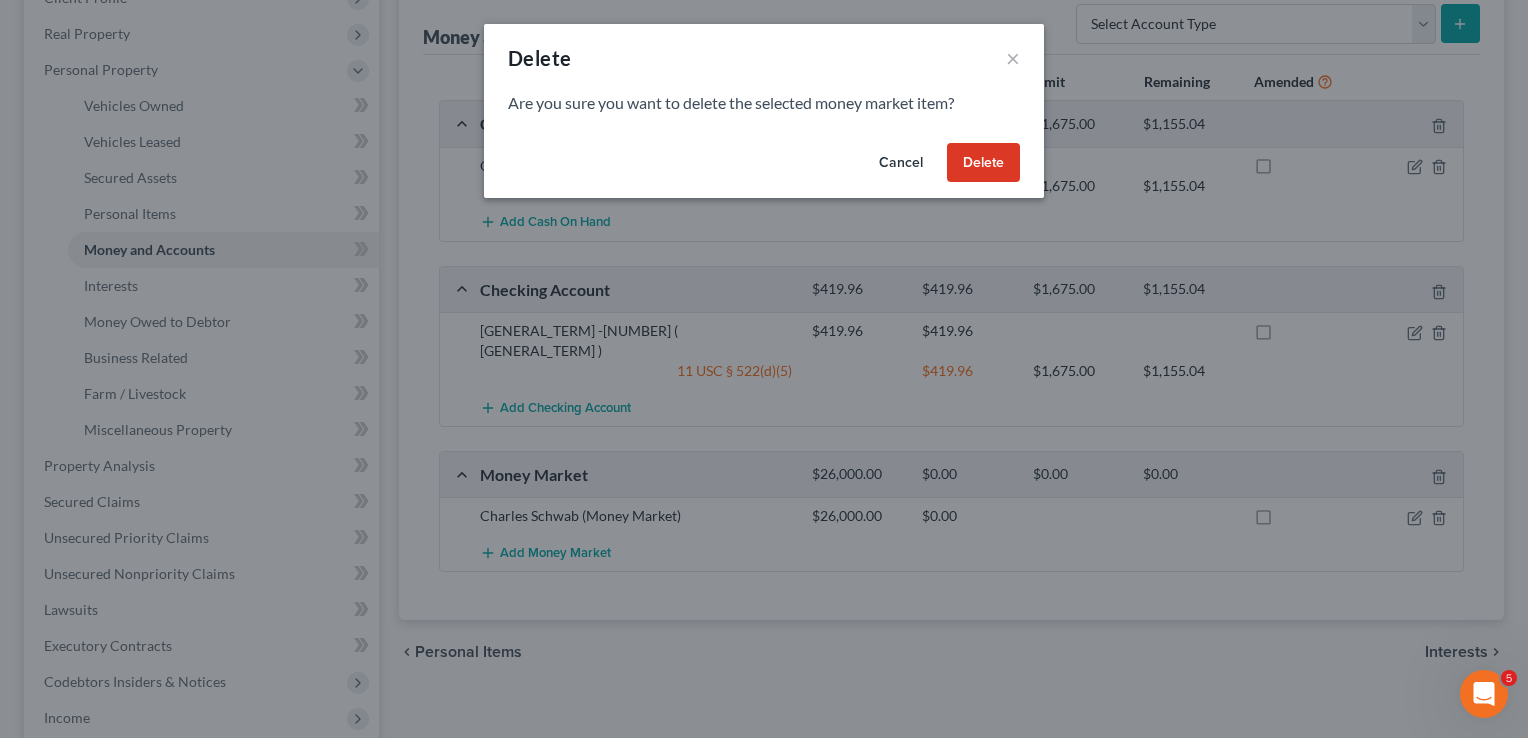 drag, startPoint x: 1000, startPoint y: 162, endPoint x: 988, endPoint y: 175, distance: 17.691807 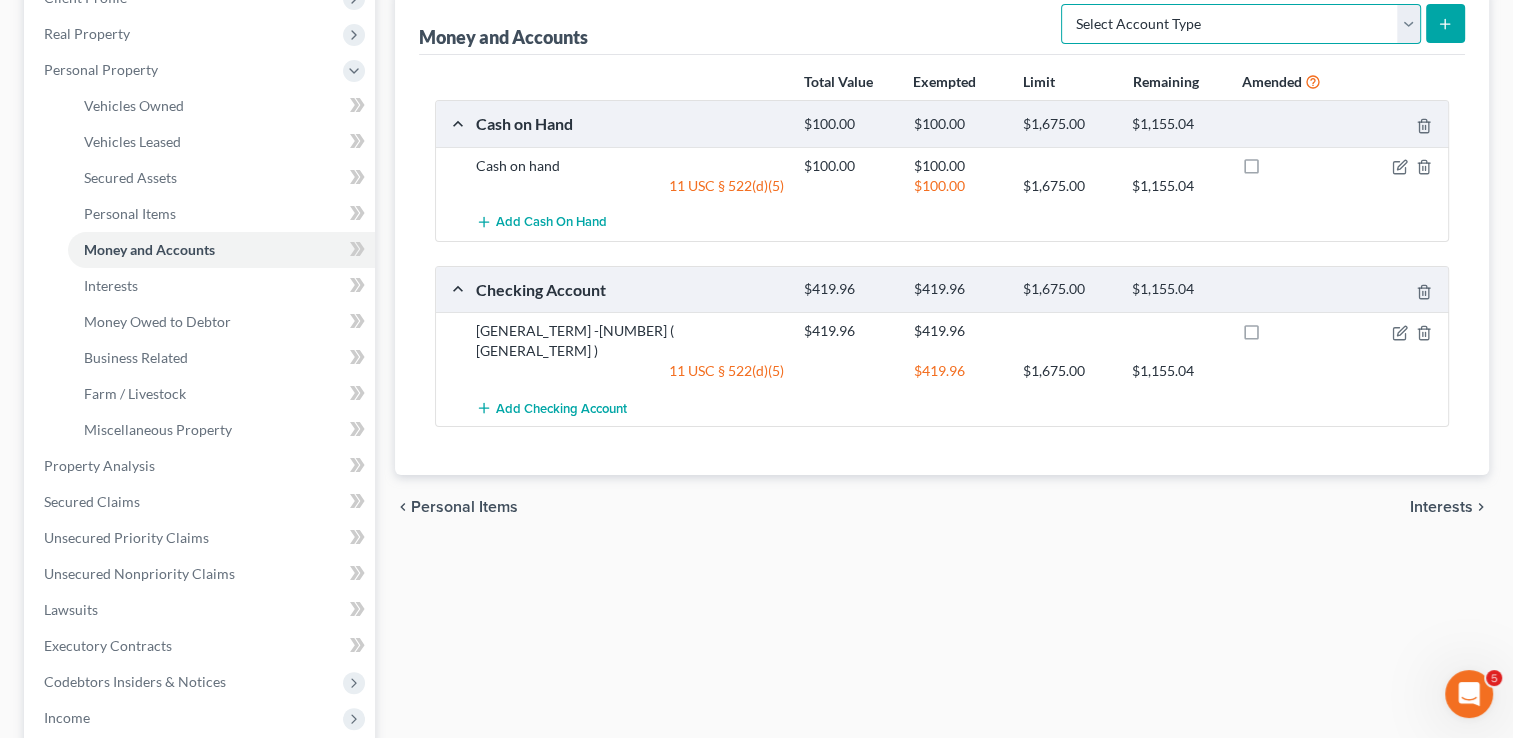 click on "Select Account Type Brokerage Cash on Hand Certificates of Deposit Checking Account Money Market Other (Credit Union, Health Savings Account, etc) Safe Deposit Box Savings Account Security Deposits or Prepayments" at bounding box center [1241, 24] 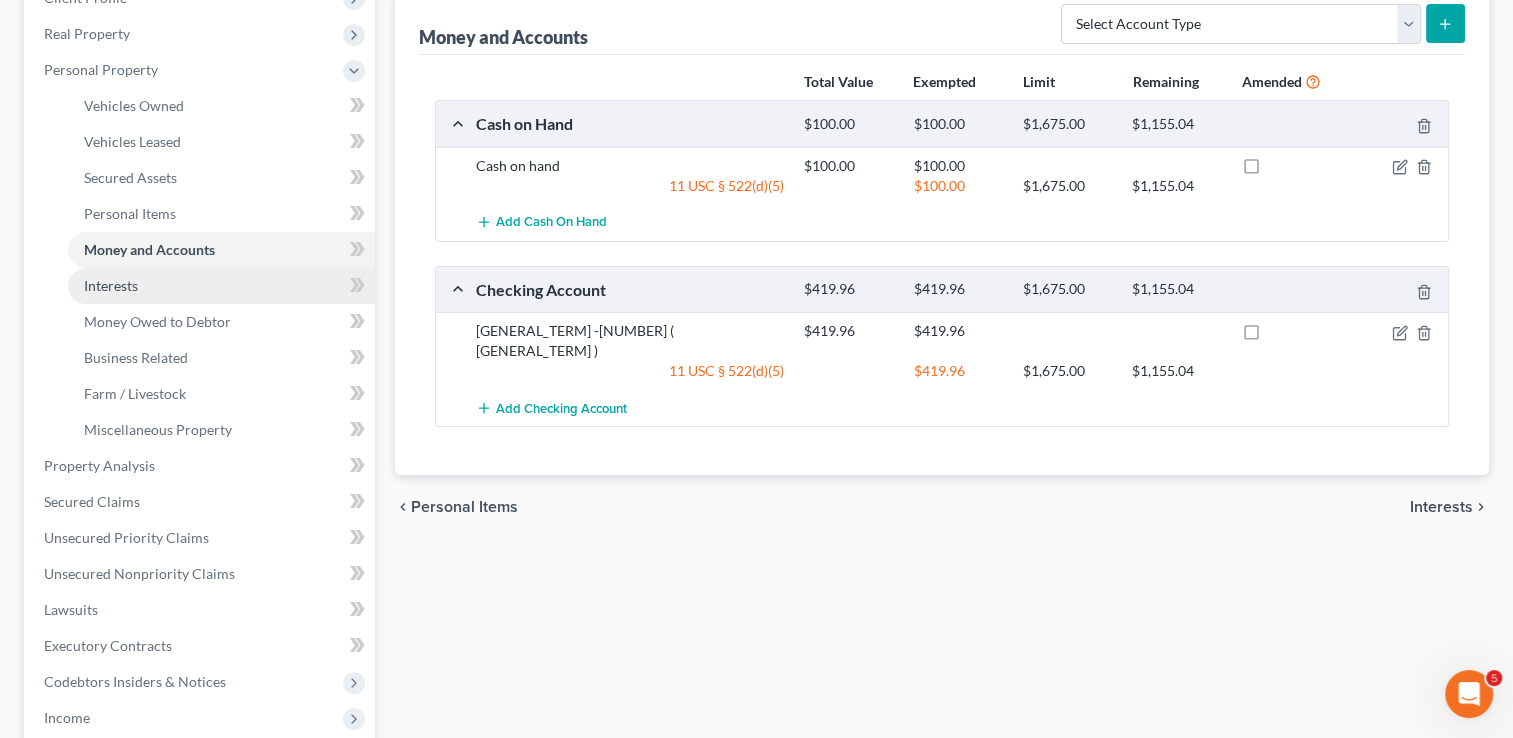 click on "Interests" at bounding box center [221, 286] 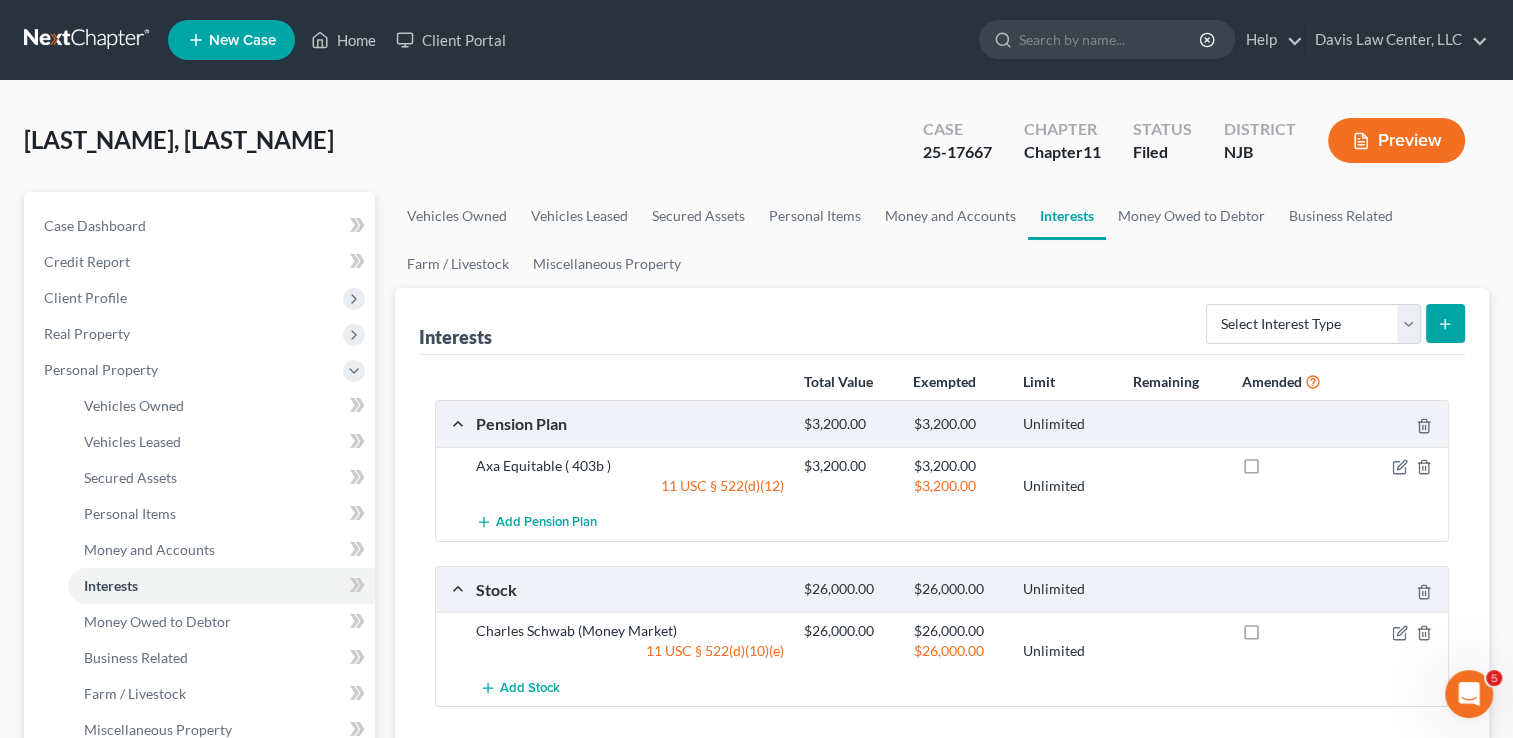 scroll, scrollTop: 200, scrollLeft: 0, axis: vertical 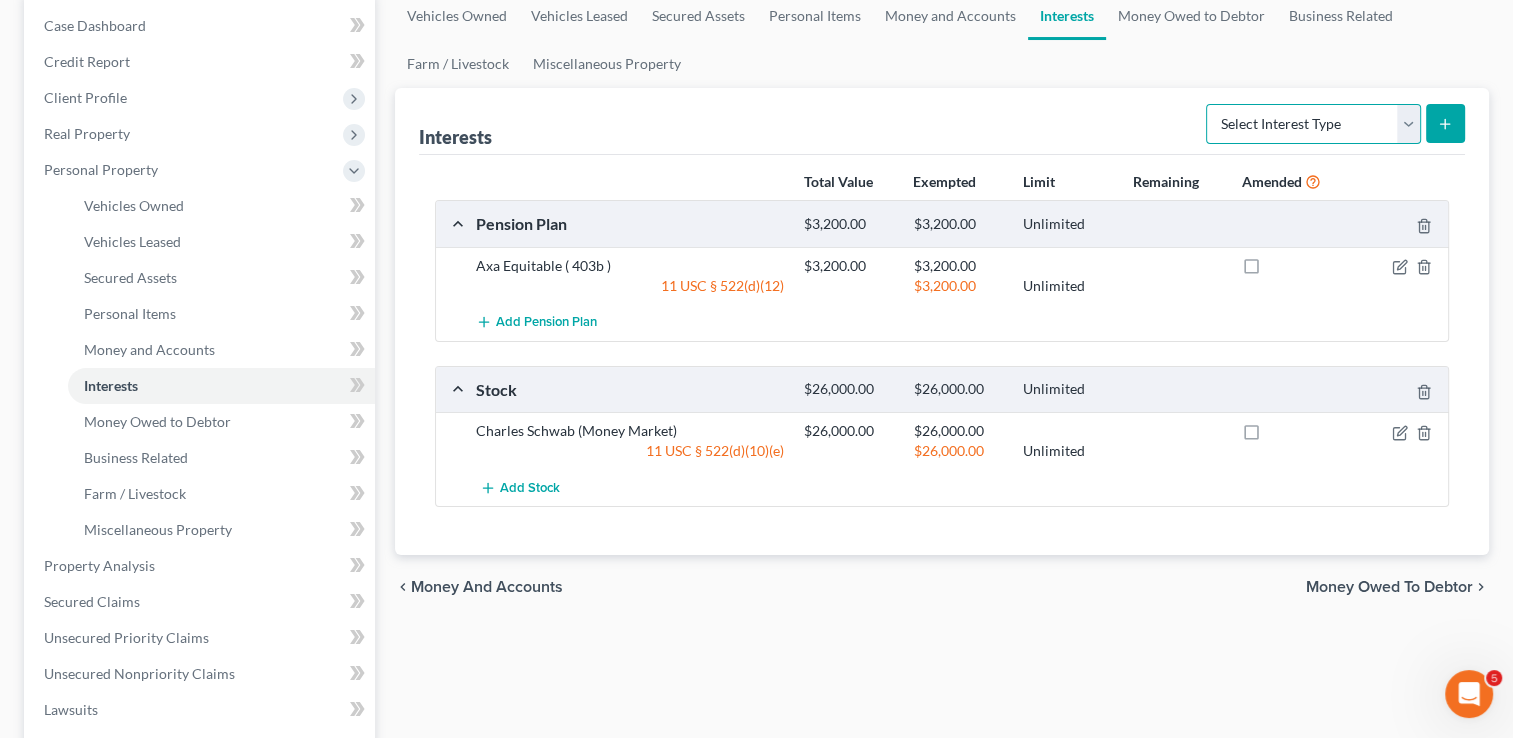 click on "Select Interest Type 401K Annuity Bond Education IRA Government Bond Government Pension Plan Incorporated Business IRA Joint Venture (Active) Joint Venture (Inactive) Keogh Mutual Fund Other Retirement Plan Partnership (Active) Partnership (Inactive) Pension Plan Stock Term Life Insurance Unincorporated Business Whole Life Insurance" at bounding box center [1313, 124] 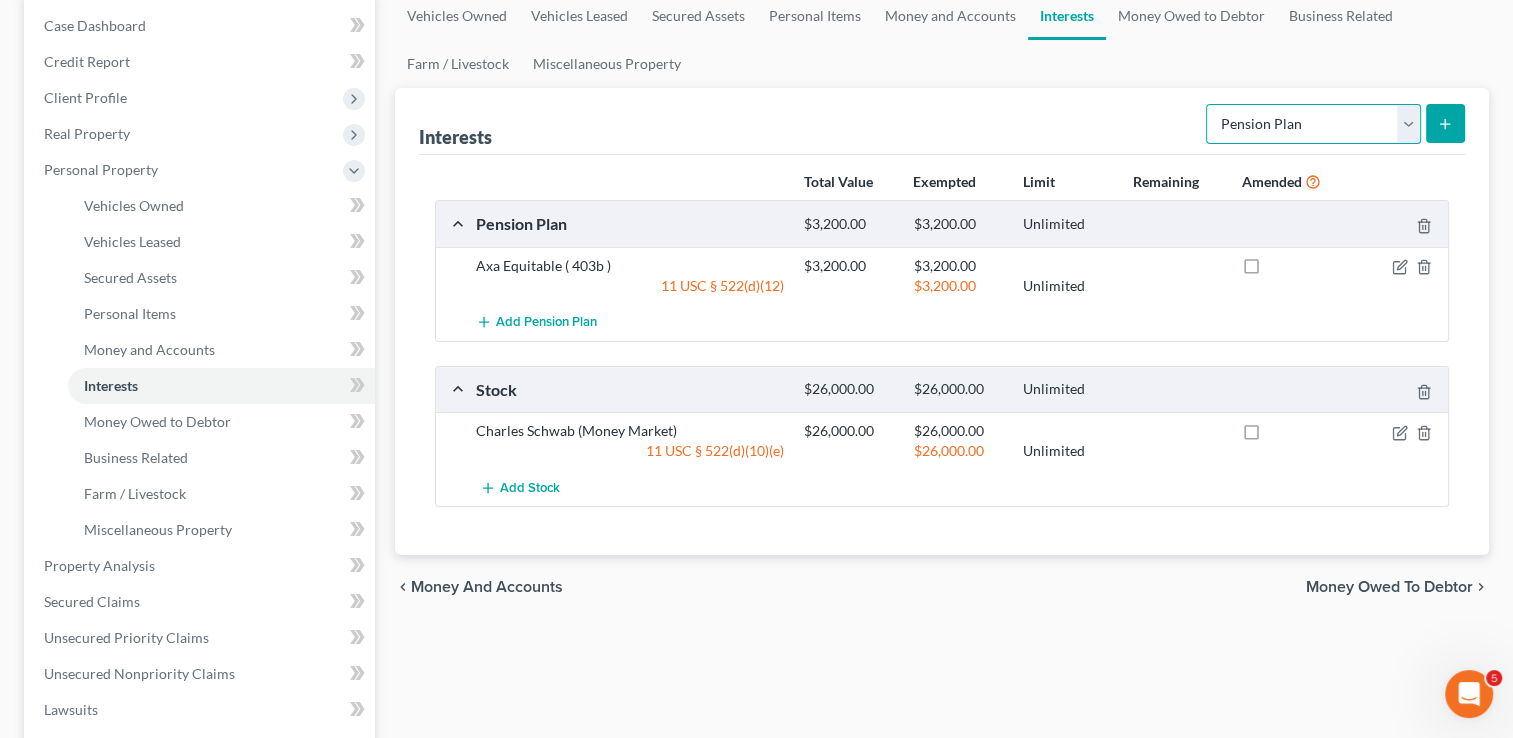 click on "Select Interest Type 401K Annuity Bond Education IRA Government Bond Government Pension Plan Incorporated Business IRA Joint Venture (Active) Joint Venture (Inactive) Keogh Mutual Fund Other Retirement Plan Partnership (Active) Partnership (Inactive) Pension Plan Stock Term Life Insurance Unincorporated Business Whole Life Insurance" at bounding box center [1313, 124] 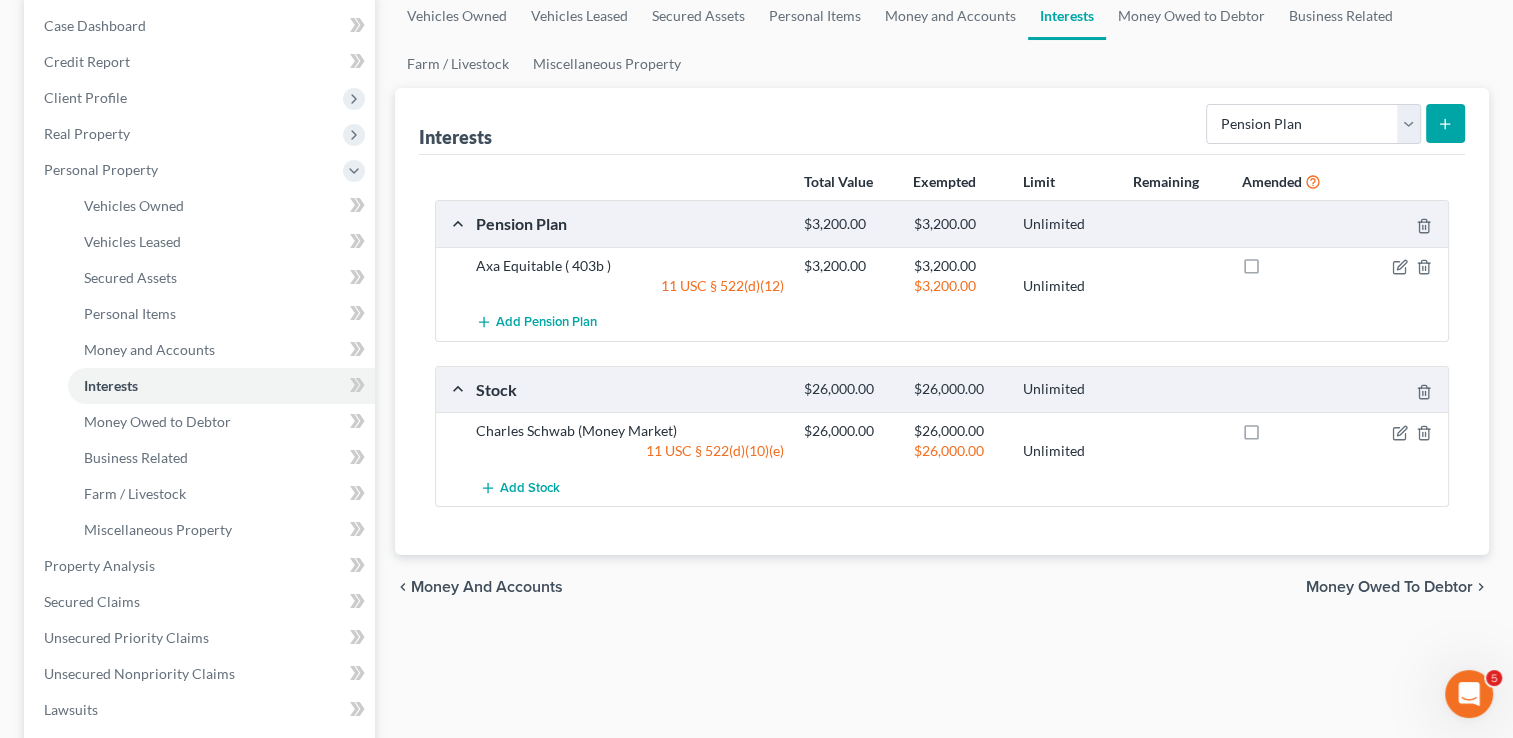 click 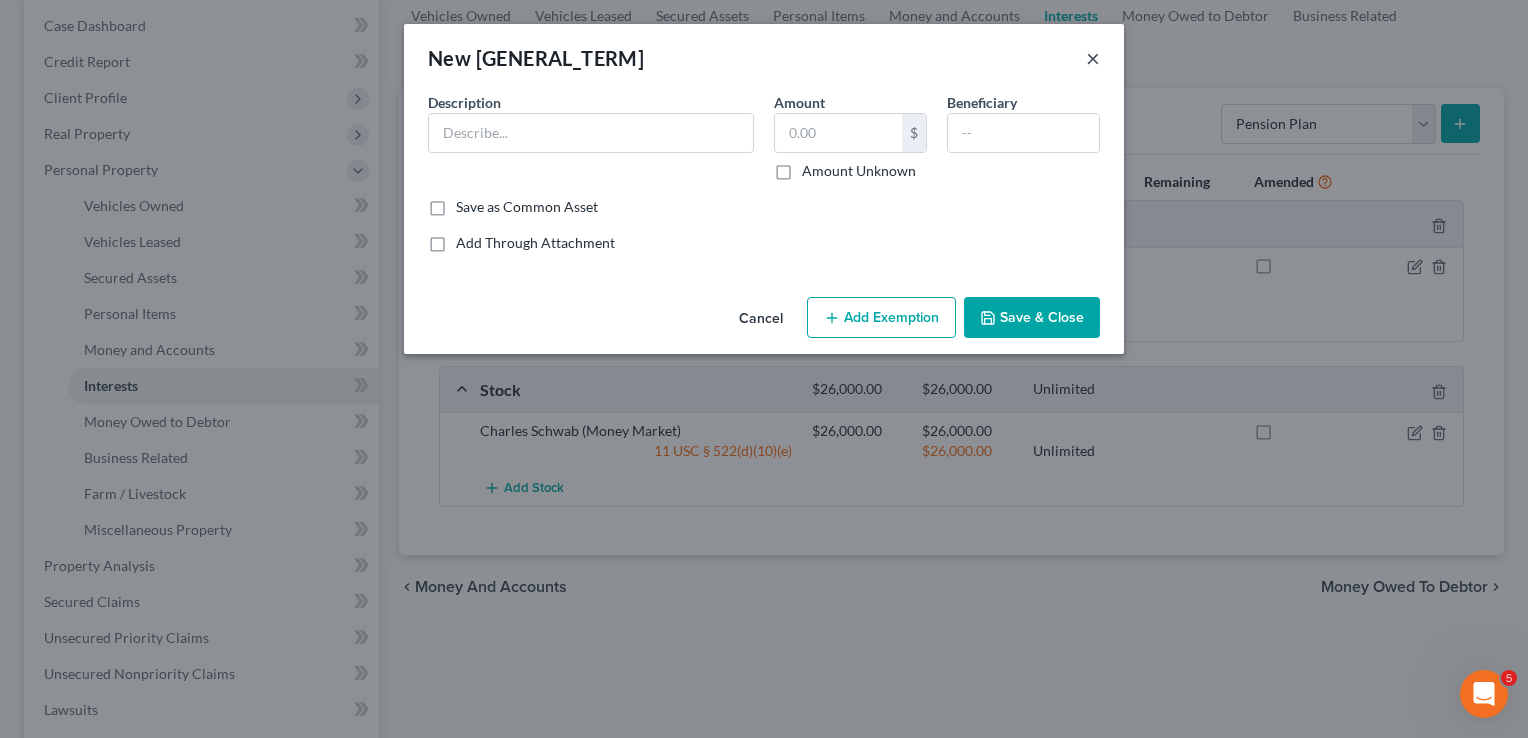 click on "×" at bounding box center (1093, 58) 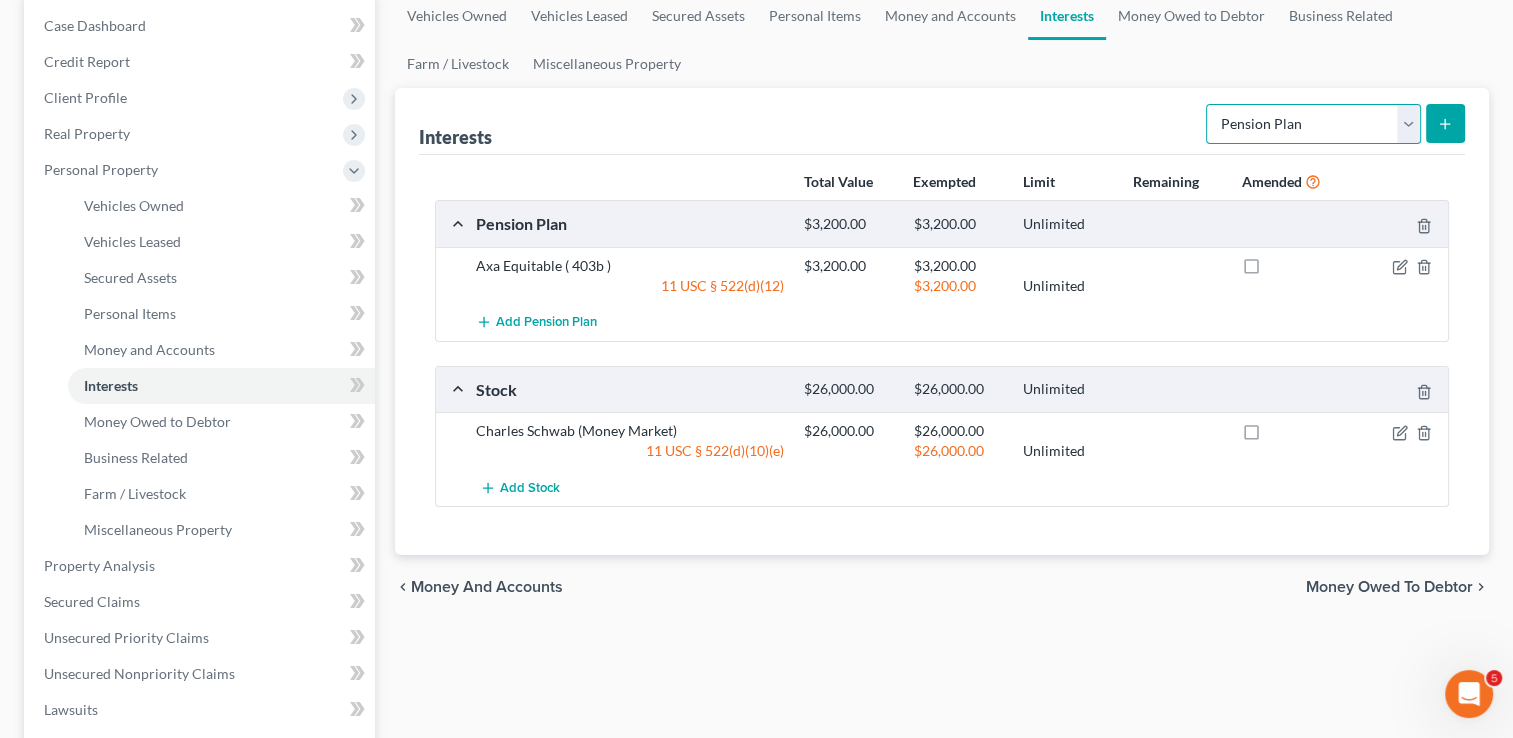 click on "Select Interest Type 401K Annuity Bond Education IRA Government Bond Government Pension Plan Incorporated Business IRA Joint Venture (Active) Joint Venture (Inactive) Keogh Mutual Fund Other Retirement Plan Partnership (Active) Partnership (Inactive) Pension Plan Stock Term Life Insurance Unincorporated Business Whole Life Insurance" at bounding box center (1313, 124) 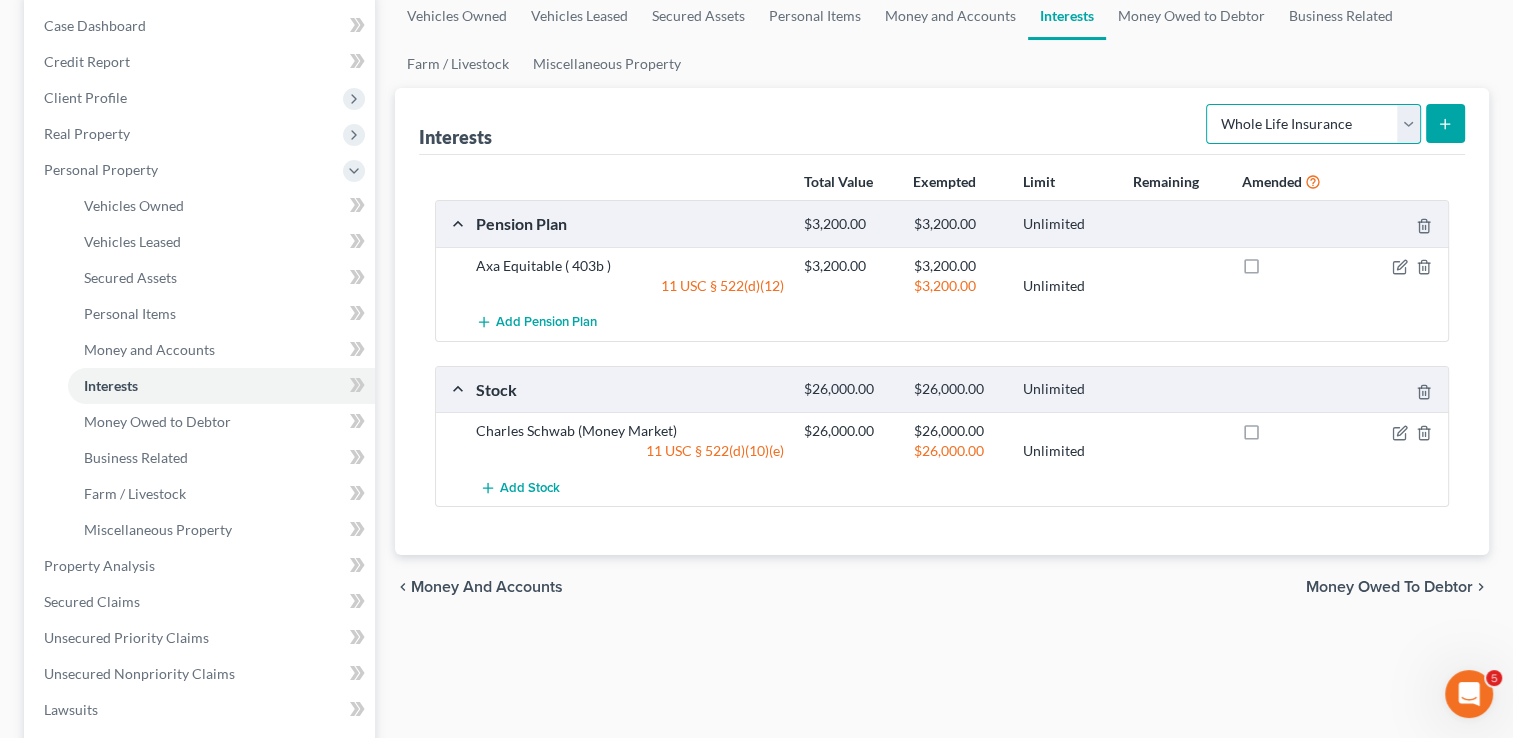 click on "Select Interest Type 401K Annuity Bond Education IRA Government Bond Government Pension Plan Incorporated Business IRA Joint Venture (Active) Joint Venture (Inactive) Keogh Mutual Fund Other Retirement Plan Partnership (Active) Partnership (Inactive) Pension Plan Stock Term Life Insurance Unincorporated Business Whole Life Insurance" at bounding box center [1313, 124] 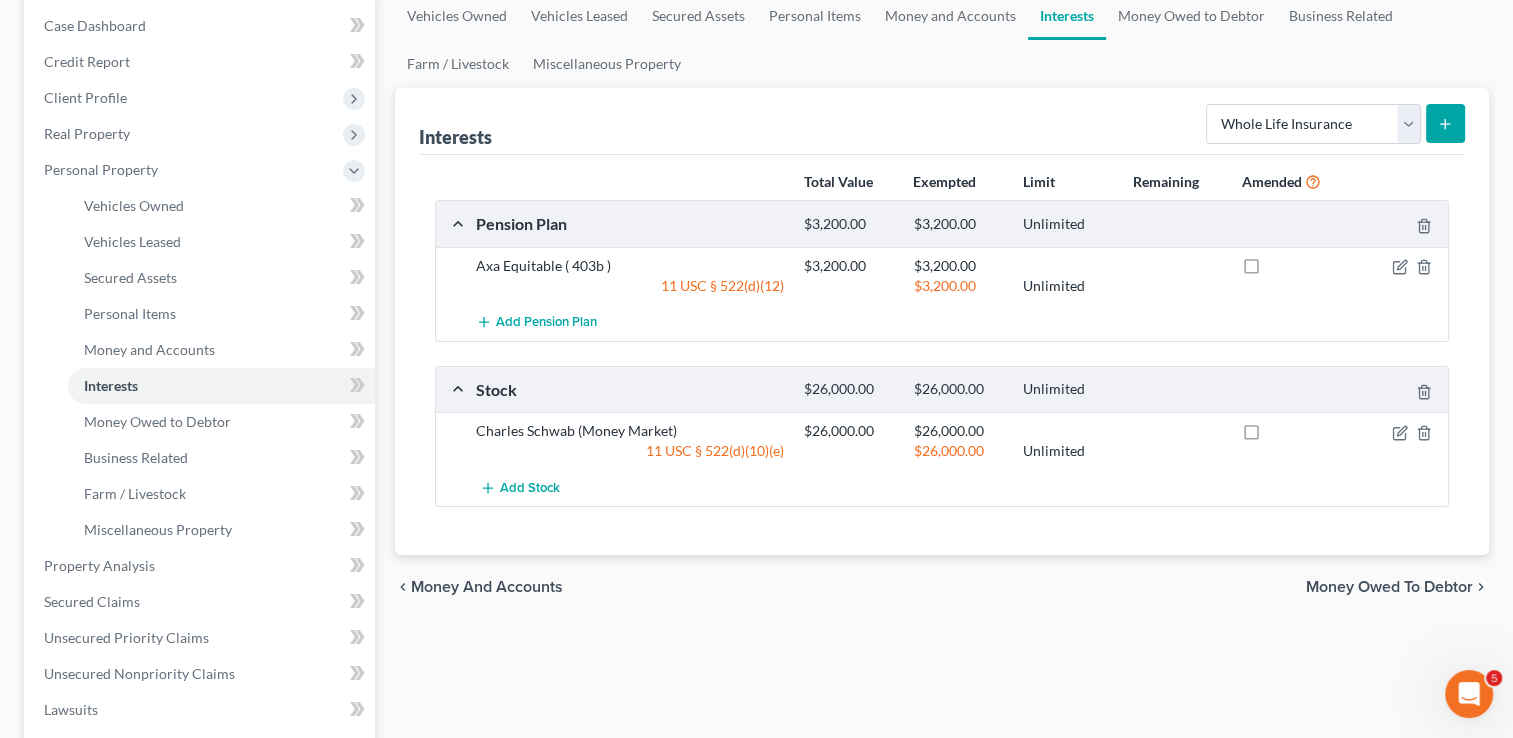click 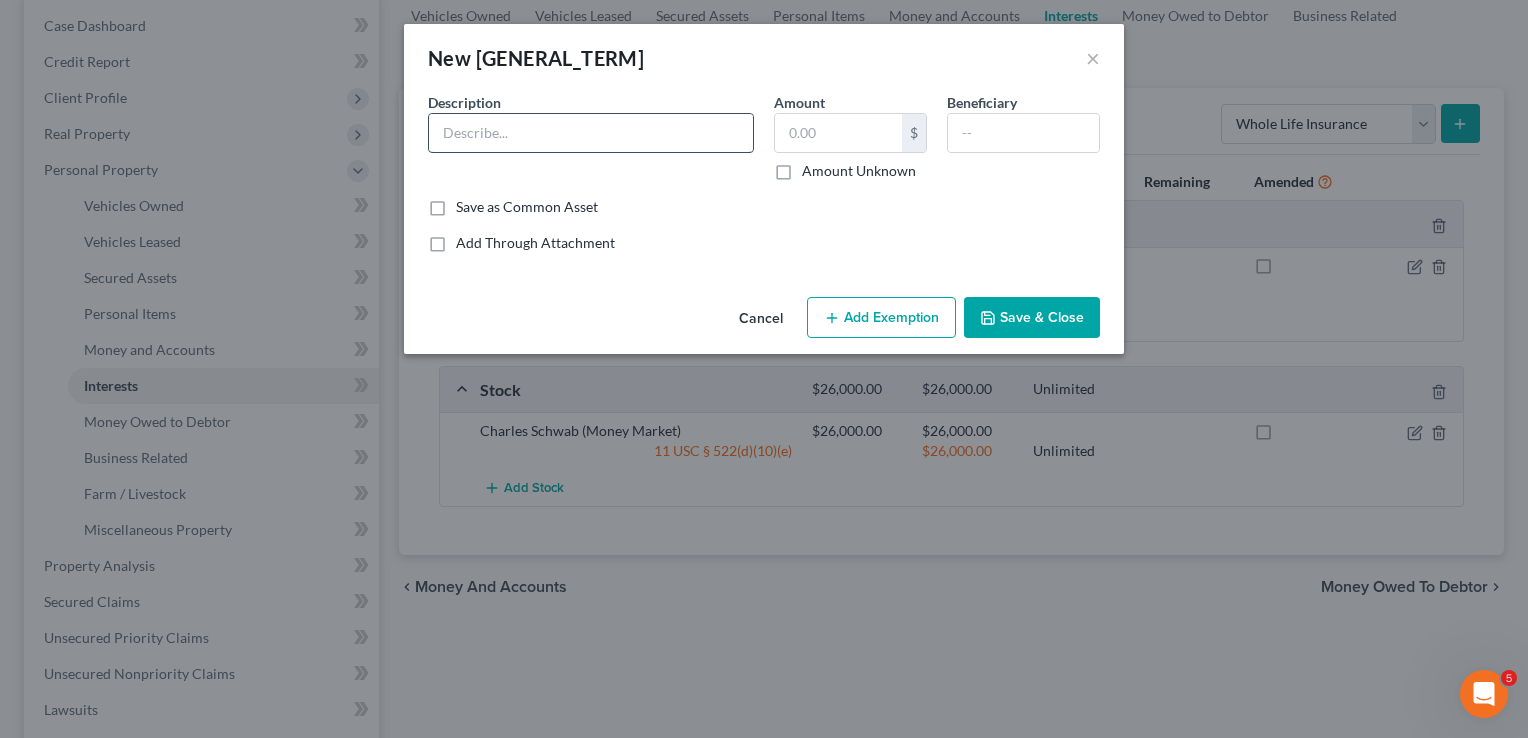 click at bounding box center [591, 133] 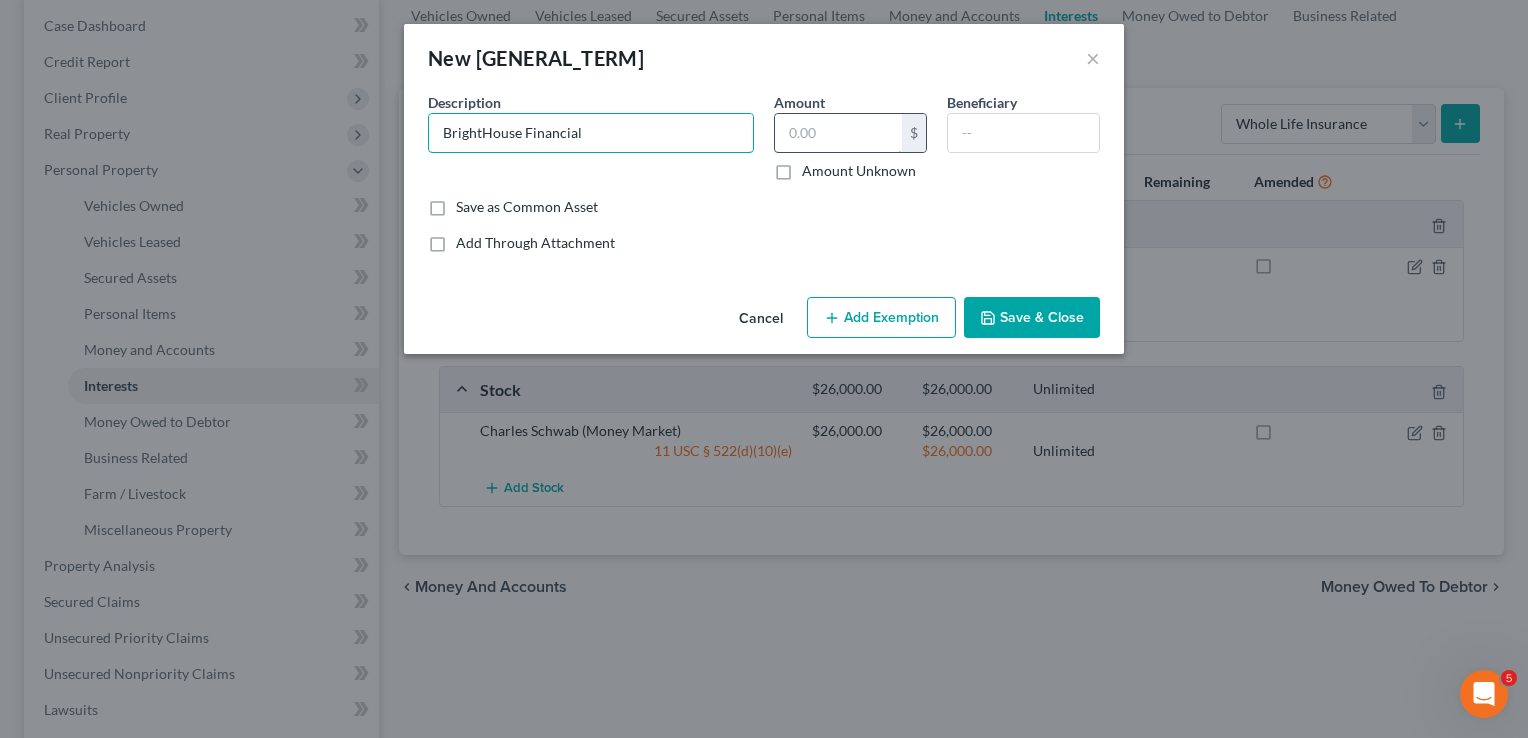 type on "BrightHouse Financial" 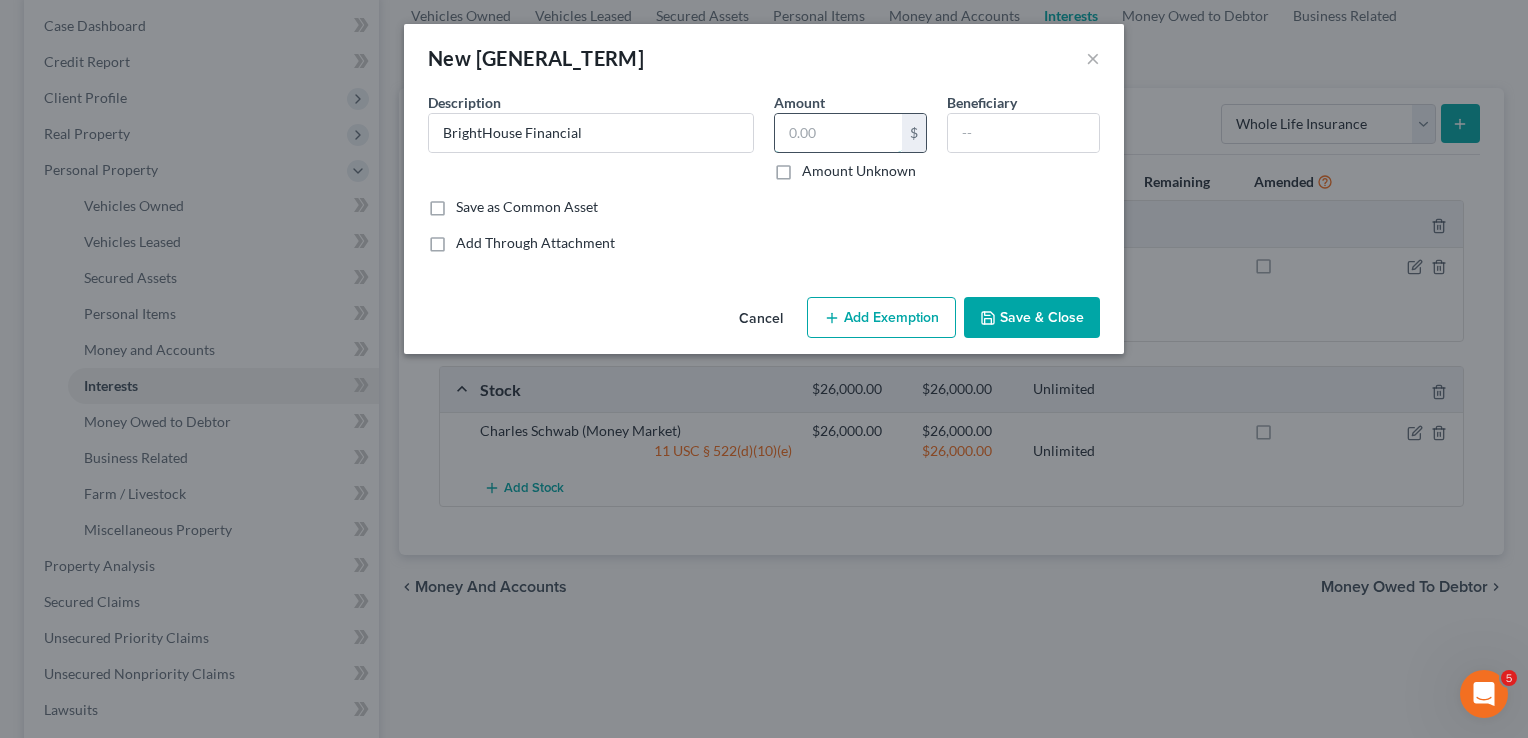 click at bounding box center [838, 133] 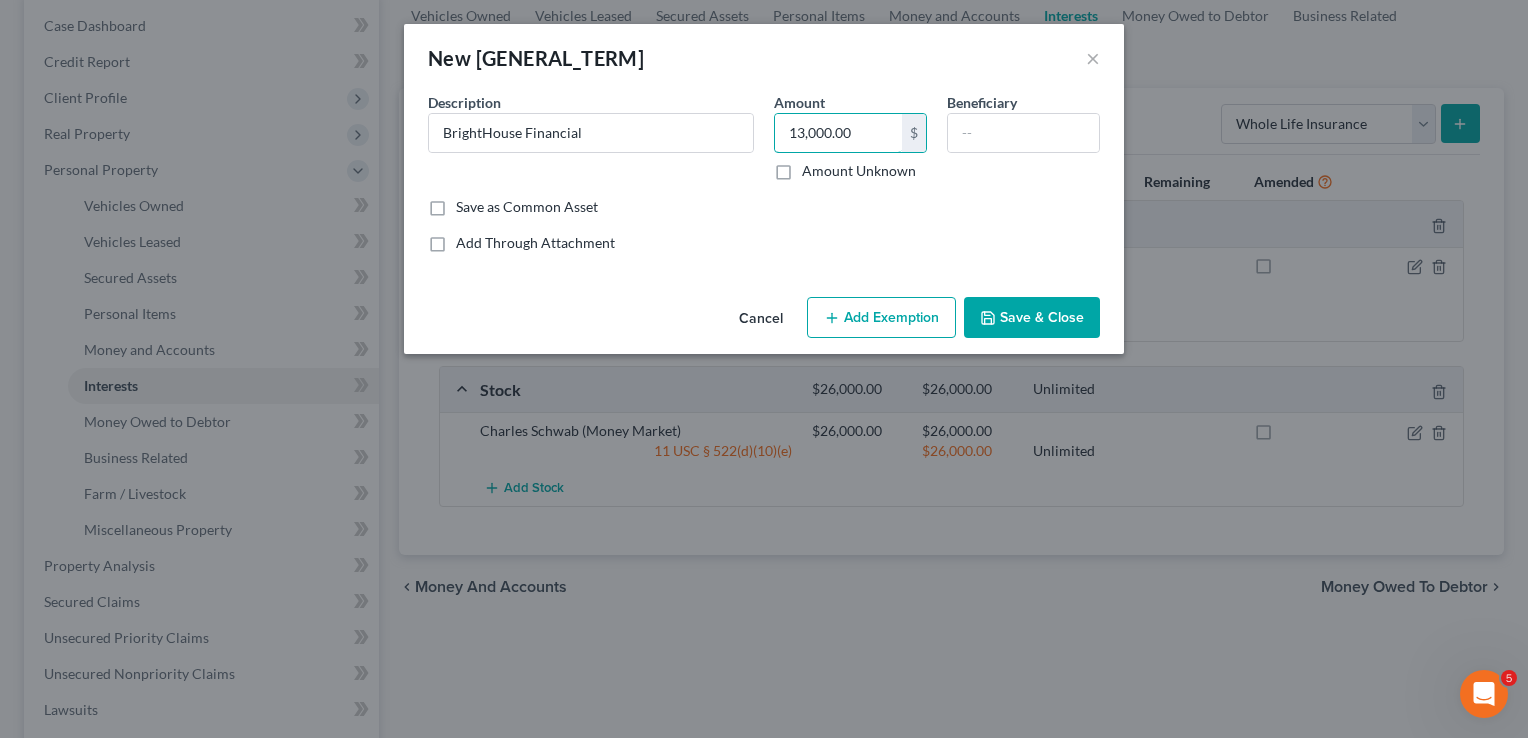 type on "13,000.00" 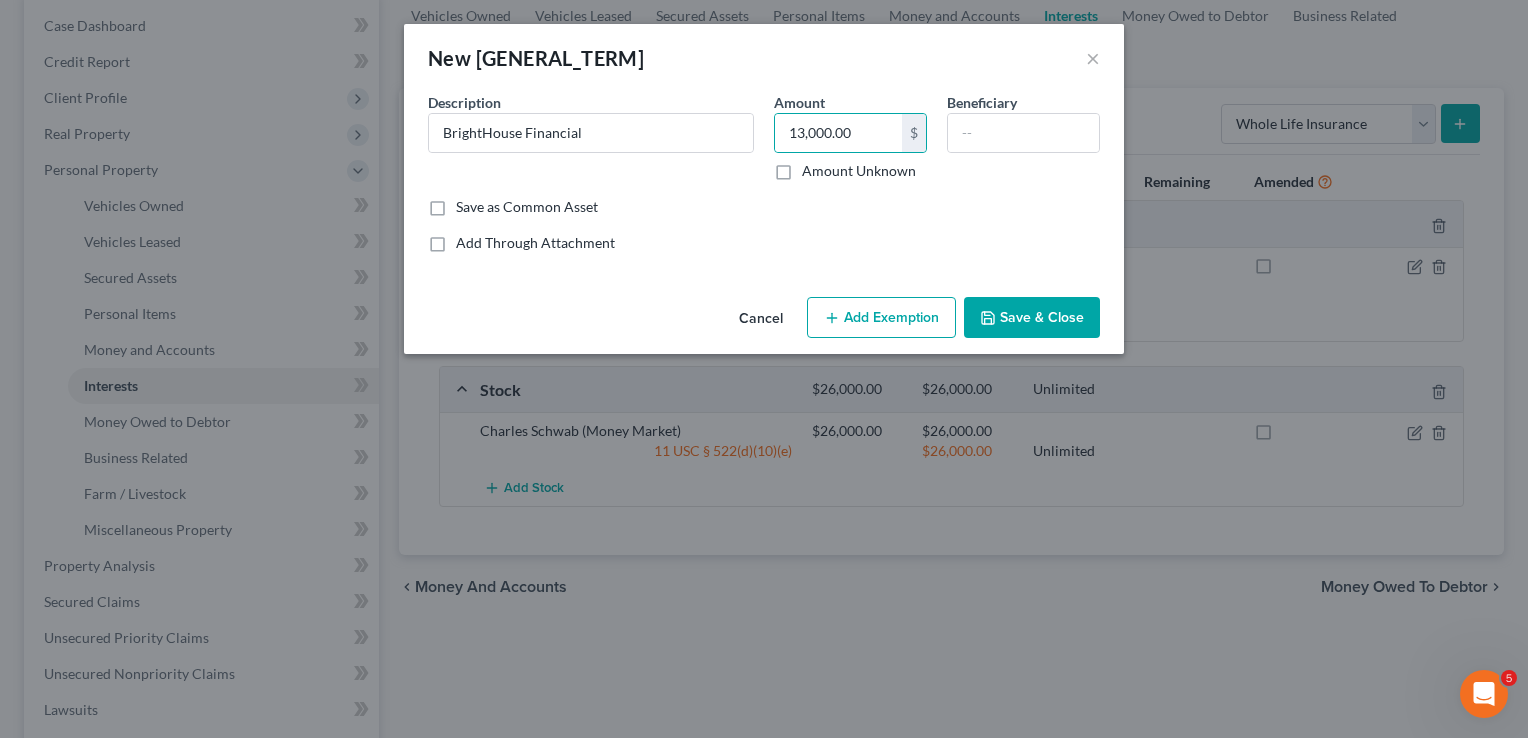 click on "Save & Close" at bounding box center (1032, 318) 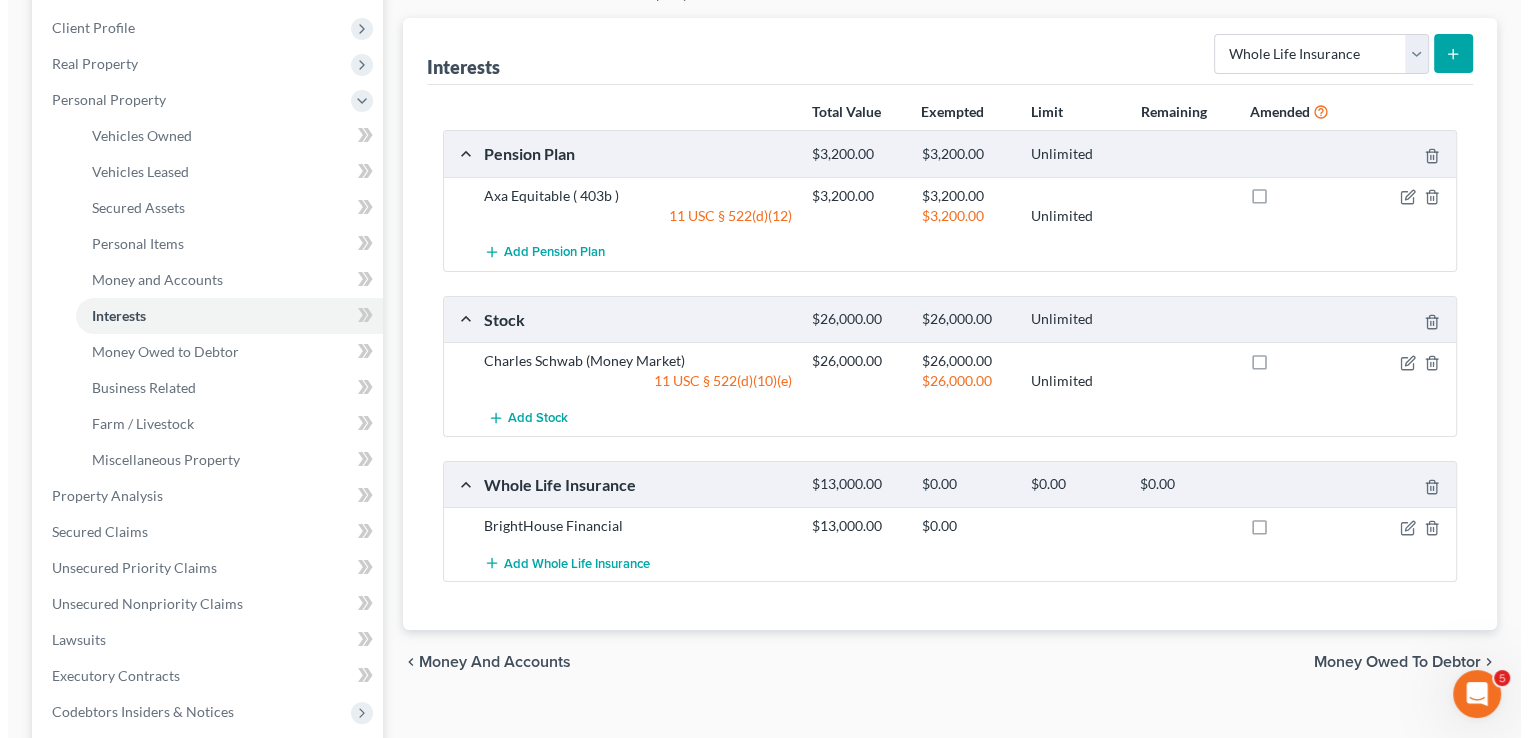 scroll, scrollTop: 400, scrollLeft: 0, axis: vertical 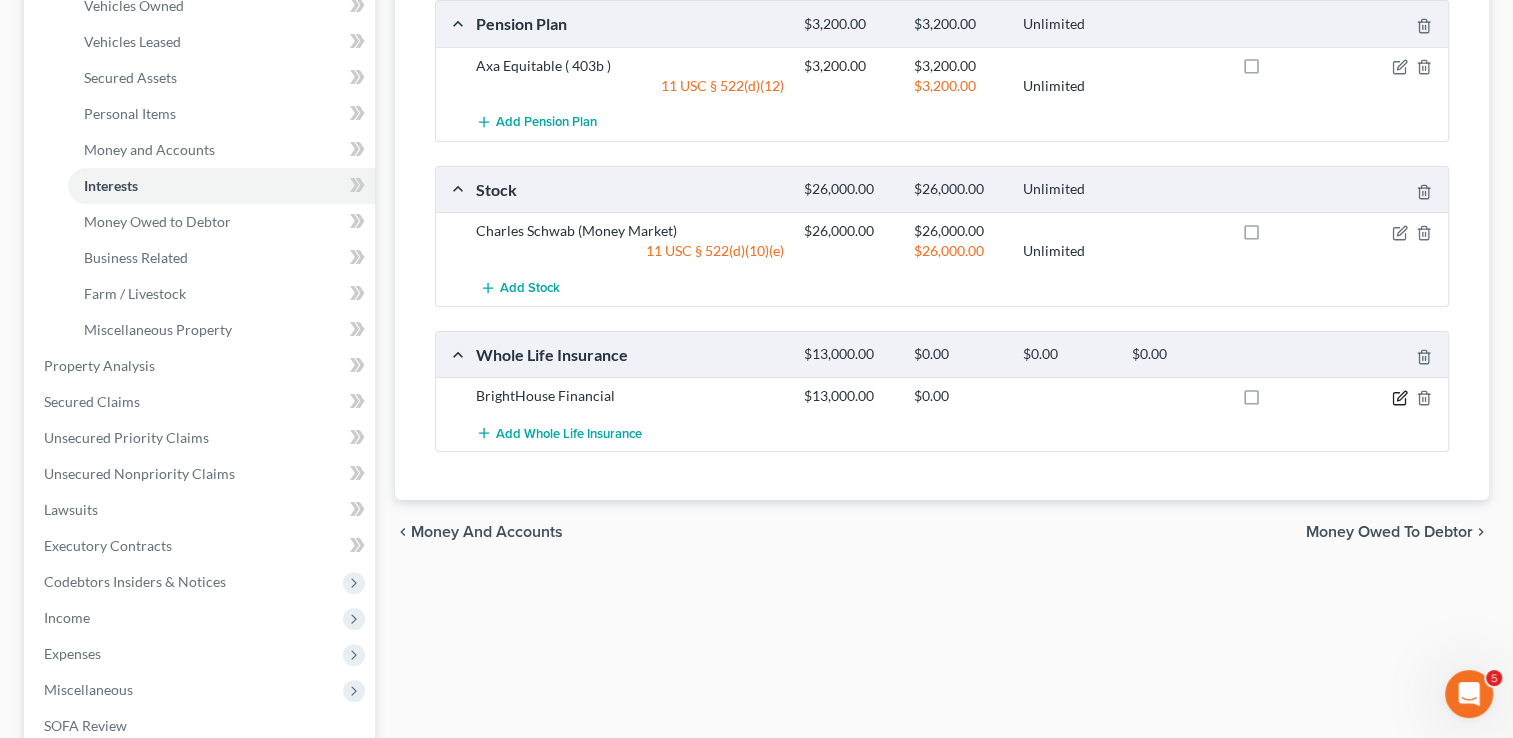 click 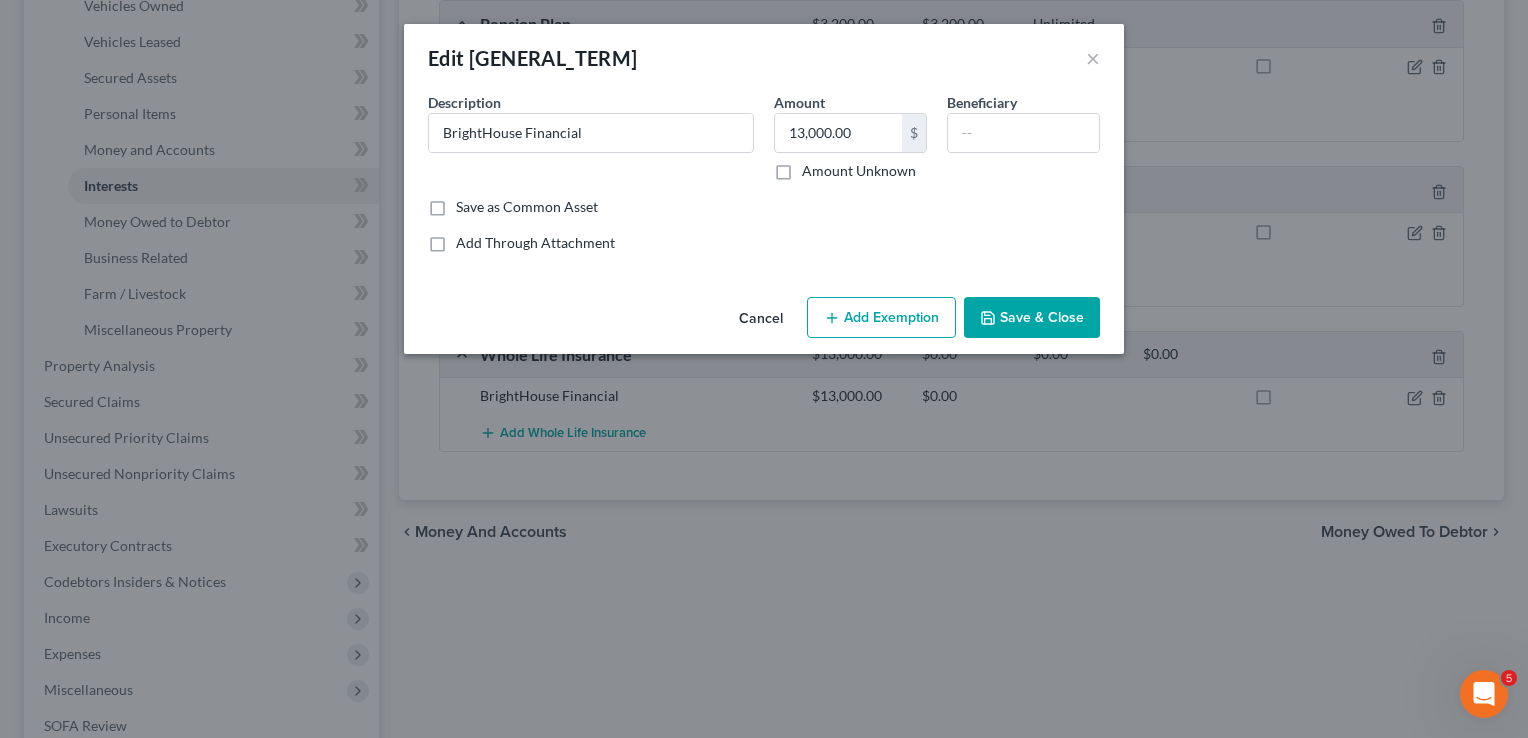 click on "Add Exemption" at bounding box center [881, 318] 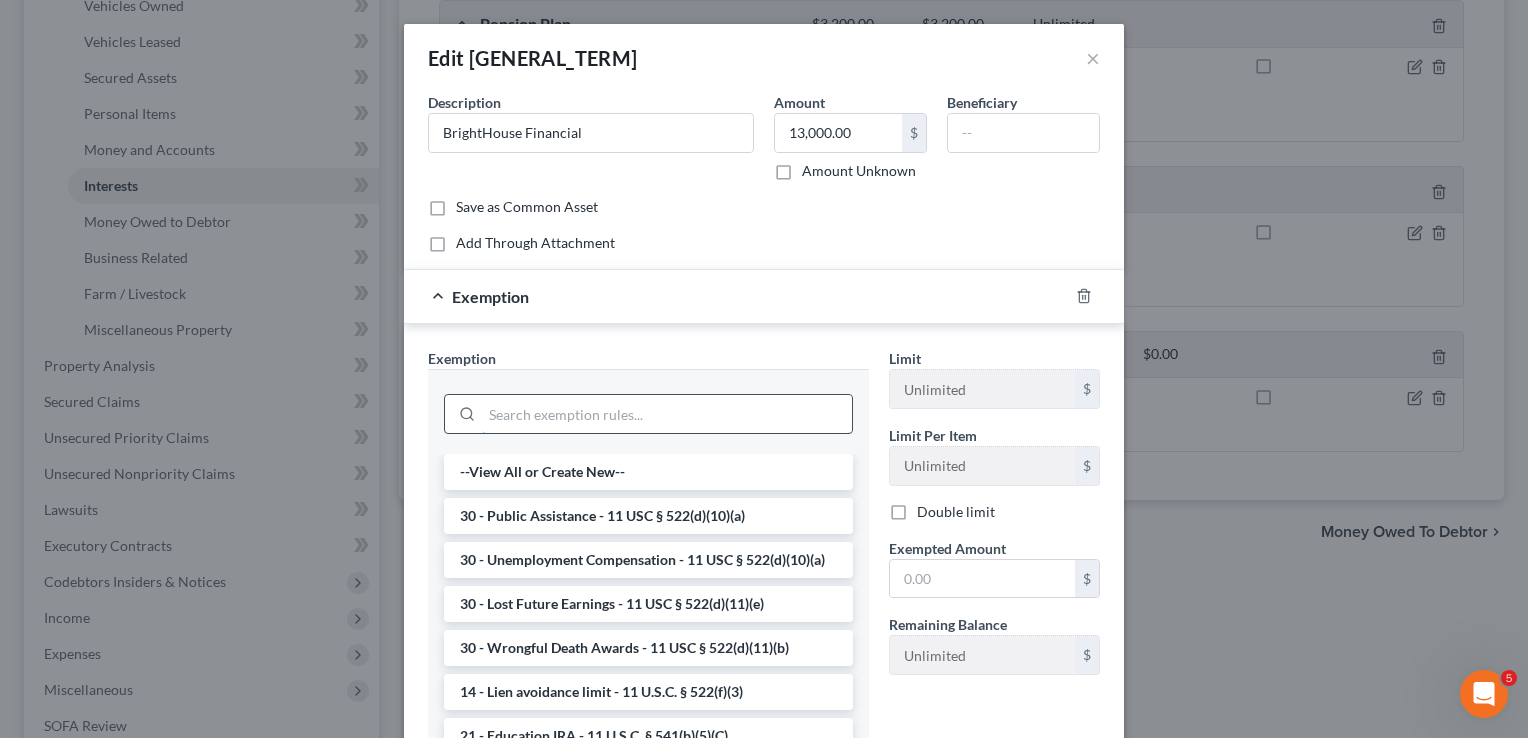 click at bounding box center [667, 414] 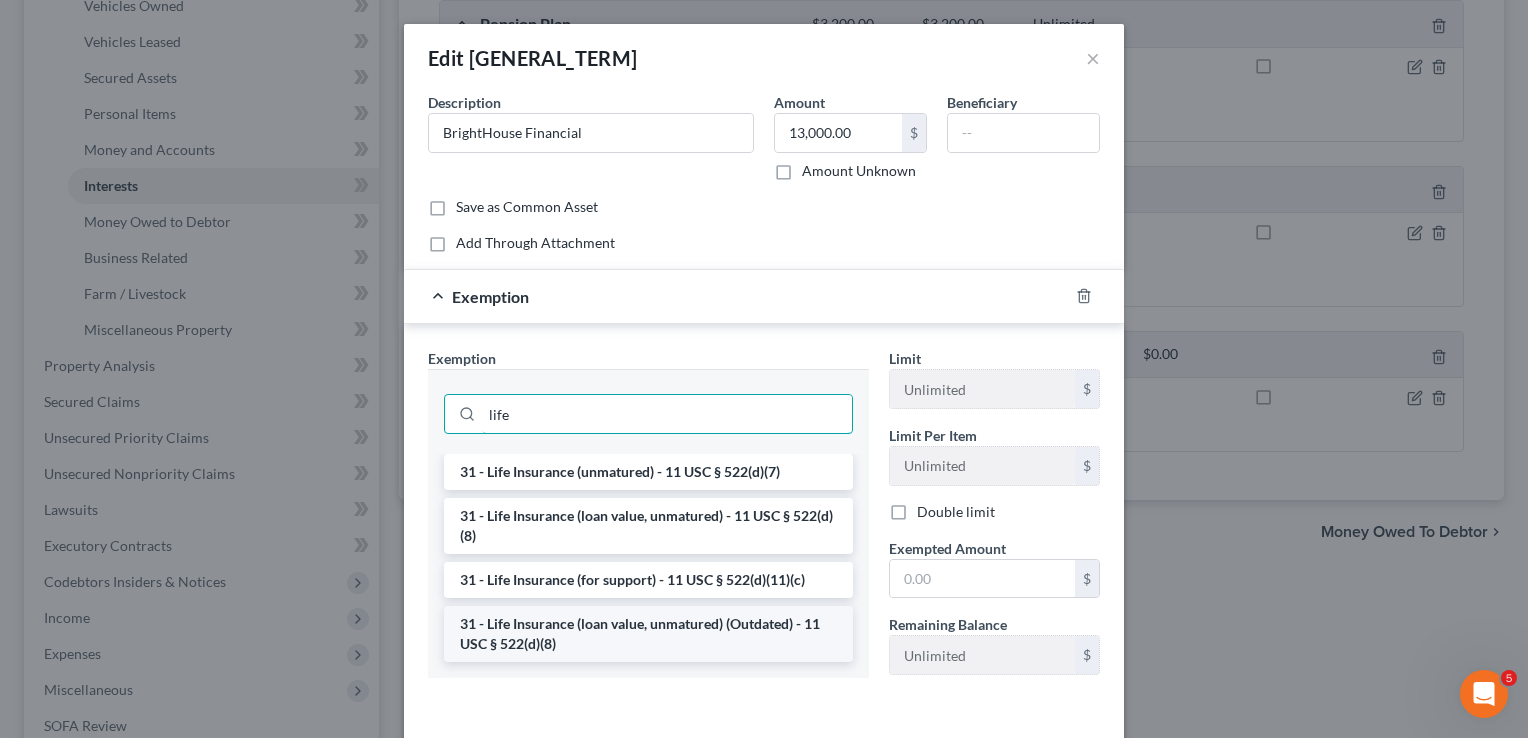 type on "life" 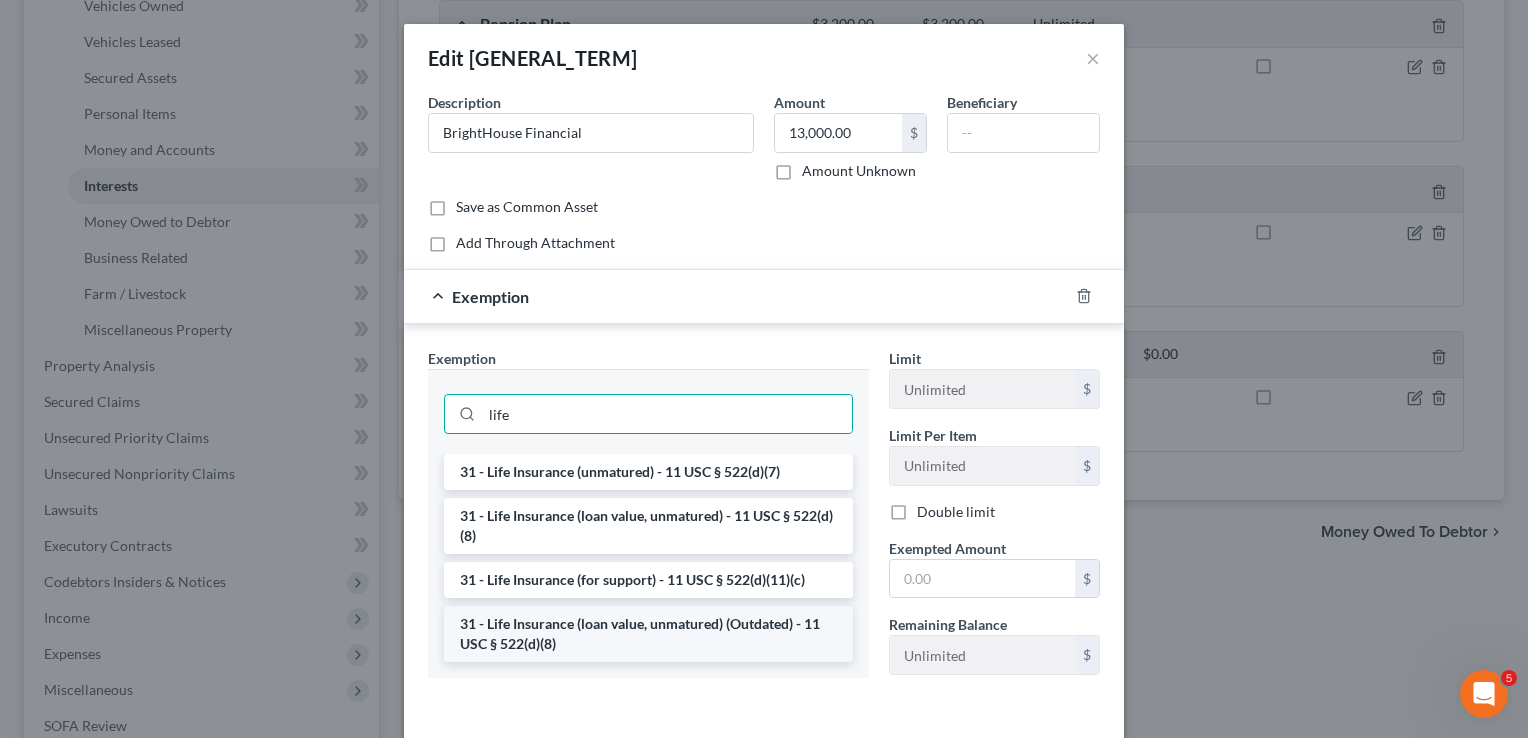 click on "31 - Life Insurance (loan value, unmatured) (Outdated) - 11 USC § 522(d)(8)" at bounding box center (648, 634) 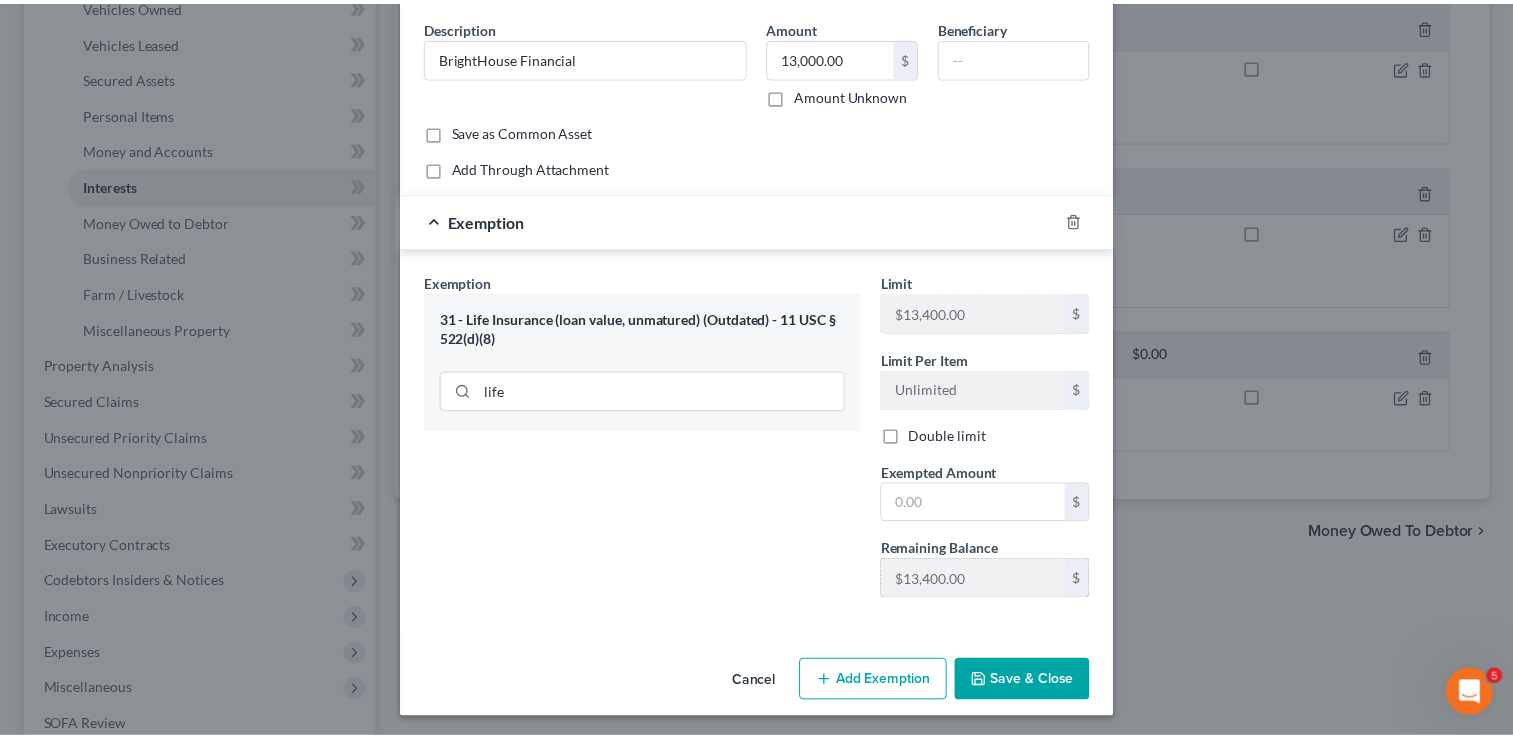 scroll, scrollTop: 76, scrollLeft: 0, axis: vertical 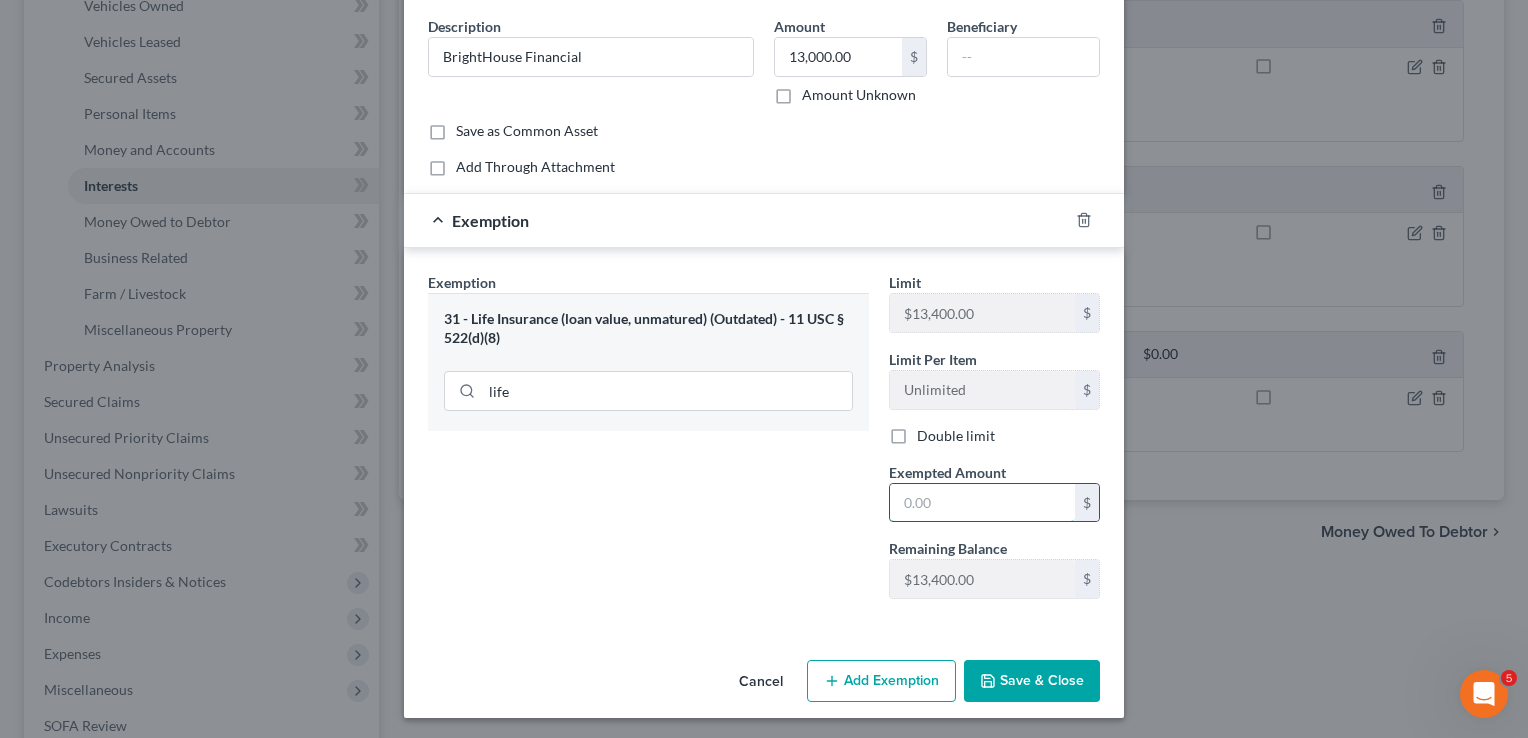 click at bounding box center [982, 503] 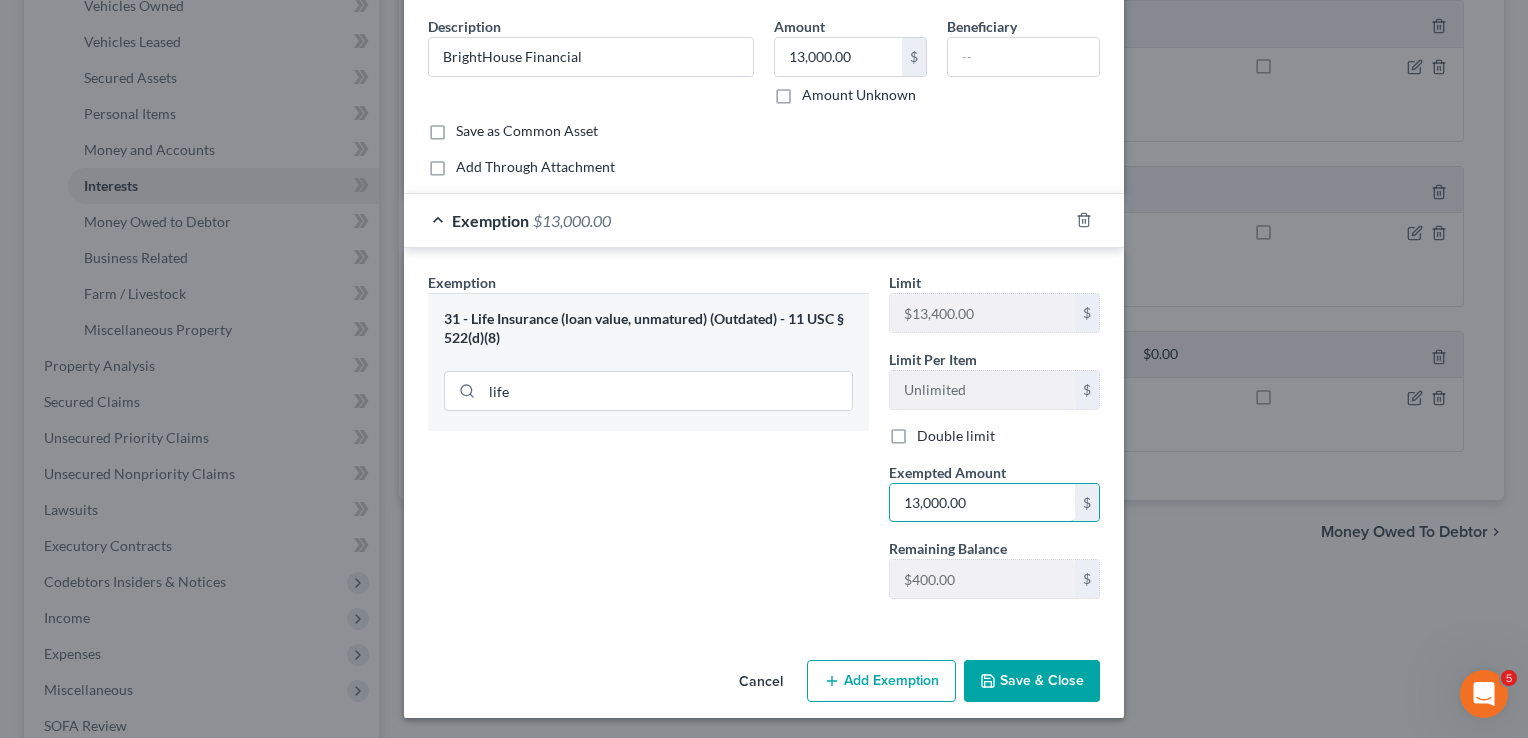 type on "13,000.00" 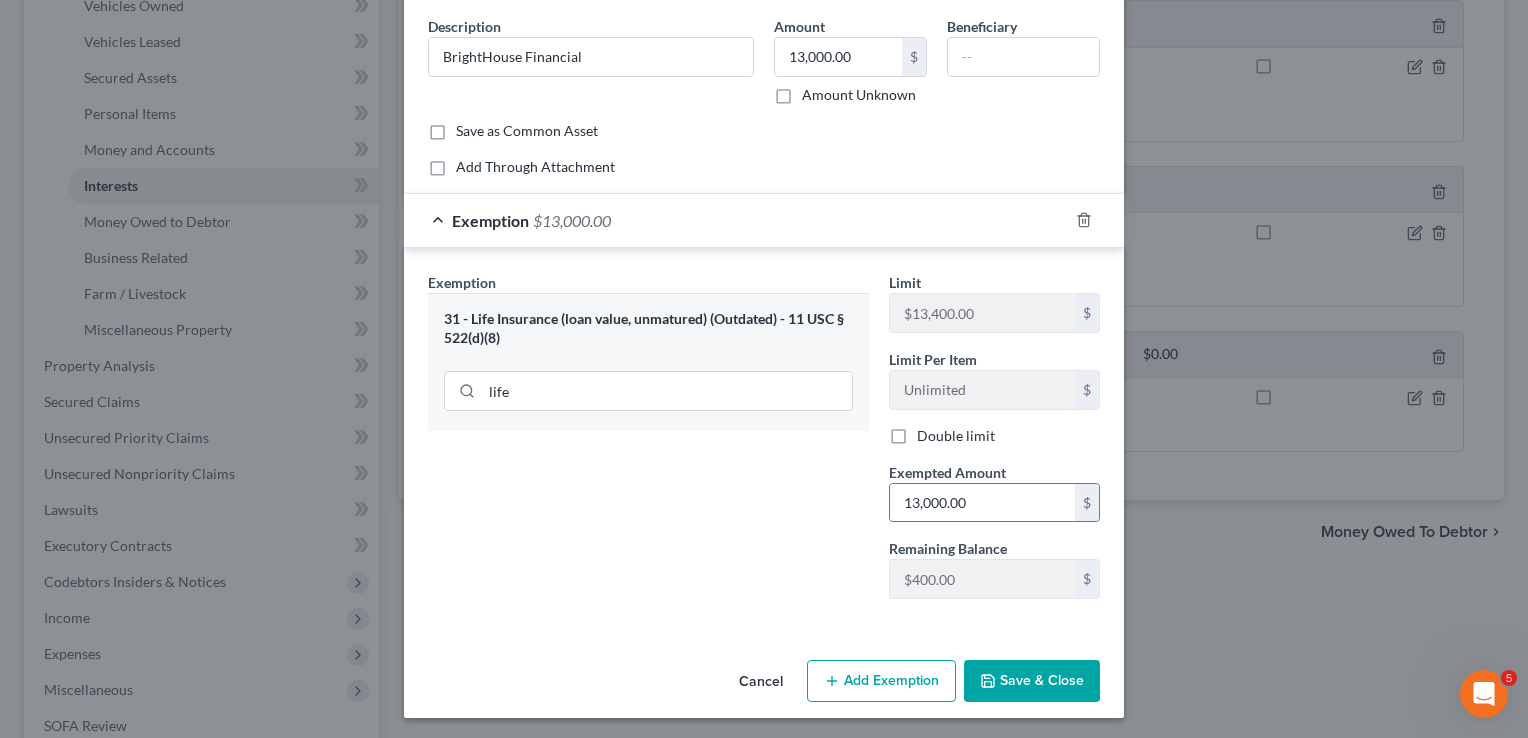 click on "Save & Close" at bounding box center [1032, 681] 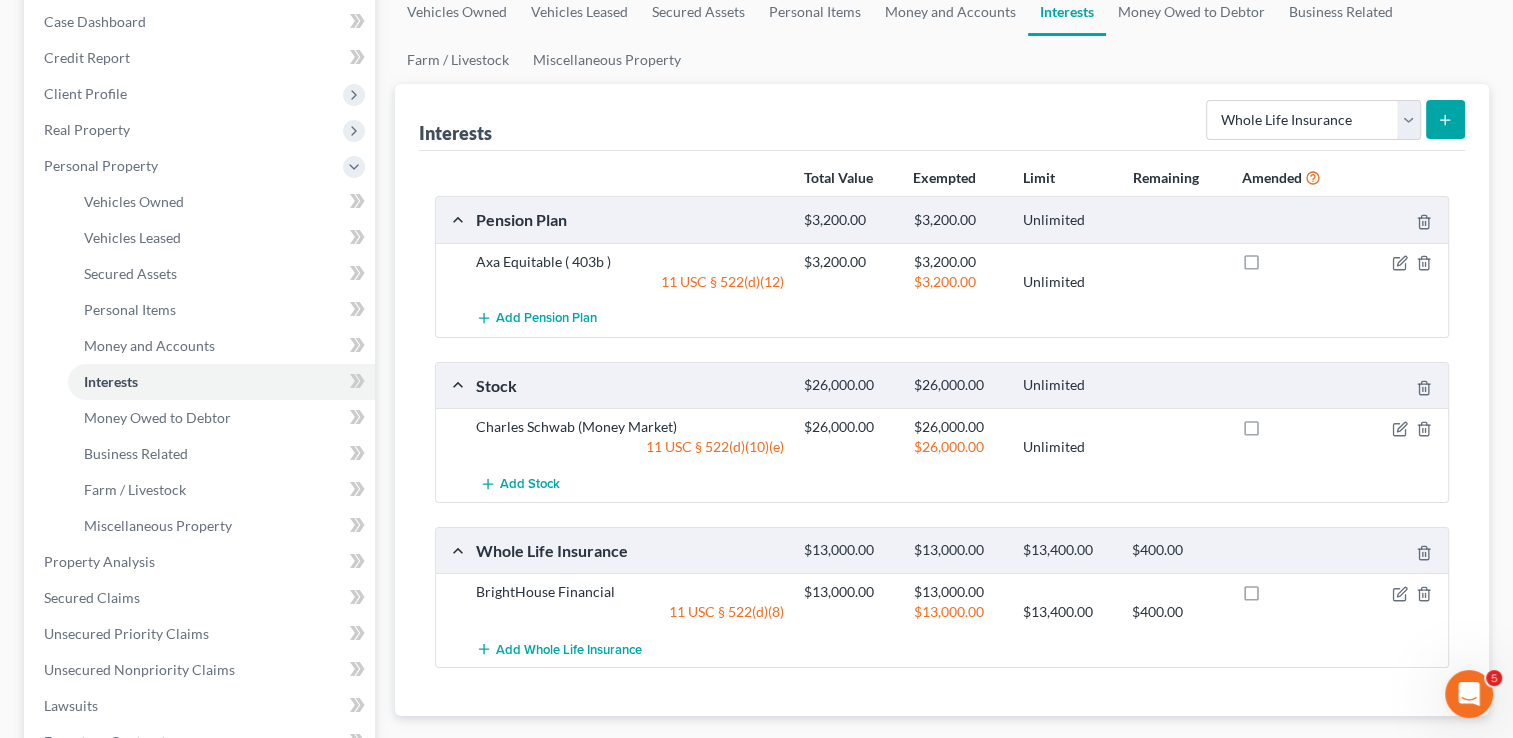 scroll, scrollTop: 200, scrollLeft: 0, axis: vertical 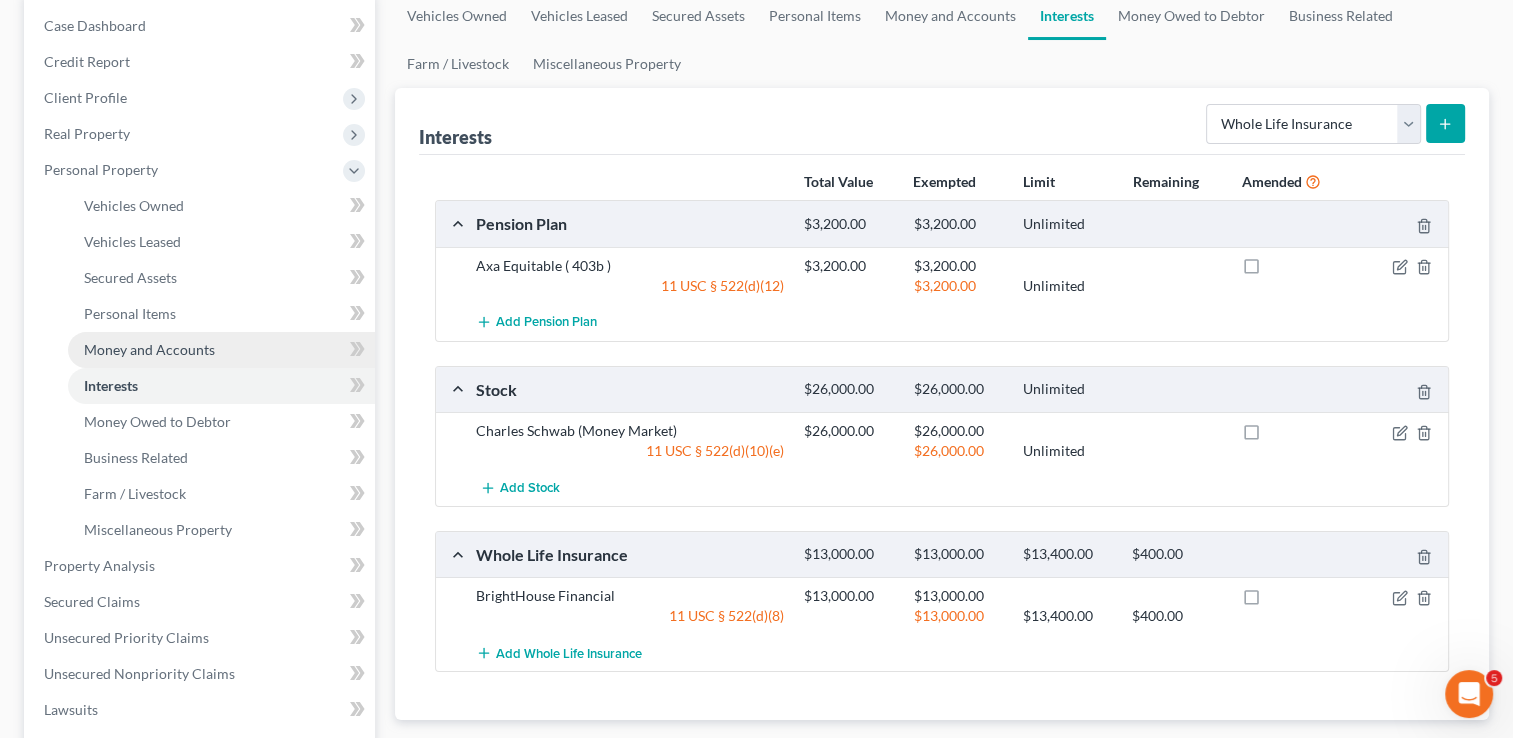 click on "Money and Accounts" at bounding box center [149, 349] 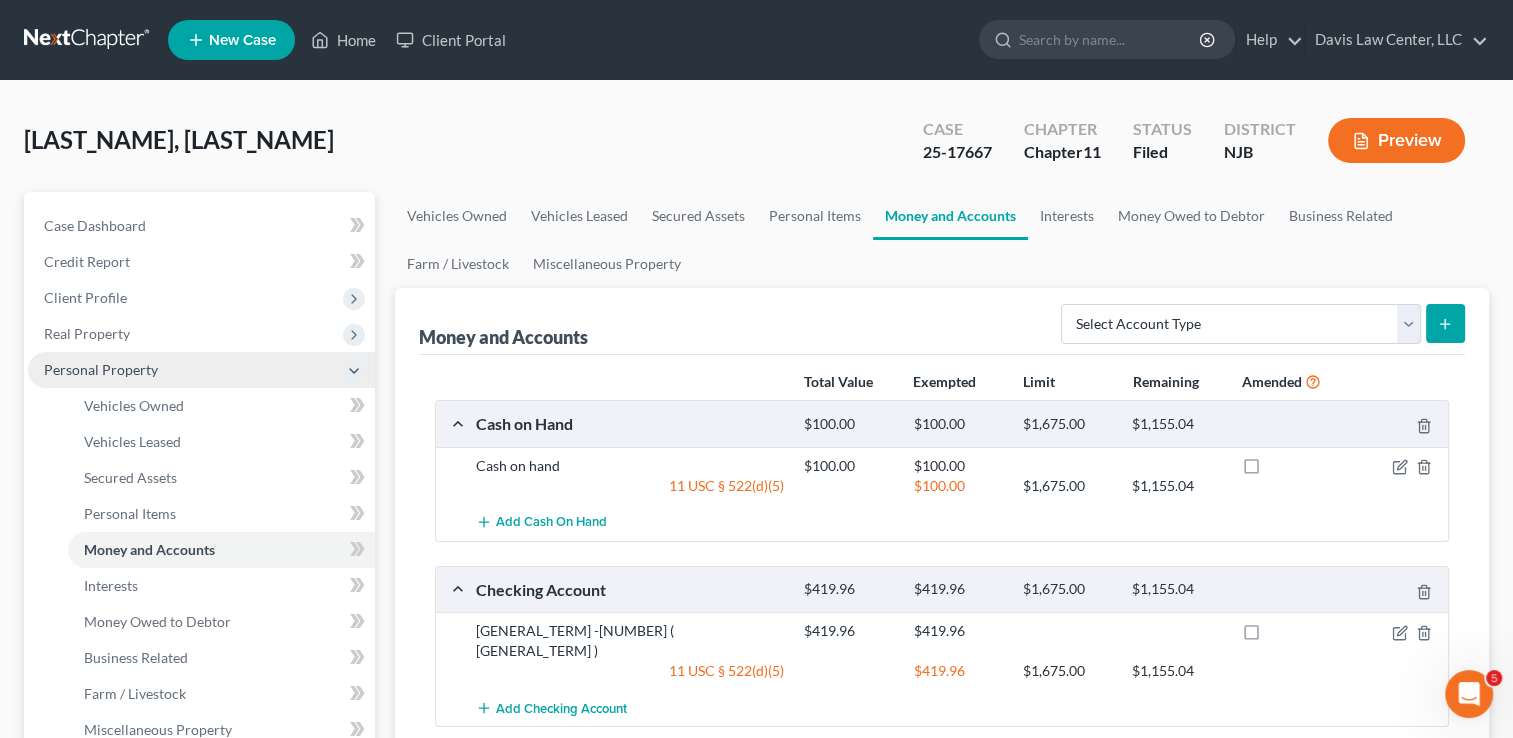 scroll, scrollTop: 100, scrollLeft: 0, axis: vertical 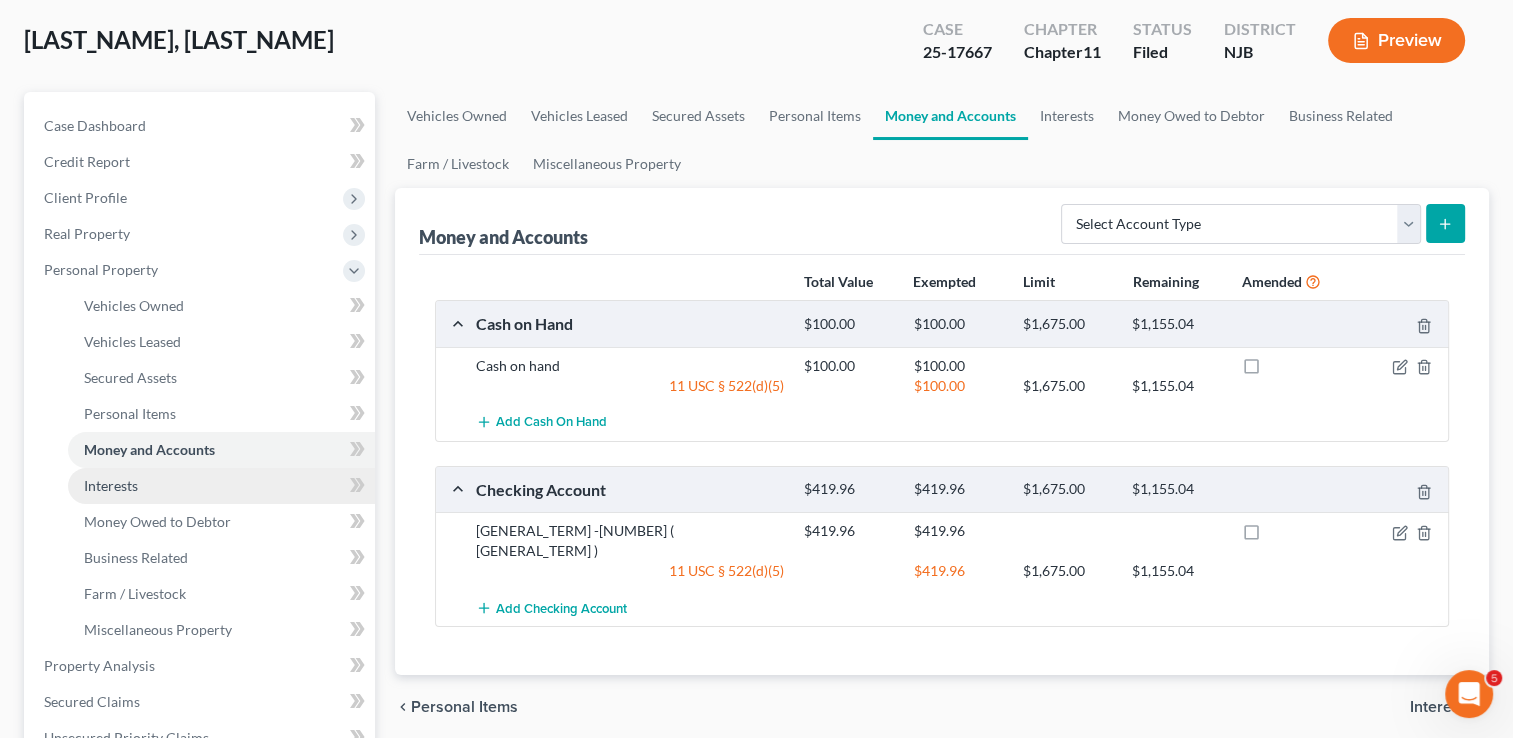 click on "Interests" at bounding box center (221, 486) 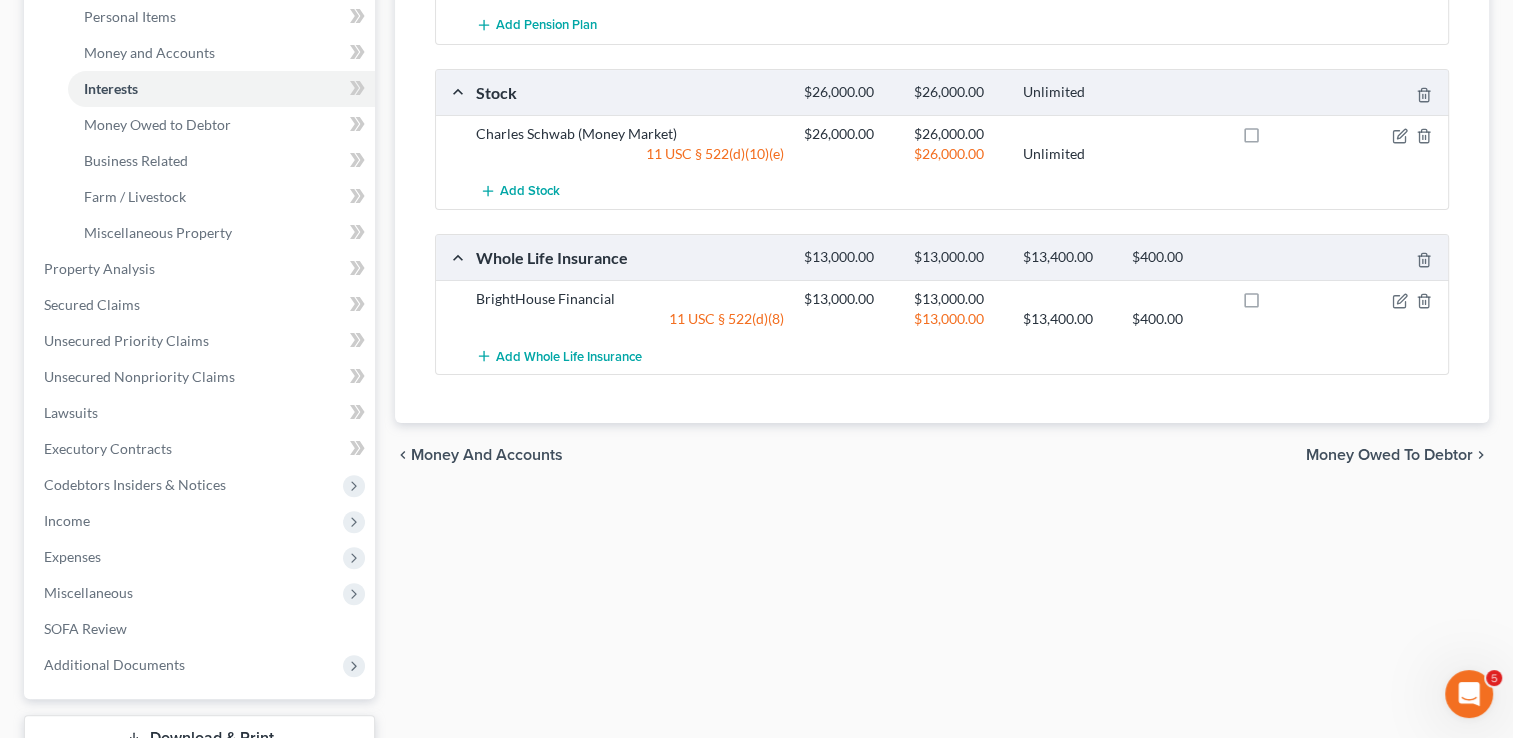 scroll, scrollTop: 500, scrollLeft: 0, axis: vertical 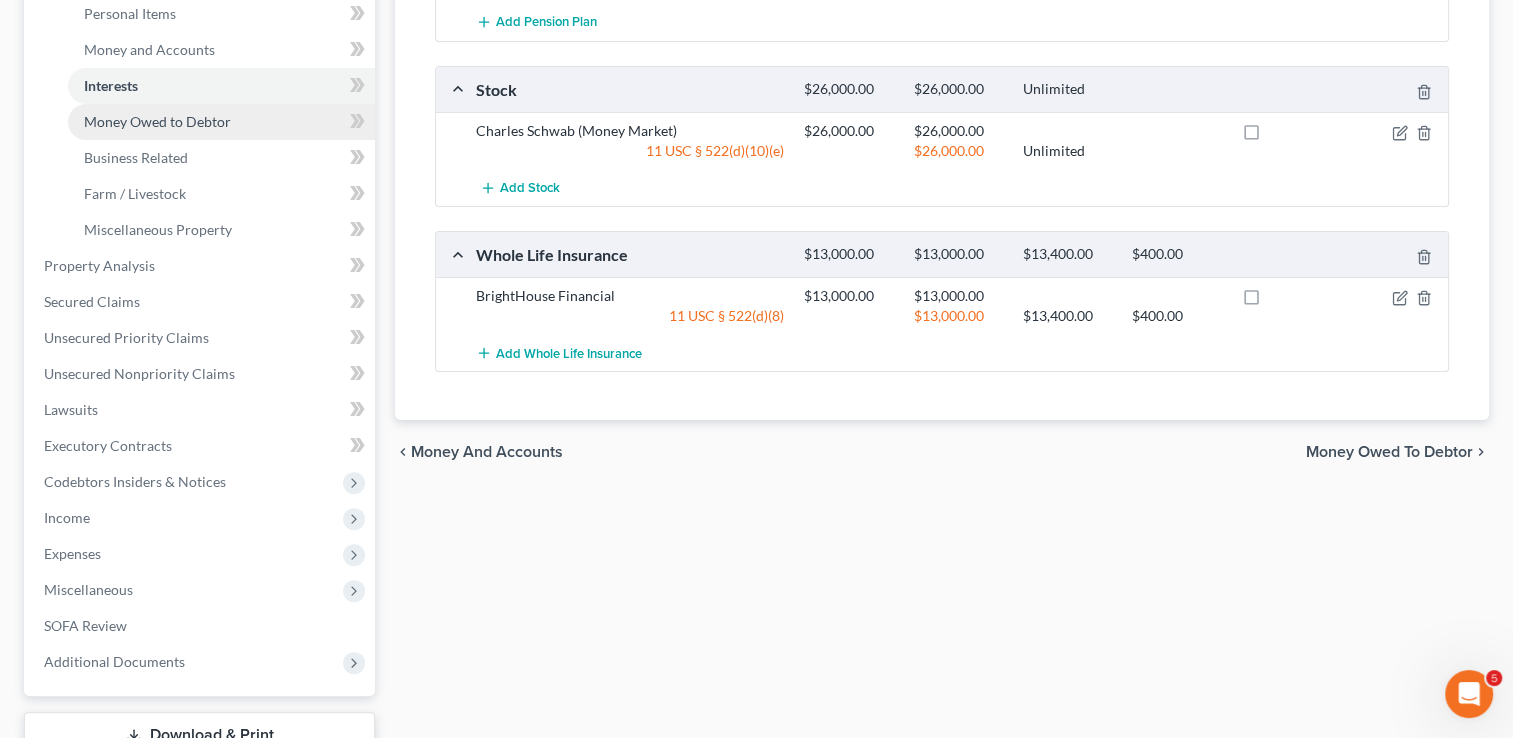 click on "Money Owed to Debtor" at bounding box center (157, 121) 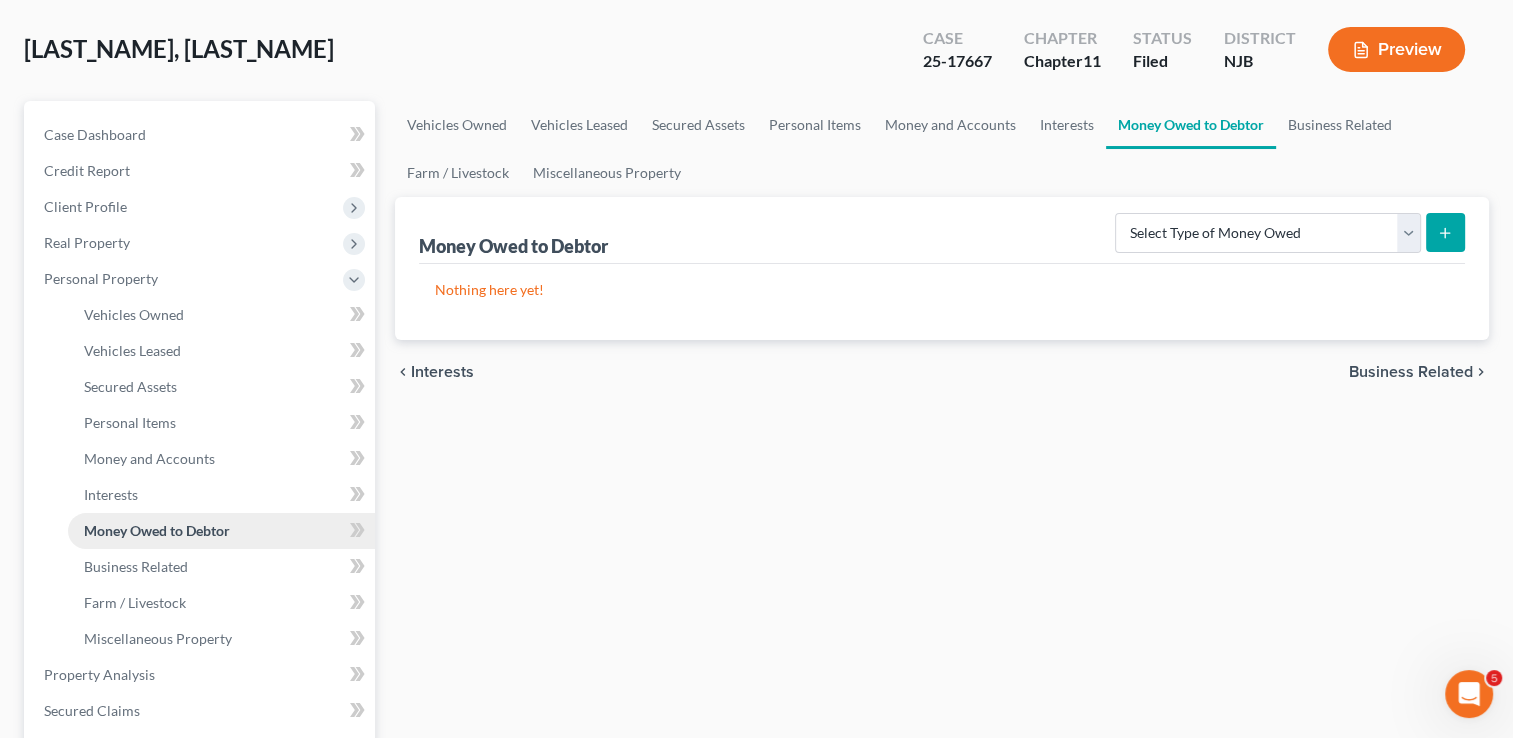 scroll, scrollTop: 200, scrollLeft: 0, axis: vertical 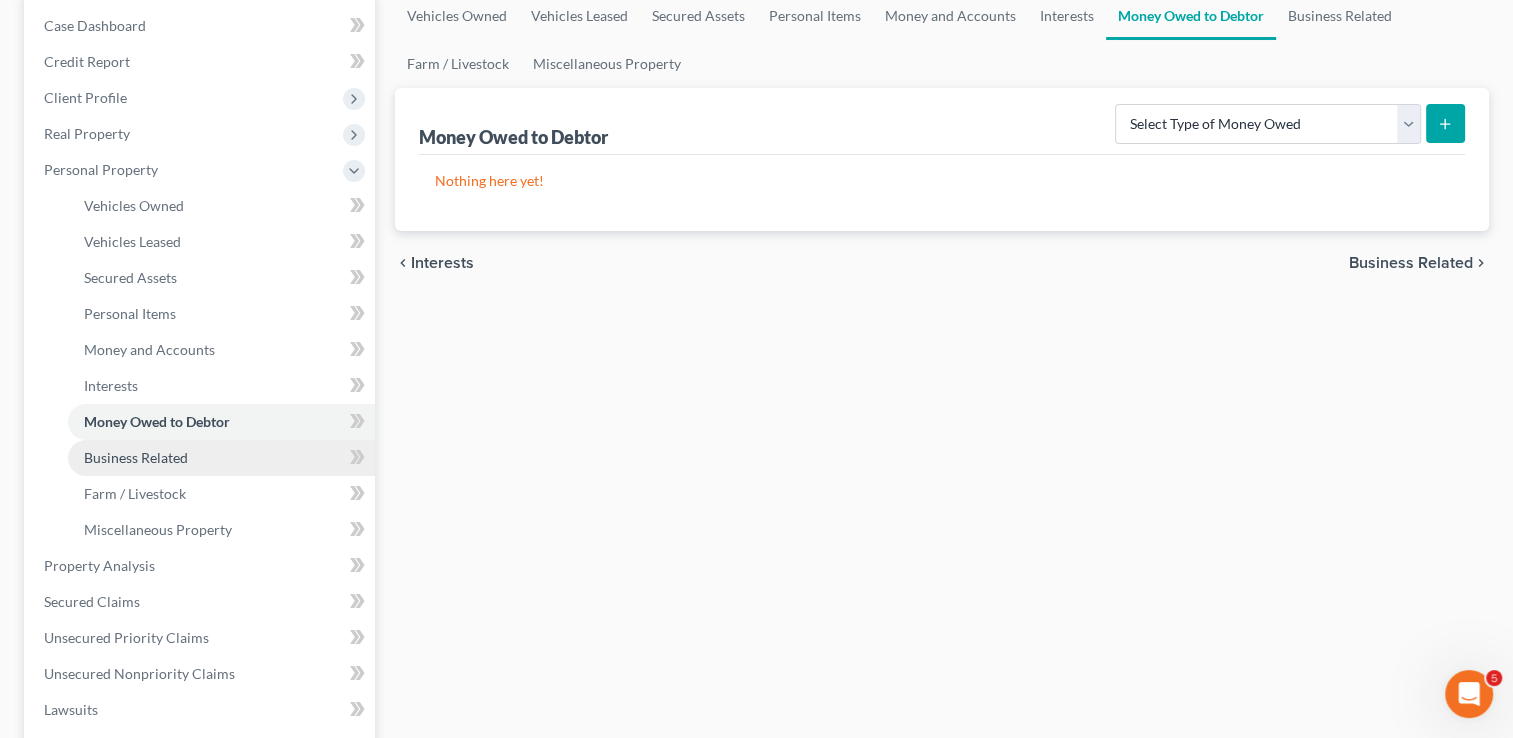 click on "Business Related" at bounding box center (221, 458) 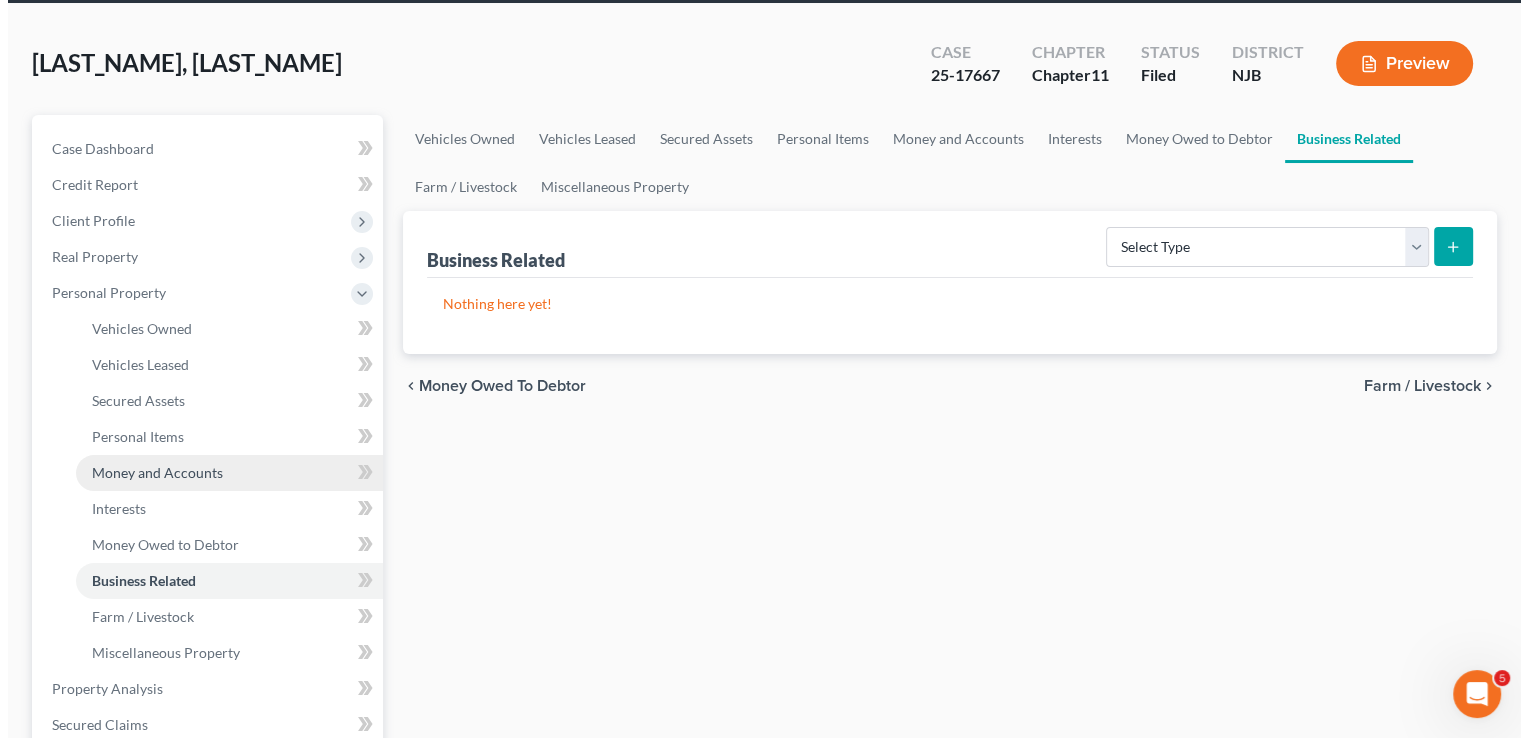 scroll, scrollTop: 100, scrollLeft: 0, axis: vertical 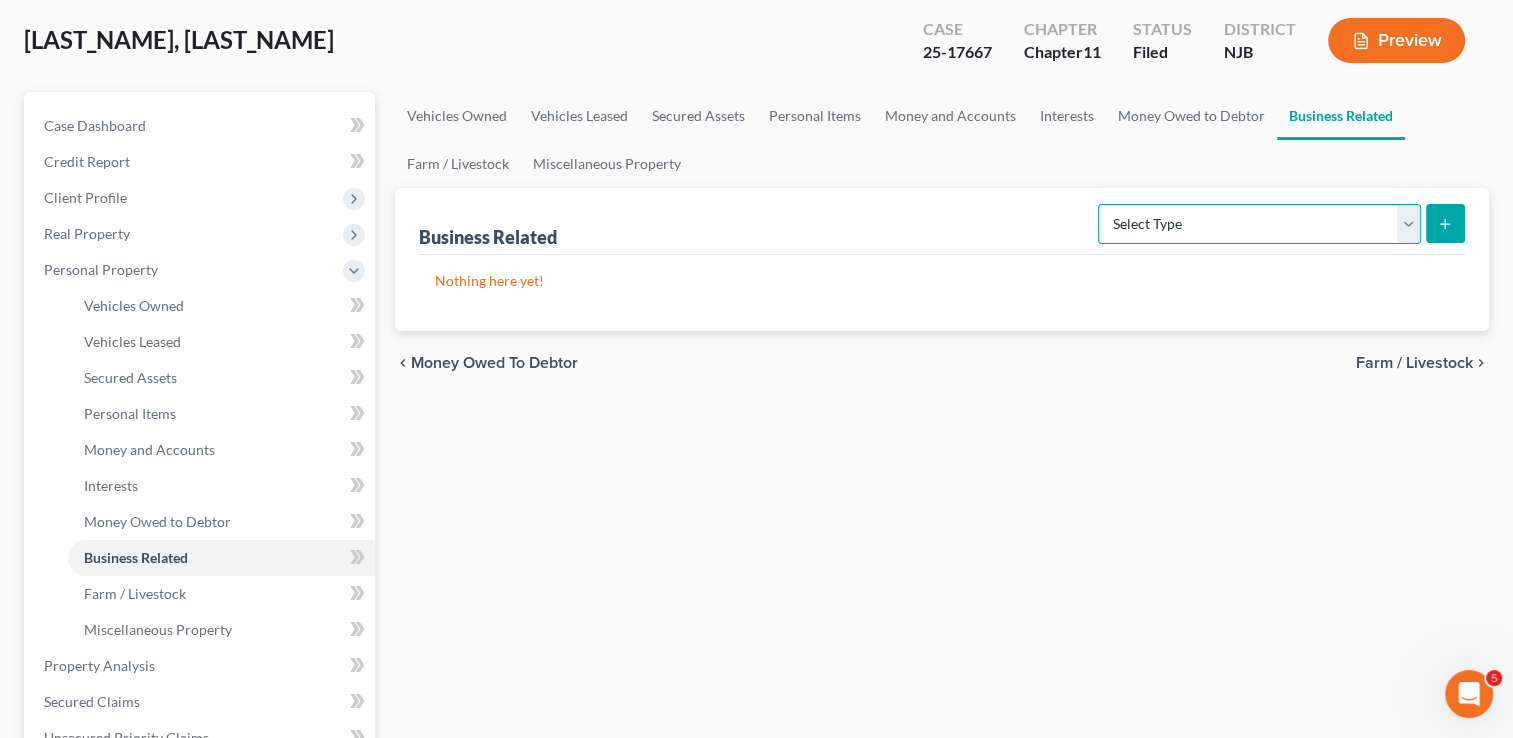 click on "Select Type Customer Lists Franchises Inventory Licenses Machinery Office Equipment, Furnishings, Supplies Other Business Related Property Not Listed Patents, Copyrights, Intellectual Property" at bounding box center (1259, 224) 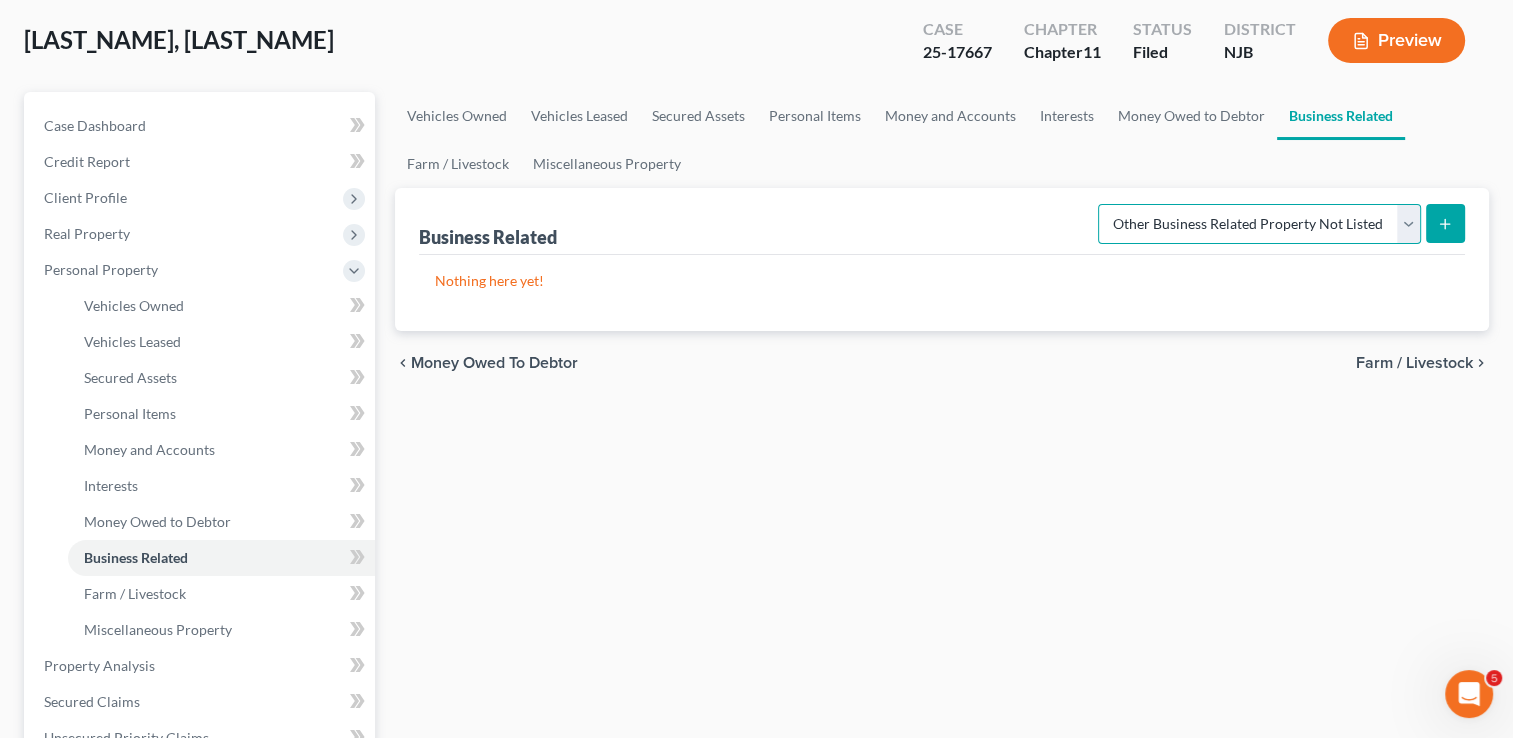 click on "Select Type Customer Lists Franchises Inventory Licenses Machinery Office Equipment, Furnishings, Supplies Other Business Related Property Not Listed Patents, Copyrights, Intellectual Property" at bounding box center (1259, 224) 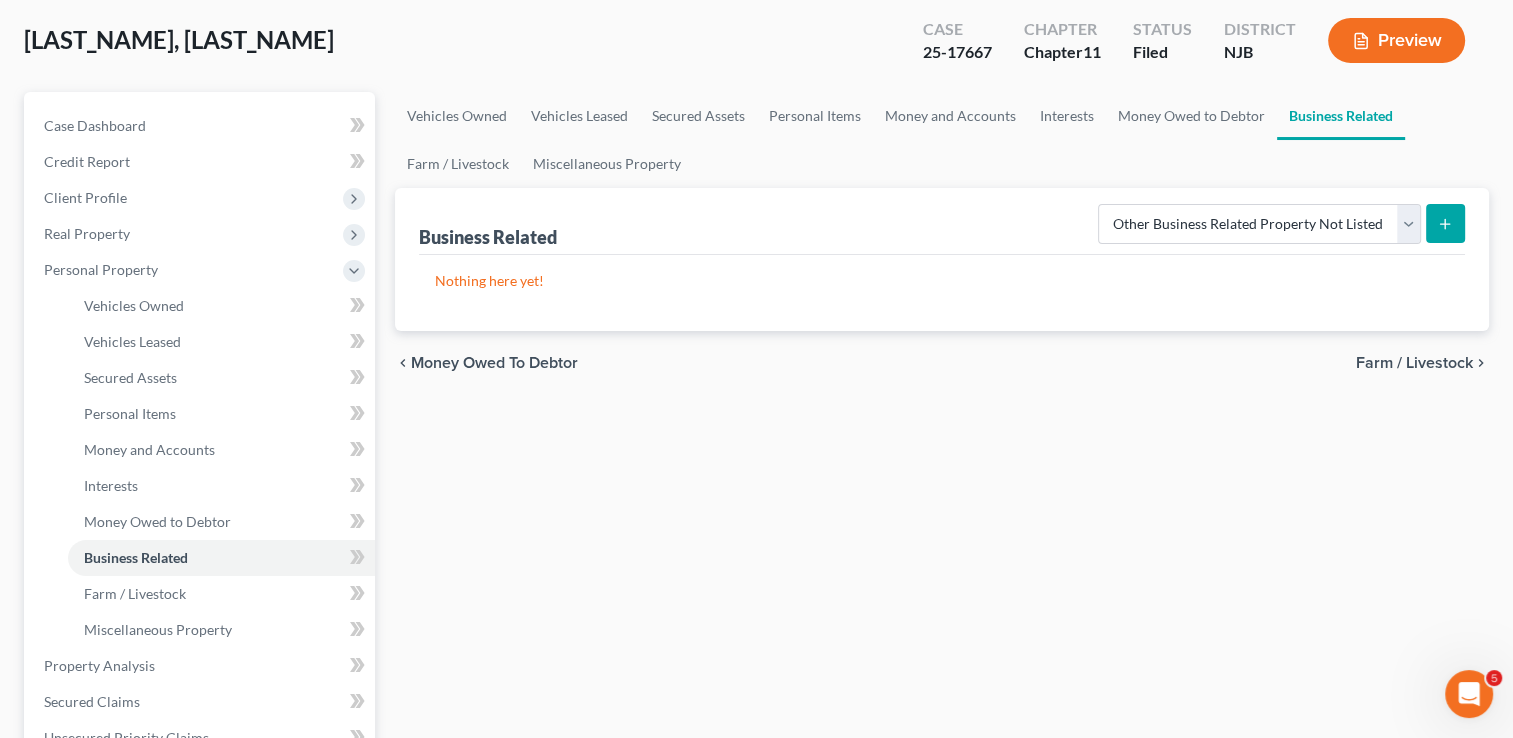 click 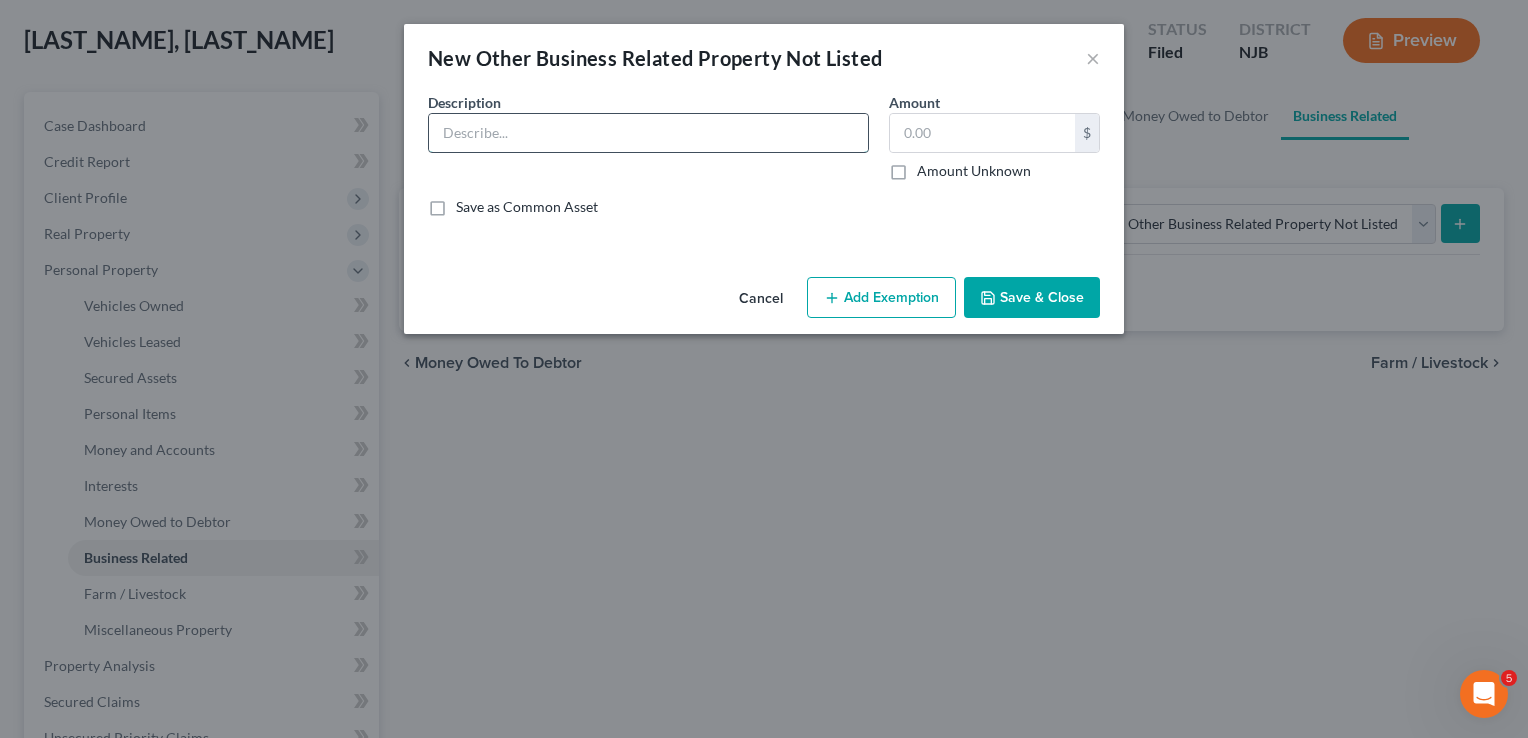 click at bounding box center (648, 133) 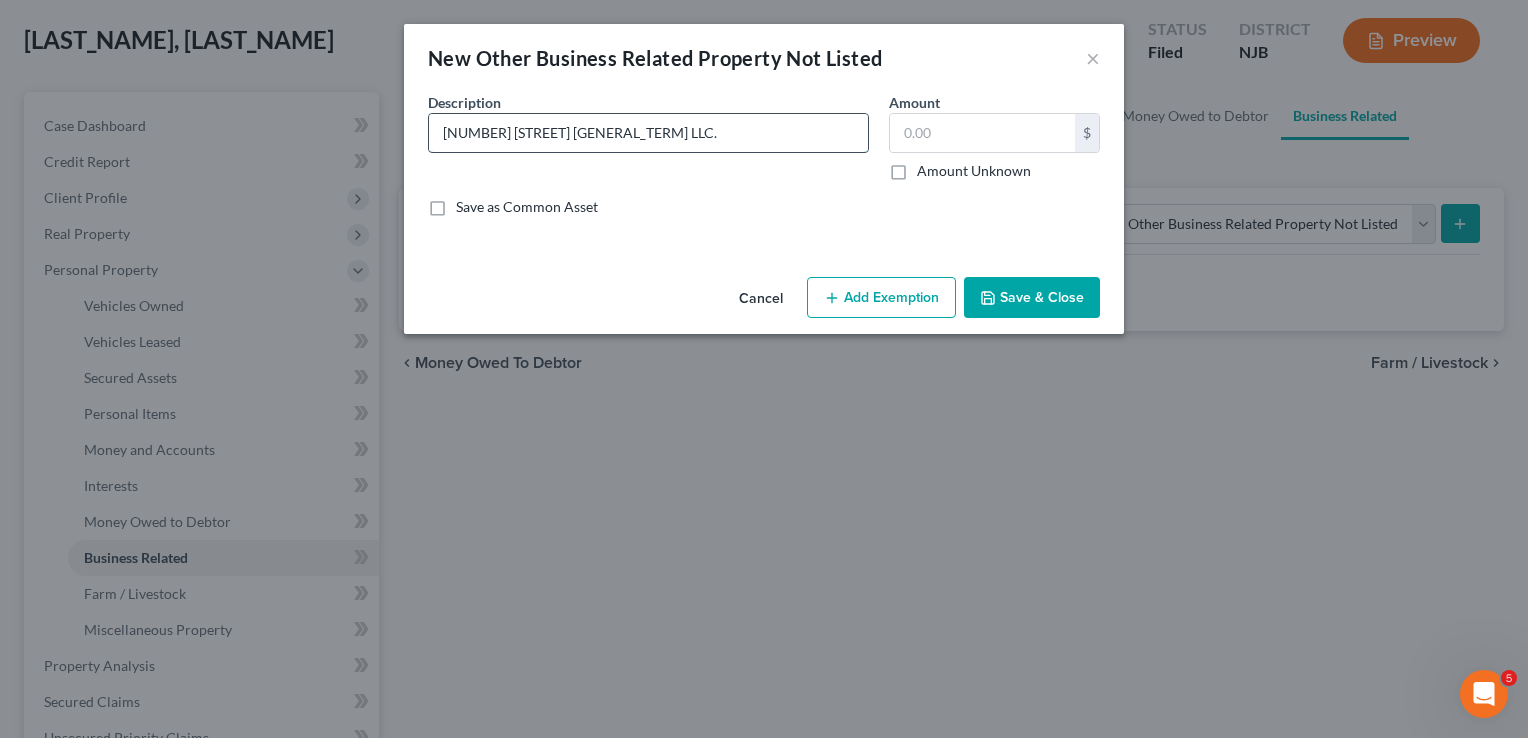 click on "[NUMBER] [STREET] [GENERAL_TERM] LLC." at bounding box center [648, 133] 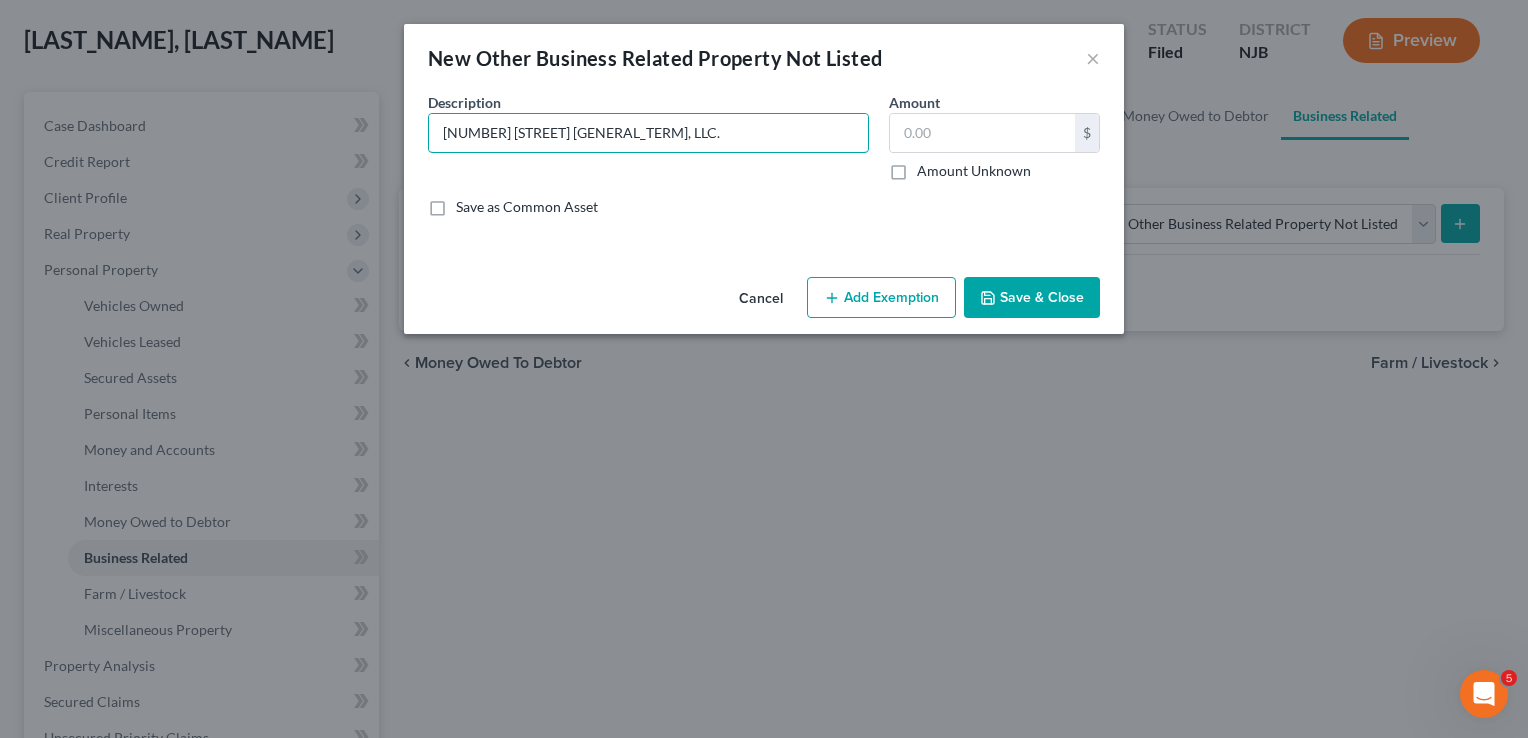 type on "[NUMBER] [STREET] [GENERAL_TERM], LLC." 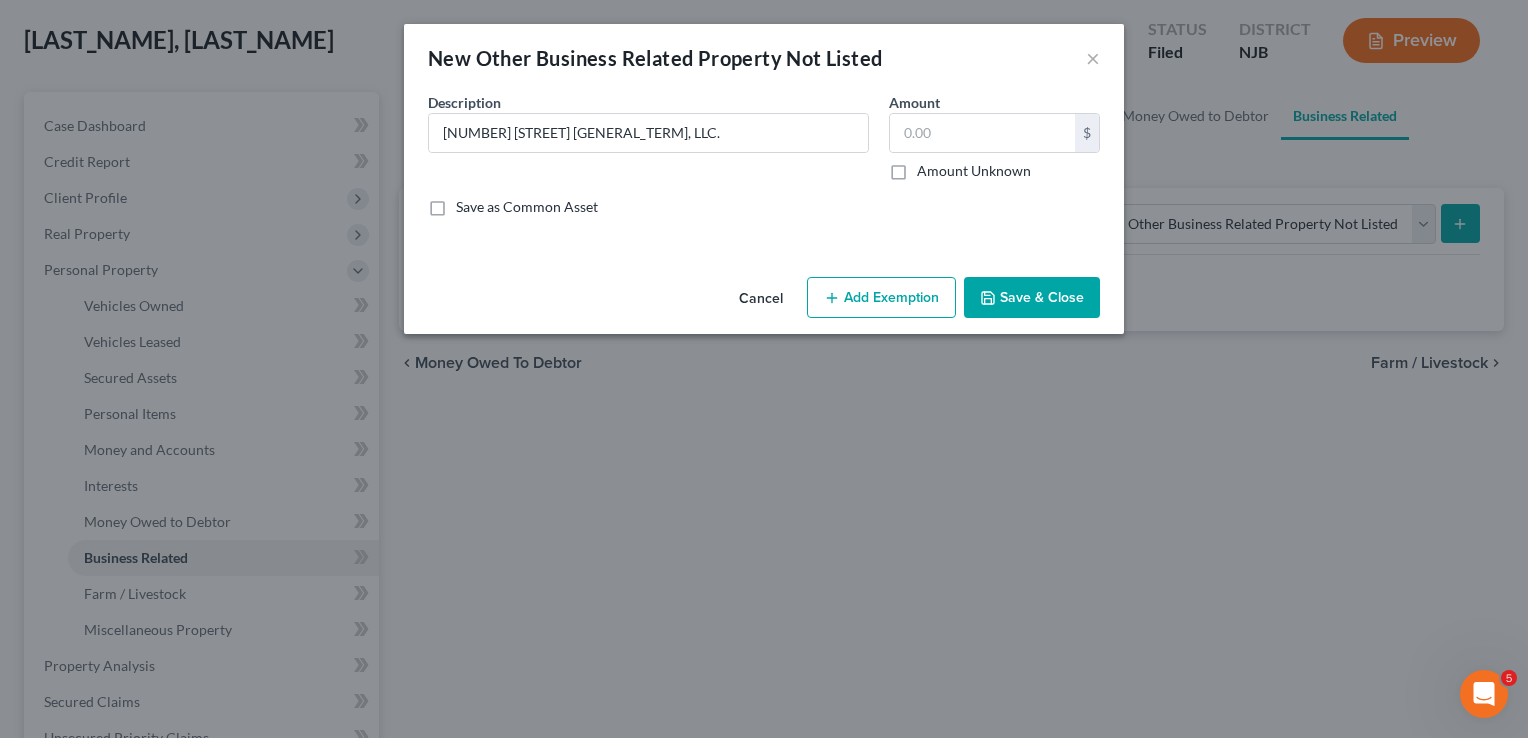 click on "An exemption set must first be selected from the Filing Information section. Common Asset Select
Description
*
[NUMBER] [STREET] [GENERAL_TERM], LLC. Amount
$
Amount Unknown
Balance Undetermined
$
Amount Unknown
Save as Common Asset" at bounding box center (764, 180) 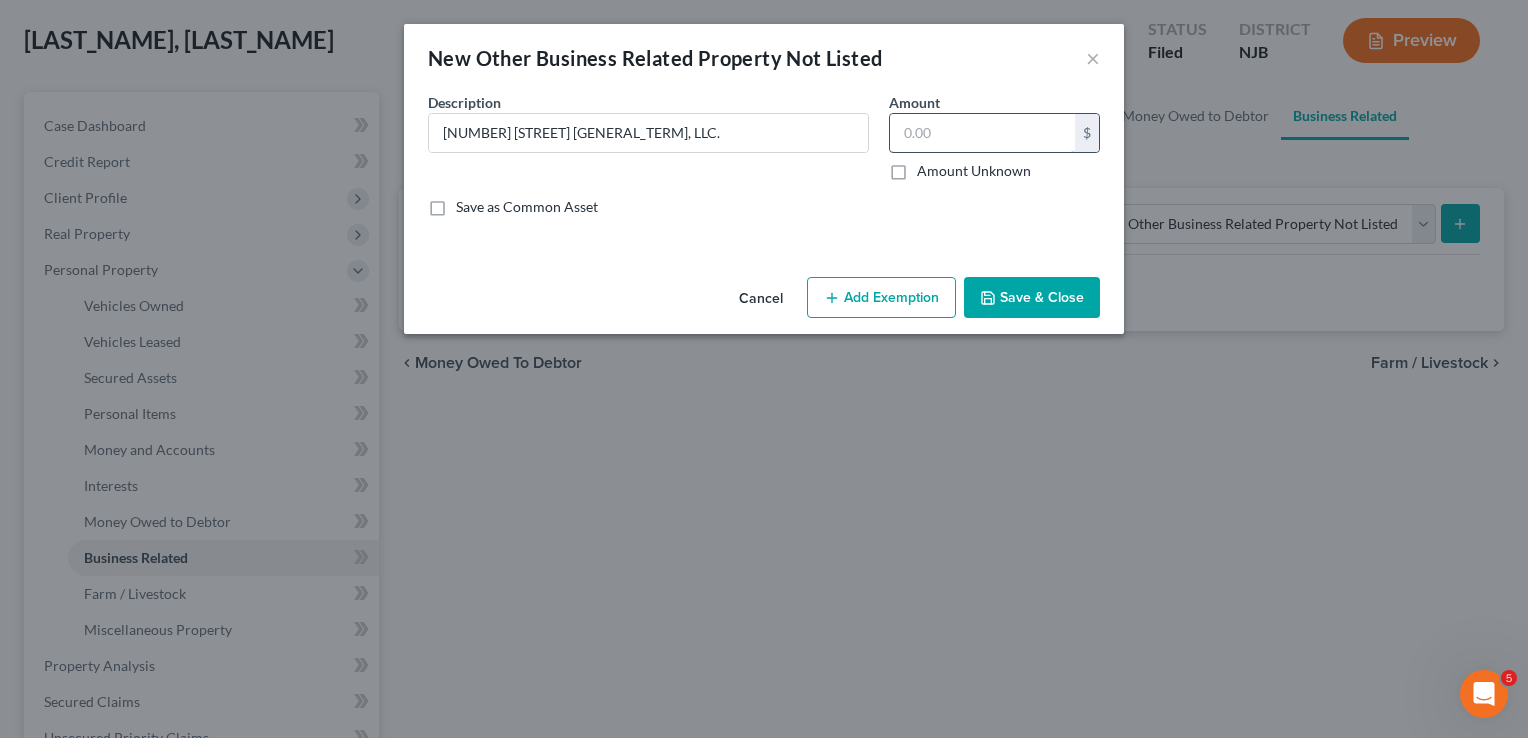 click at bounding box center (982, 133) 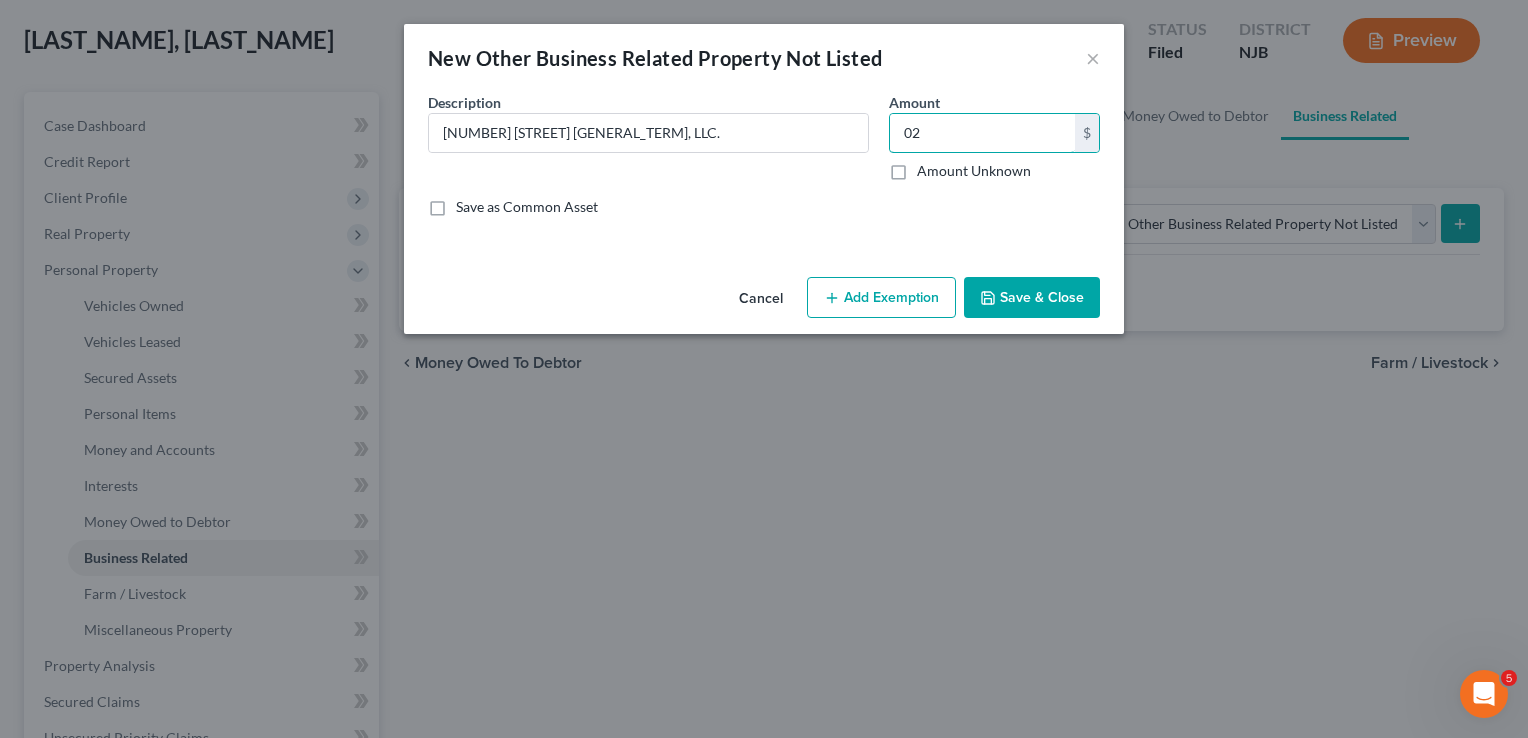 type on "0" 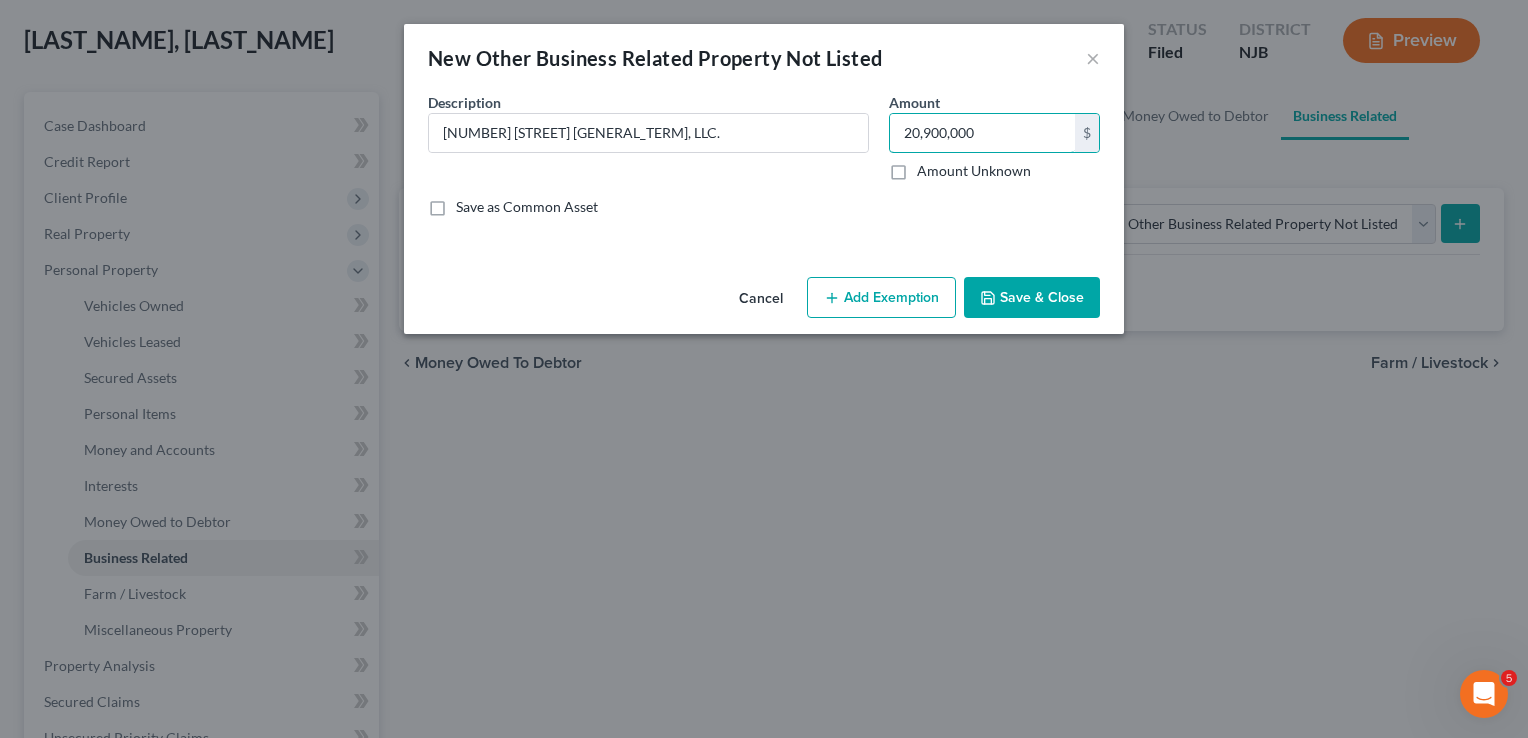type on "20,900,000" 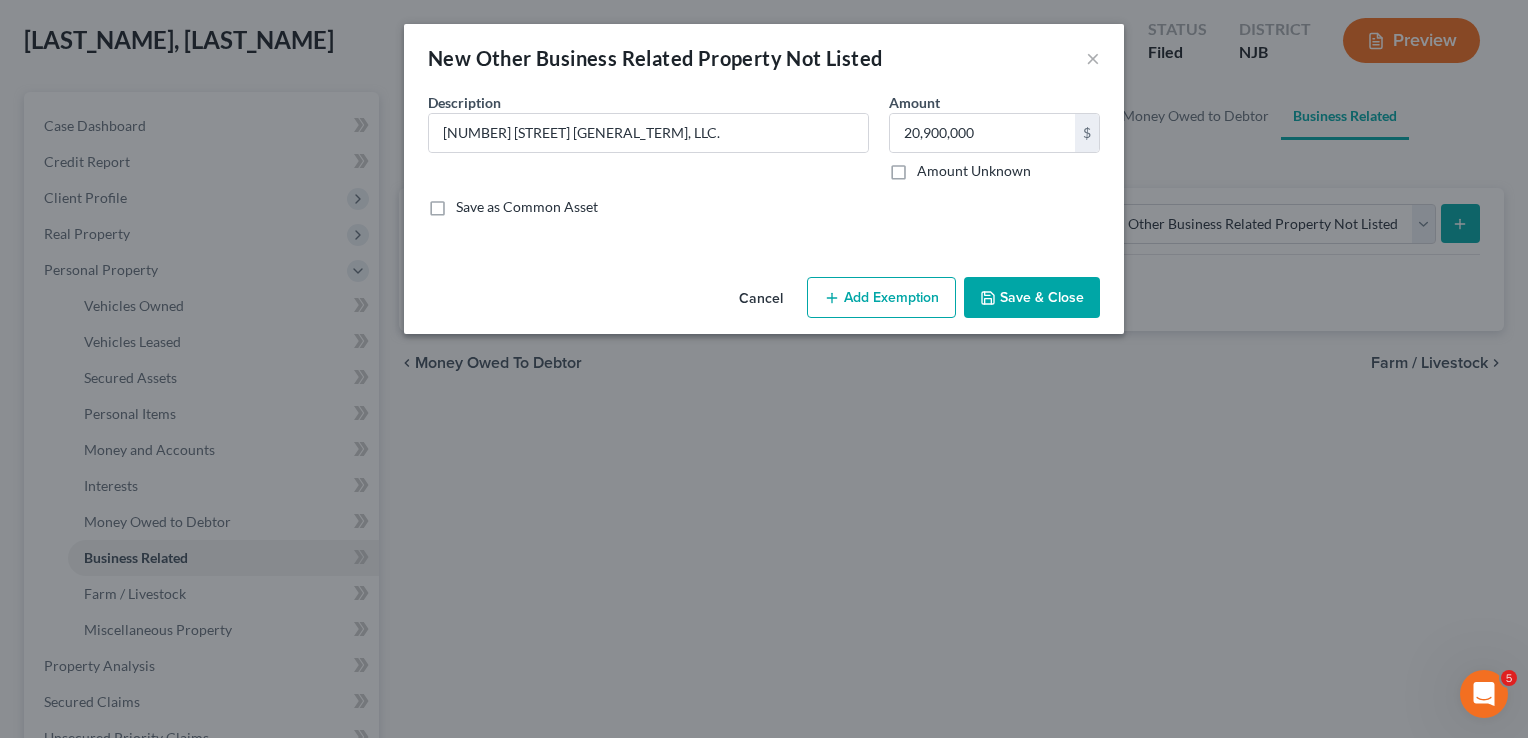 click on "Add Exemption" at bounding box center (881, 298) 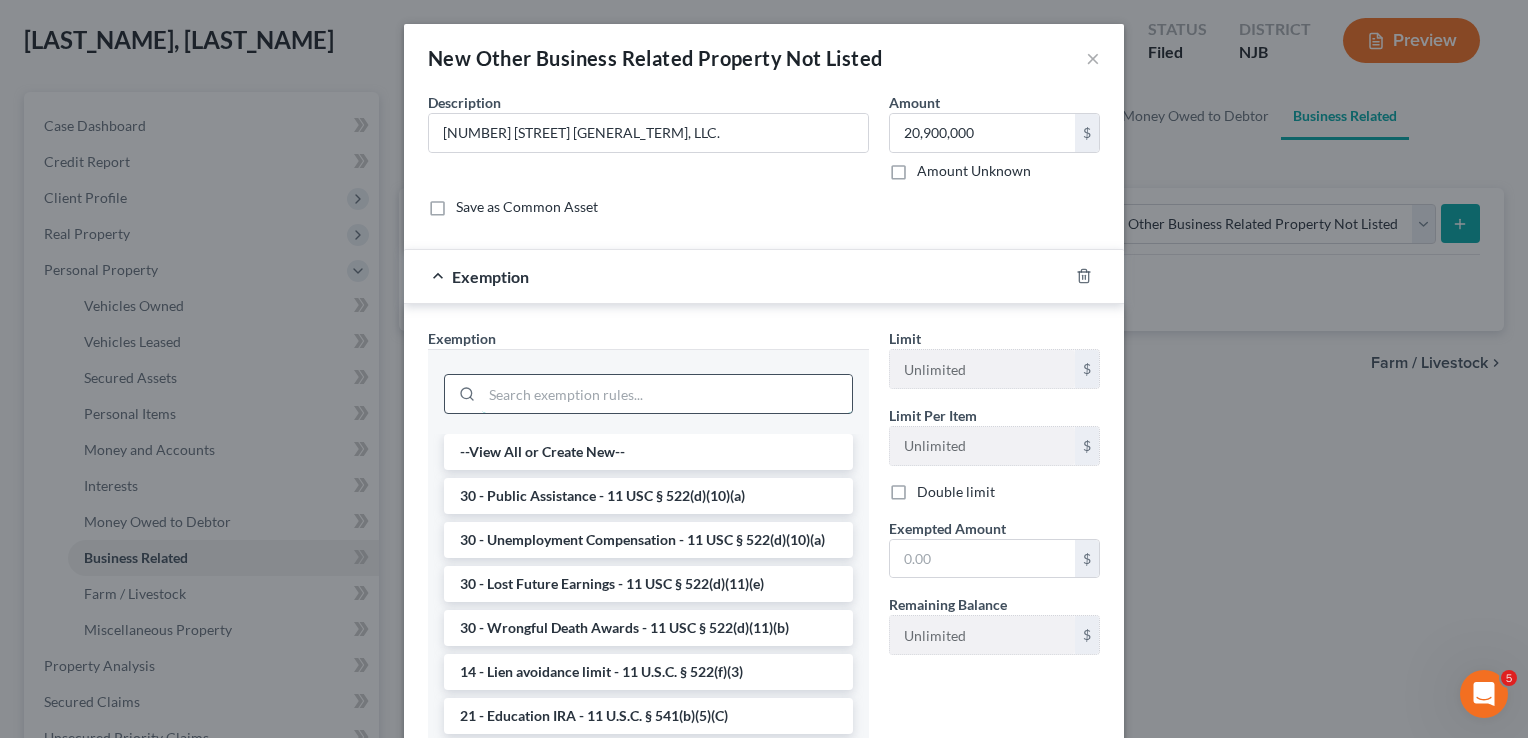 click at bounding box center [667, 394] 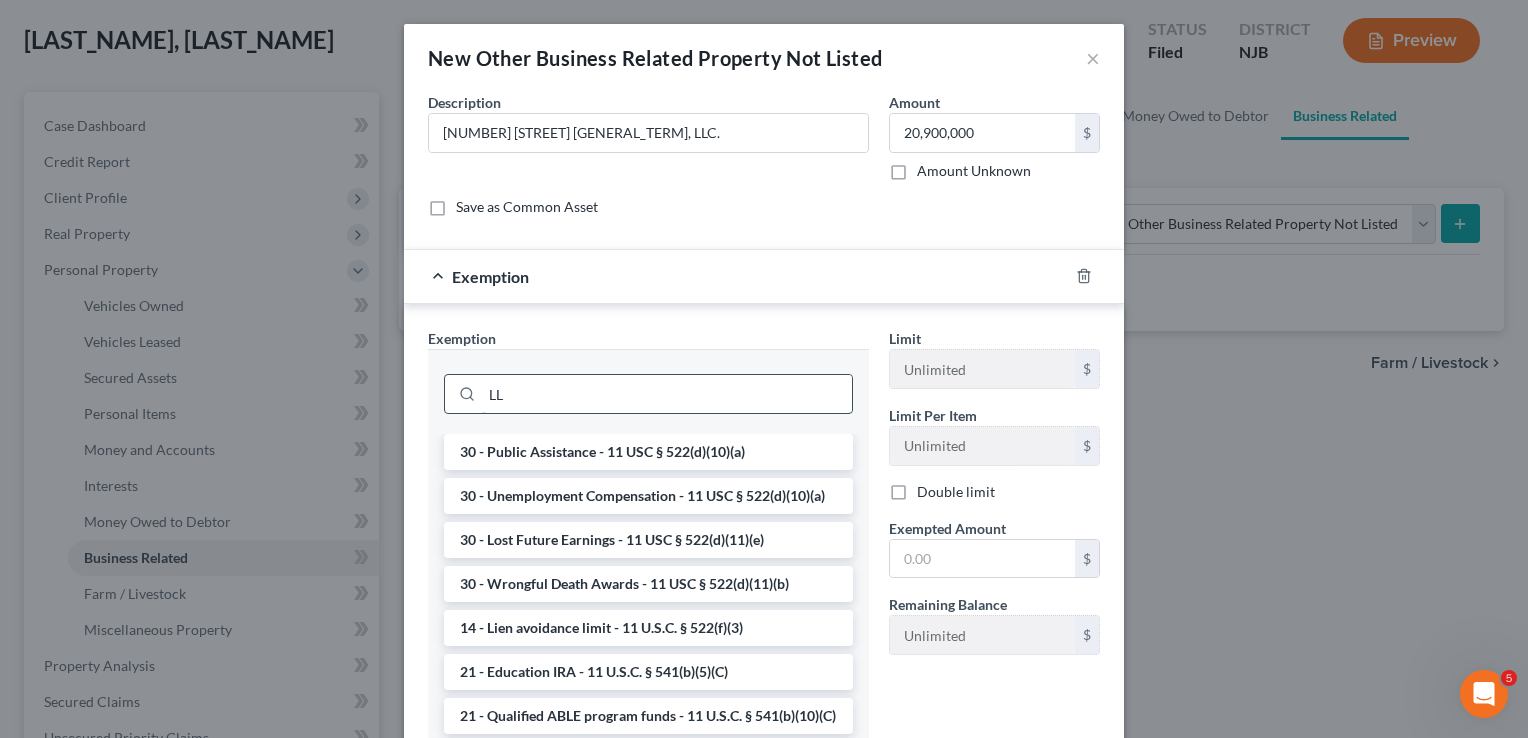 type on "L" 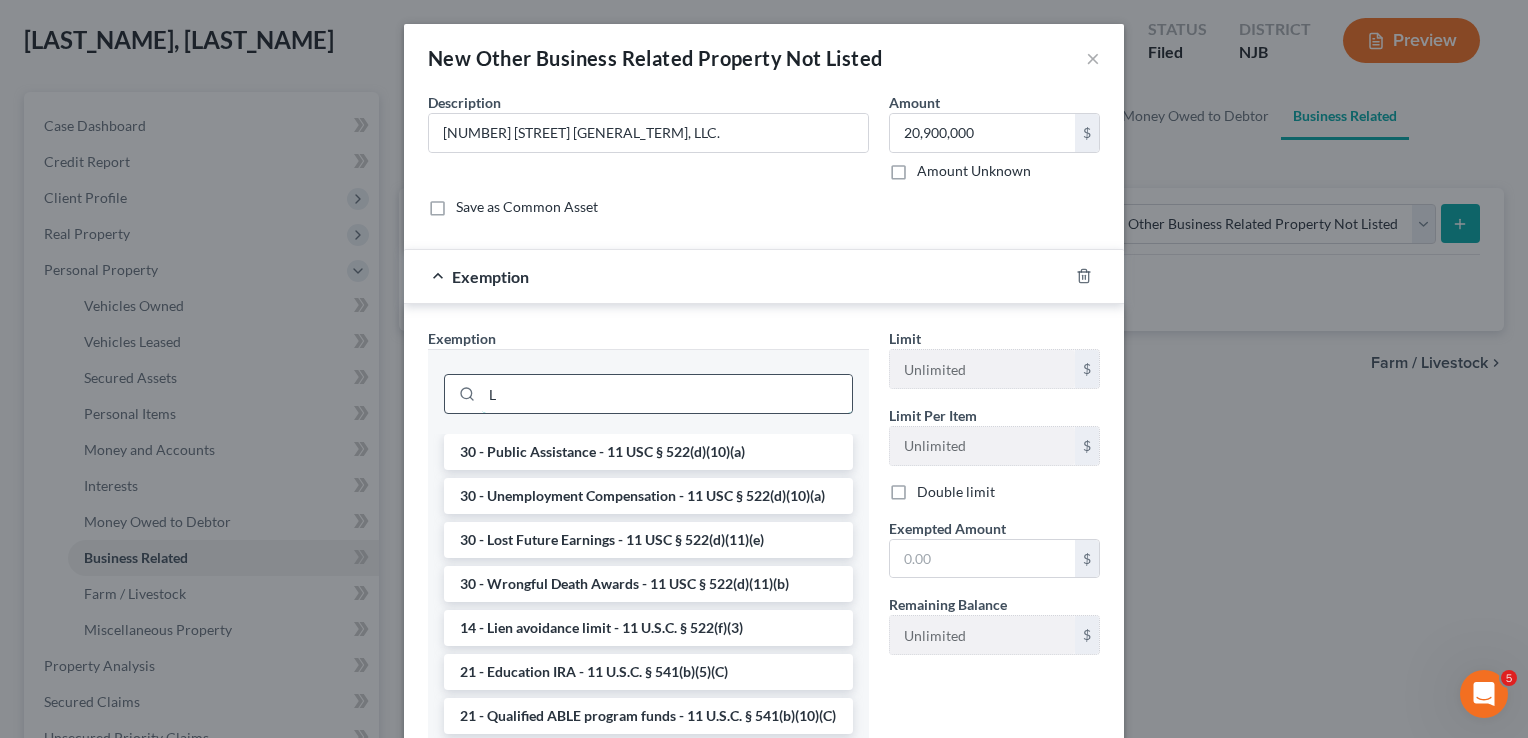 type 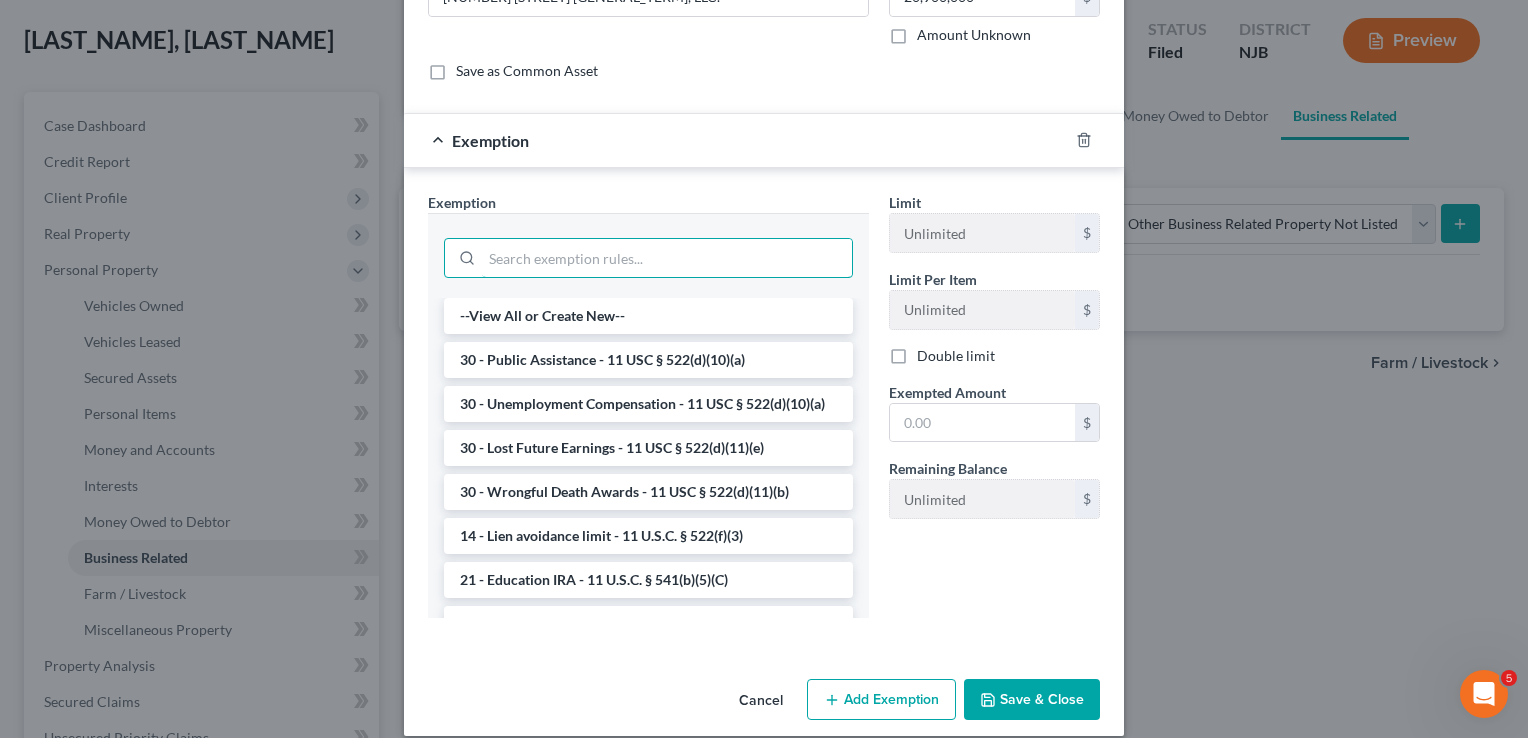 scroll, scrollTop: 156, scrollLeft: 0, axis: vertical 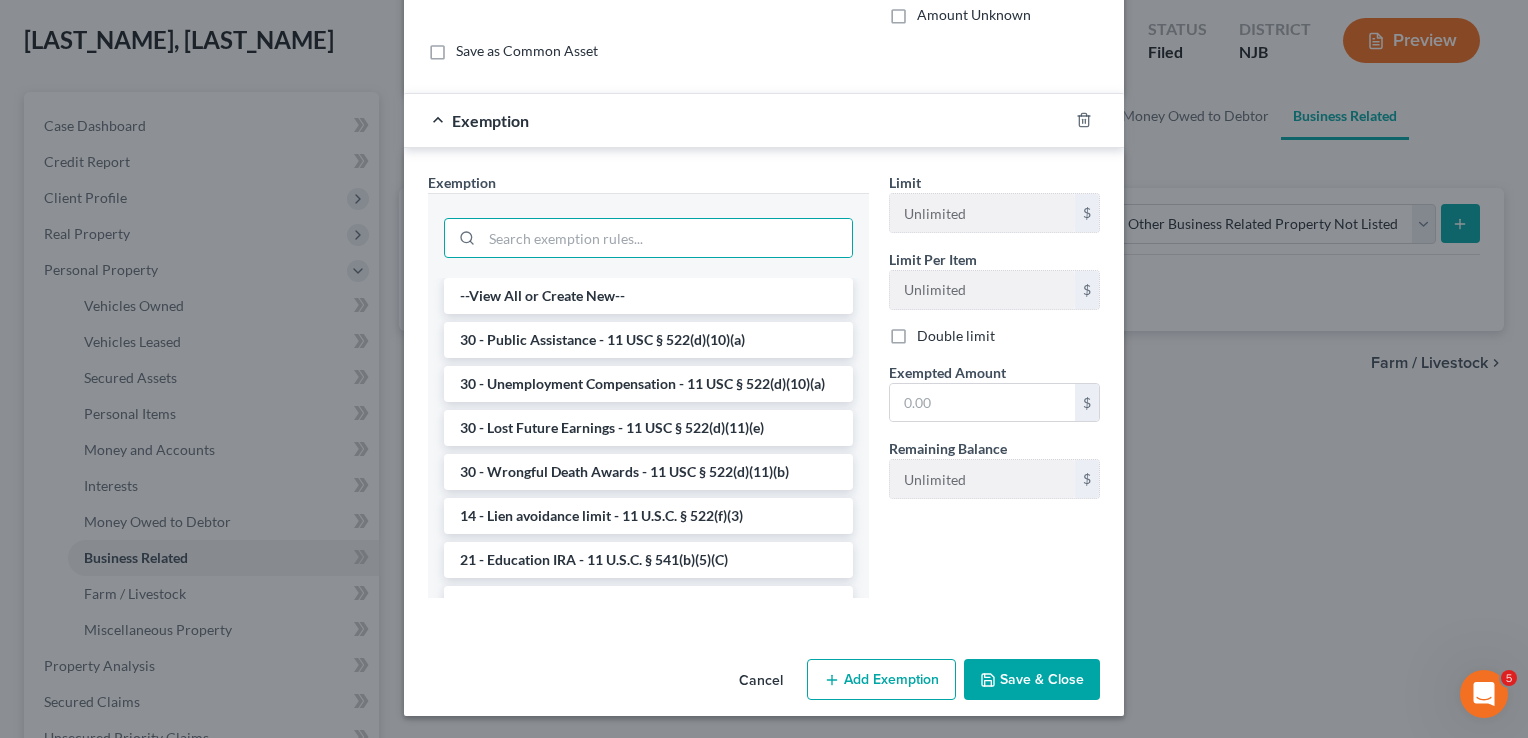 click on "Save & Close" at bounding box center (1032, 680) 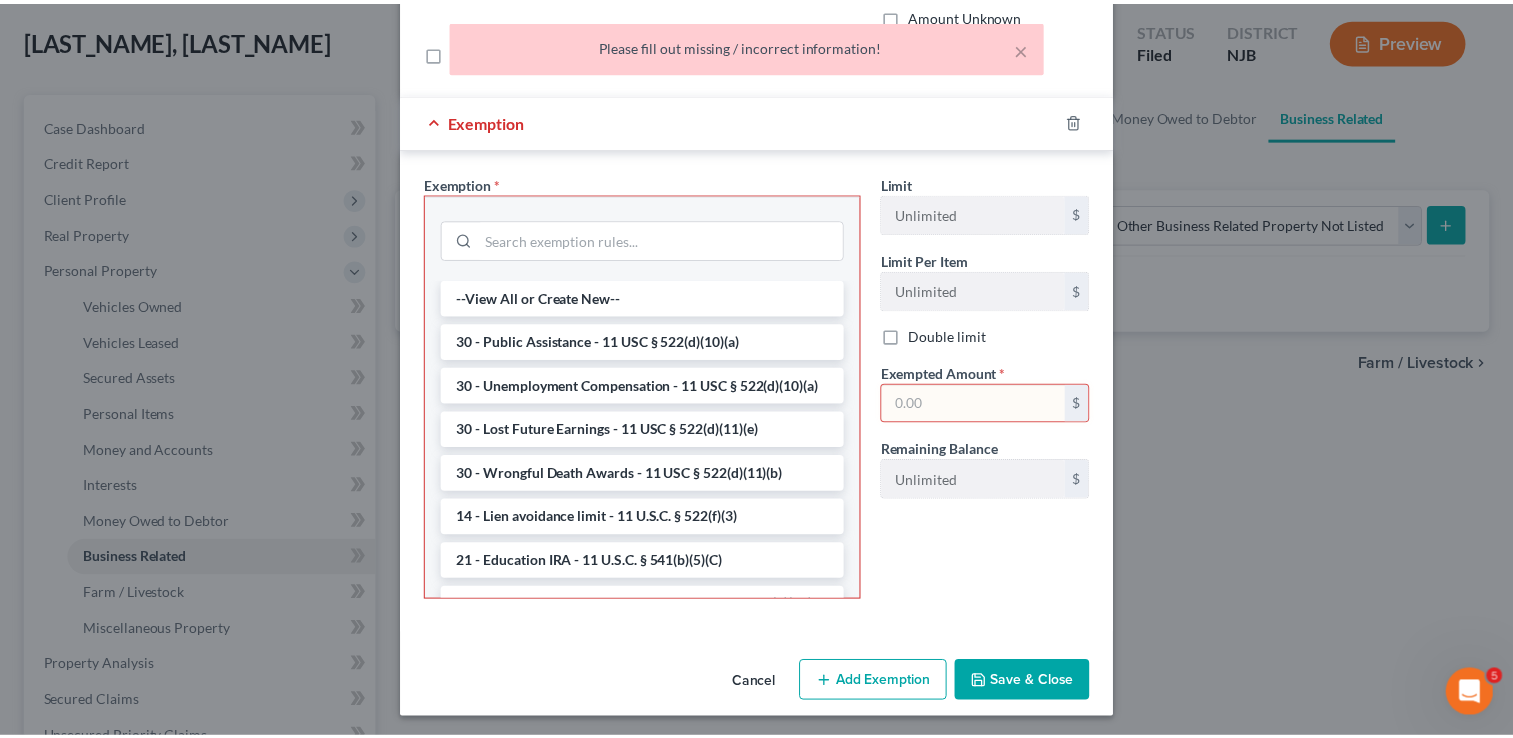 scroll, scrollTop: 0, scrollLeft: 0, axis: both 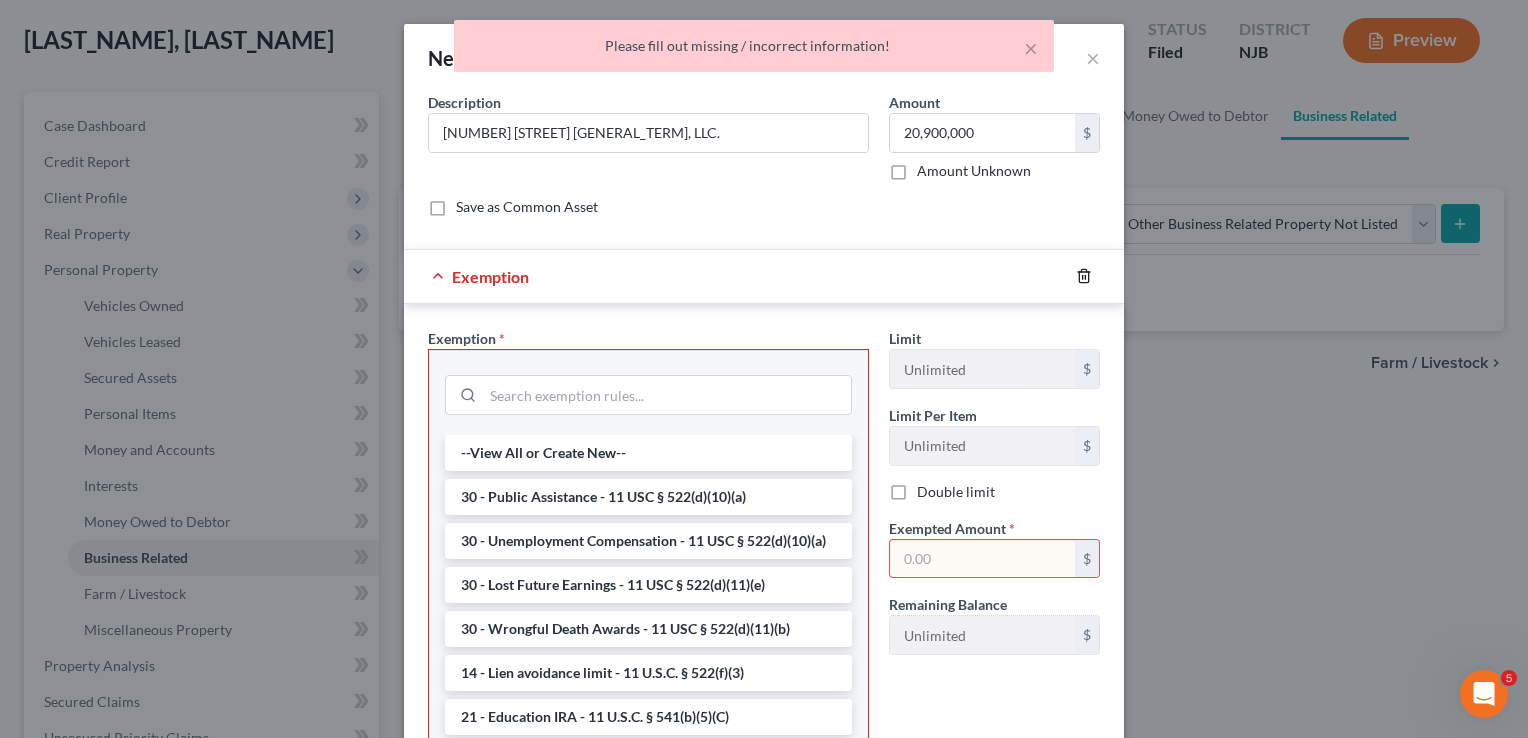 click 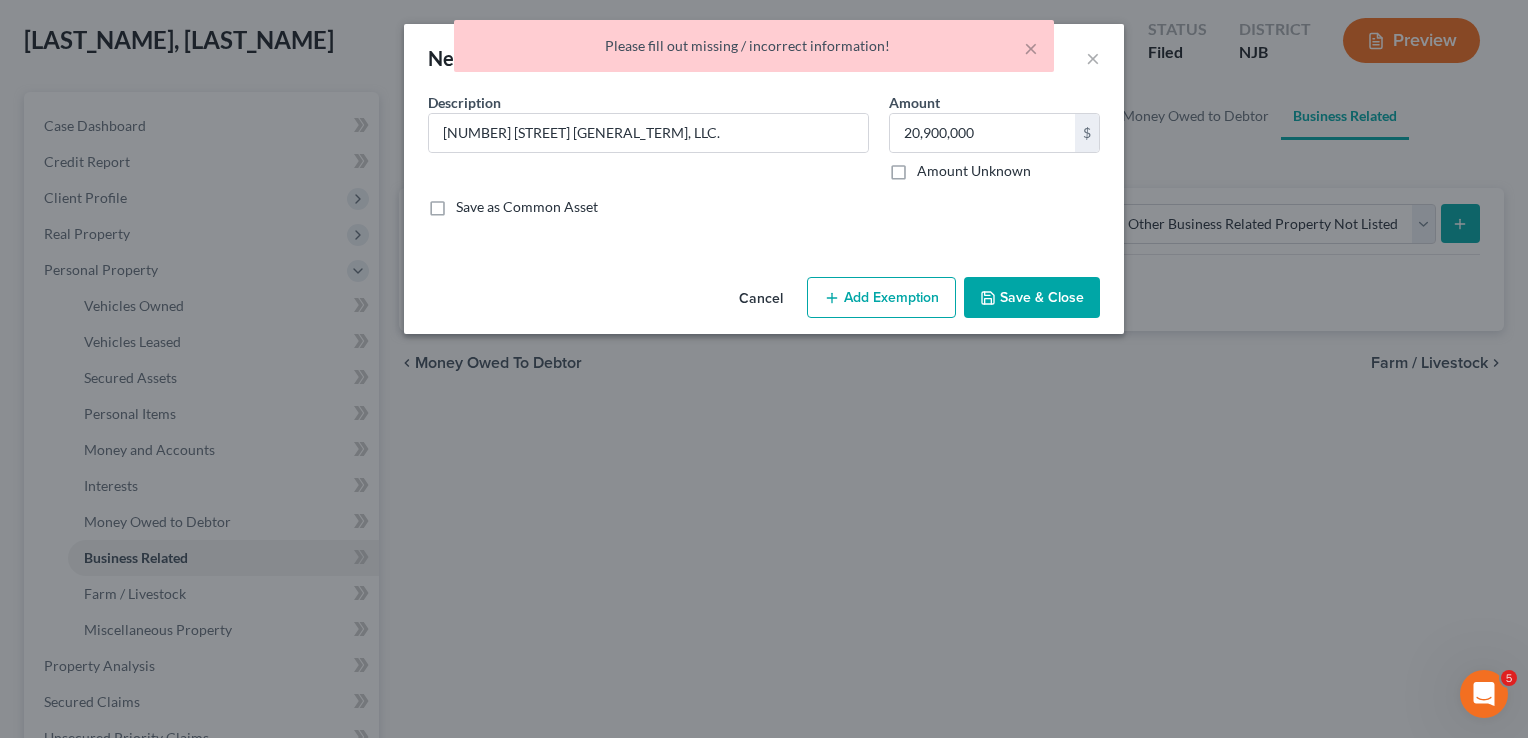 click on "Save & Close" at bounding box center [1032, 298] 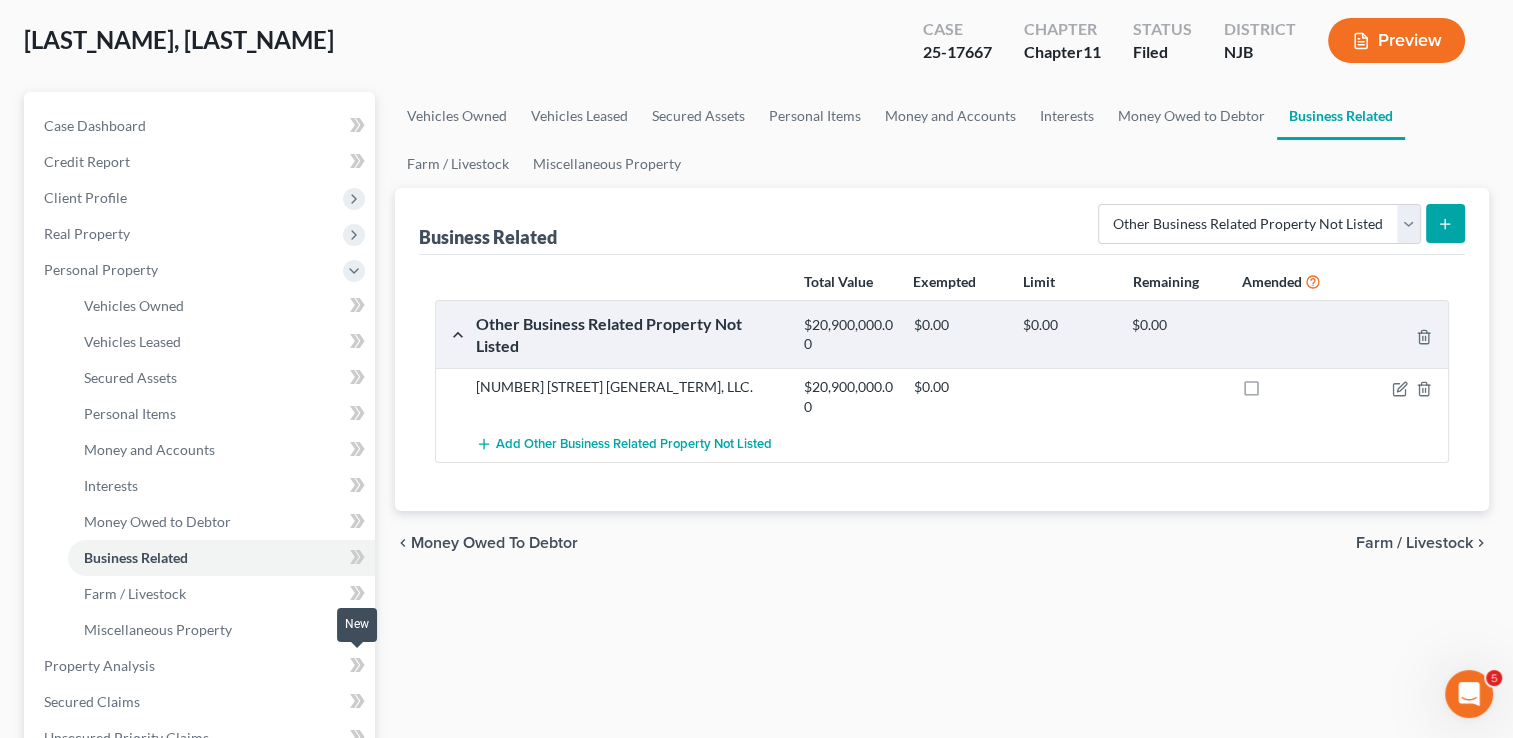 scroll, scrollTop: 200, scrollLeft: 0, axis: vertical 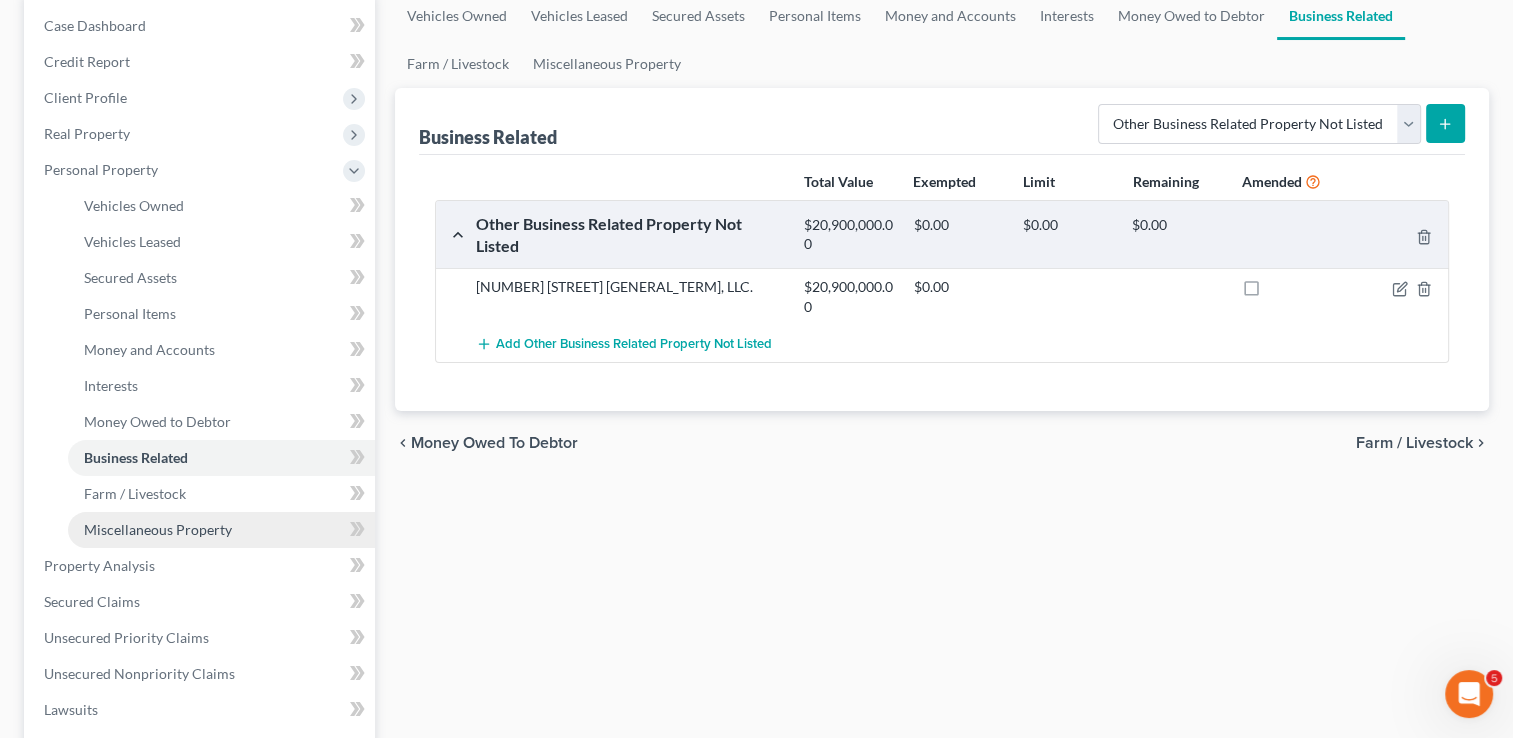 click on "Miscellaneous Property" at bounding box center [158, 529] 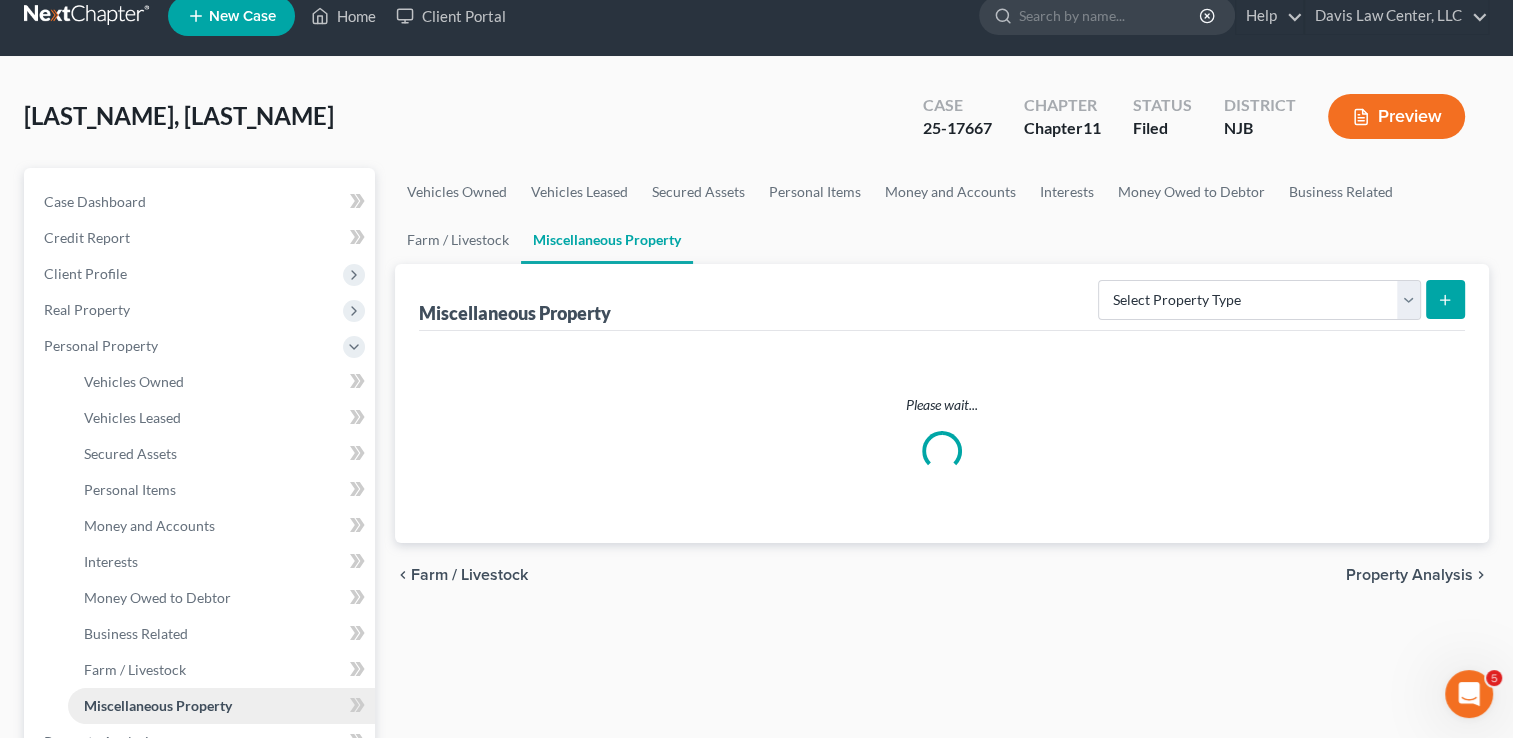 scroll, scrollTop: 0, scrollLeft: 0, axis: both 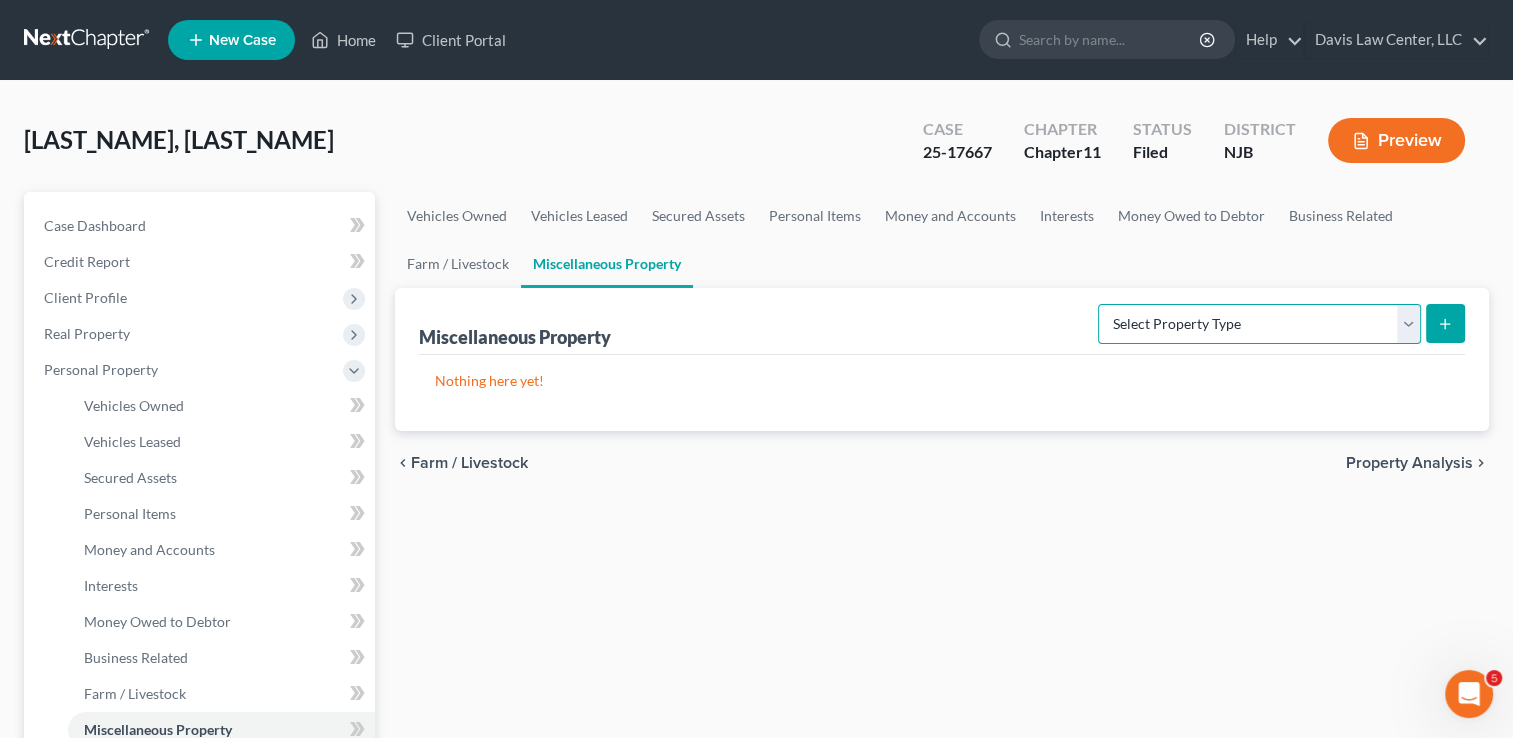 click on "Select Property Type Assigned for Creditor Benefit Within 1 Year Holding for Another Not Yet Listed Stored Within 1 Year Transferred" at bounding box center (1259, 324) 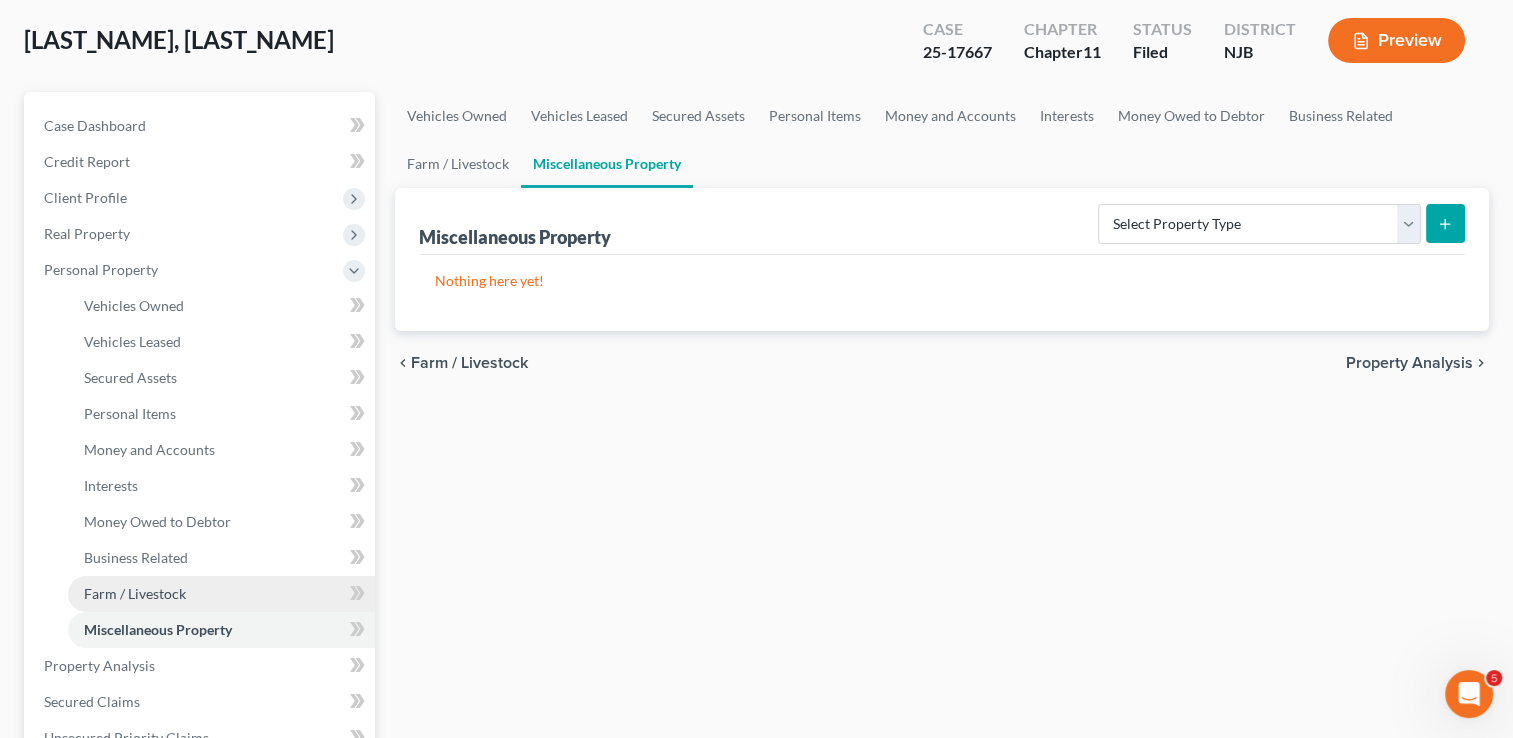 click on "Farm / Livestock" at bounding box center (221, 594) 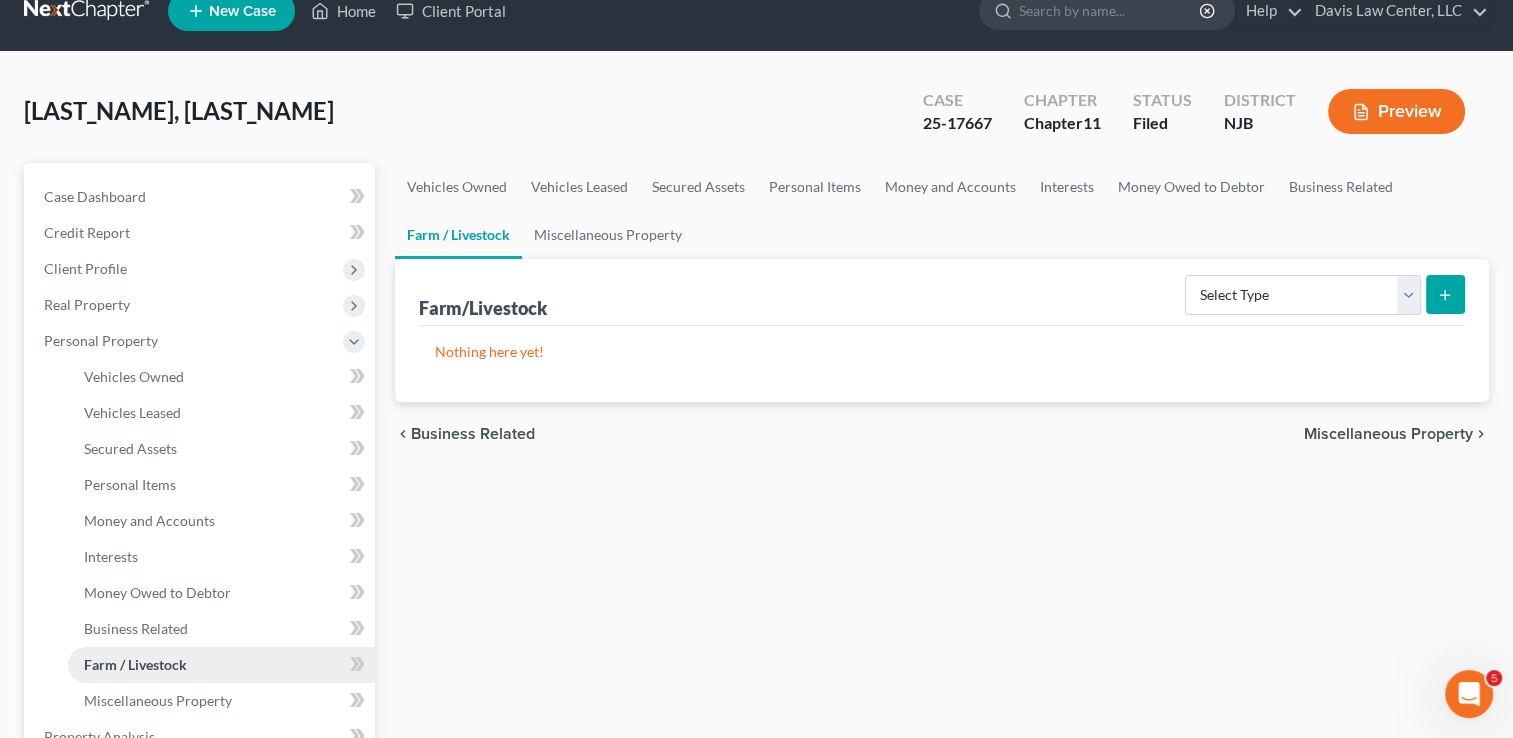 scroll, scrollTop: 0, scrollLeft: 0, axis: both 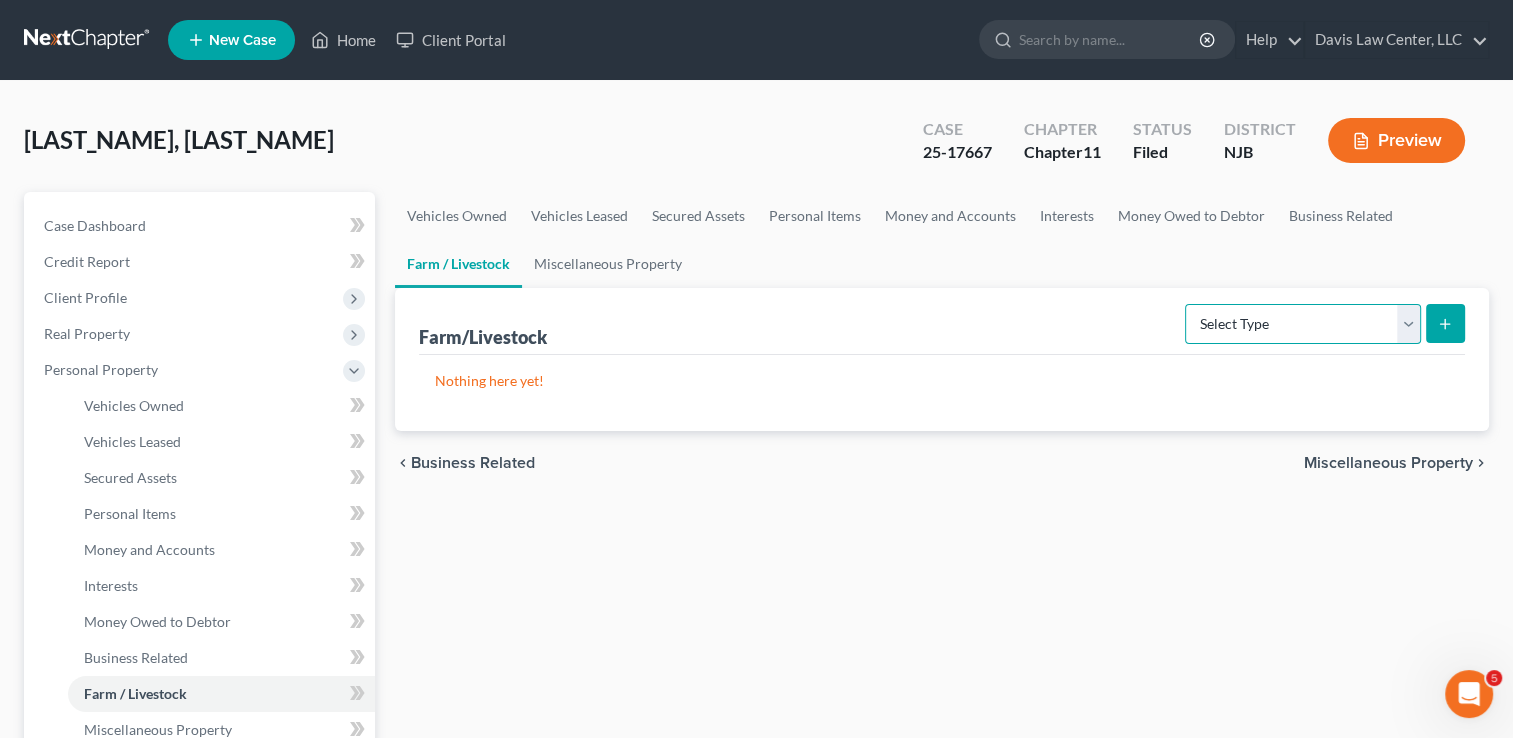 click on "Select Type Animals & Livestock Crops: Growing or Harvested Farming Equipment Farming Supplies Other Farm Property" at bounding box center [1303, 324] 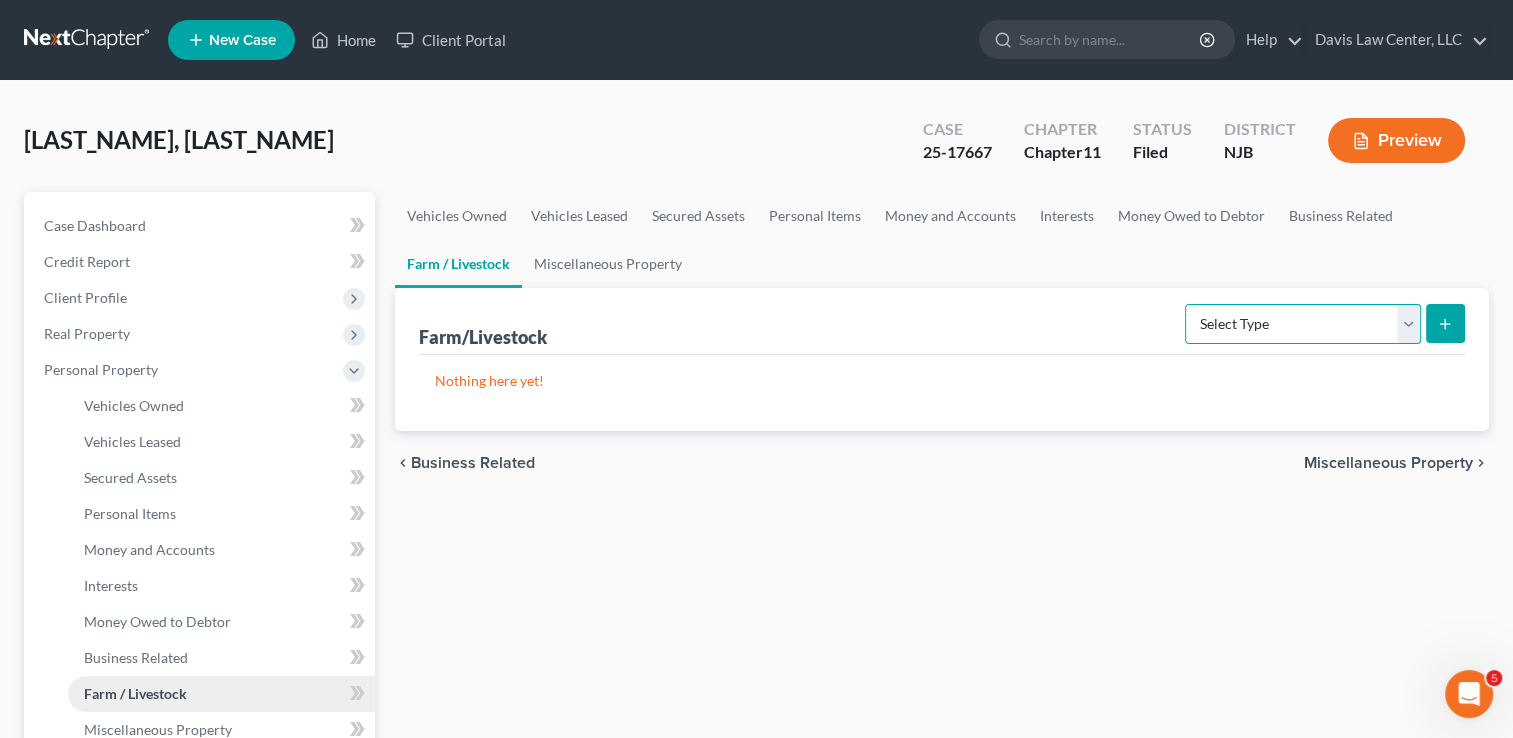 scroll, scrollTop: 100, scrollLeft: 0, axis: vertical 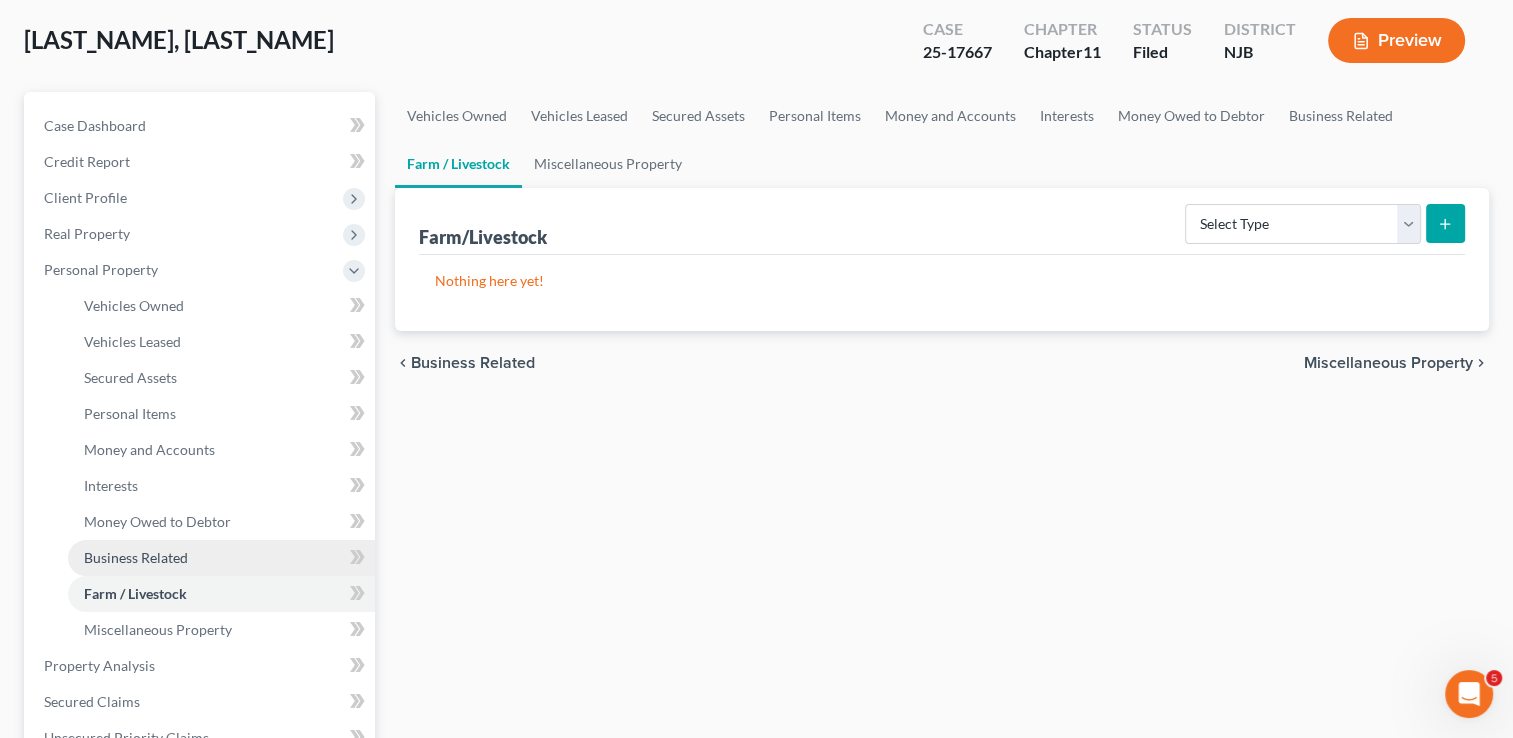 click on "Business Related" at bounding box center [136, 557] 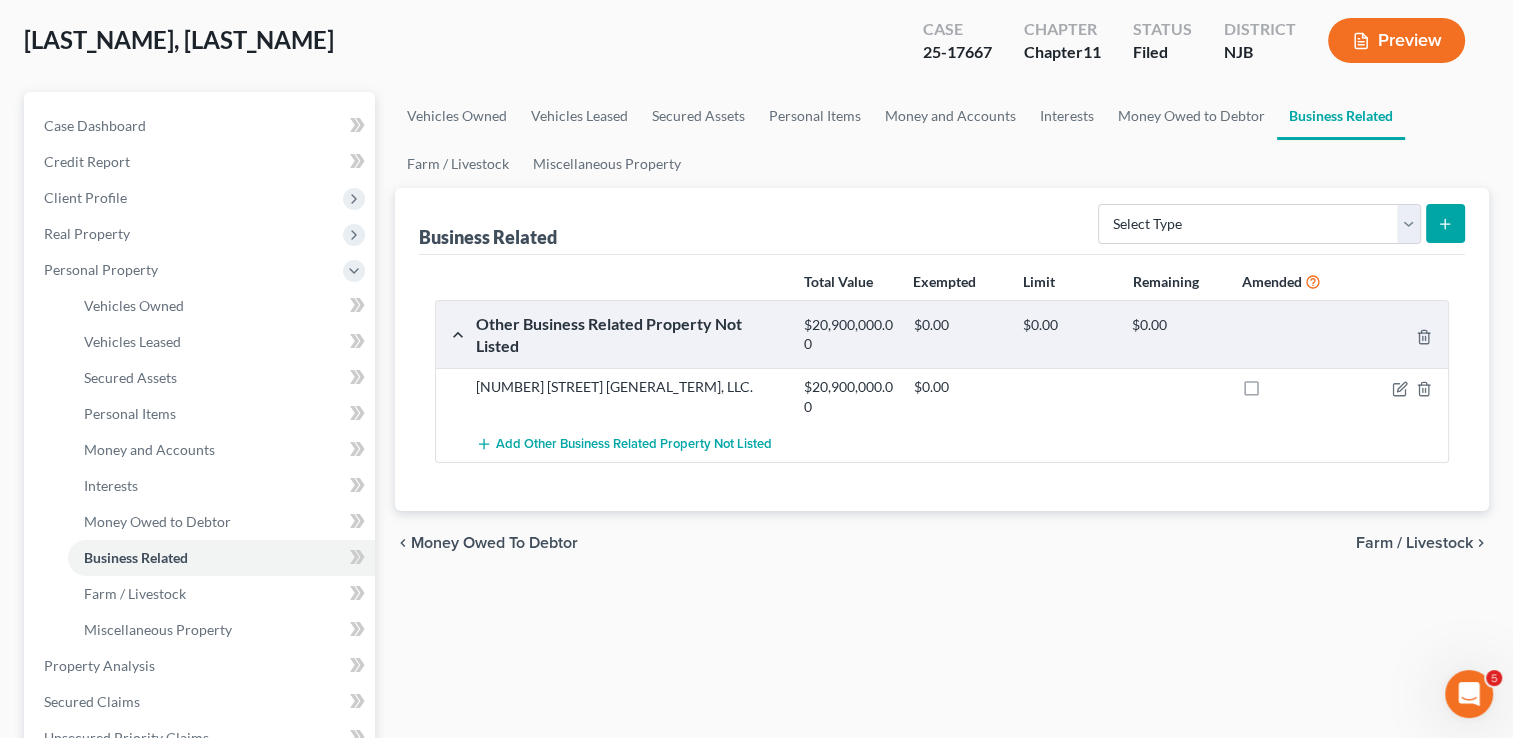 scroll, scrollTop: 200, scrollLeft: 0, axis: vertical 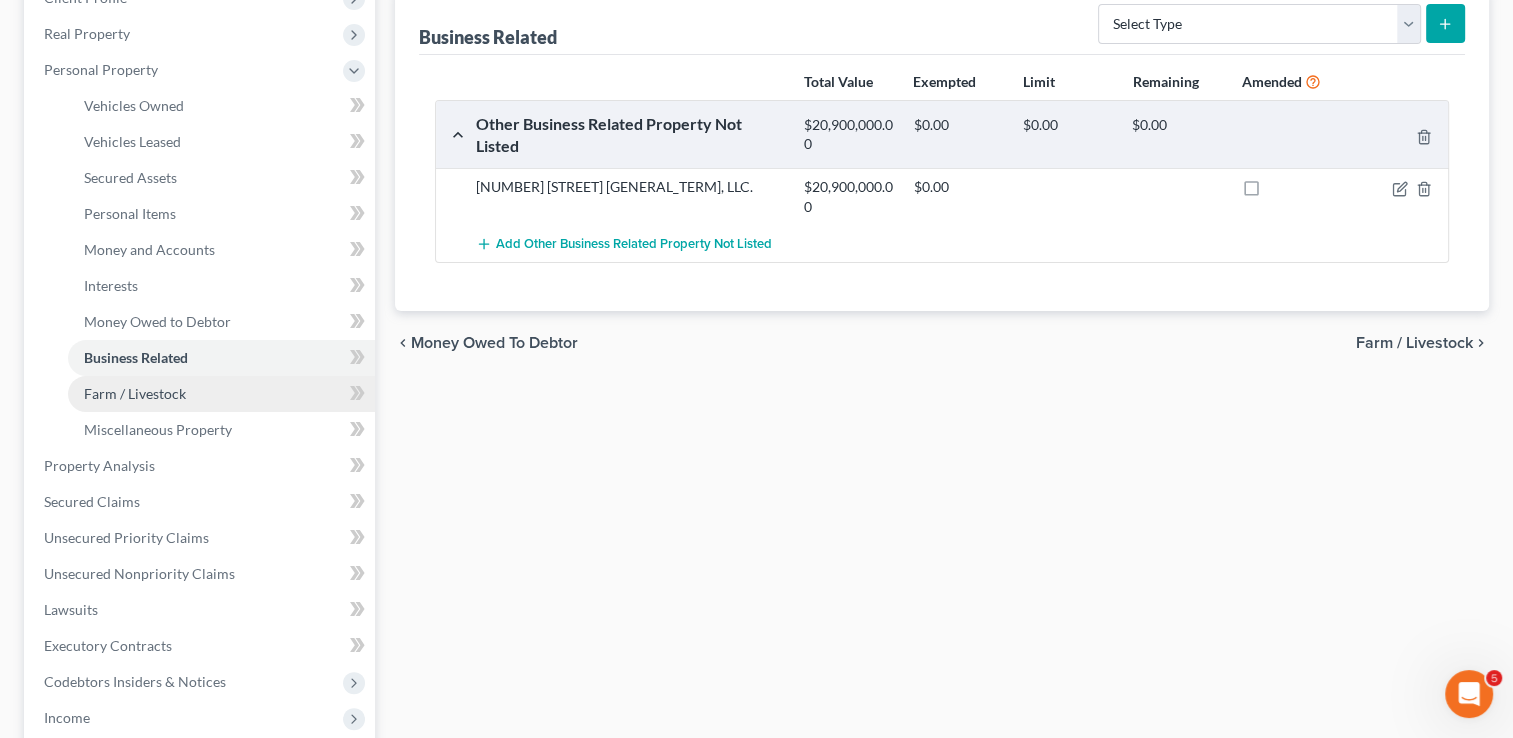click on "Farm / Livestock" at bounding box center [135, 393] 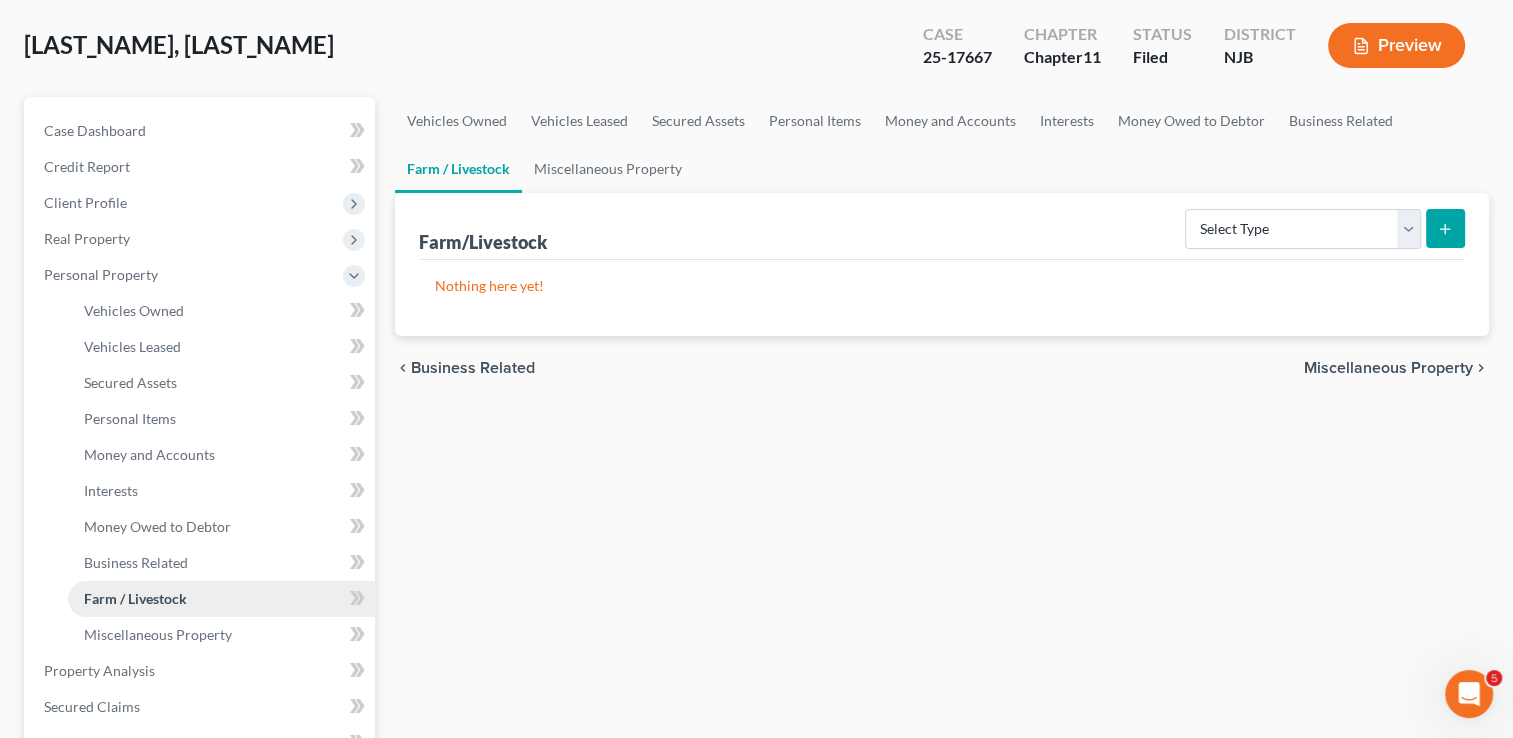 scroll, scrollTop: 100, scrollLeft: 0, axis: vertical 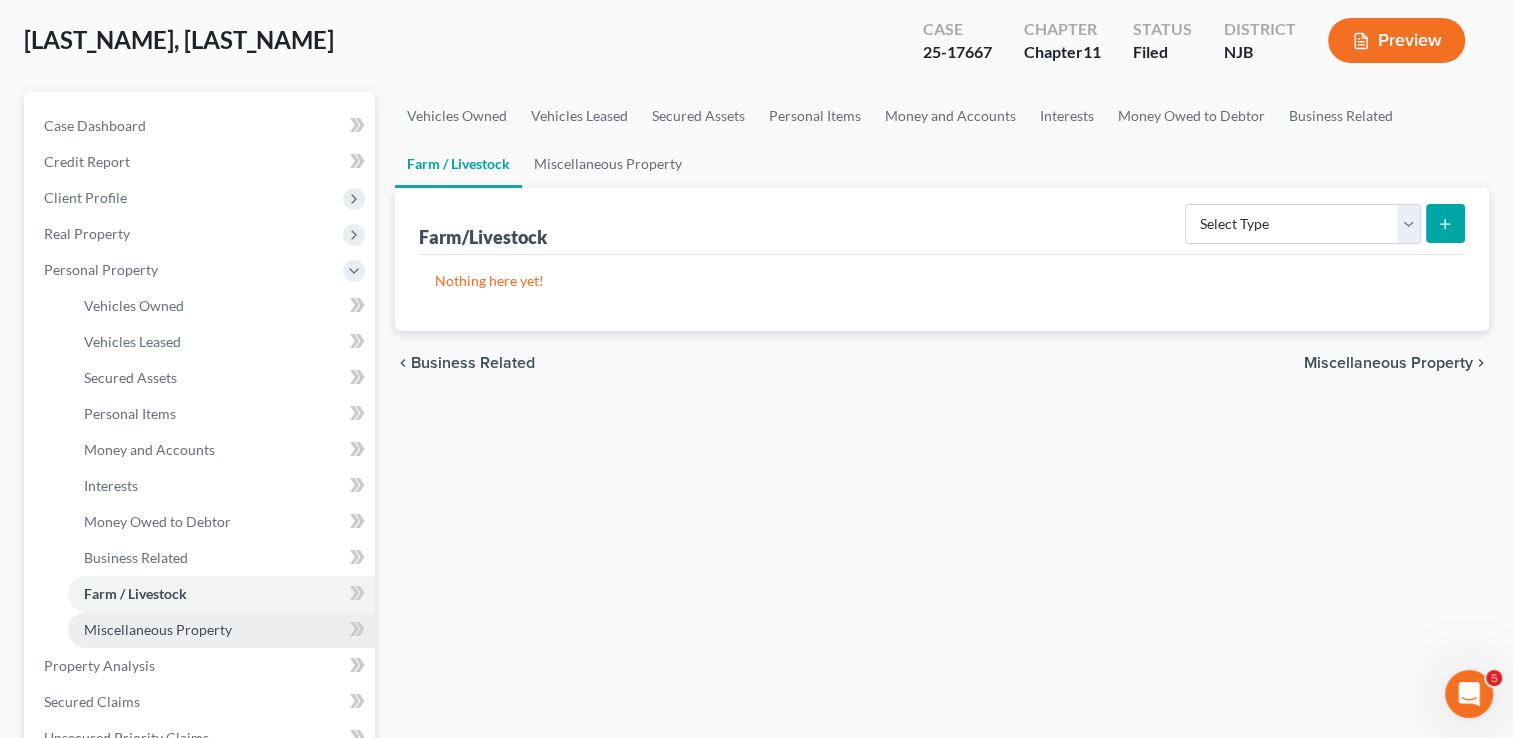 click on "Miscellaneous Property" at bounding box center (158, 629) 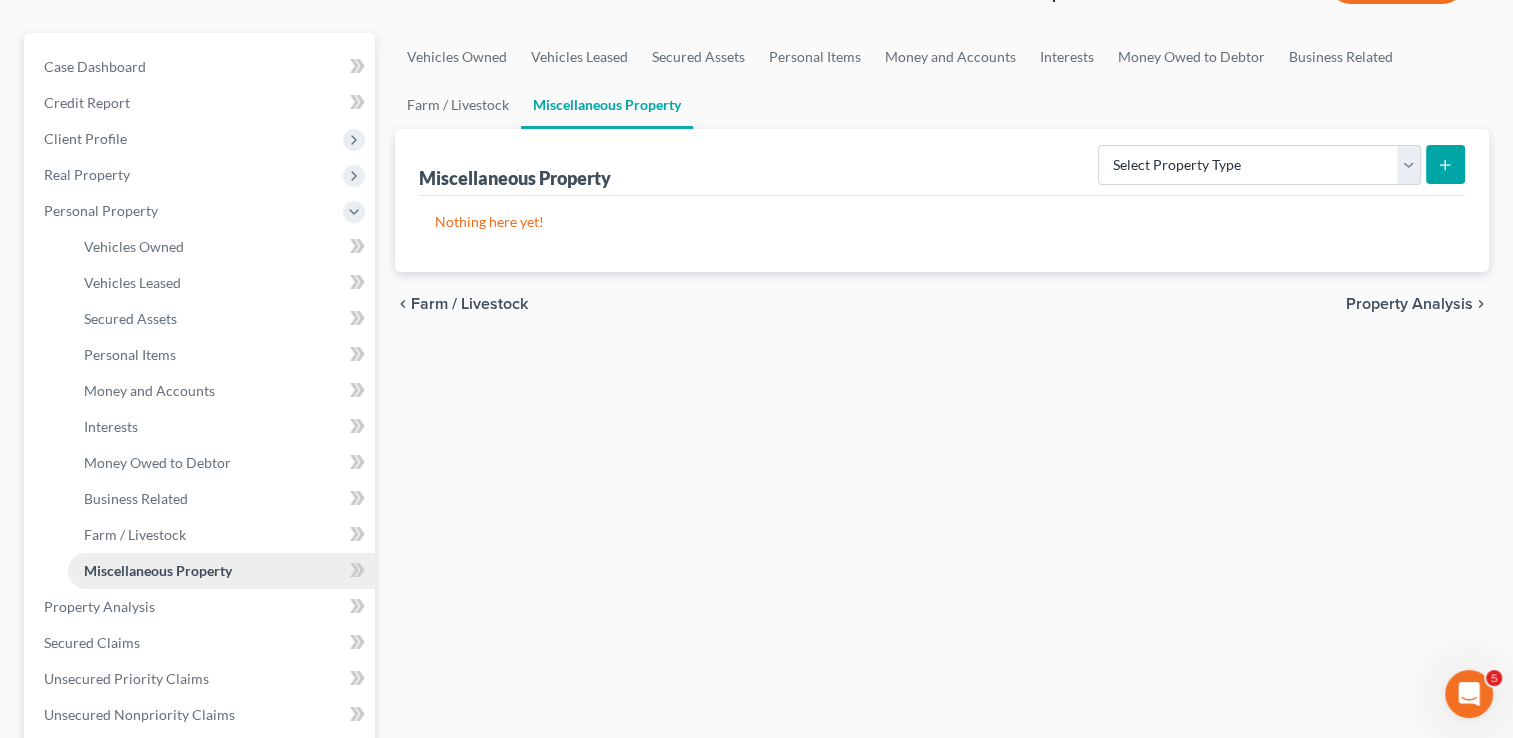 scroll, scrollTop: 300, scrollLeft: 0, axis: vertical 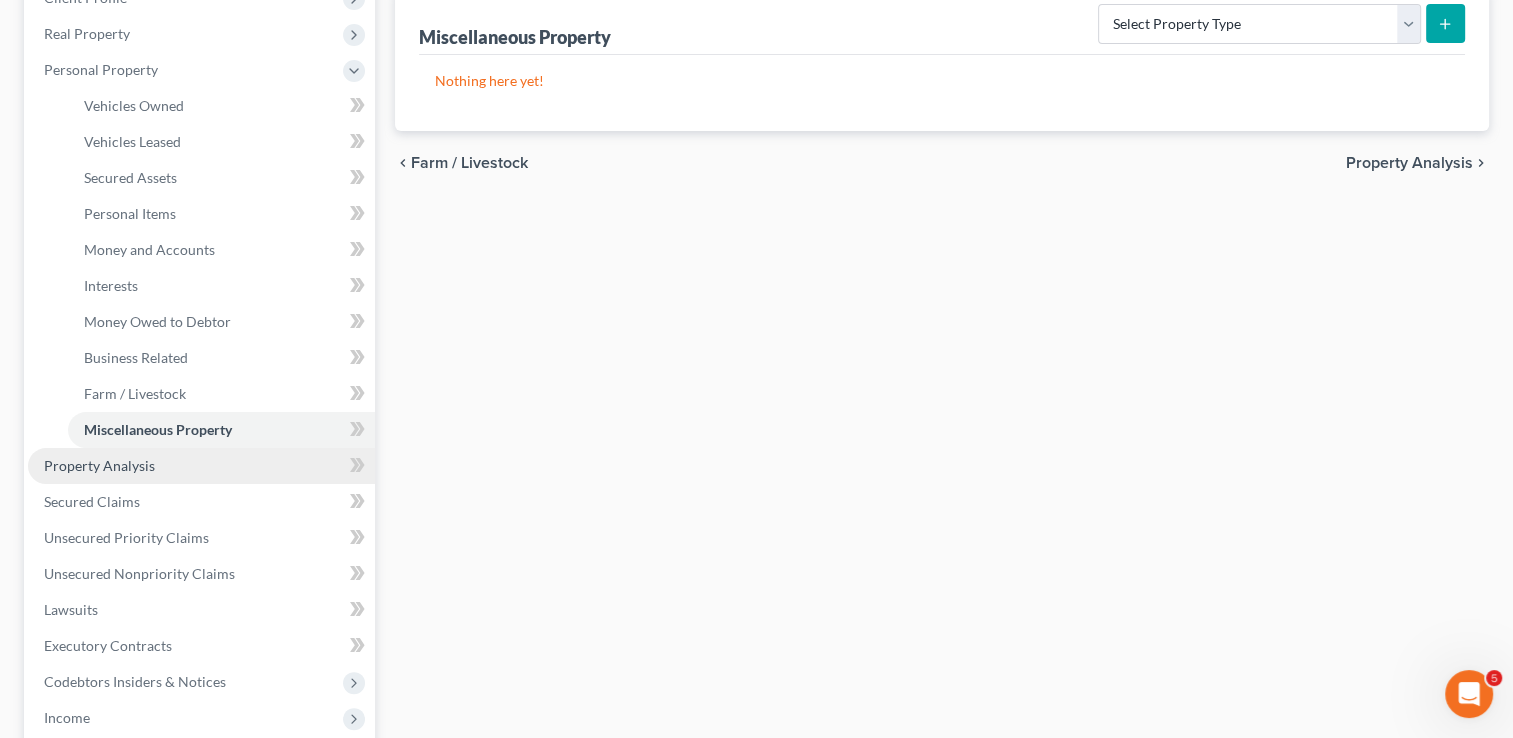 click on "Property Analysis" at bounding box center (99, 465) 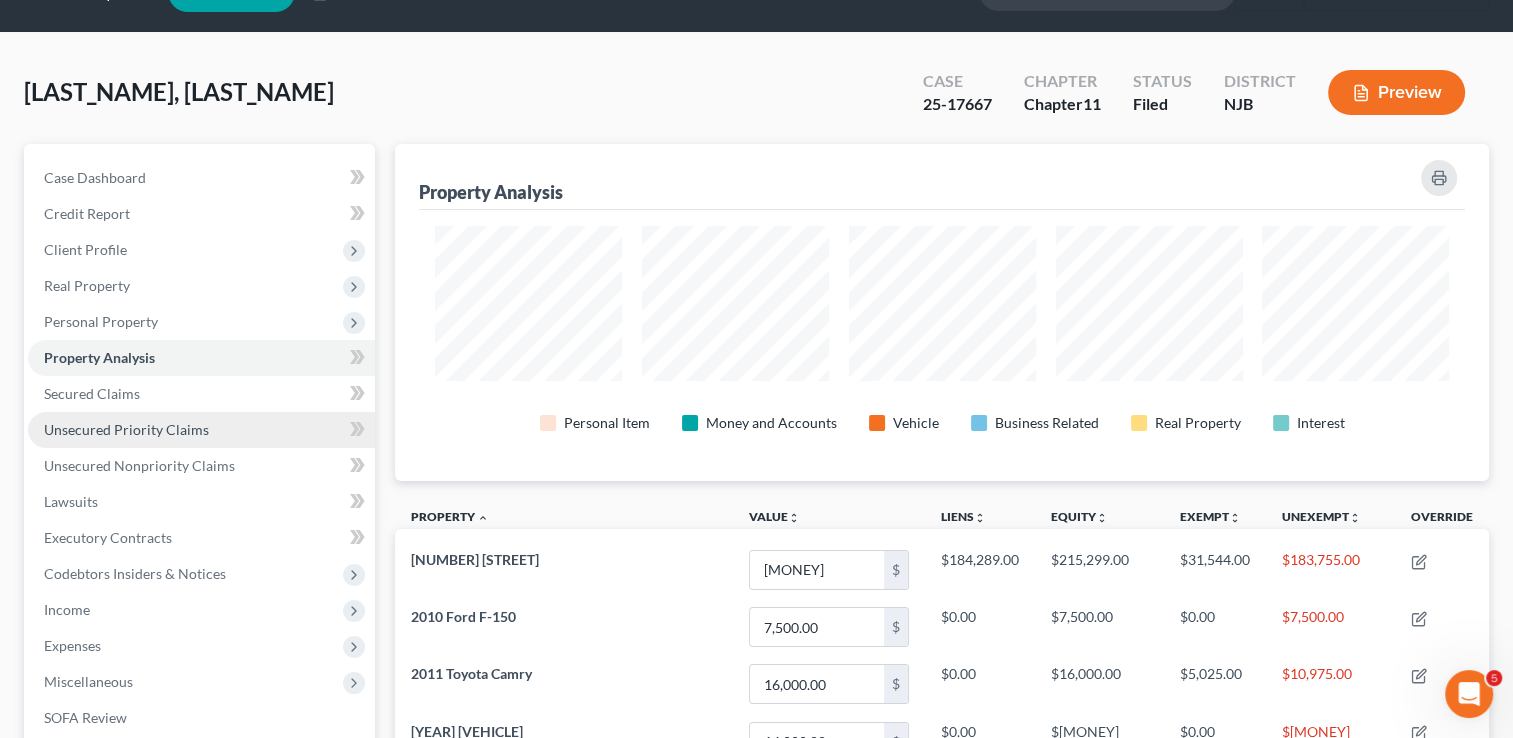 scroll, scrollTop: 0, scrollLeft: 0, axis: both 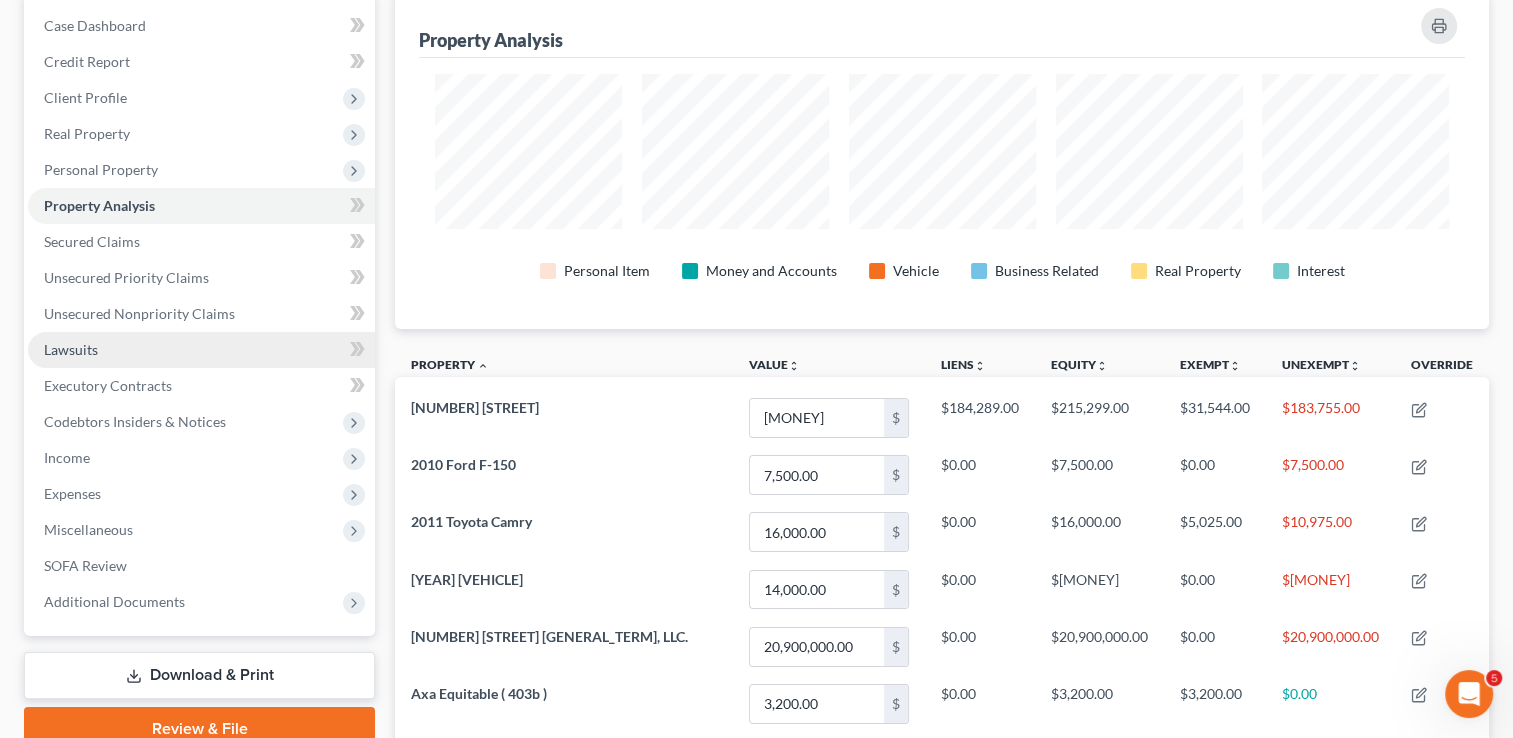 click on "Lawsuits" at bounding box center [201, 350] 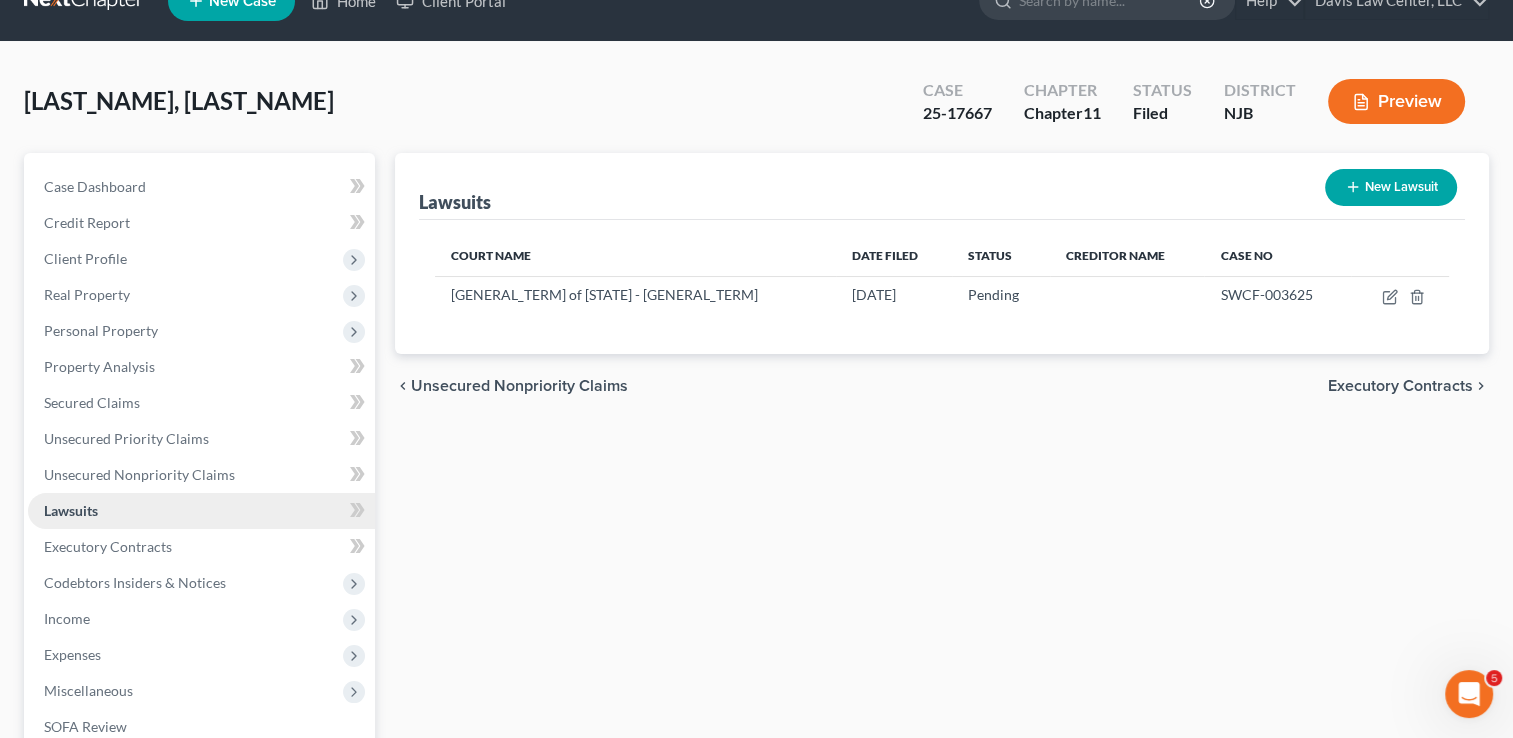 scroll, scrollTop: 0, scrollLeft: 0, axis: both 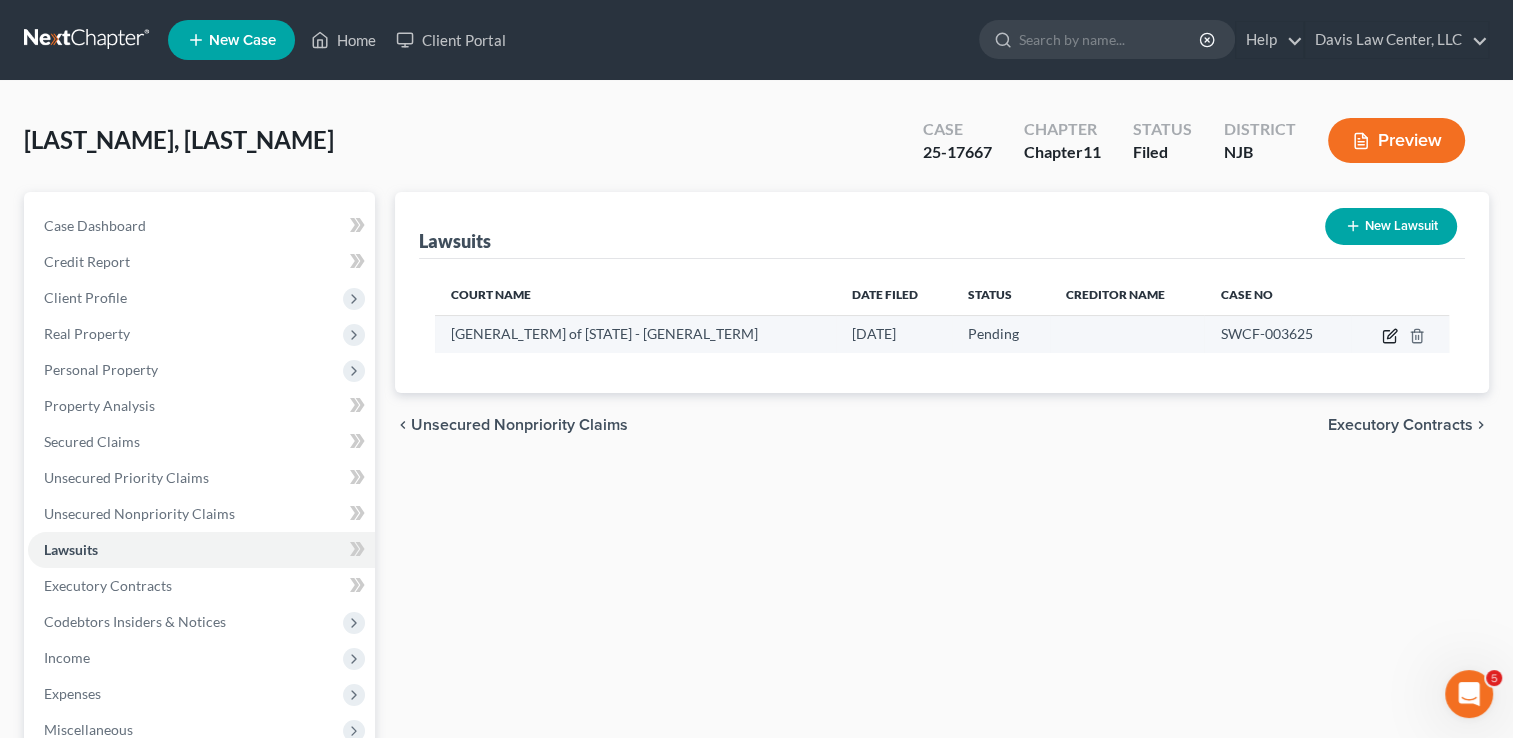click 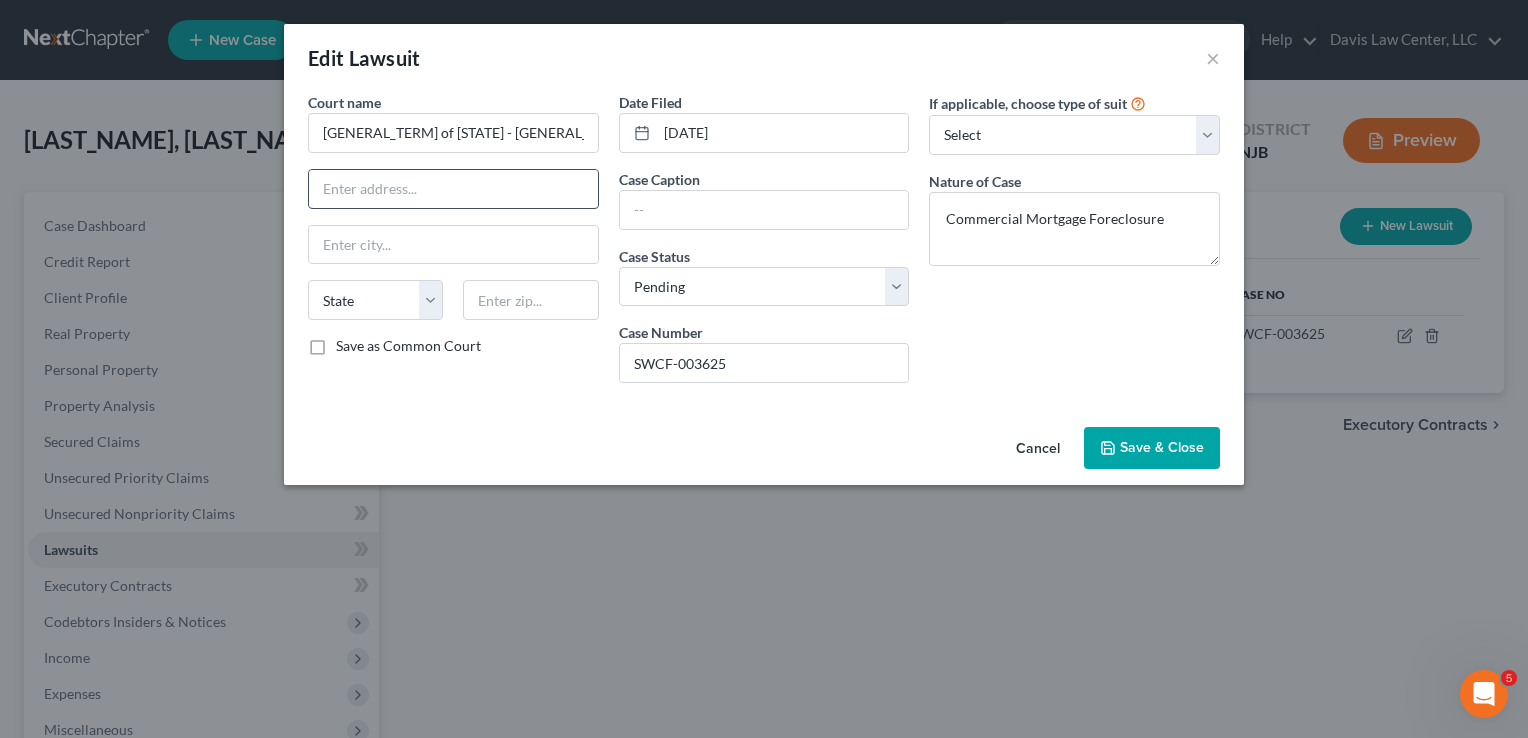 click at bounding box center [453, 189] 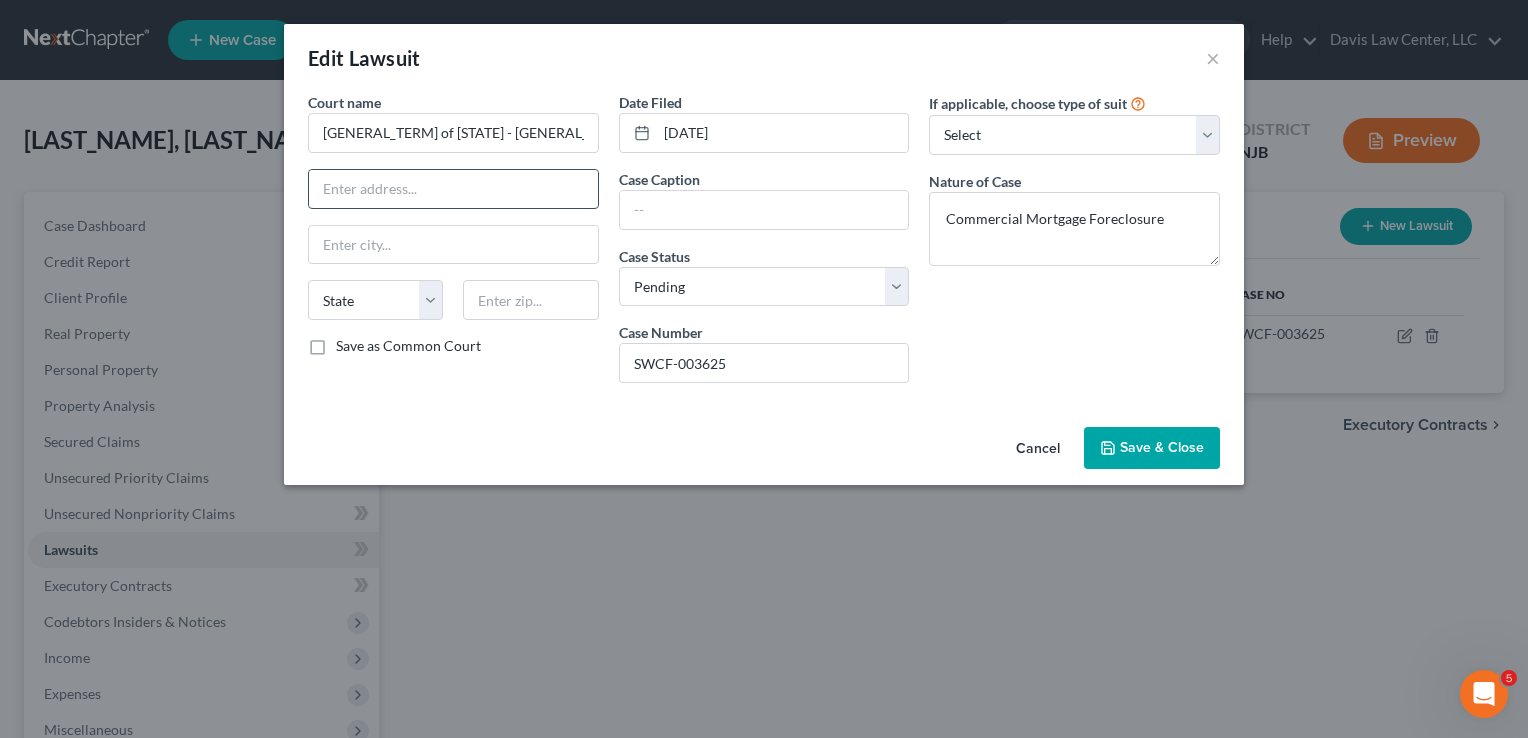 click at bounding box center [453, 189] 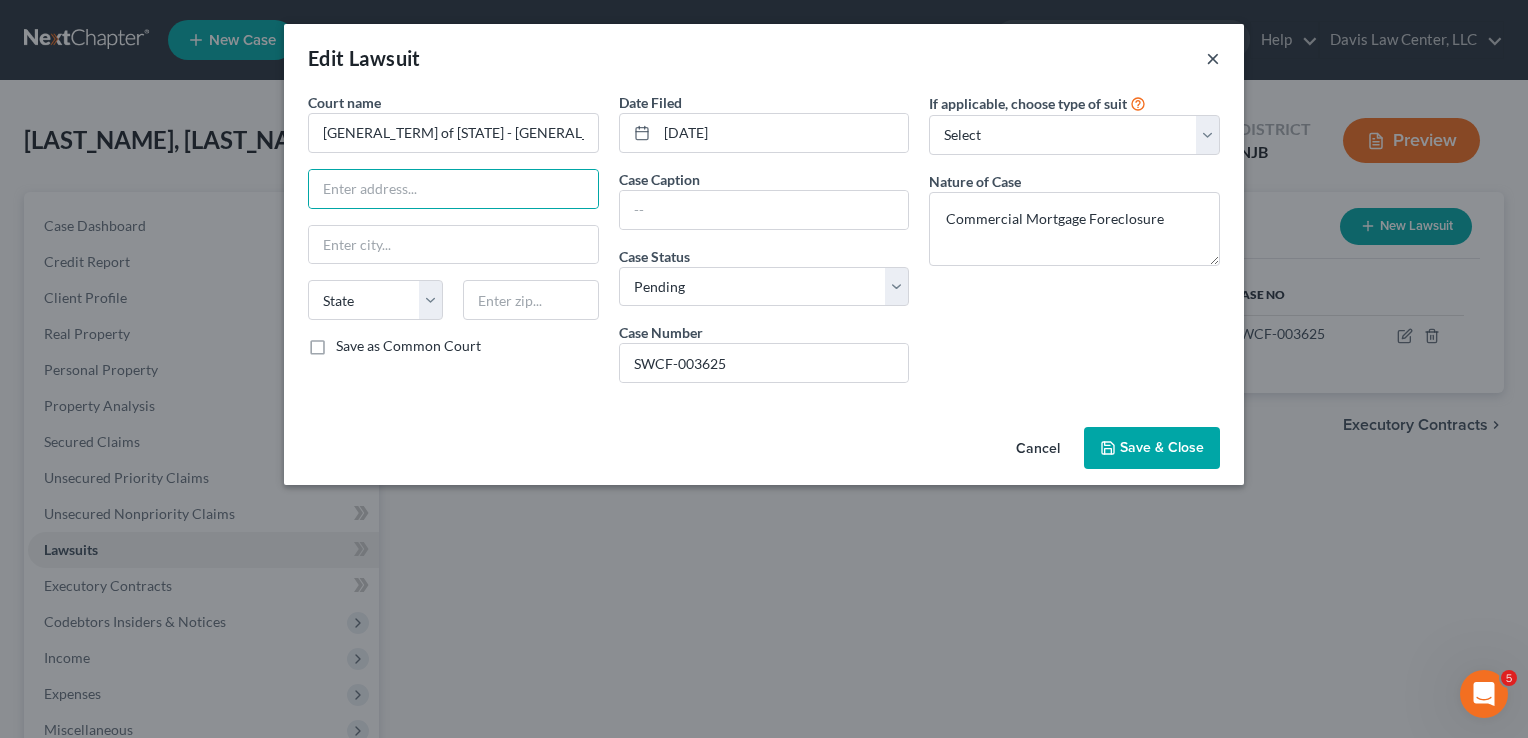 click on "×" at bounding box center (1213, 58) 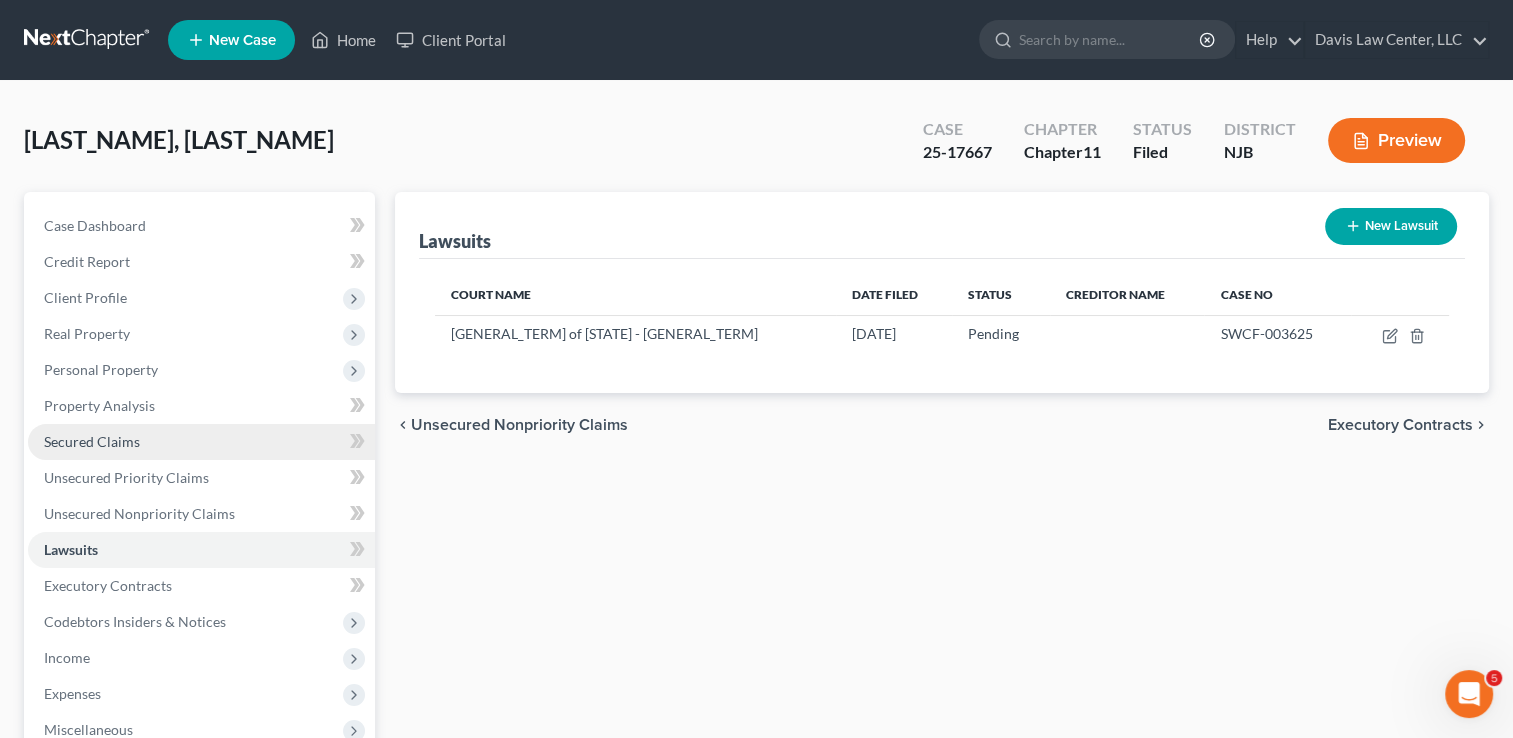 click on "Secured Claims" at bounding box center [92, 441] 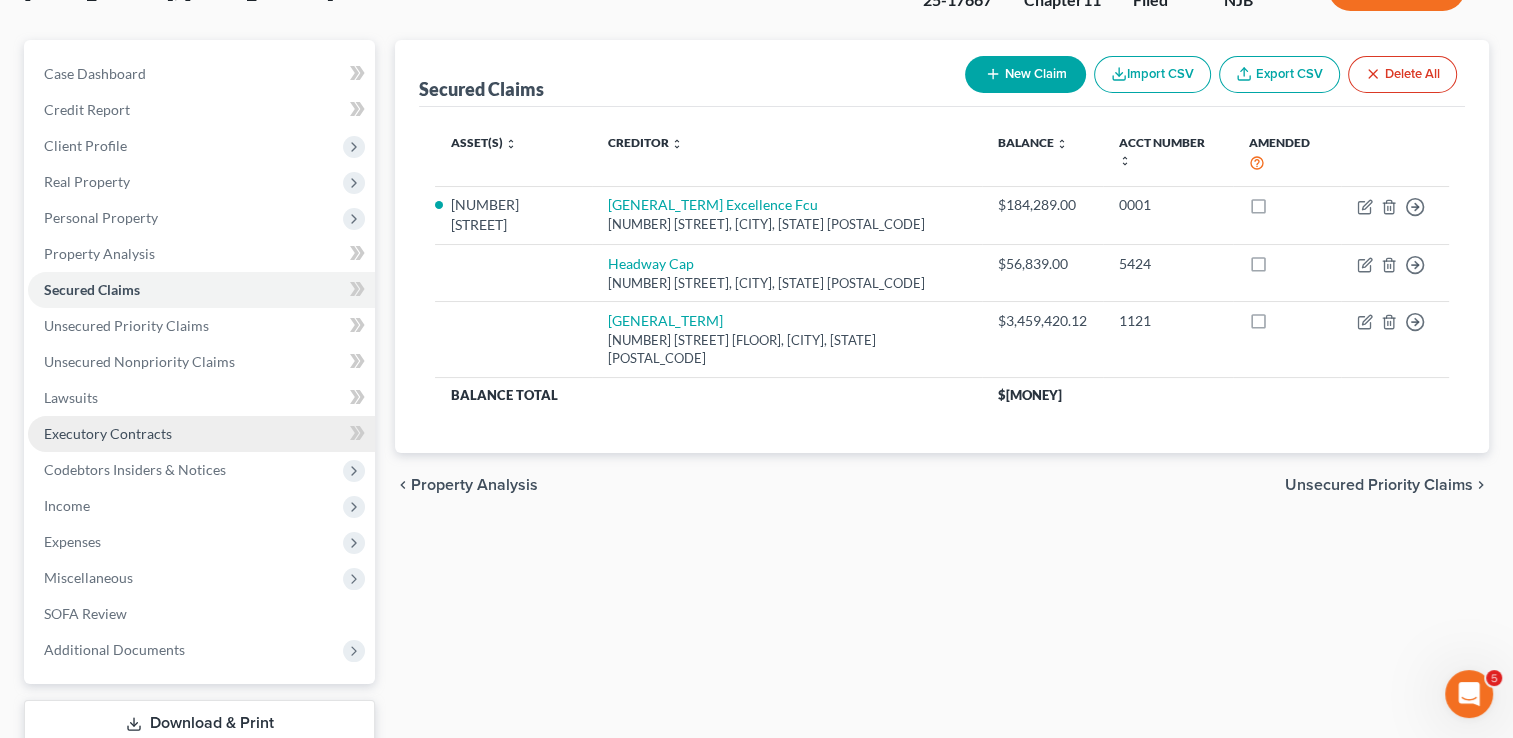 scroll, scrollTop: 200, scrollLeft: 0, axis: vertical 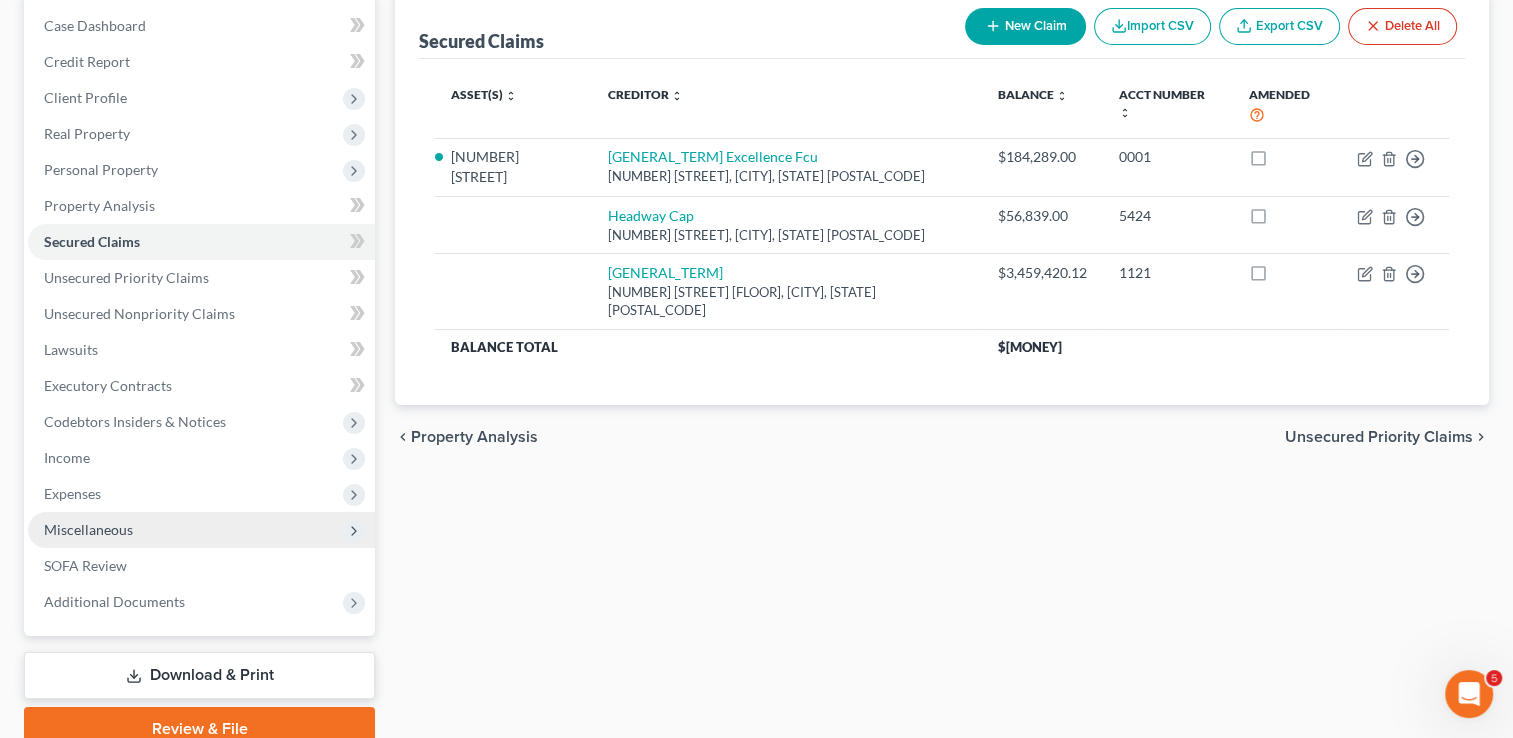click on "Miscellaneous" at bounding box center (201, 530) 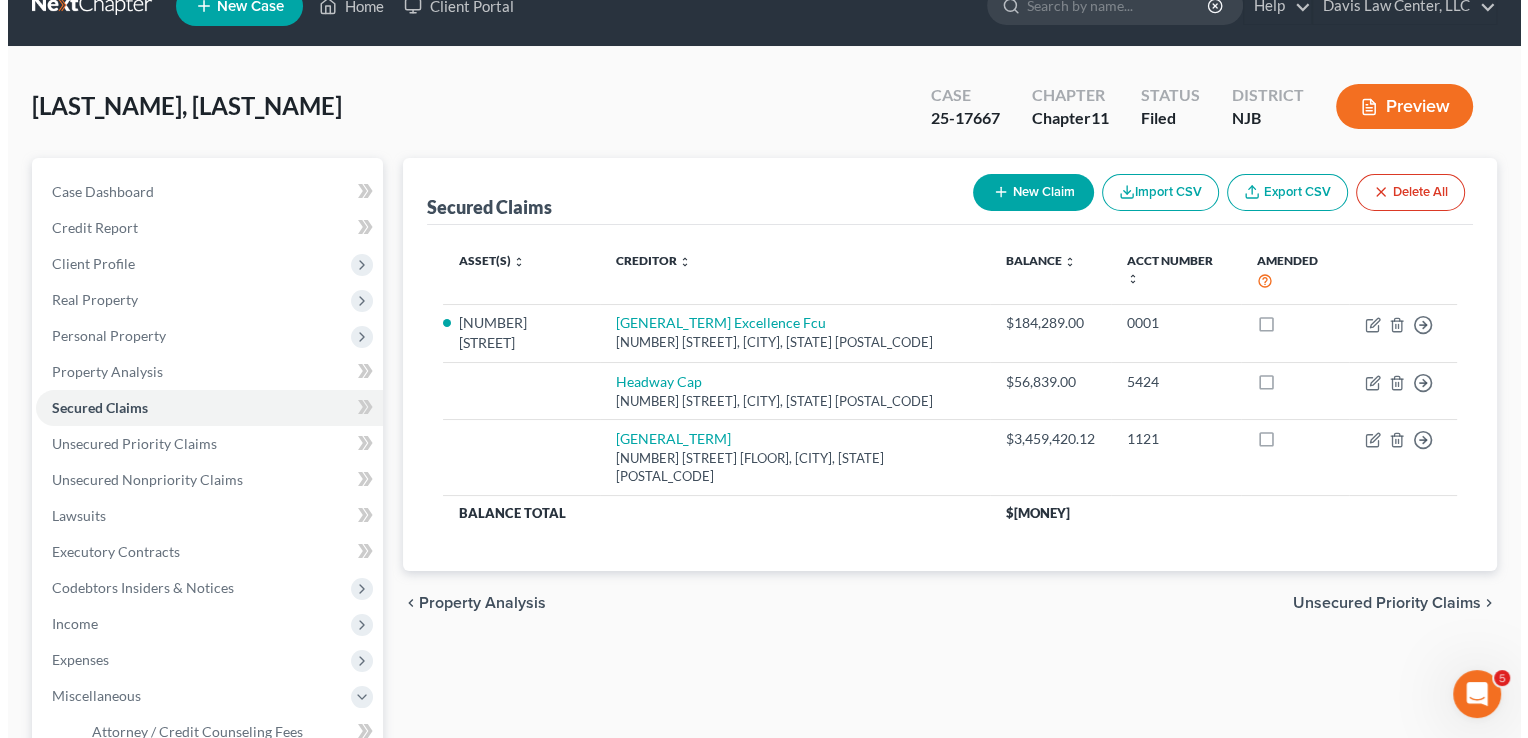scroll, scrollTop: 0, scrollLeft: 0, axis: both 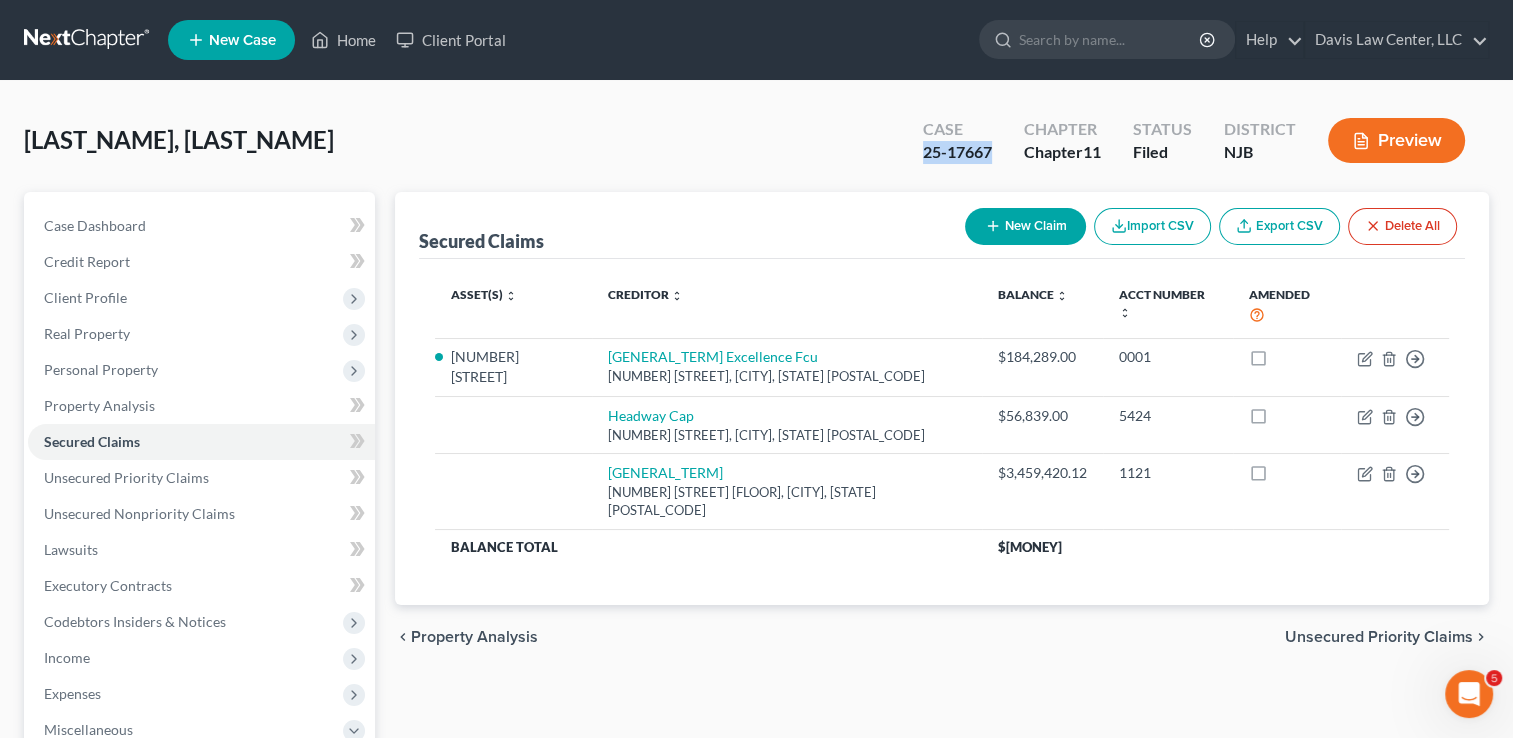 drag, startPoint x: 903, startPoint y: 157, endPoint x: 1003, endPoint y: 150, distance: 100.2447 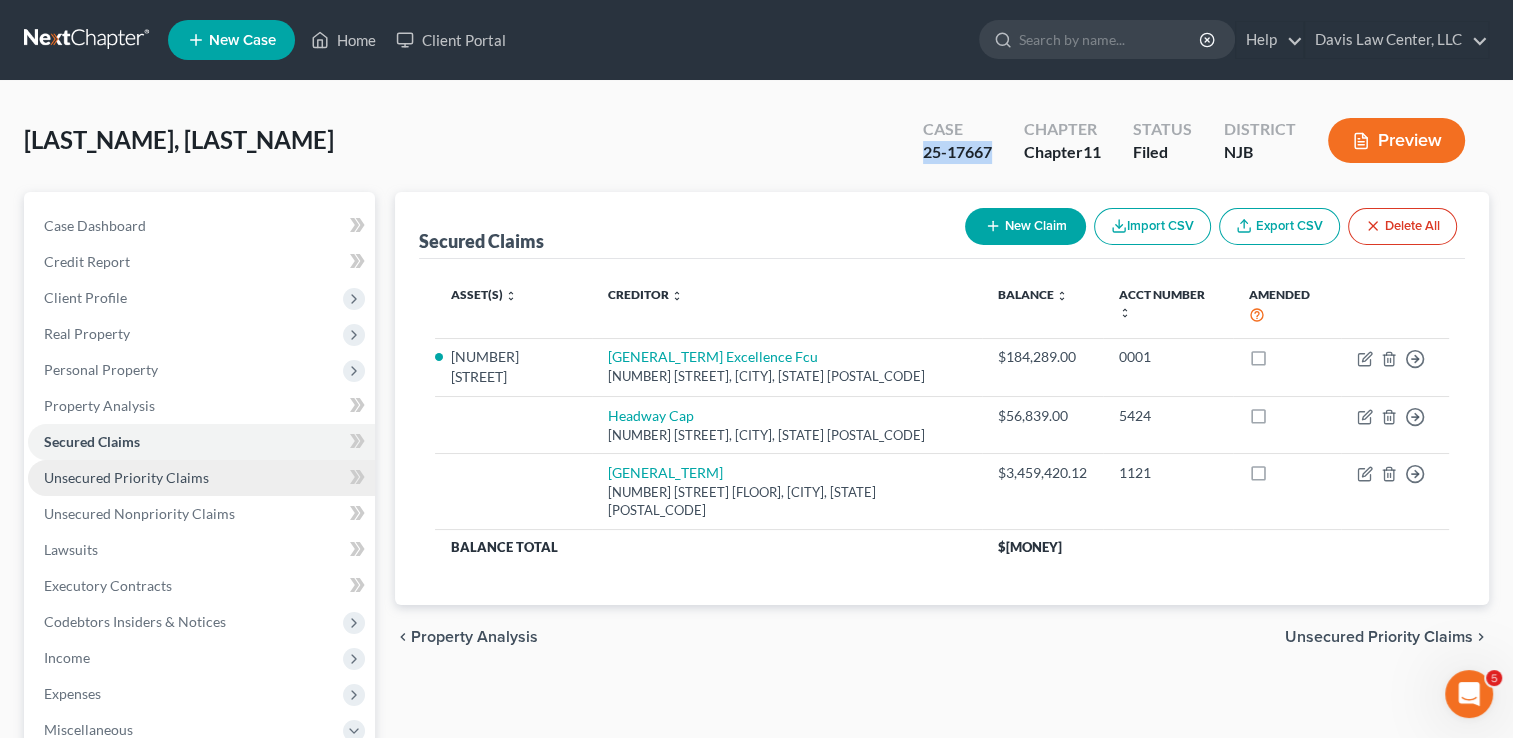 click on "Unsecured Priority Claims" at bounding box center (126, 477) 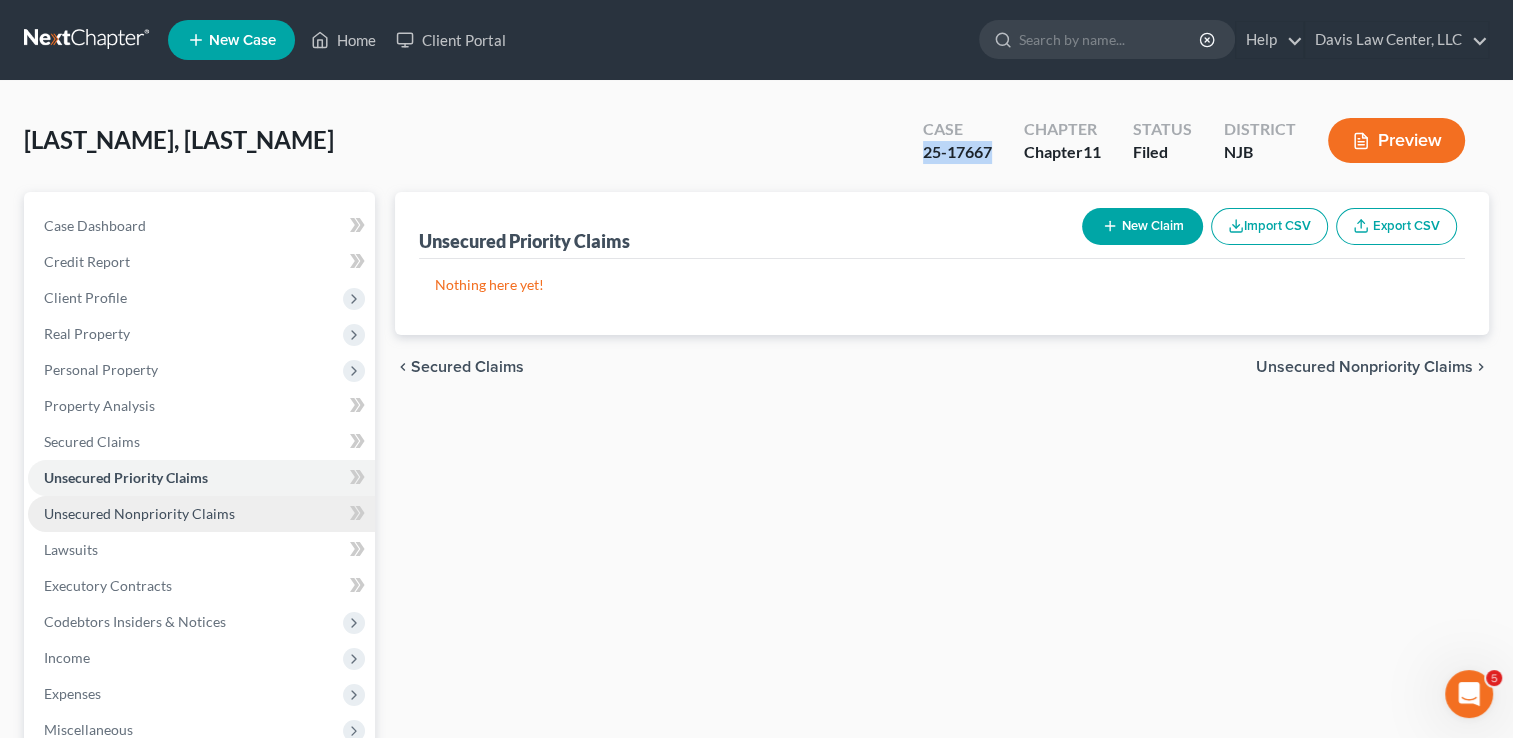 click on "Unsecured Nonpriority Claims" at bounding box center (139, 513) 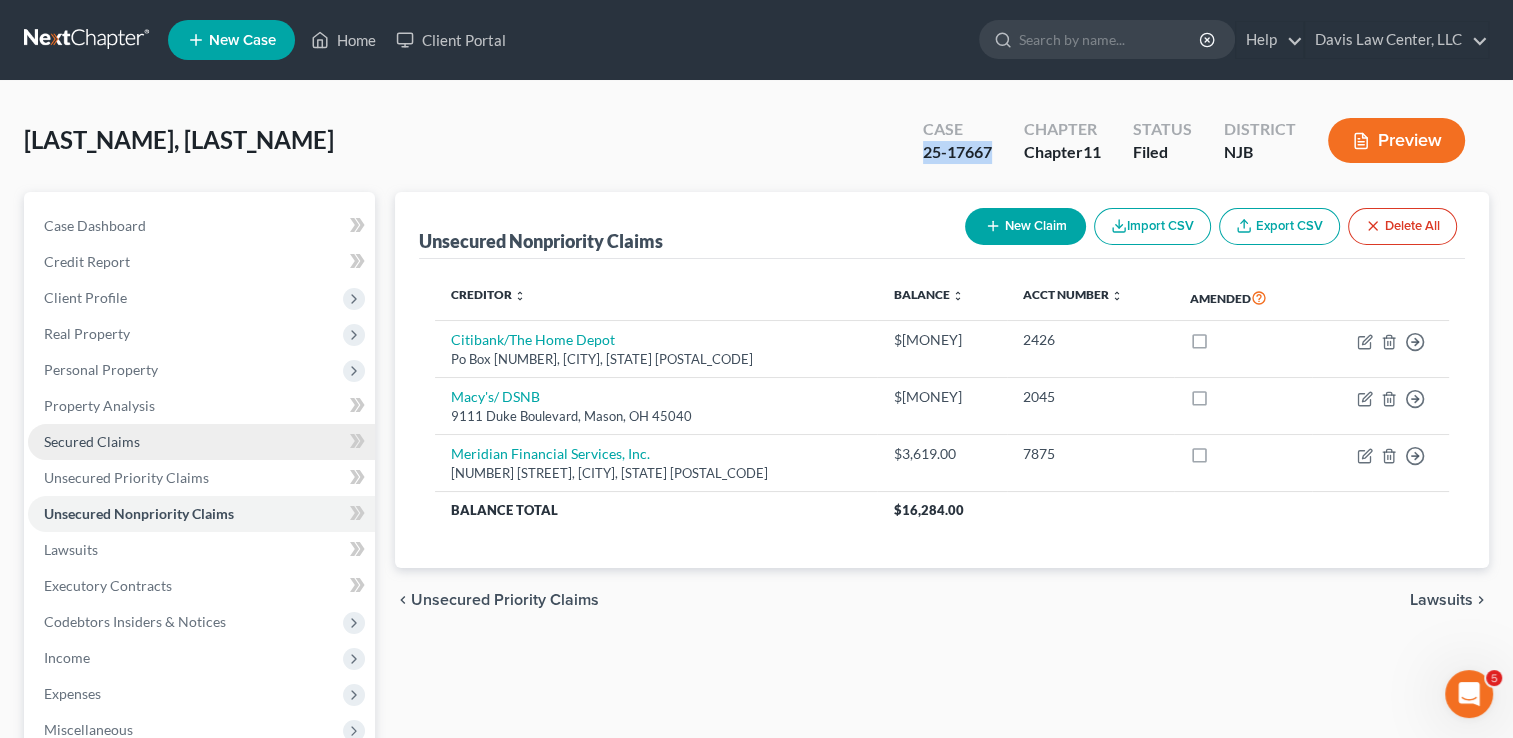 click on "Secured Claims" at bounding box center [92, 441] 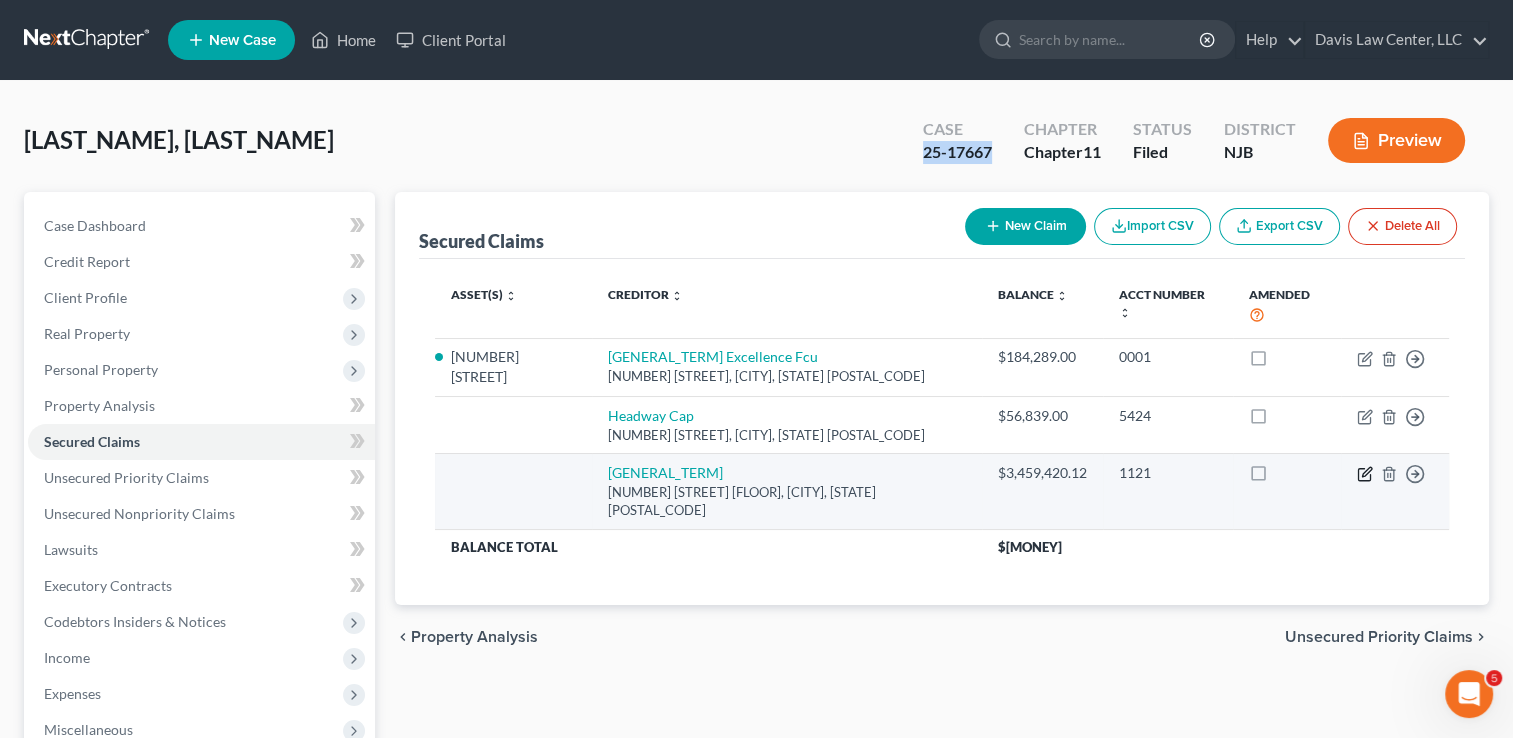 click 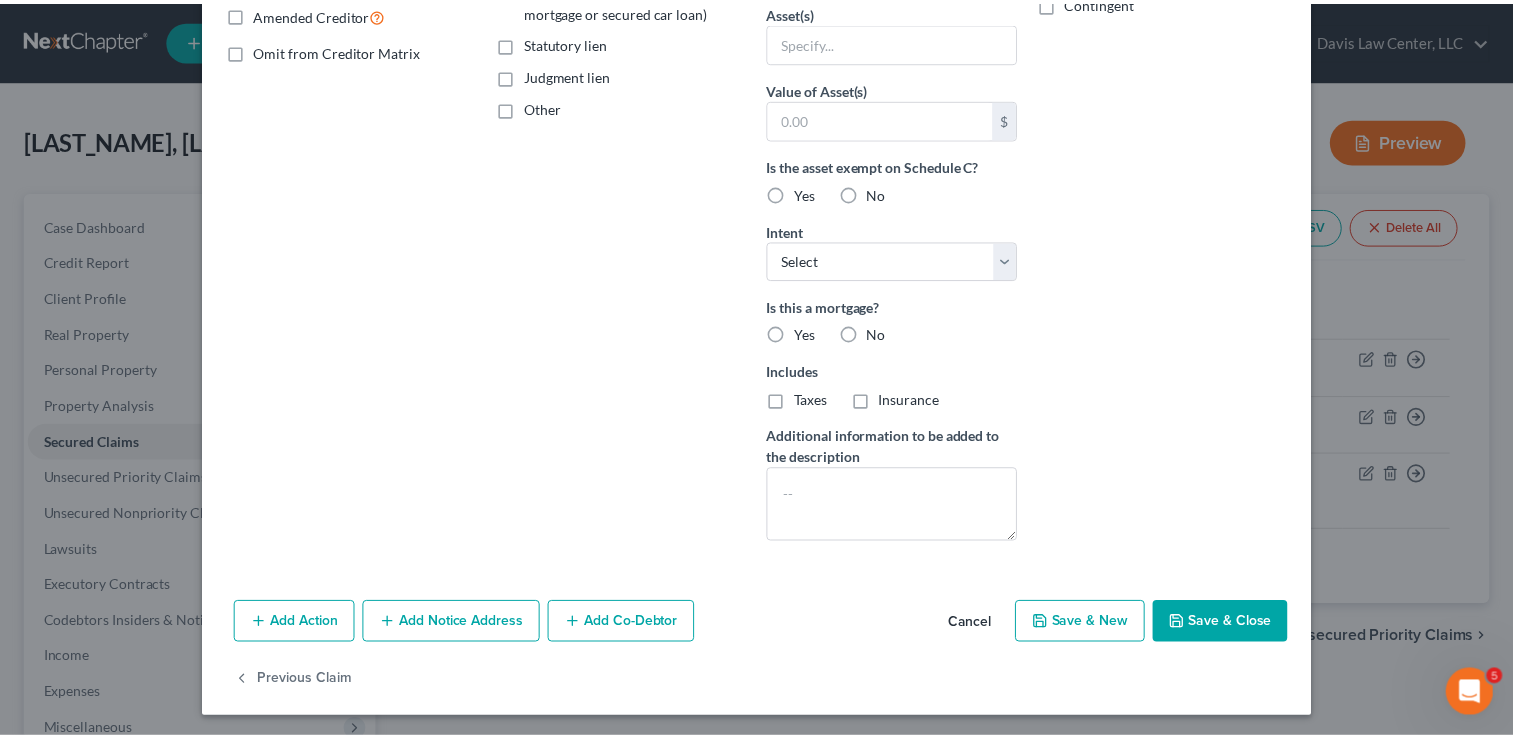 scroll, scrollTop: 26, scrollLeft: 0, axis: vertical 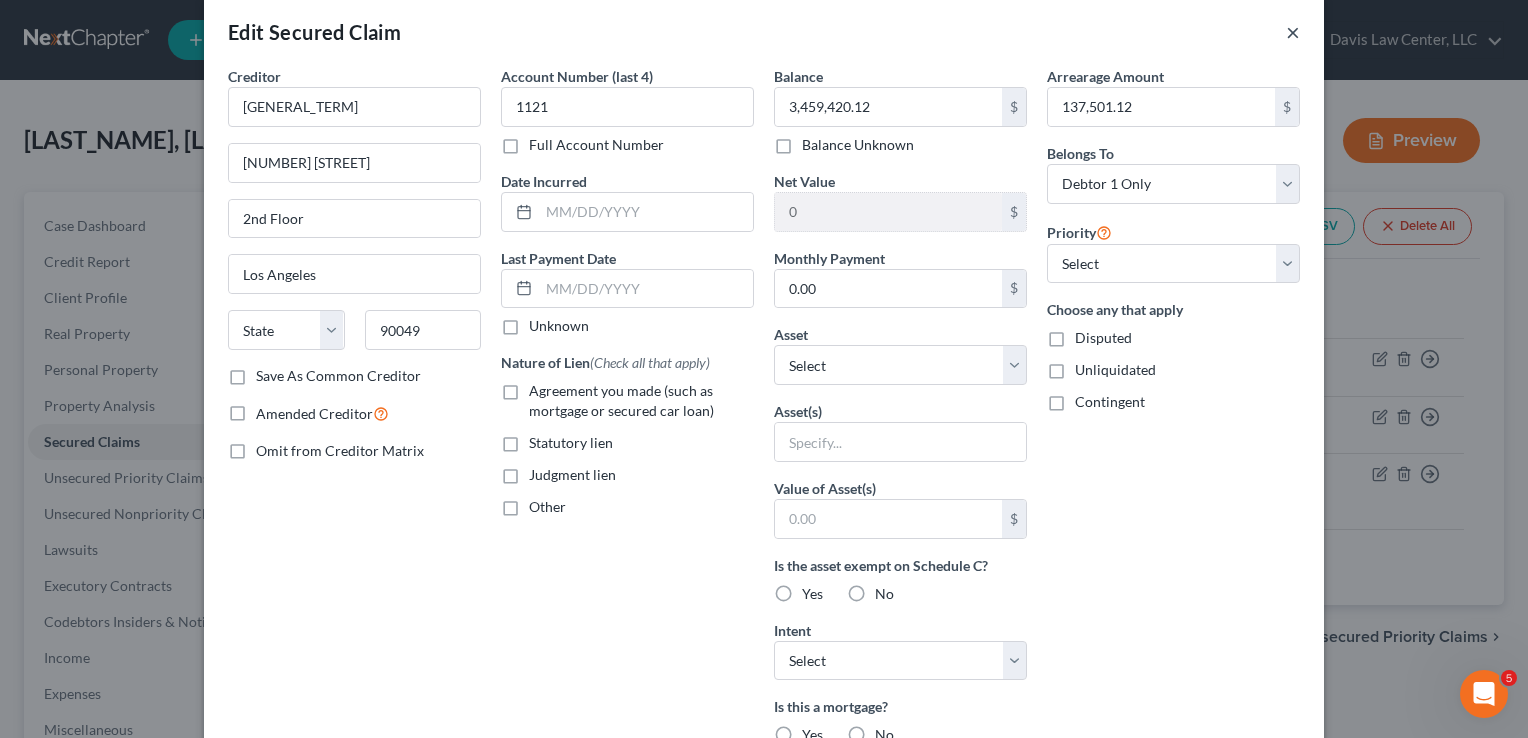 click on "×" at bounding box center [1293, 32] 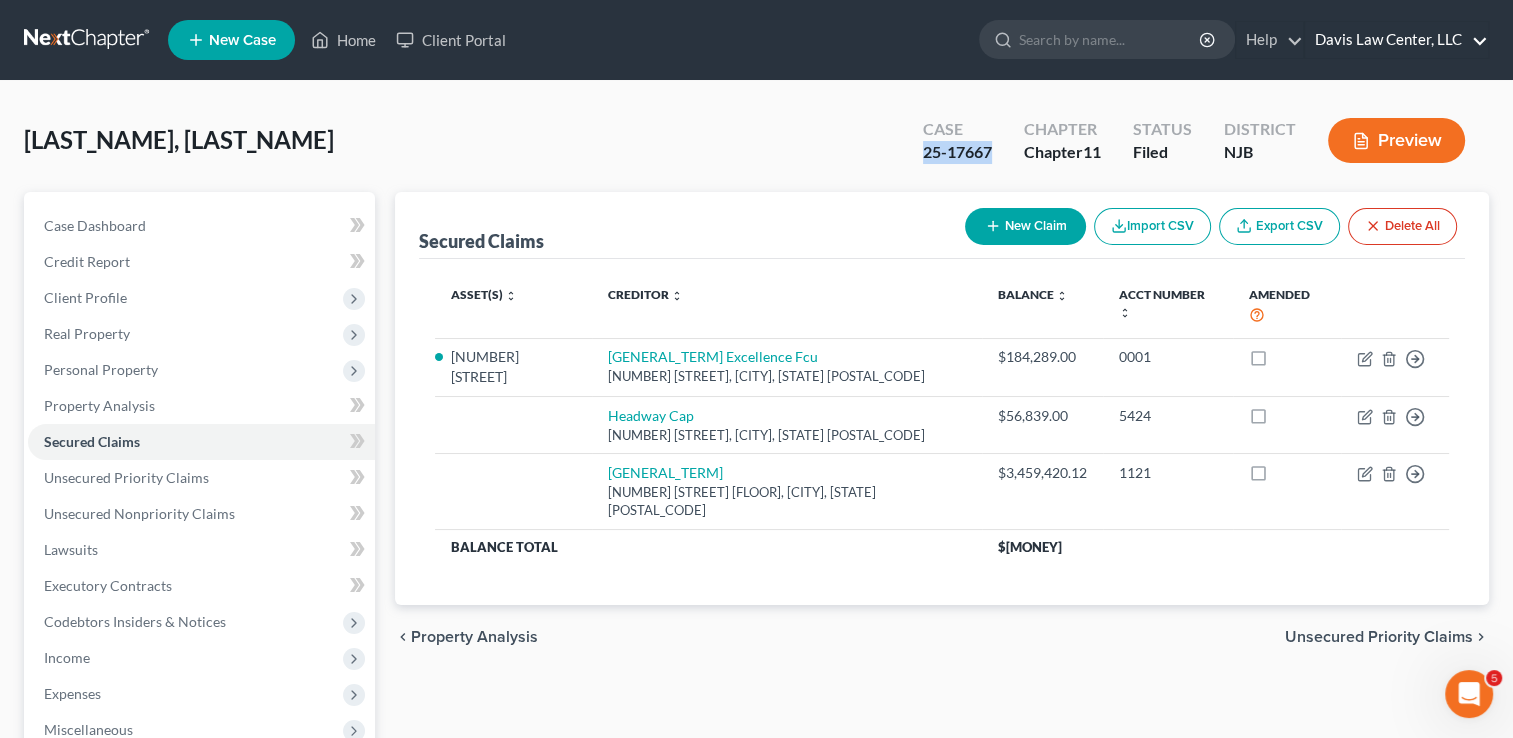 click on "Davis Law Center, LLC" at bounding box center [1396, 40] 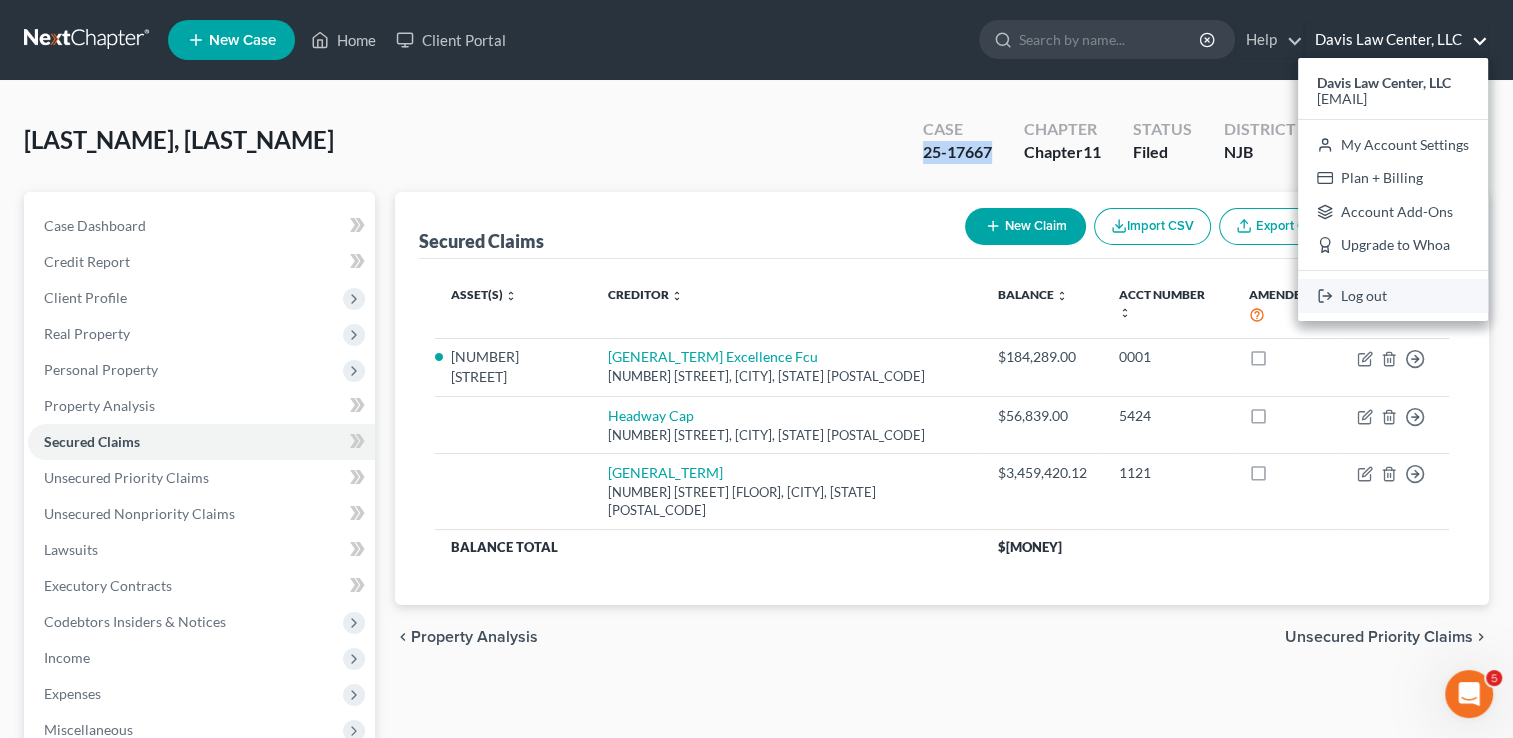 click on "Log out" at bounding box center (1393, 296) 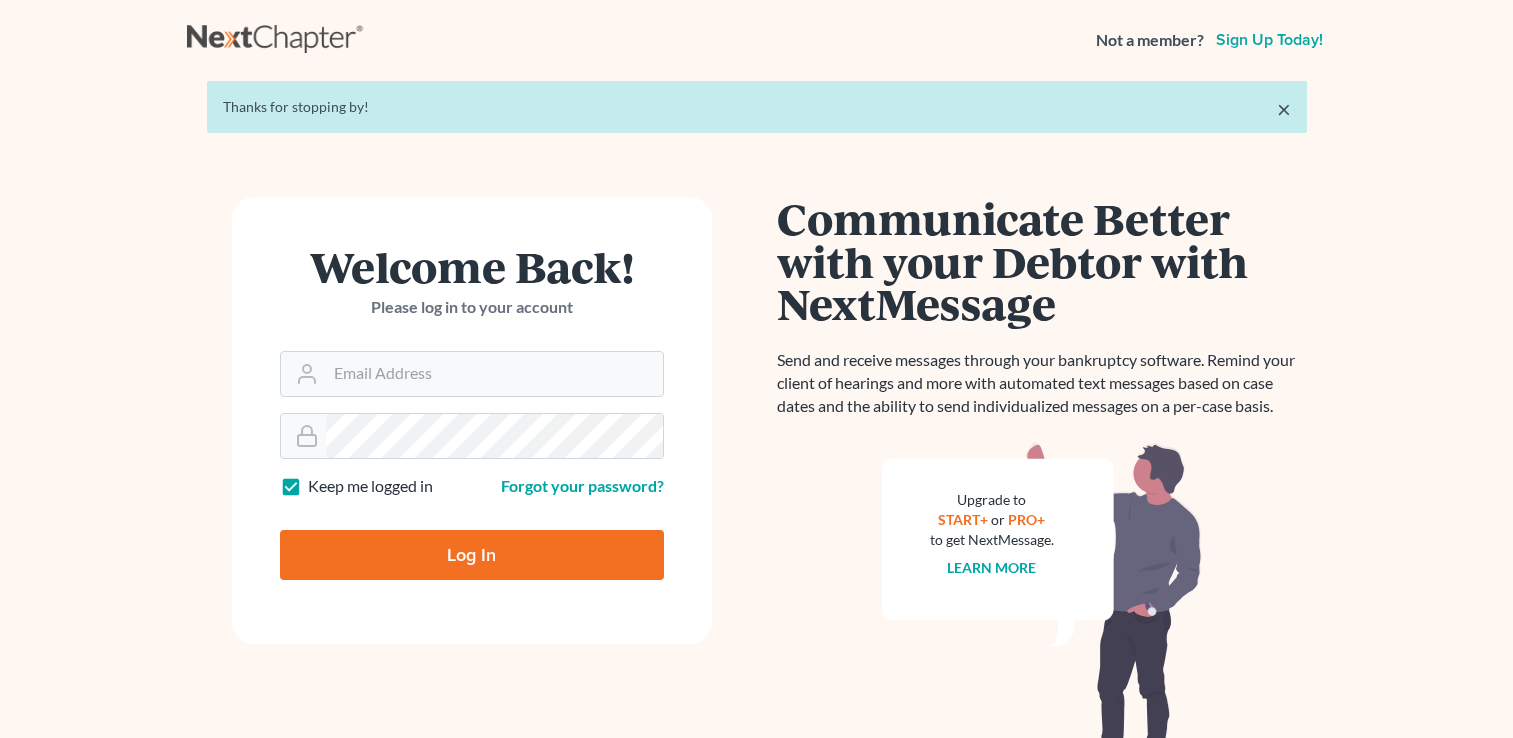 scroll, scrollTop: 0, scrollLeft: 0, axis: both 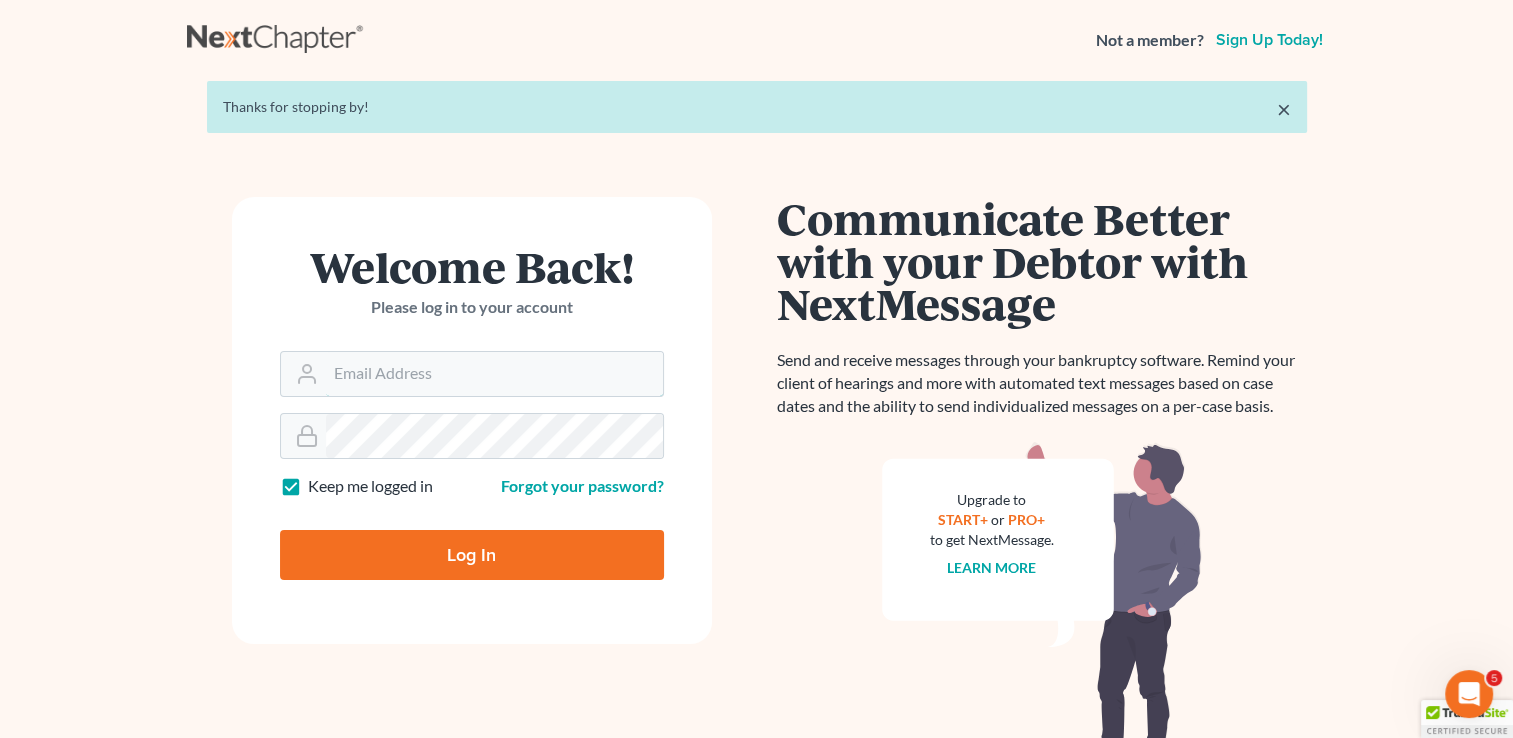 type on "mpopick@scura.com" 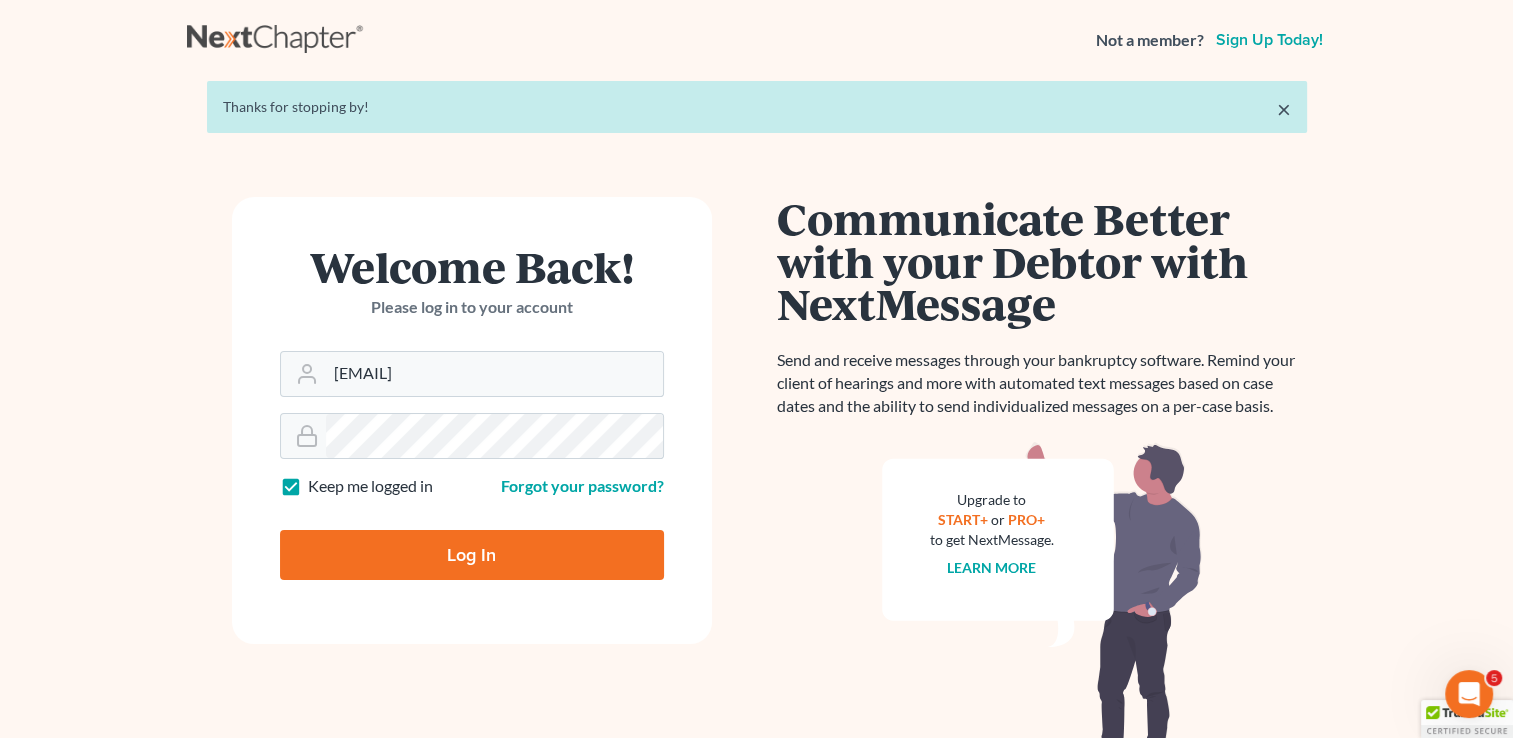 click on "Log In" at bounding box center (472, 555) 